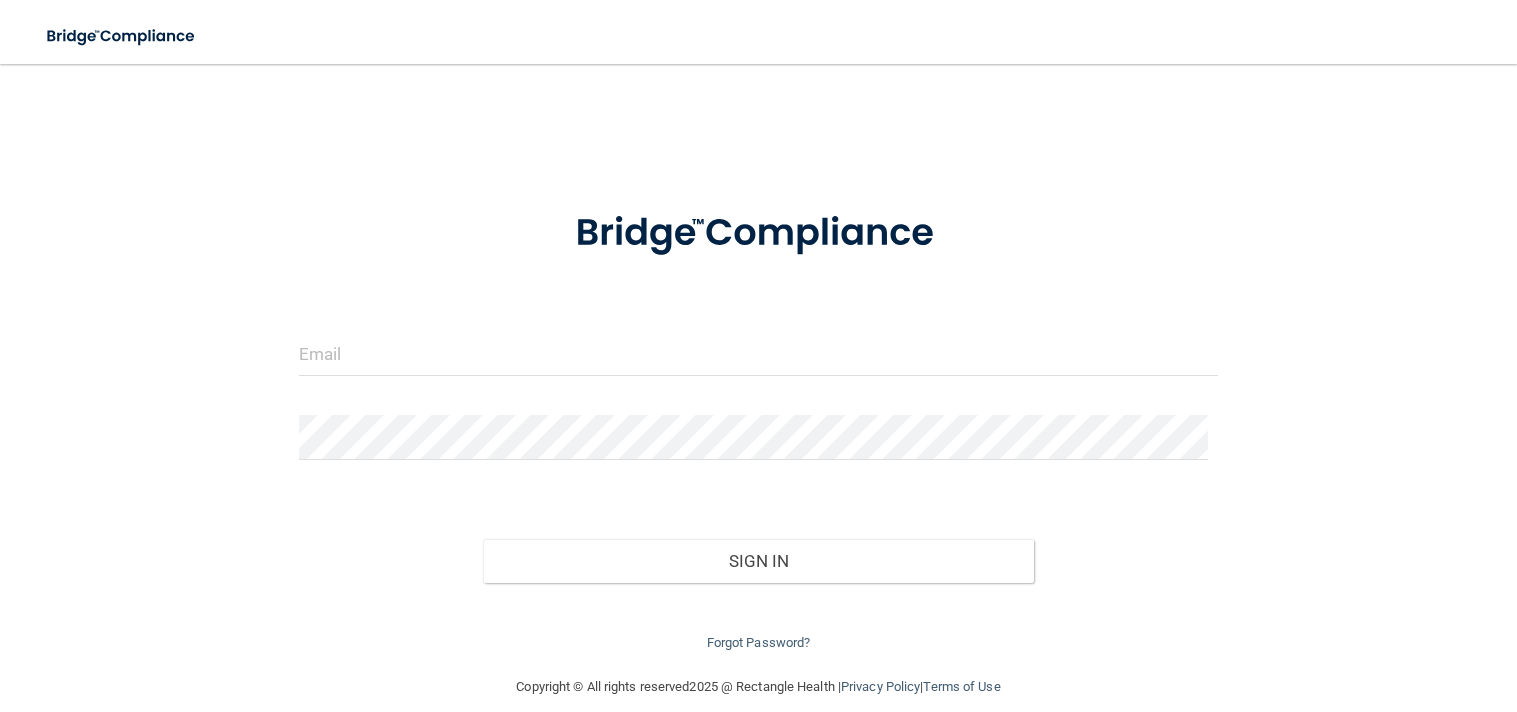 scroll, scrollTop: 0, scrollLeft: 0, axis: both 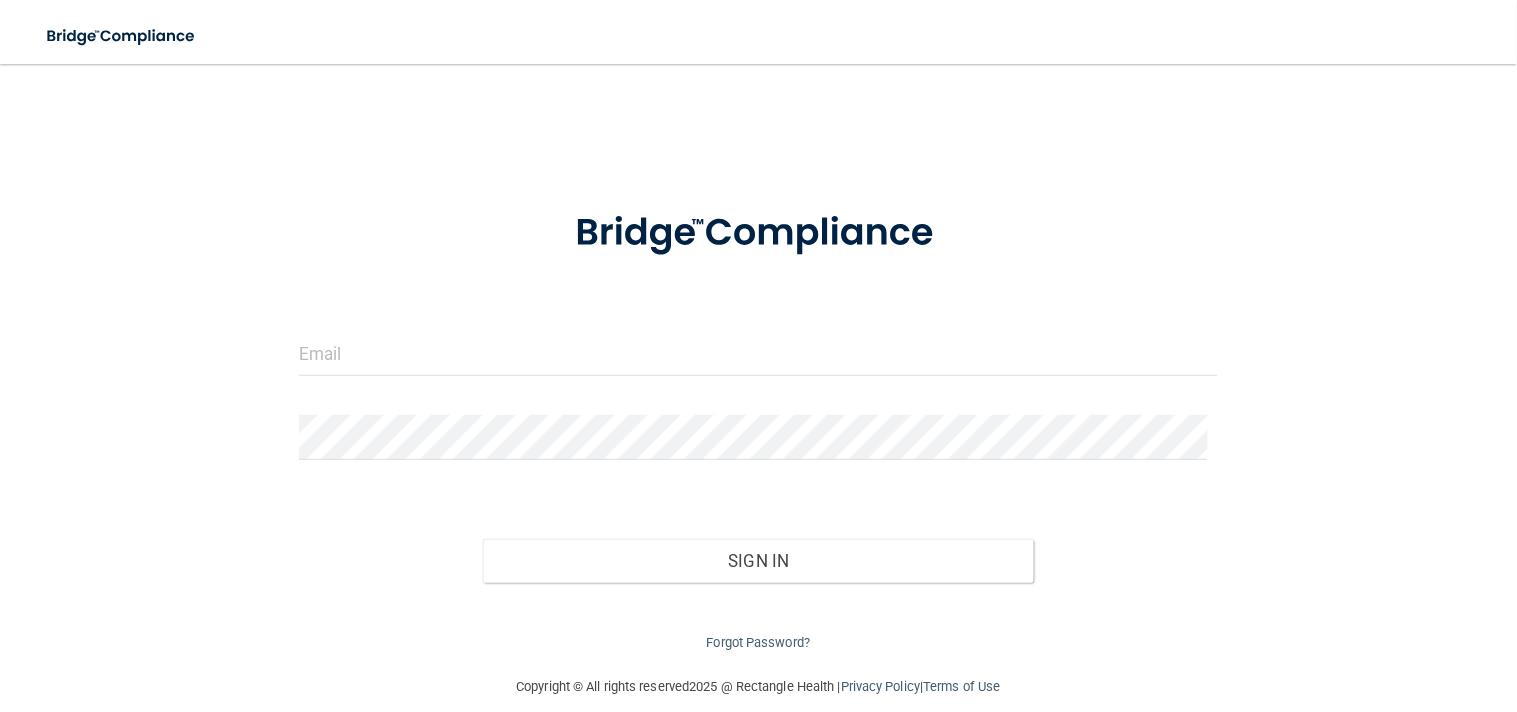 click on "Invalid email/password.     You don't have permission to access that page.       Sign In            Forgot Password?" at bounding box center (759, 419) 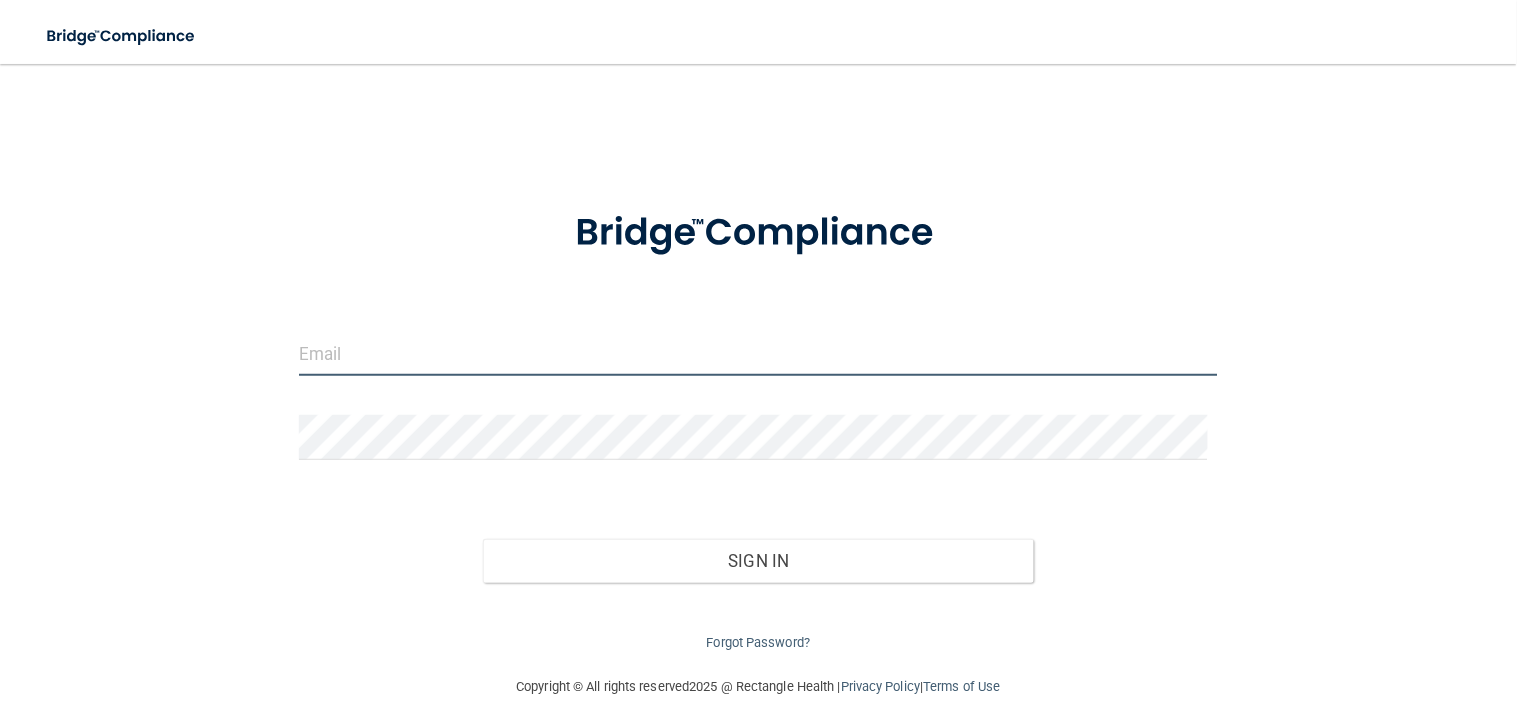 click at bounding box center [759, 353] 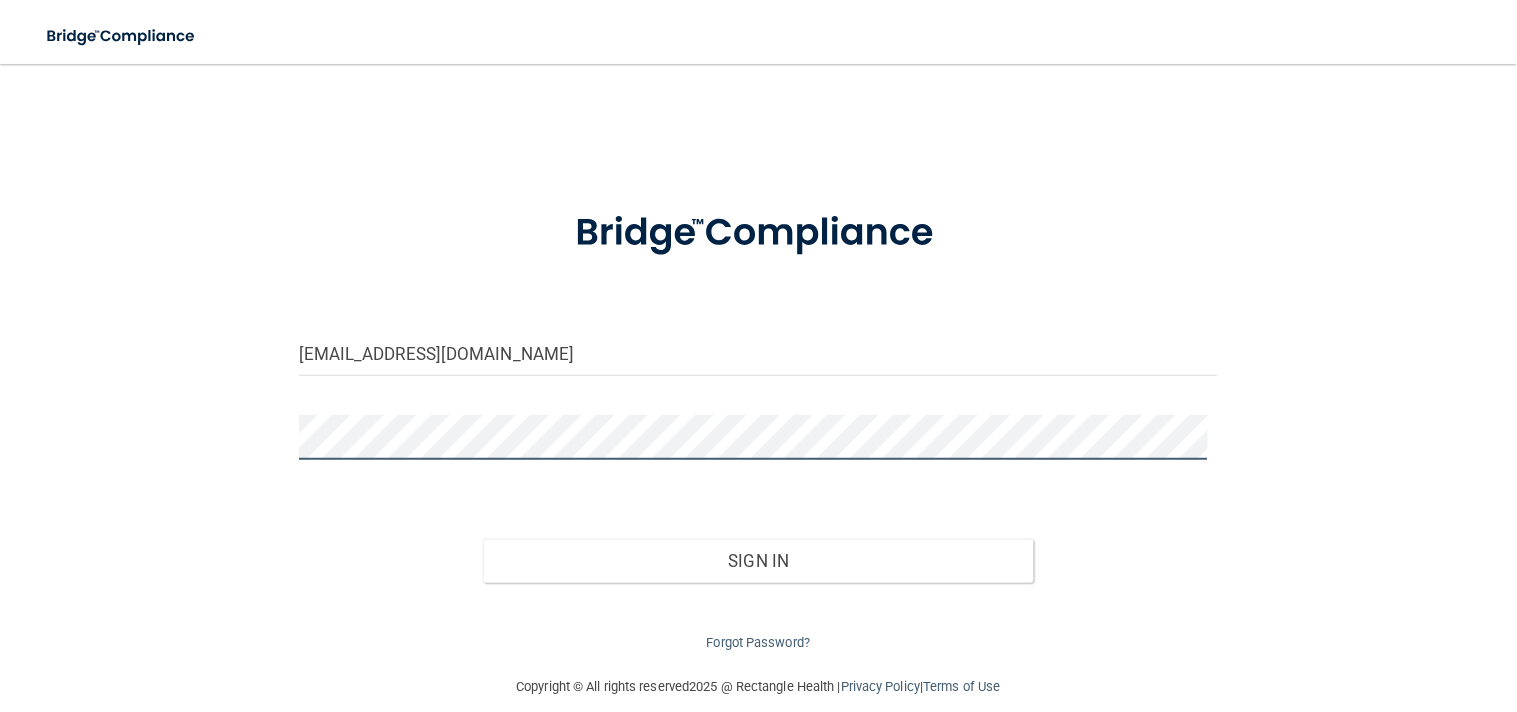 click on "Sign In" at bounding box center [759, 561] 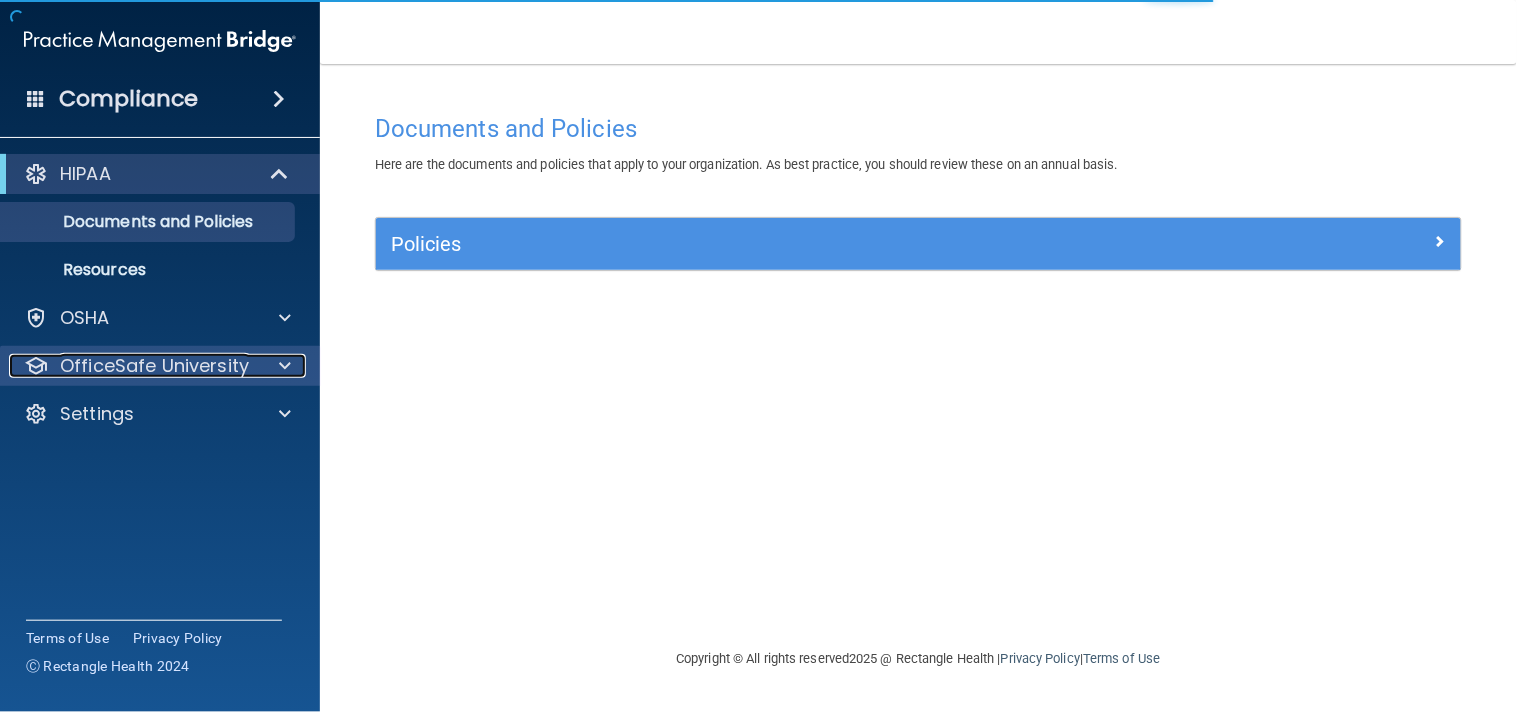 click on "OfficeSafe University" at bounding box center (154, 366) 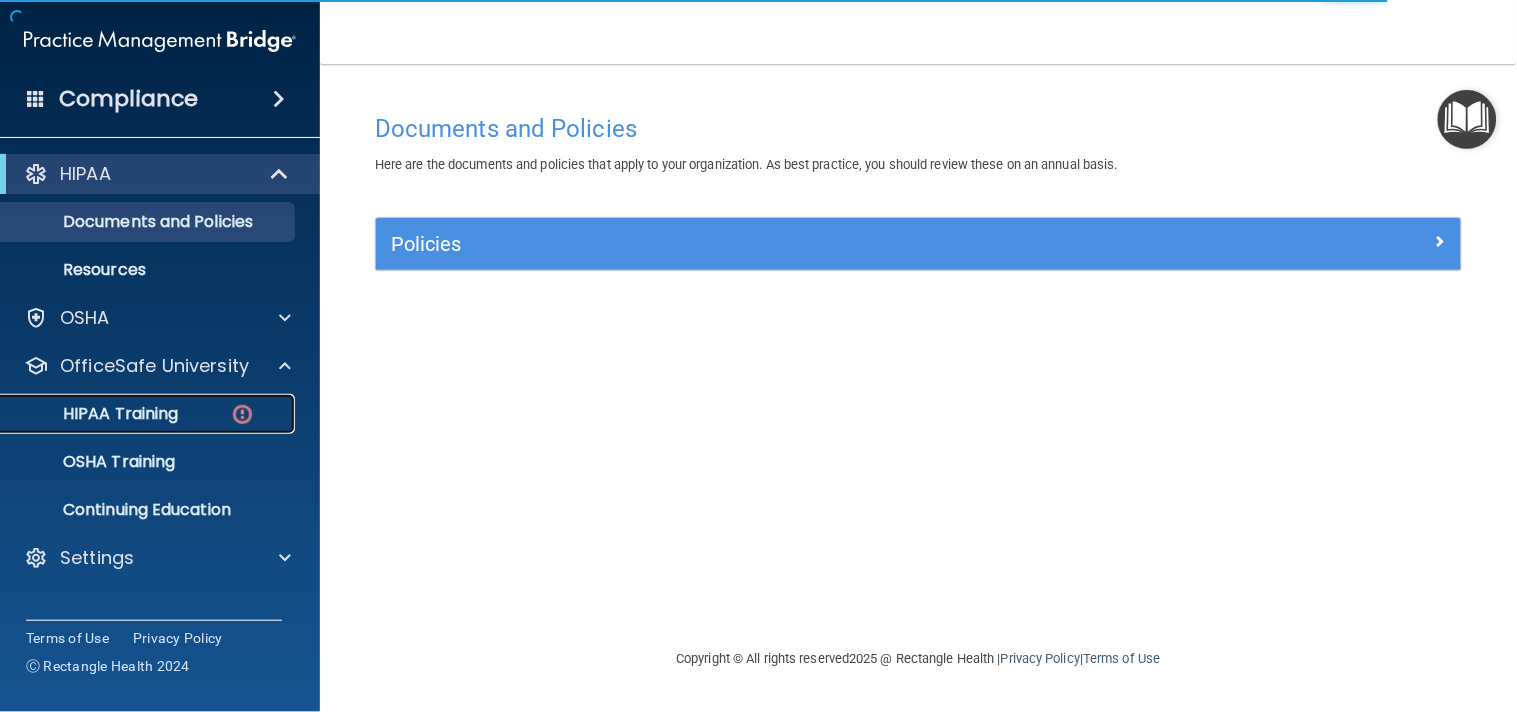 click on "HIPAA Training" at bounding box center (95, 414) 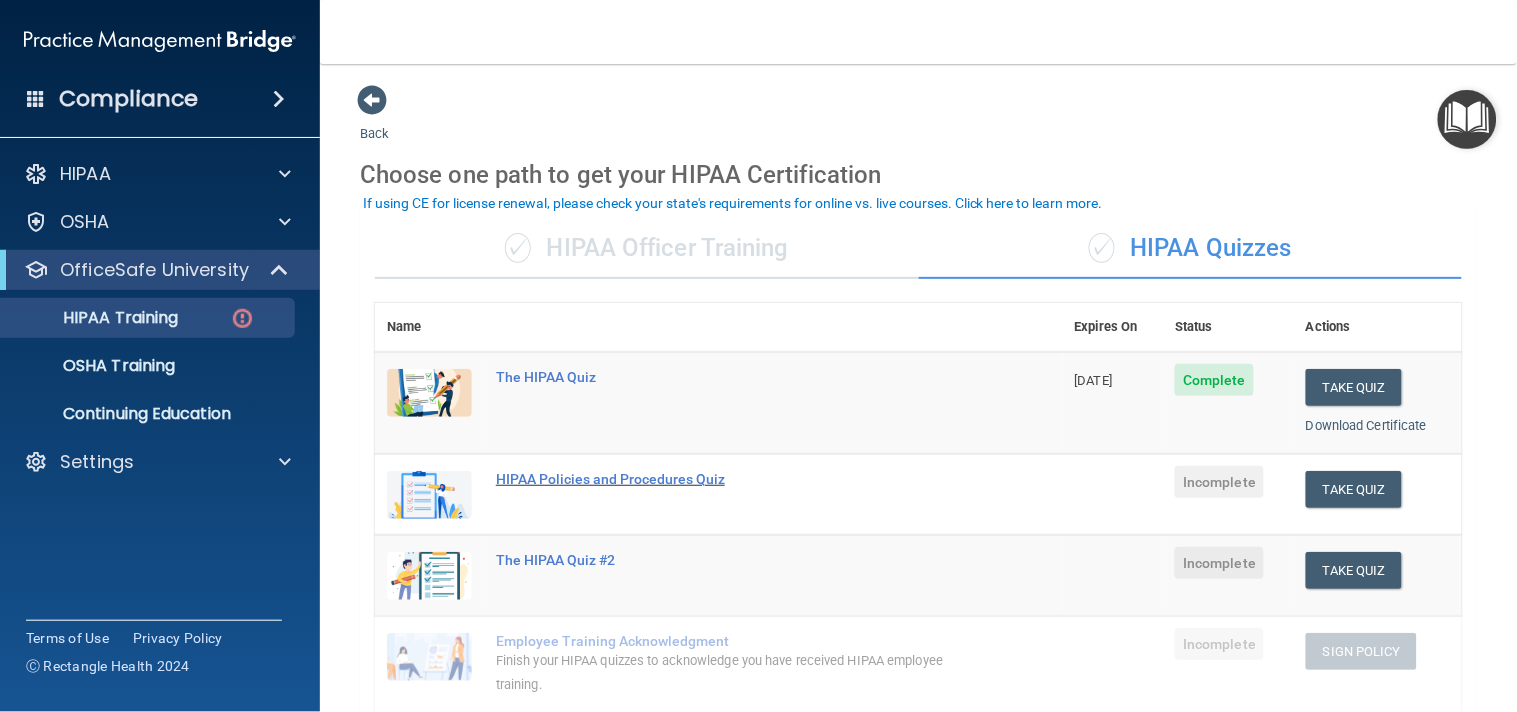 click on "HIPAA Policies and Procedures Quiz" at bounding box center (729, 479) 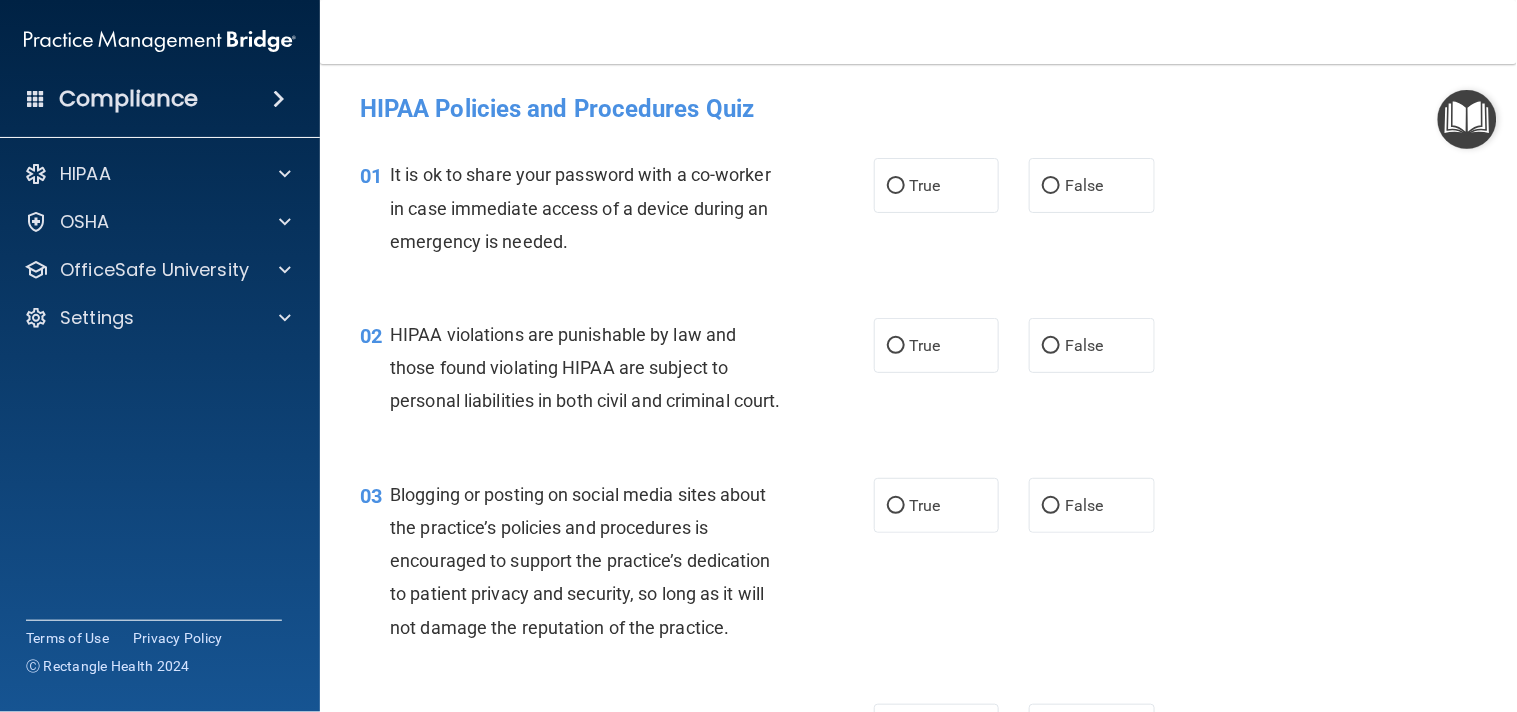 click on "01       It is ok to share your password with a co-worker in case immediate access of a device during an emergency is needed." at bounding box center [617, 213] 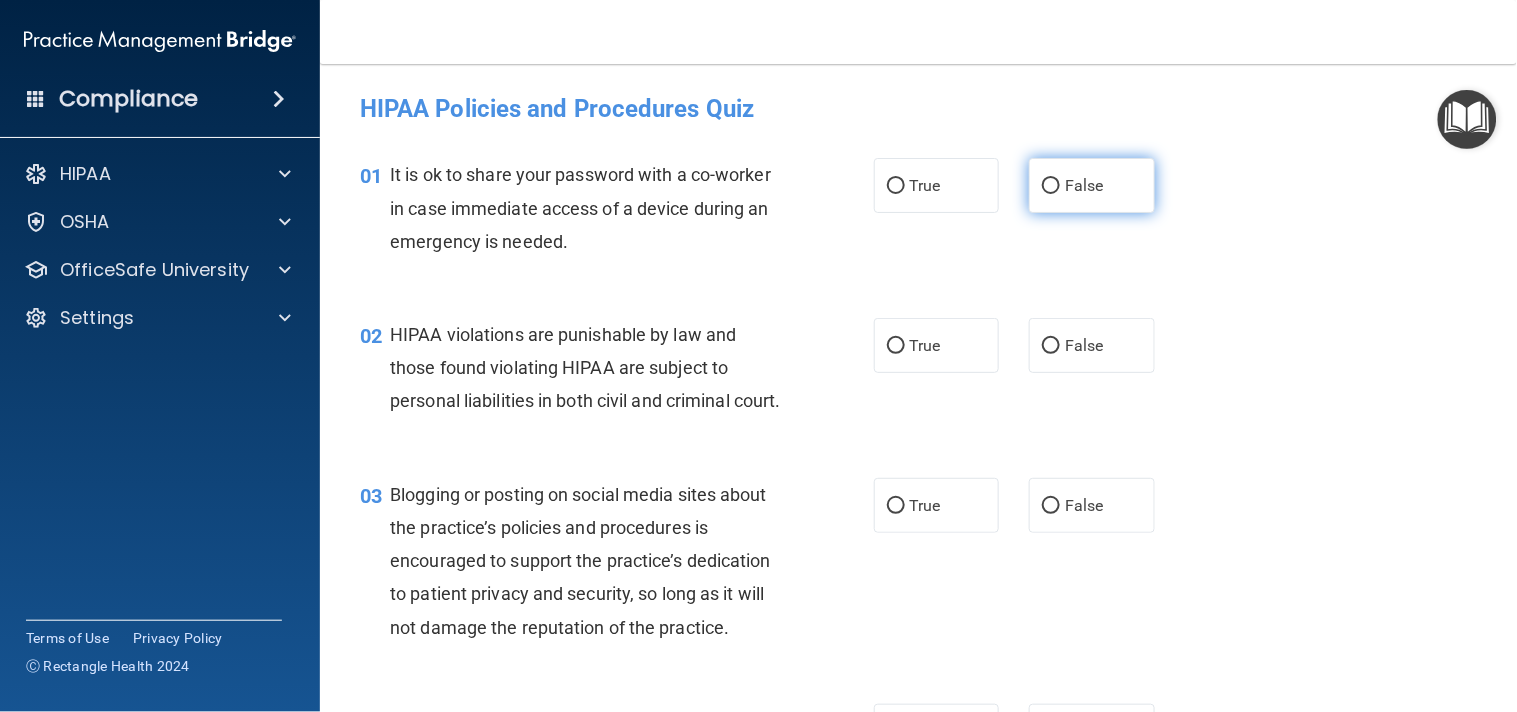 click on "False" at bounding box center (1092, 185) 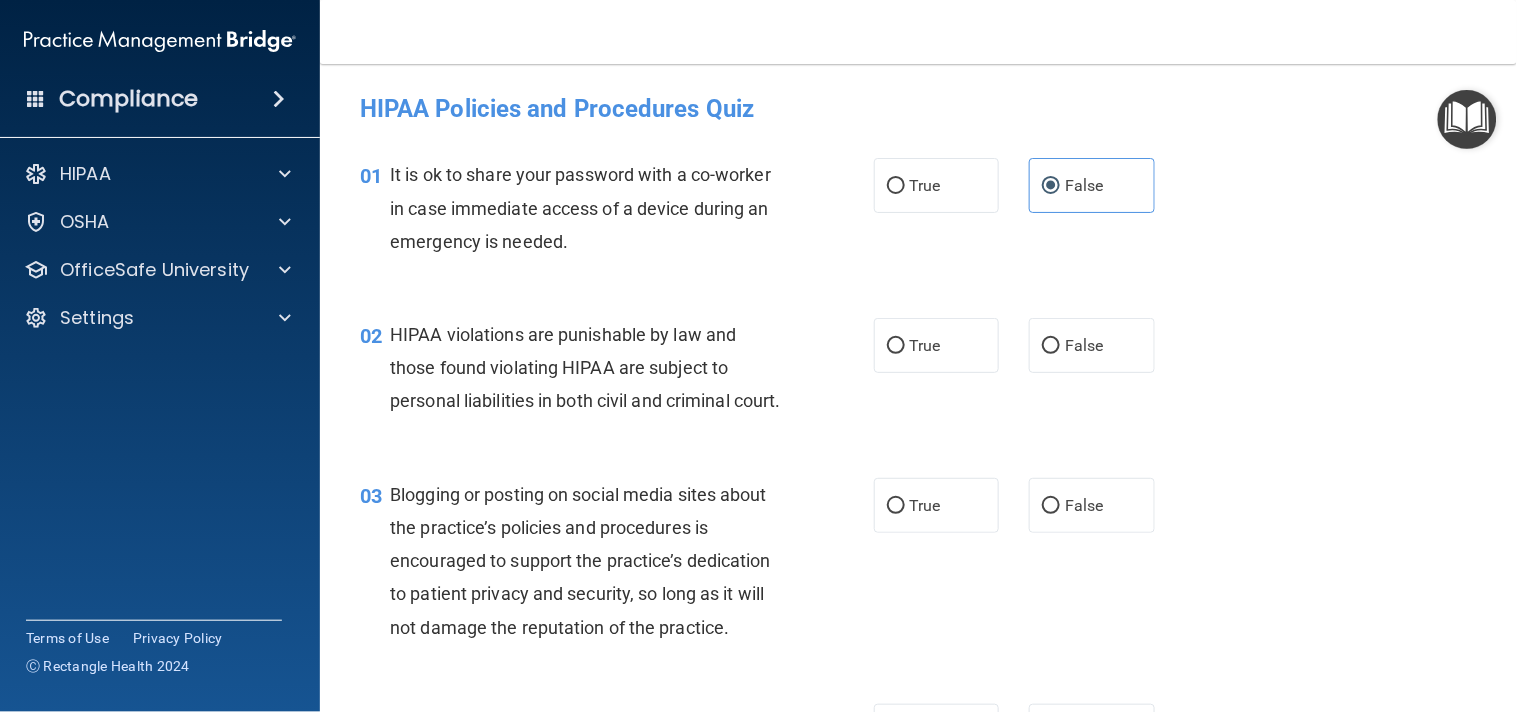 click on "01       It is ok to share your password with a co-worker in case immediate access of a device during an emergency is needed.                 True           False" at bounding box center [918, 213] 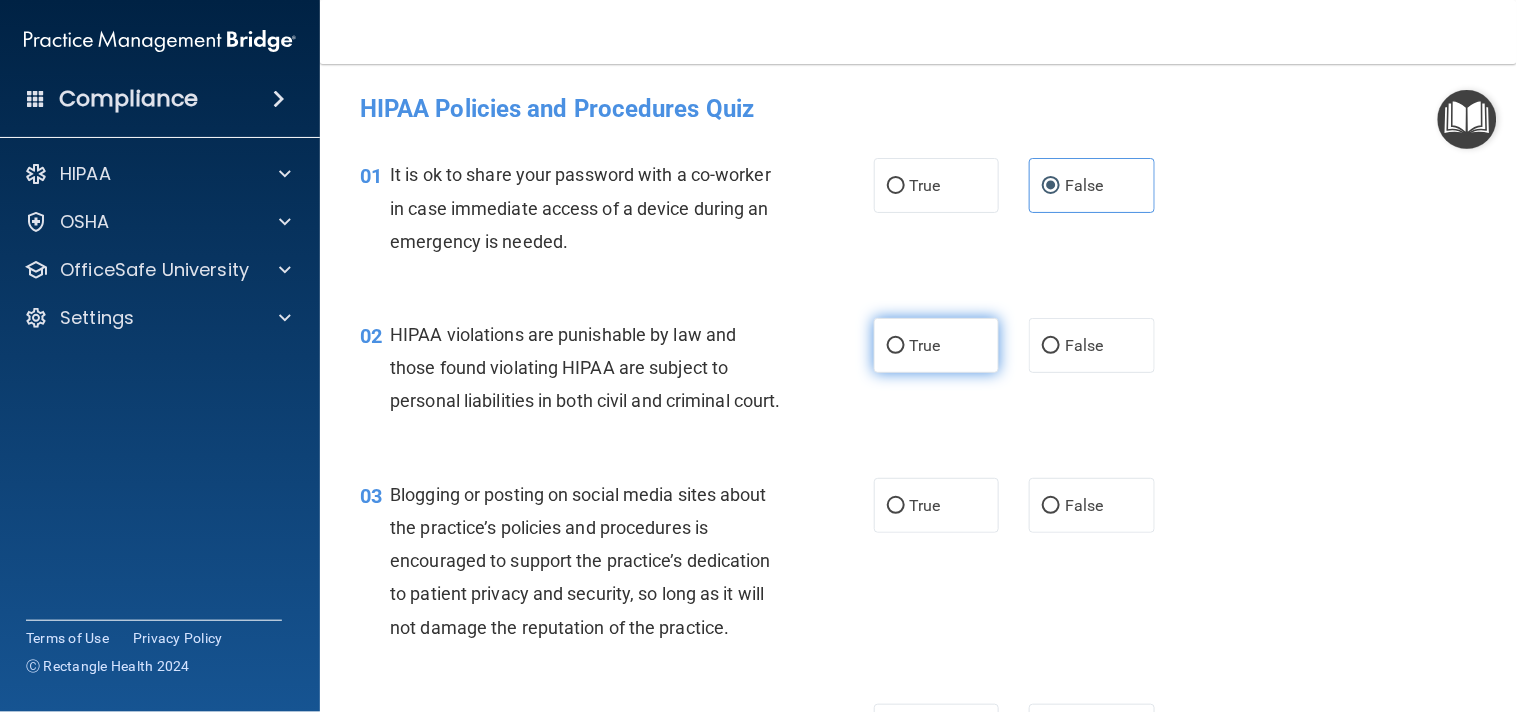 click on "True" at bounding box center [925, 345] 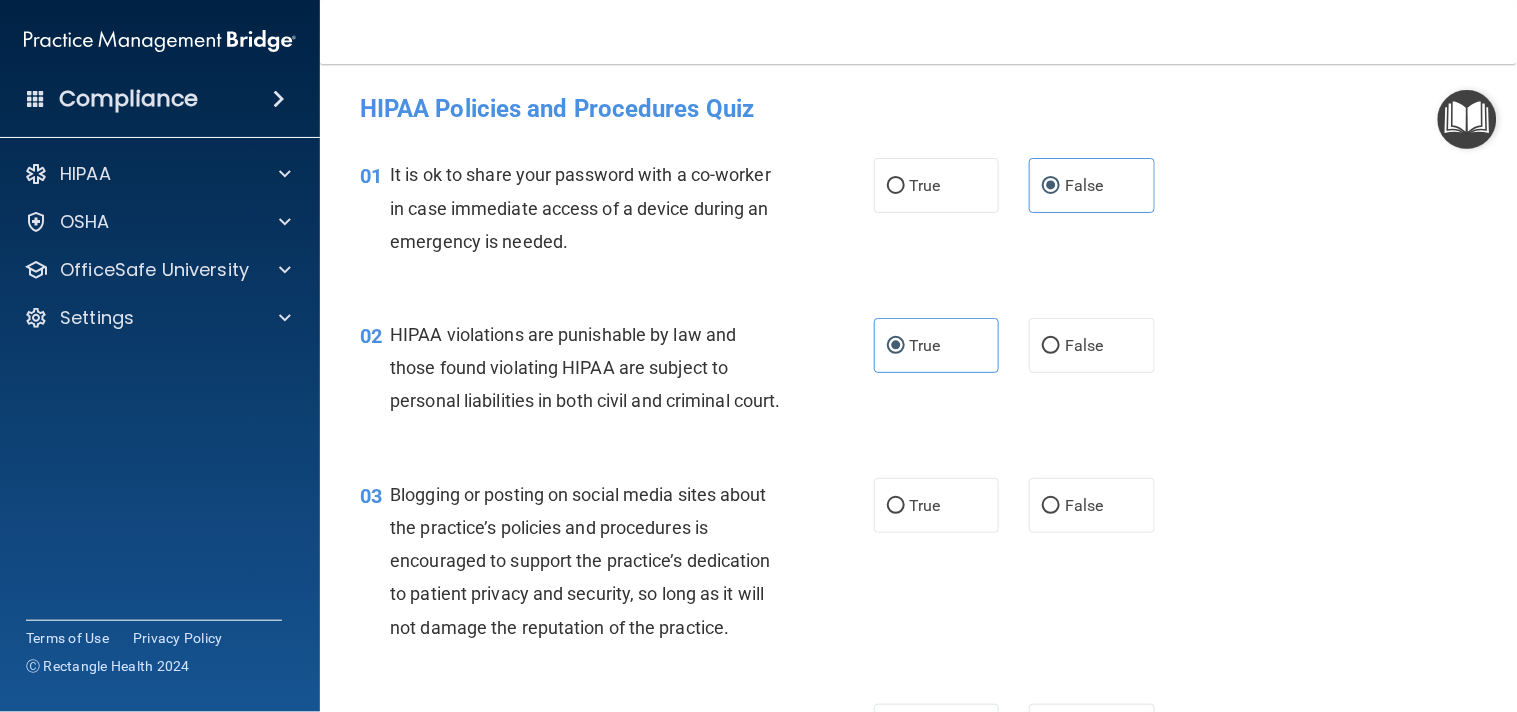 click on "HIPAA violations are punishable by law and those found violating HIPAA are subject to personal liabilities in both civil and criminal court." at bounding box center [585, 367] 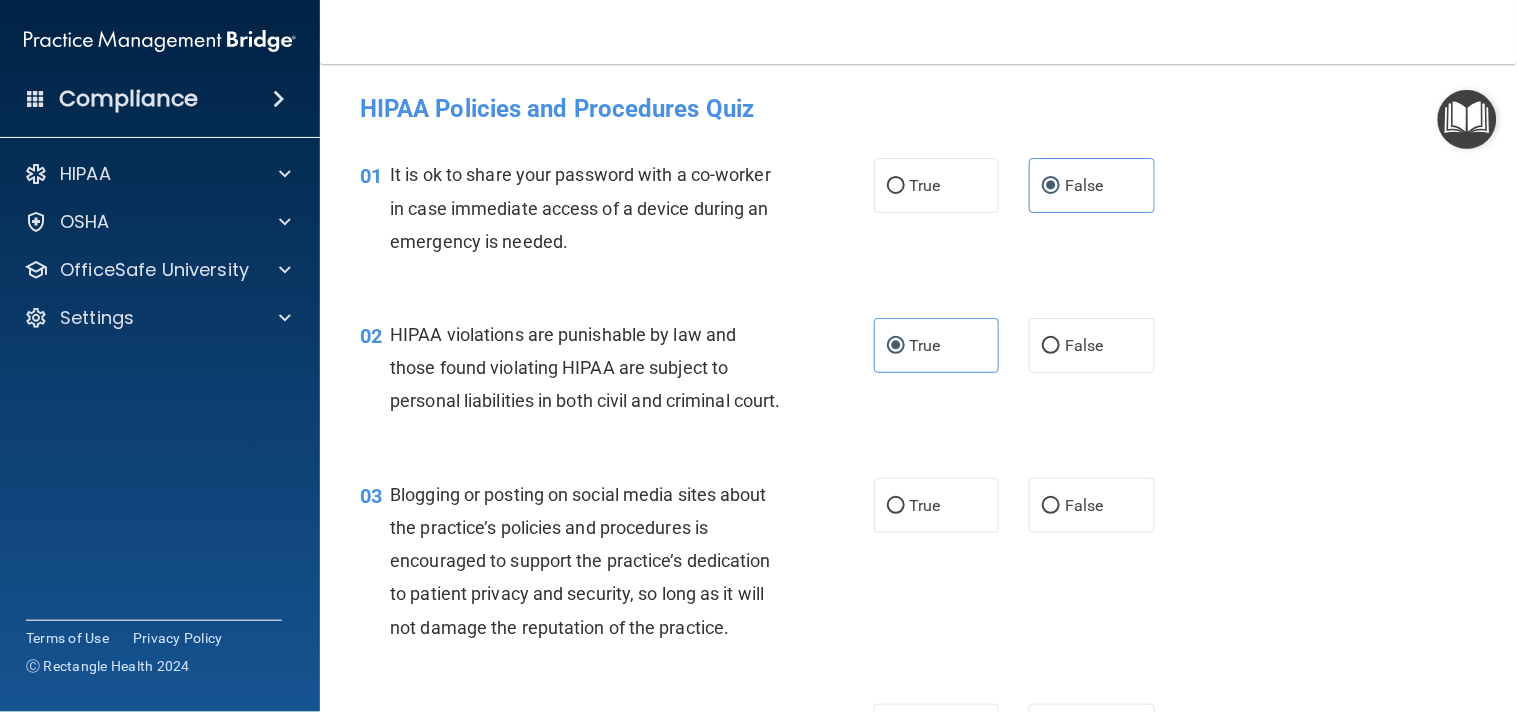 click on "01       It is ok to share your password with a co-worker in case immediate access of a device during an emergency is needed.                 True           False" at bounding box center (918, 213) 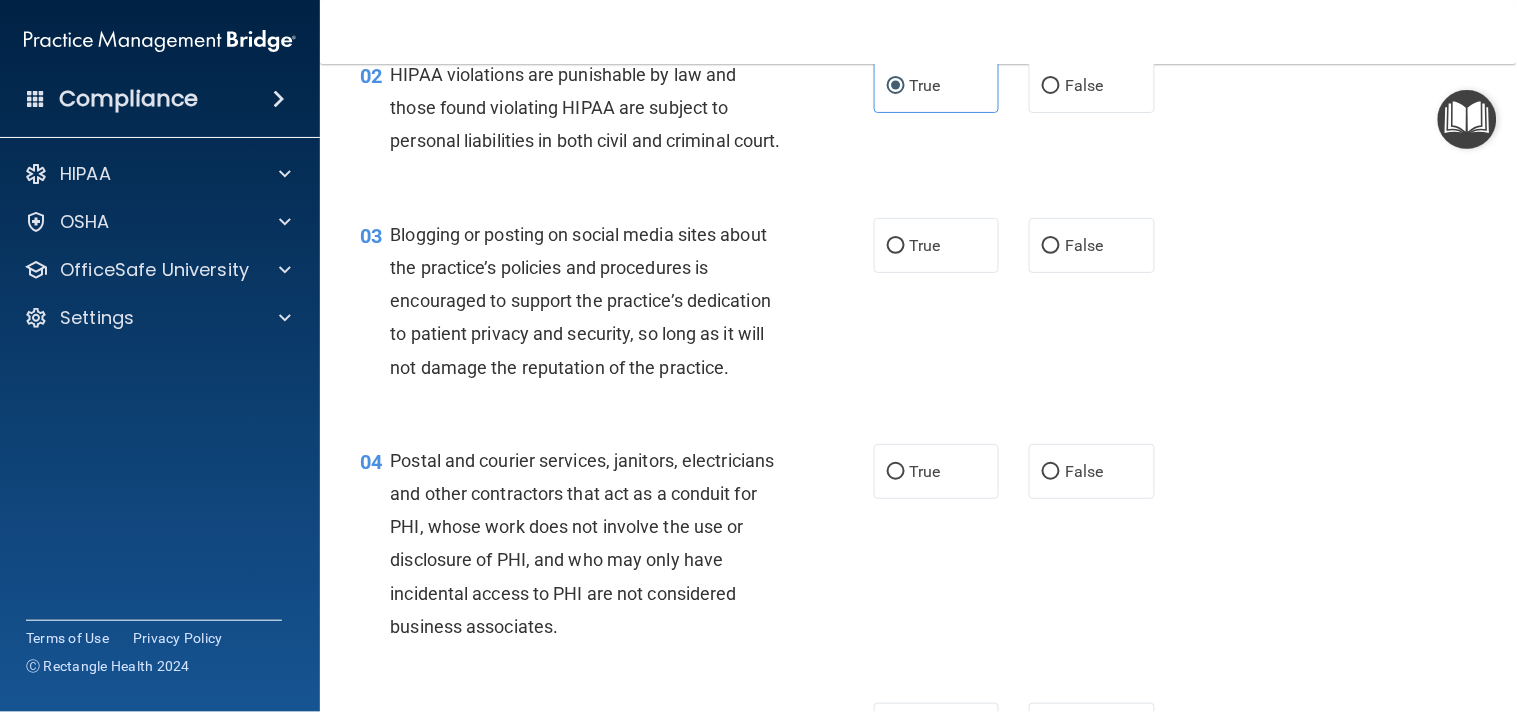 scroll, scrollTop: 303, scrollLeft: 0, axis: vertical 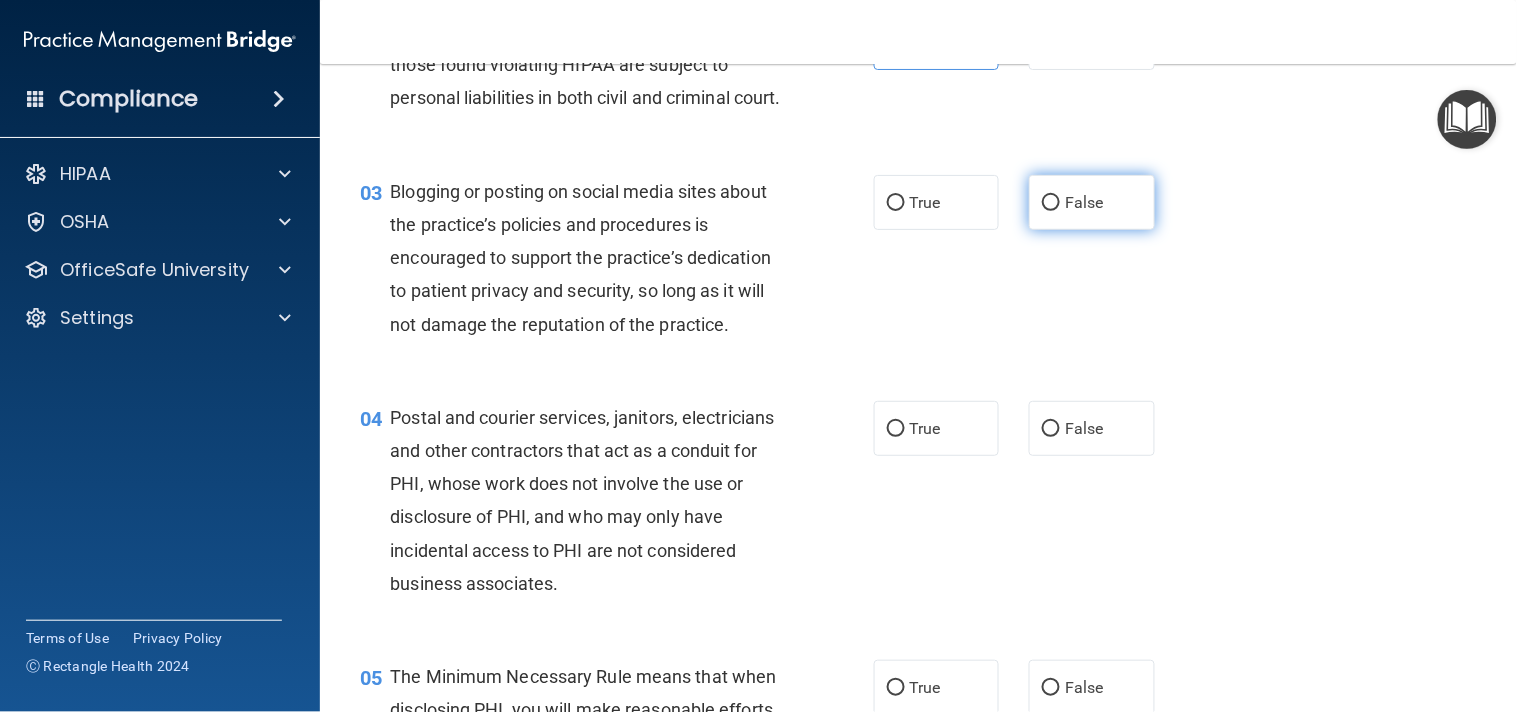 click on "False" at bounding box center (1092, 202) 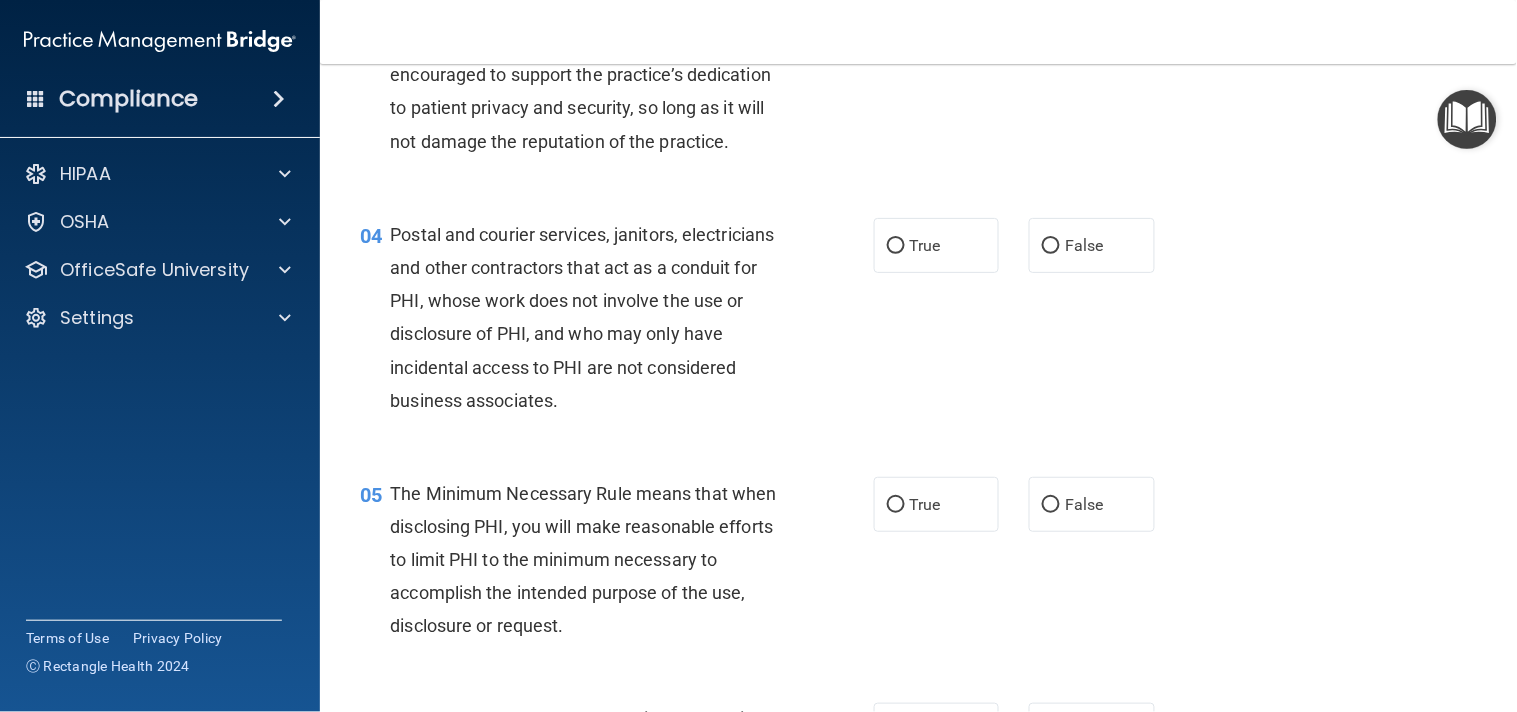 scroll, scrollTop: 508, scrollLeft: 0, axis: vertical 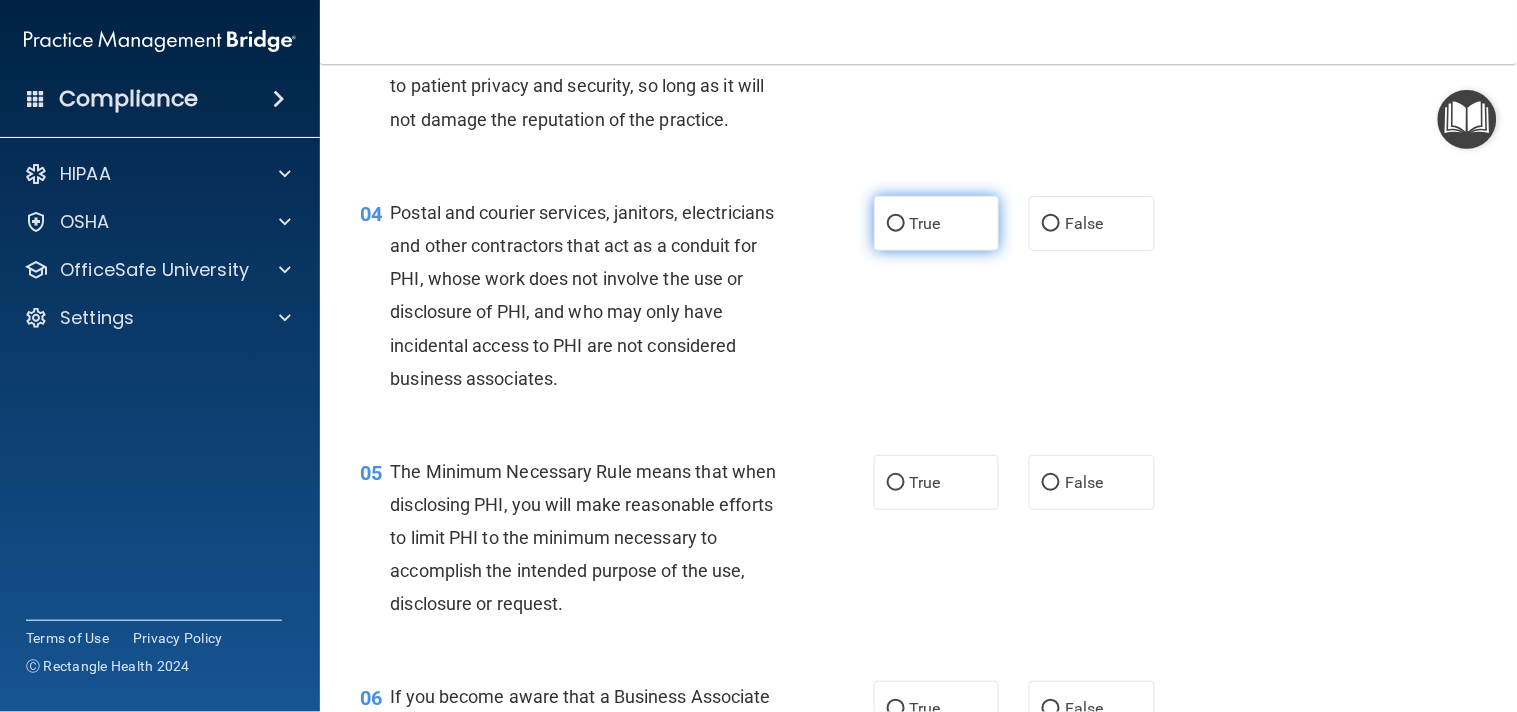 click on "True" at bounding box center (937, 223) 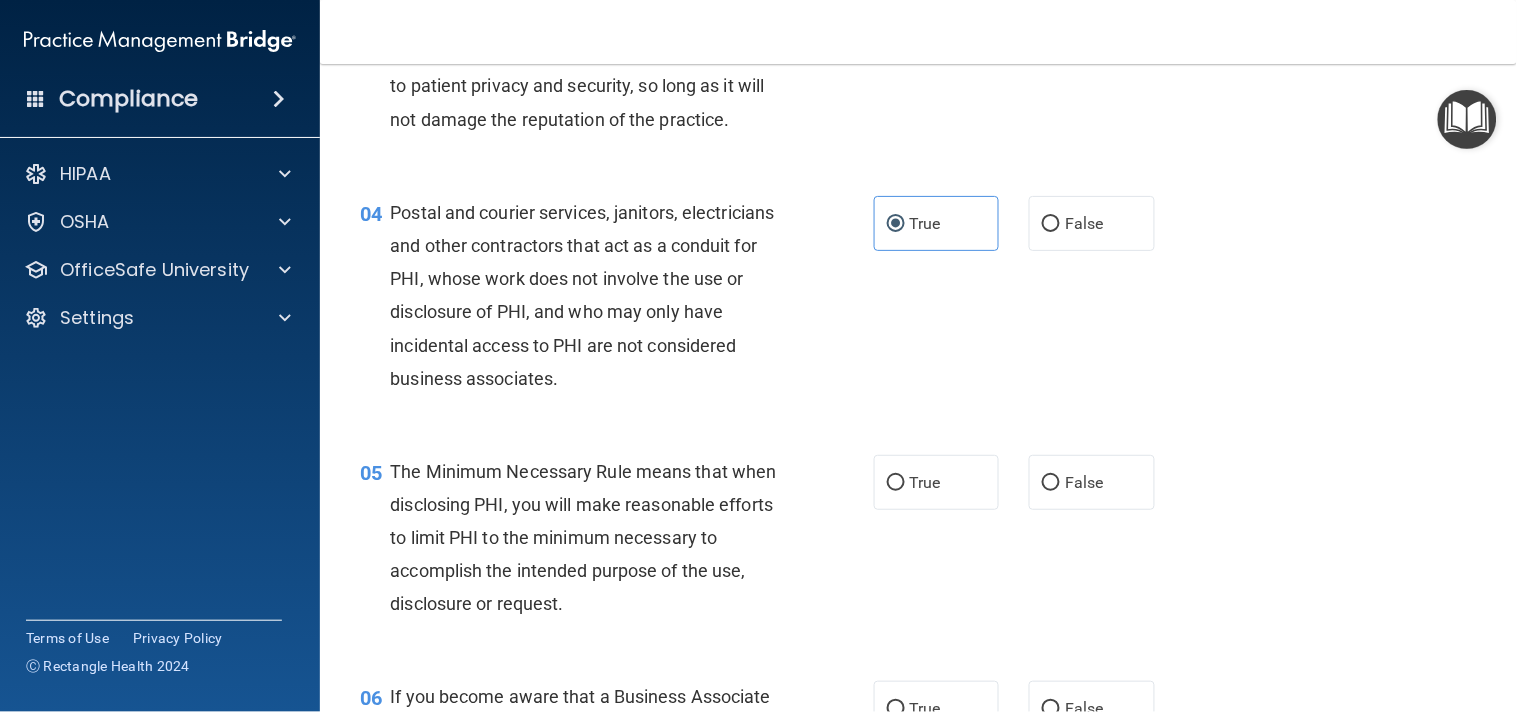 click on "04       Postal and courier services, janitors, electricians and other contractors that act as a conduit for PHI, whose work does not involve the use or disclosure of PHI, and who may only have incidental access to PHI are not considered business associates.                 True           False" at bounding box center [918, 300] 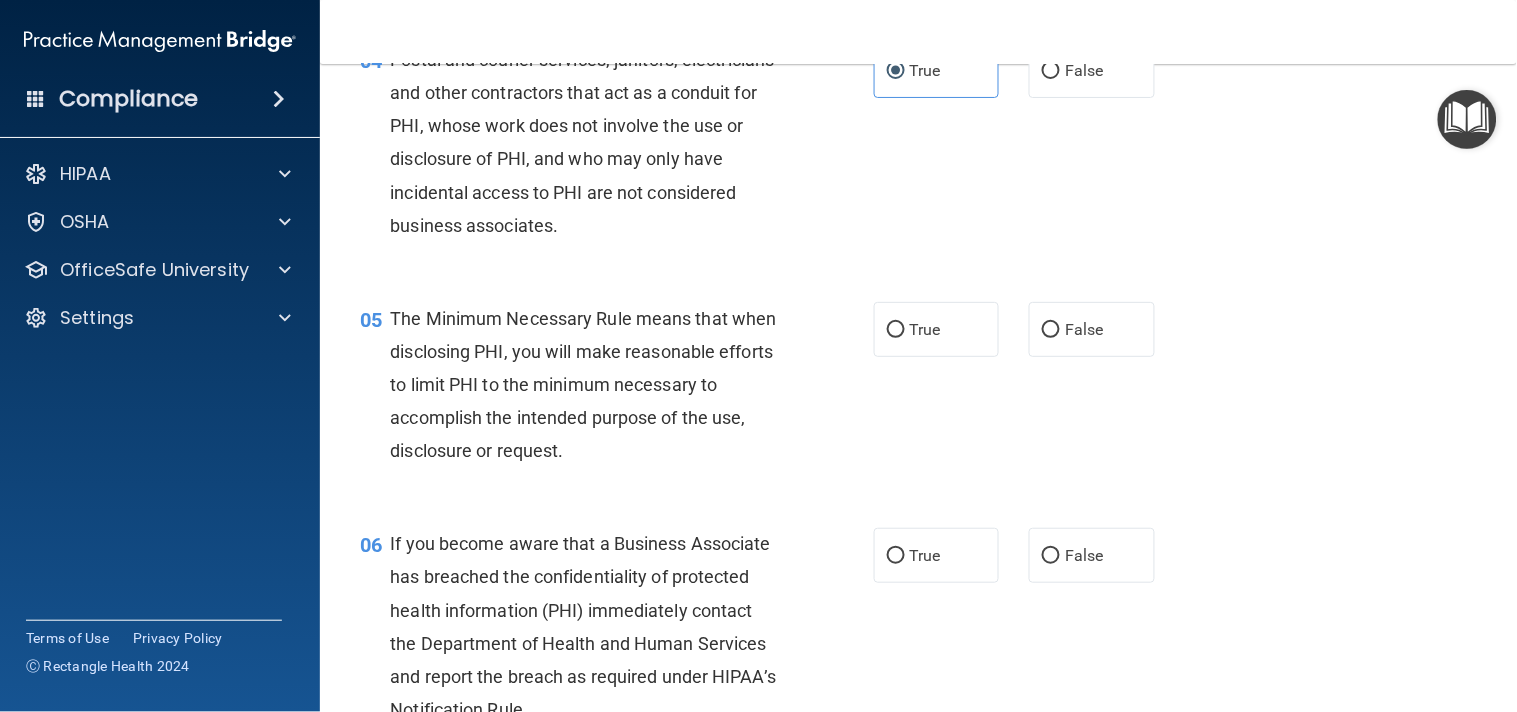 scroll, scrollTop: 704, scrollLeft: 0, axis: vertical 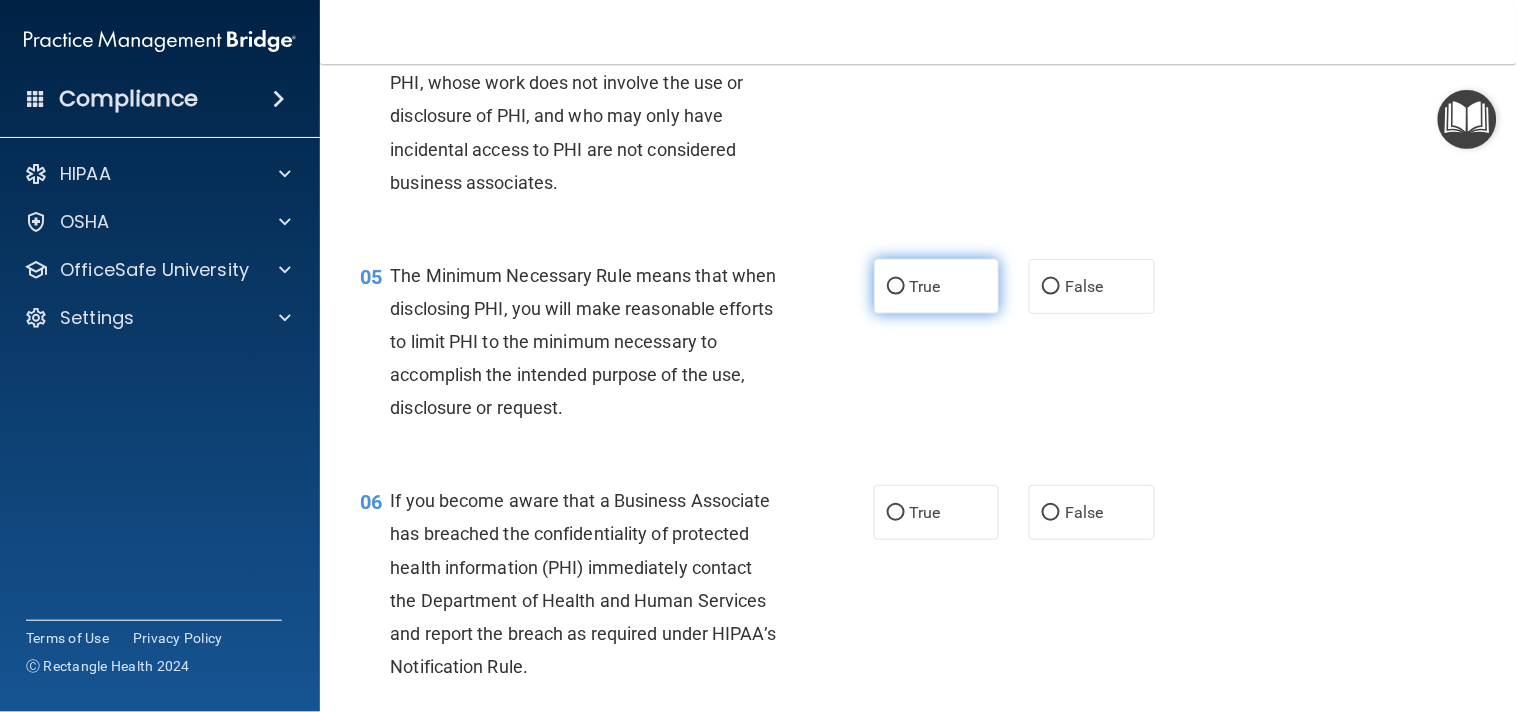 click on "True" at bounding box center [937, 286] 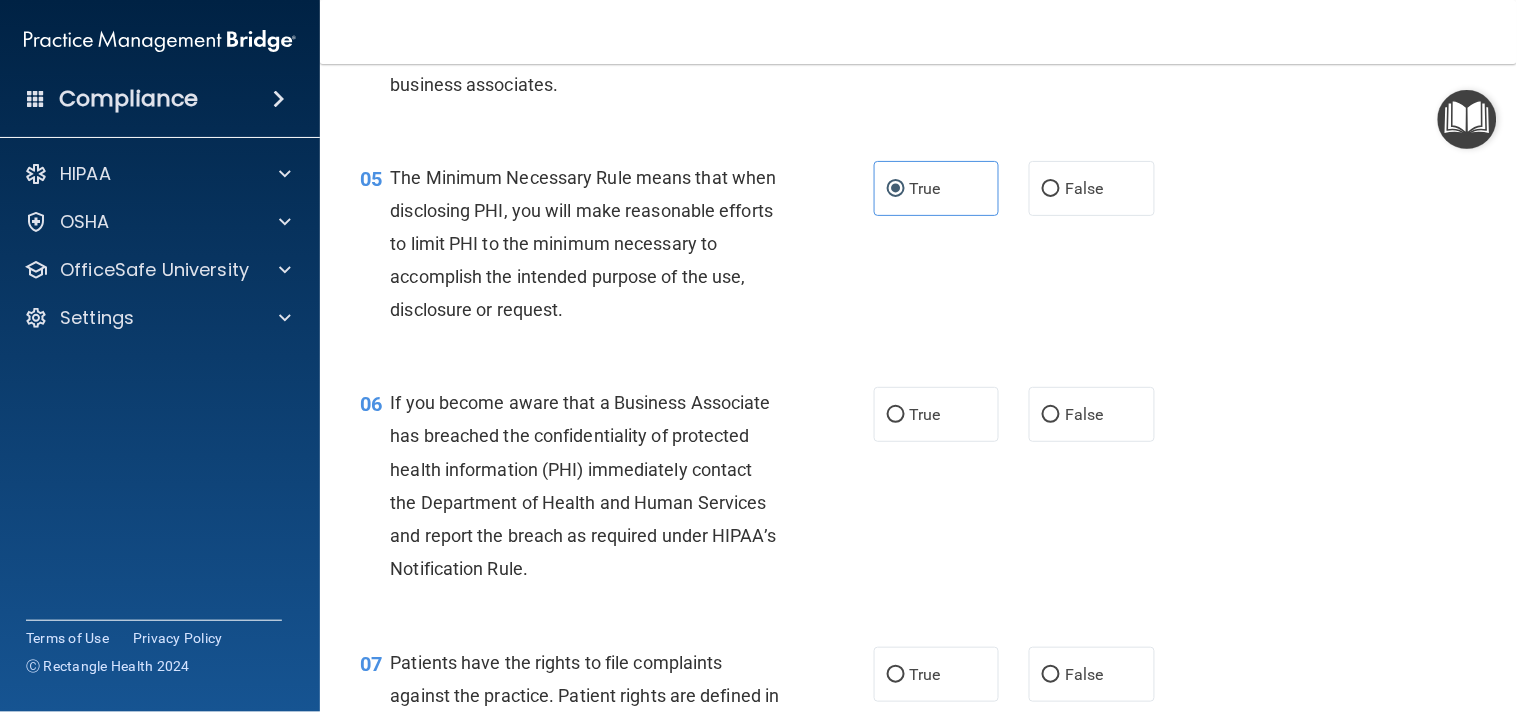 scroll, scrollTop: 823, scrollLeft: 0, axis: vertical 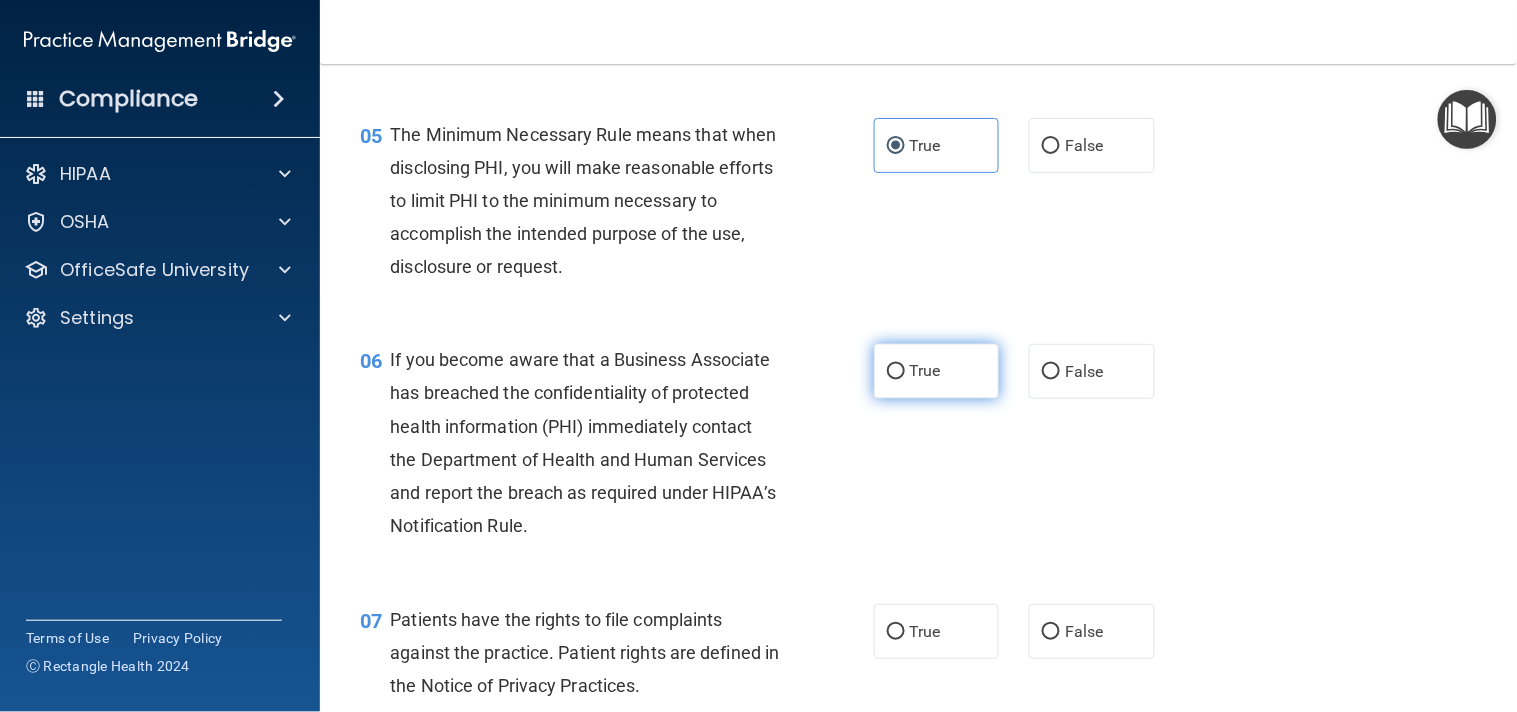 click on "True" at bounding box center [937, 371] 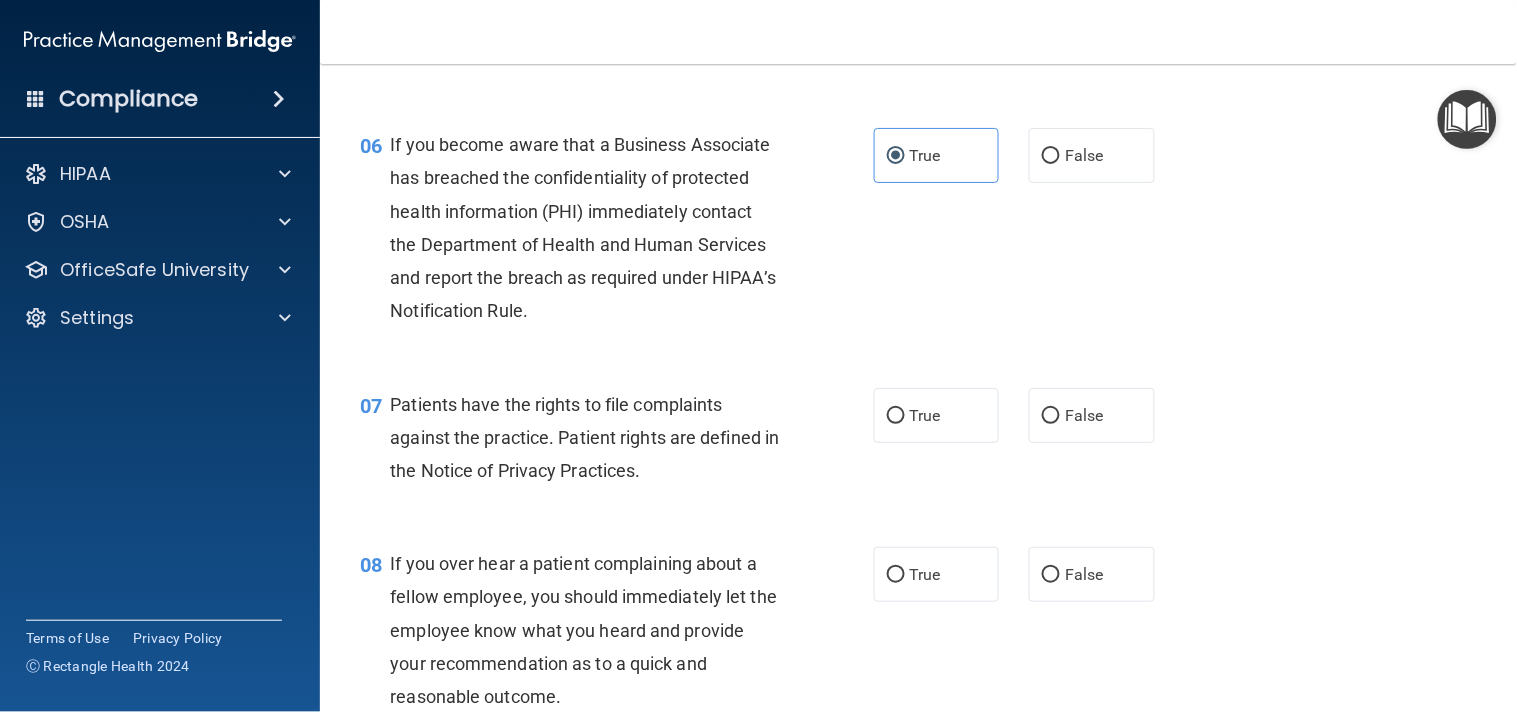 scroll, scrollTop: 1072, scrollLeft: 0, axis: vertical 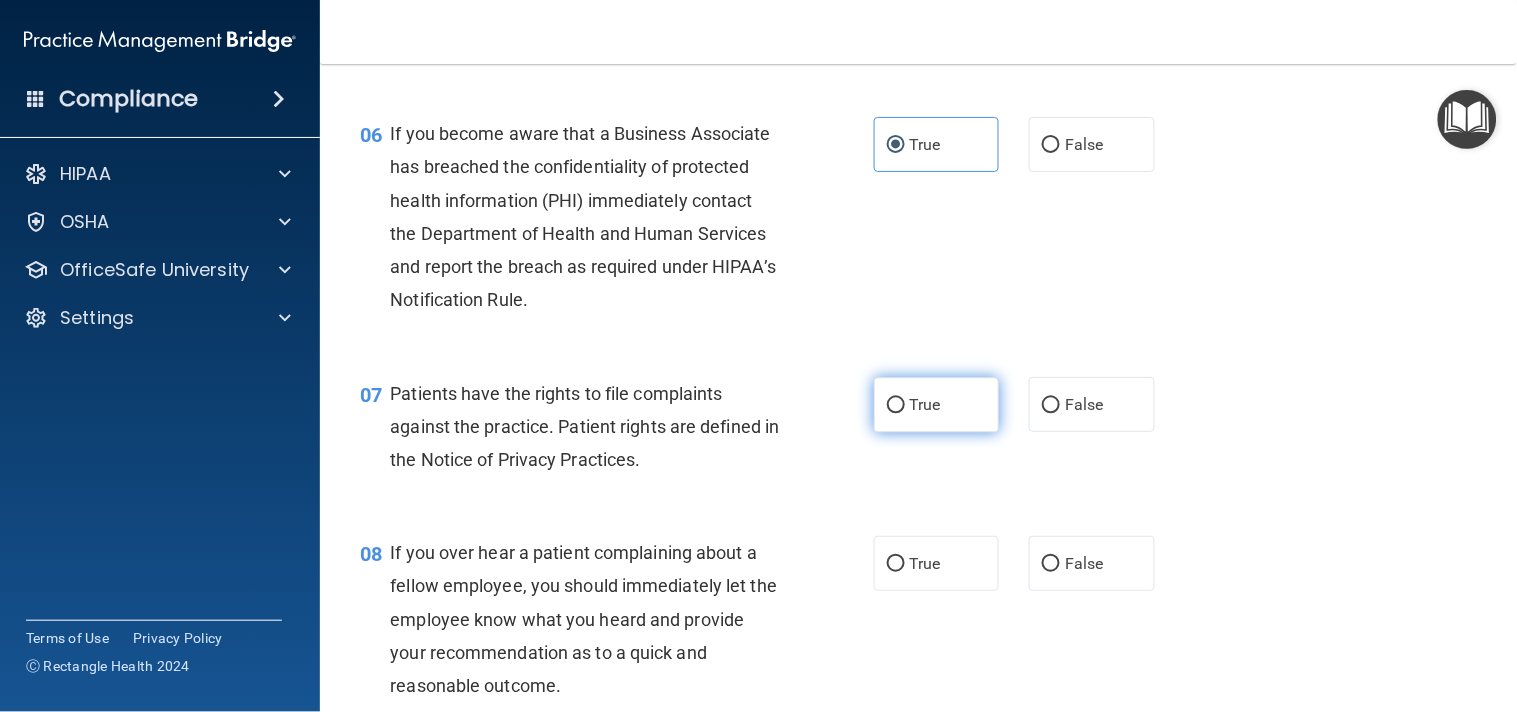 click on "True" at bounding box center (937, 404) 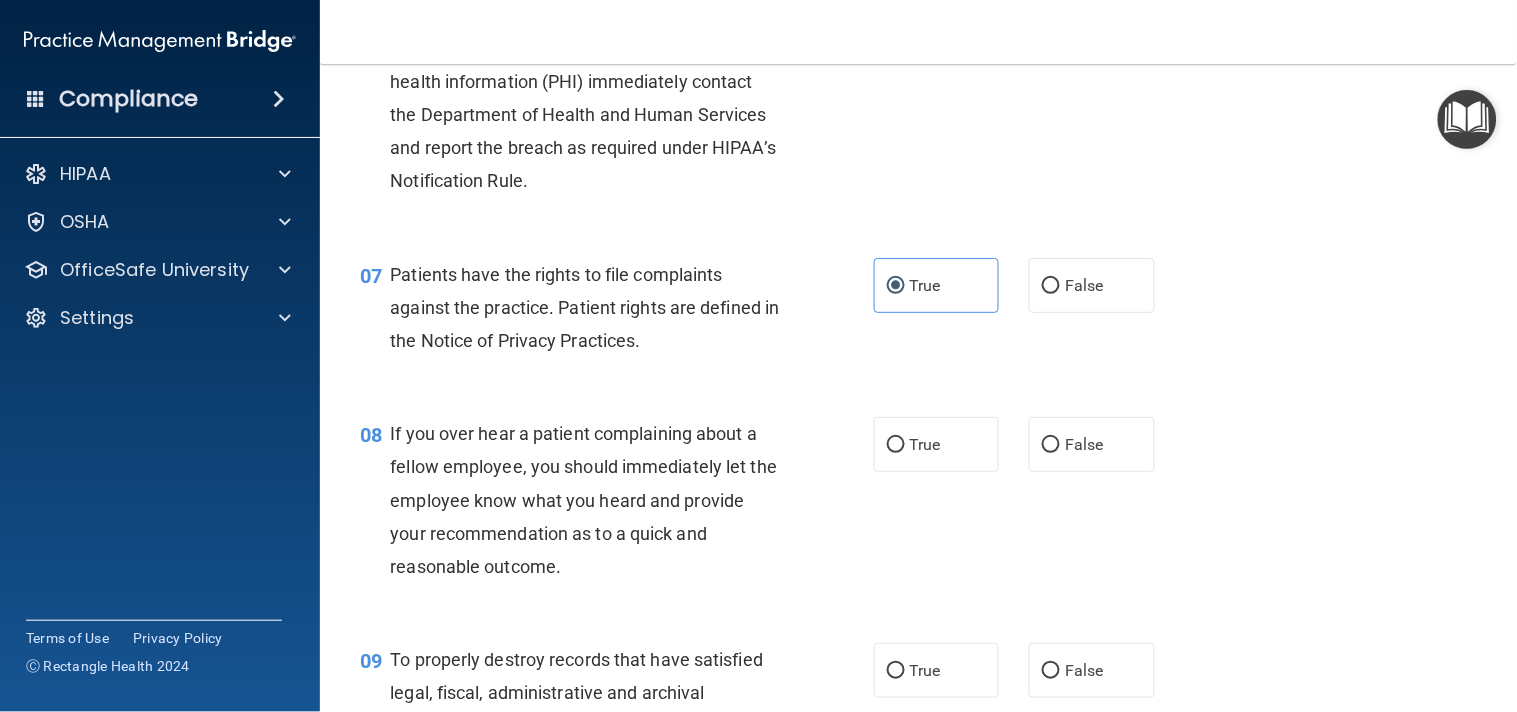 scroll, scrollTop: 1213, scrollLeft: 0, axis: vertical 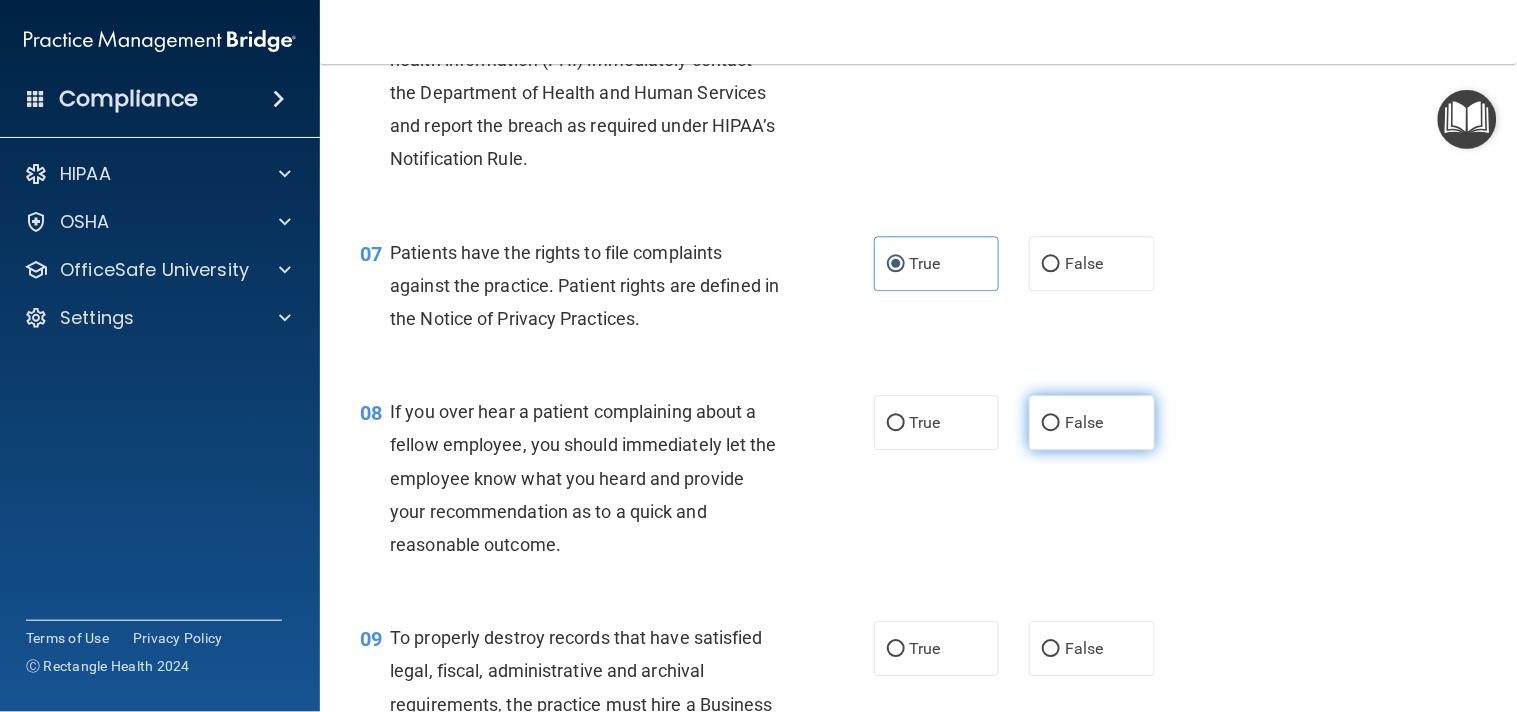 click on "False" at bounding box center (1092, 422) 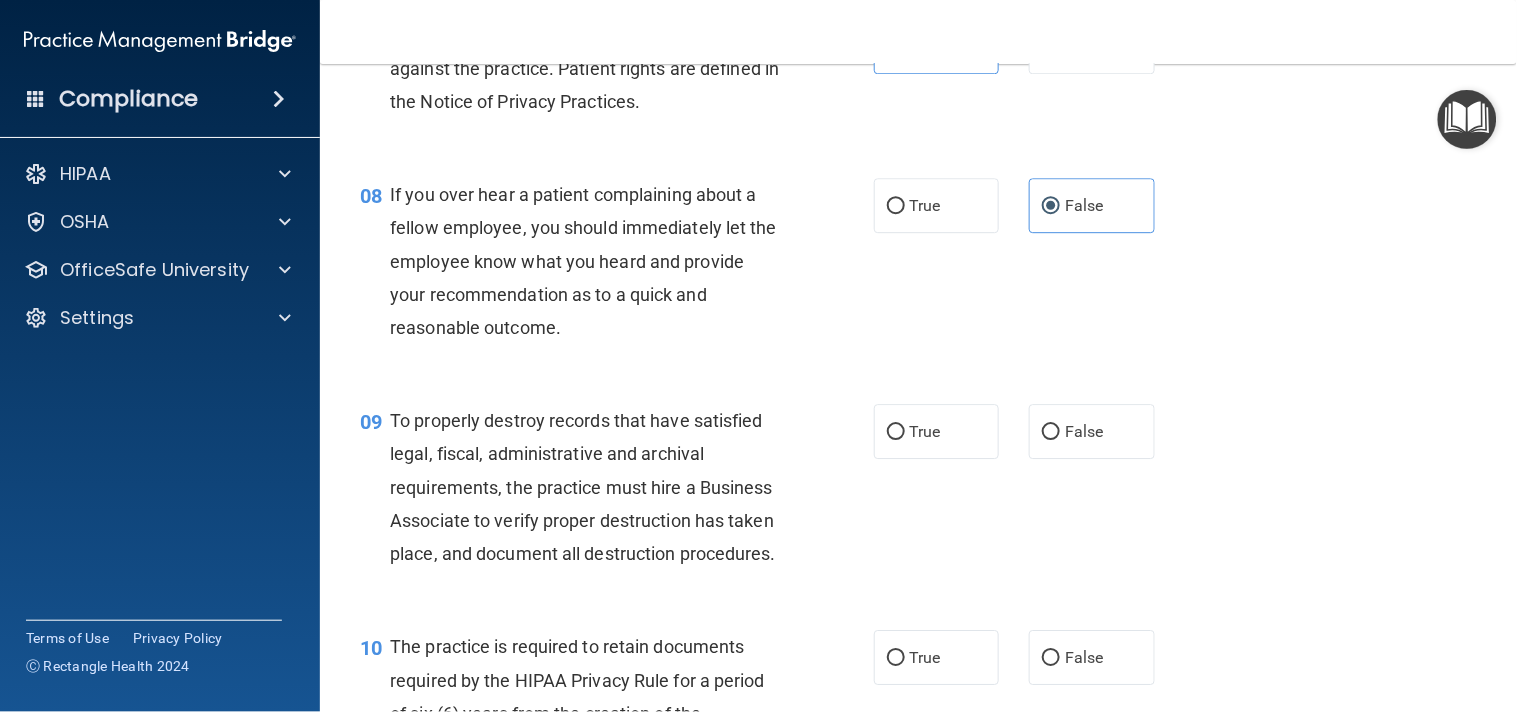 scroll, scrollTop: 1441, scrollLeft: 0, axis: vertical 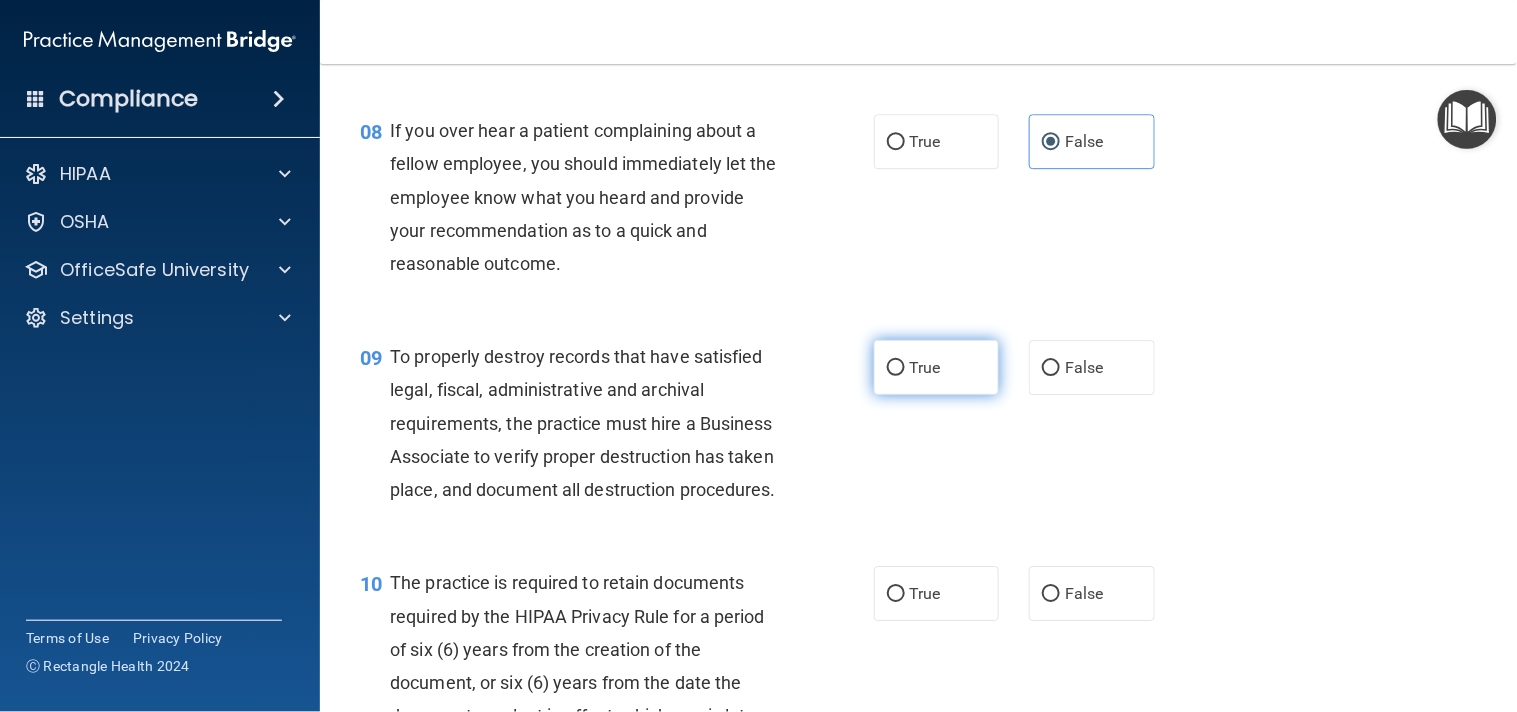 click on "True" at bounding box center (937, 367) 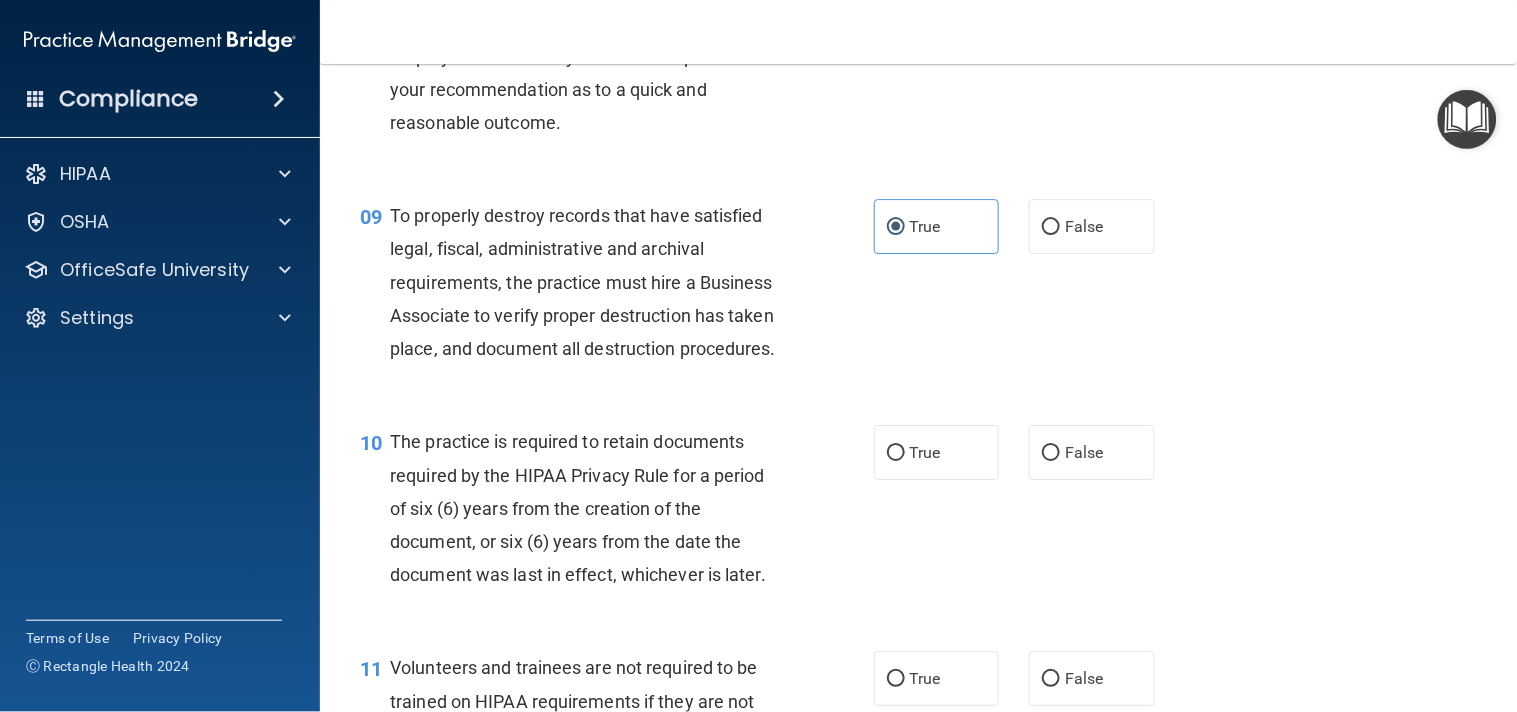 scroll, scrollTop: 1667, scrollLeft: 0, axis: vertical 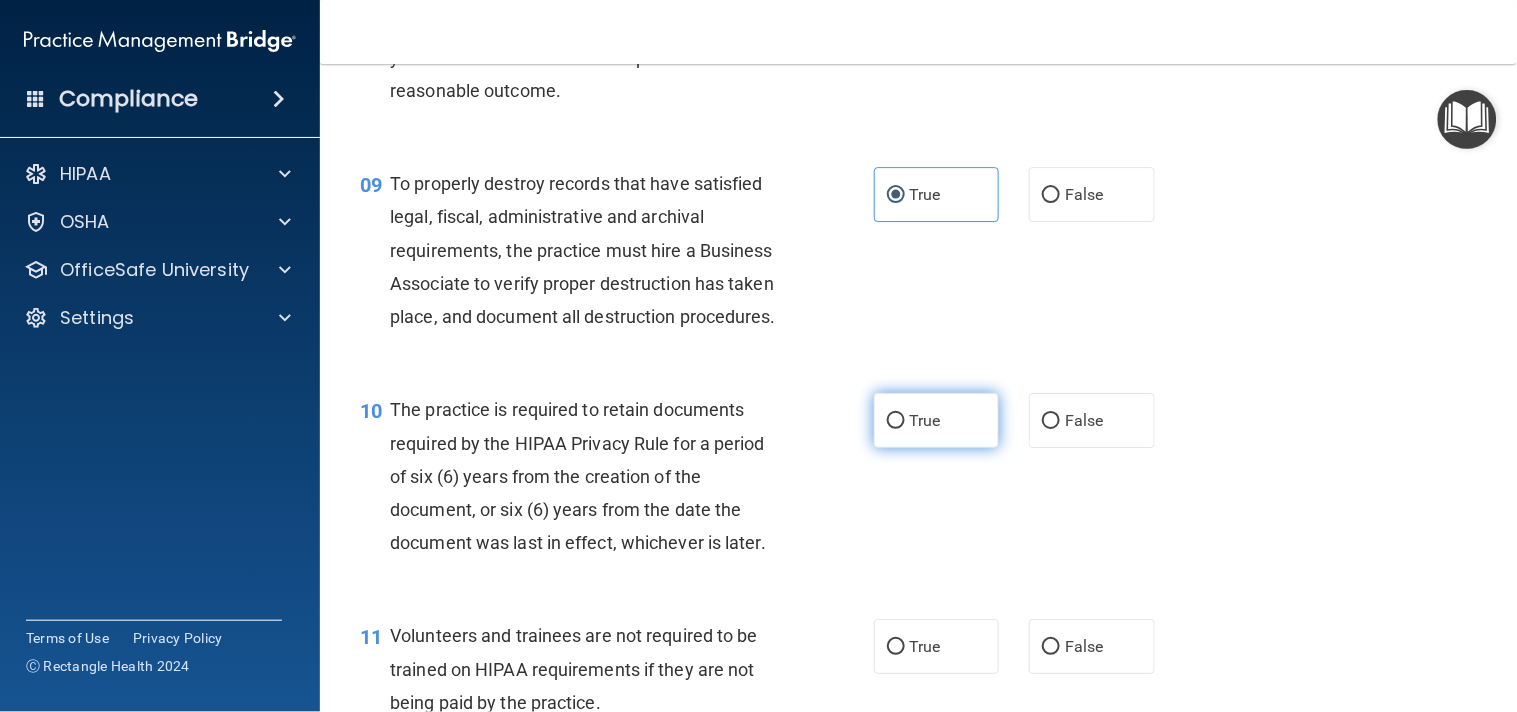 click on "True" at bounding box center (925, 420) 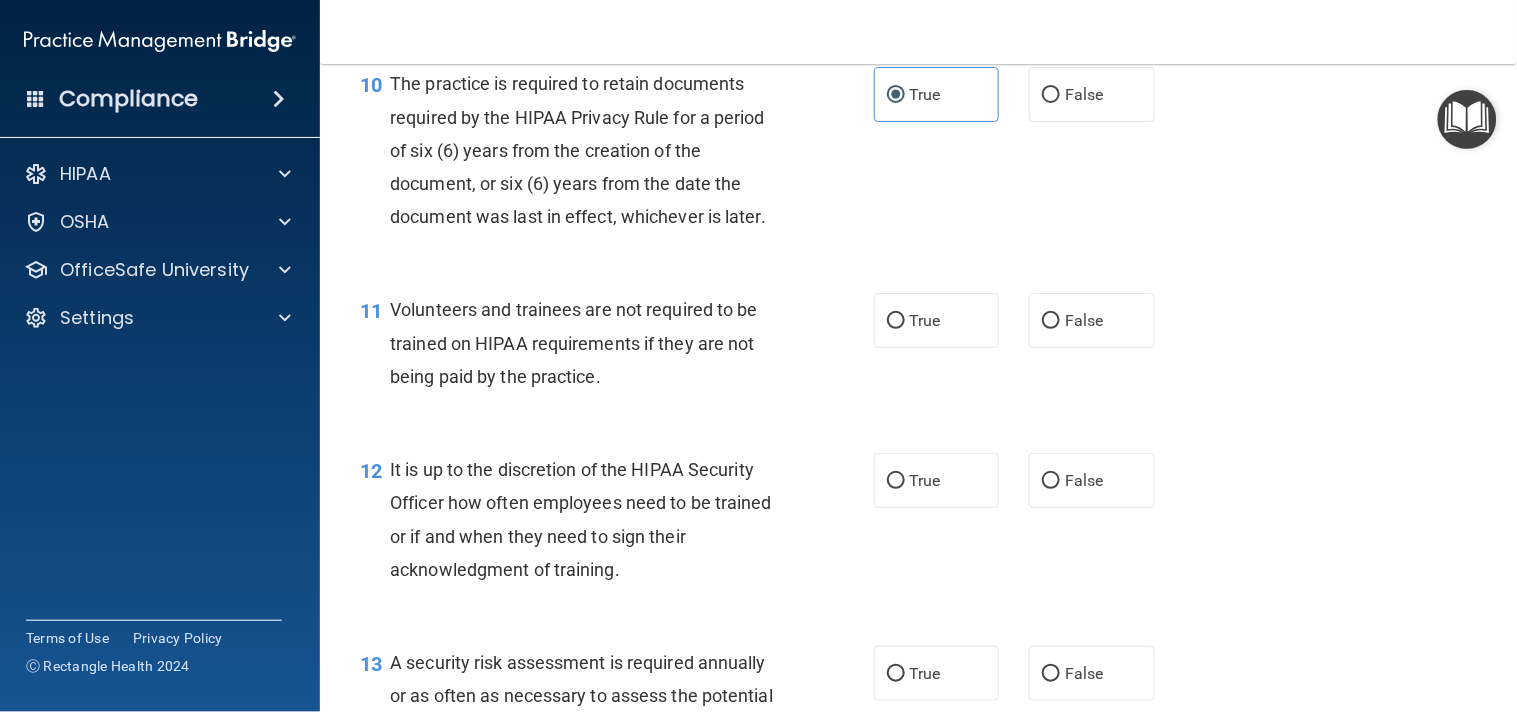 scroll, scrollTop: 2003, scrollLeft: 0, axis: vertical 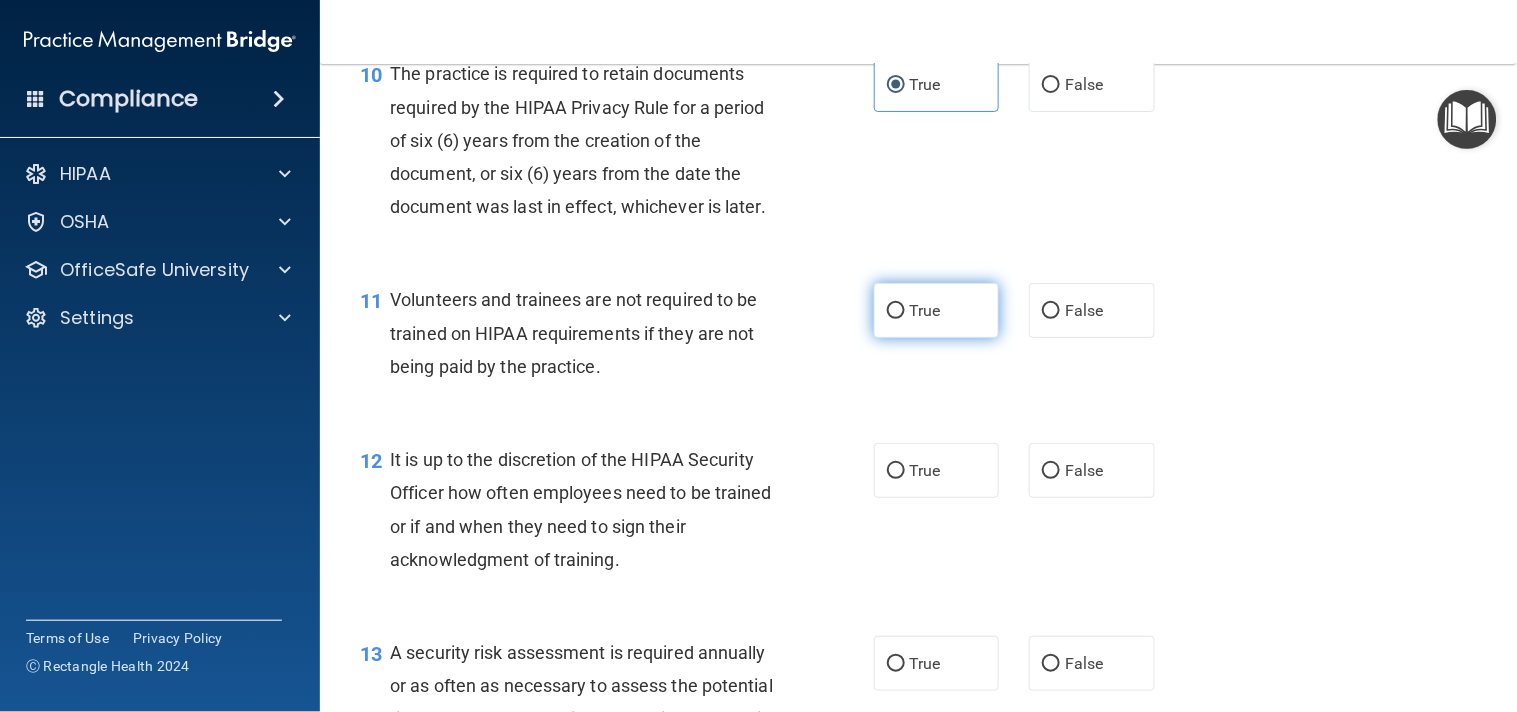 click on "True" at bounding box center [925, 310] 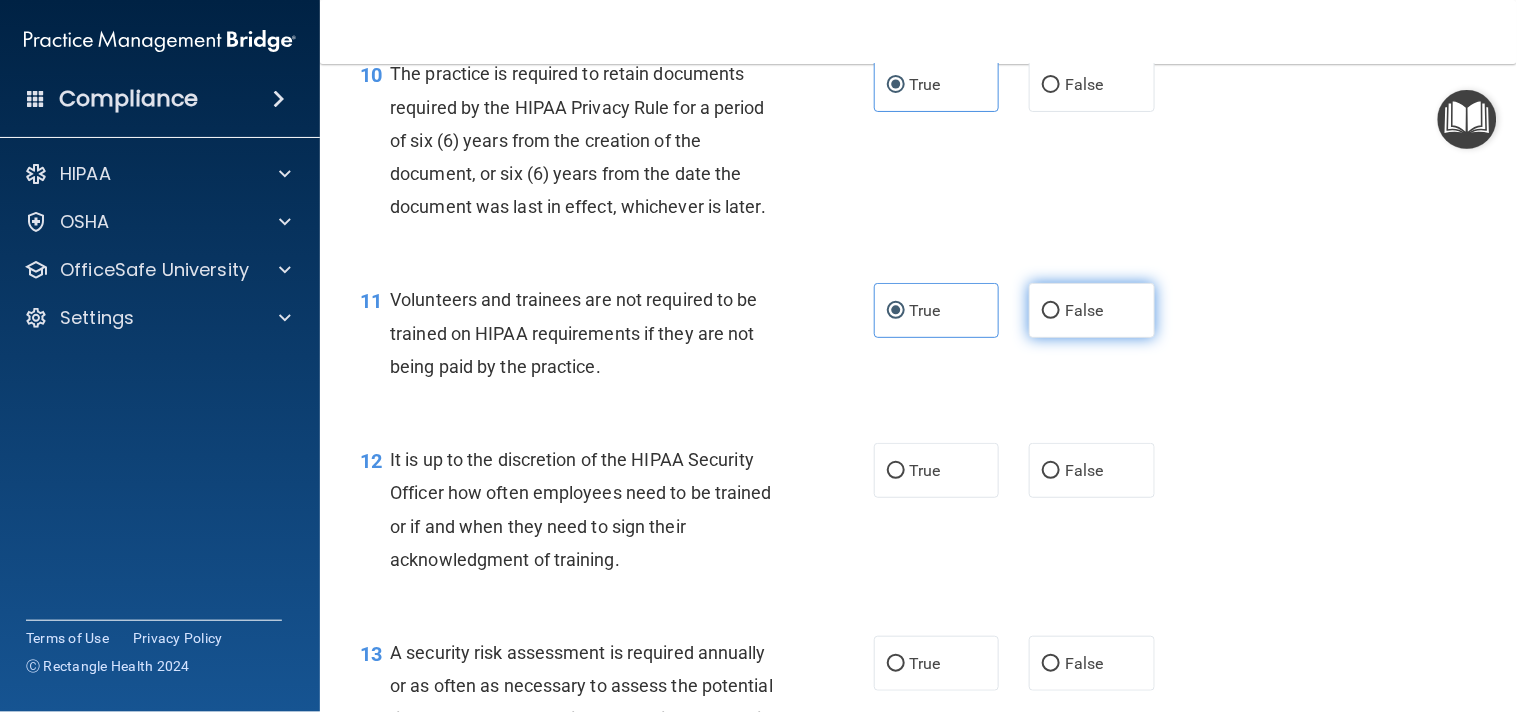 click on "False" at bounding box center (1084, 310) 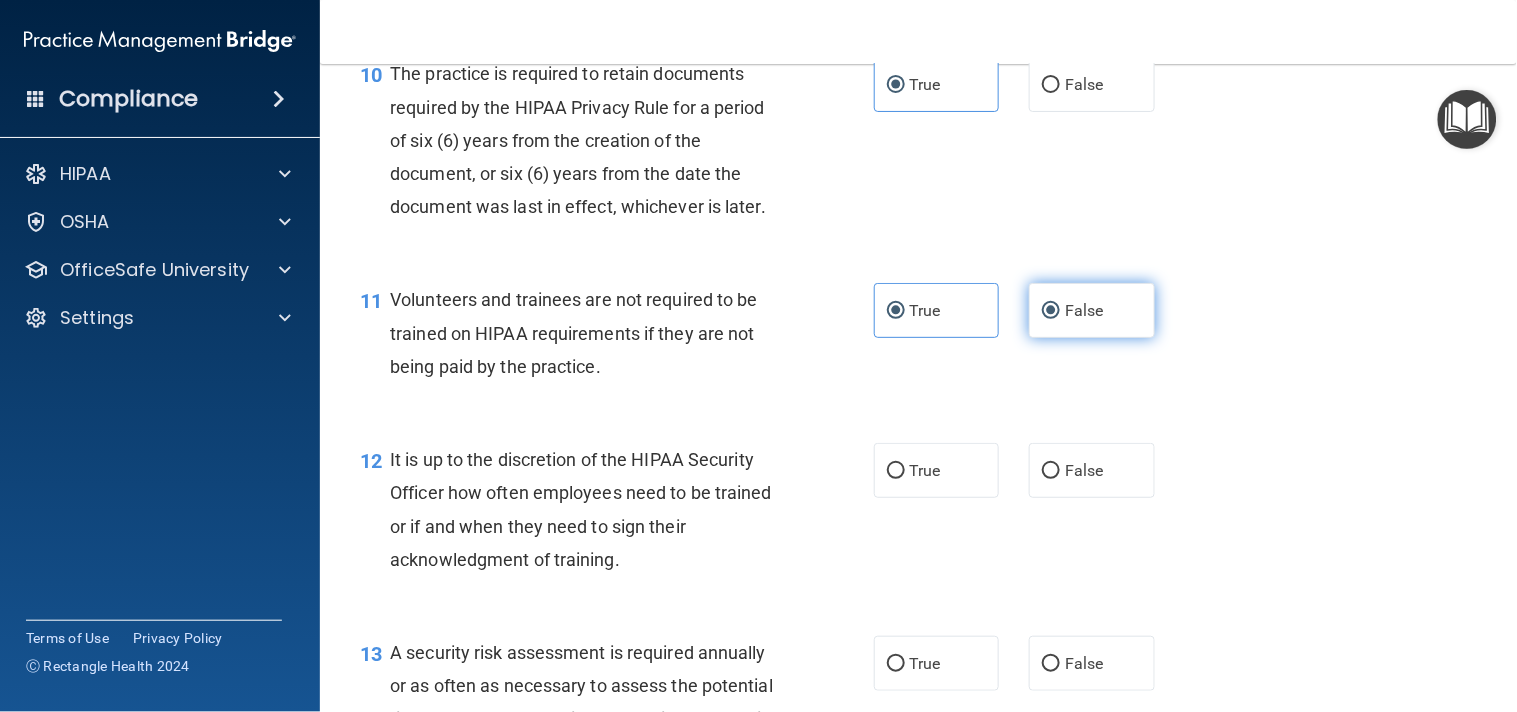 radio on "false" 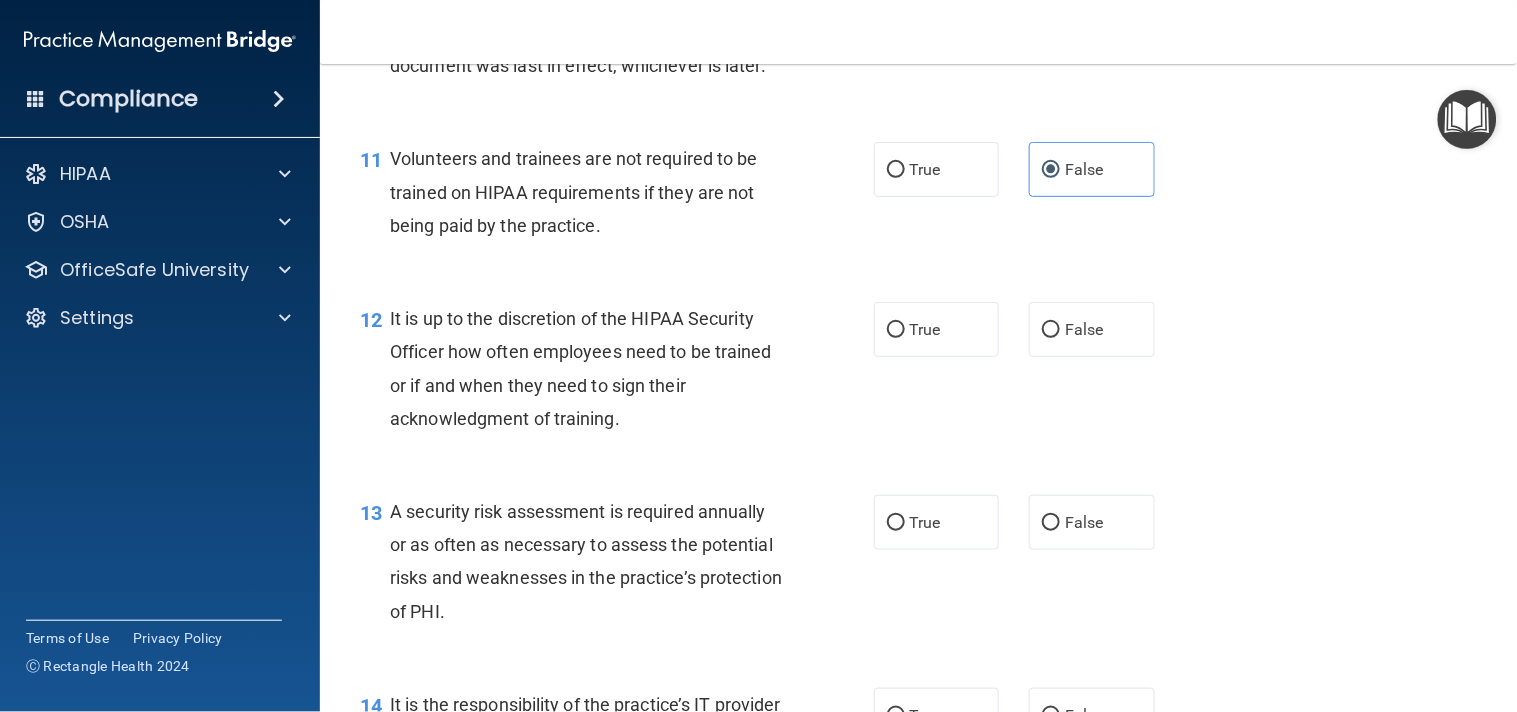 scroll, scrollTop: 2176, scrollLeft: 0, axis: vertical 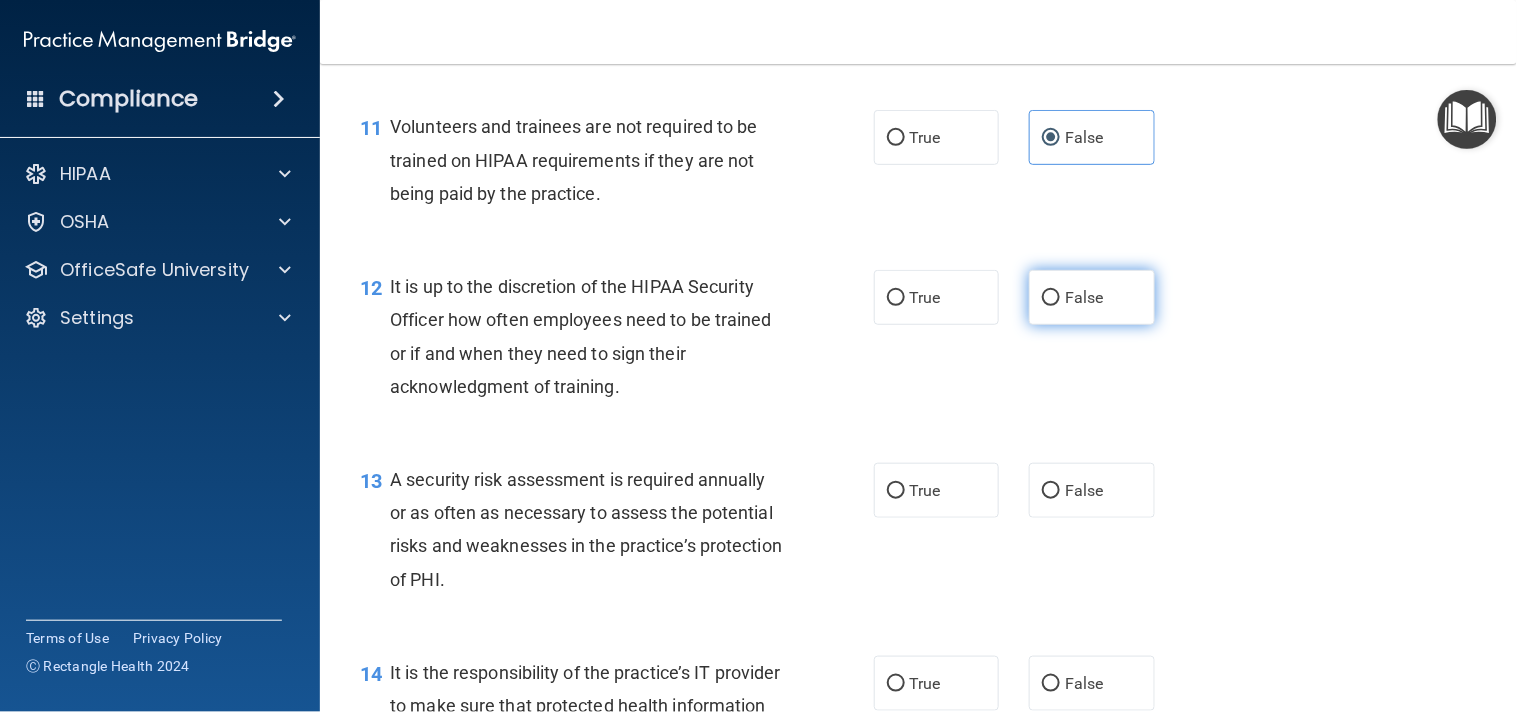 click on "False" at bounding box center (1092, 297) 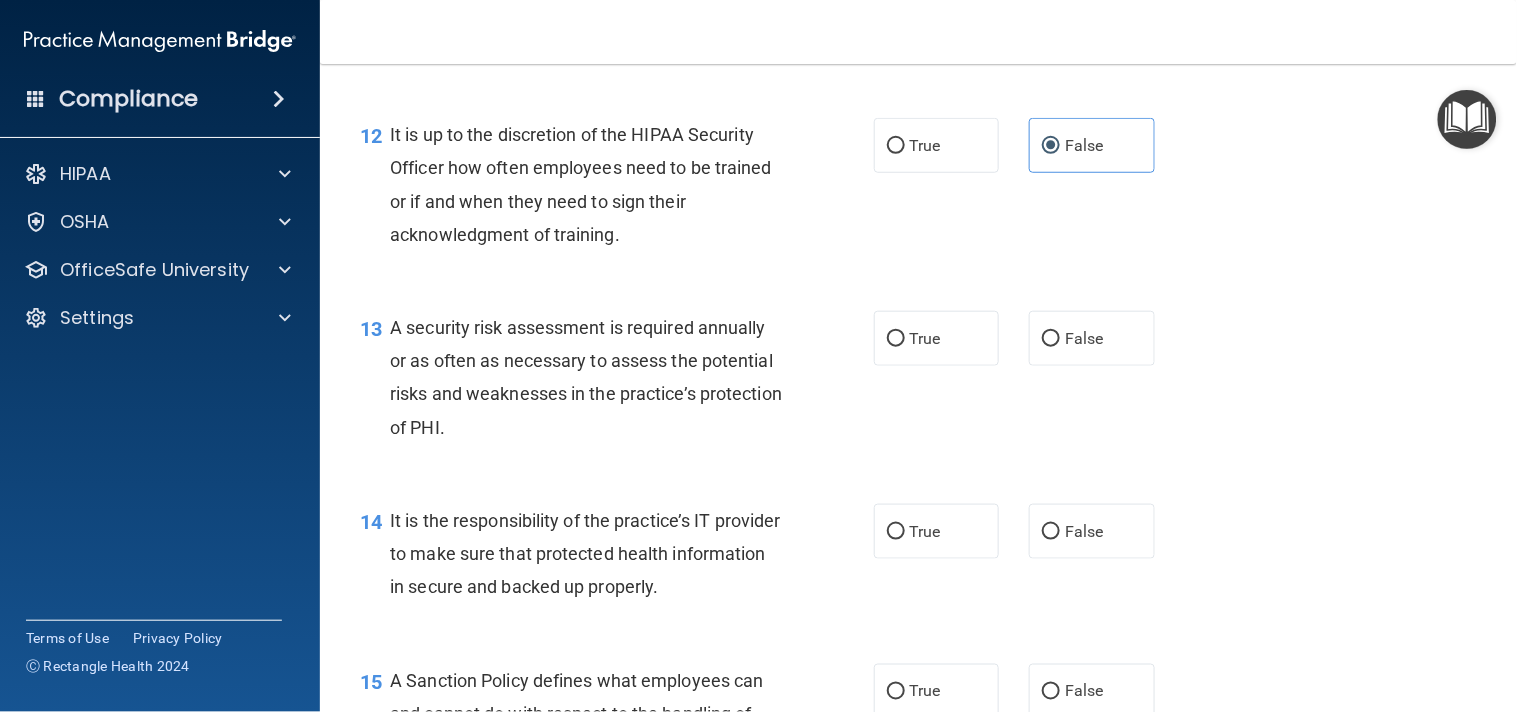 scroll, scrollTop: 2350, scrollLeft: 0, axis: vertical 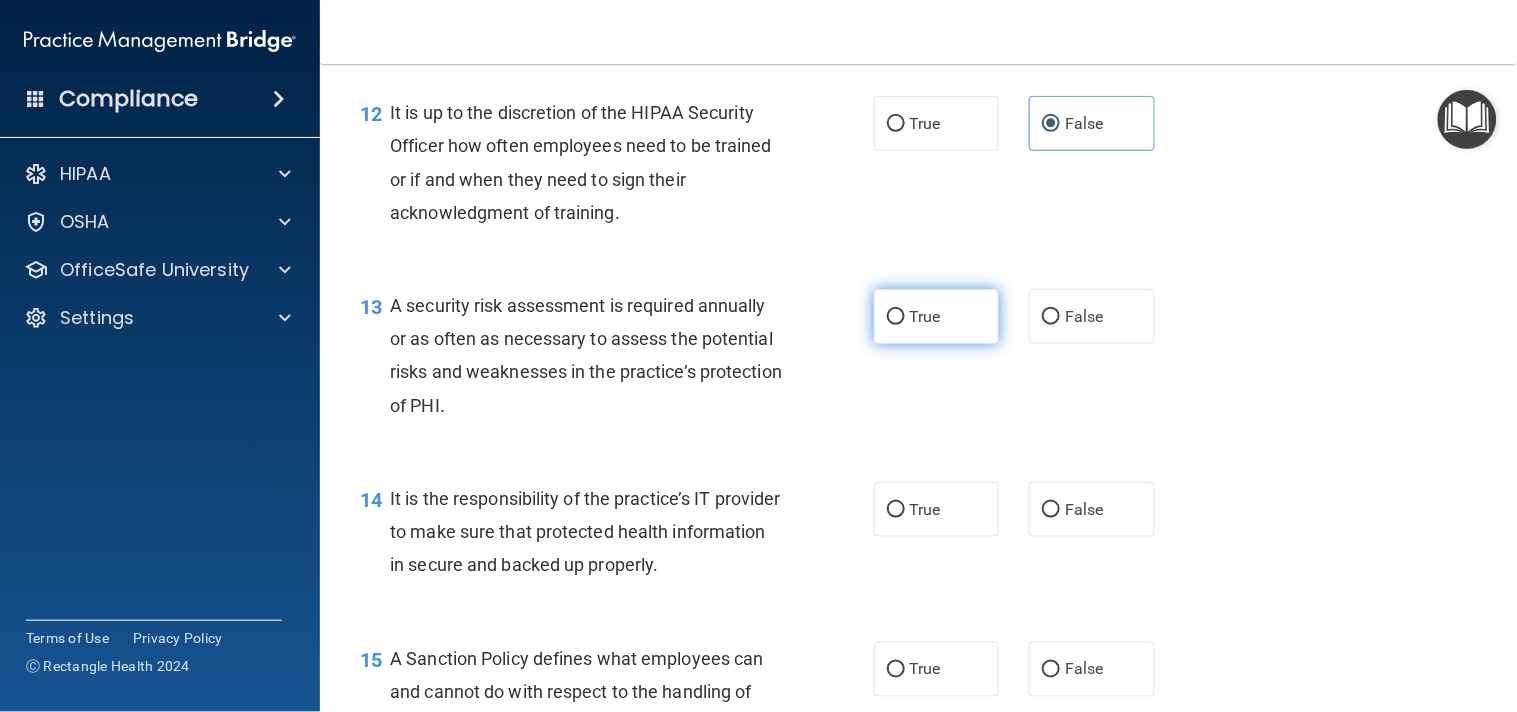 click on "True" at bounding box center (925, 316) 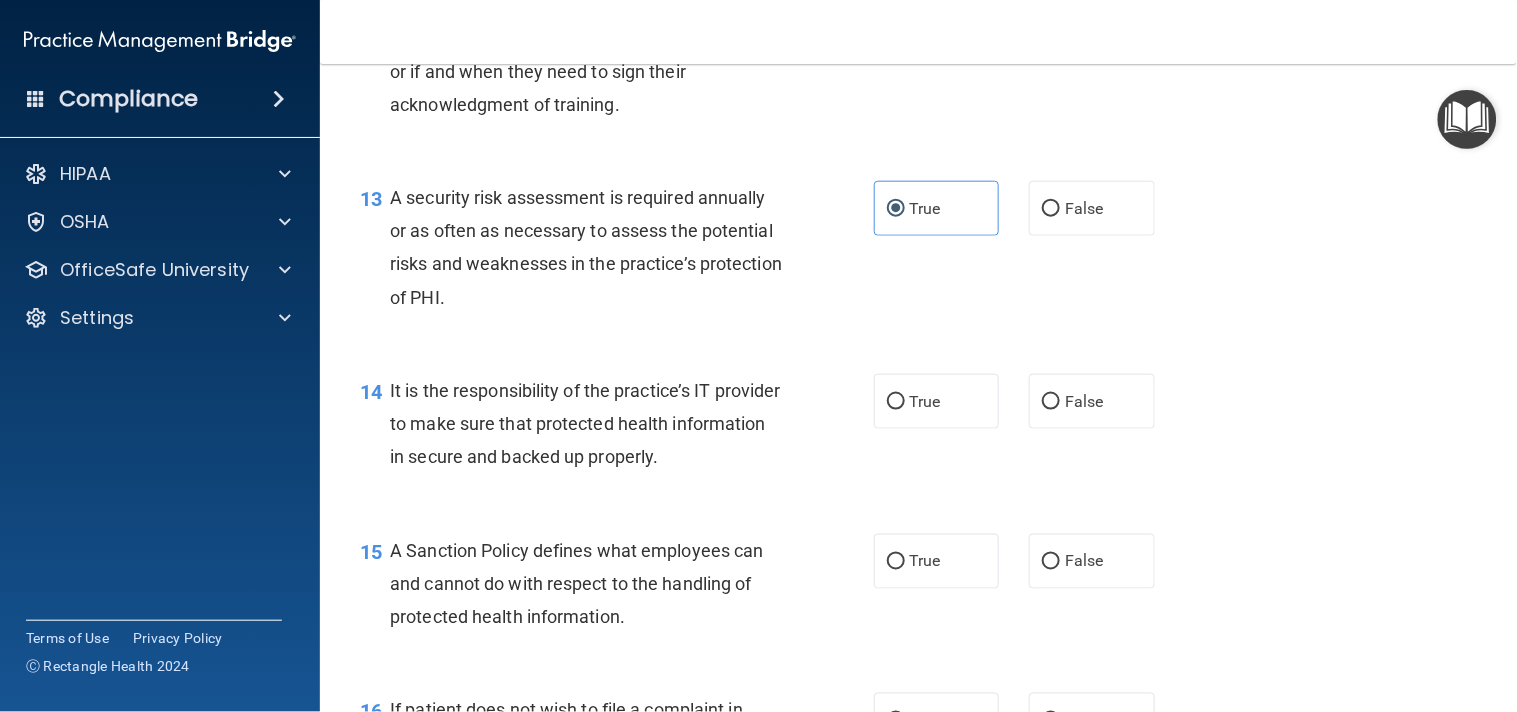 scroll, scrollTop: 2491, scrollLeft: 0, axis: vertical 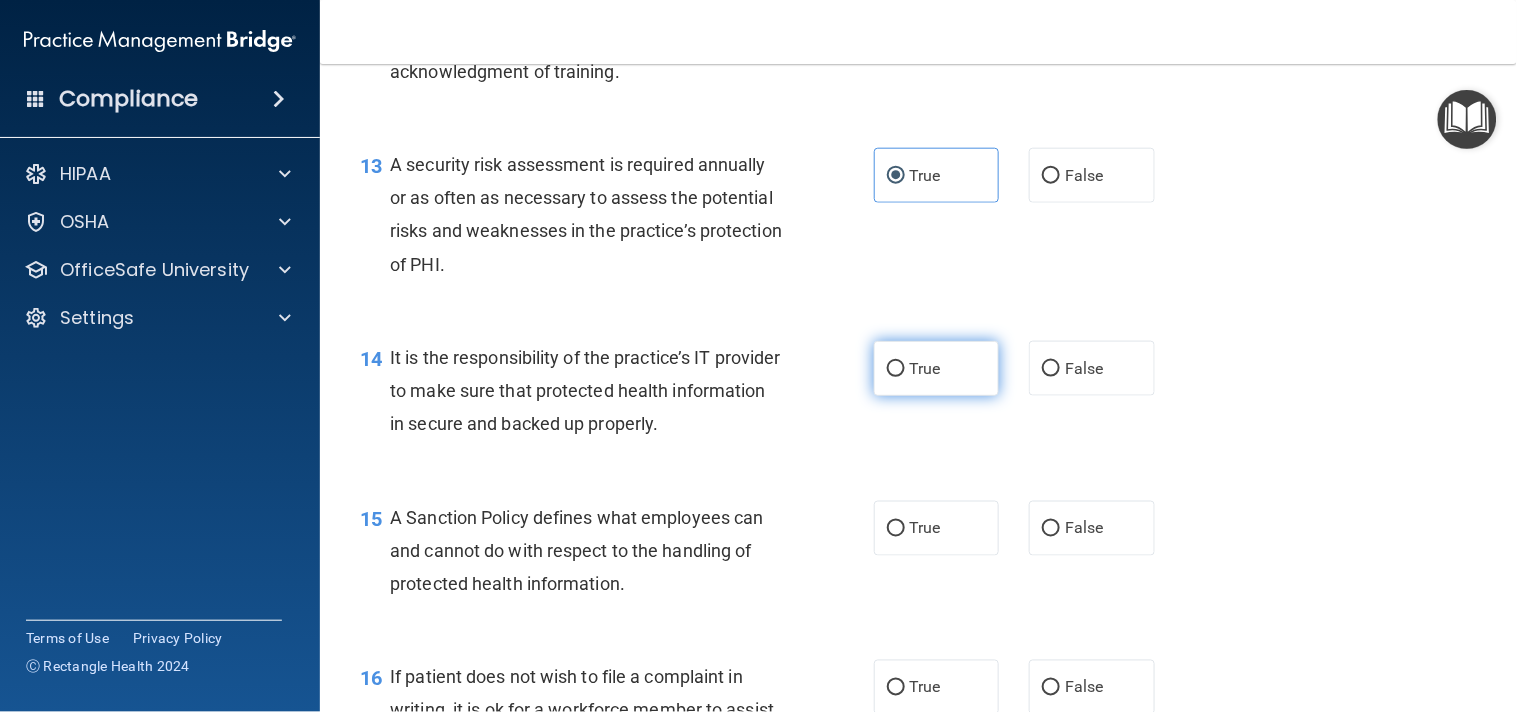 click on "True" at bounding box center [937, 368] 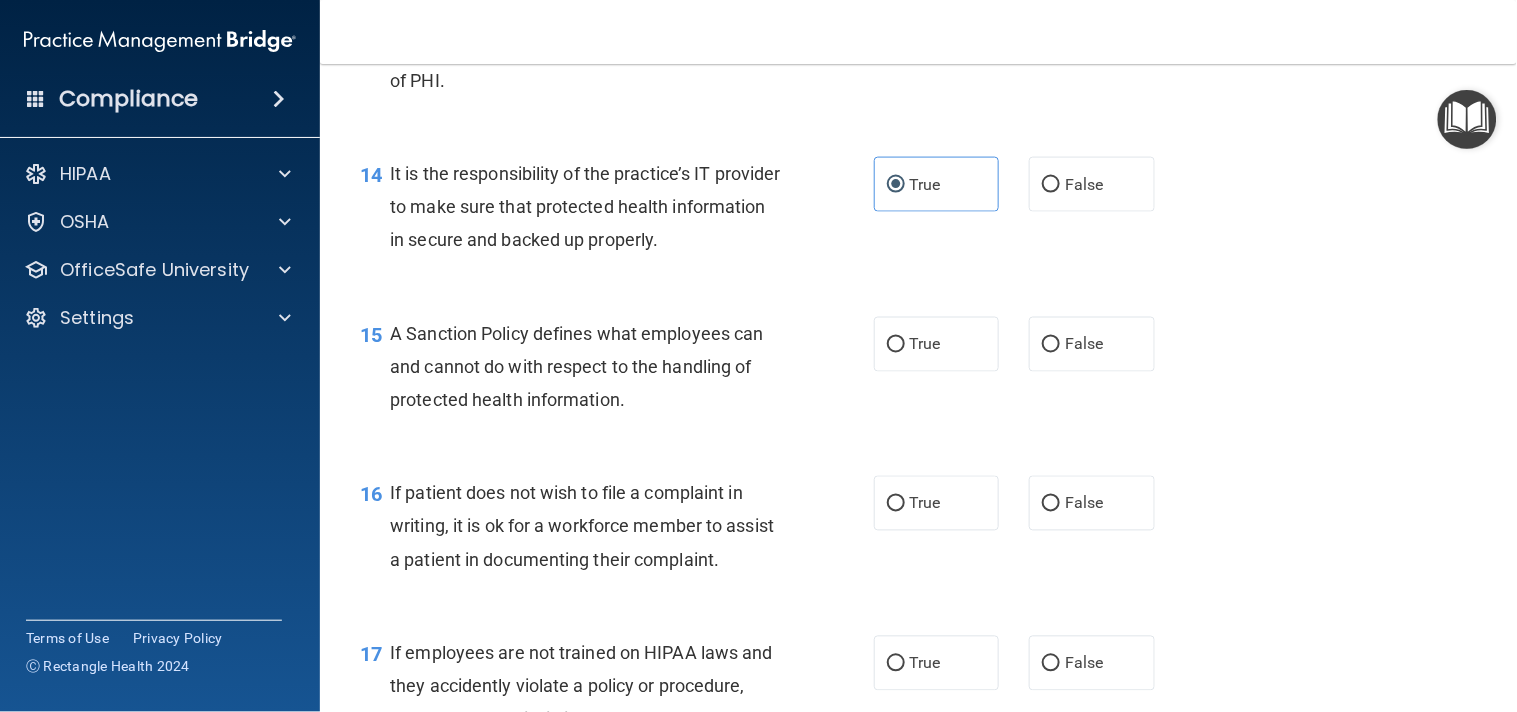 scroll, scrollTop: 2685, scrollLeft: 0, axis: vertical 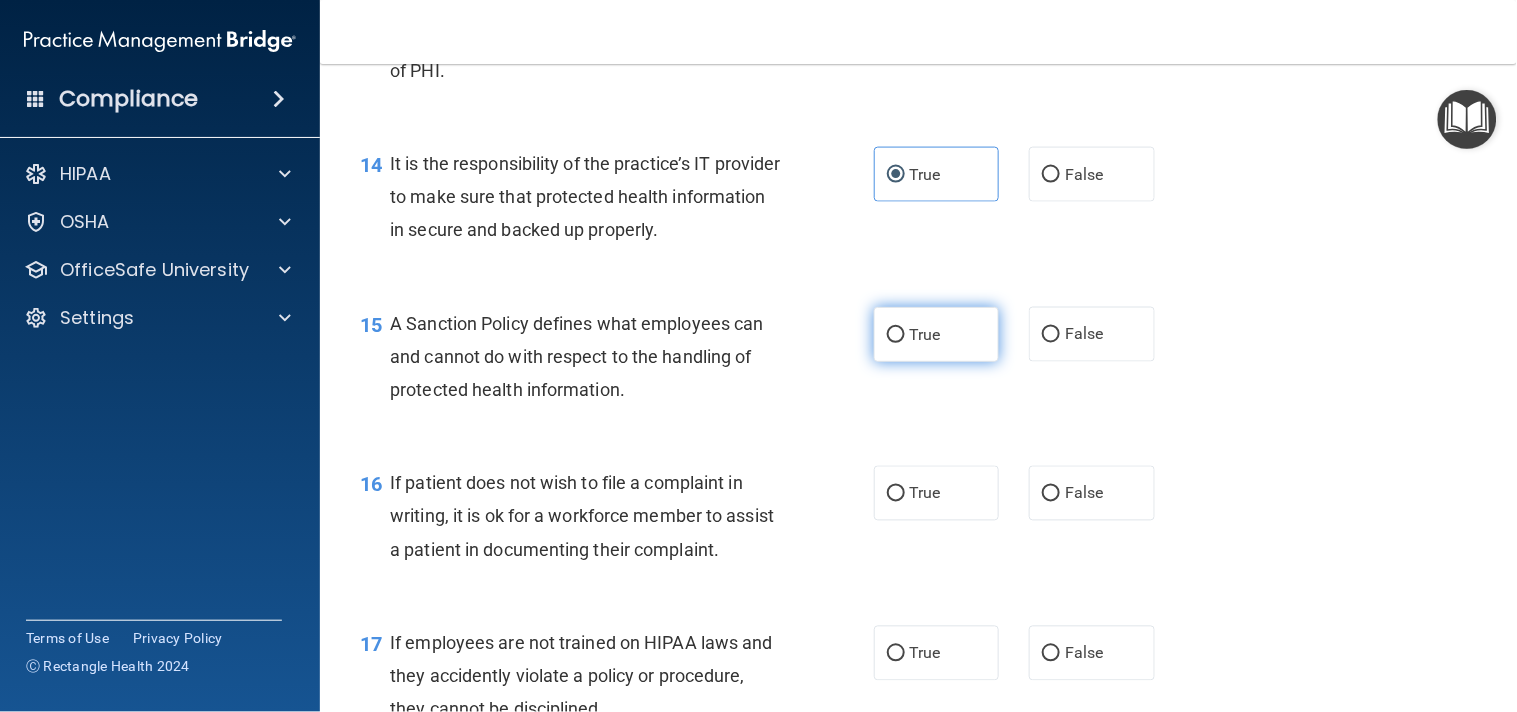 click on "True" at bounding box center [937, 334] 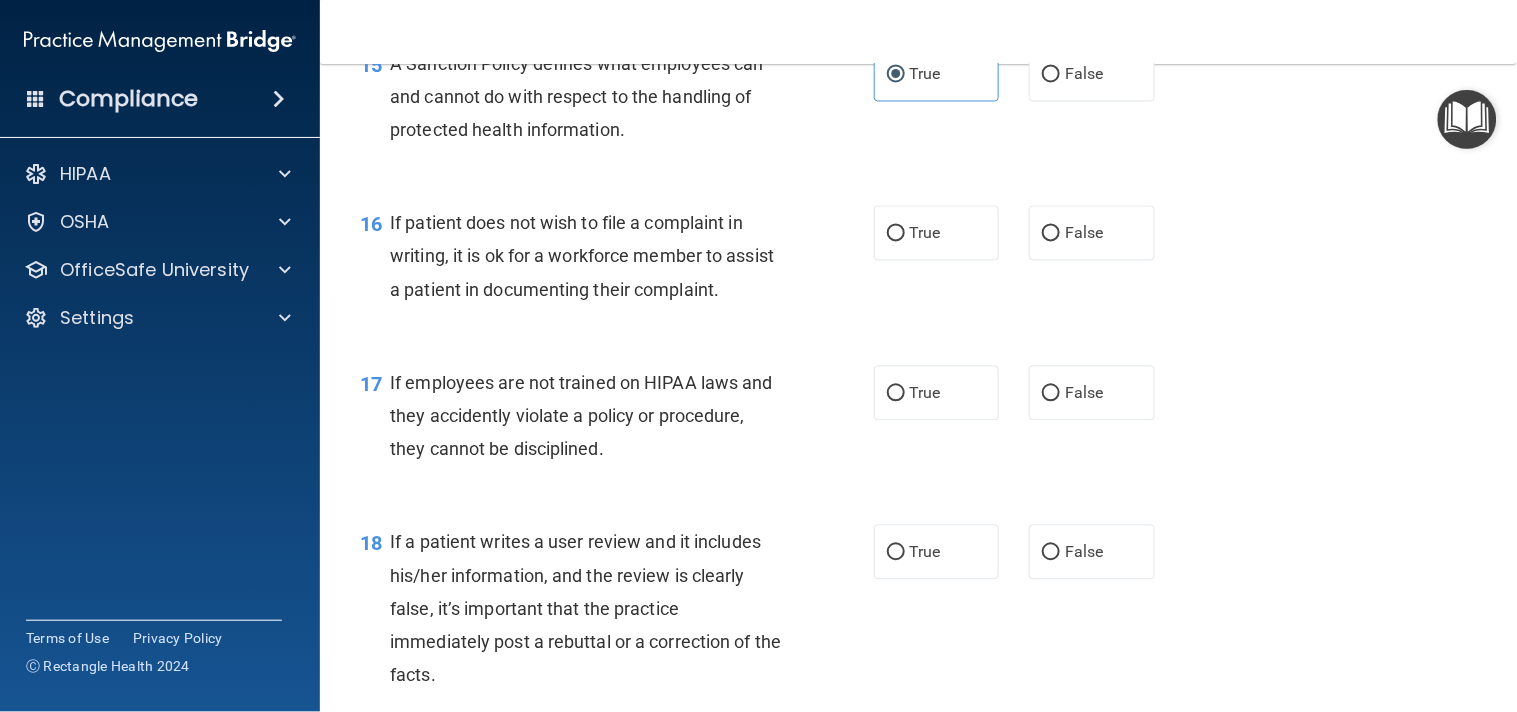 scroll, scrollTop: 2956, scrollLeft: 0, axis: vertical 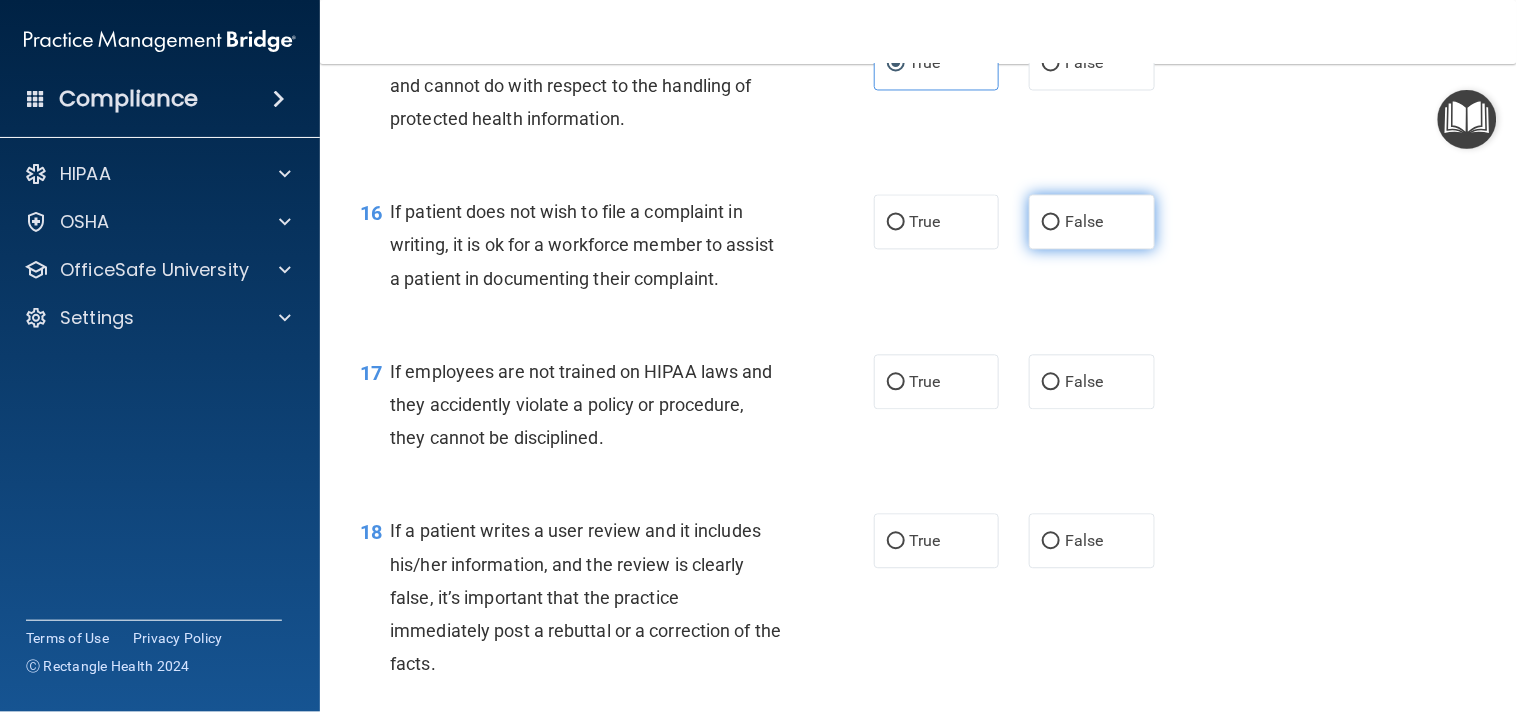 click on "False" at bounding box center (1092, 222) 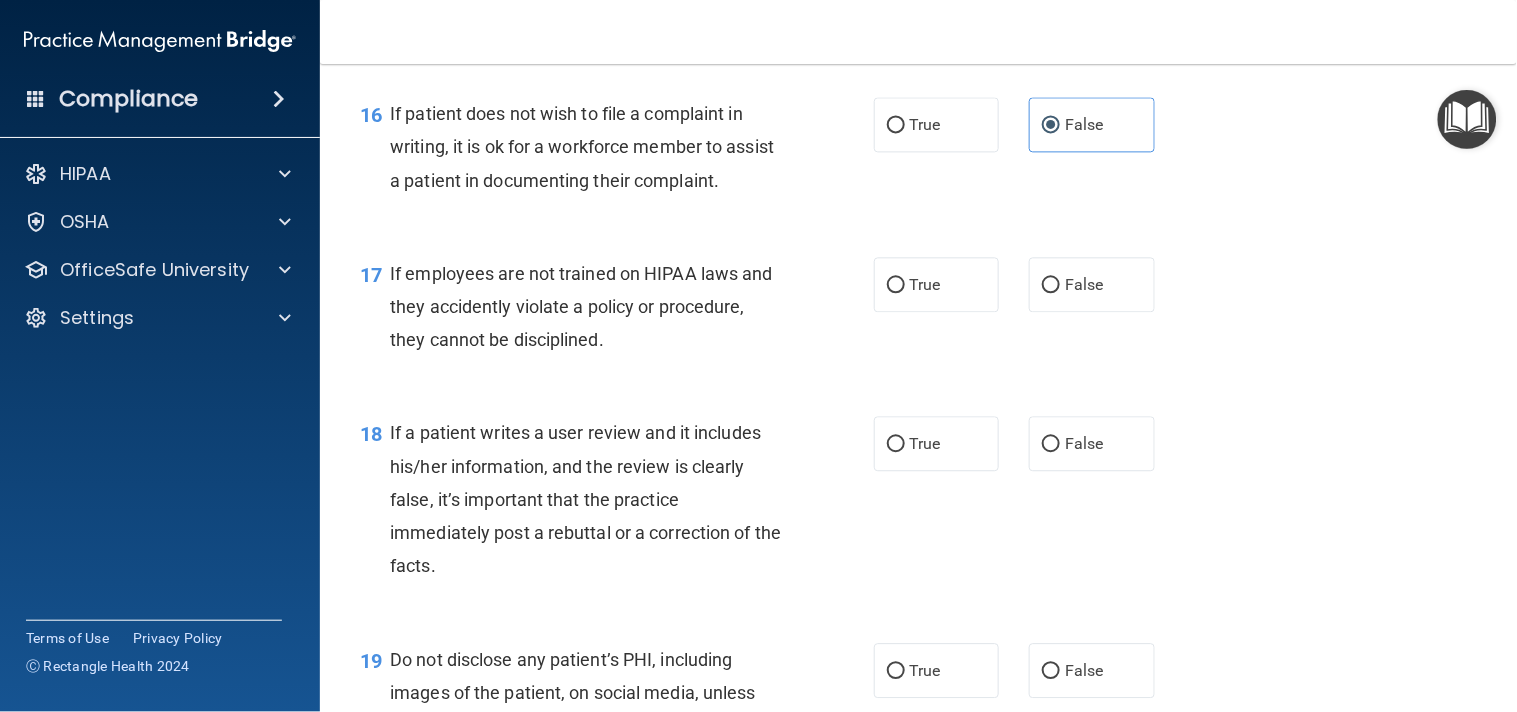 scroll, scrollTop: 3064, scrollLeft: 0, axis: vertical 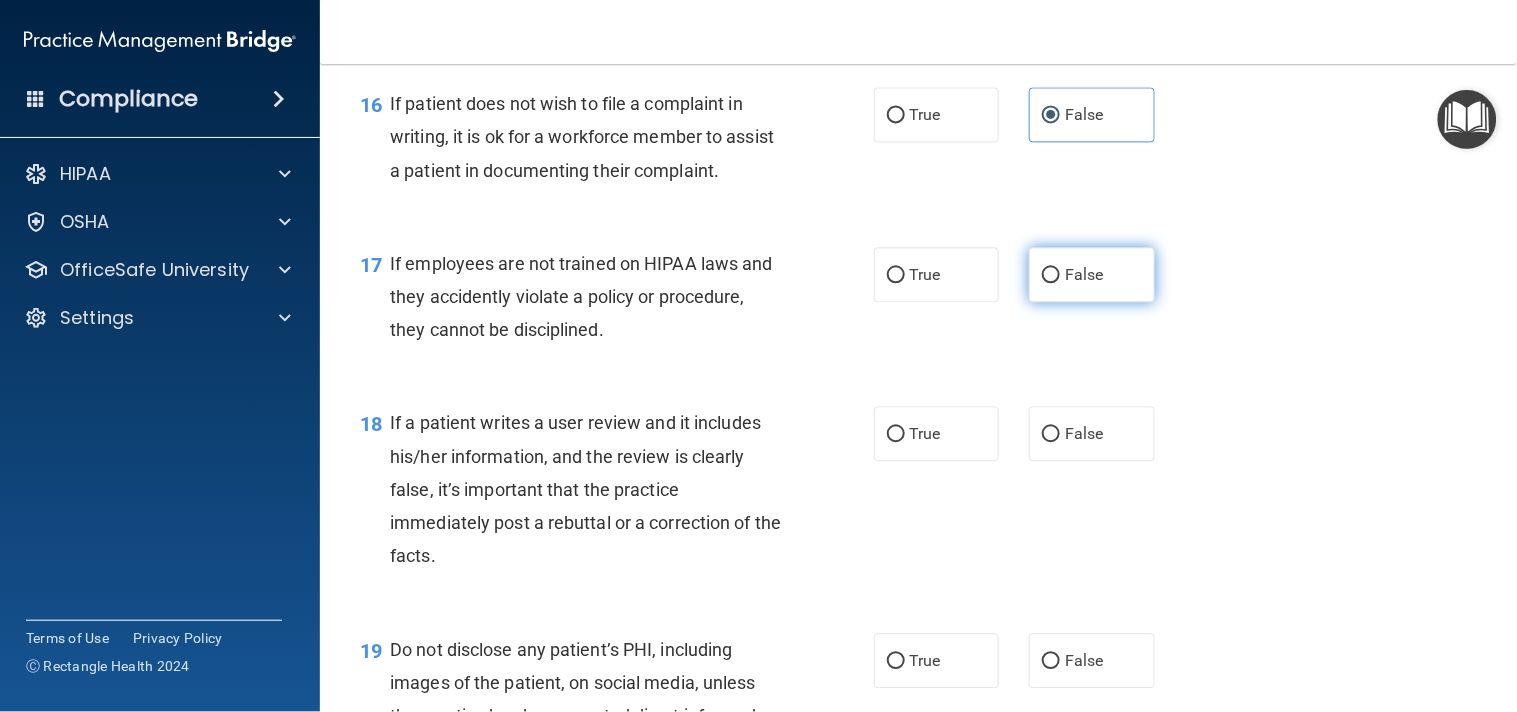click on "False" at bounding box center [1092, 274] 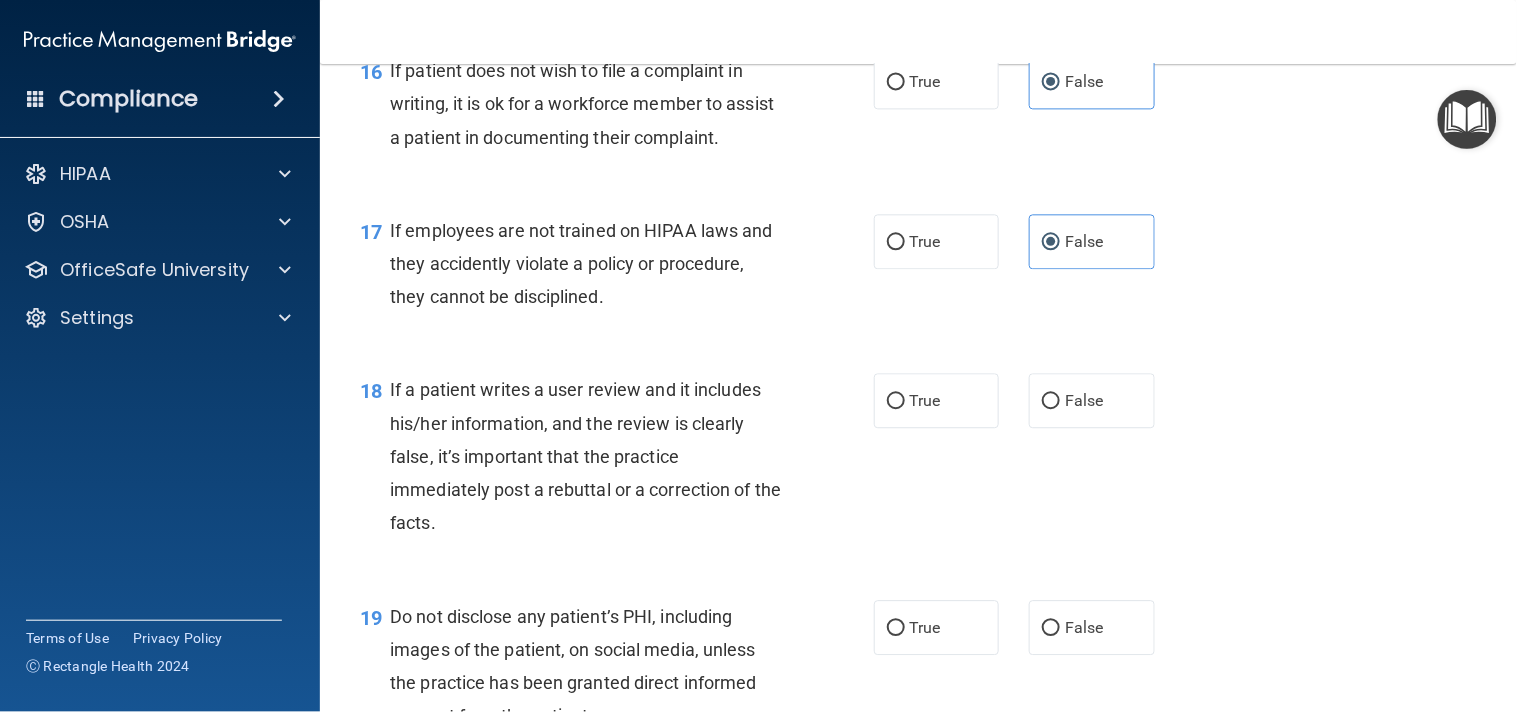scroll, scrollTop: 3107, scrollLeft: 0, axis: vertical 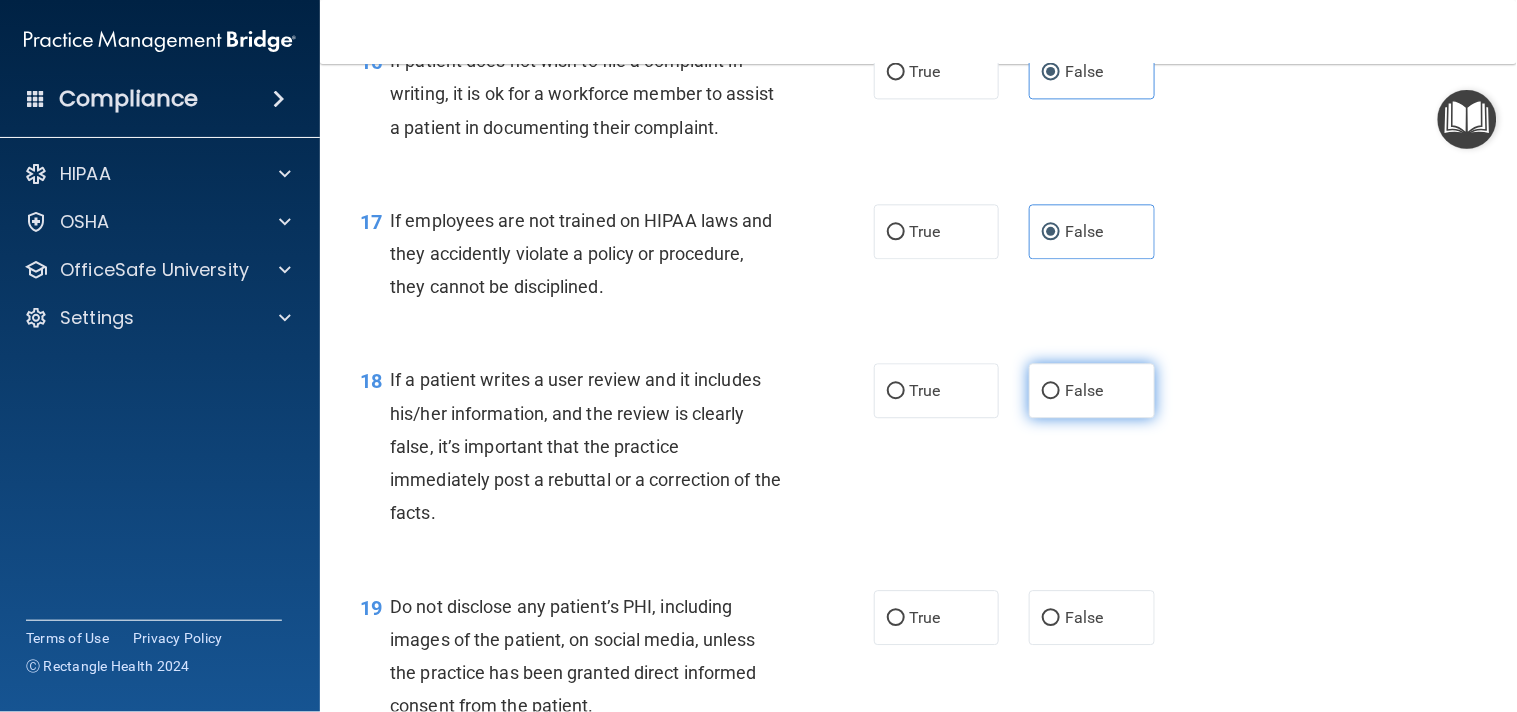 click on "False" at bounding box center (1092, 390) 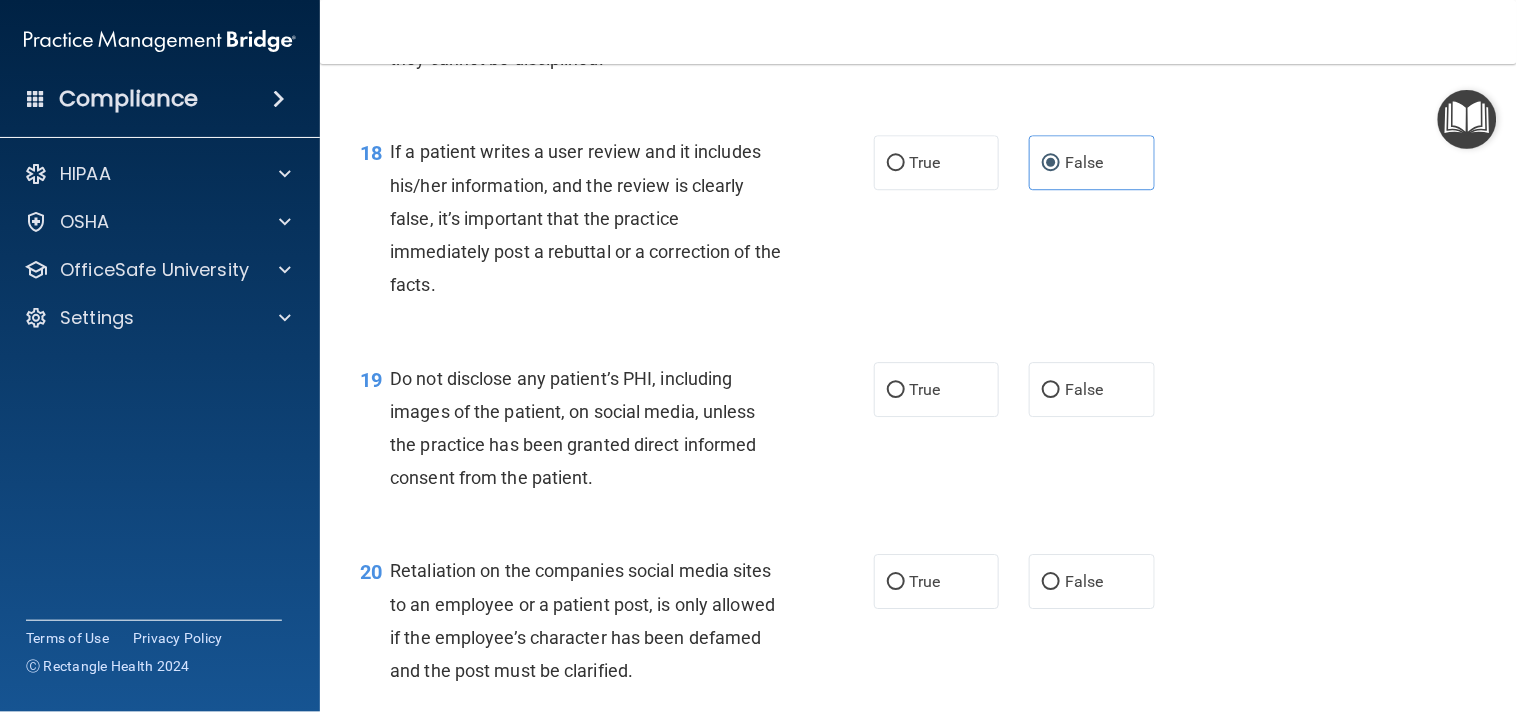 scroll, scrollTop: 3346, scrollLeft: 0, axis: vertical 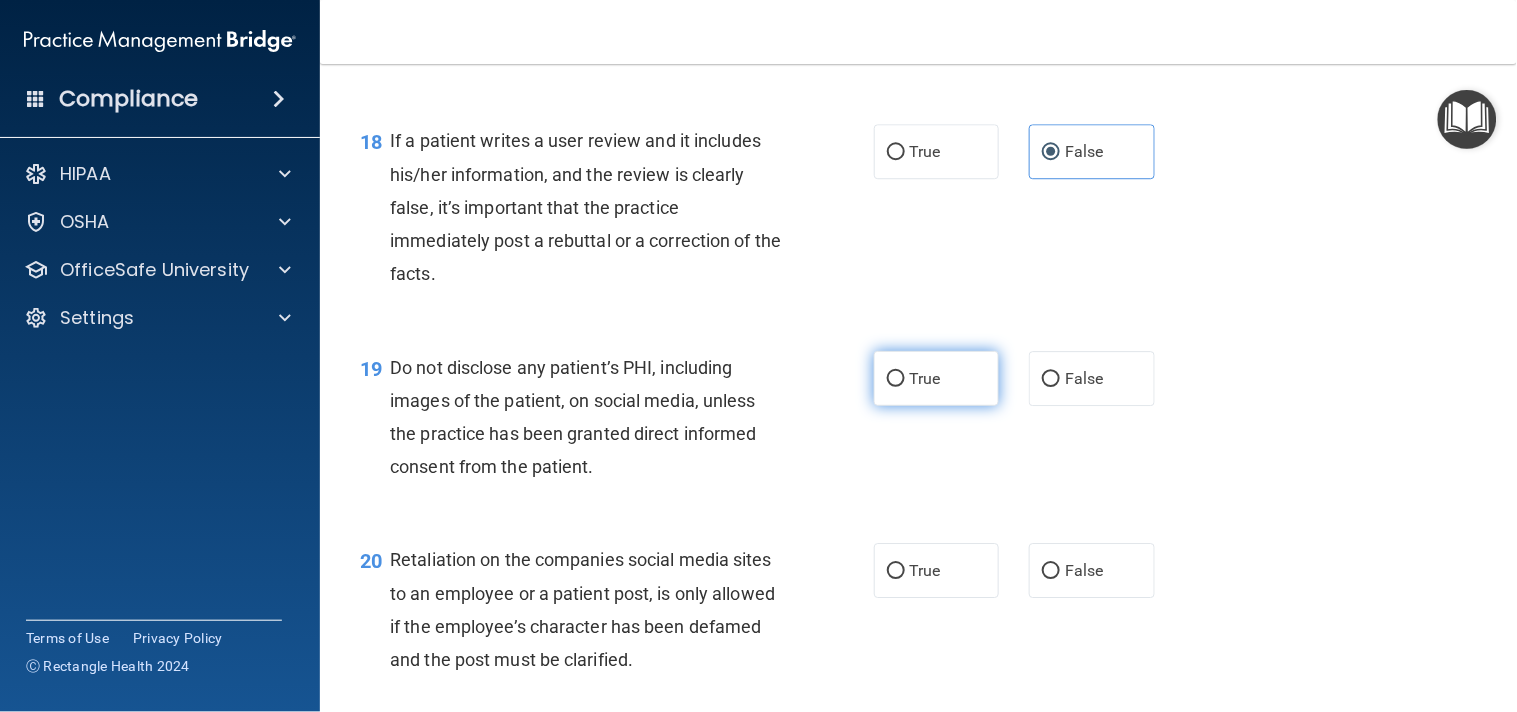click on "True" at bounding box center [896, 379] 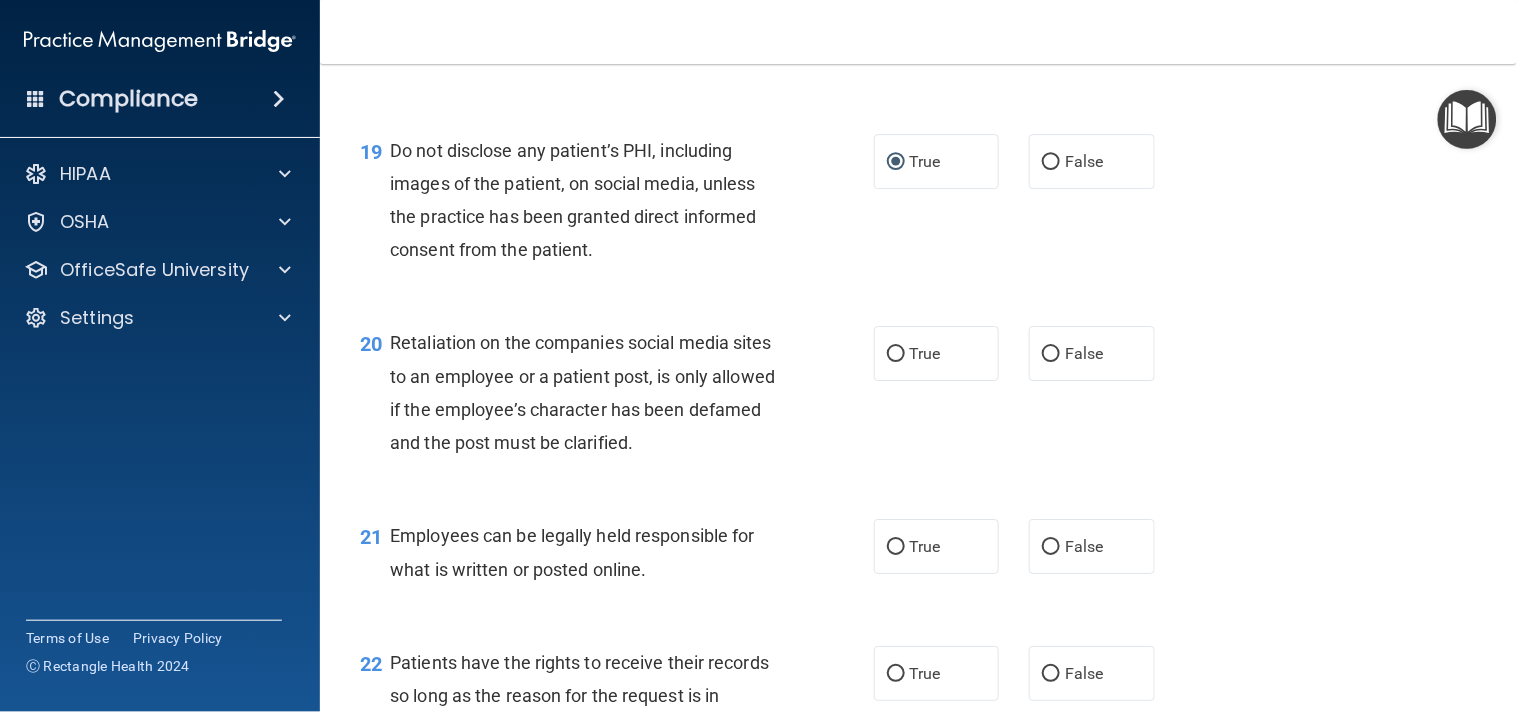 scroll, scrollTop: 3573, scrollLeft: 0, axis: vertical 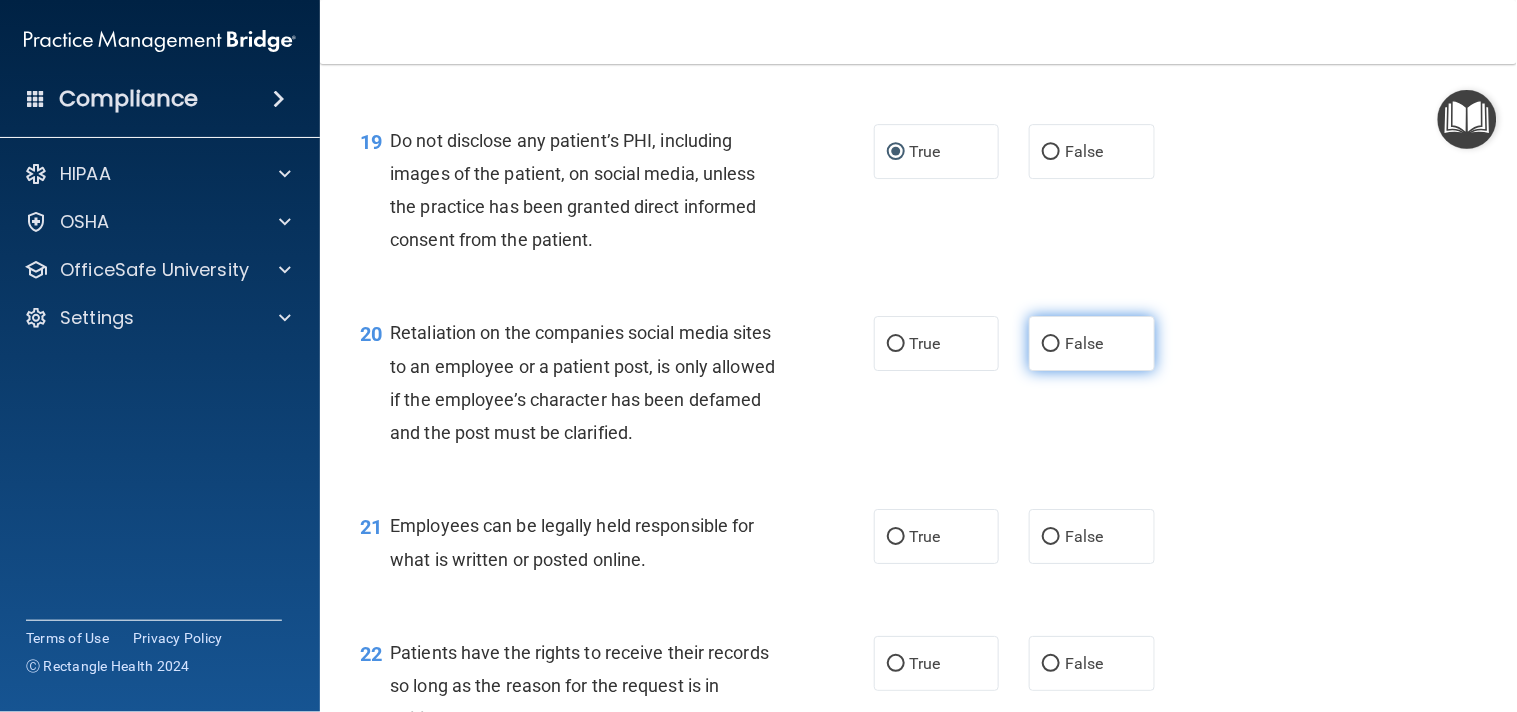 click on "False" at bounding box center (1092, 343) 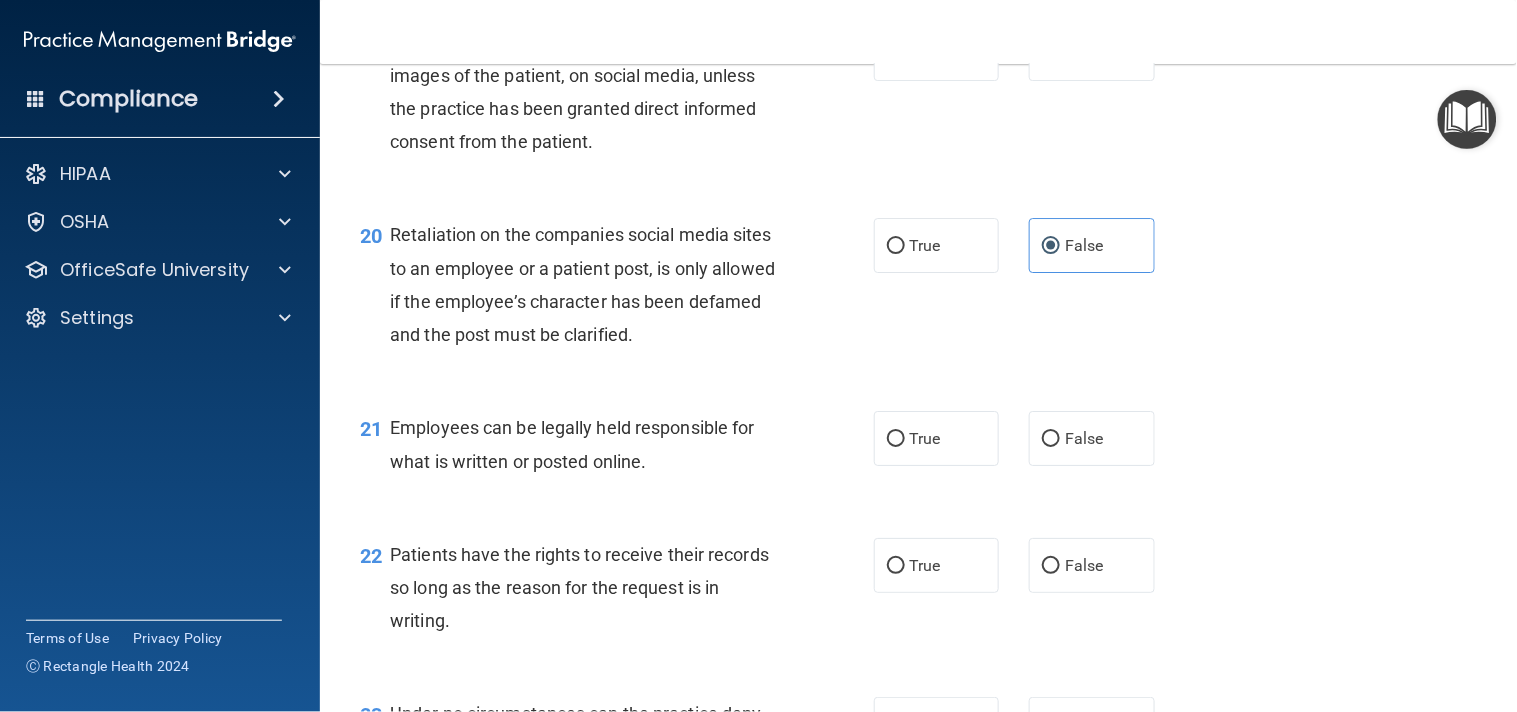 scroll, scrollTop: 3693, scrollLeft: 0, axis: vertical 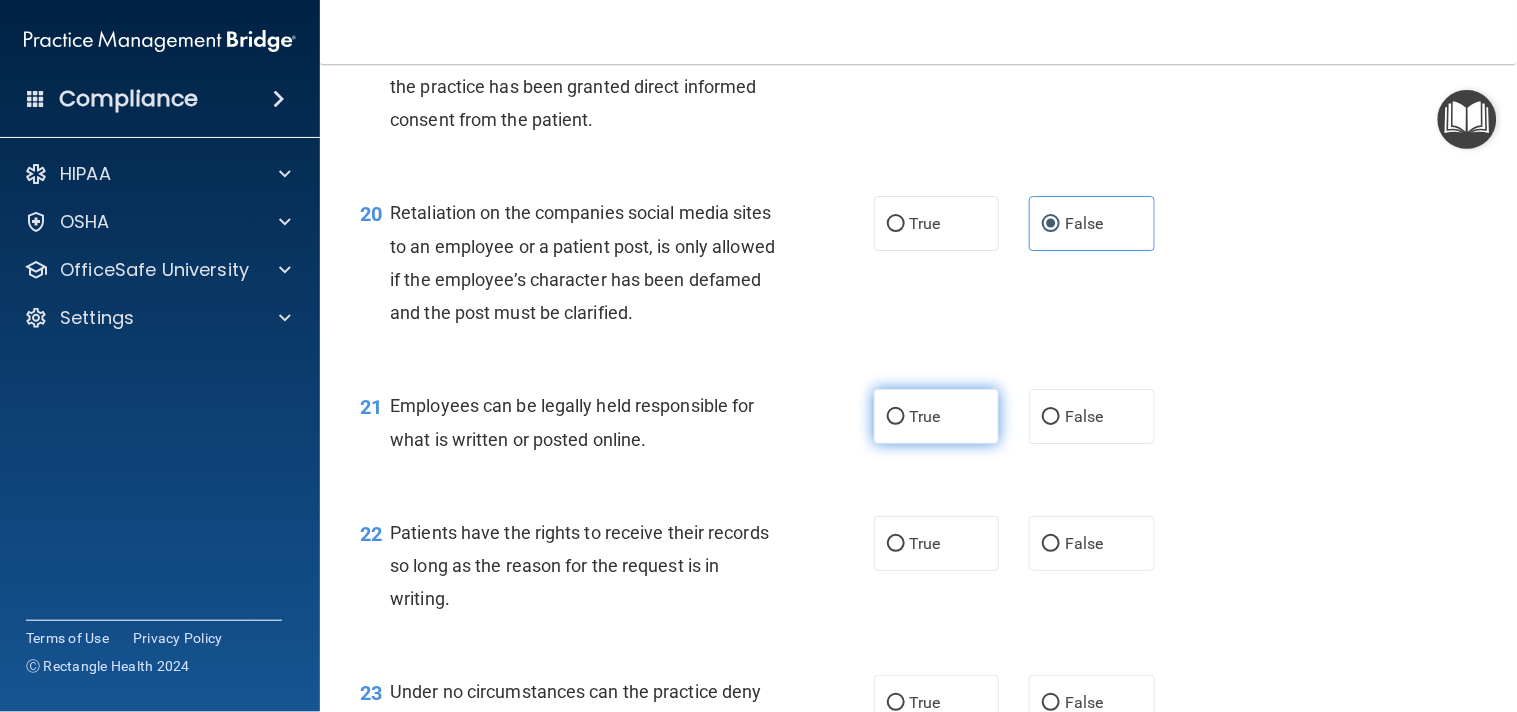 click on "True" at bounding box center [937, 416] 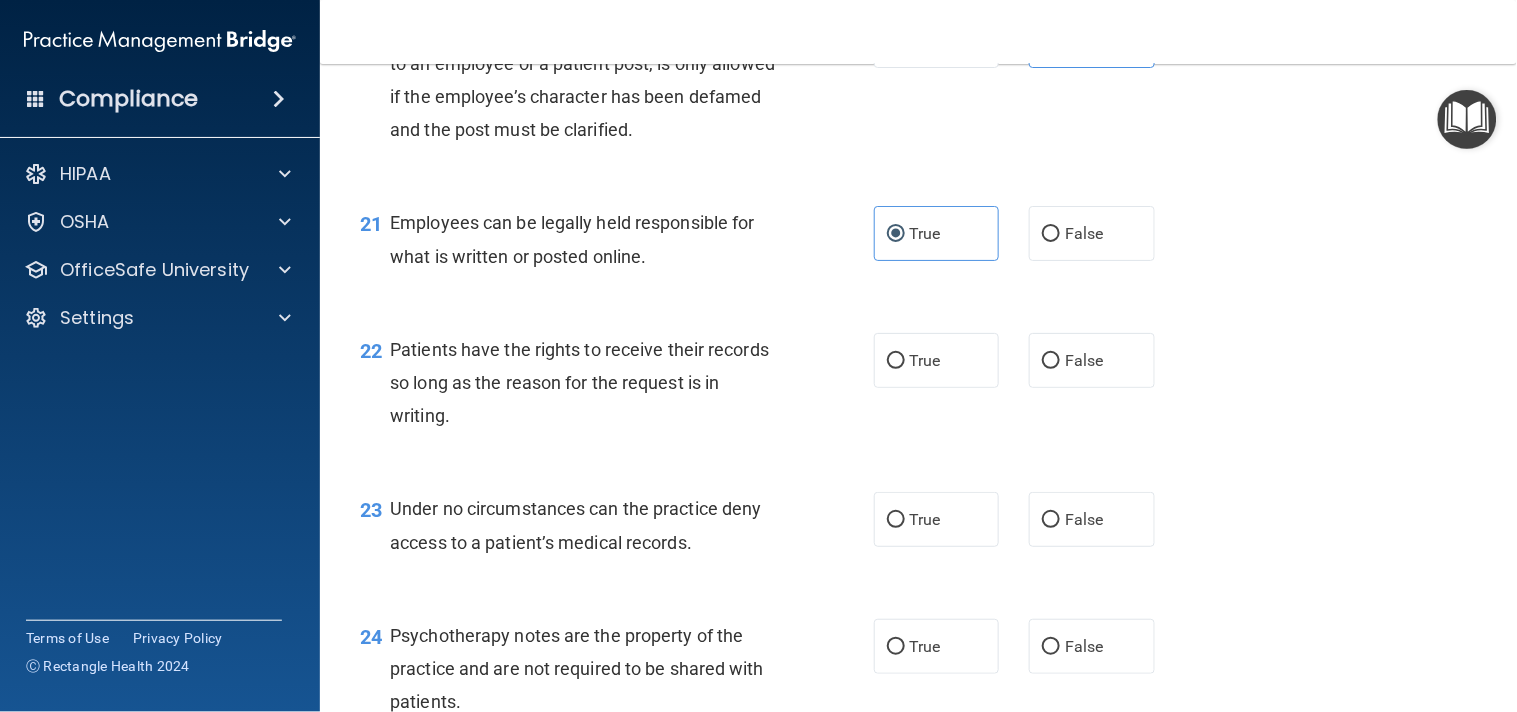 scroll, scrollTop: 3898, scrollLeft: 0, axis: vertical 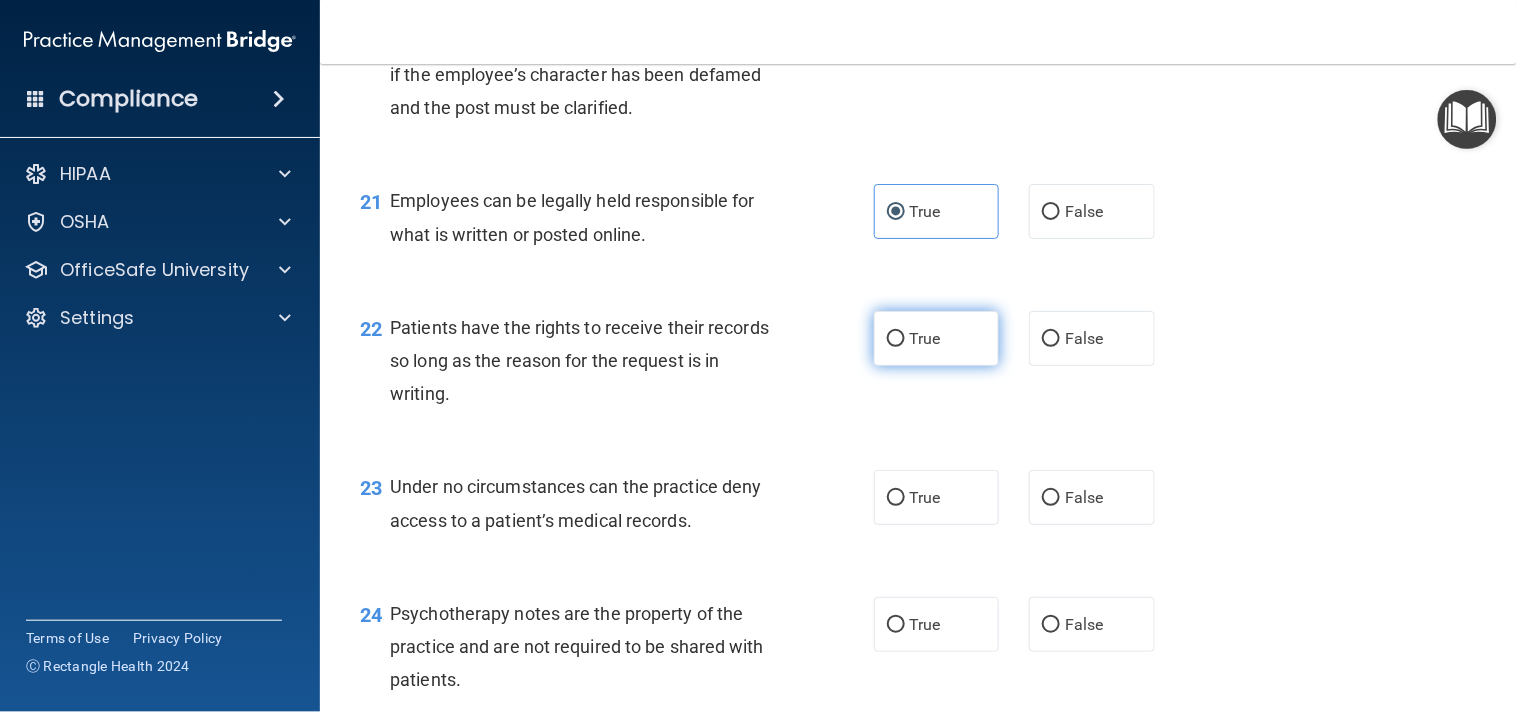 click on "True" at bounding box center [925, 338] 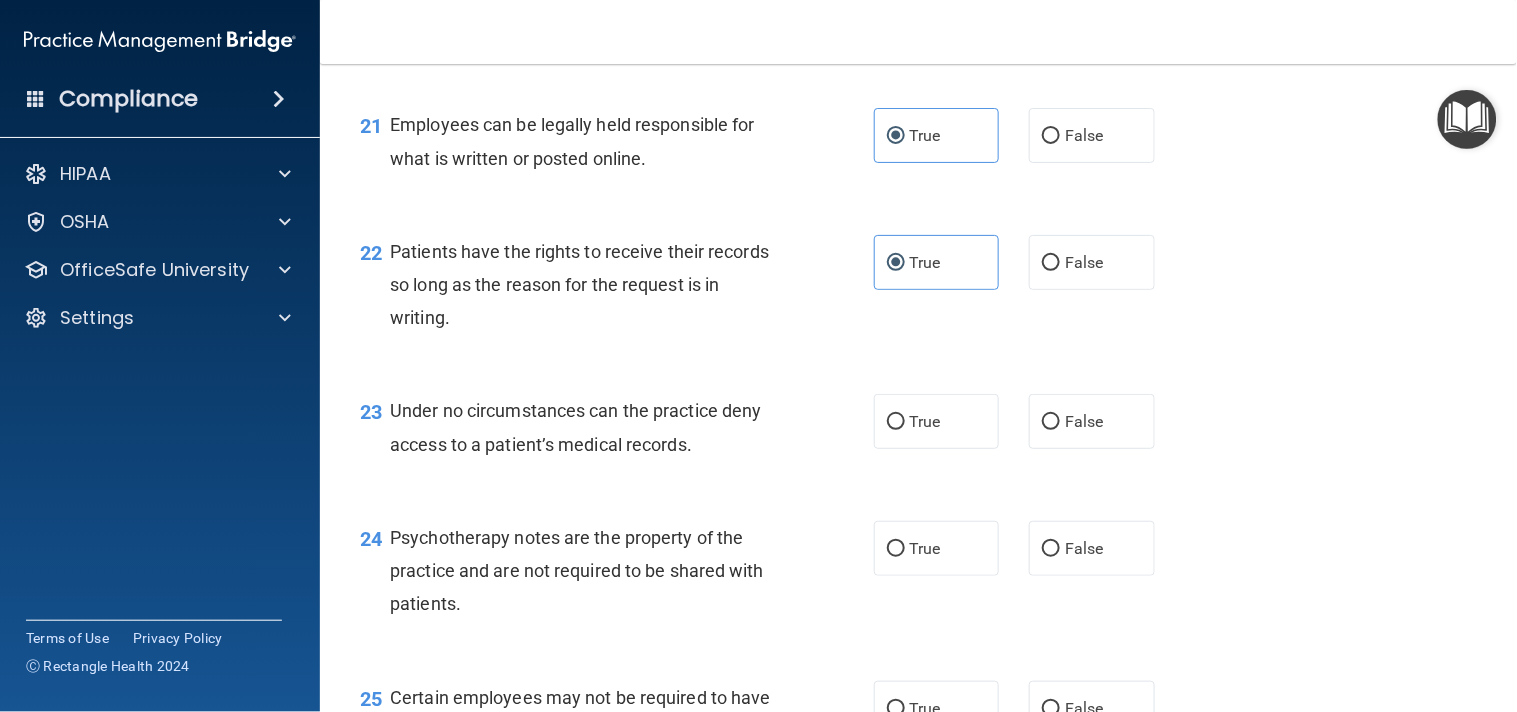 scroll, scrollTop: 3985, scrollLeft: 0, axis: vertical 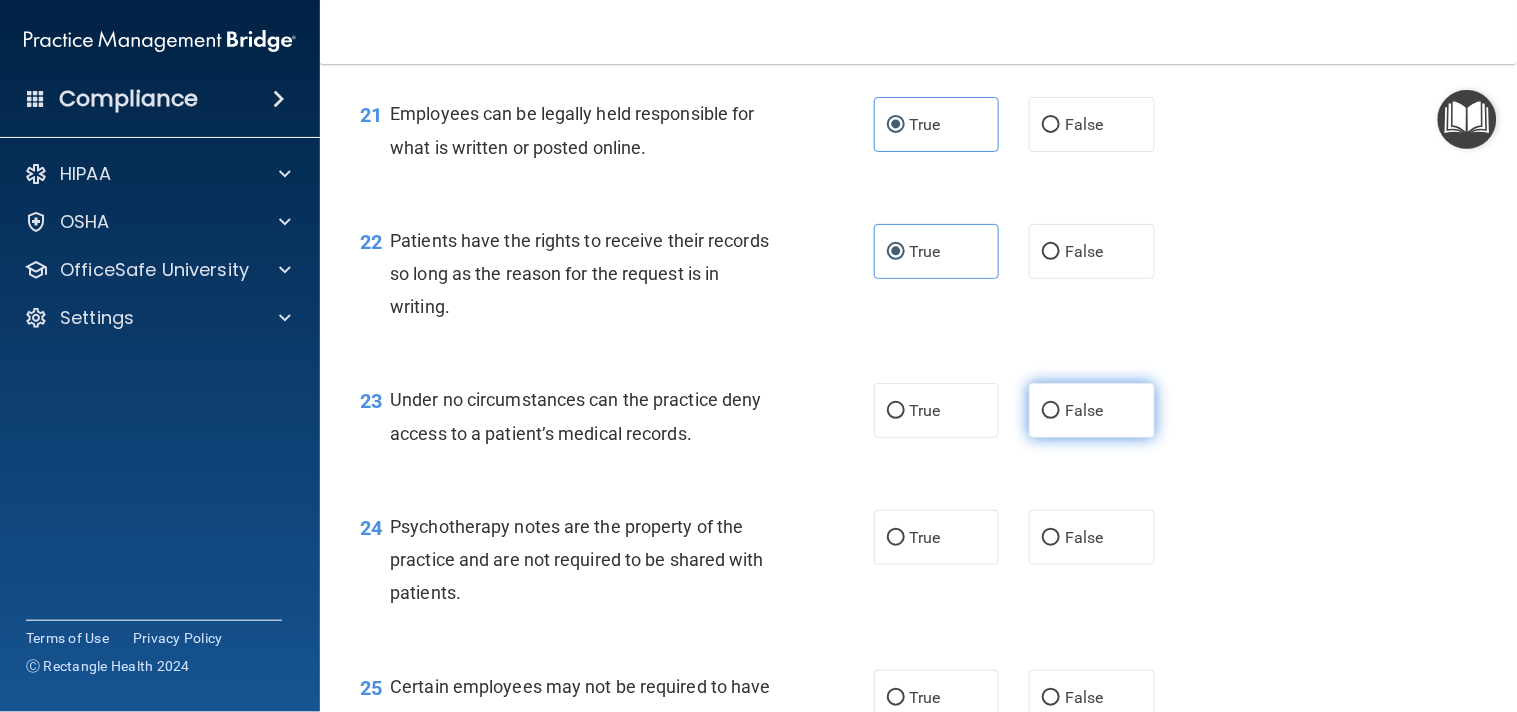 click on "False" at bounding box center (1092, 410) 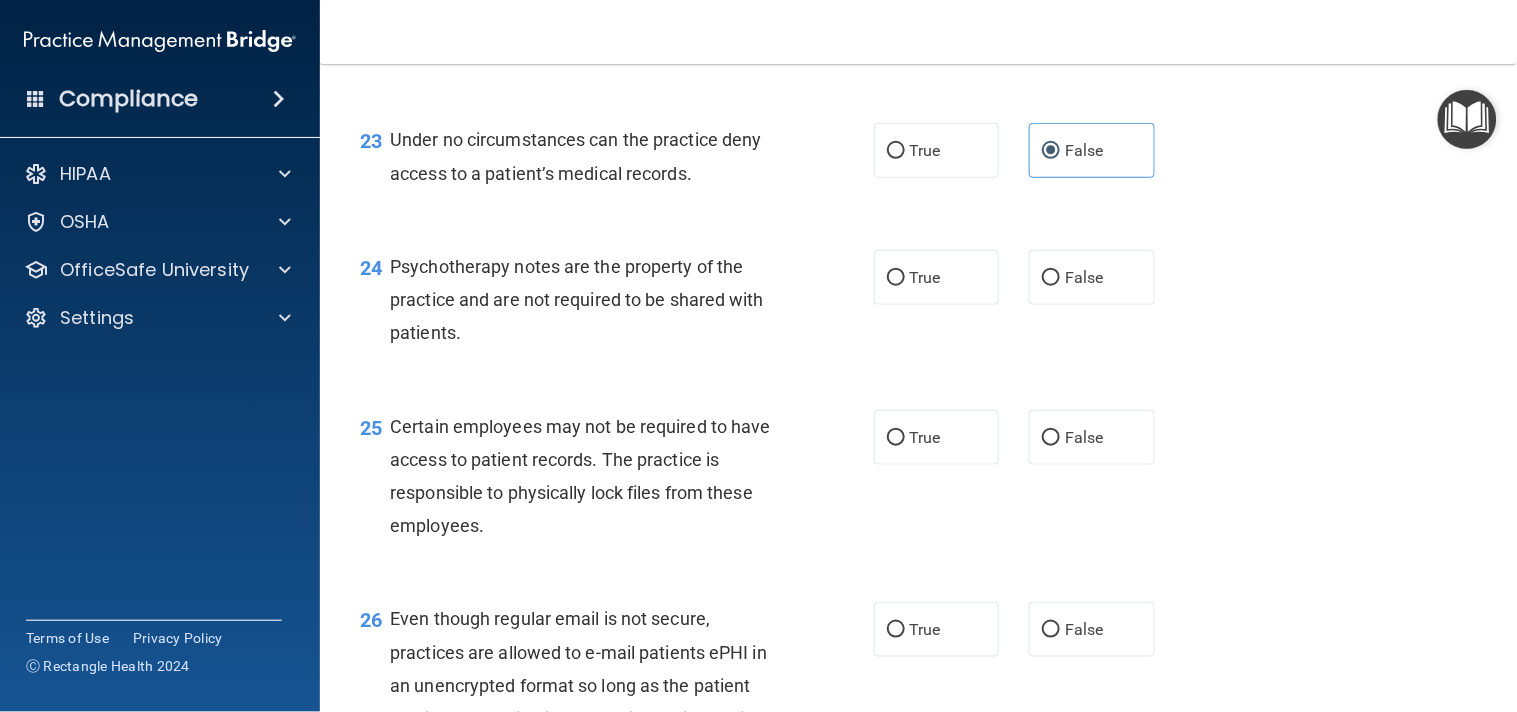 scroll, scrollTop: 4298, scrollLeft: 0, axis: vertical 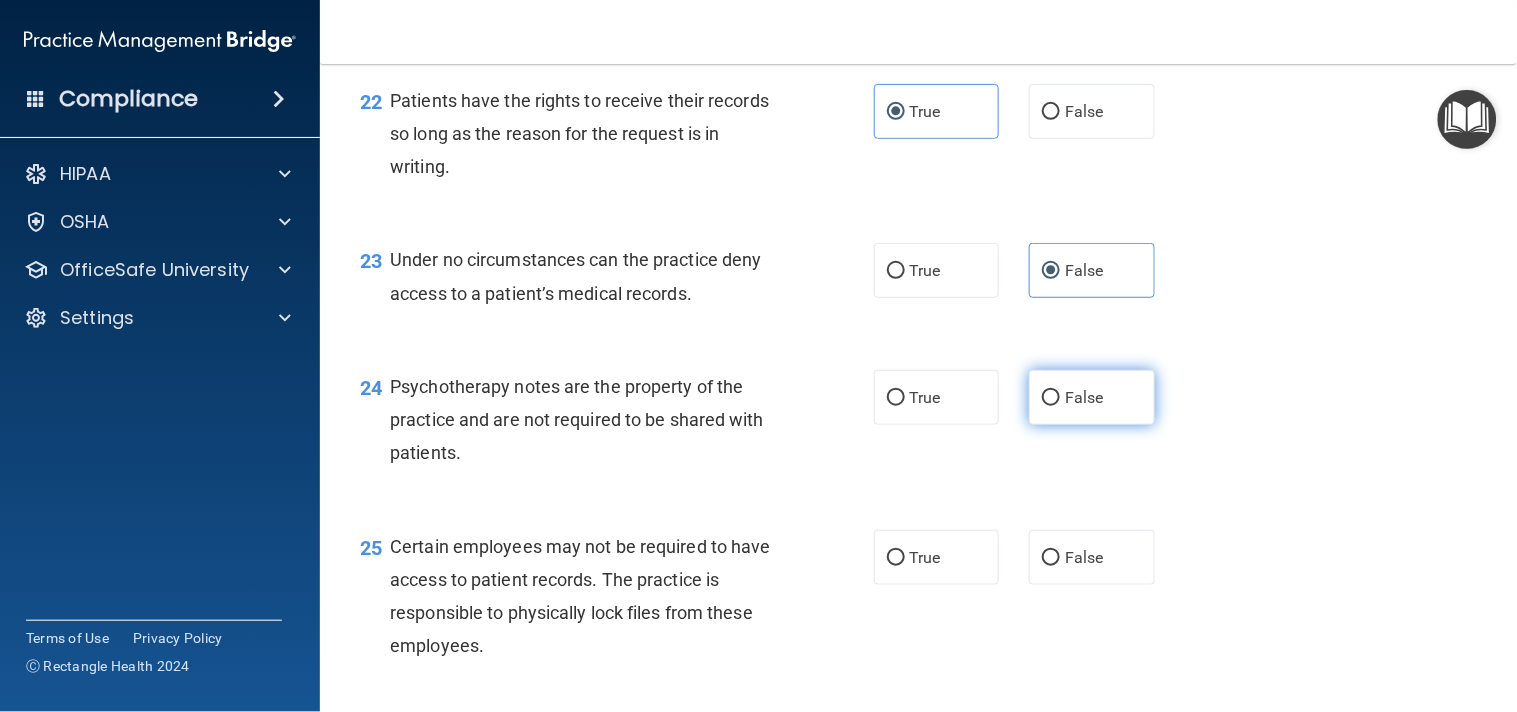 click on "False" at bounding box center (1092, 397) 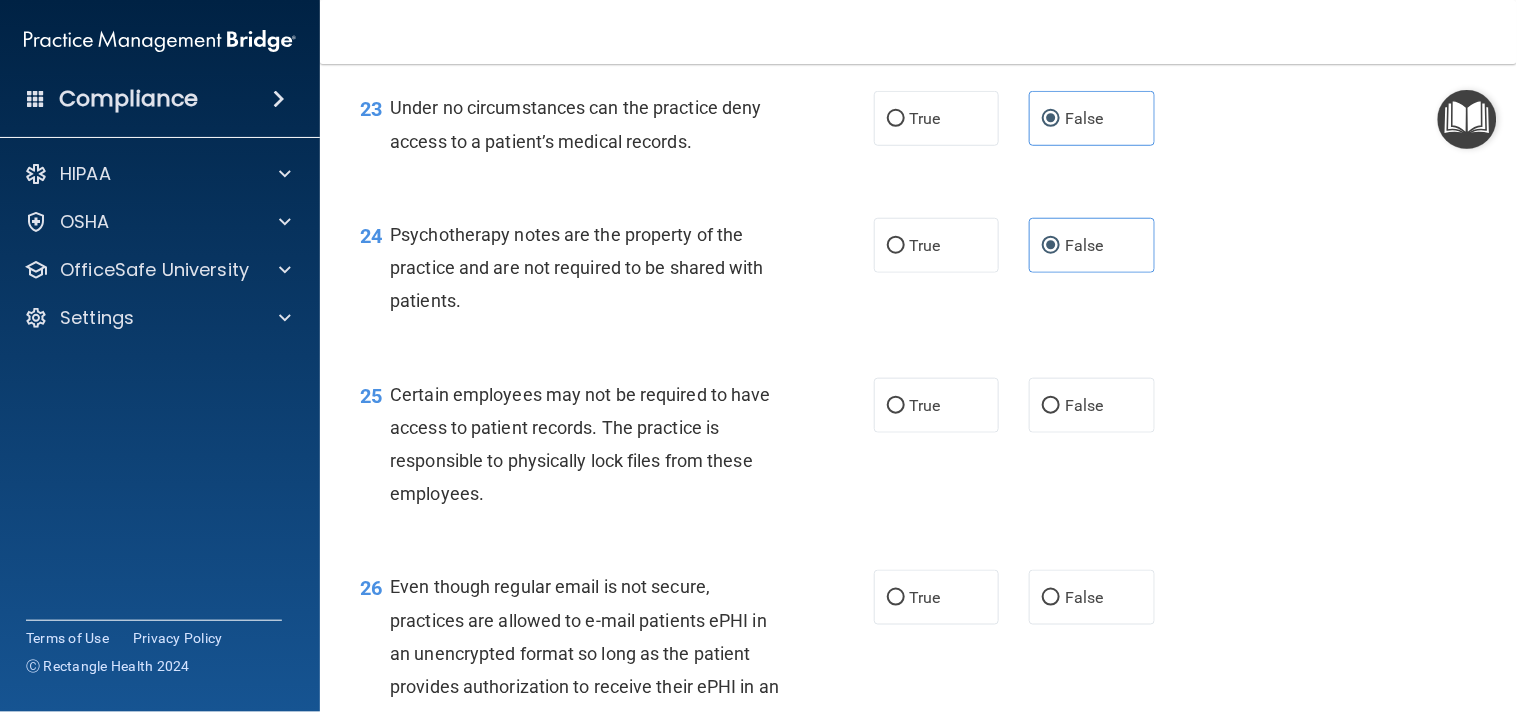 scroll, scrollTop: 4298, scrollLeft: 0, axis: vertical 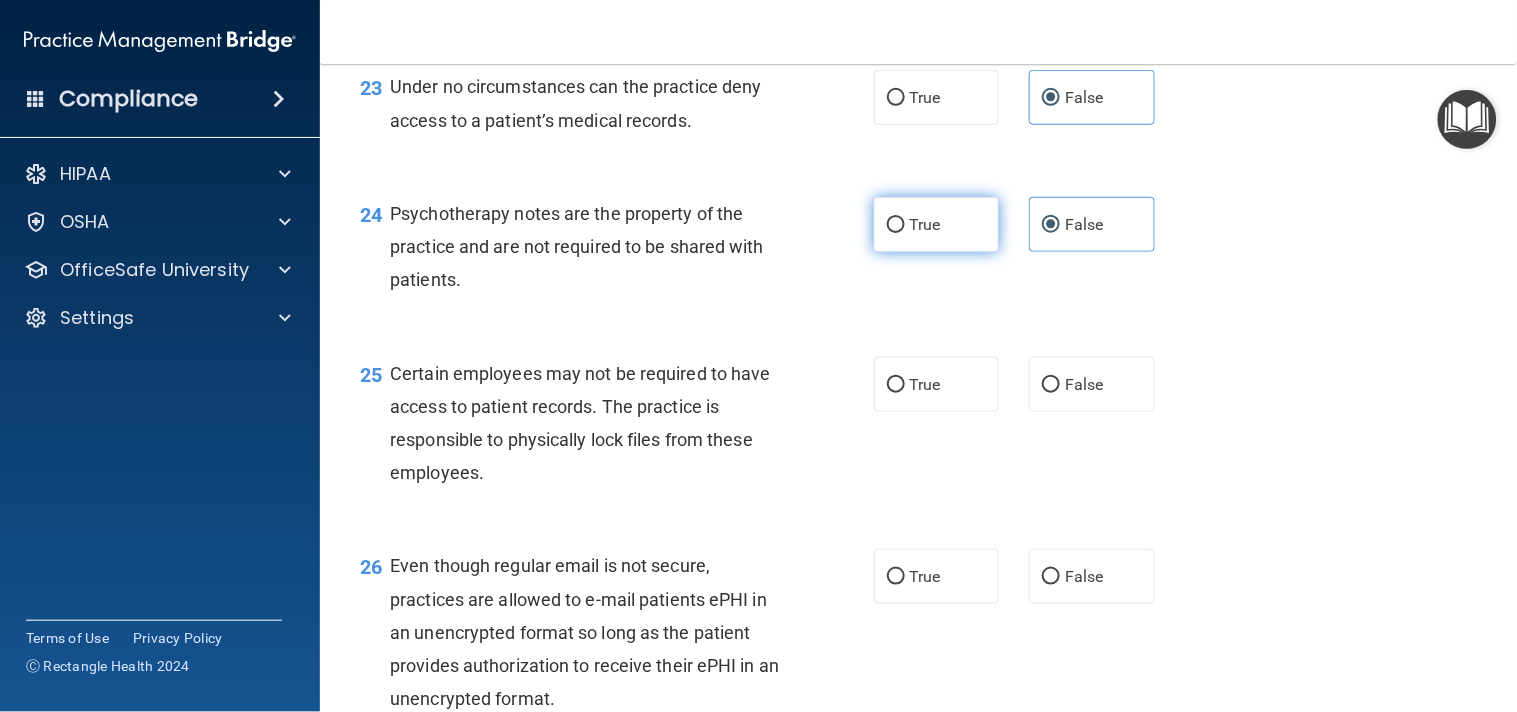 click on "True" at bounding box center (937, 224) 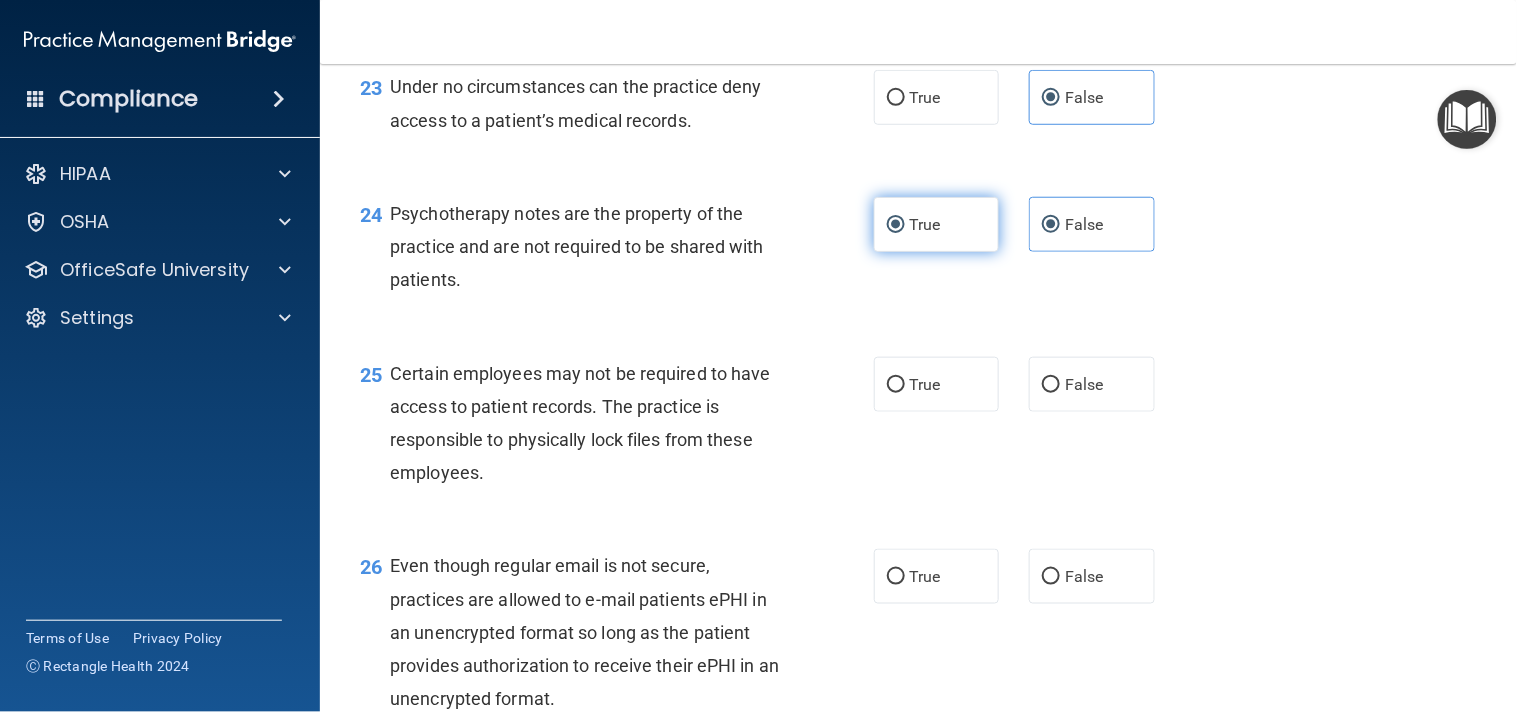 radio on "false" 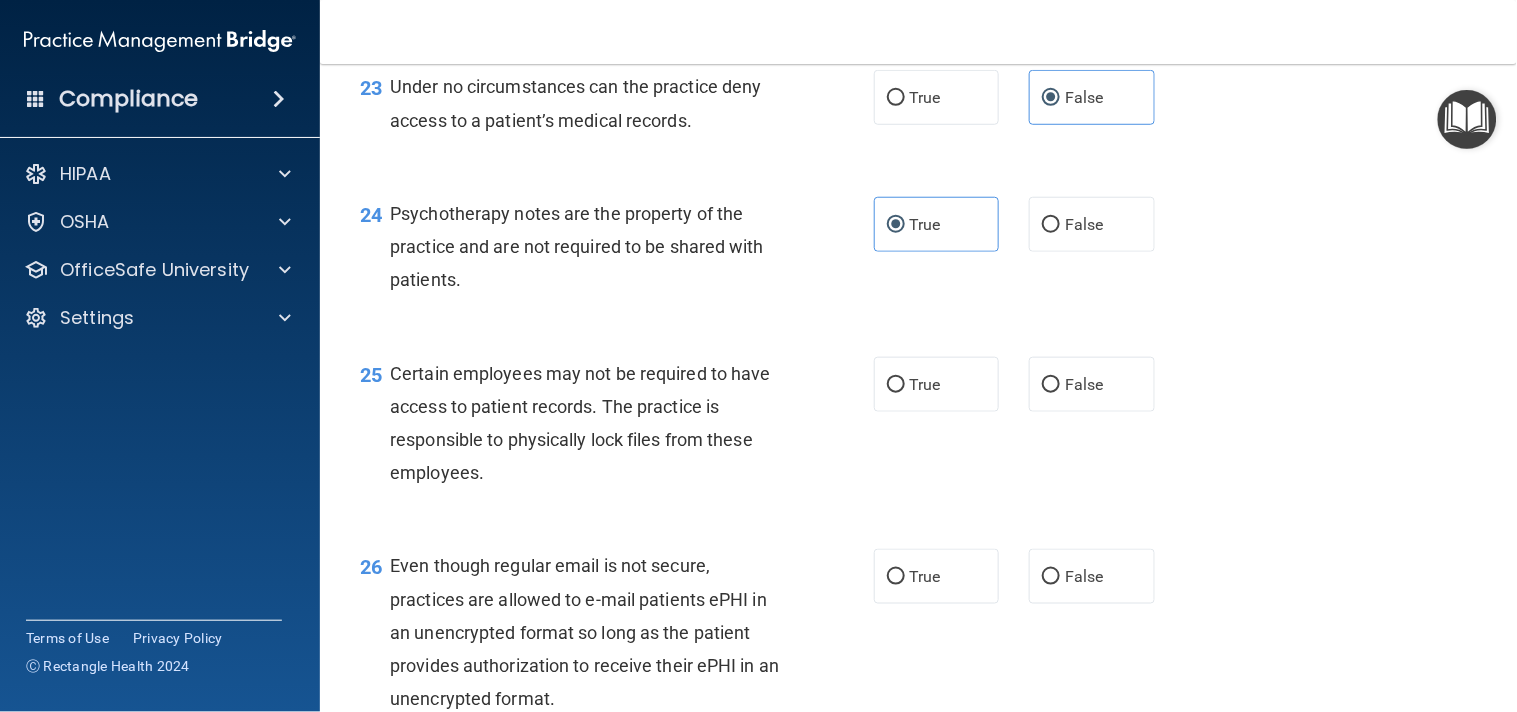 click on "24       Psychotherapy notes are the property of the practice and are not required to be shared with patients." at bounding box center (617, 252) 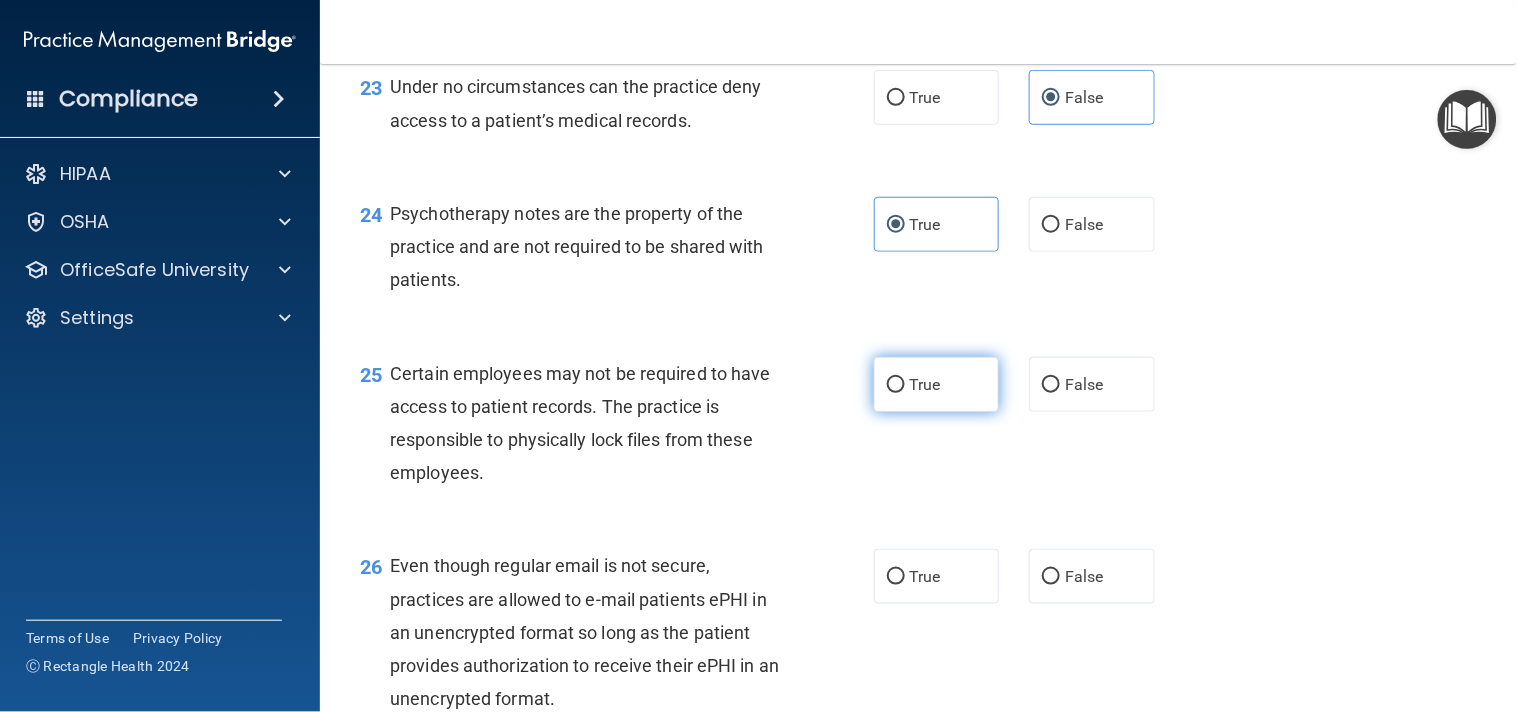 click on "True" at bounding box center [896, 385] 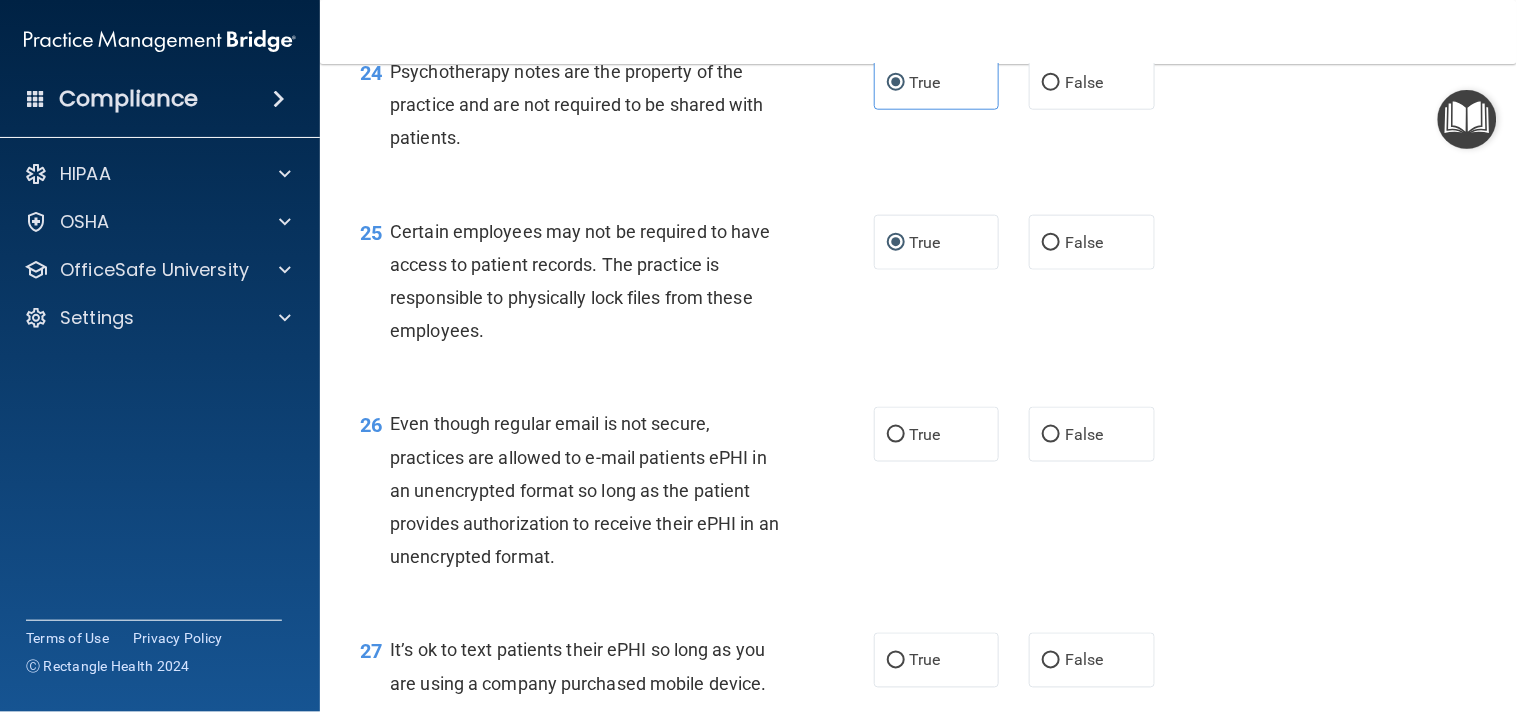 scroll, scrollTop: 4504, scrollLeft: 0, axis: vertical 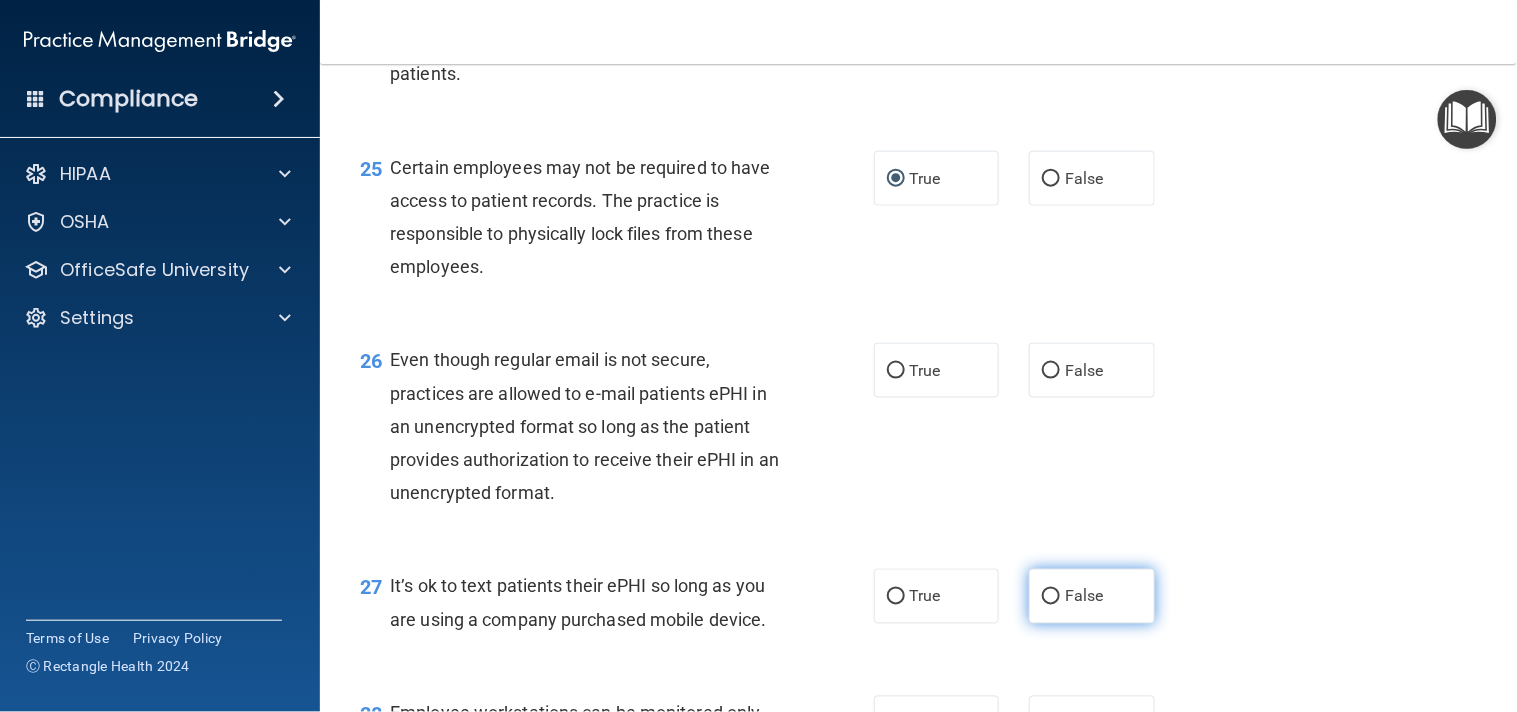click on "False" at bounding box center [1084, 596] 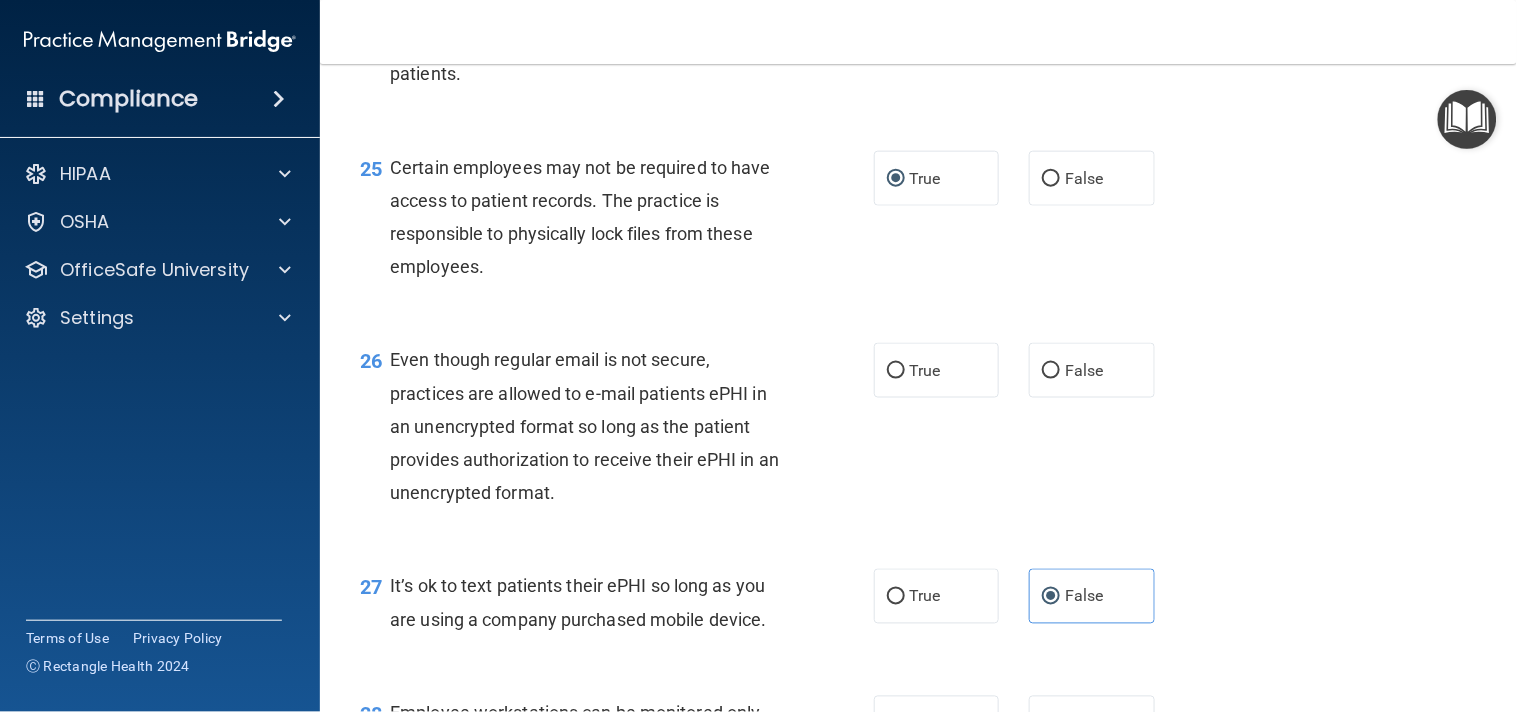 click on "25       Certain employees may not be required to have access to patient records.  The practice is responsible to physically lock files from these employees.                  True           False" at bounding box center (918, 222) 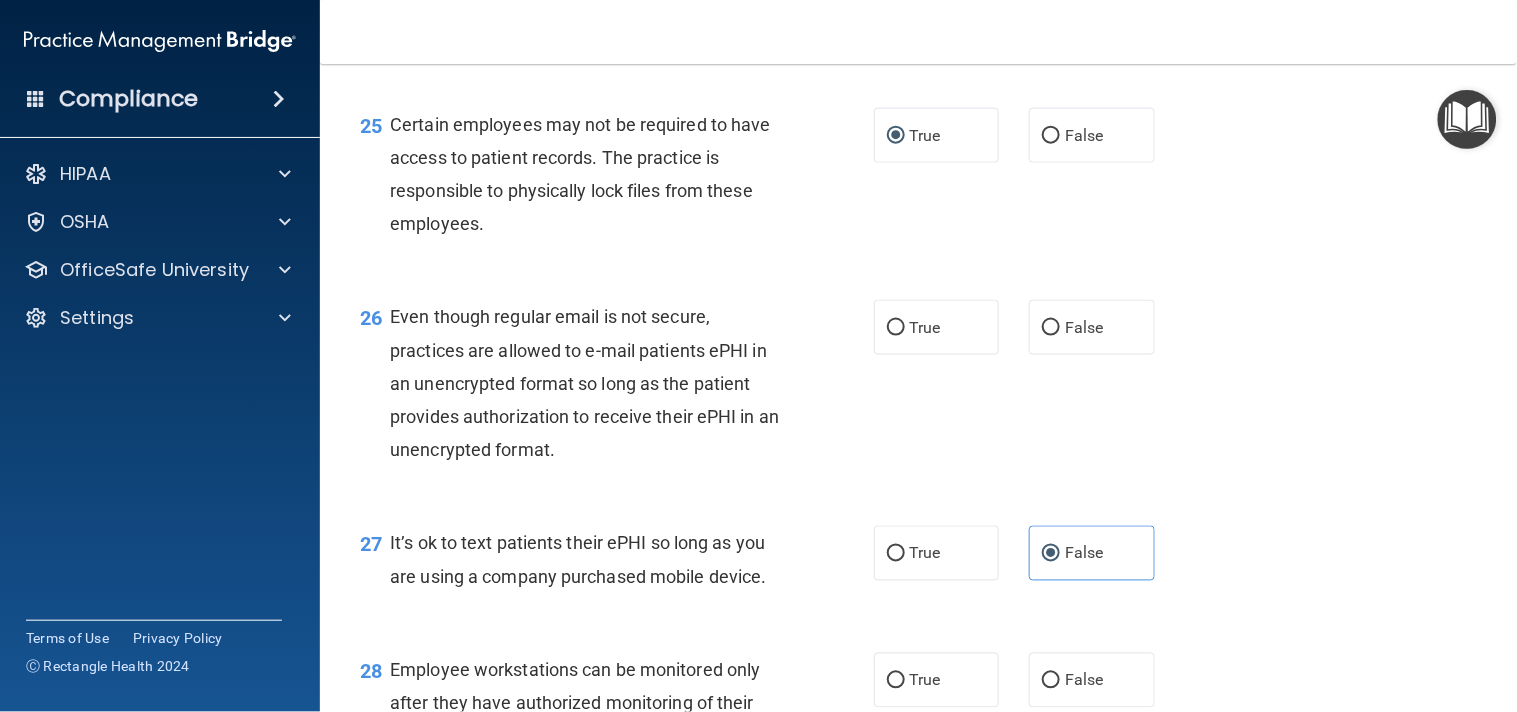 scroll, scrollTop: 4602, scrollLeft: 0, axis: vertical 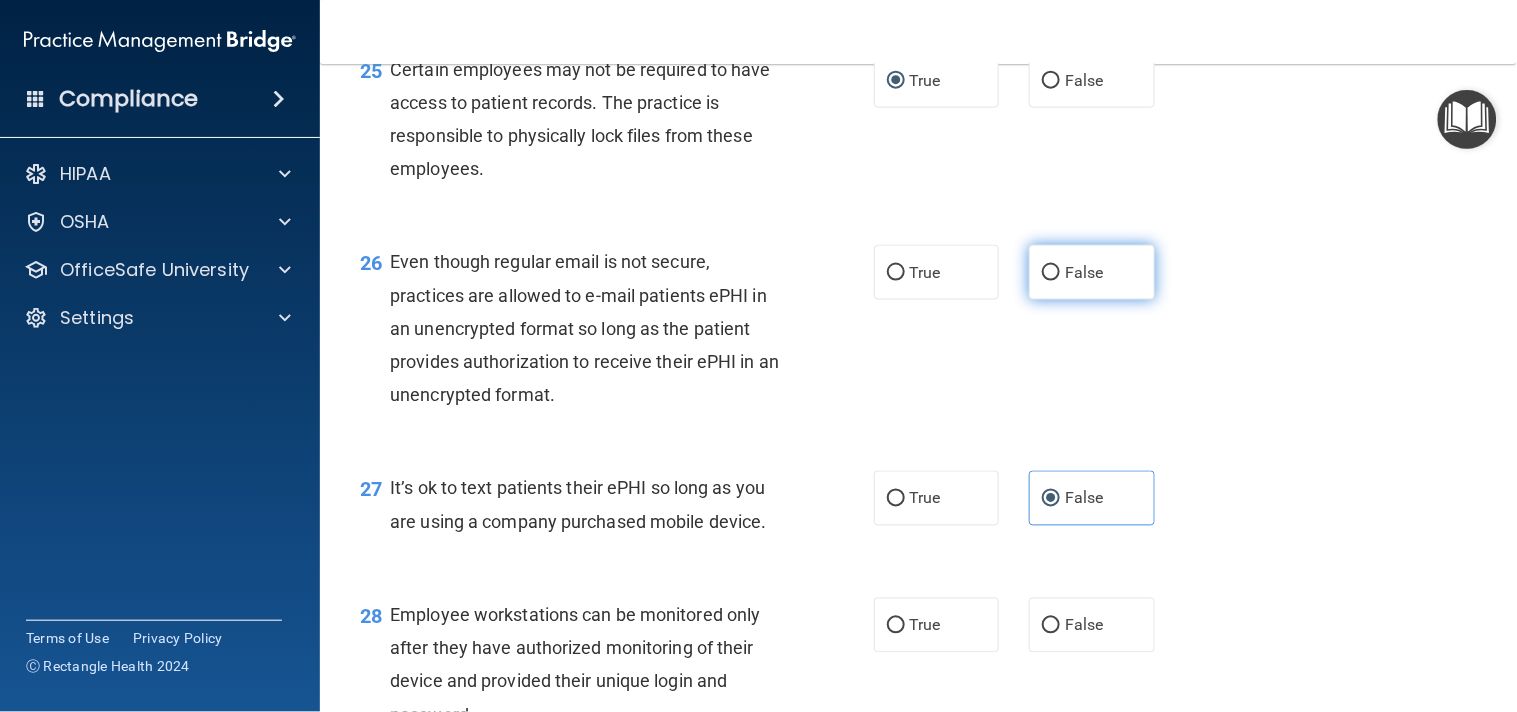 click on "False" at bounding box center [1051, 273] 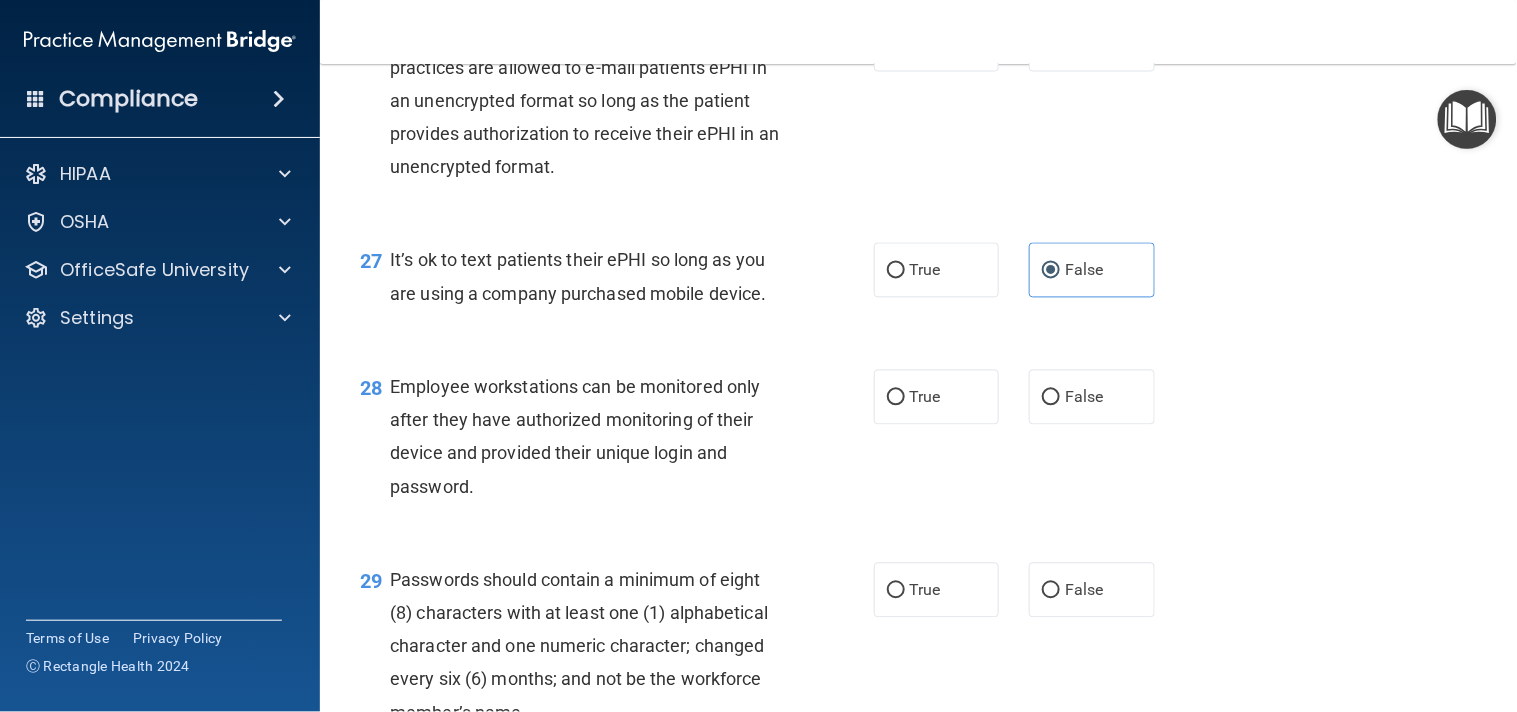 scroll, scrollTop: 4841, scrollLeft: 0, axis: vertical 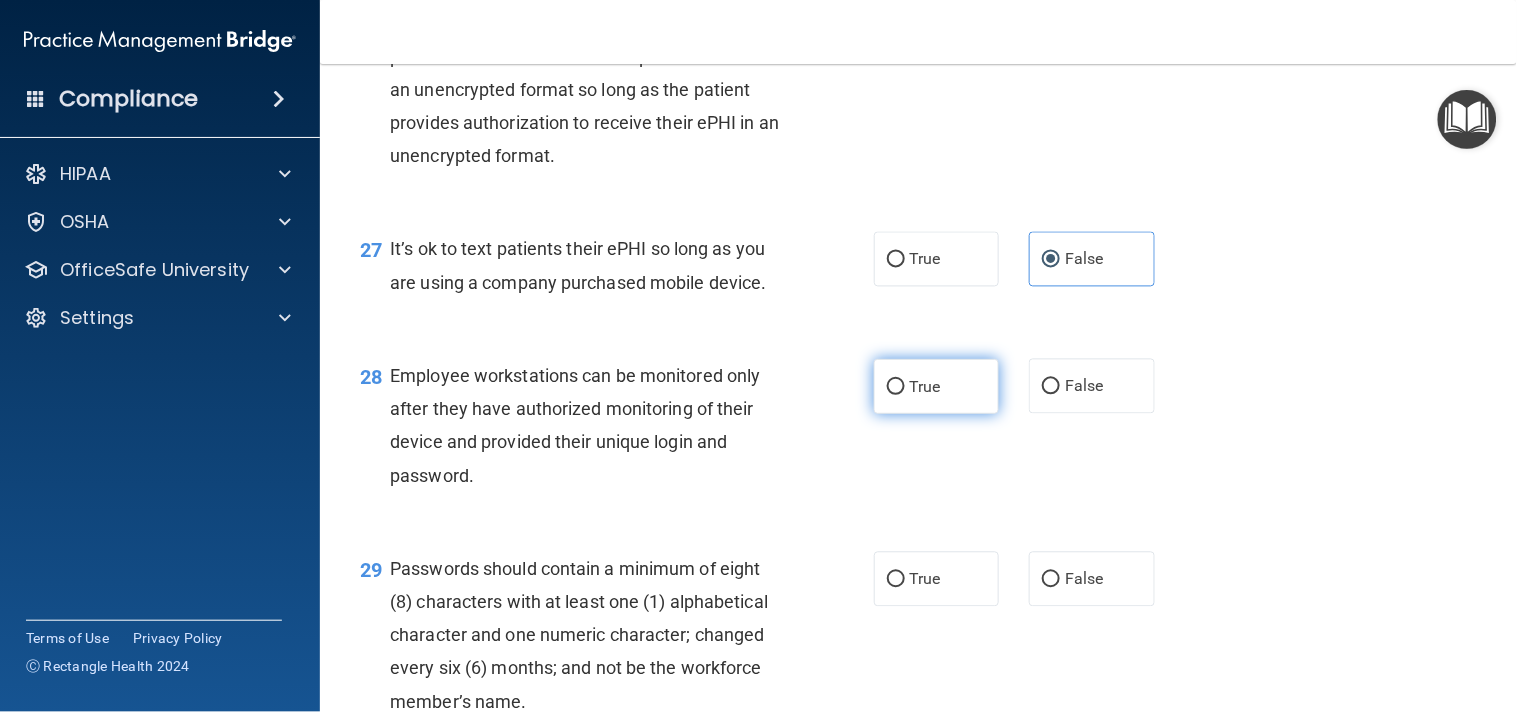 click on "True" at bounding box center (925, 386) 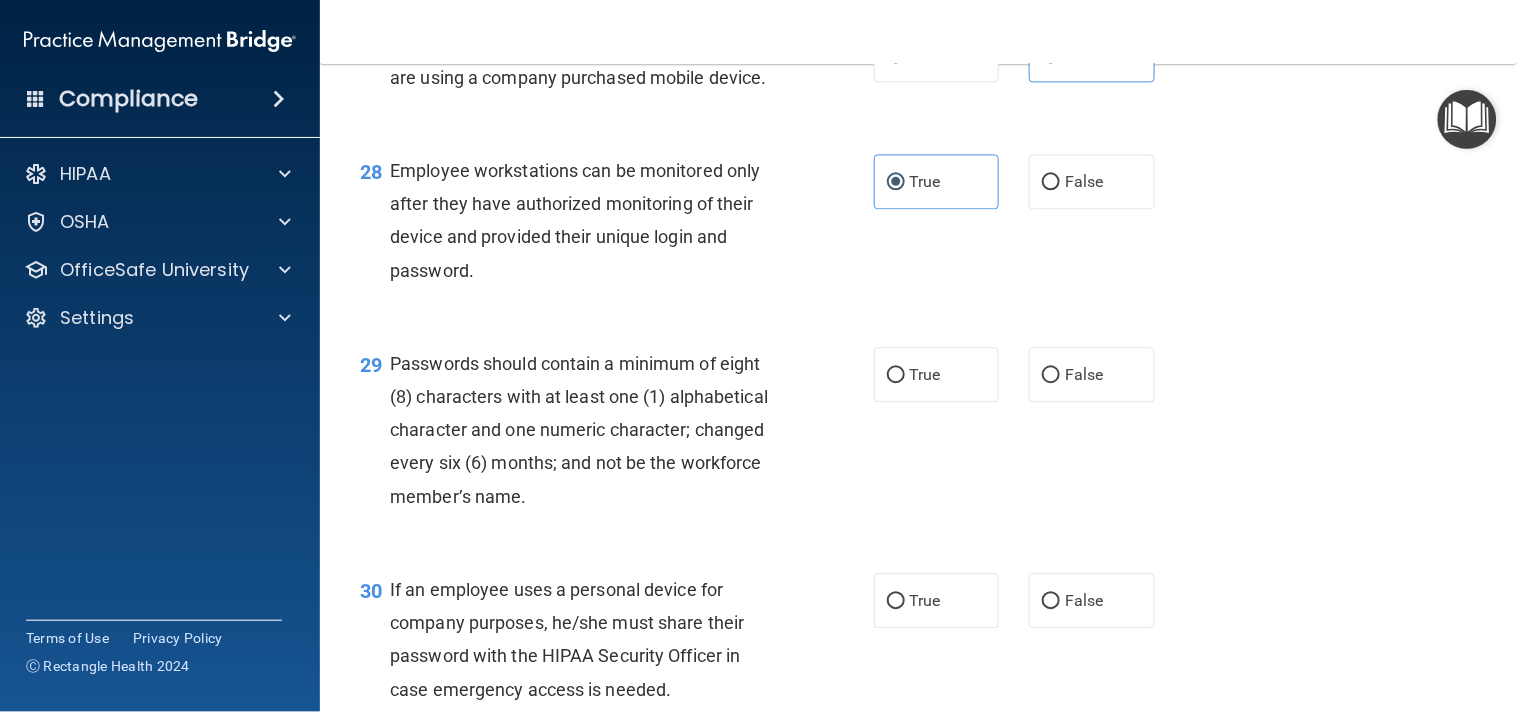 scroll, scrollTop: 5078, scrollLeft: 0, axis: vertical 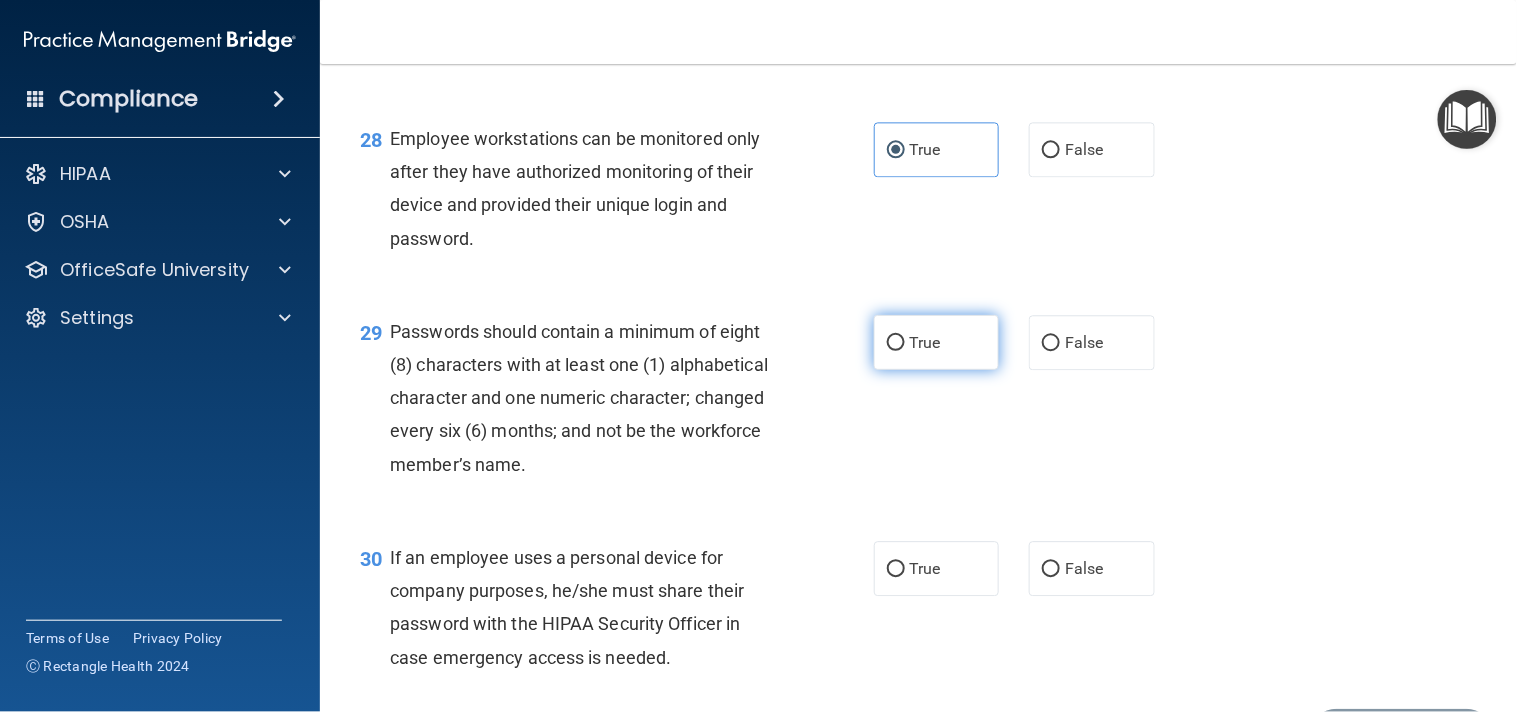 click on "True" at bounding box center (937, 342) 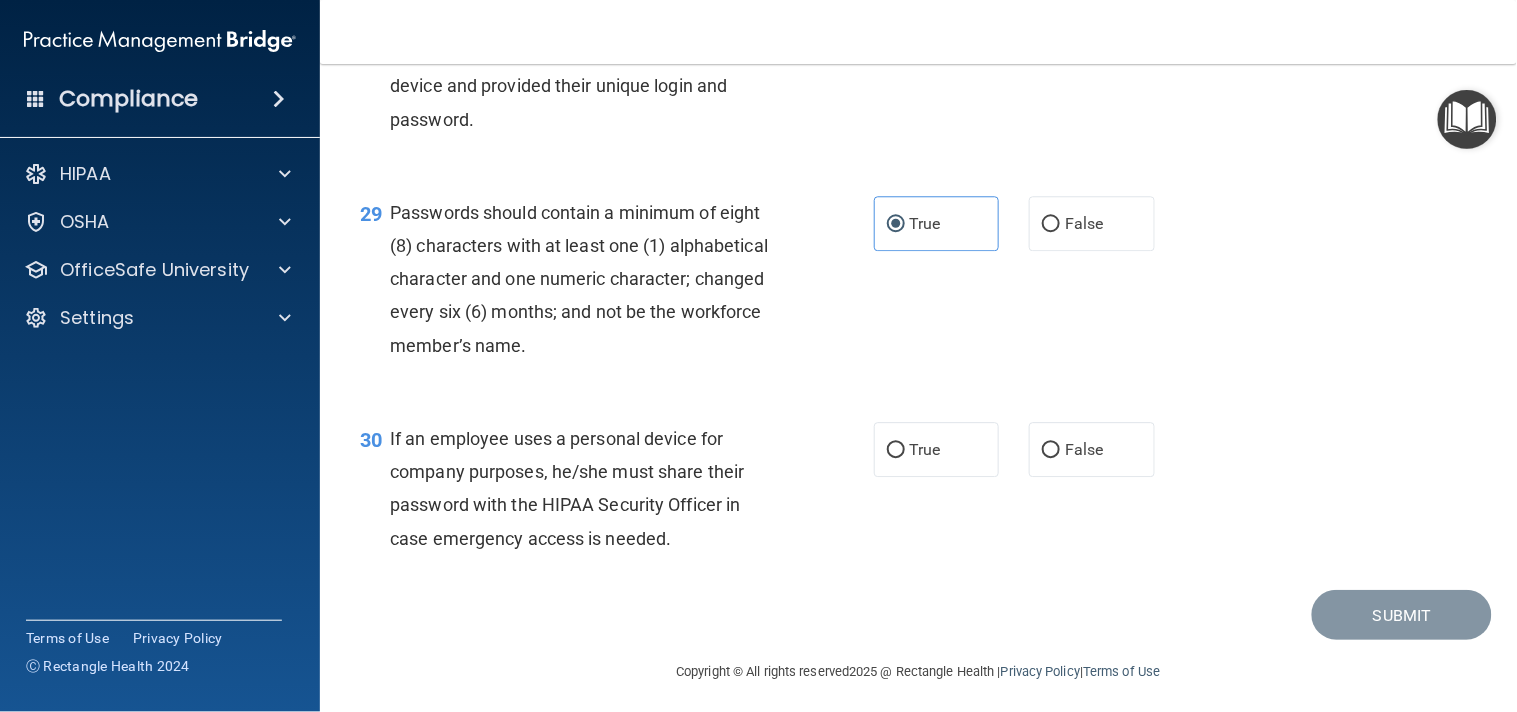 scroll, scrollTop: 5273, scrollLeft: 0, axis: vertical 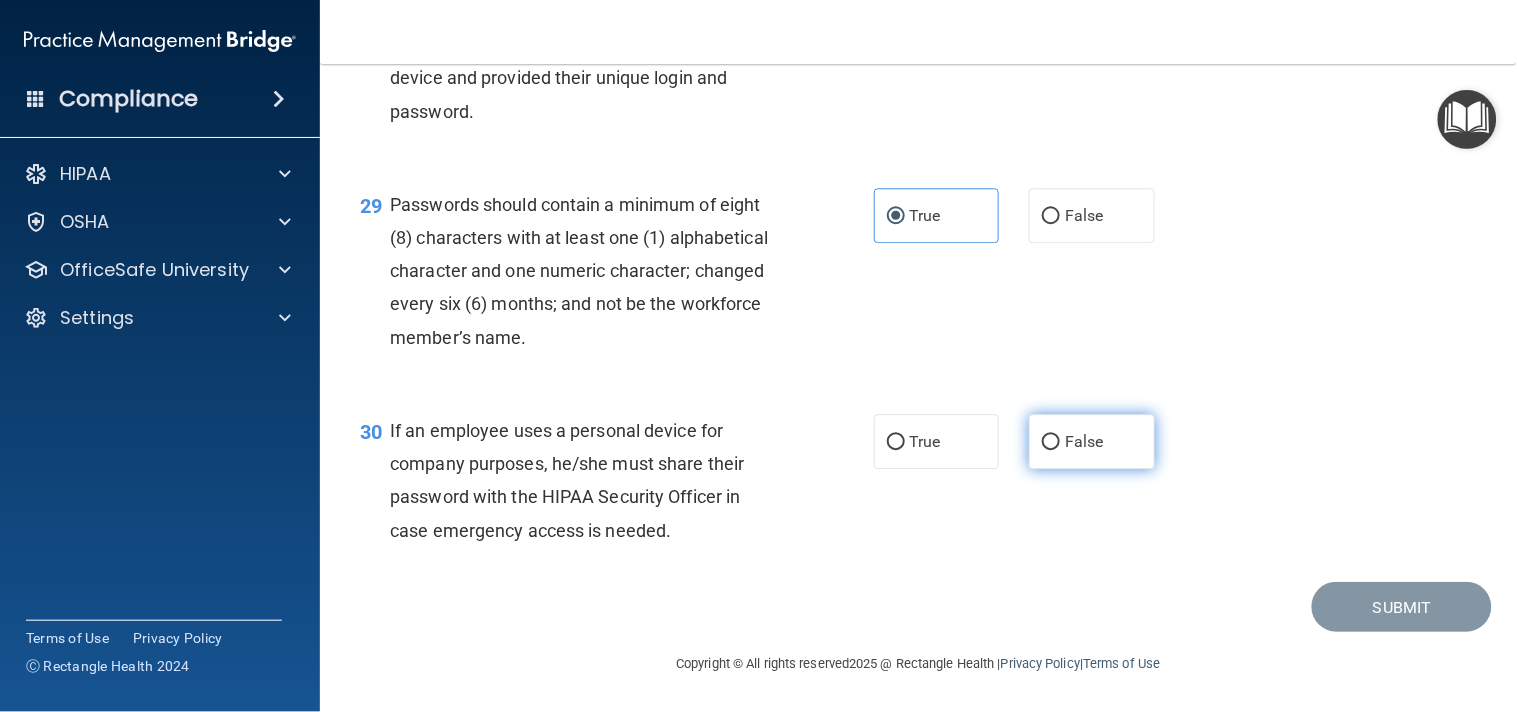 click on "False" at bounding box center [1092, 441] 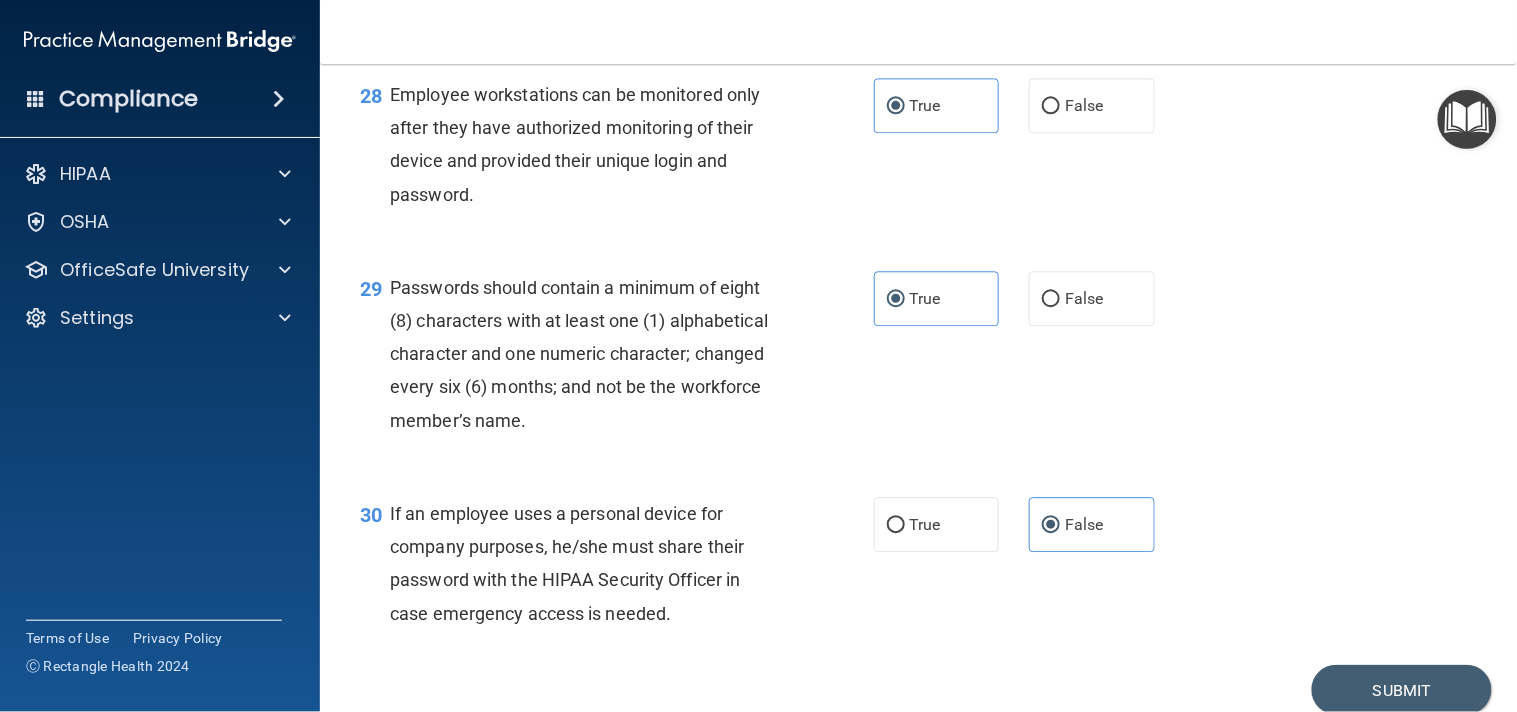 scroll, scrollTop: 5273, scrollLeft: 0, axis: vertical 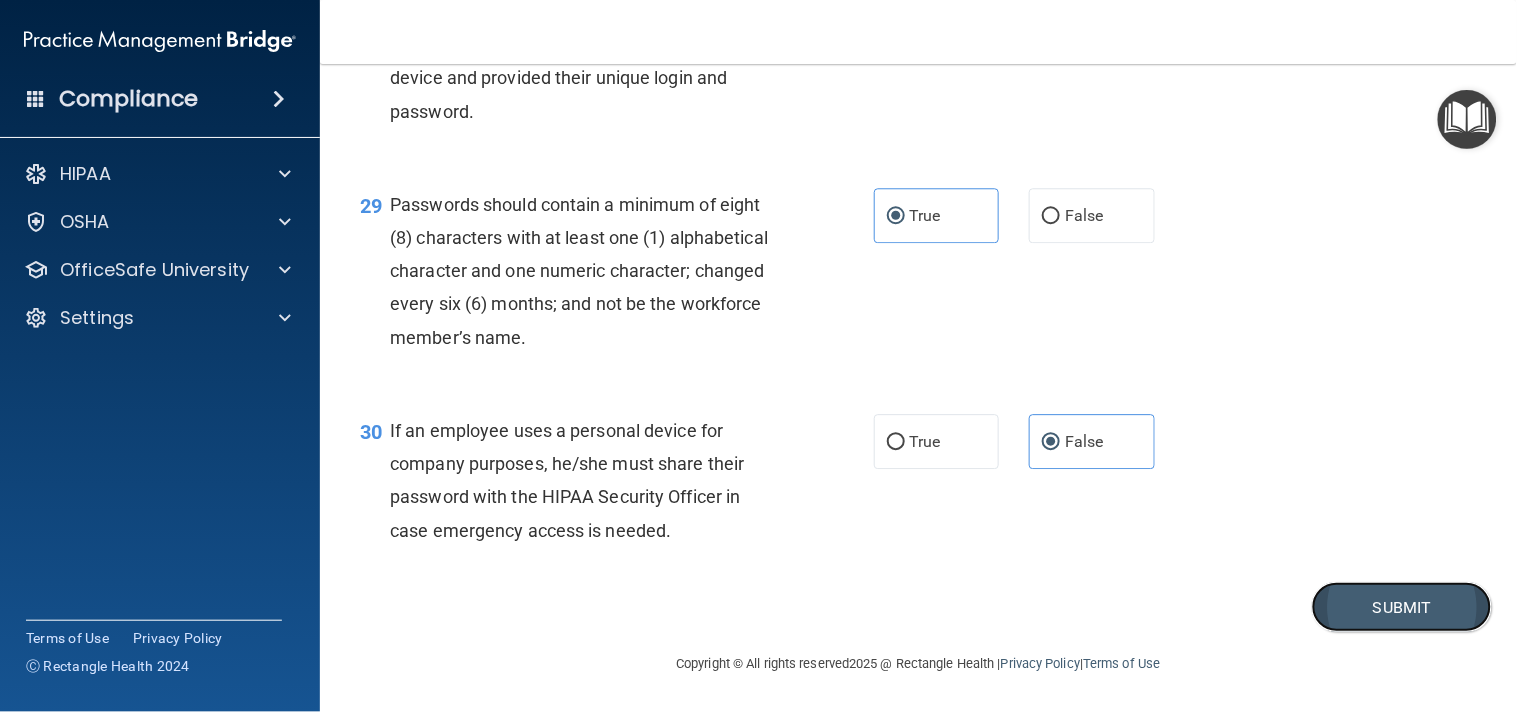 click on "Submit" at bounding box center [1402, 607] 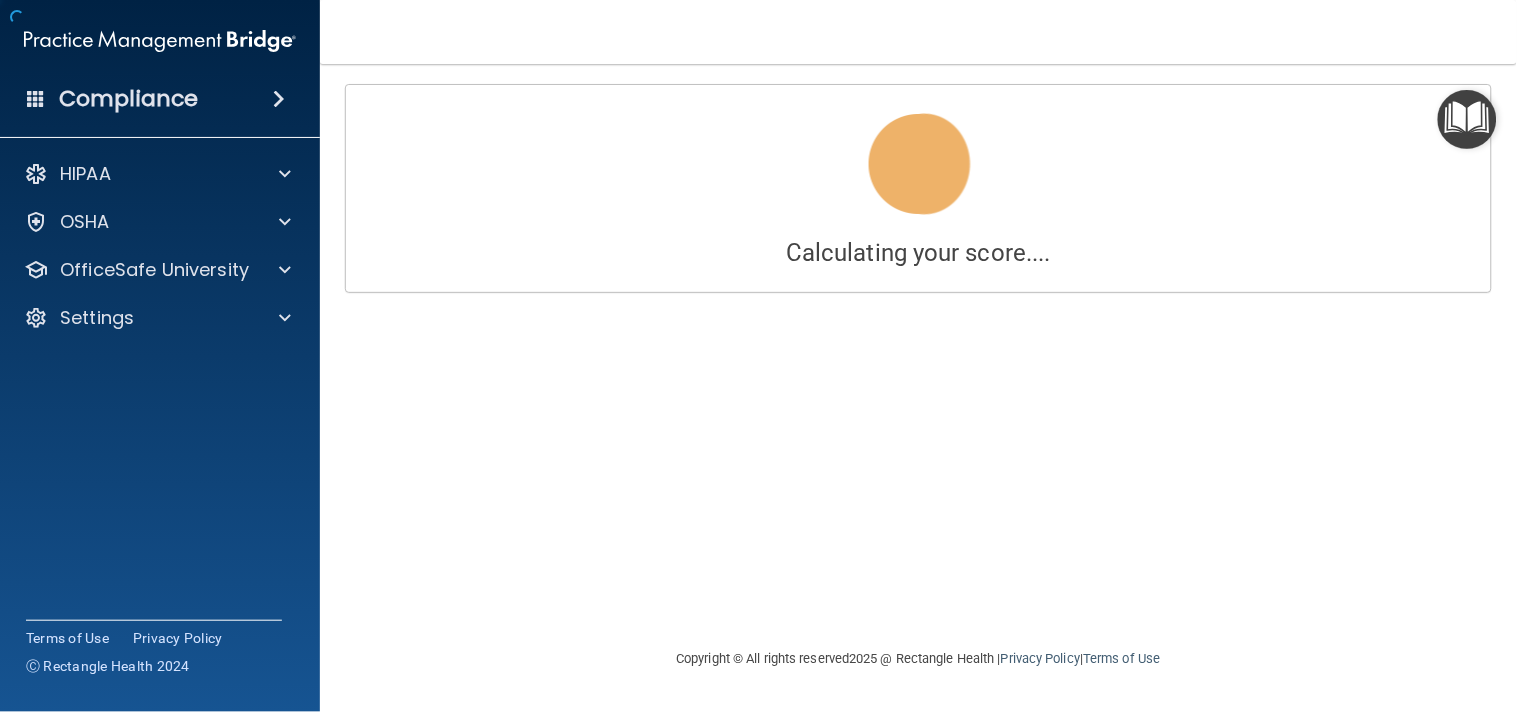 scroll, scrollTop: 0, scrollLeft: 0, axis: both 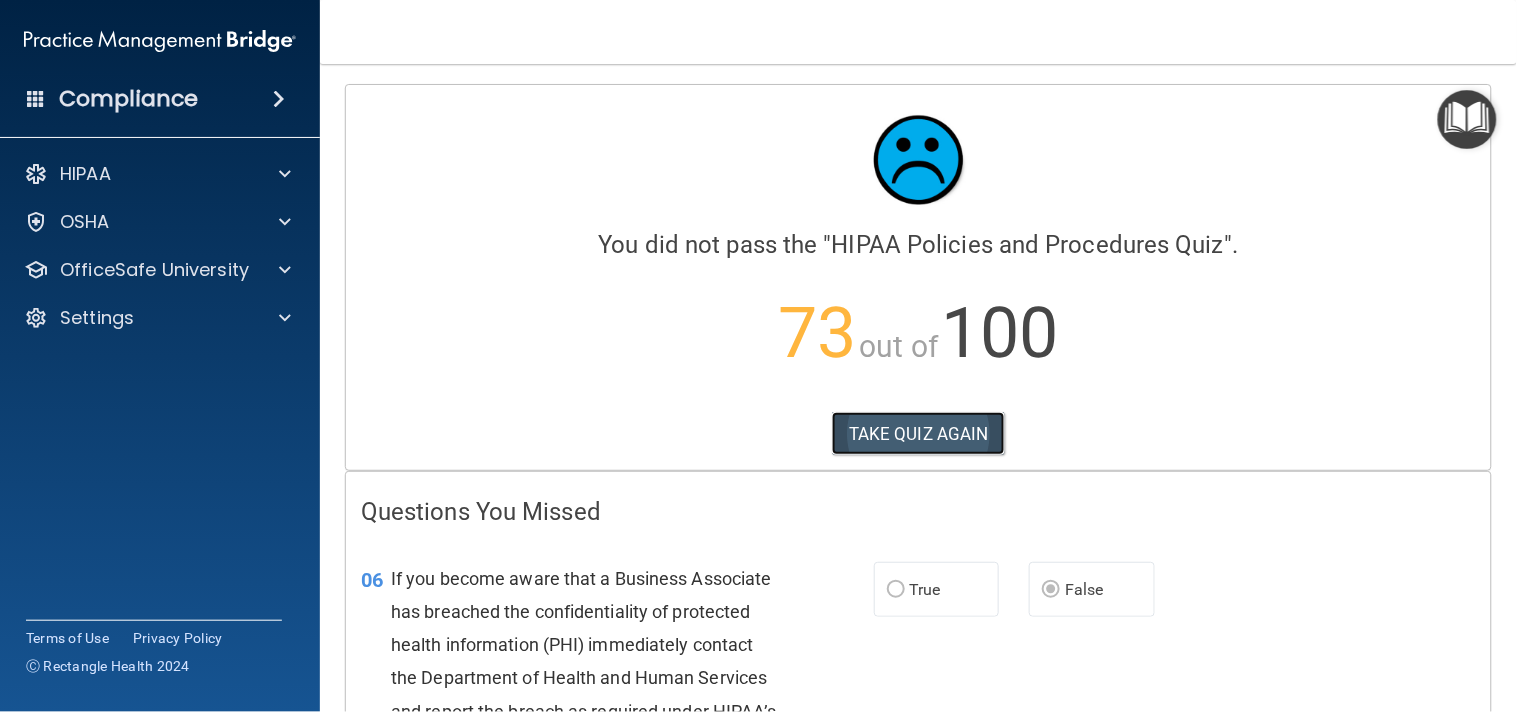 click on "TAKE QUIZ AGAIN" at bounding box center [918, 434] 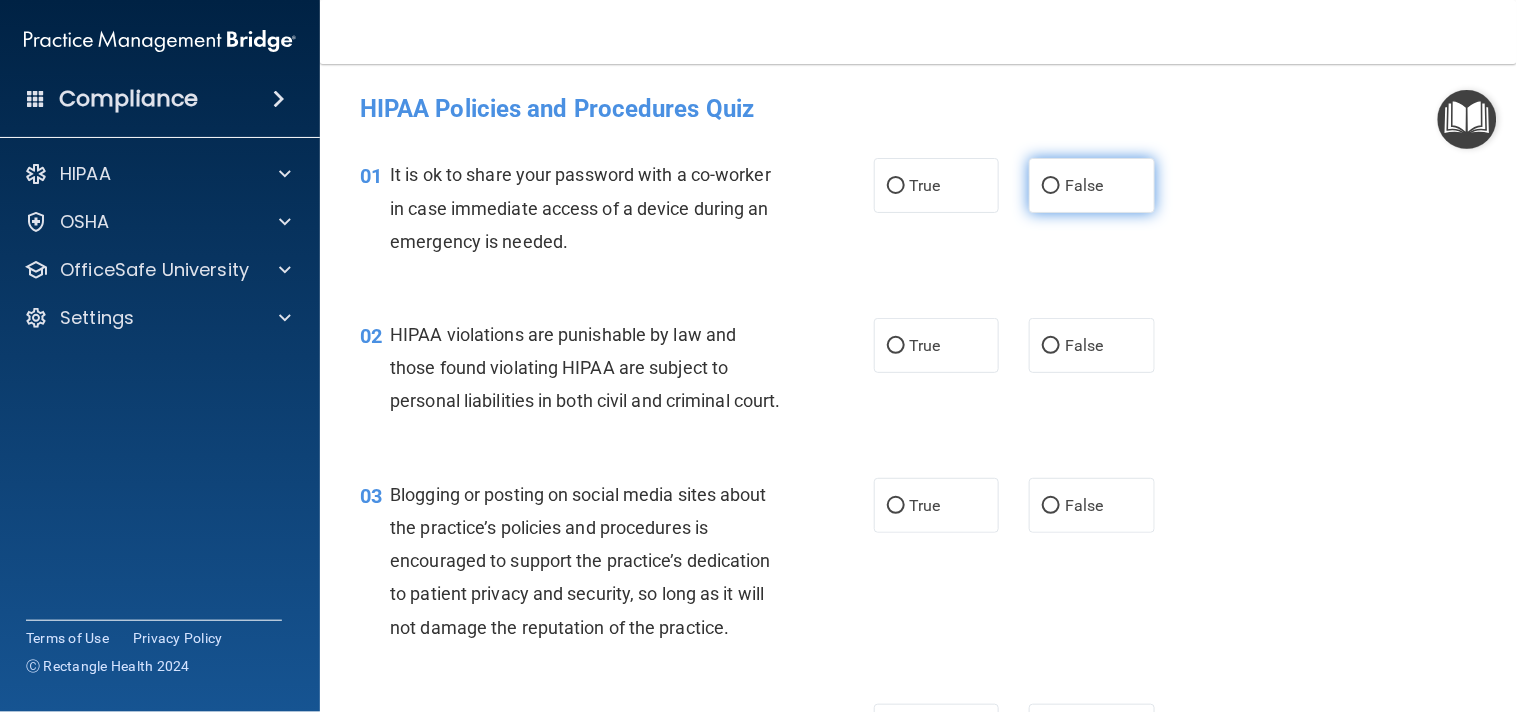 click on "False" at bounding box center (1051, 186) 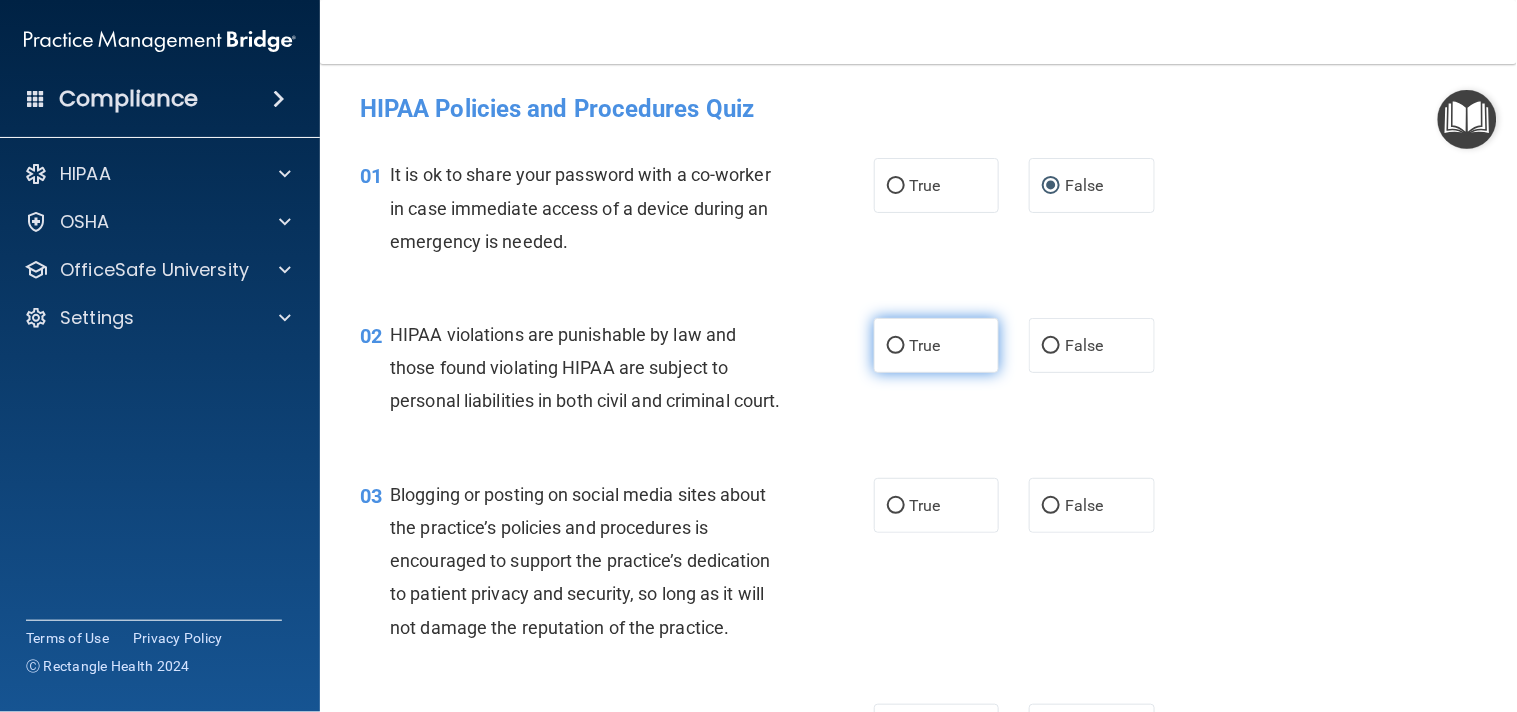click on "True" at bounding box center (925, 345) 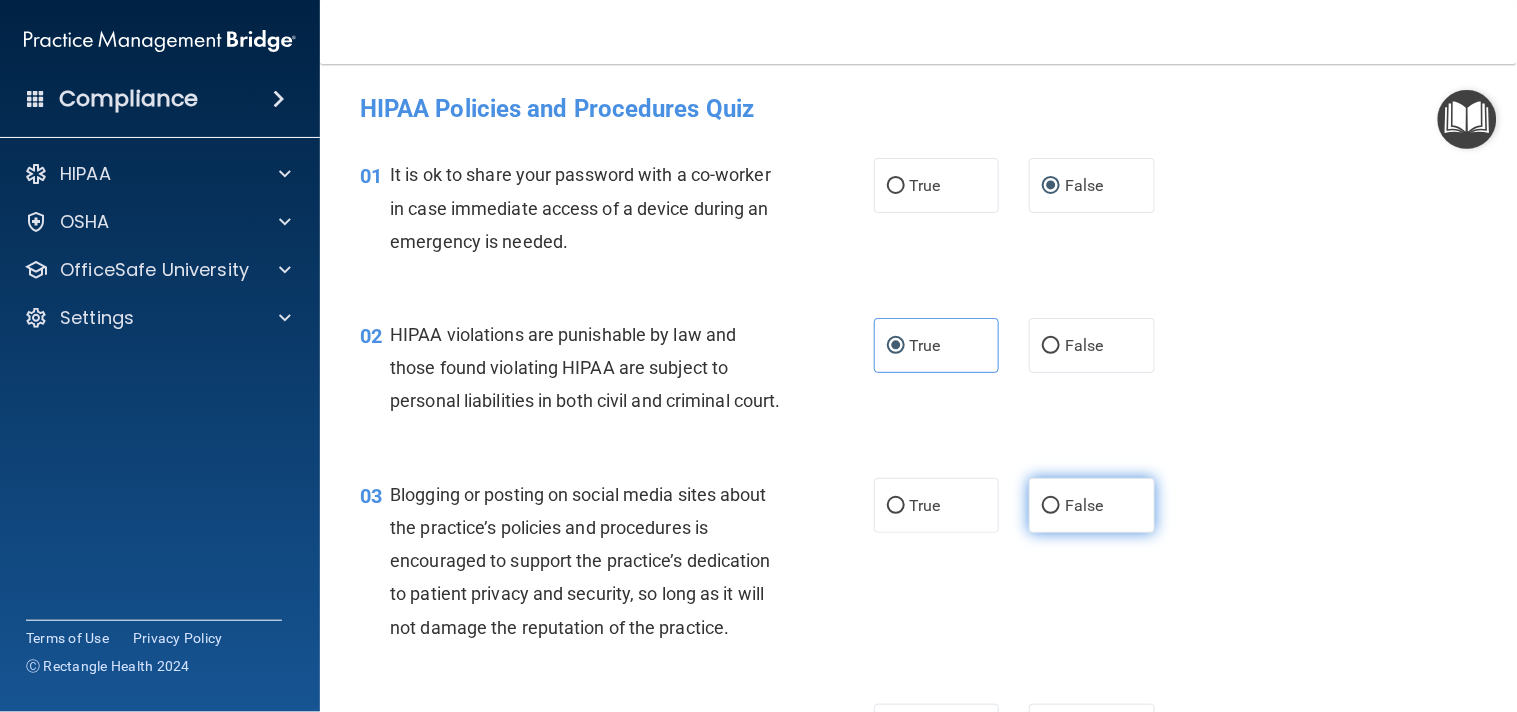 click on "False" at bounding box center (1092, 505) 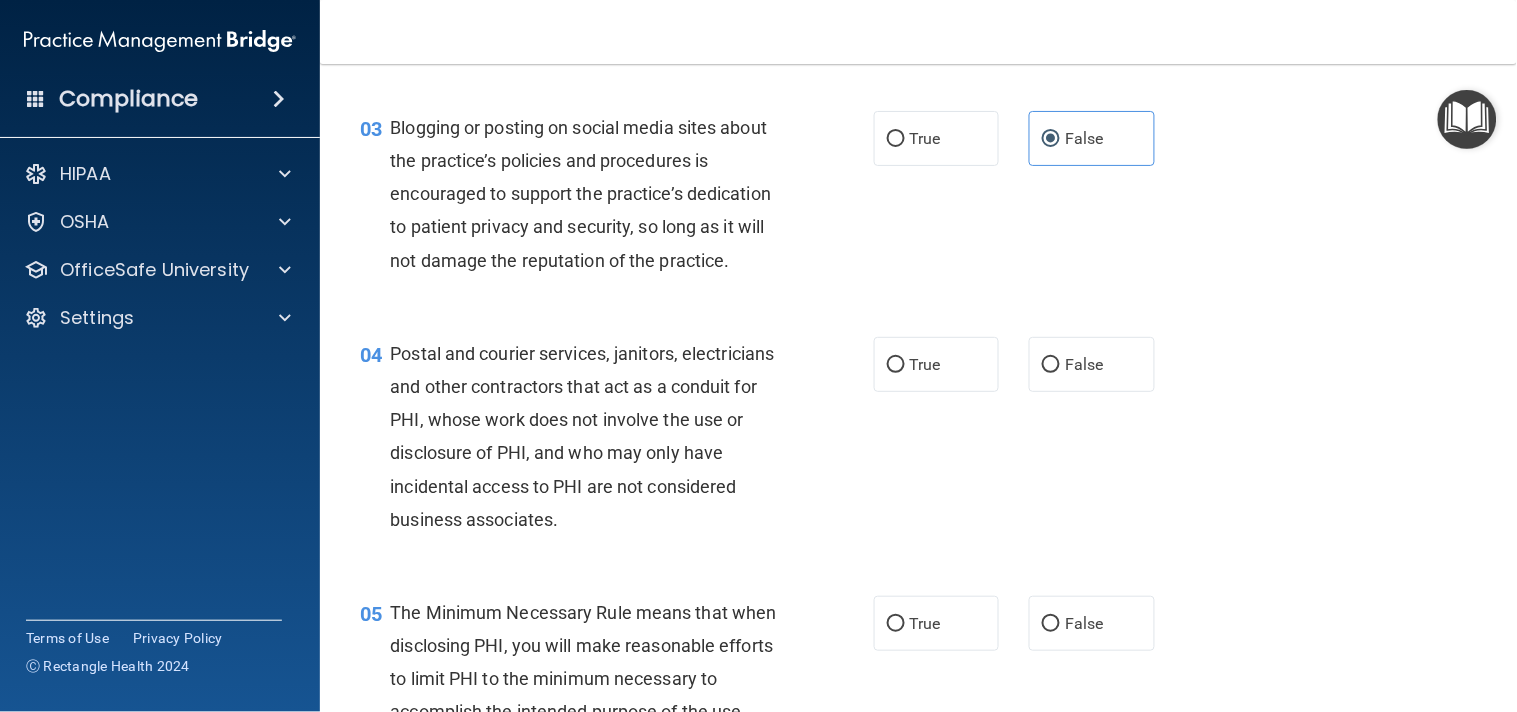 scroll, scrollTop: 378, scrollLeft: 0, axis: vertical 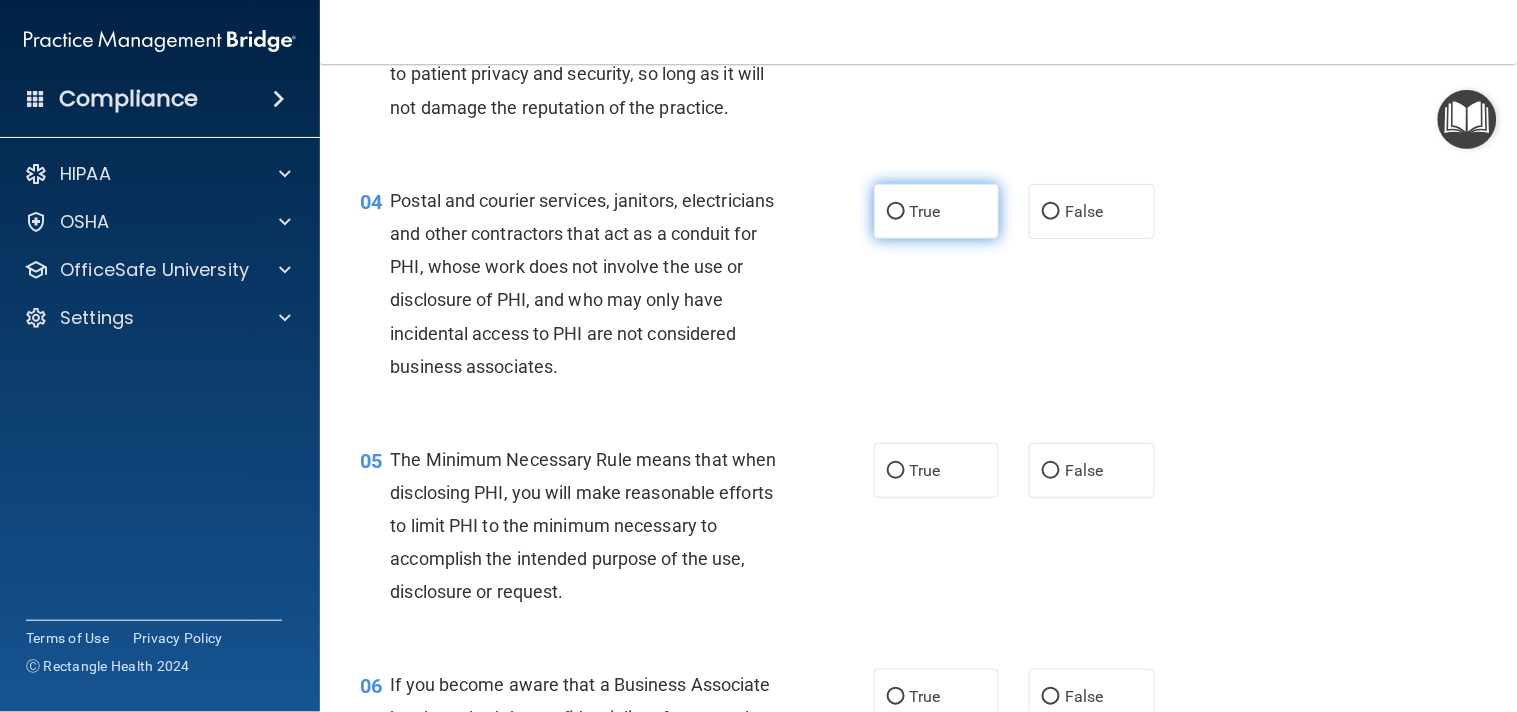 click on "True" at bounding box center (937, 211) 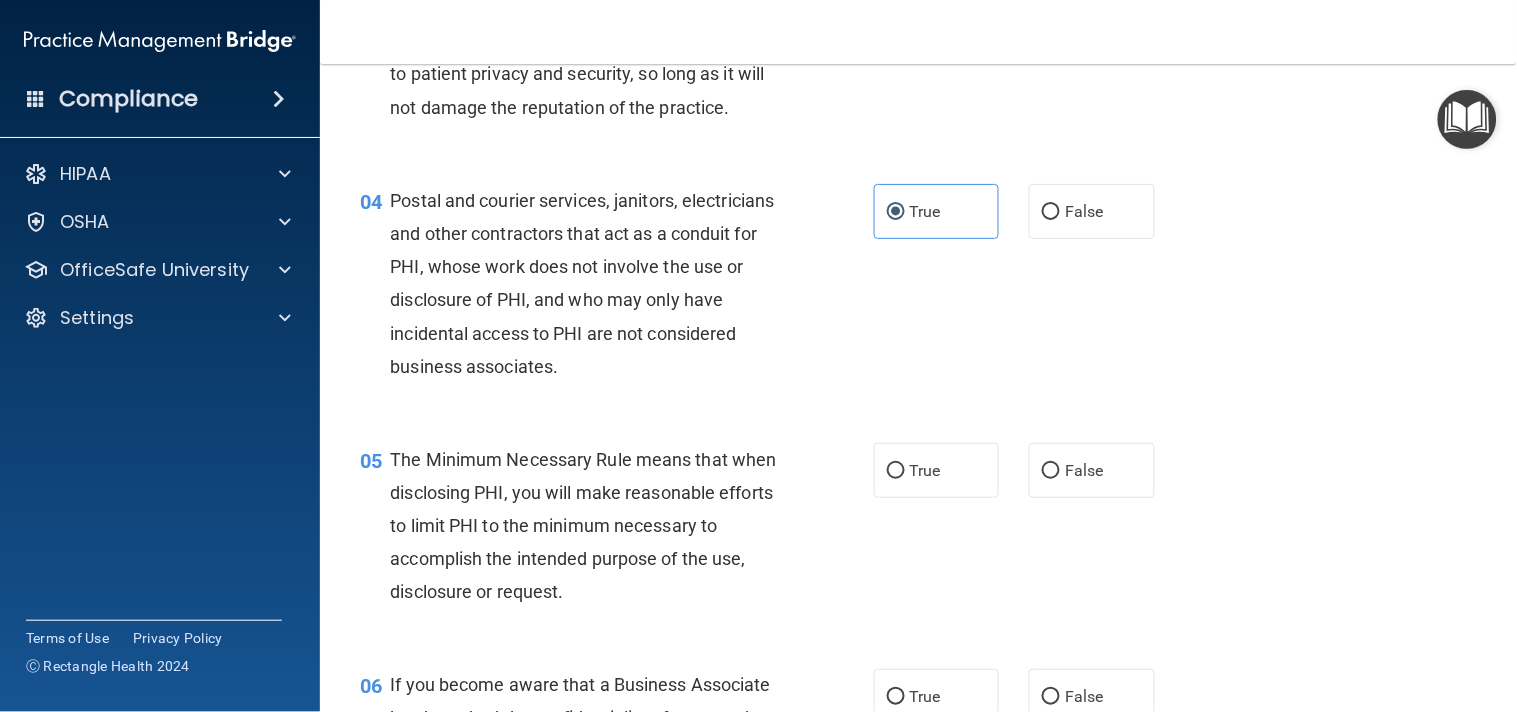 click on "04       Postal and courier services, janitors, electricians and other contractors that act as a conduit for PHI, whose work does not involve the use or disclosure of PHI, and who may only have incidental access to PHI are not considered business associates.                 True           False" at bounding box center (918, 288) 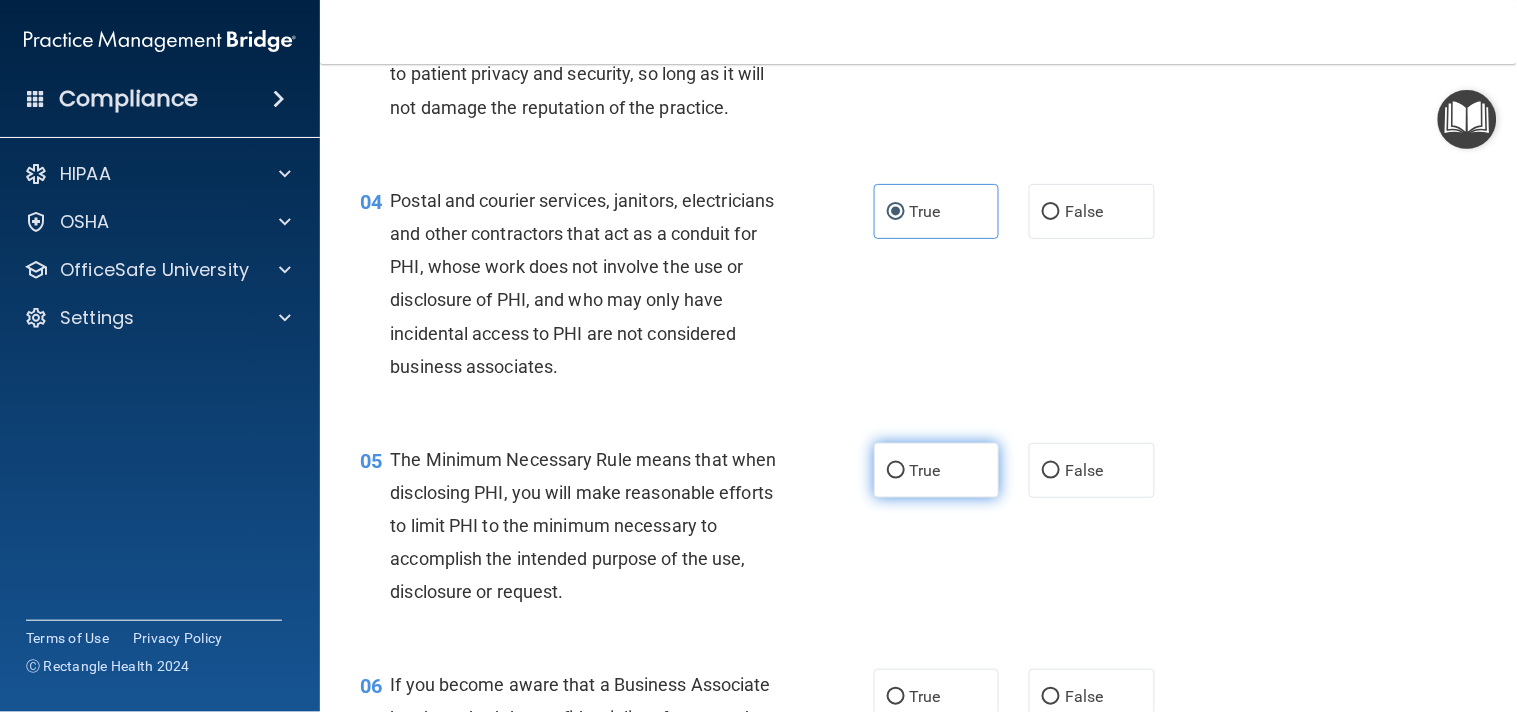 click on "True" at bounding box center (937, 470) 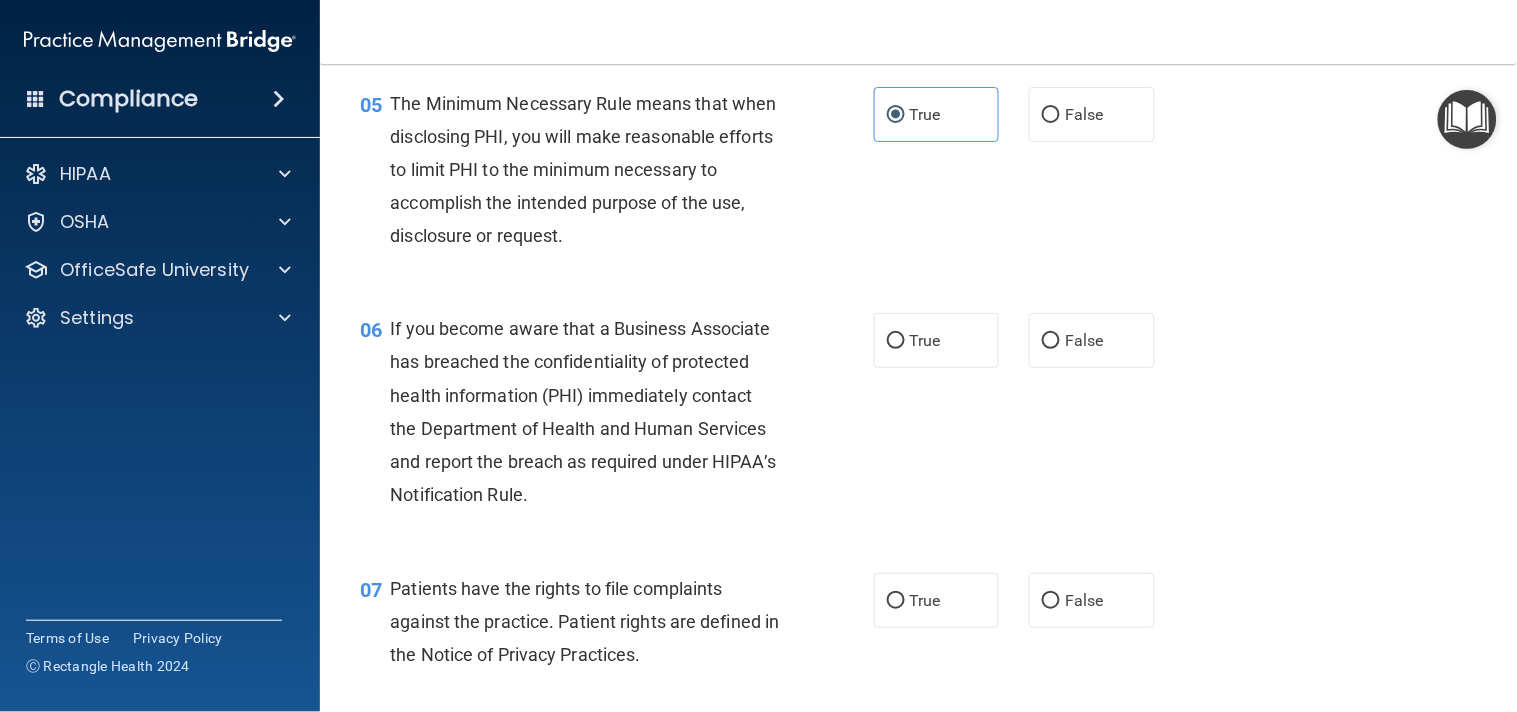 scroll, scrollTop: 887, scrollLeft: 0, axis: vertical 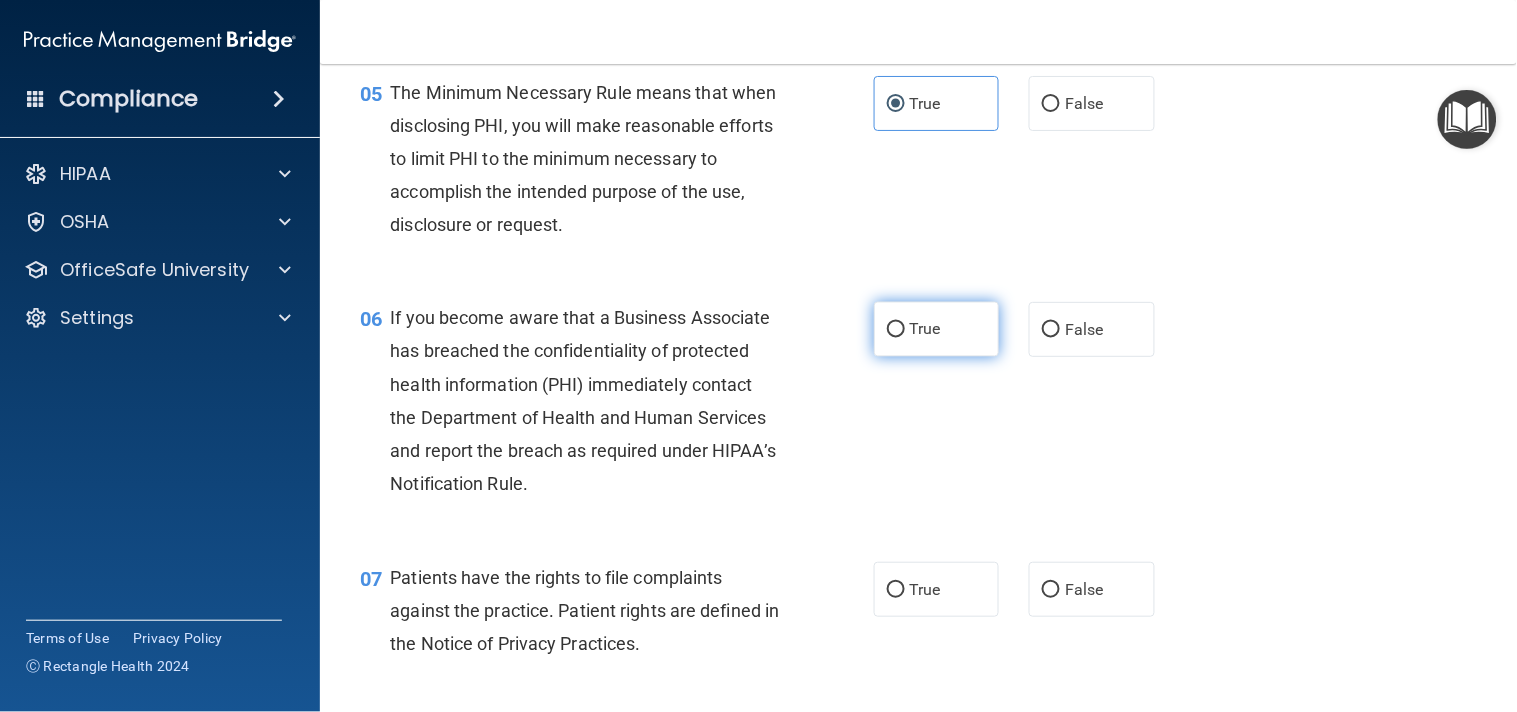 click on "True" at bounding box center [937, 329] 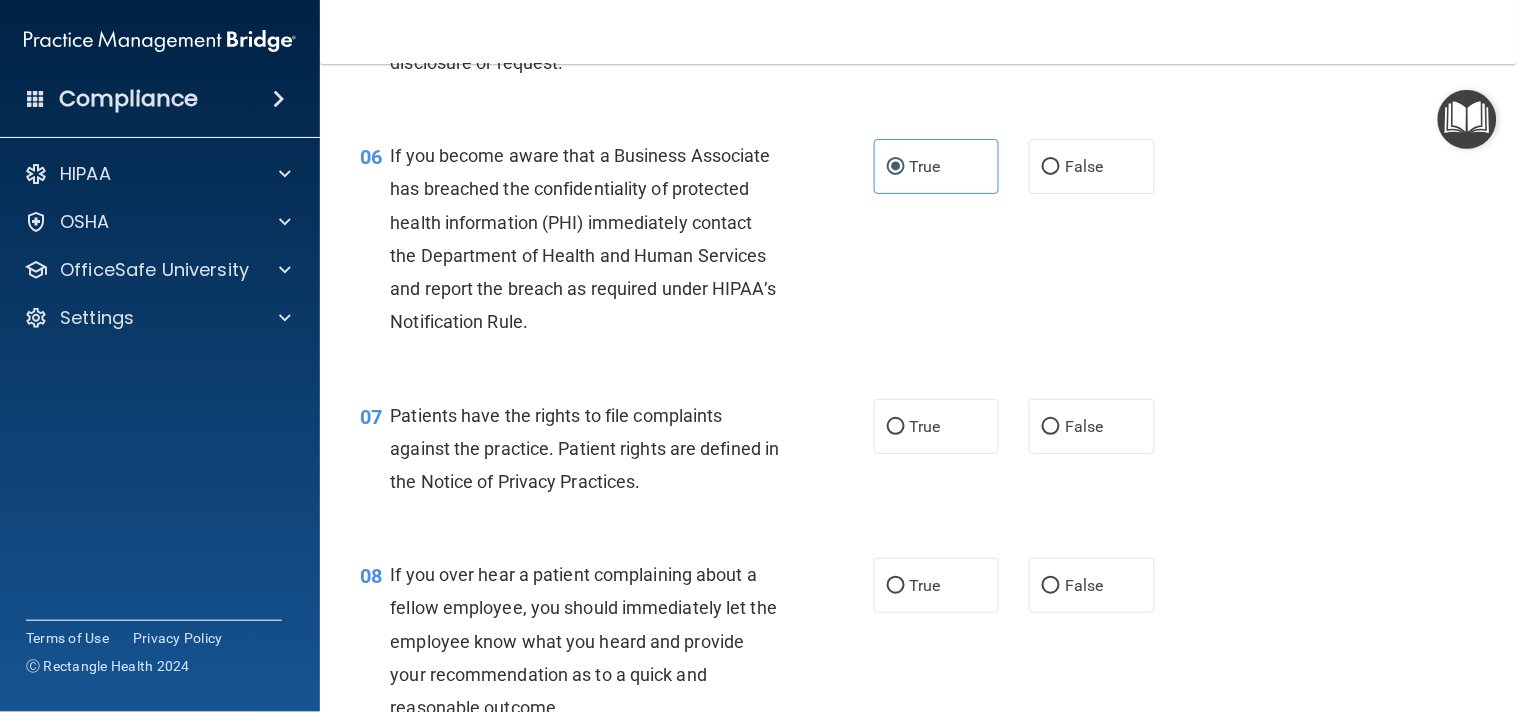 scroll, scrollTop: 1061, scrollLeft: 0, axis: vertical 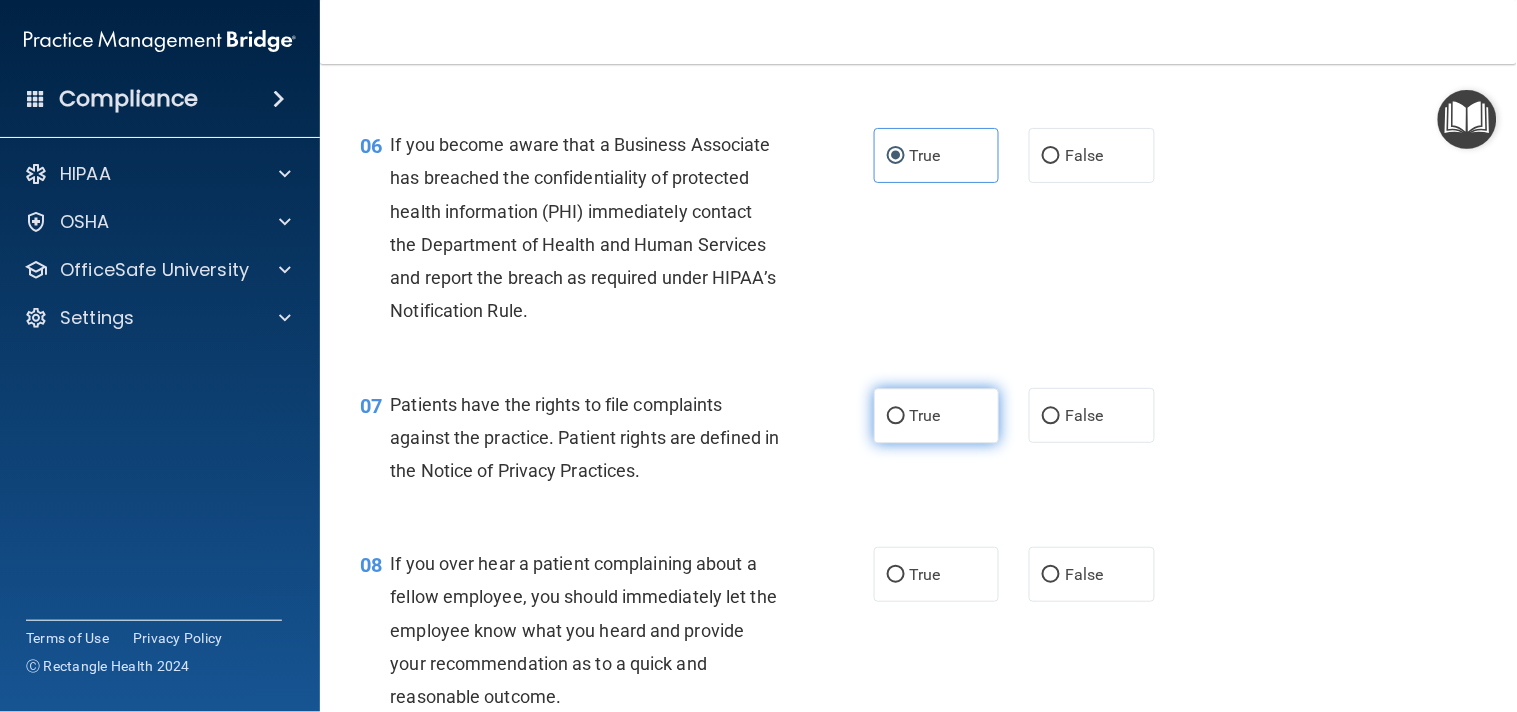 click on "True" at bounding box center (937, 415) 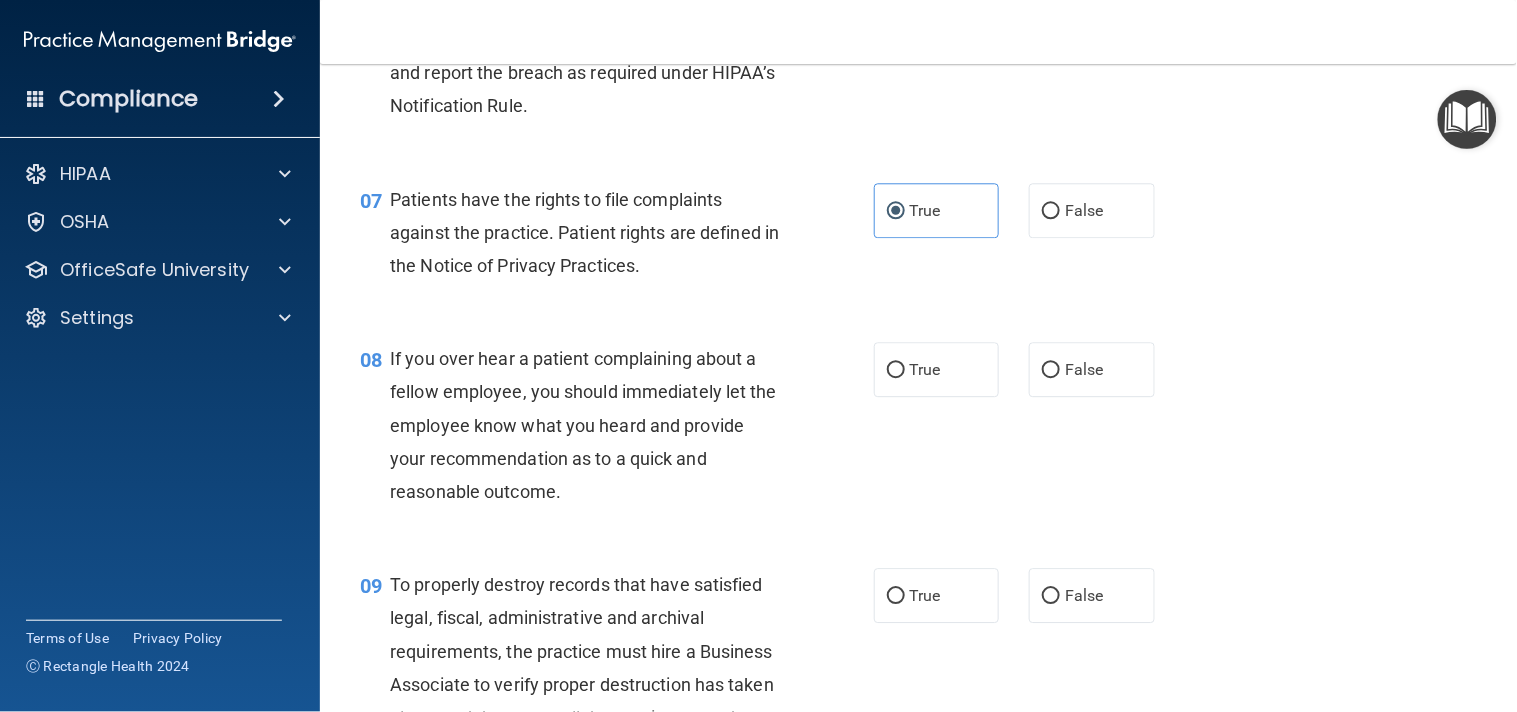 scroll, scrollTop: 1277, scrollLeft: 0, axis: vertical 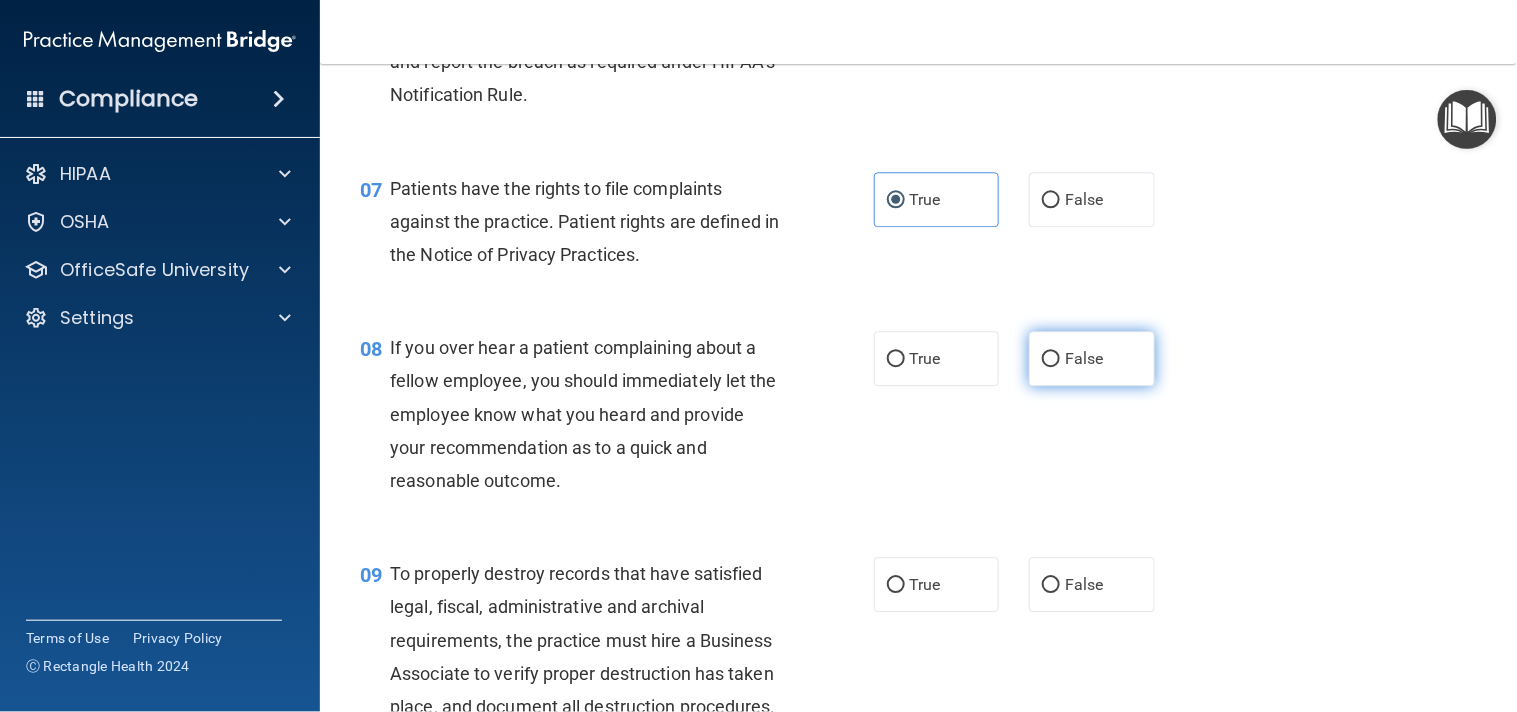 click on "False" at bounding box center (1084, 358) 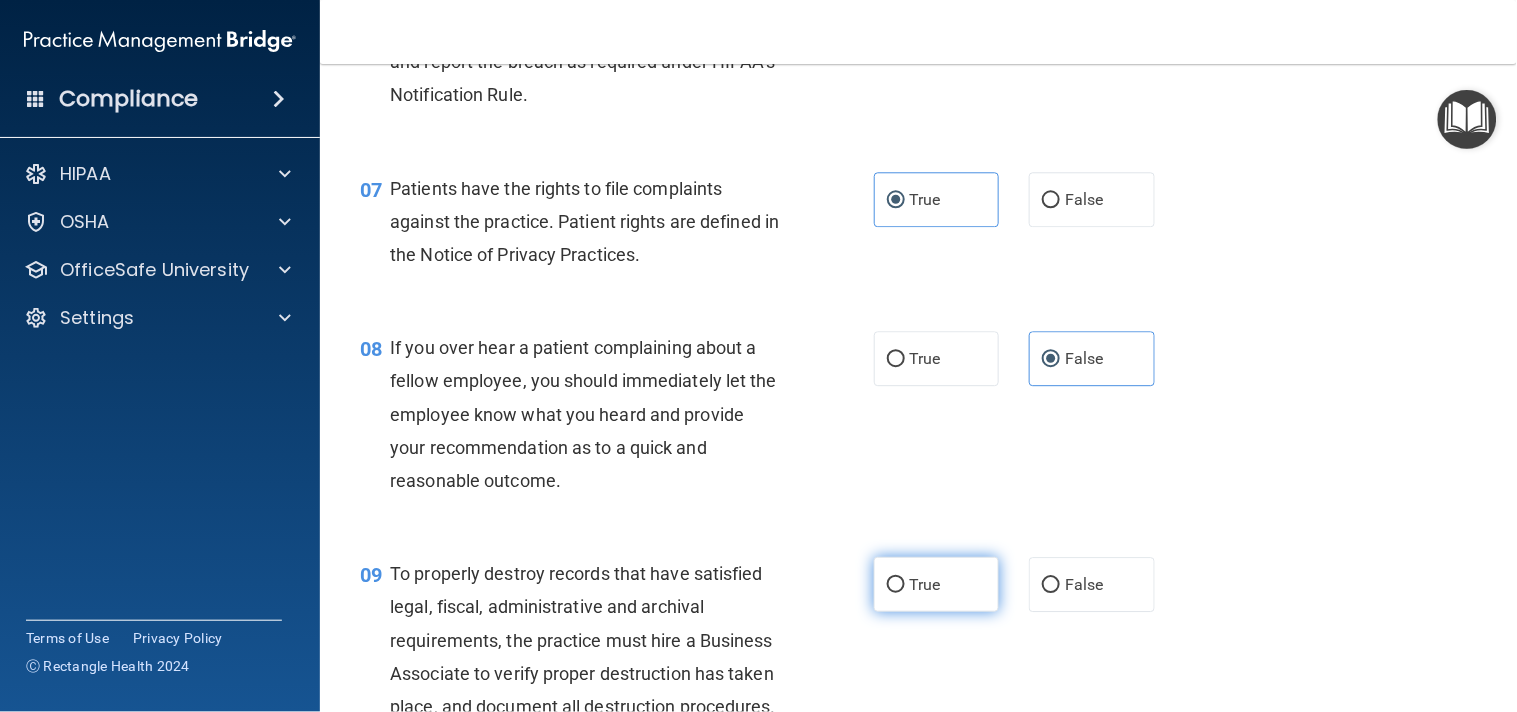 click on "True" at bounding box center [925, 584] 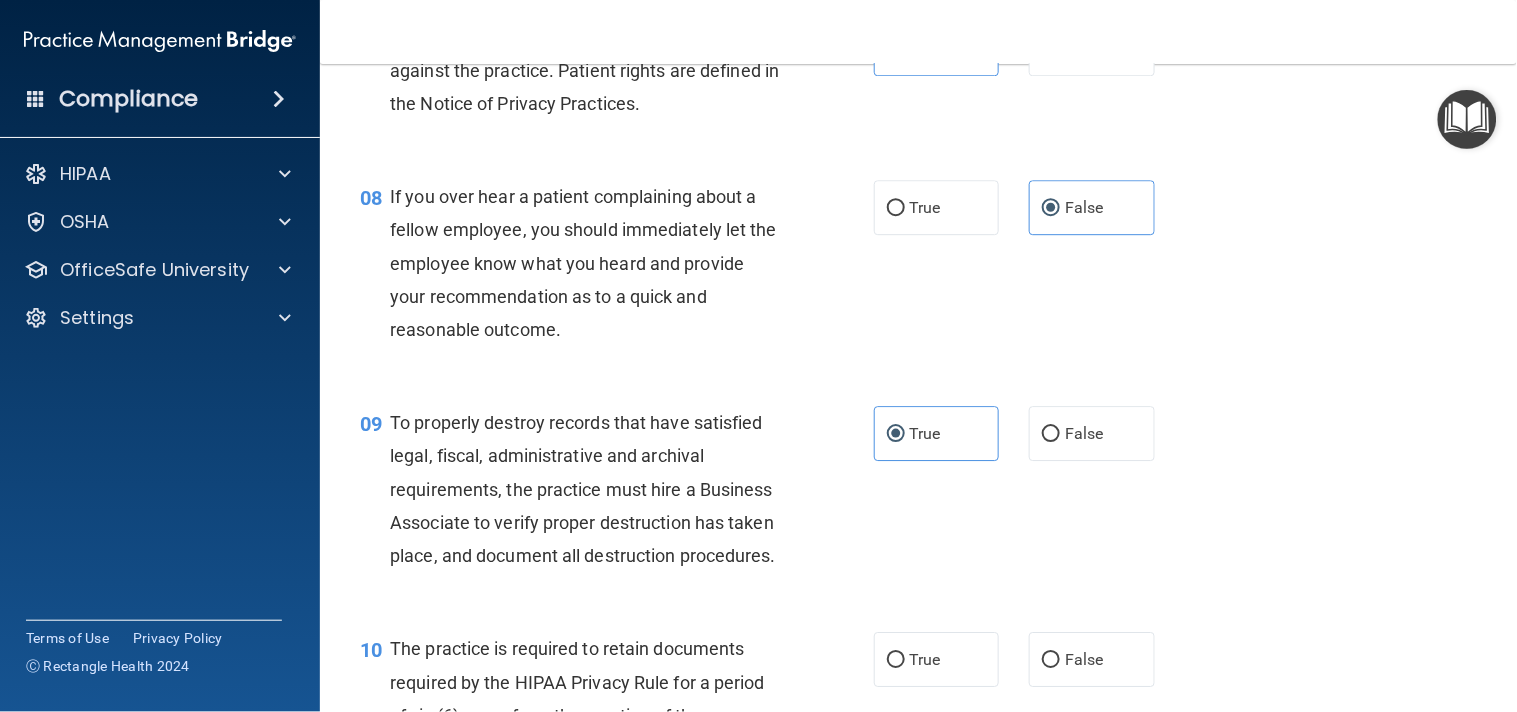 scroll, scrollTop: 1451, scrollLeft: 0, axis: vertical 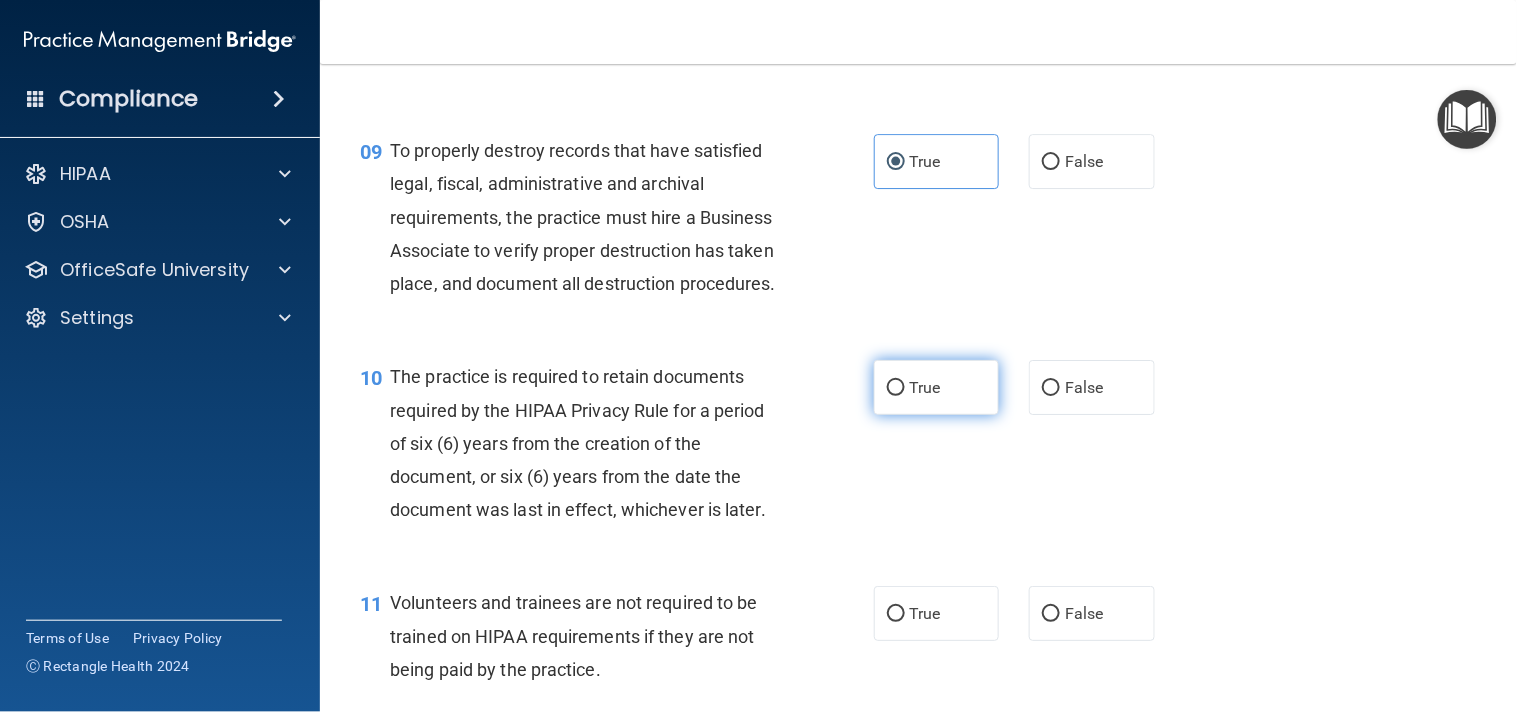 click on "True" at bounding box center (937, 387) 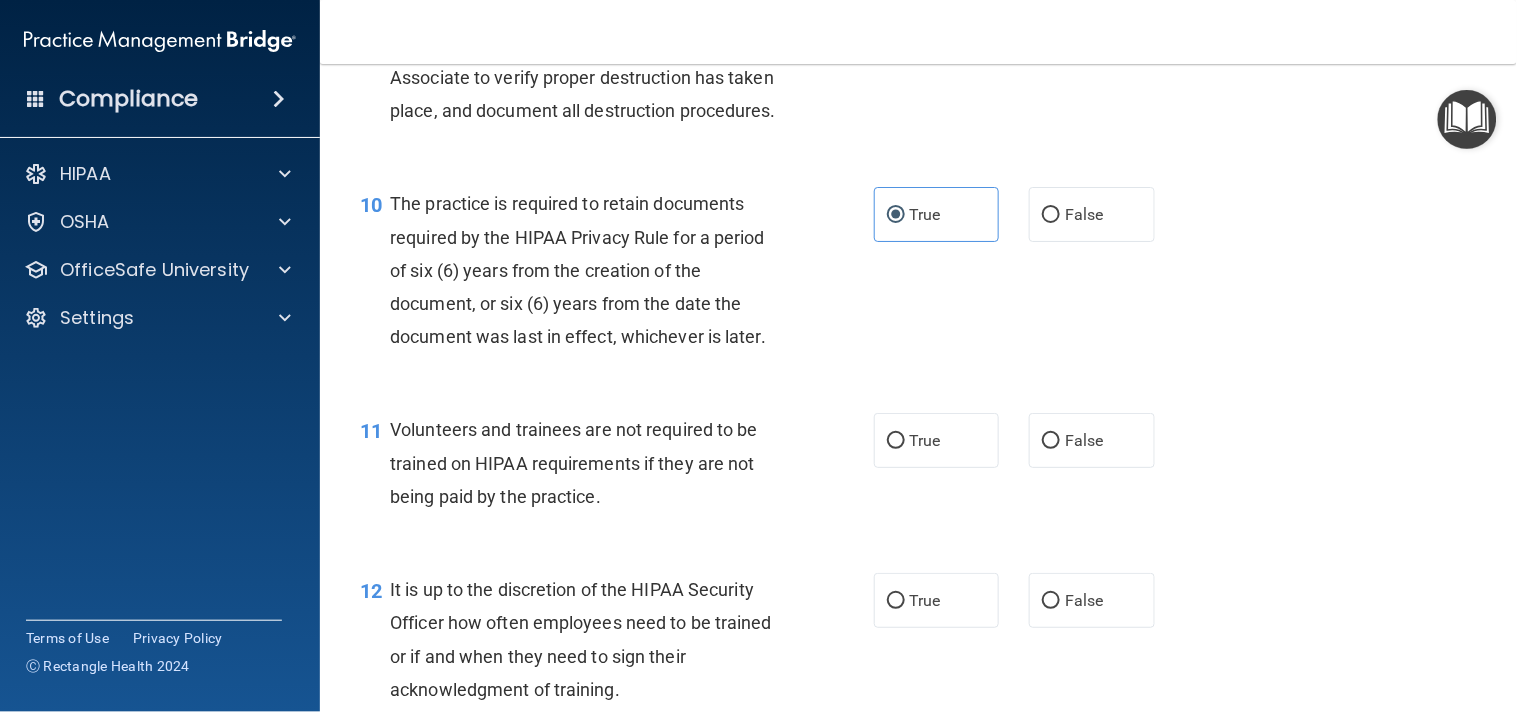 scroll, scrollTop: 1884, scrollLeft: 0, axis: vertical 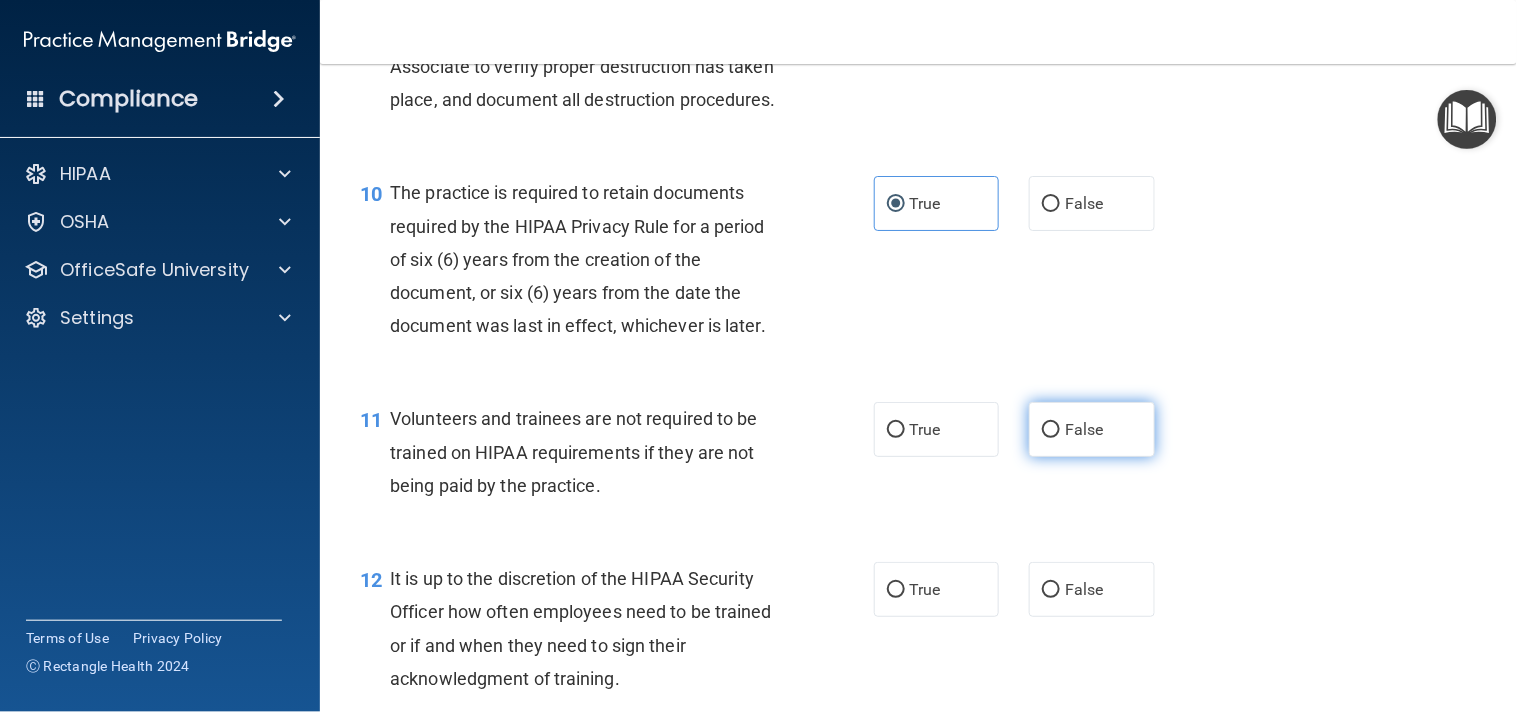 click on "False" at bounding box center [1092, 429] 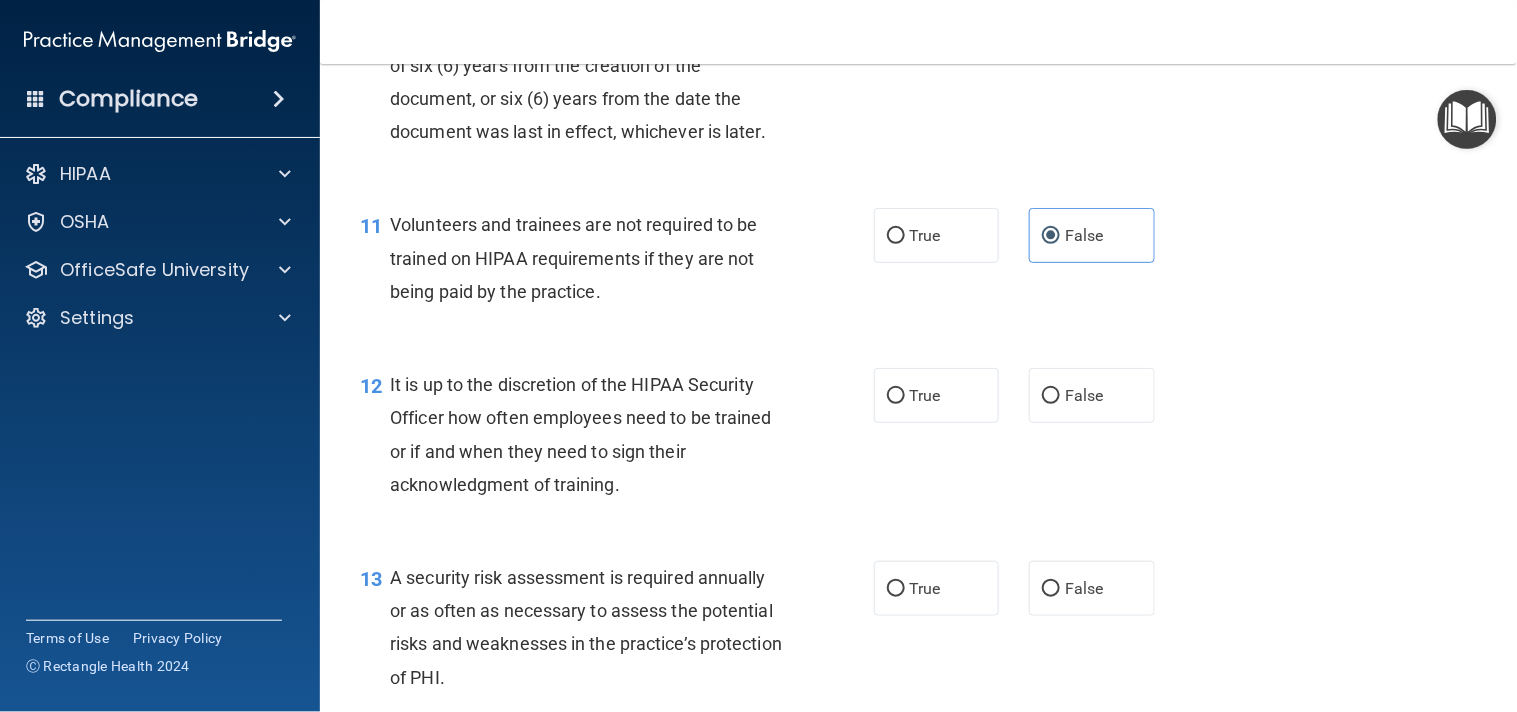 scroll, scrollTop: 2090, scrollLeft: 0, axis: vertical 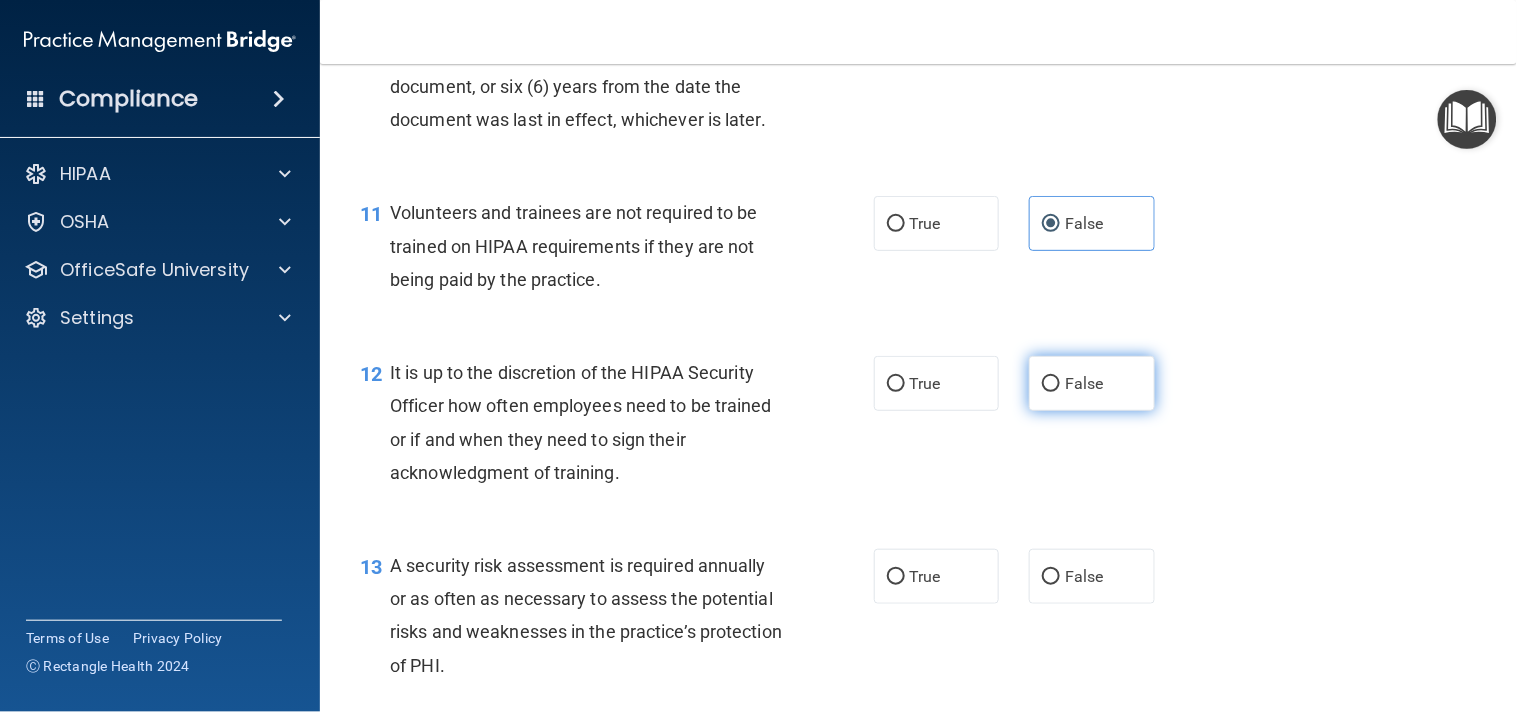 click on "False" at bounding box center [1084, 383] 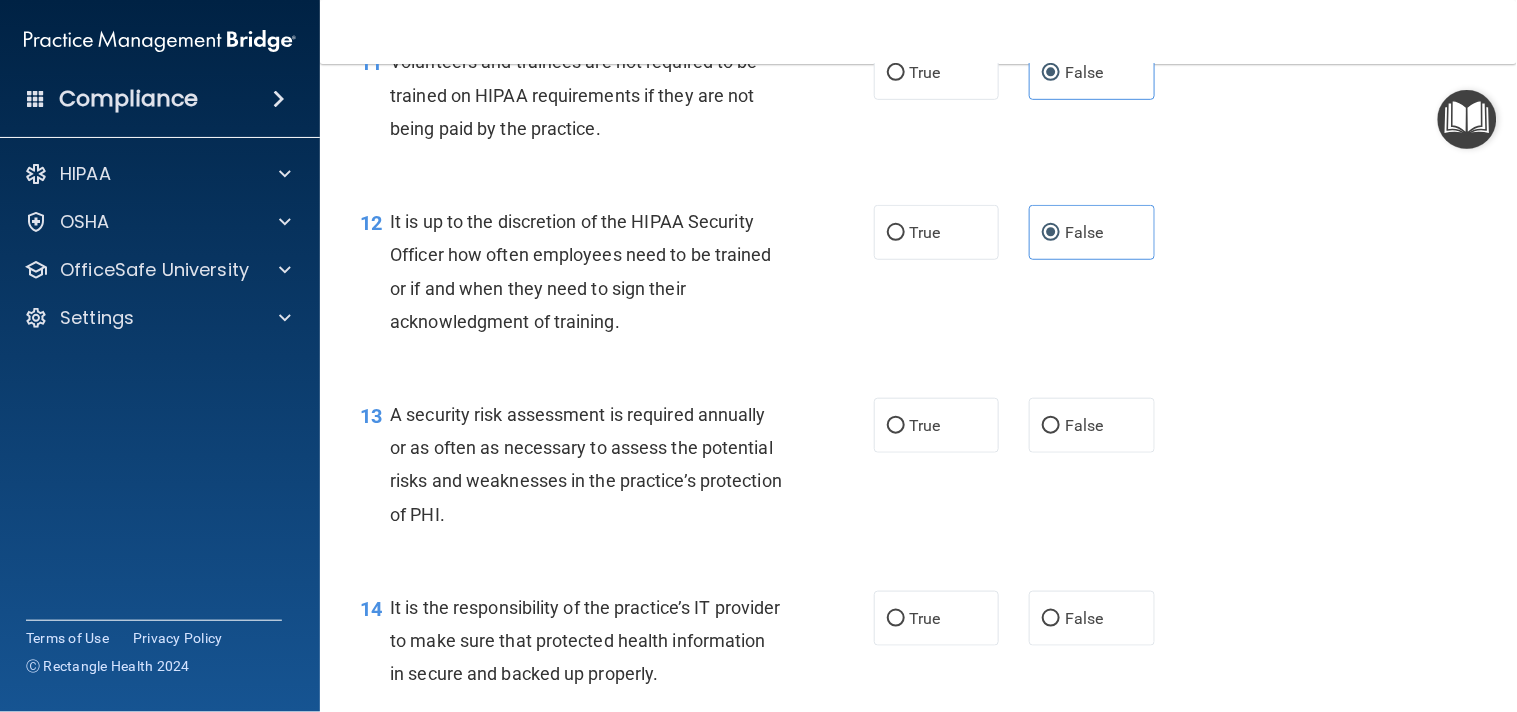 scroll, scrollTop: 2252, scrollLeft: 0, axis: vertical 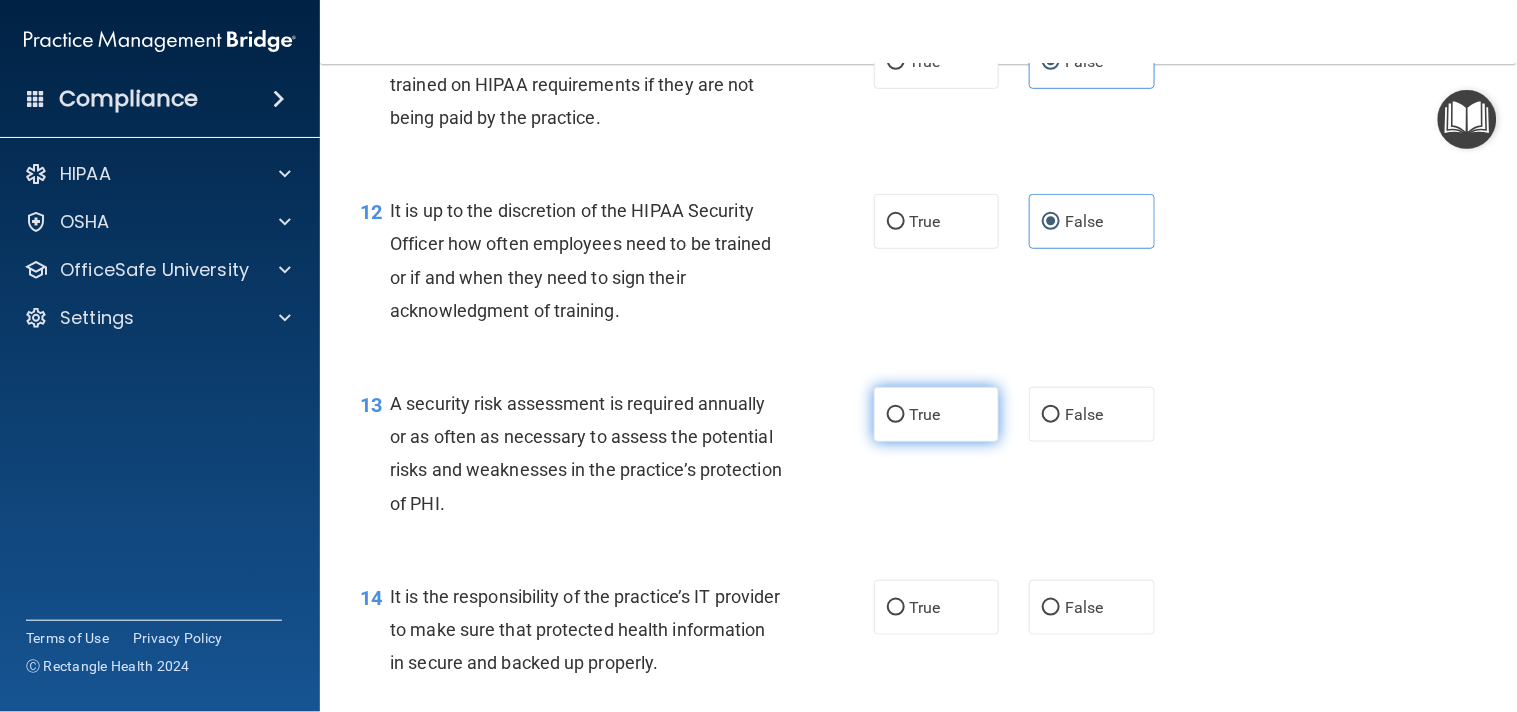 click on "True" at bounding box center [896, 415] 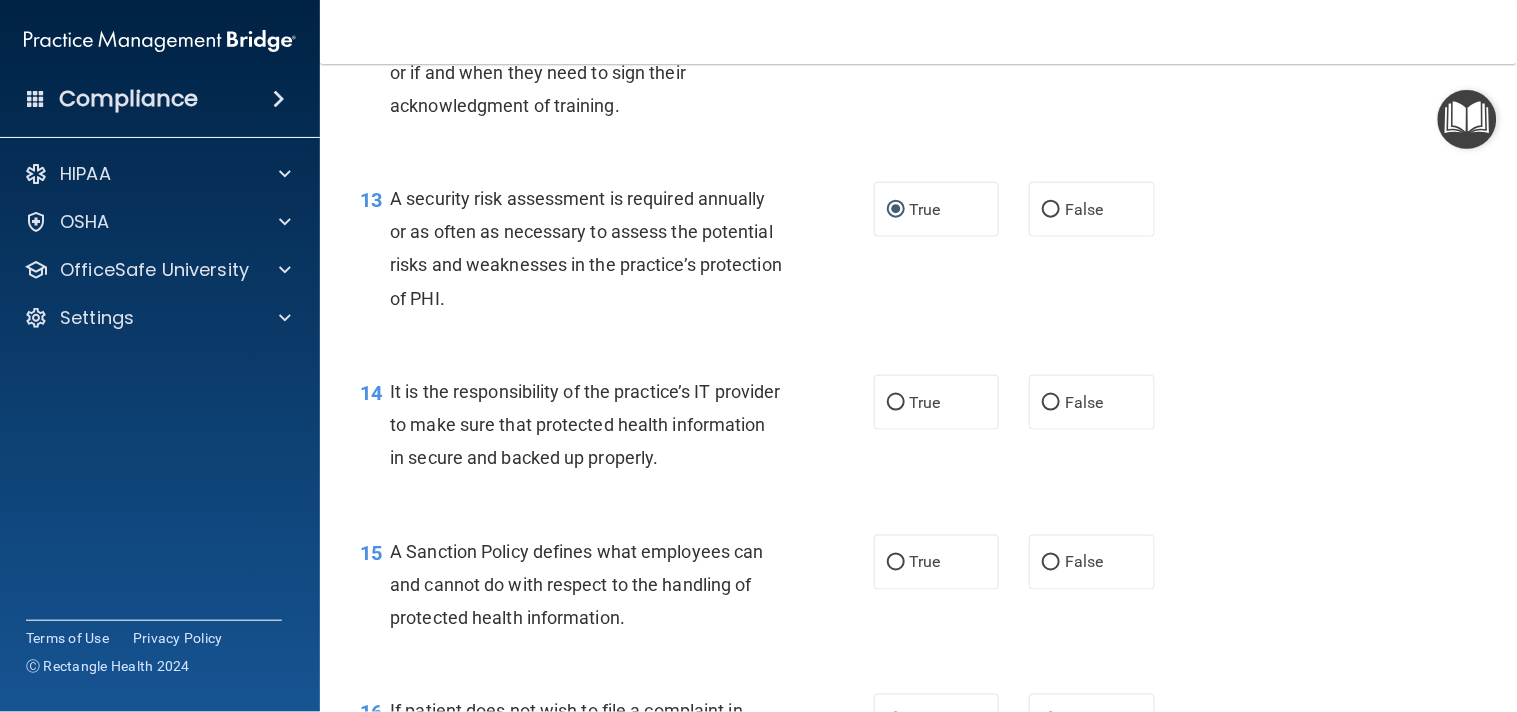 scroll, scrollTop: 2468, scrollLeft: 0, axis: vertical 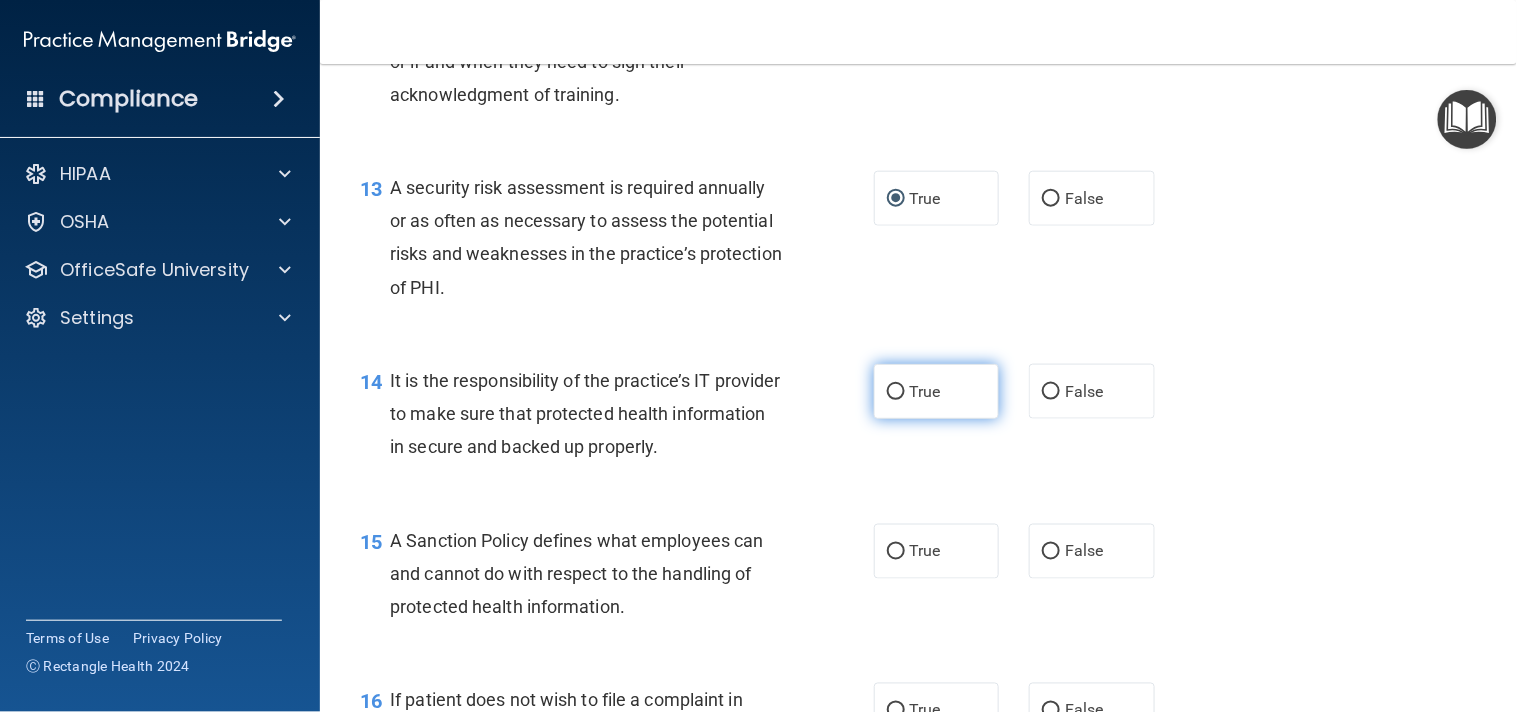 click on "True" at bounding box center [937, 391] 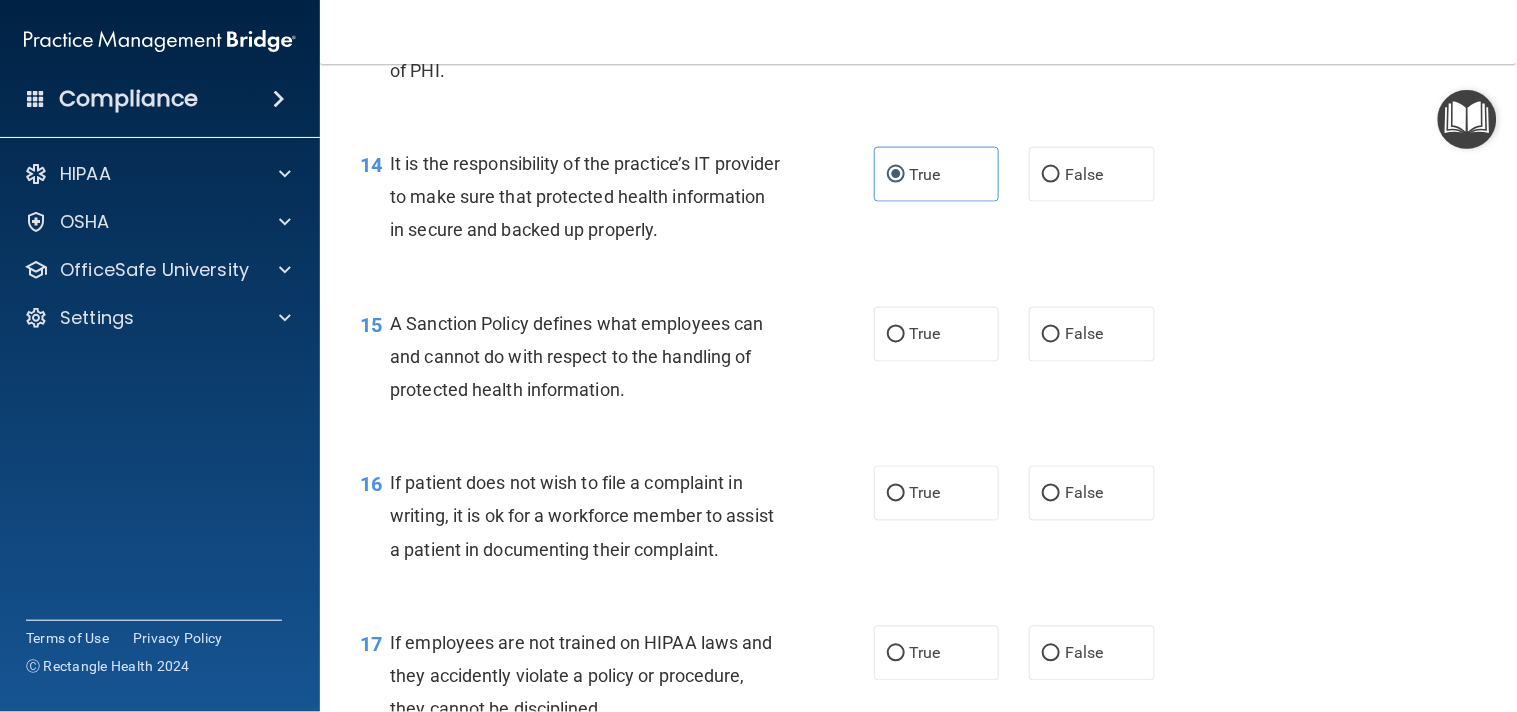 scroll, scrollTop: 2717, scrollLeft: 0, axis: vertical 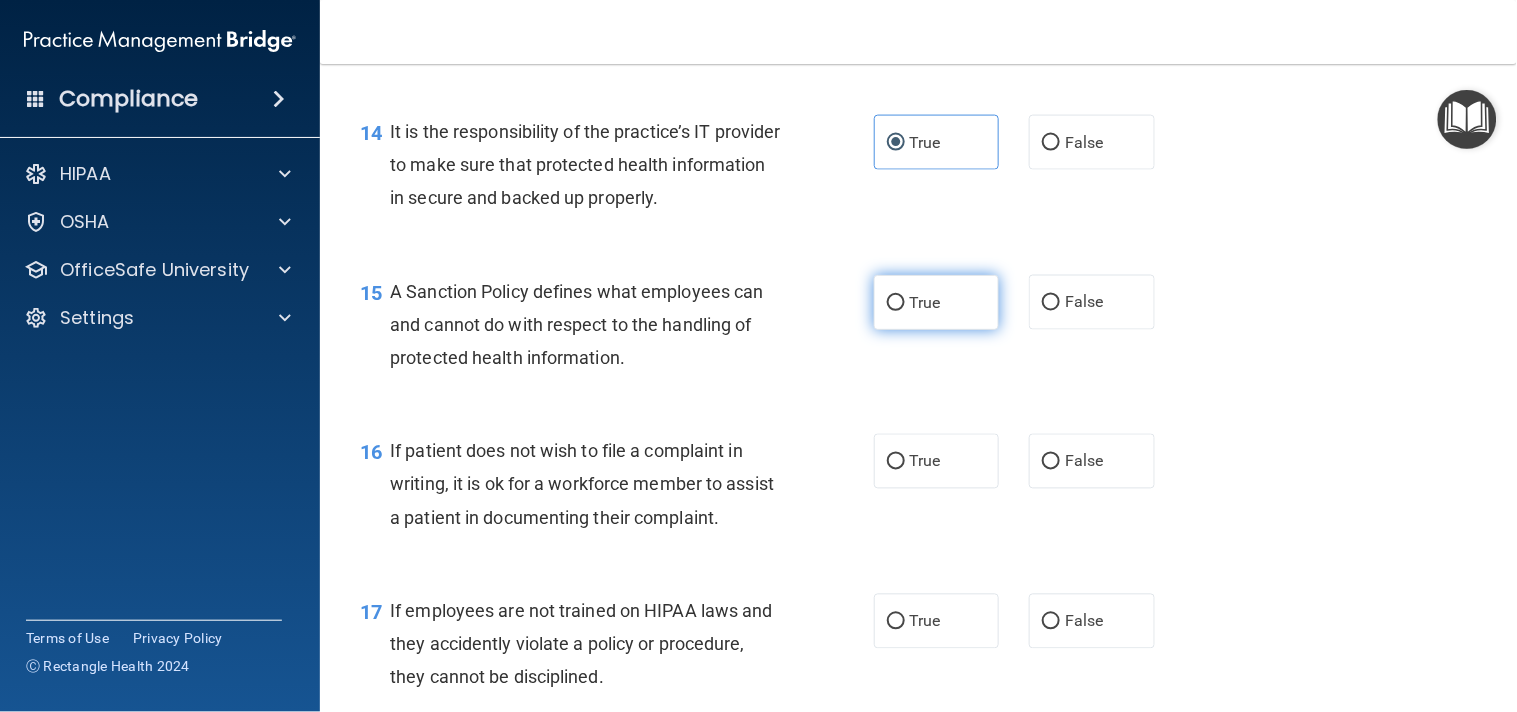 click on "True" at bounding box center [925, 302] 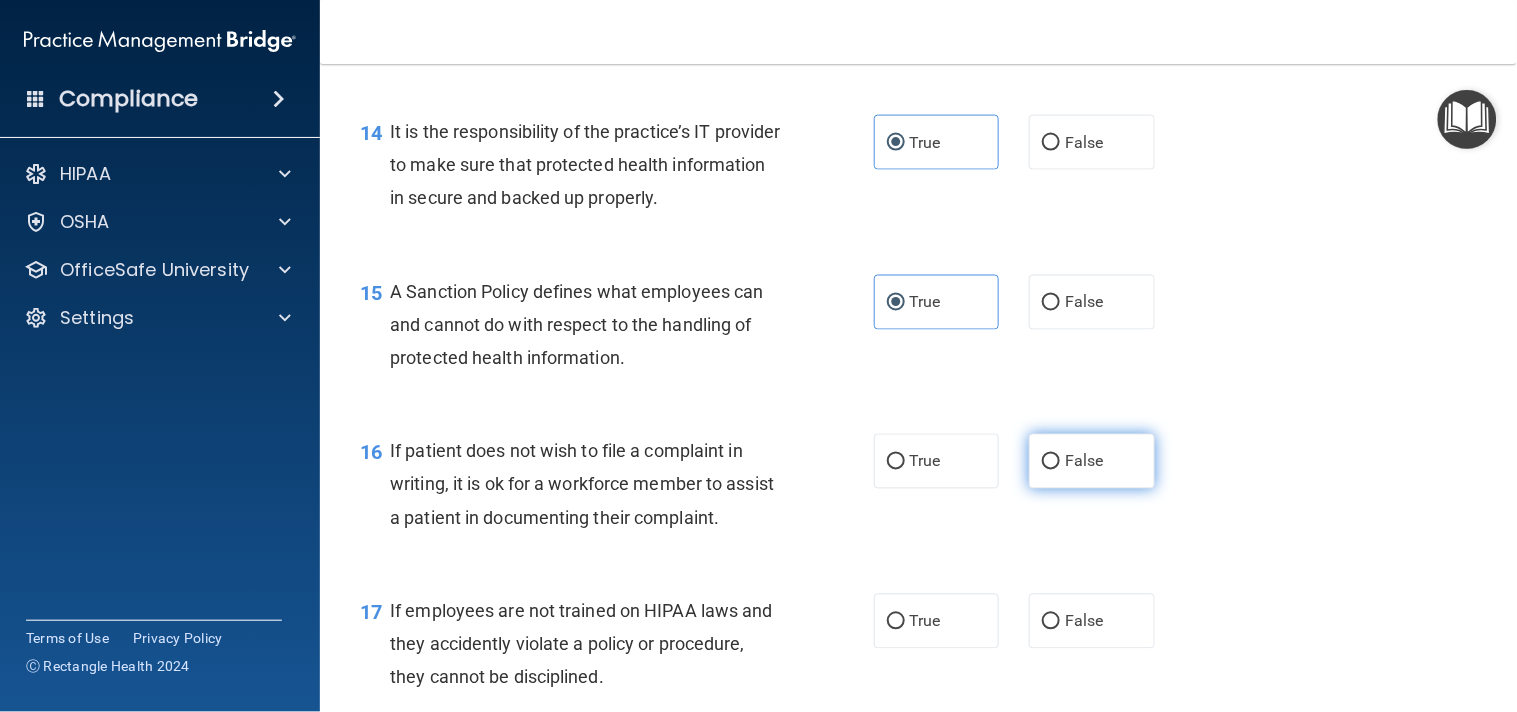 click on "False" at bounding box center [1084, 461] 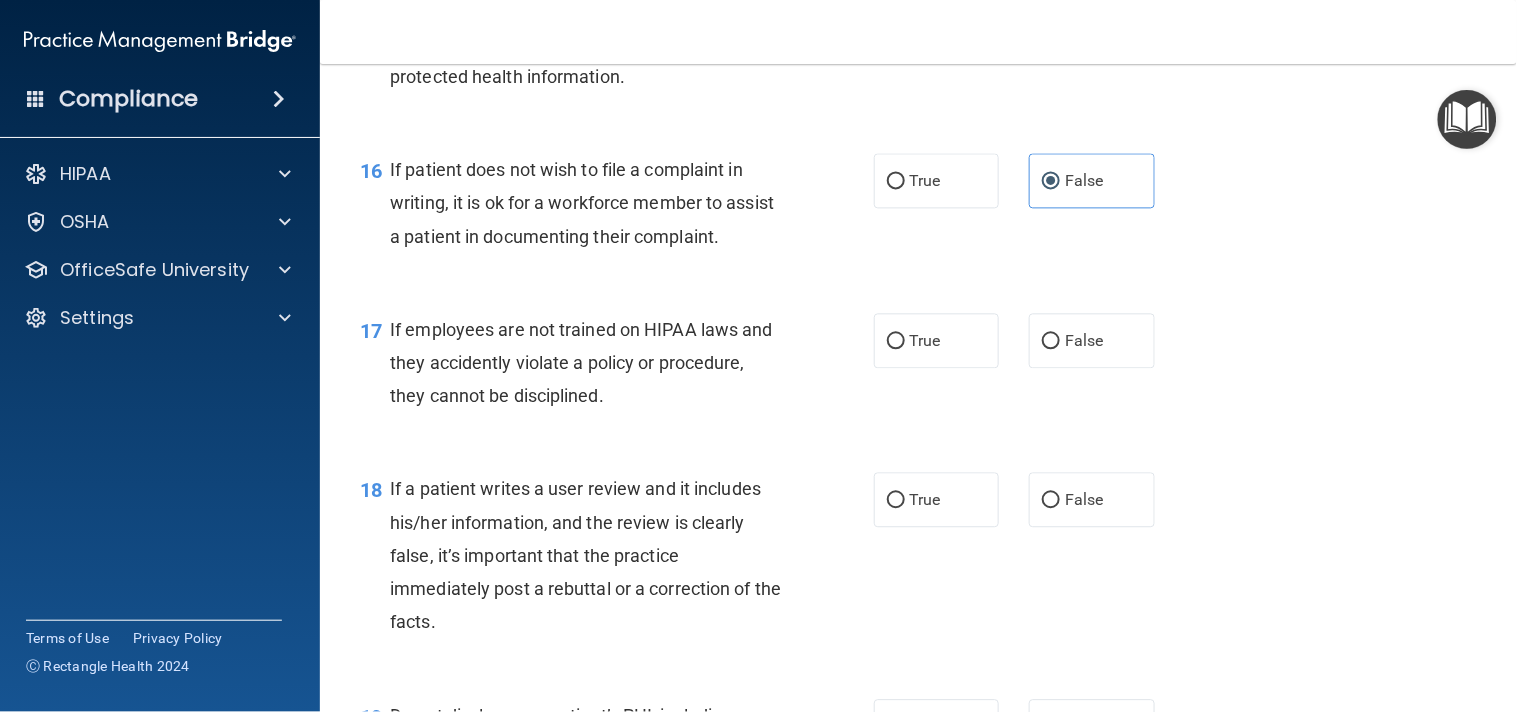 scroll, scrollTop: 3042, scrollLeft: 0, axis: vertical 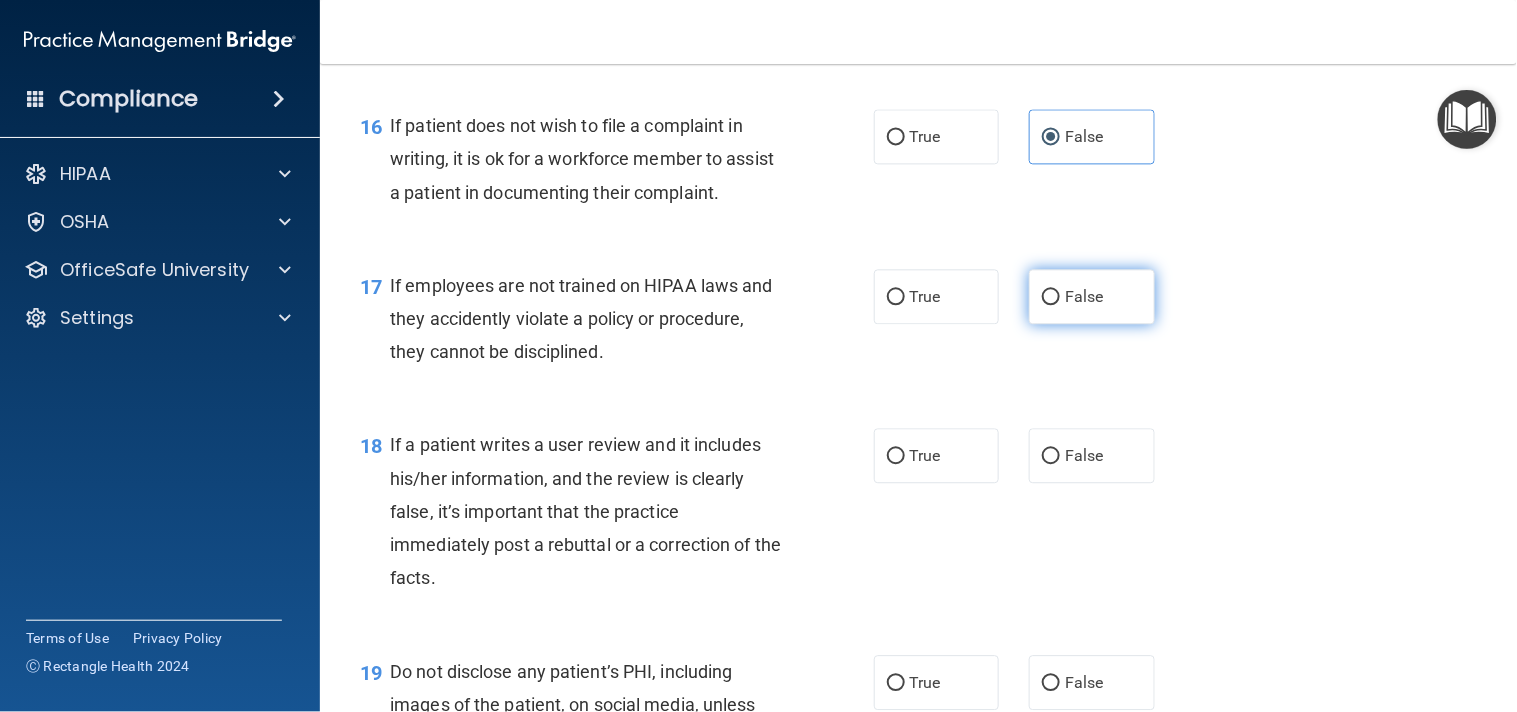 click on "False" at bounding box center (1084, 296) 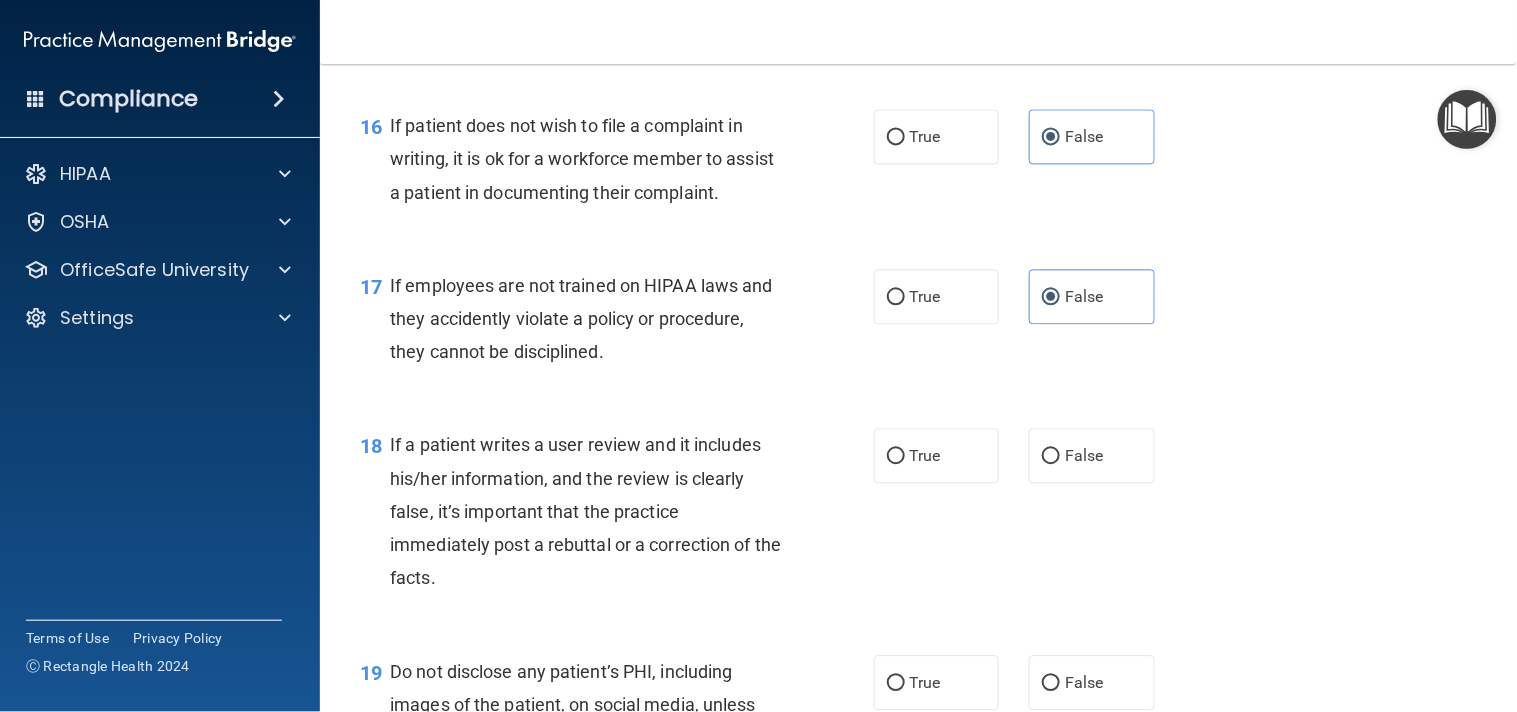 click on "17       If employees are not trained on HIPAA laws and they accidently violate a policy or procedure, they cannot be disciplined.                 True           False" at bounding box center (918, 324) 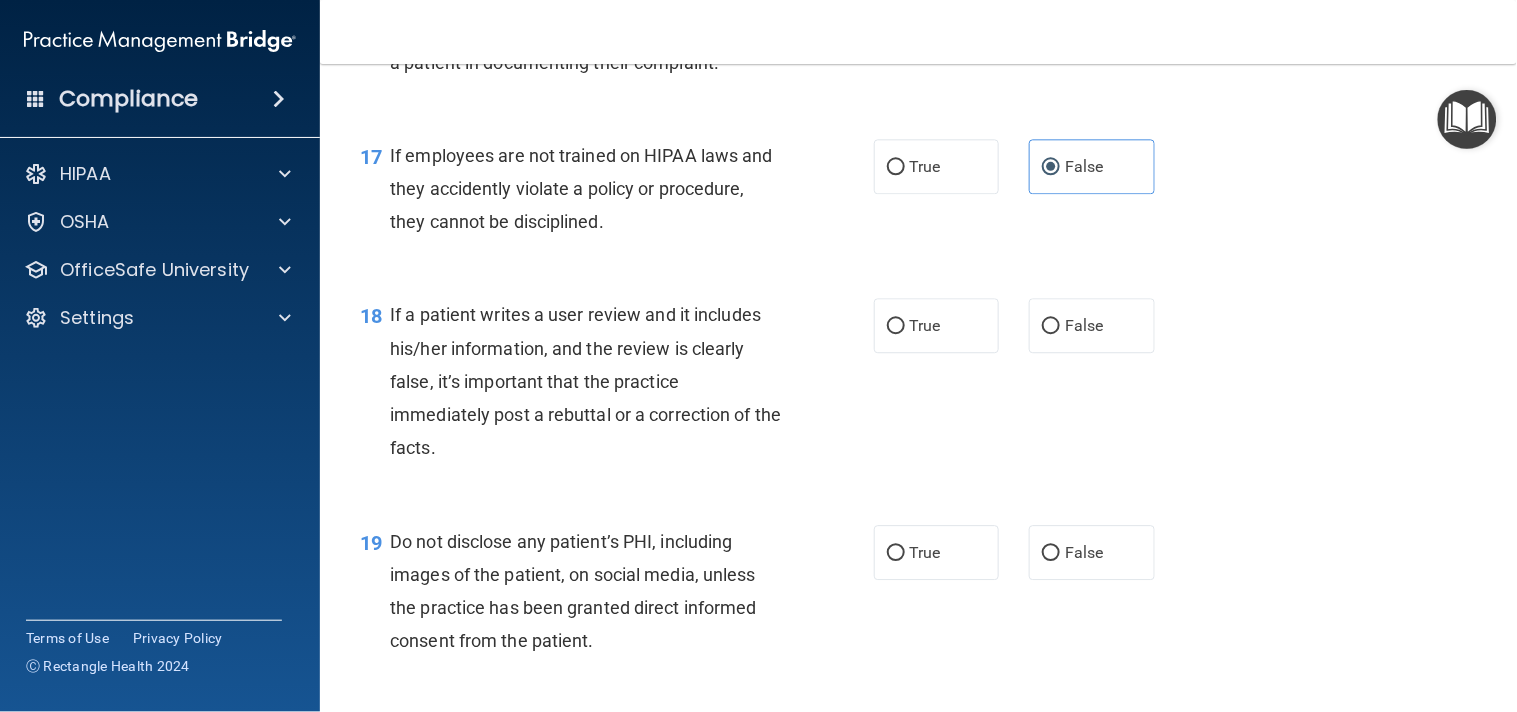 scroll, scrollTop: 3258, scrollLeft: 0, axis: vertical 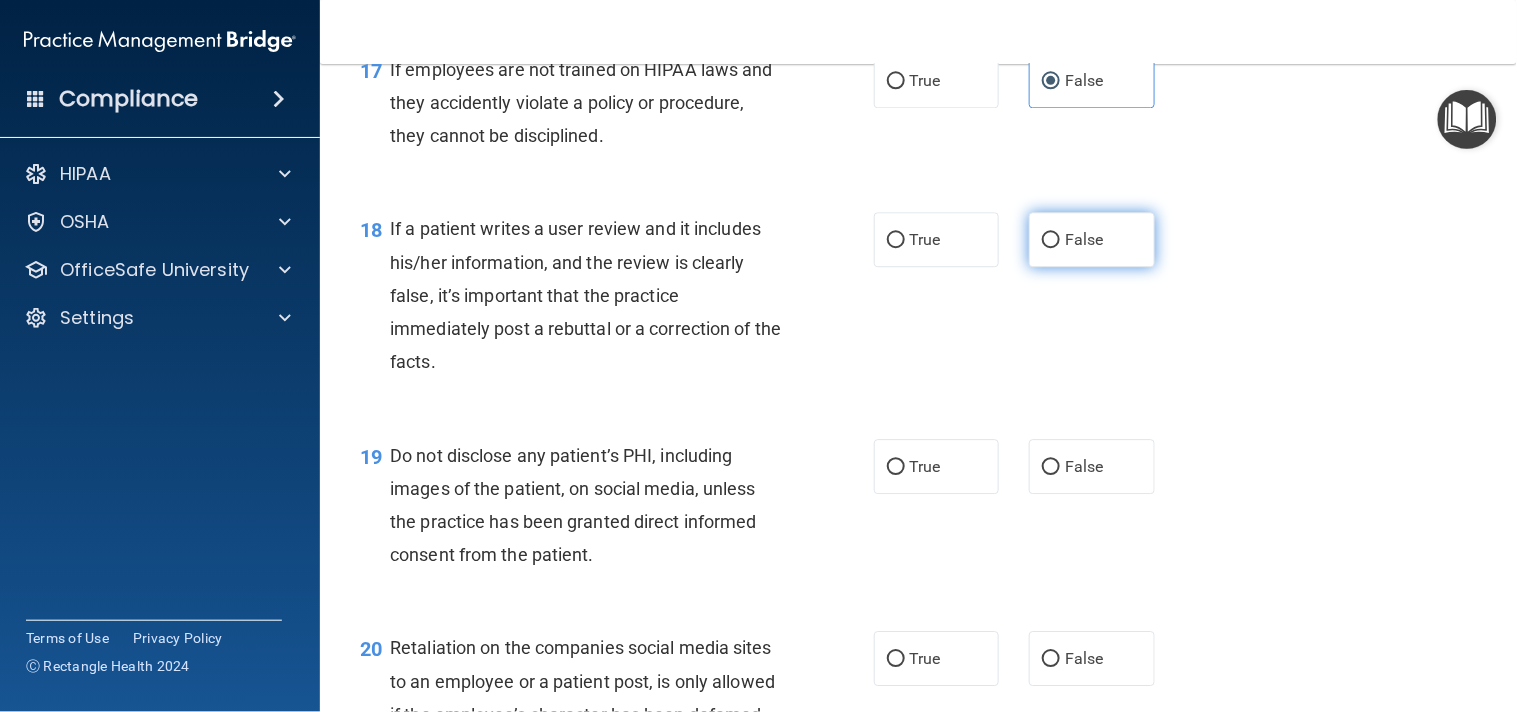 click on "False" at bounding box center (1084, 239) 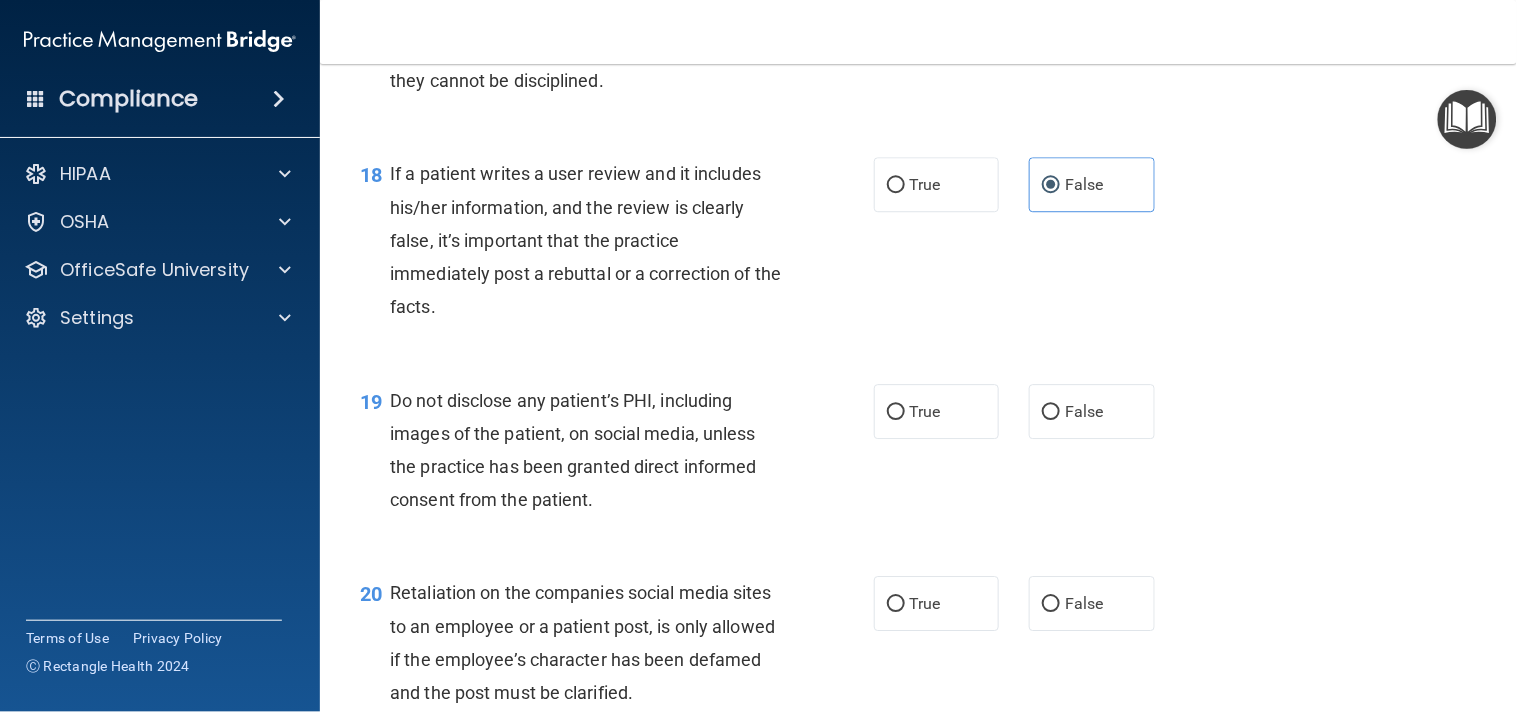 scroll, scrollTop: 3378, scrollLeft: 0, axis: vertical 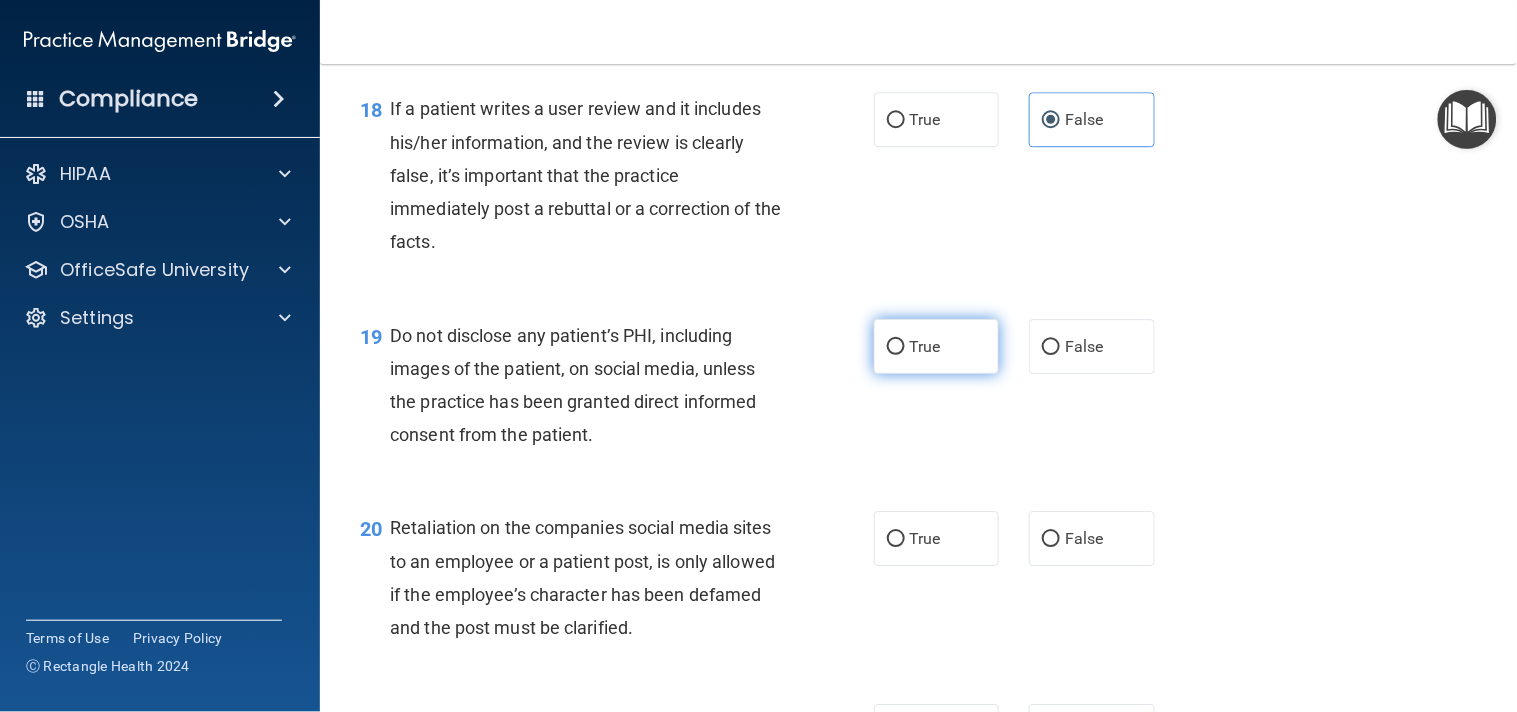 click on "True" at bounding box center [937, 346] 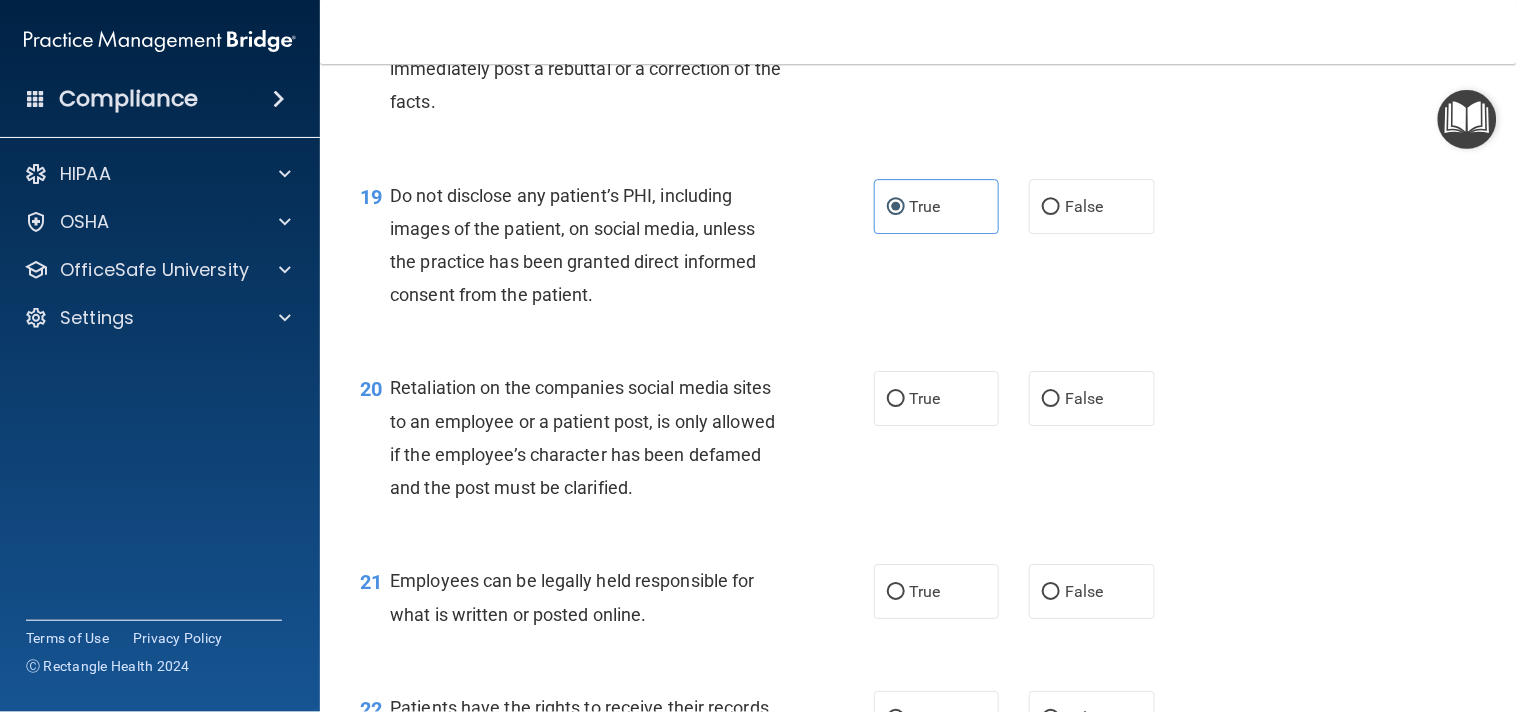 scroll, scrollTop: 3541, scrollLeft: 0, axis: vertical 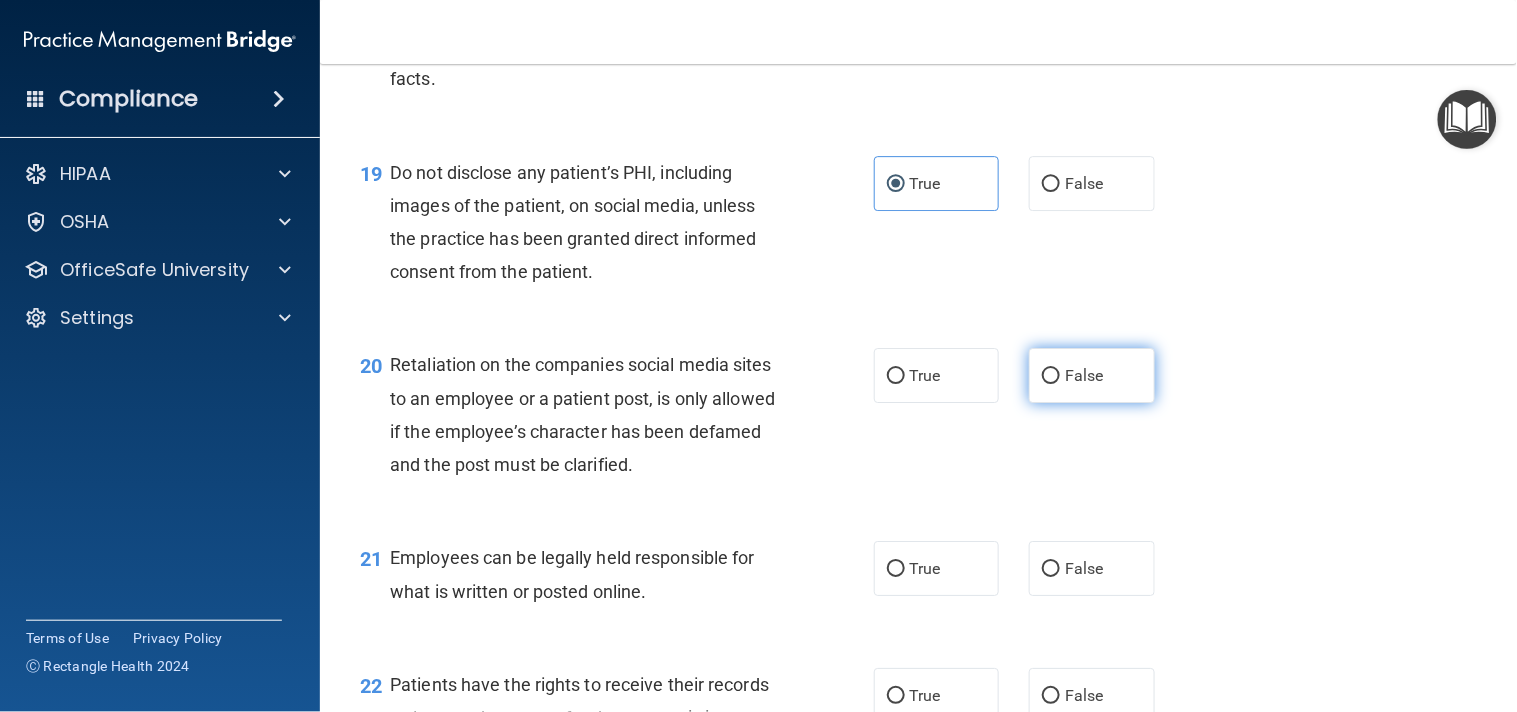 click on "False" at bounding box center (1092, 375) 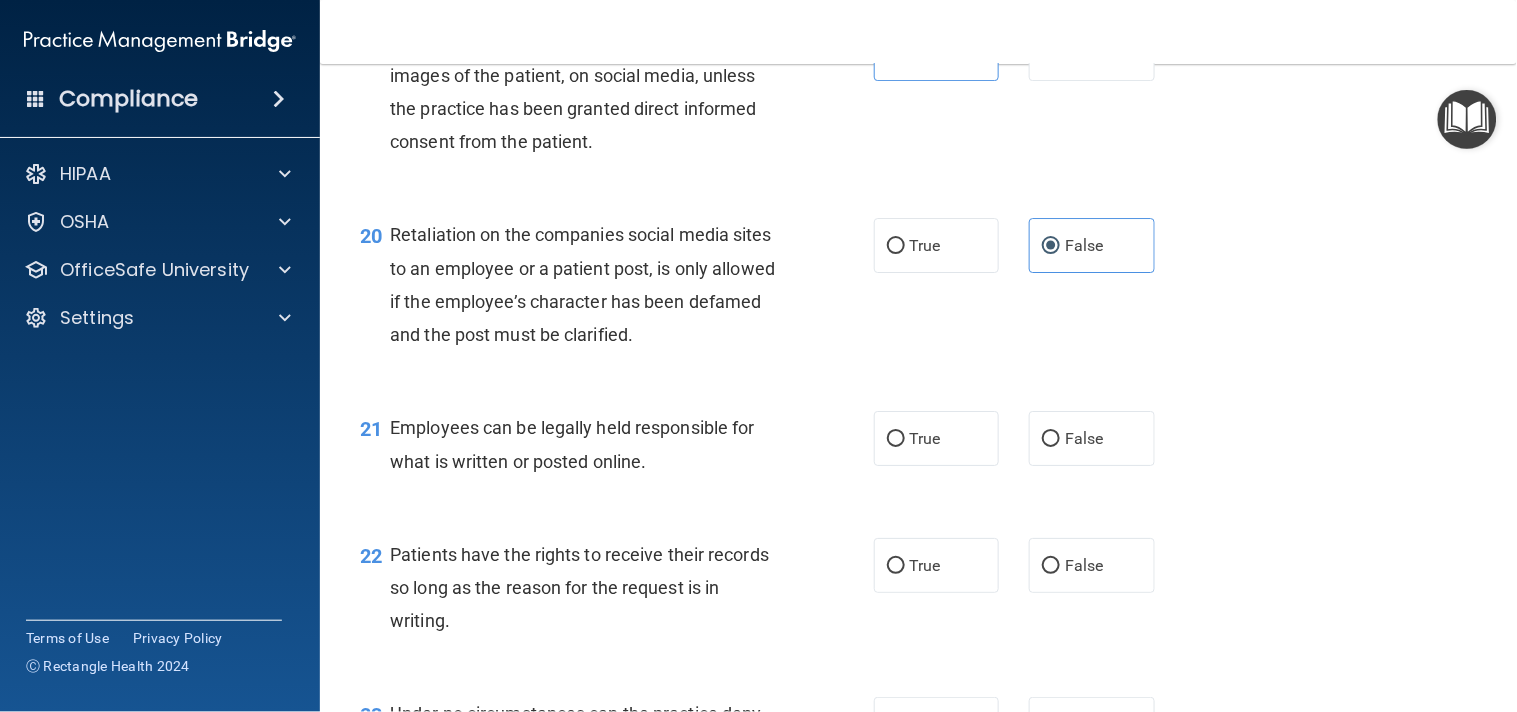 scroll, scrollTop: 3692, scrollLeft: 0, axis: vertical 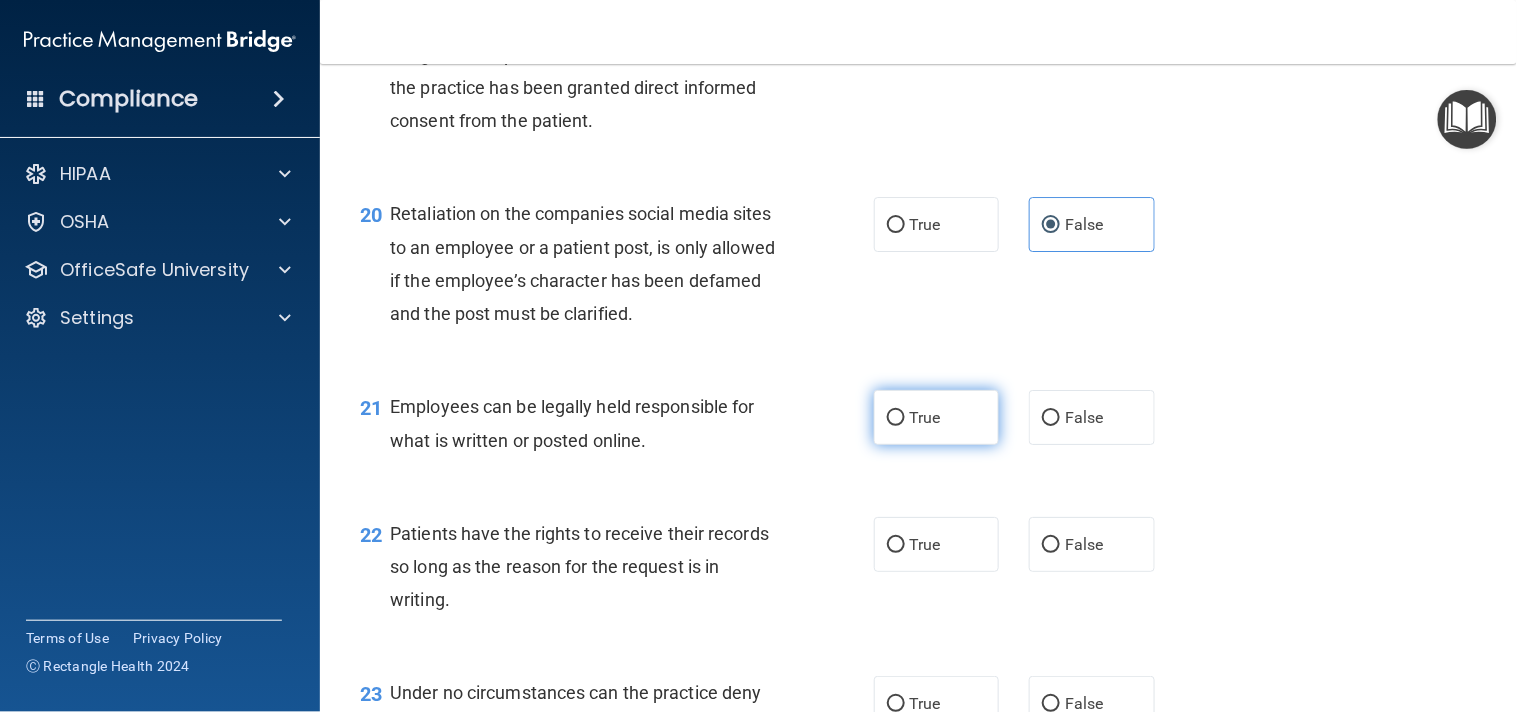 click on "True" at bounding box center [925, 417] 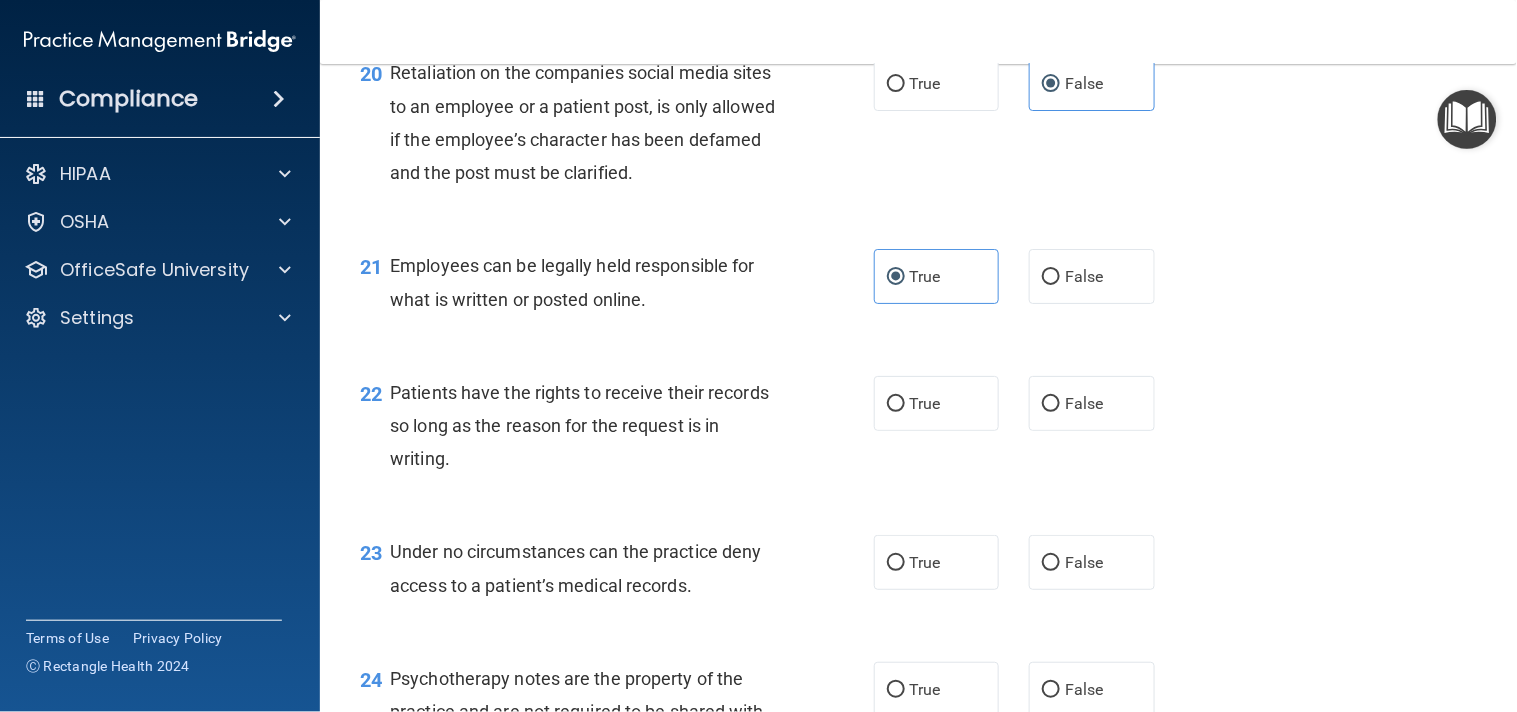 scroll, scrollTop: 3865, scrollLeft: 0, axis: vertical 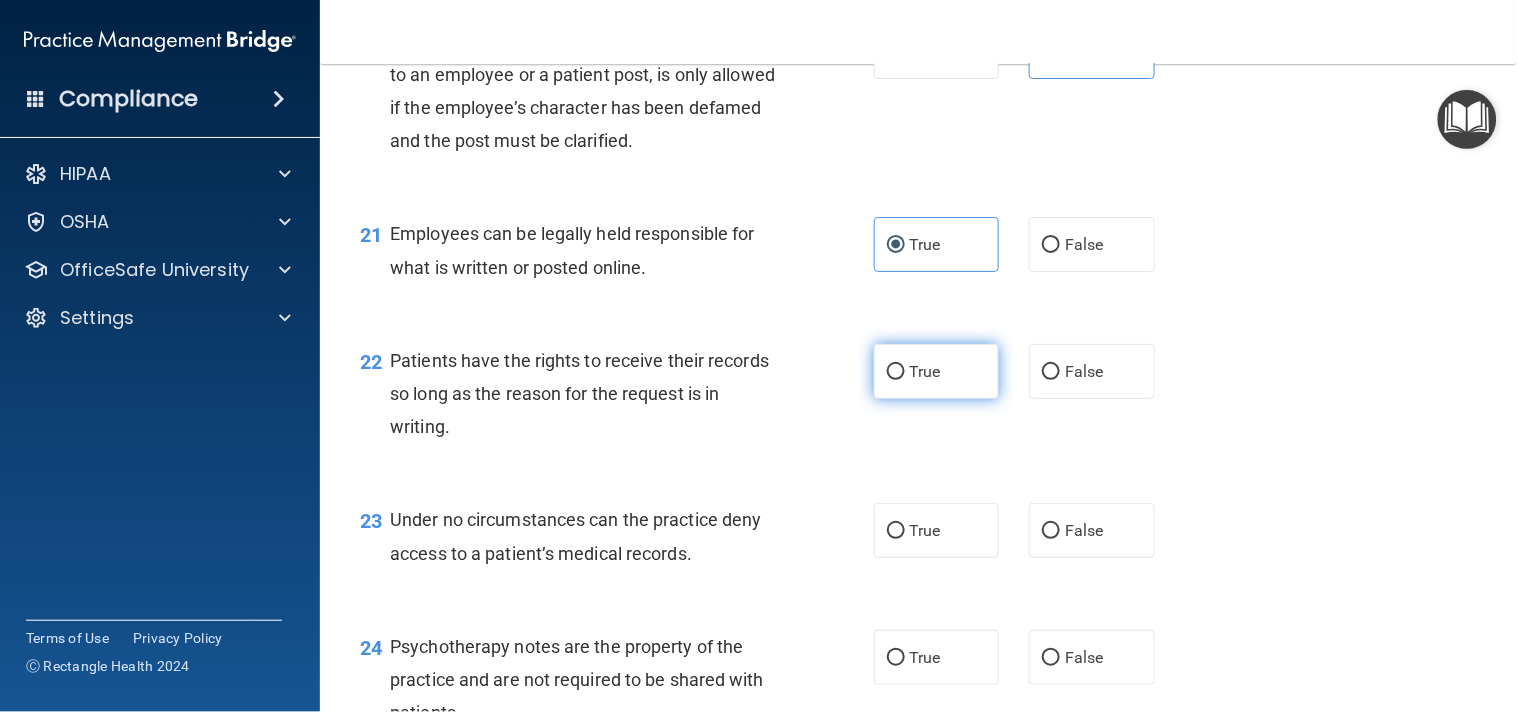 click on "True" at bounding box center [937, 371] 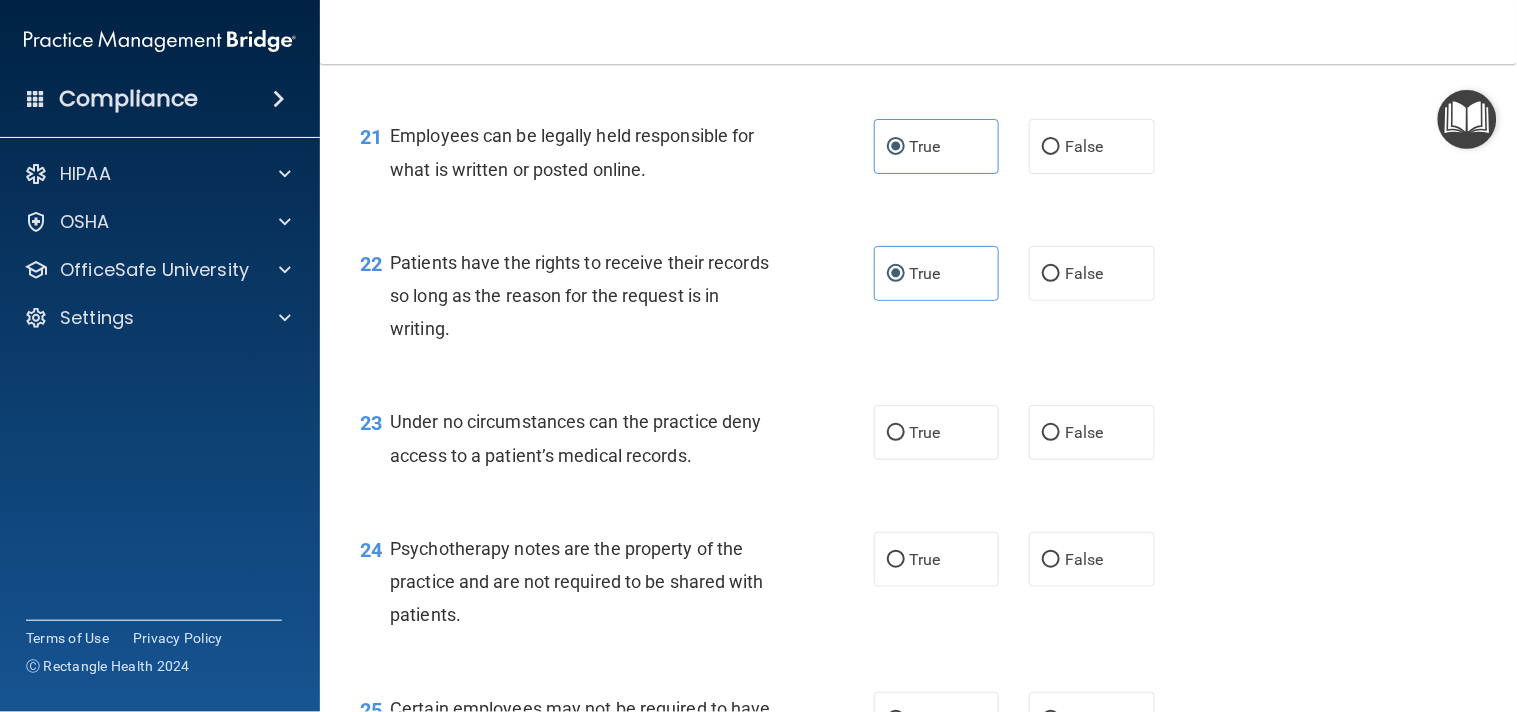 scroll, scrollTop: 4027, scrollLeft: 0, axis: vertical 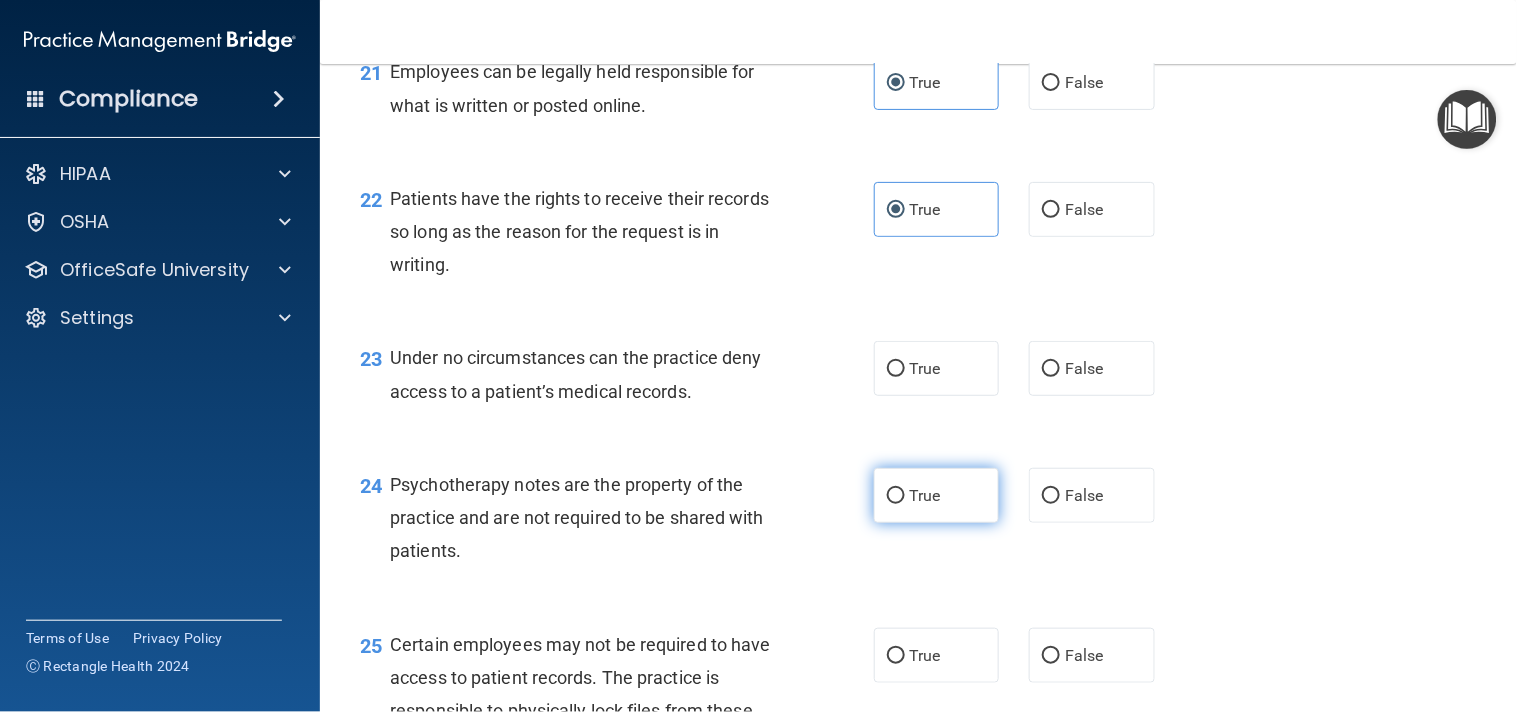 click on "True" at bounding box center (925, 495) 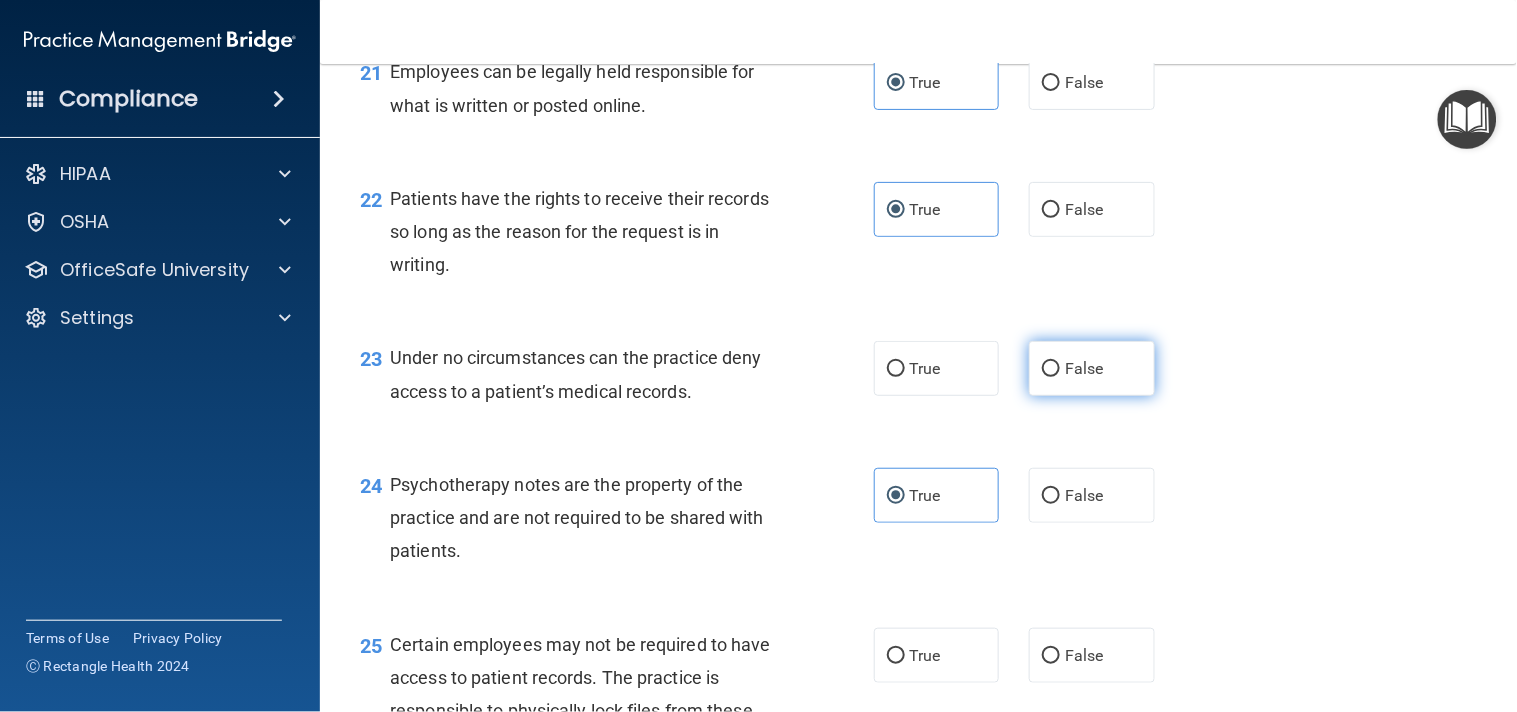 click on "False" at bounding box center (1092, 368) 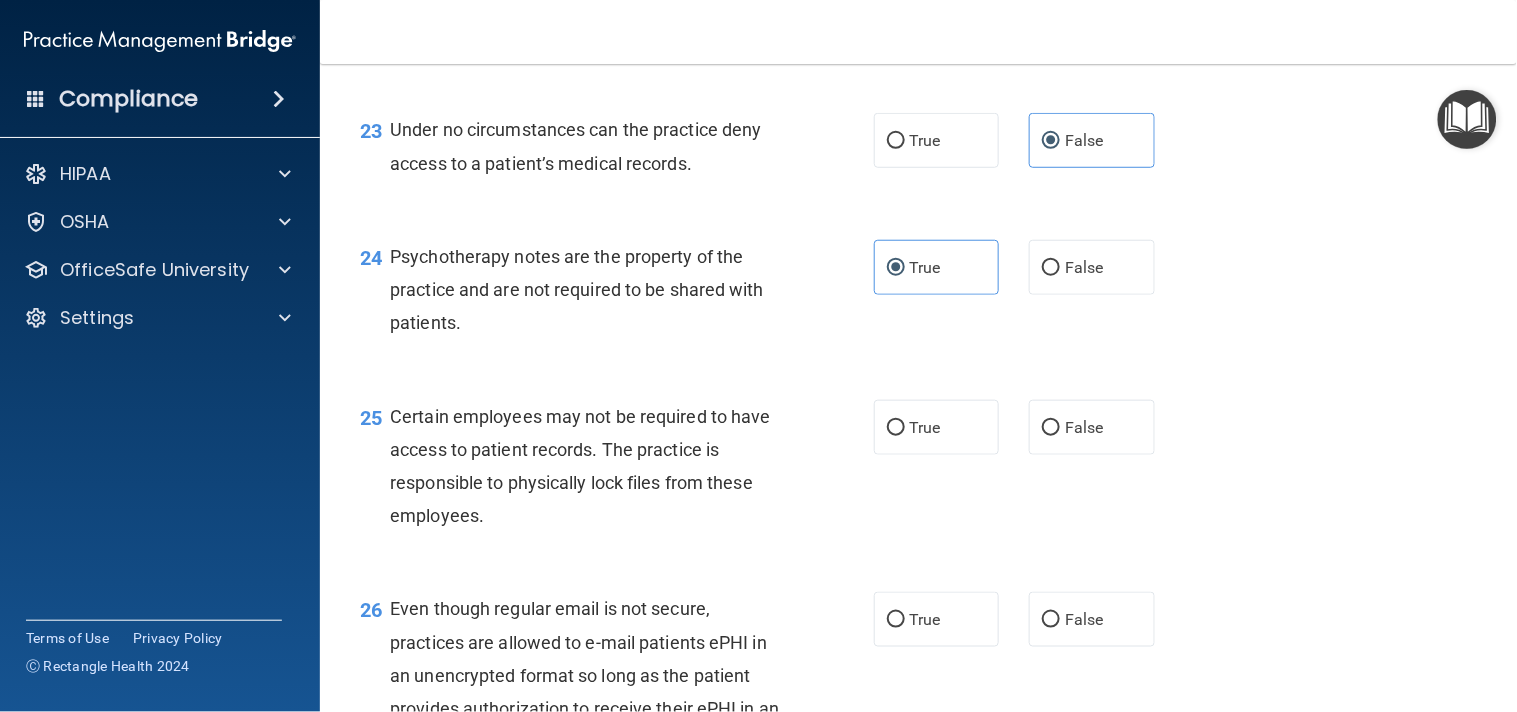 scroll, scrollTop: 4266, scrollLeft: 0, axis: vertical 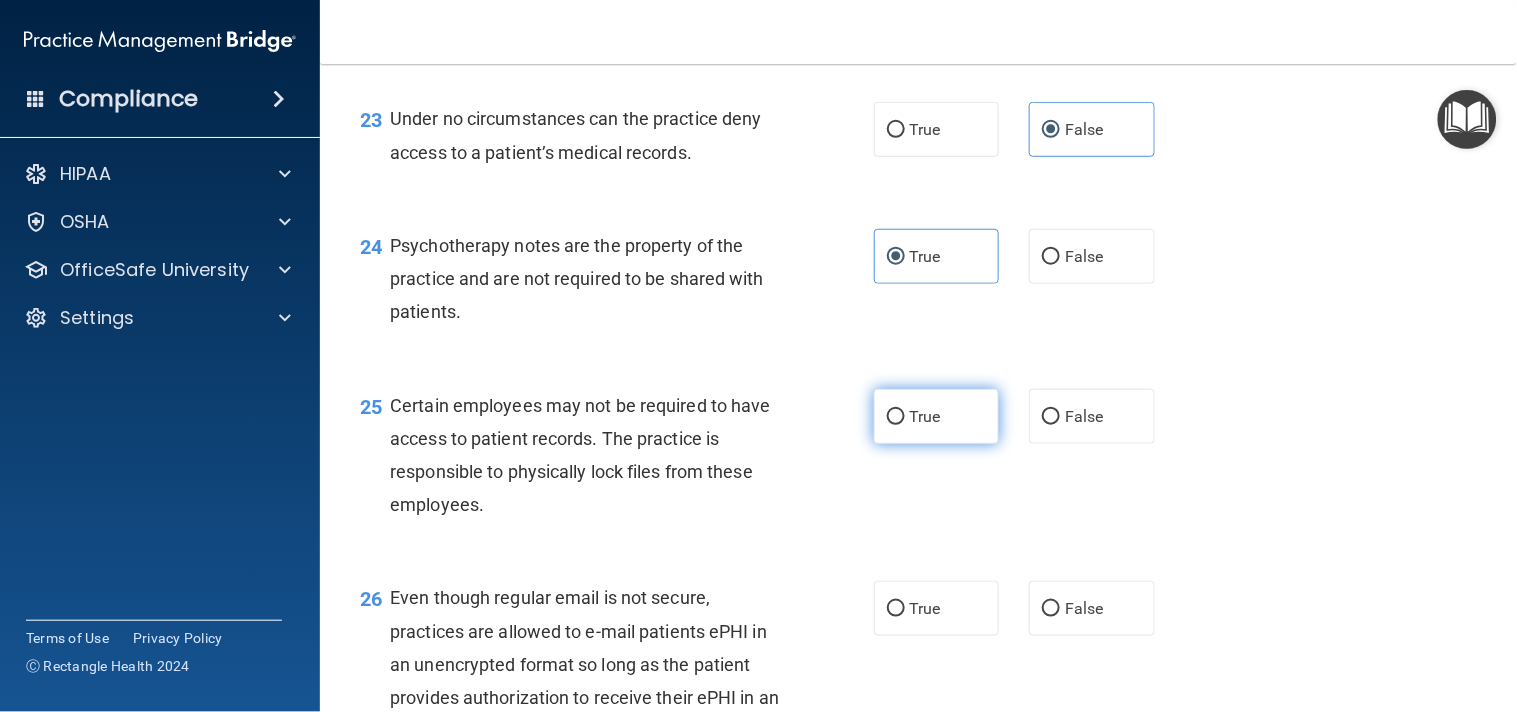 click on "True" at bounding box center (937, 416) 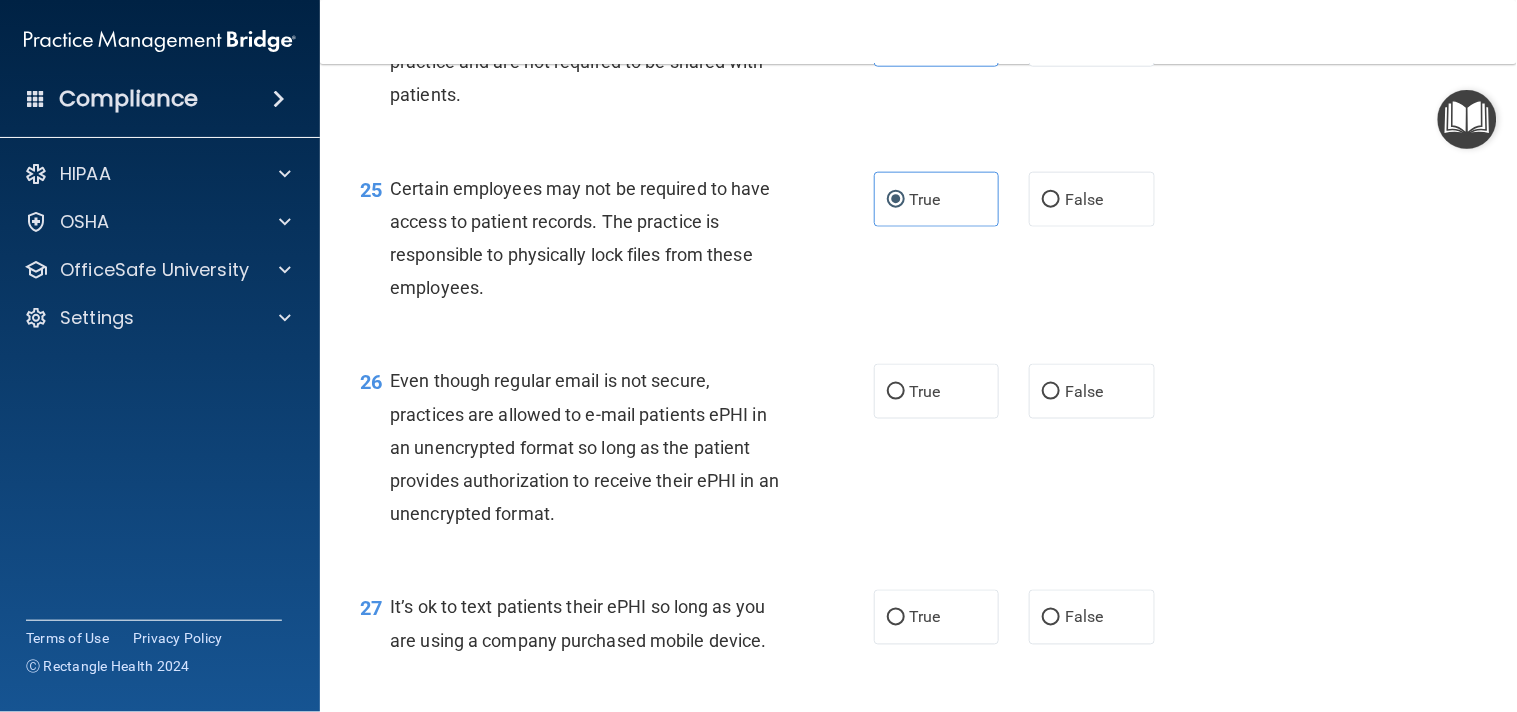 scroll, scrollTop: 4558, scrollLeft: 0, axis: vertical 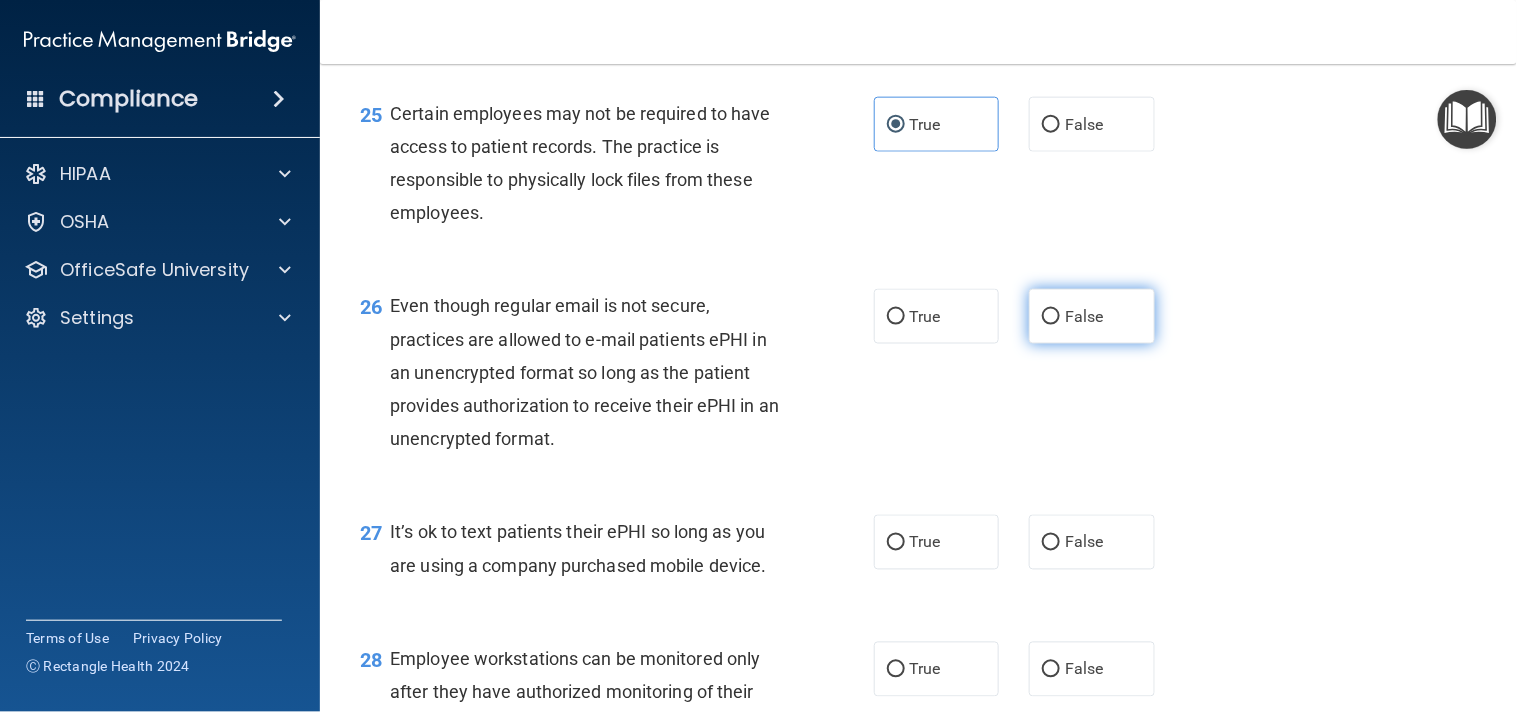 click on "False" at bounding box center [1092, 316] 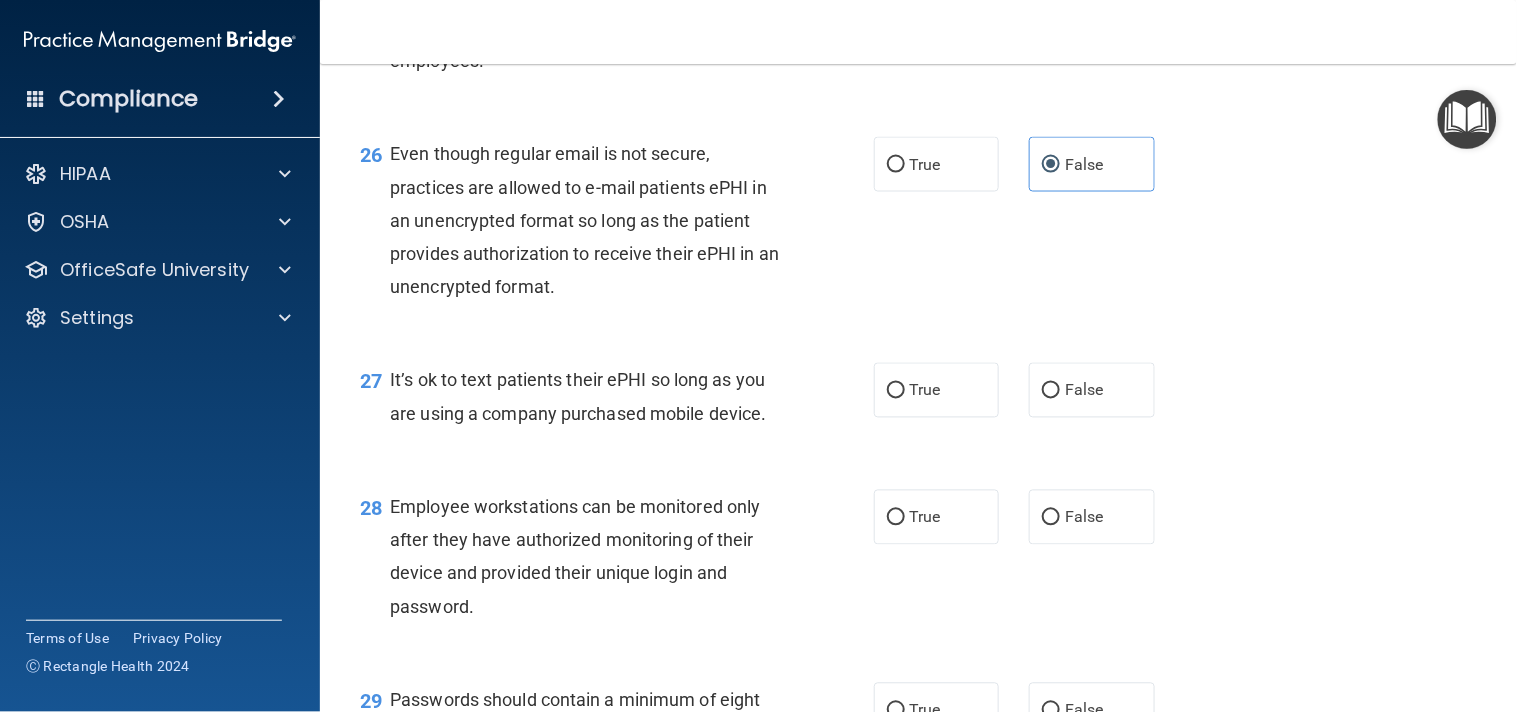 scroll, scrollTop: 4764, scrollLeft: 0, axis: vertical 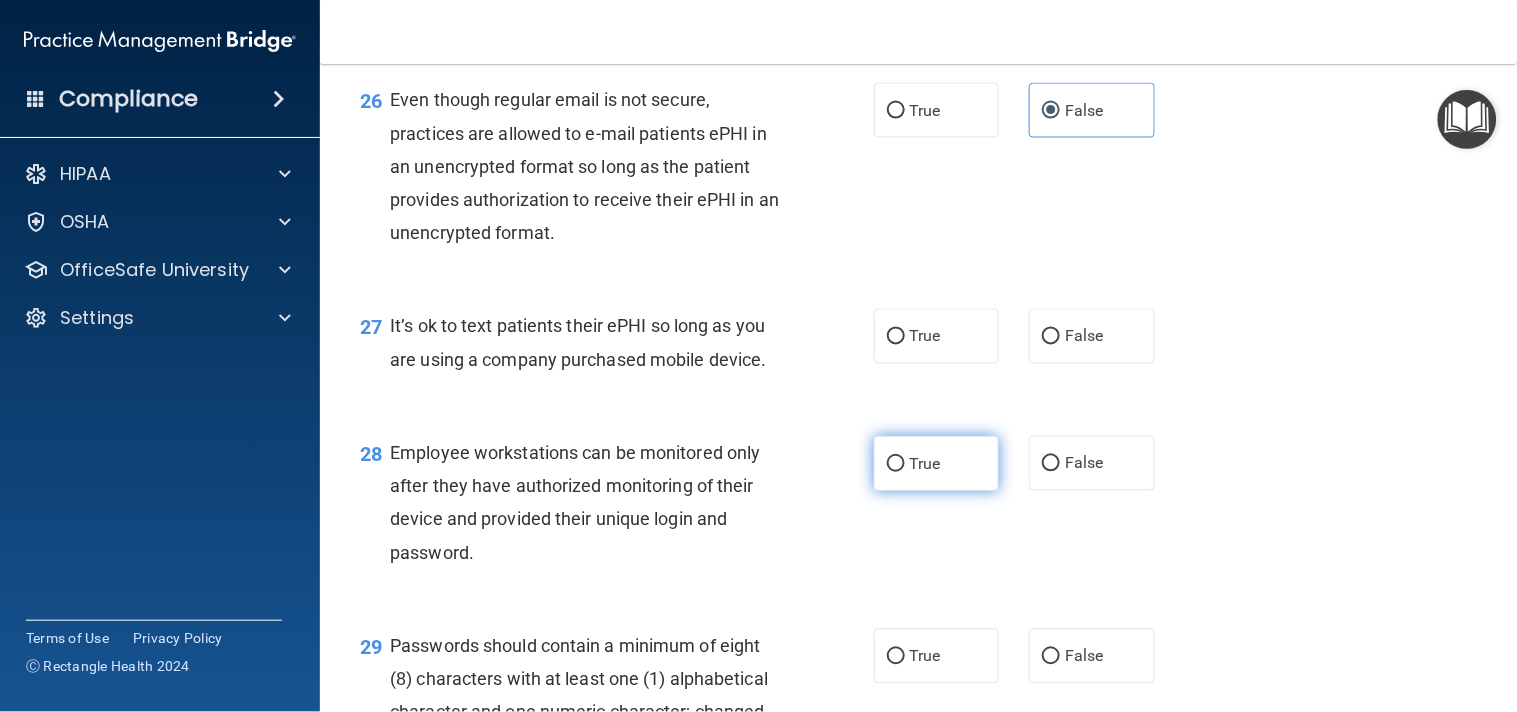 click on "True" at bounding box center (937, 463) 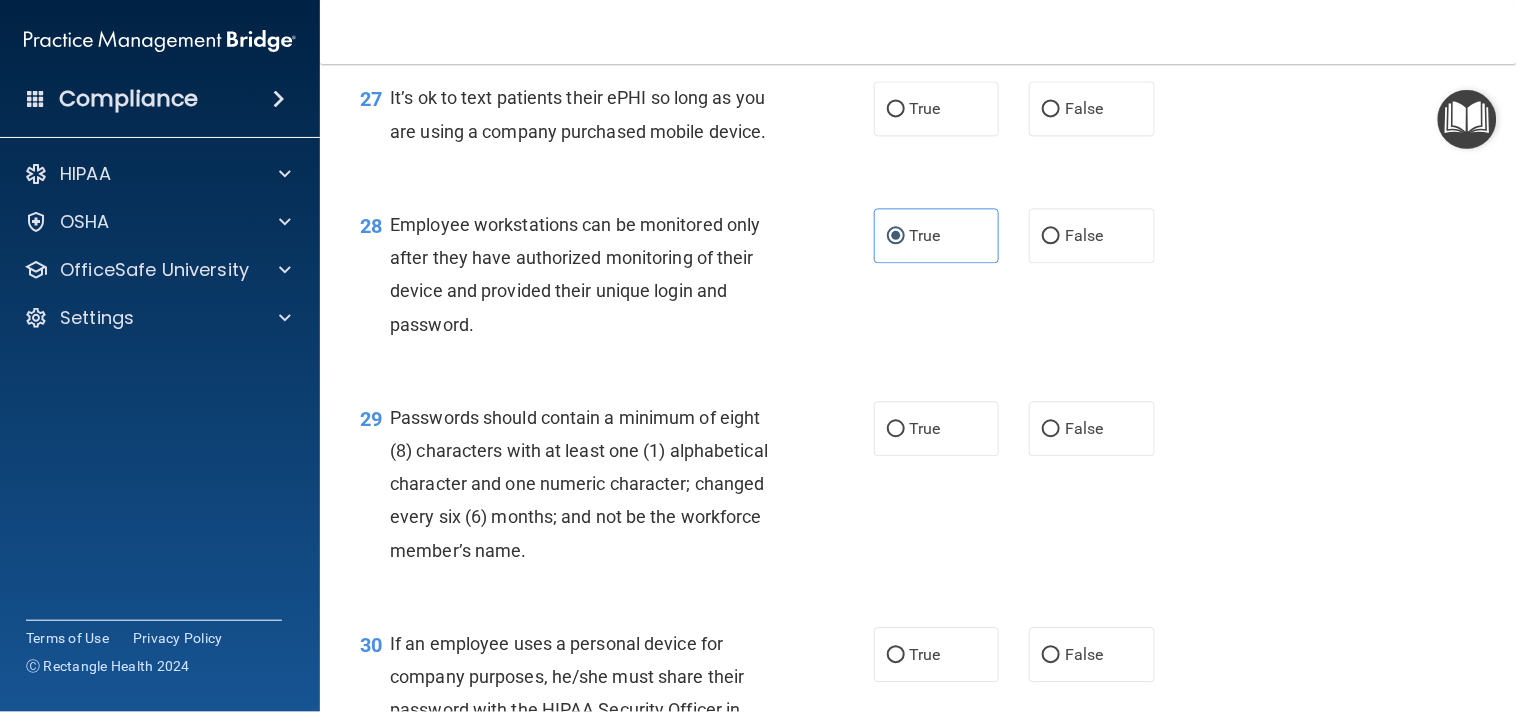 scroll, scrollTop: 5002, scrollLeft: 0, axis: vertical 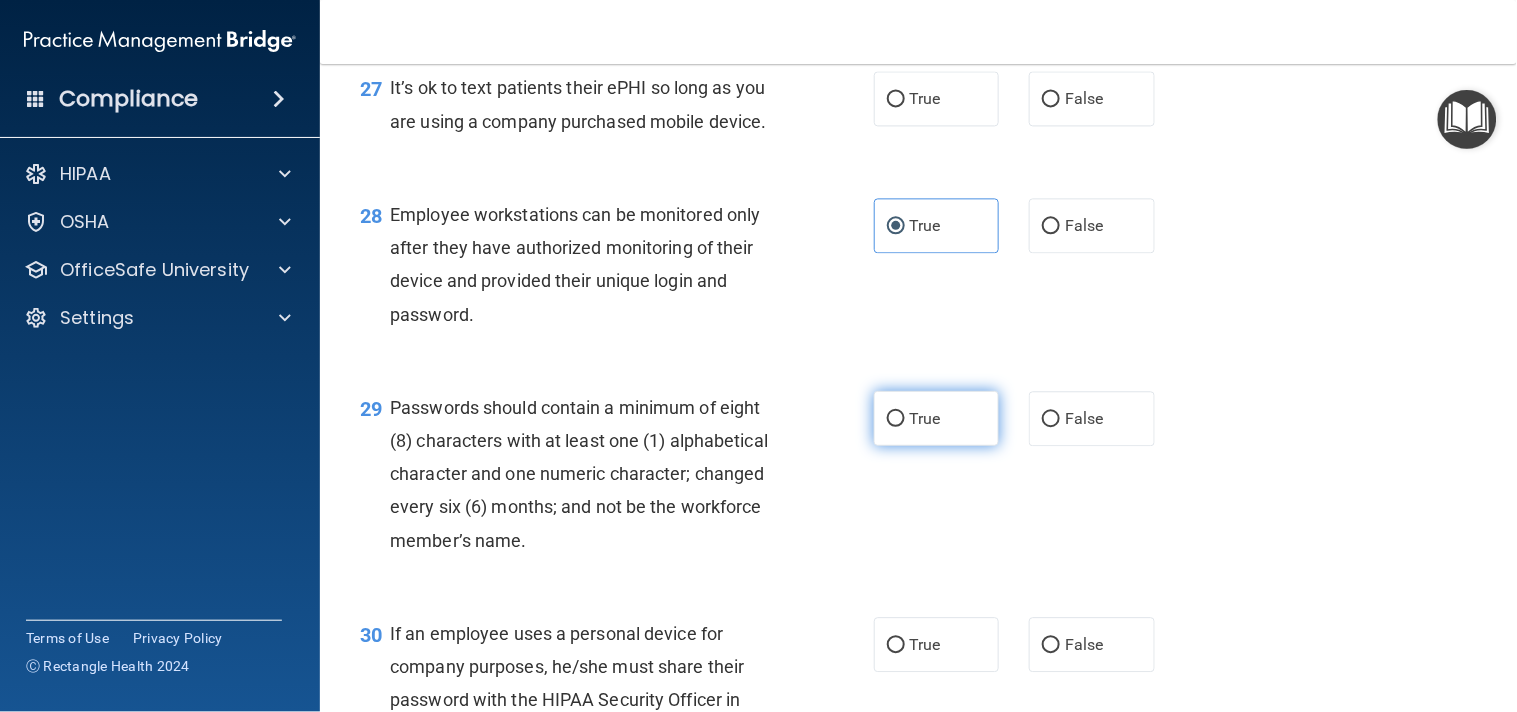 click on "True" at bounding box center [925, 418] 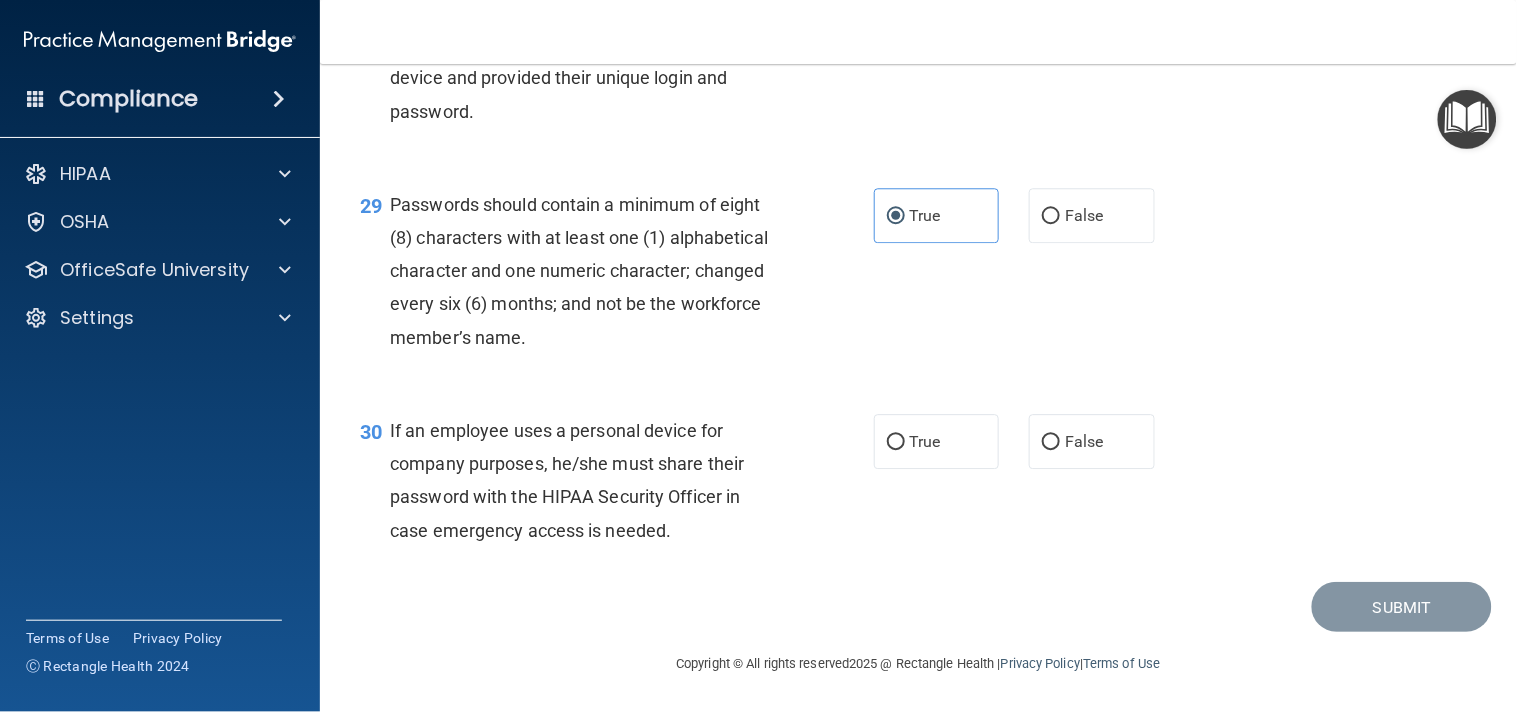 scroll, scrollTop: 5252, scrollLeft: 0, axis: vertical 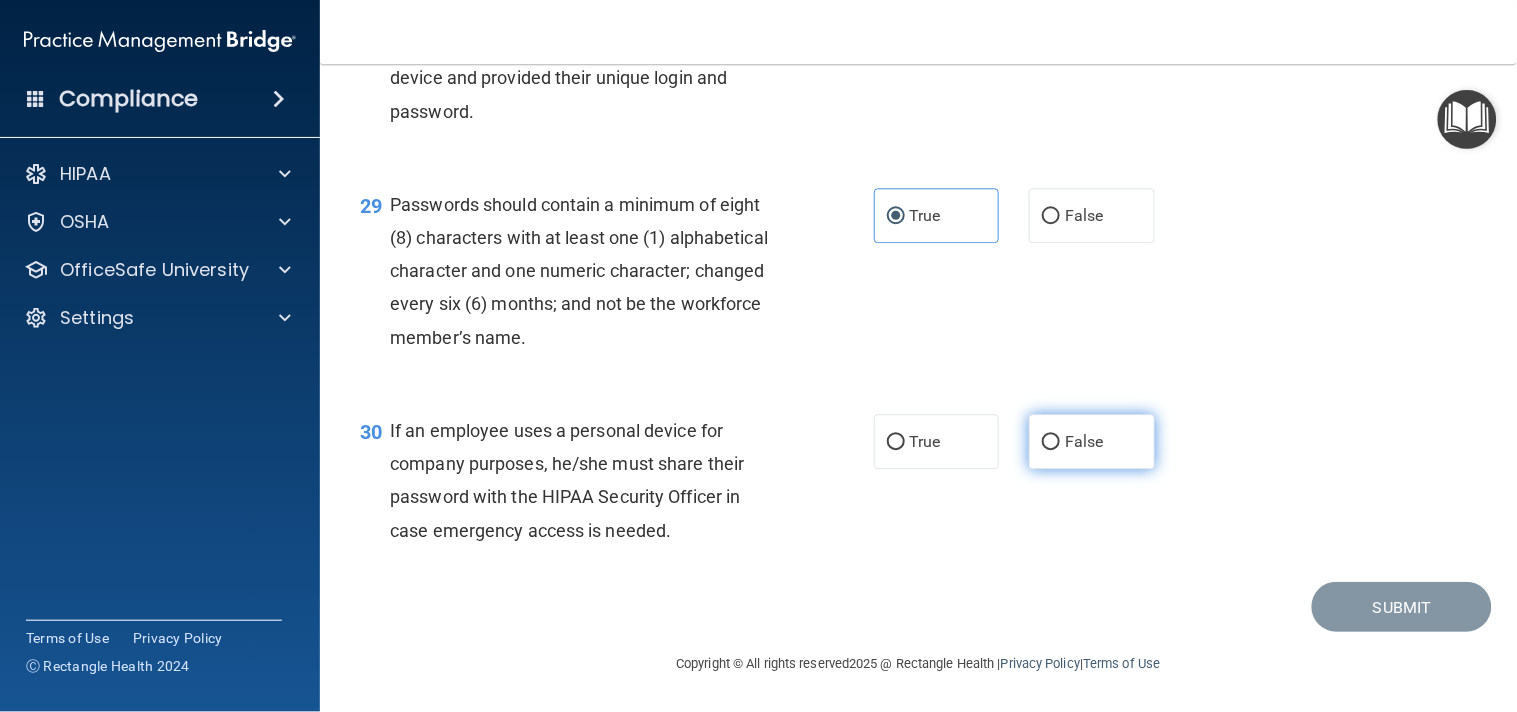 click on "False" at bounding box center [1092, 441] 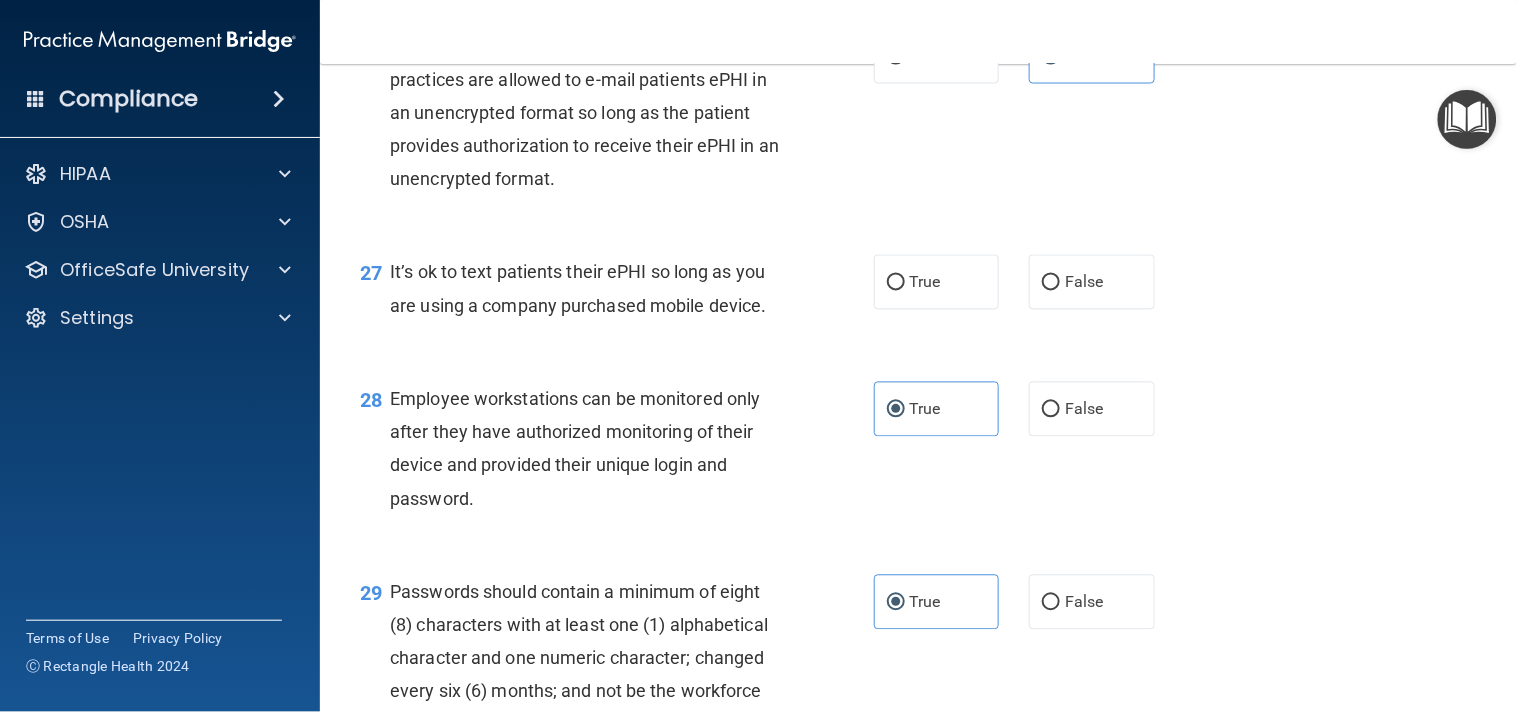 scroll, scrollTop: 4775, scrollLeft: 0, axis: vertical 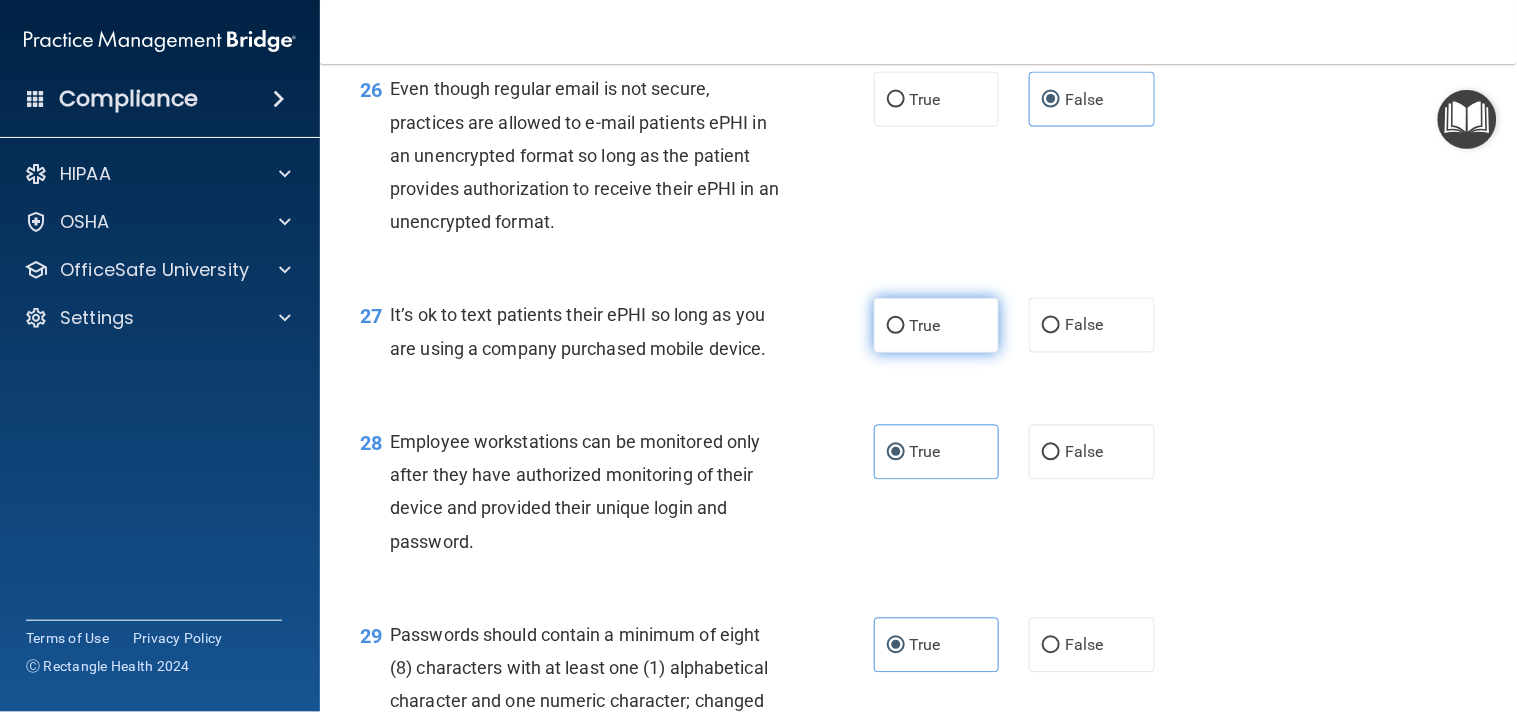 click on "True" at bounding box center (925, 325) 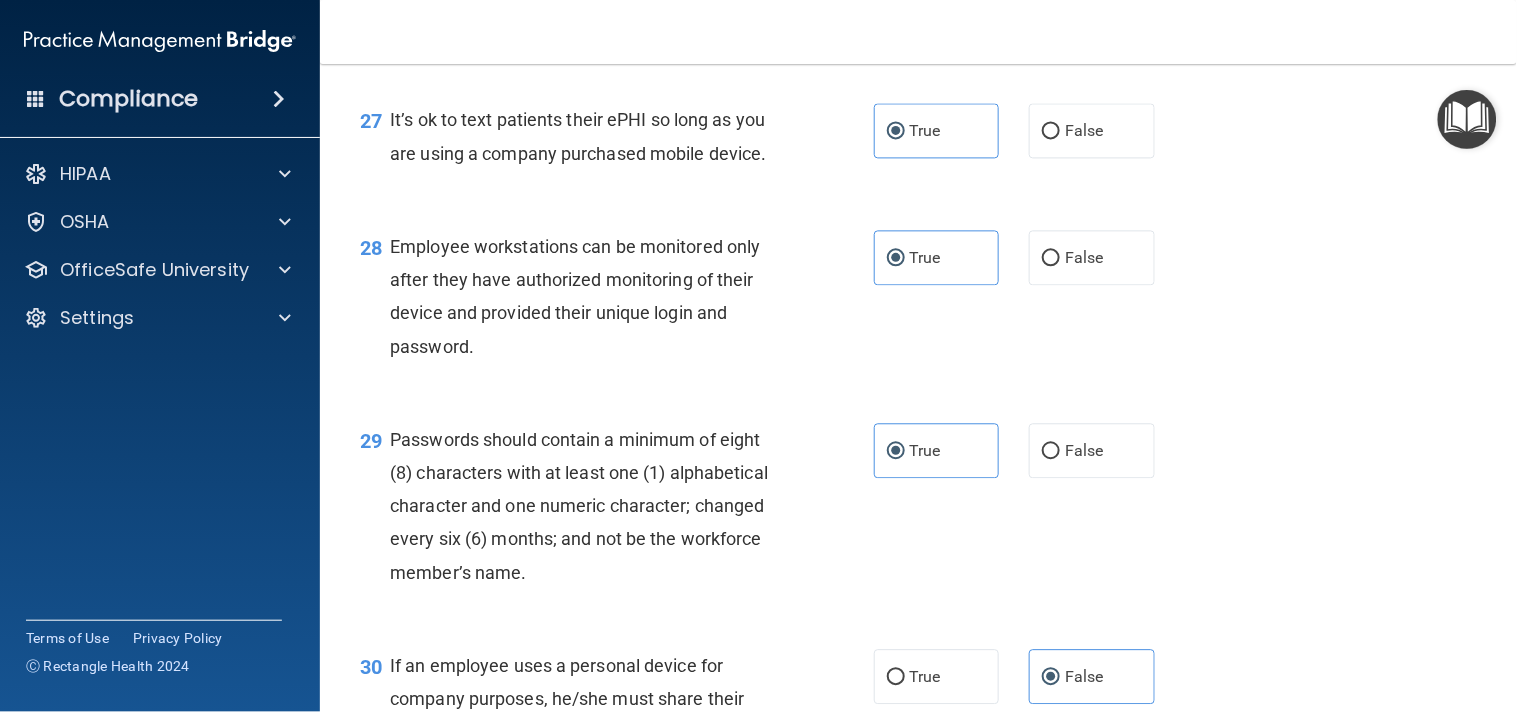 scroll, scrollTop: 5273, scrollLeft: 0, axis: vertical 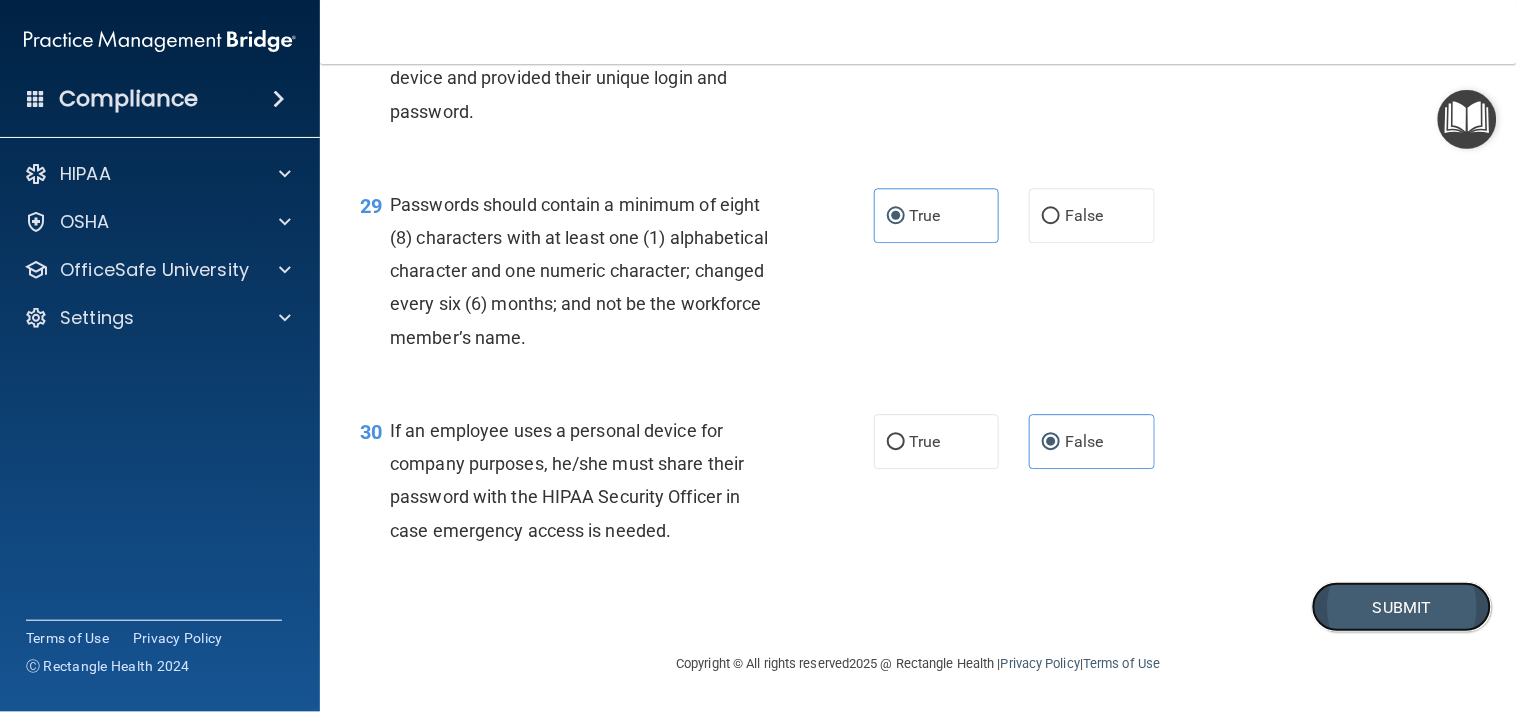 click on "Submit" at bounding box center (1402, 607) 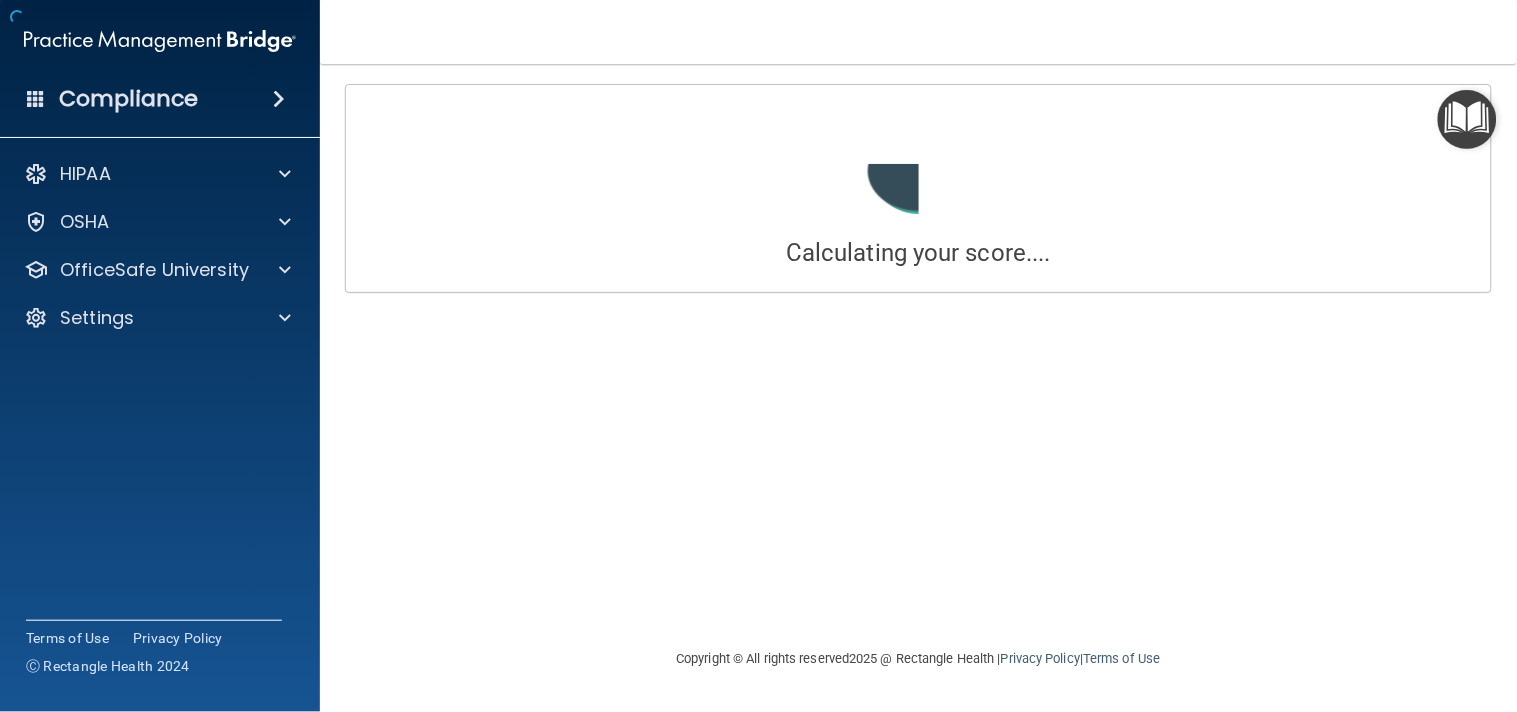 scroll, scrollTop: 0, scrollLeft: 0, axis: both 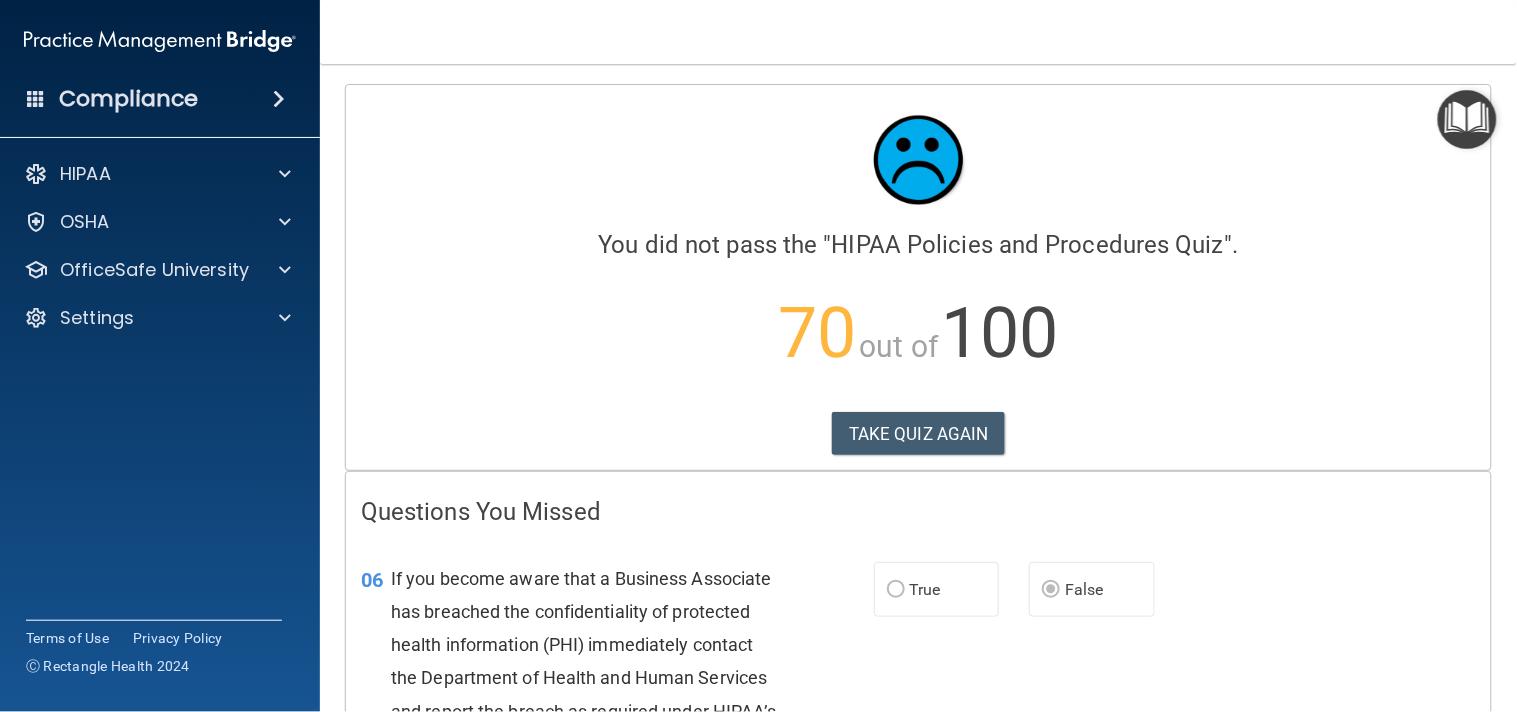 click on "70     out of     100" at bounding box center (918, 333) 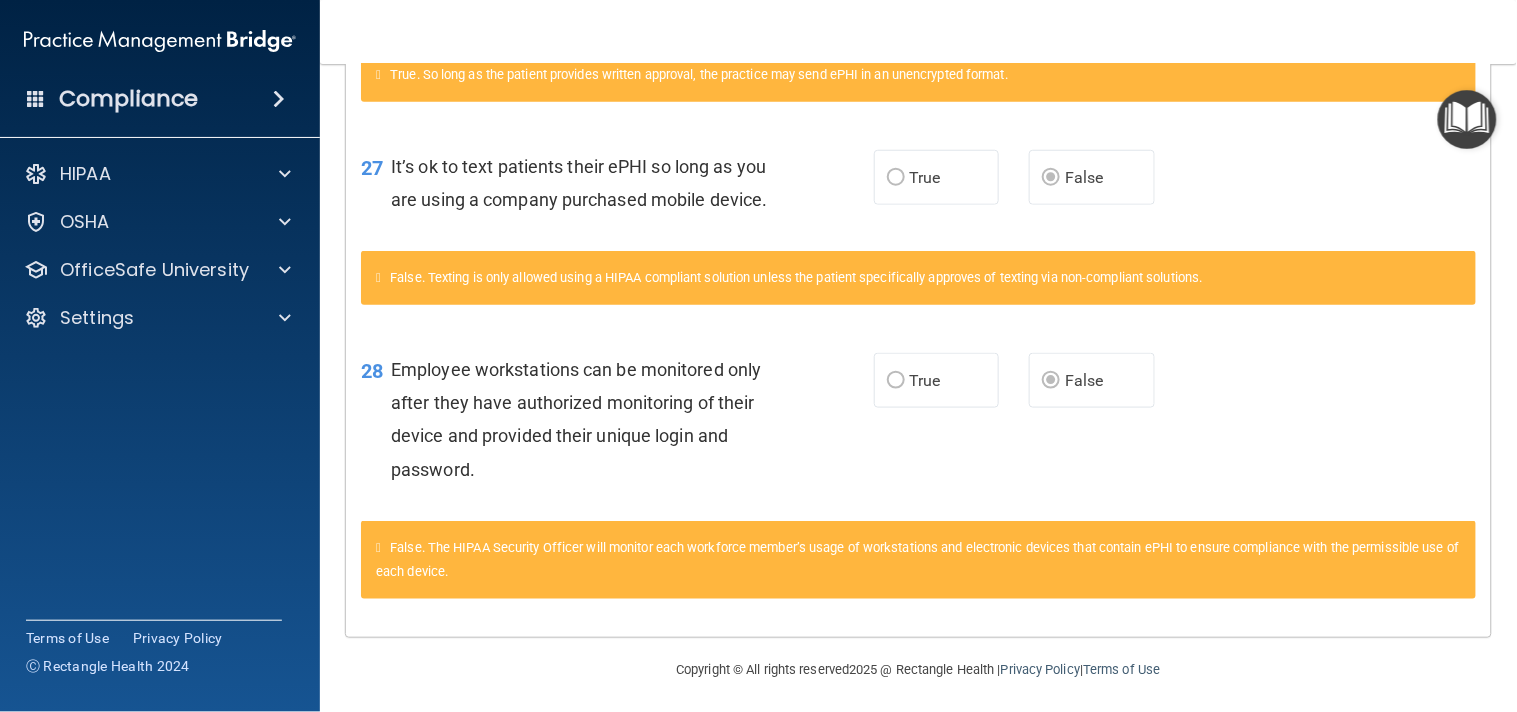 scroll, scrollTop: 2412, scrollLeft: 0, axis: vertical 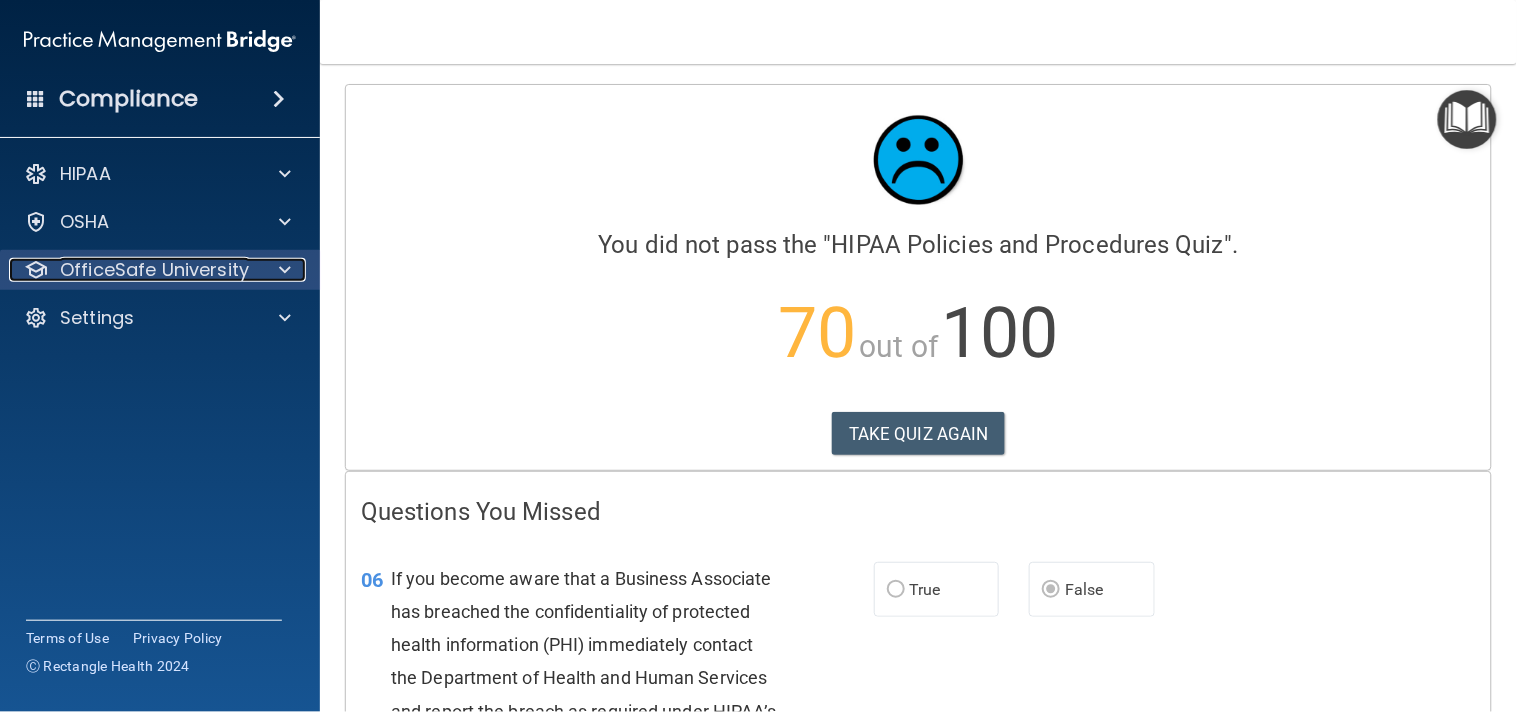 click on "OfficeSafe University" at bounding box center (154, 270) 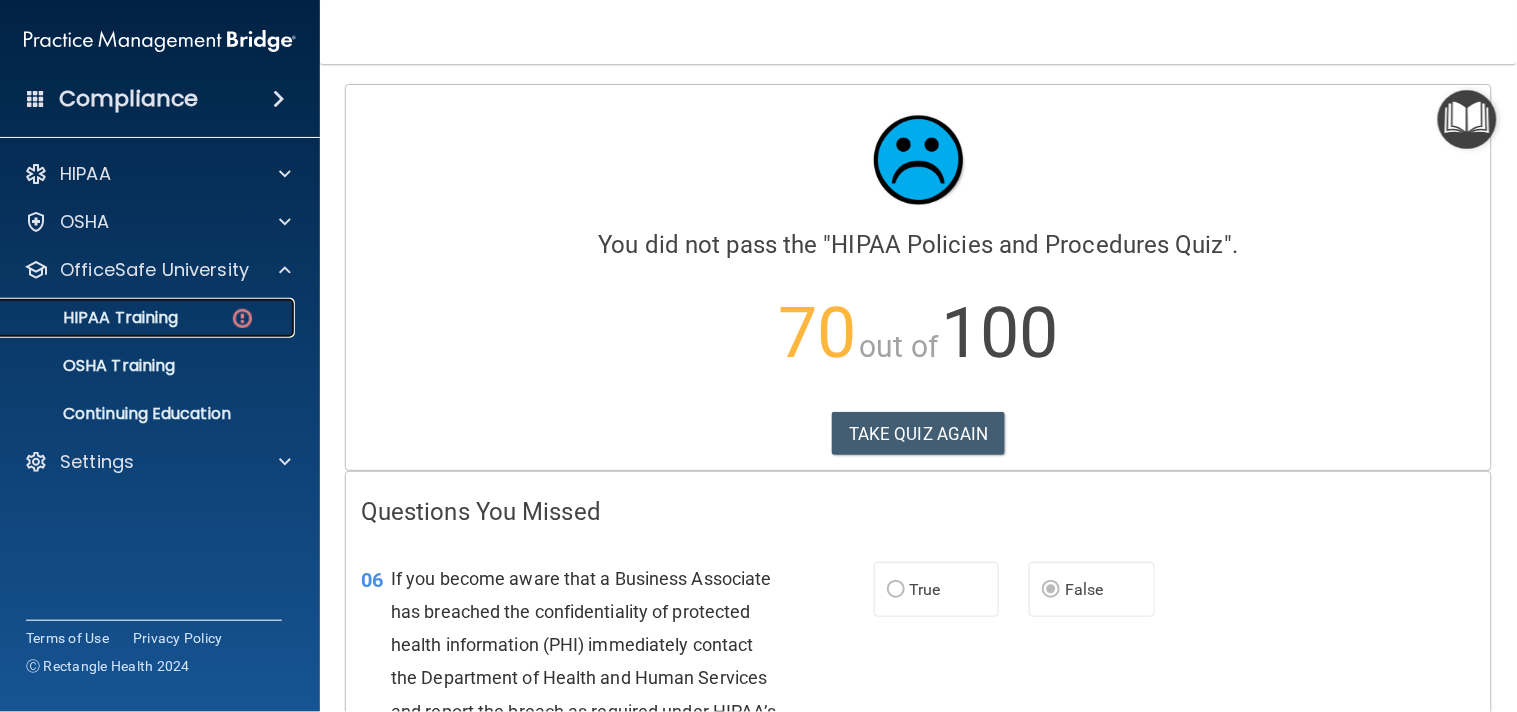 click on "HIPAA Training" at bounding box center [95, 318] 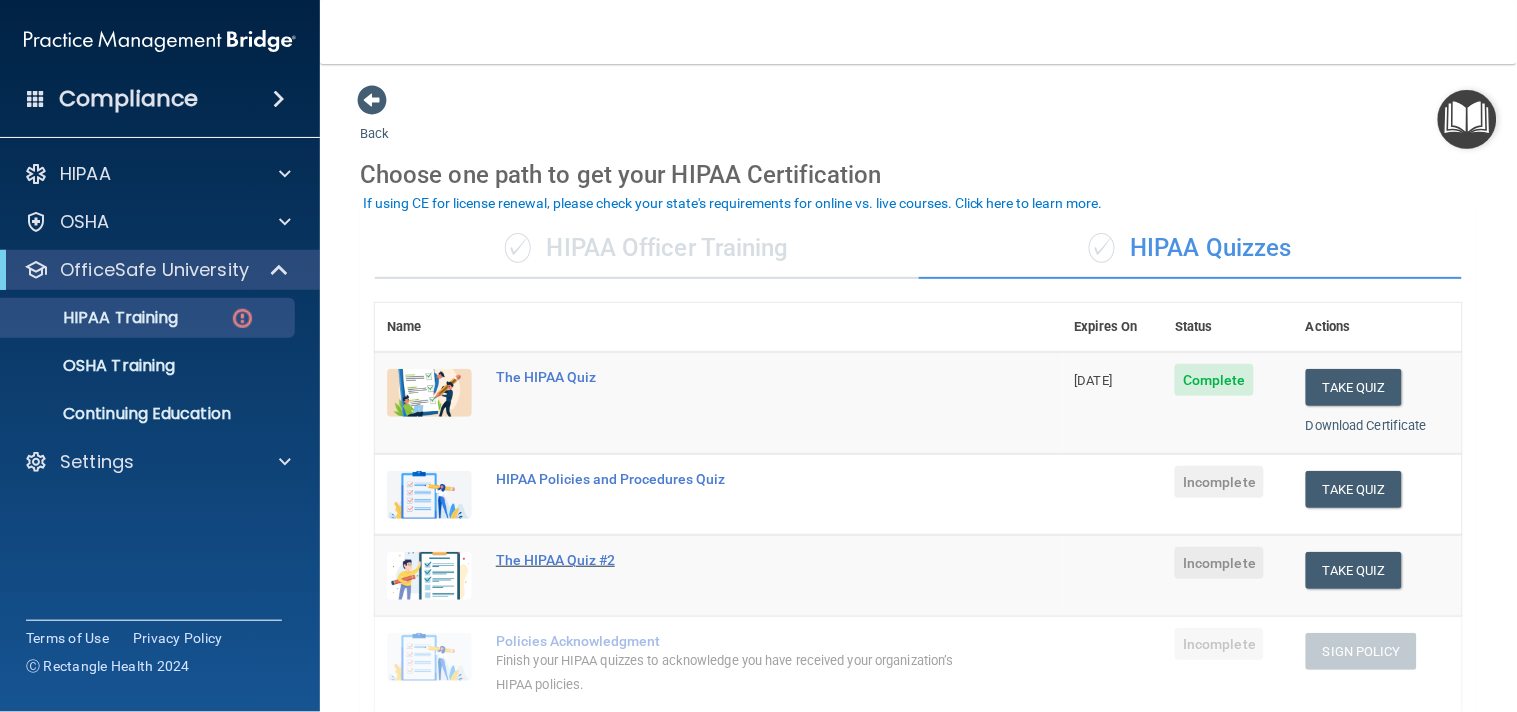 click on "The HIPAA Quiz #2" at bounding box center [729, 560] 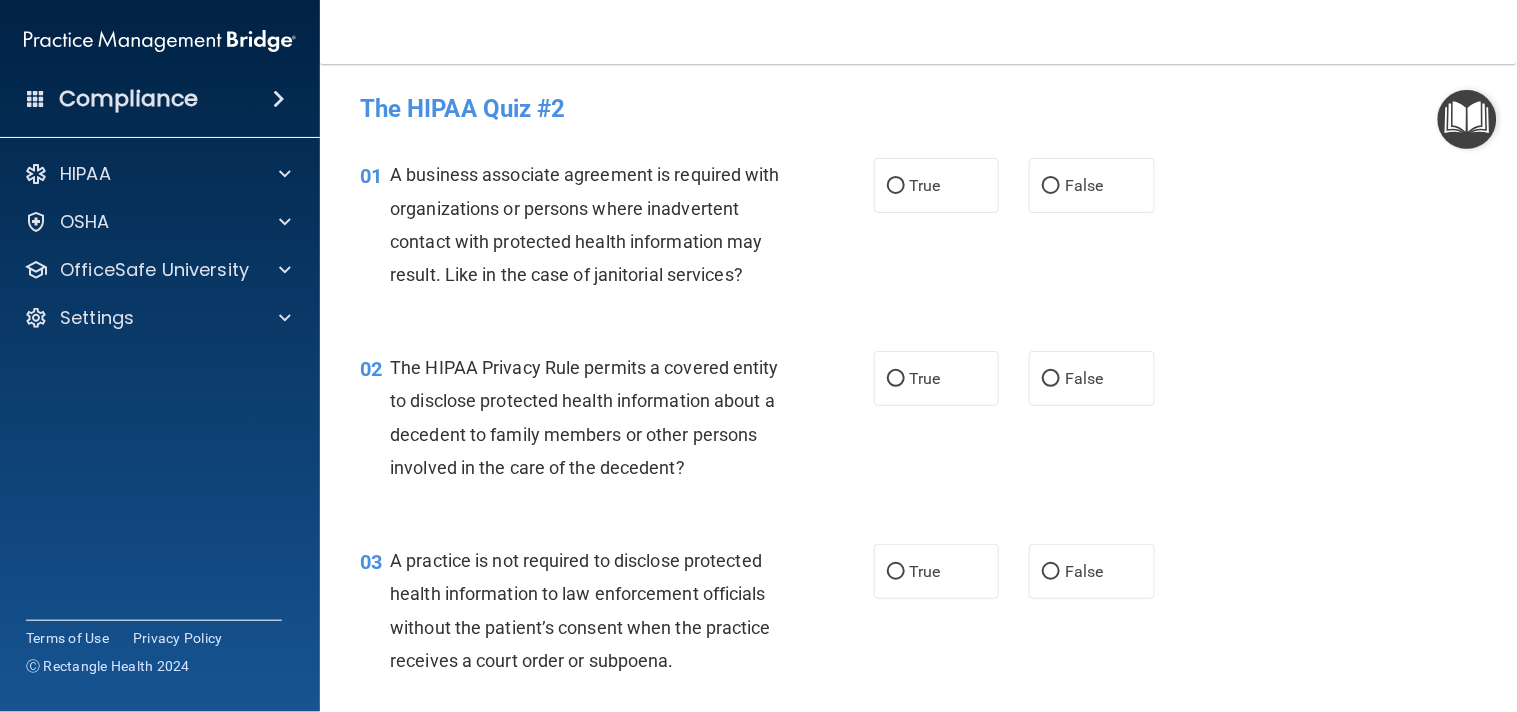 click on "01       A business associate agreement is required with organizations or persons where inadvertent contact with protected health information may result.  Like in the case of janitorial services?" at bounding box center [617, 229] 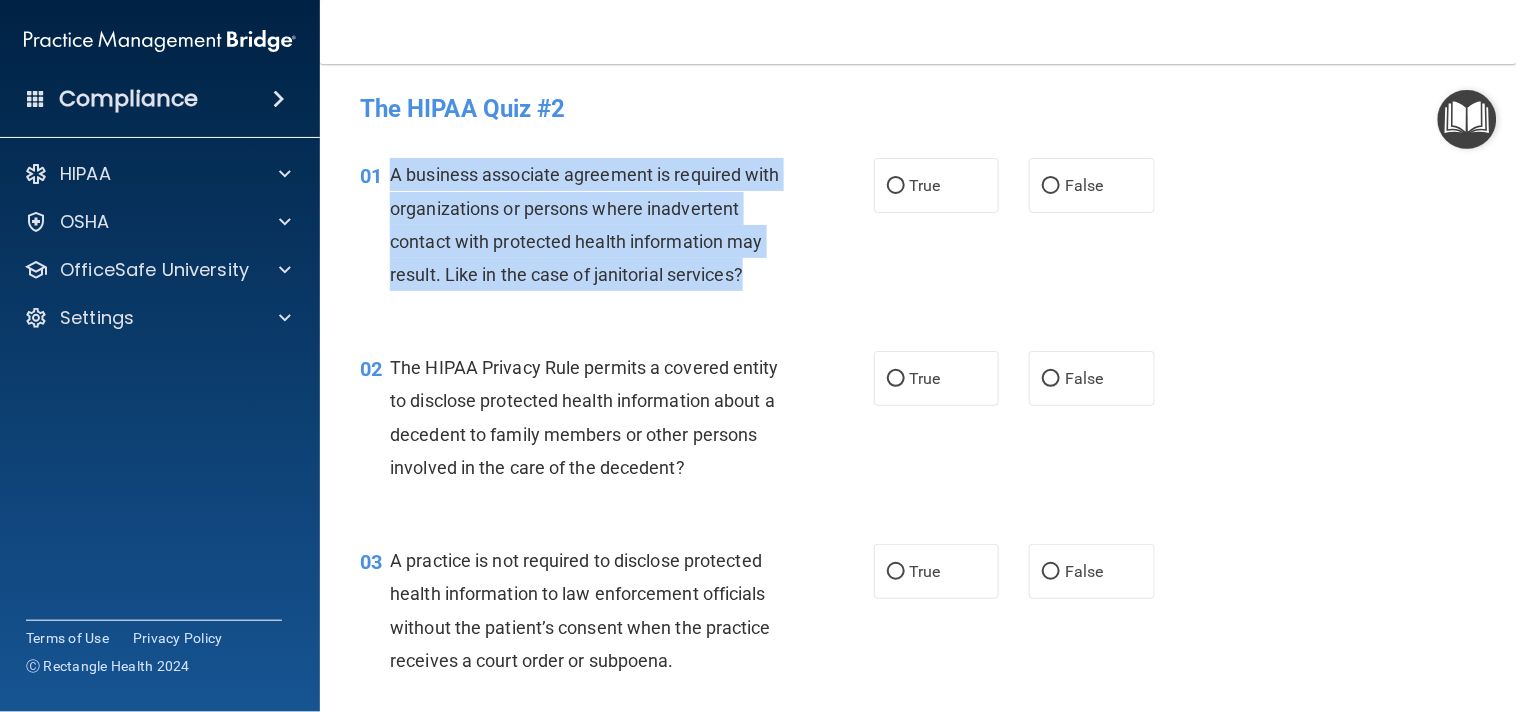 drag, startPoint x: 390, startPoint y: 174, endPoint x: 552, endPoint y: 310, distance: 211.51833 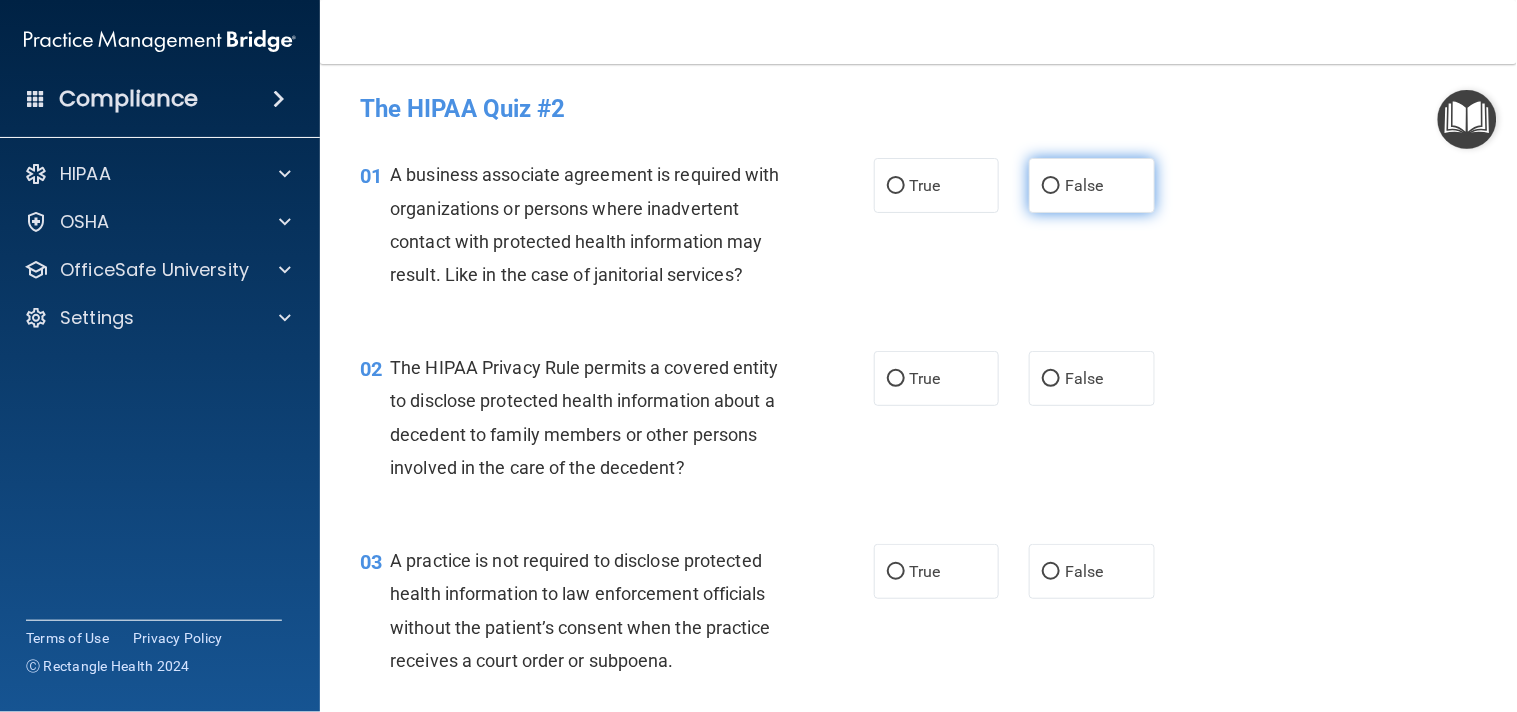 click on "False" at bounding box center (1092, 185) 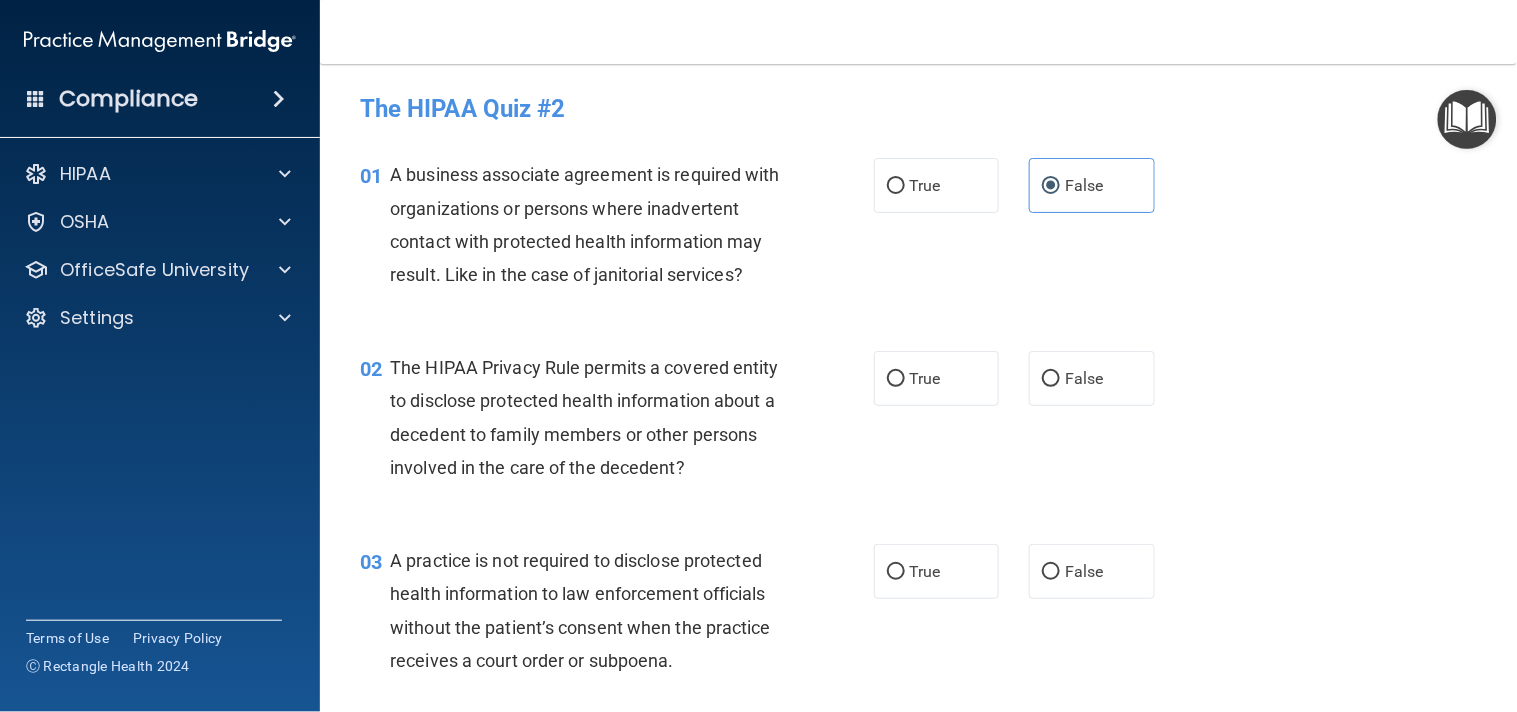 click on "01       A business associate agreement is required with organizations or persons where inadvertent contact with protected health information may result.  Like in the case of janitorial services?                 True           False" at bounding box center [918, 229] 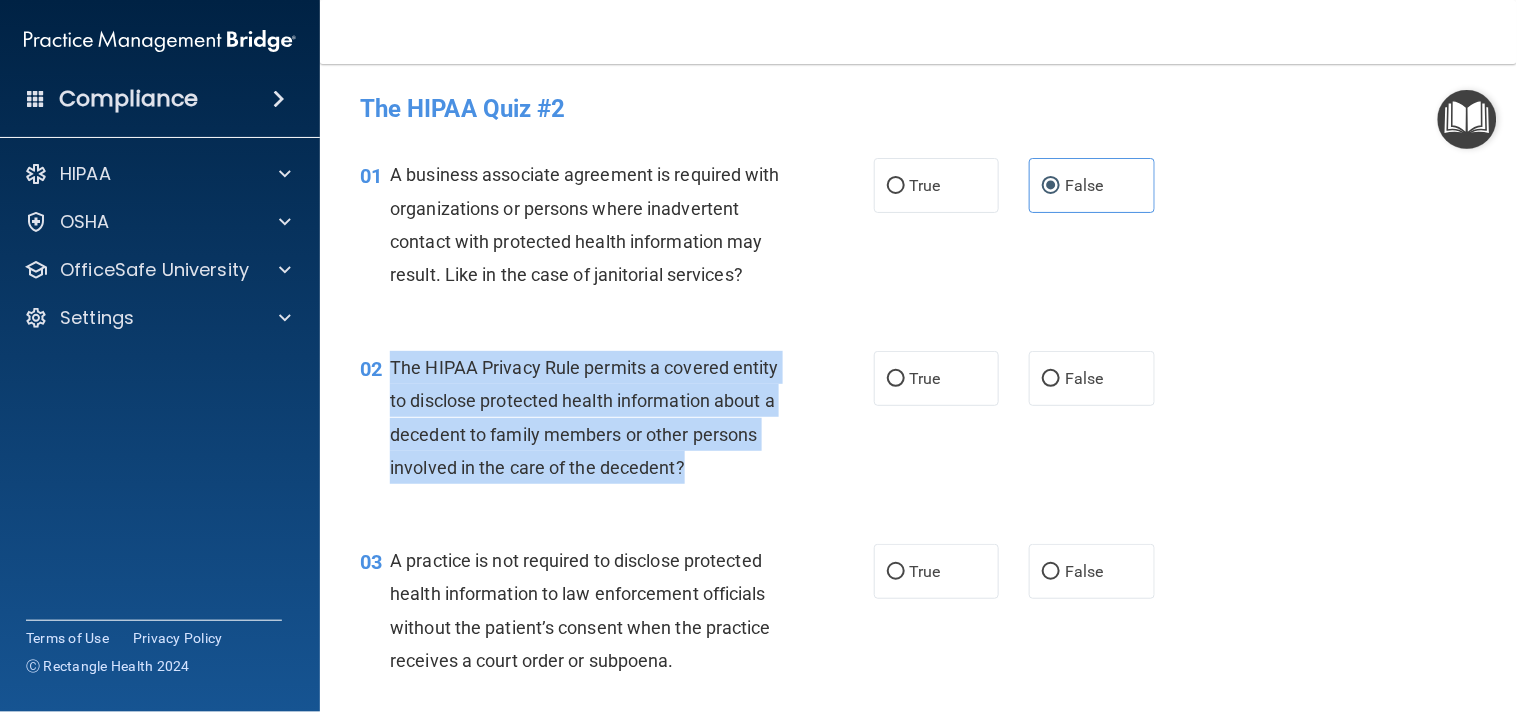 drag, startPoint x: 394, startPoint y: 396, endPoint x: 758, endPoint y: 497, distance: 377.75256 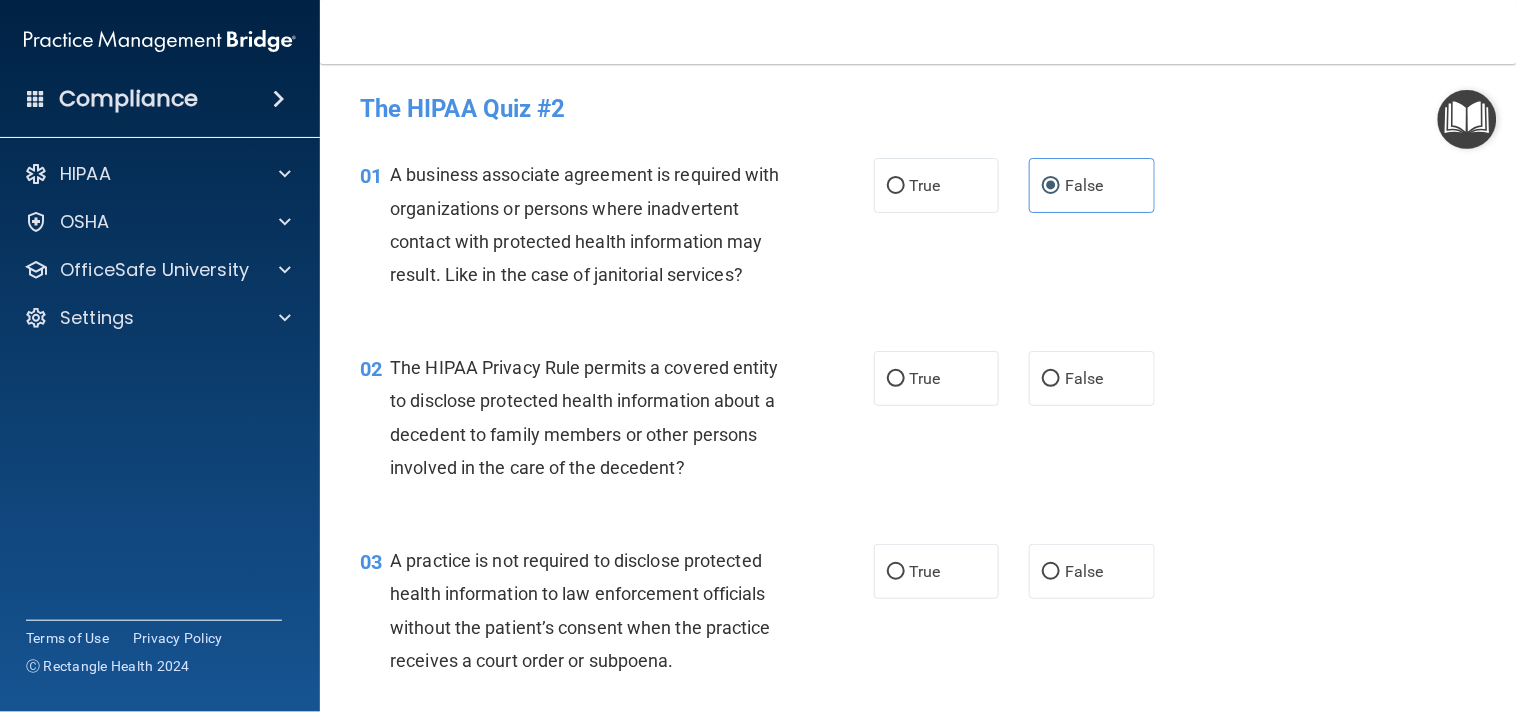click on "01       A business associate agreement is required with organizations or persons where inadvertent contact with protected health information may result.  Like in the case of janitorial services?                 True           False" at bounding box center [918, 229] 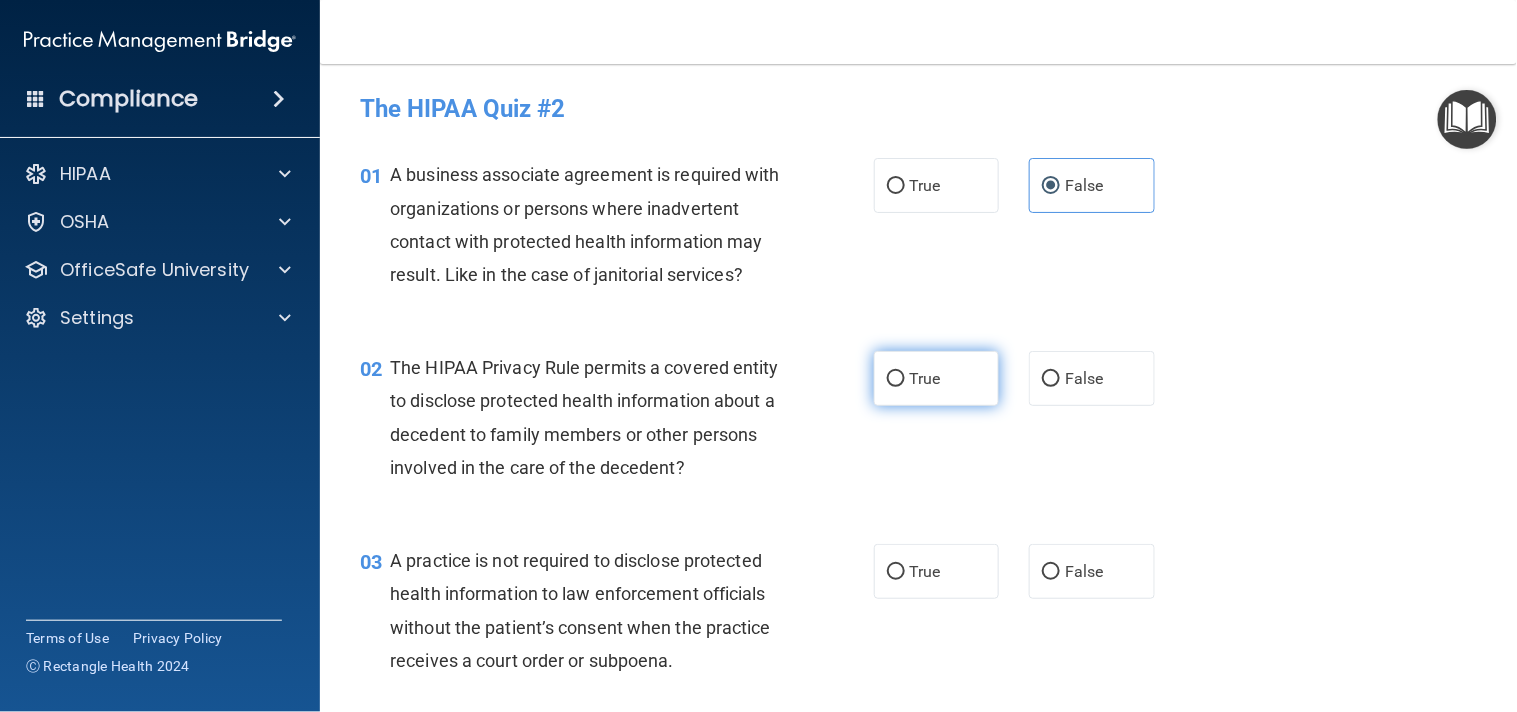 click on "True" at bounding box center (937, 378) 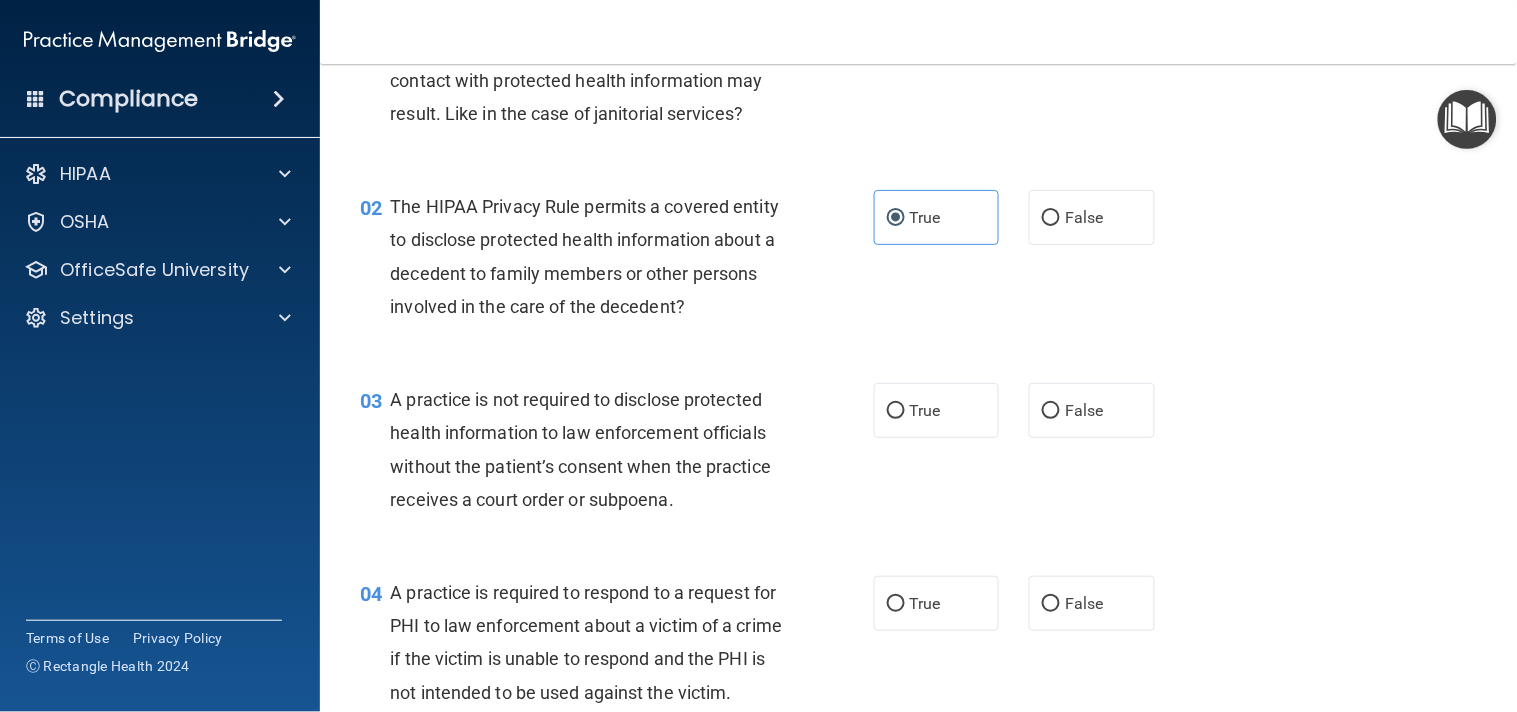 scroll, scrollTop: 202, scrollLeft: 0, axis: vertical 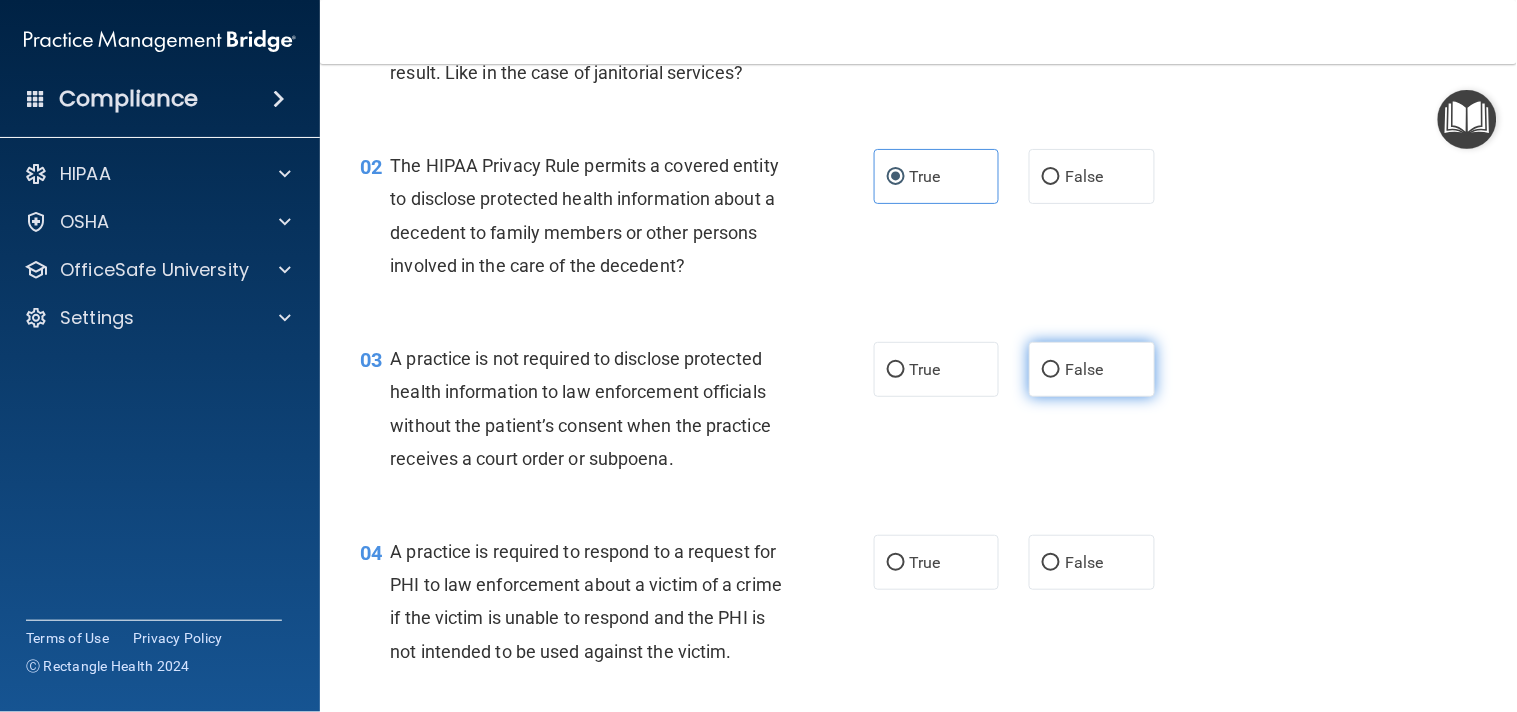 click on "False" at bounding box center (1092, 369) 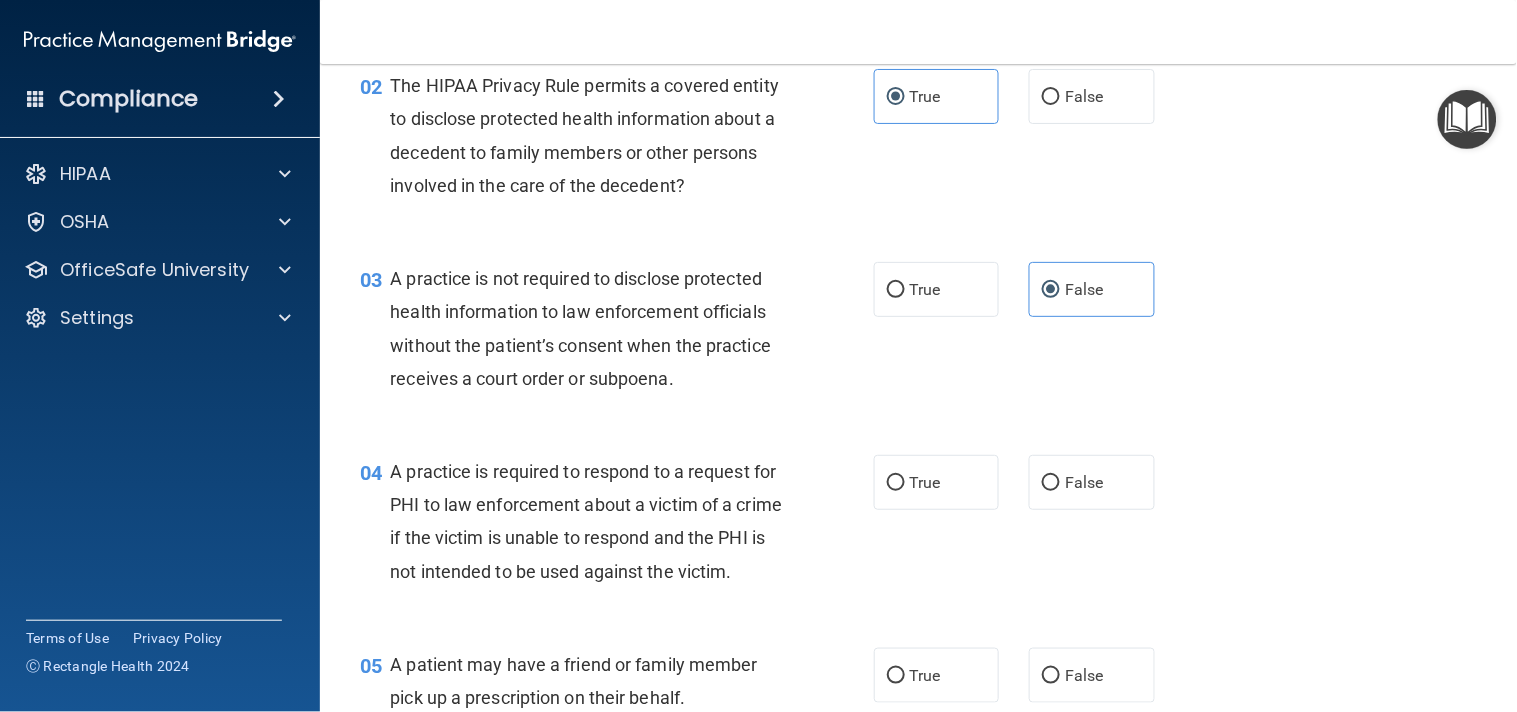 scroll, scrollTop: 313, scrollLeft: 0, axis: vertical 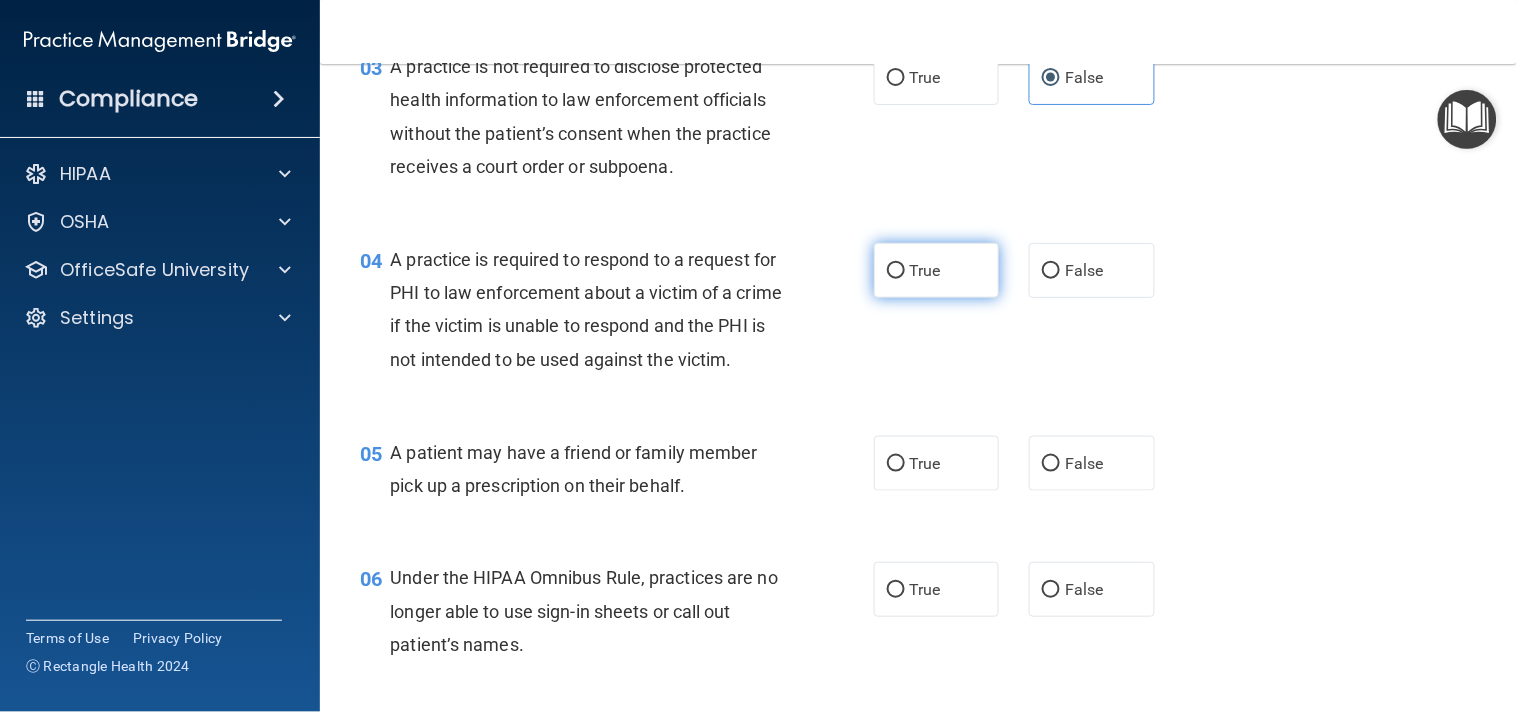 click on "True" at bounding box center [925, 270] 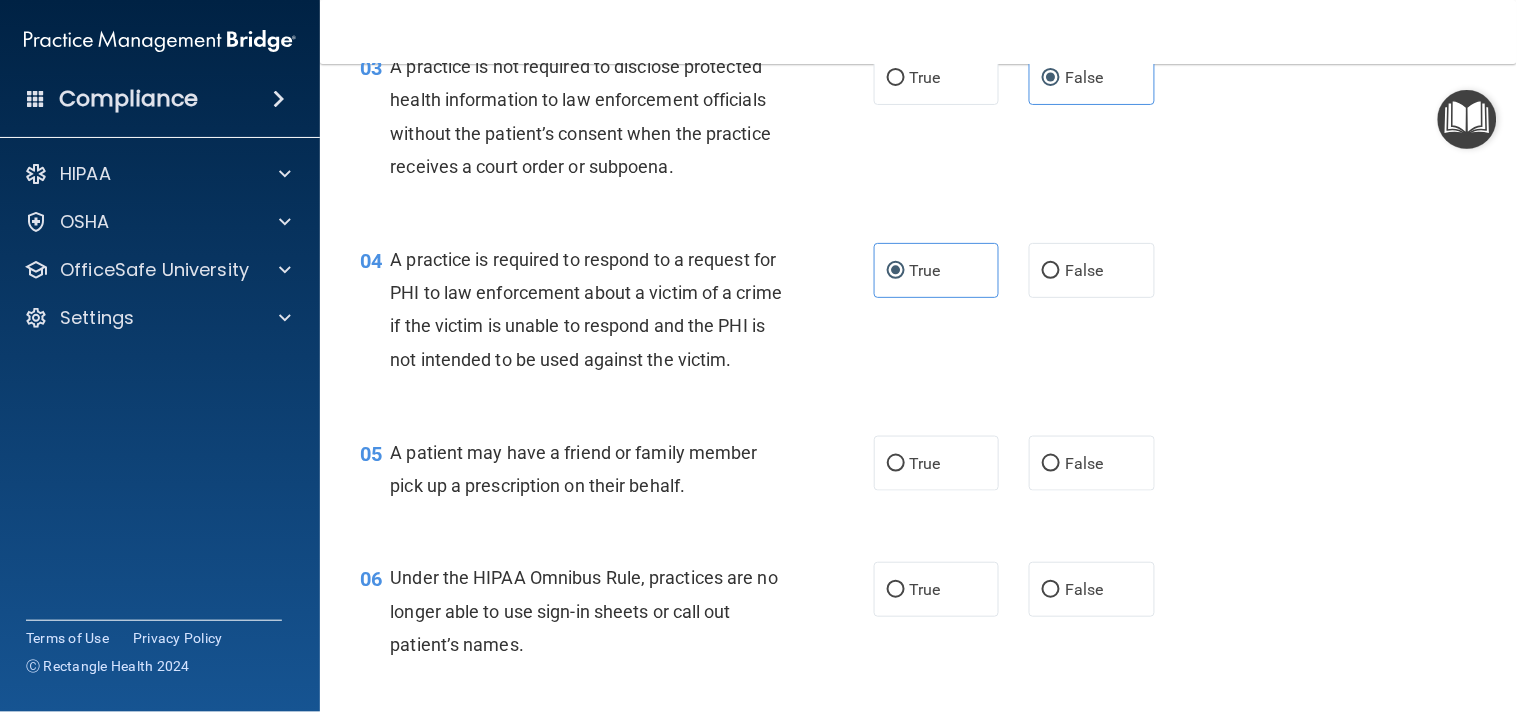 click on "04       A practice is required to respond to a request for PHI to law enforcement about a victim of a crime if the victim is unable to respond and the PHI is not intended to be used against the victim.                 True           False" at bounding box center (918, 314) 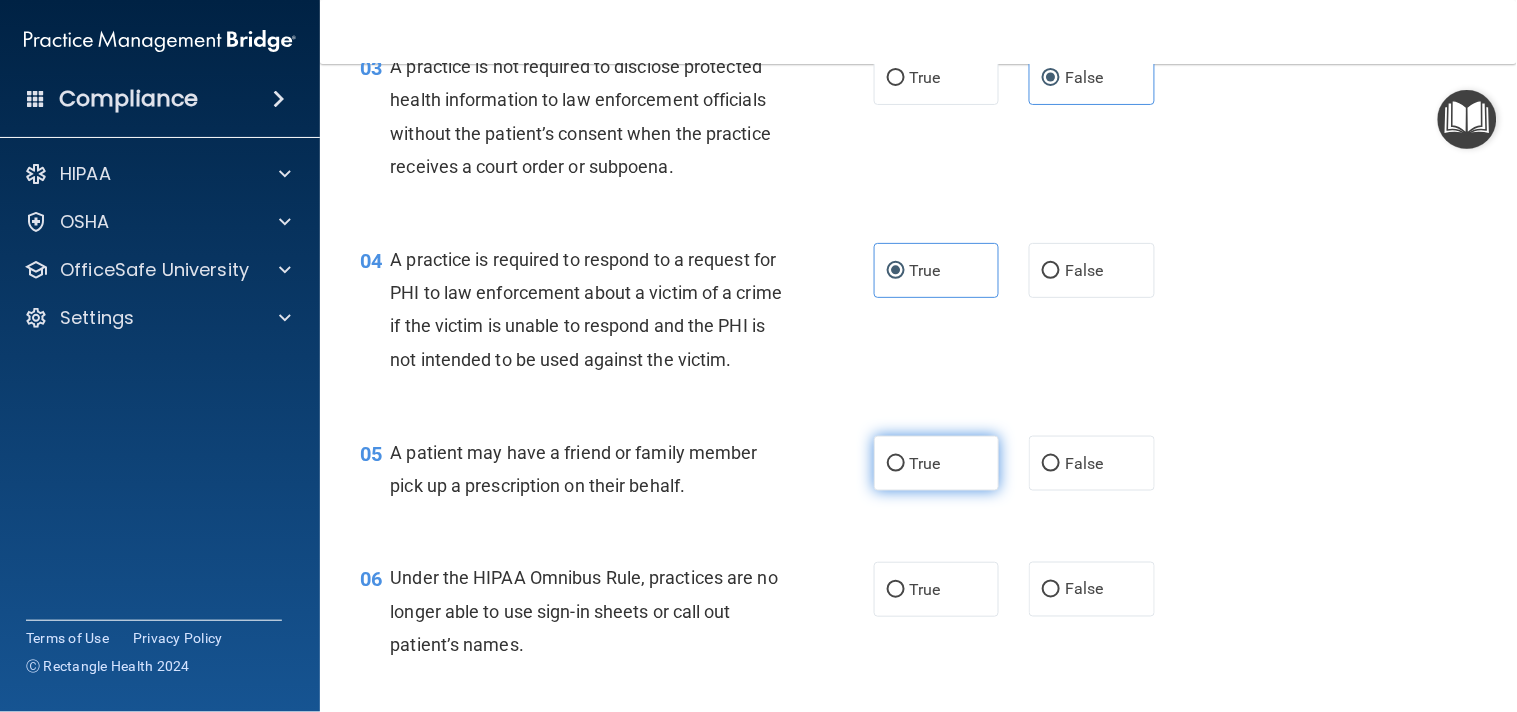 click on "True" at bounding box center [937, 463] 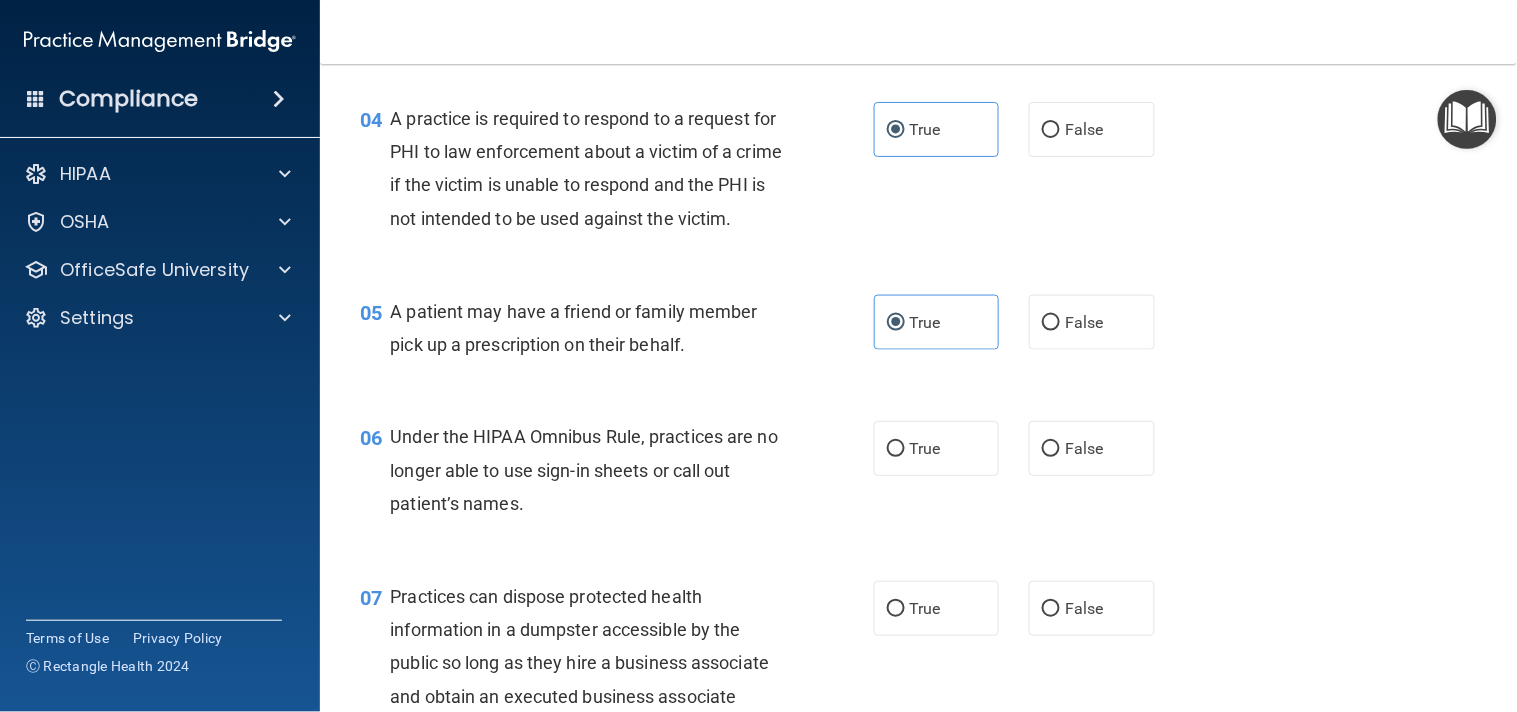 scroll, scrollTop: 655, scrollLeft: 0, axis: vertical 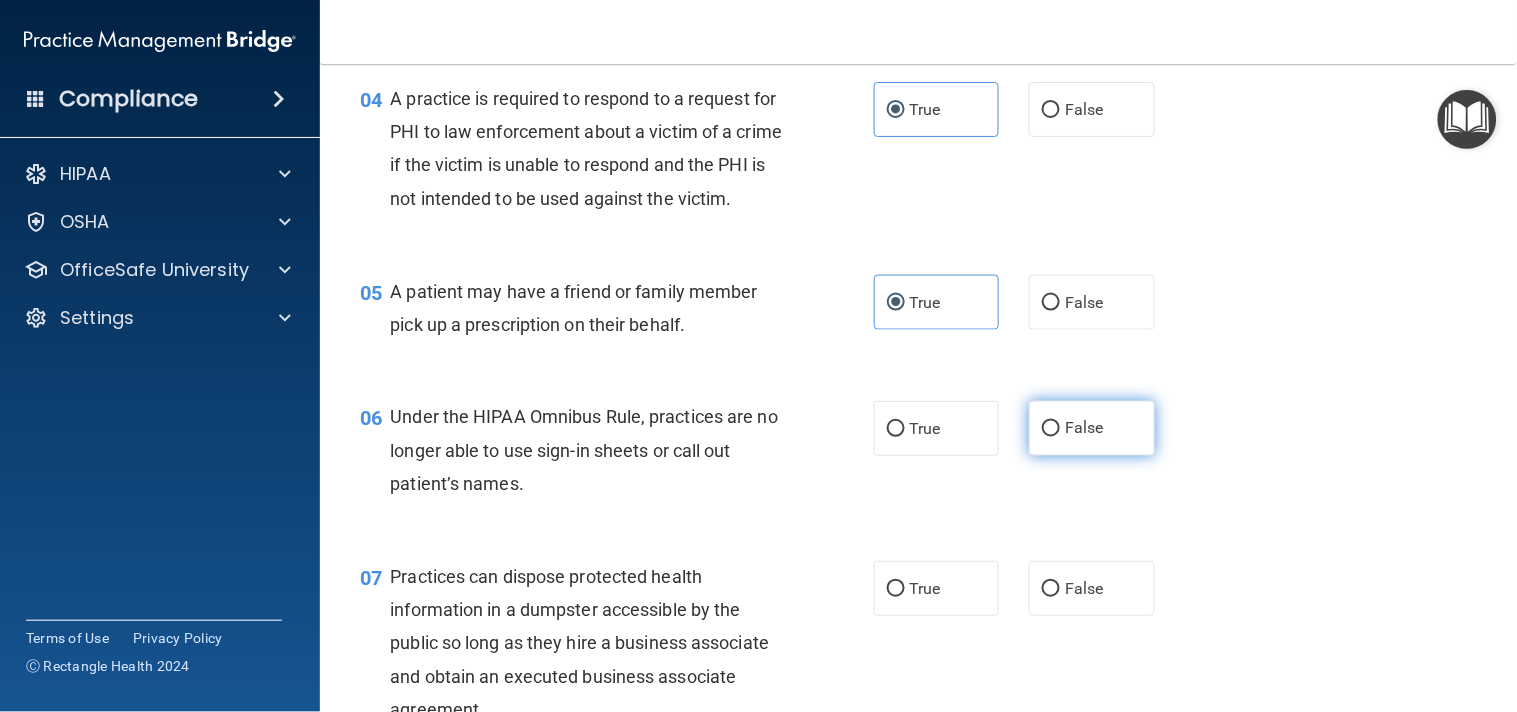 click on "False" at bounding box center [1084, 428] 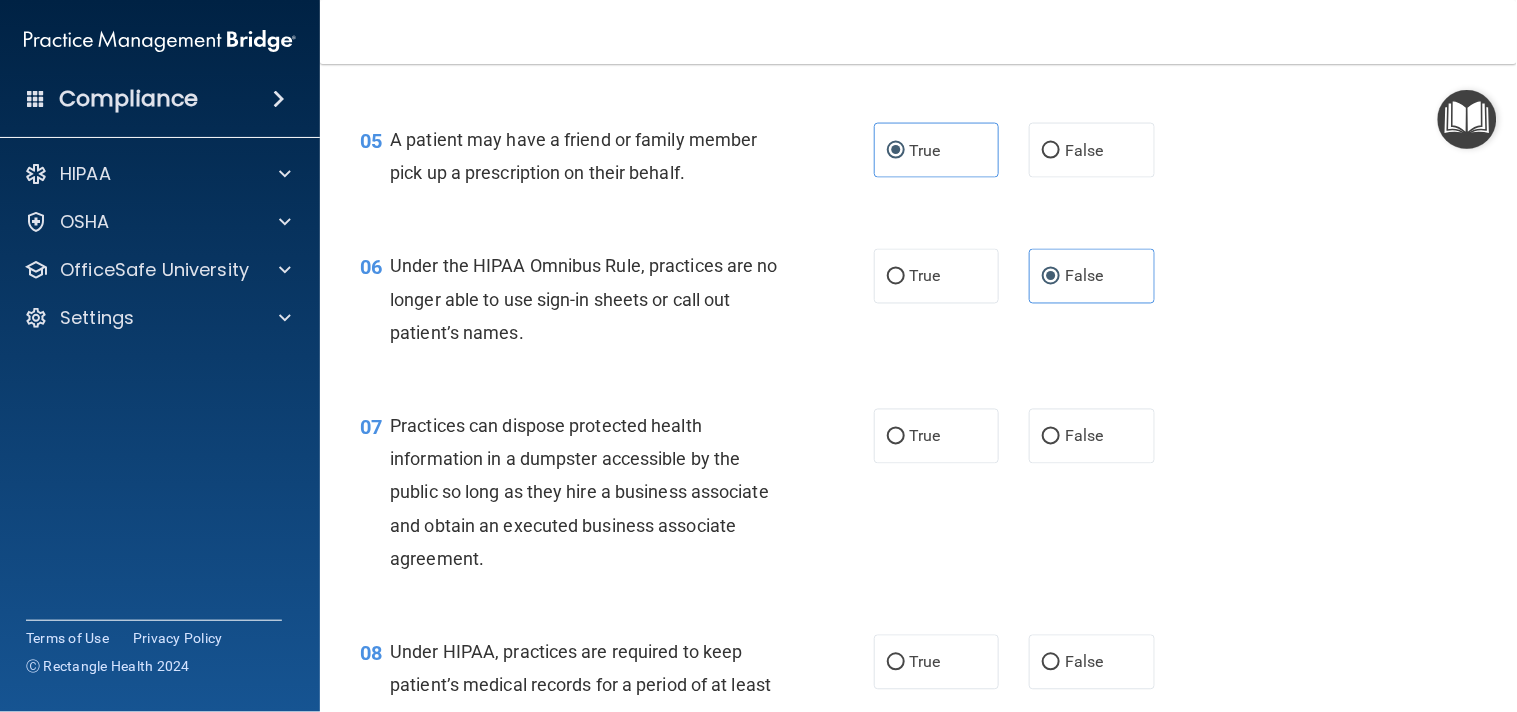 scroll, scrollTop: 877, scrollLeft: 0, axis: vertical 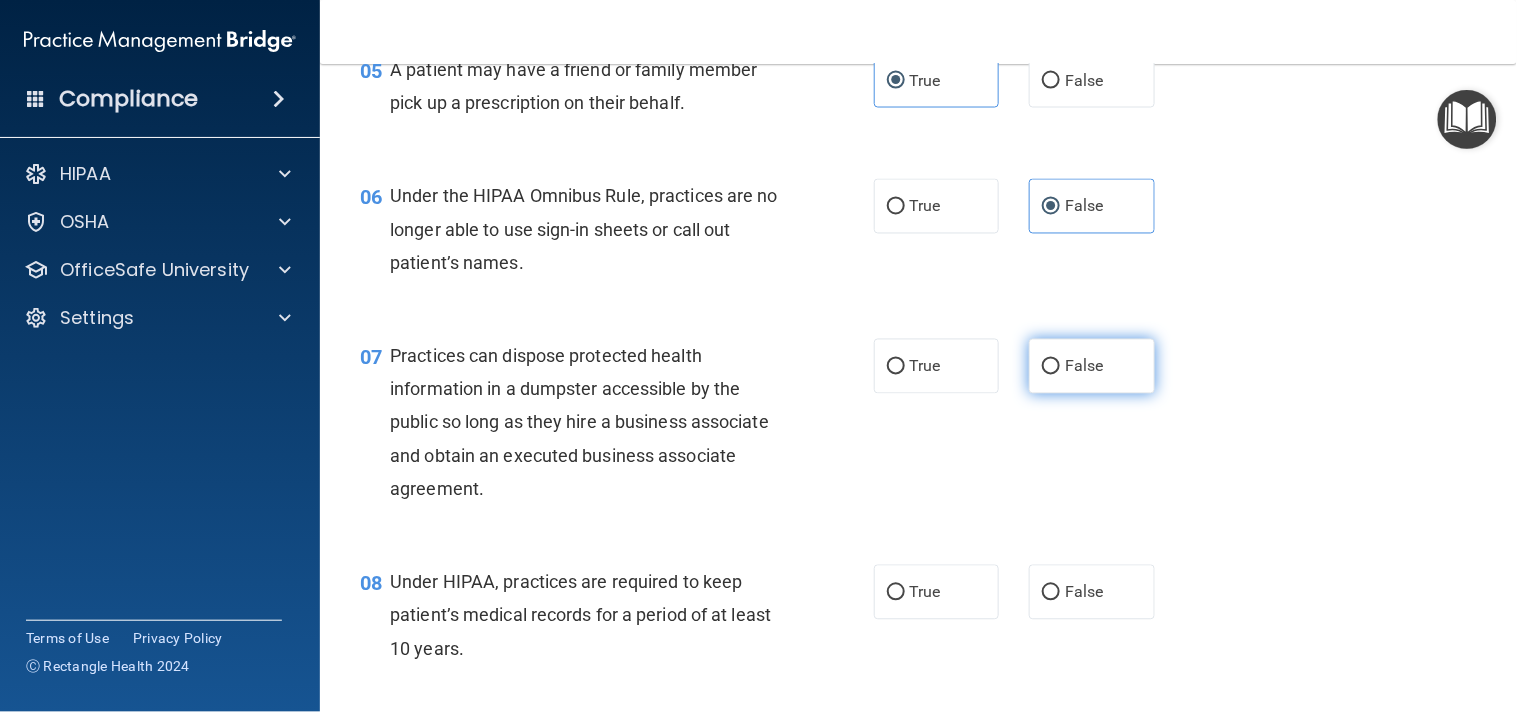 click on "False" at bounding box center [1084, 366] 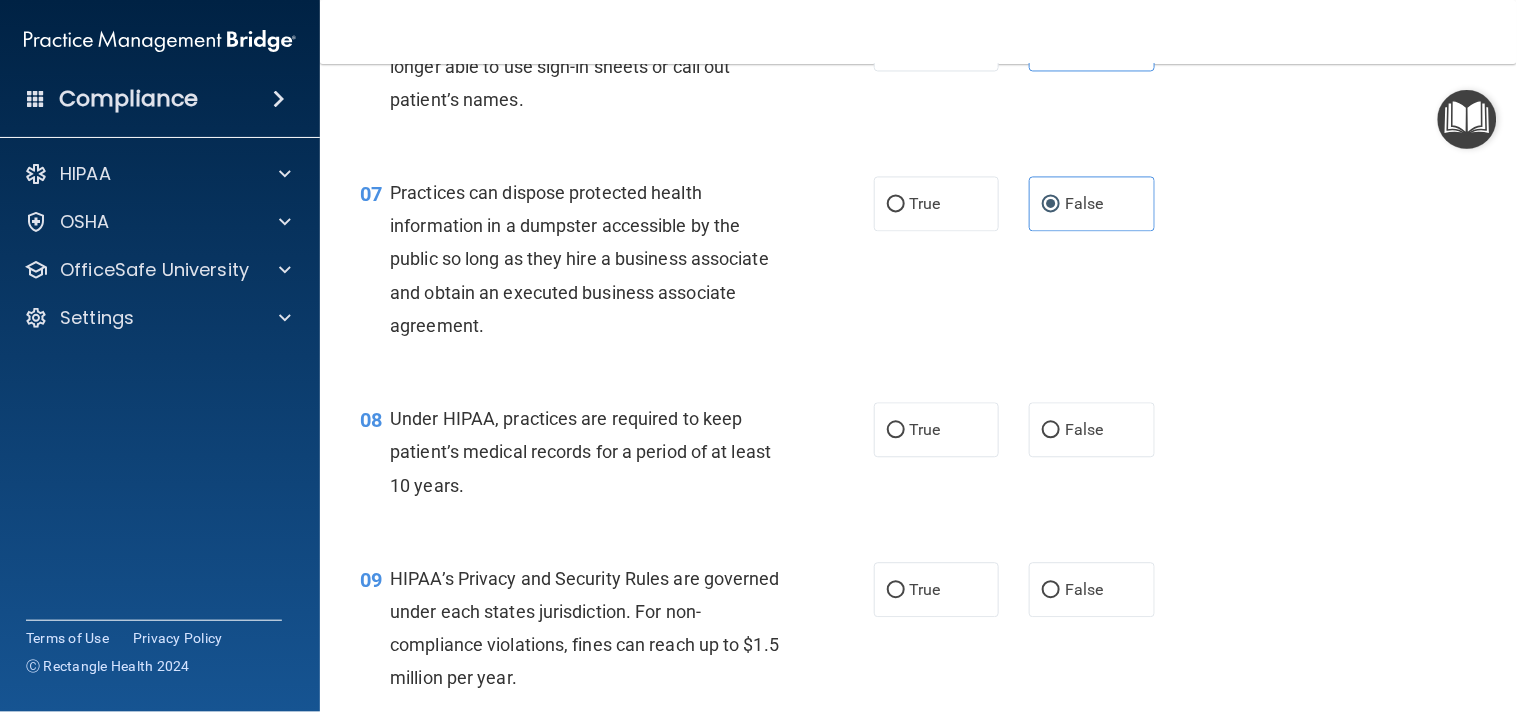 scroll, scrollTop: 1050, scrollLeft: 0, axis: vertical 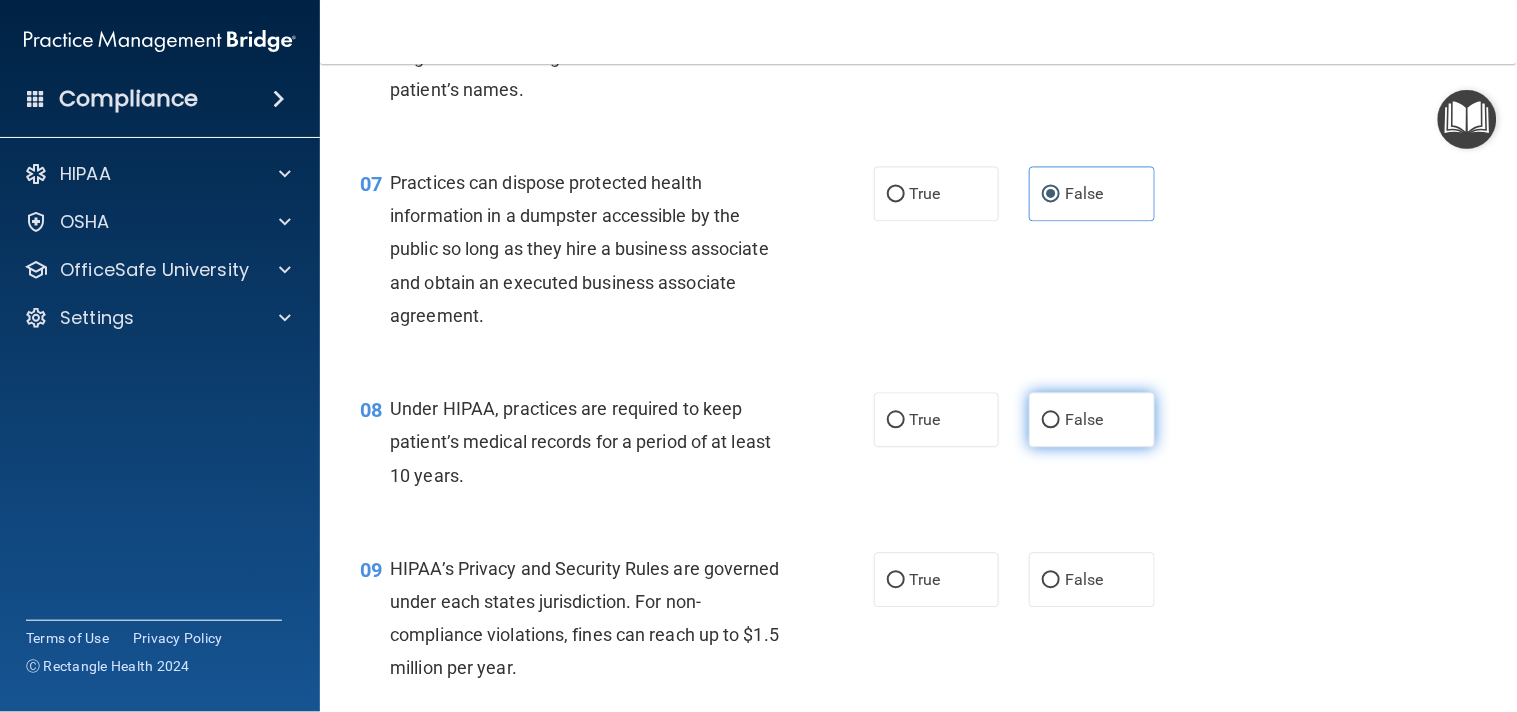 click on "False" at bounding box center (1092, 419) 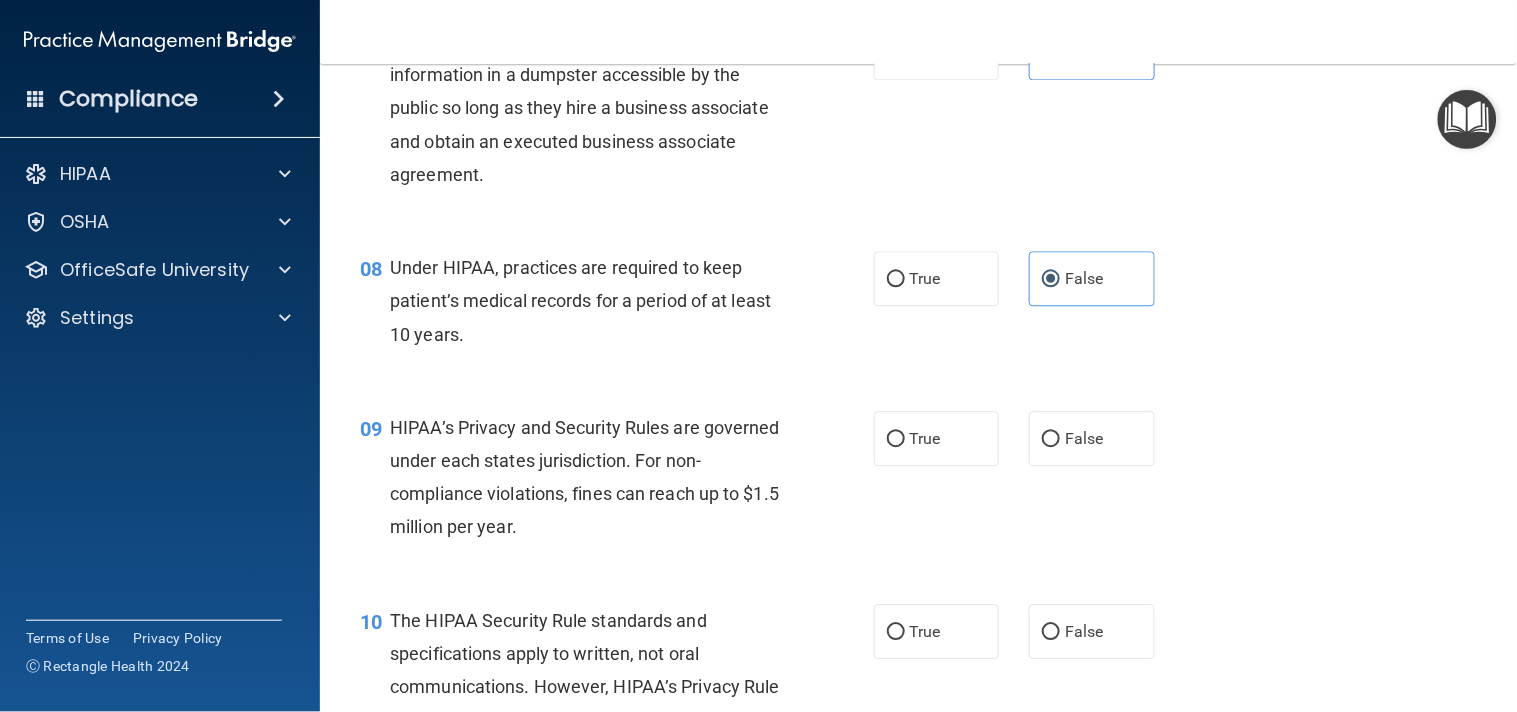 scroll, scrollTop: 1201, scrollLeft: 0, axis: vertical 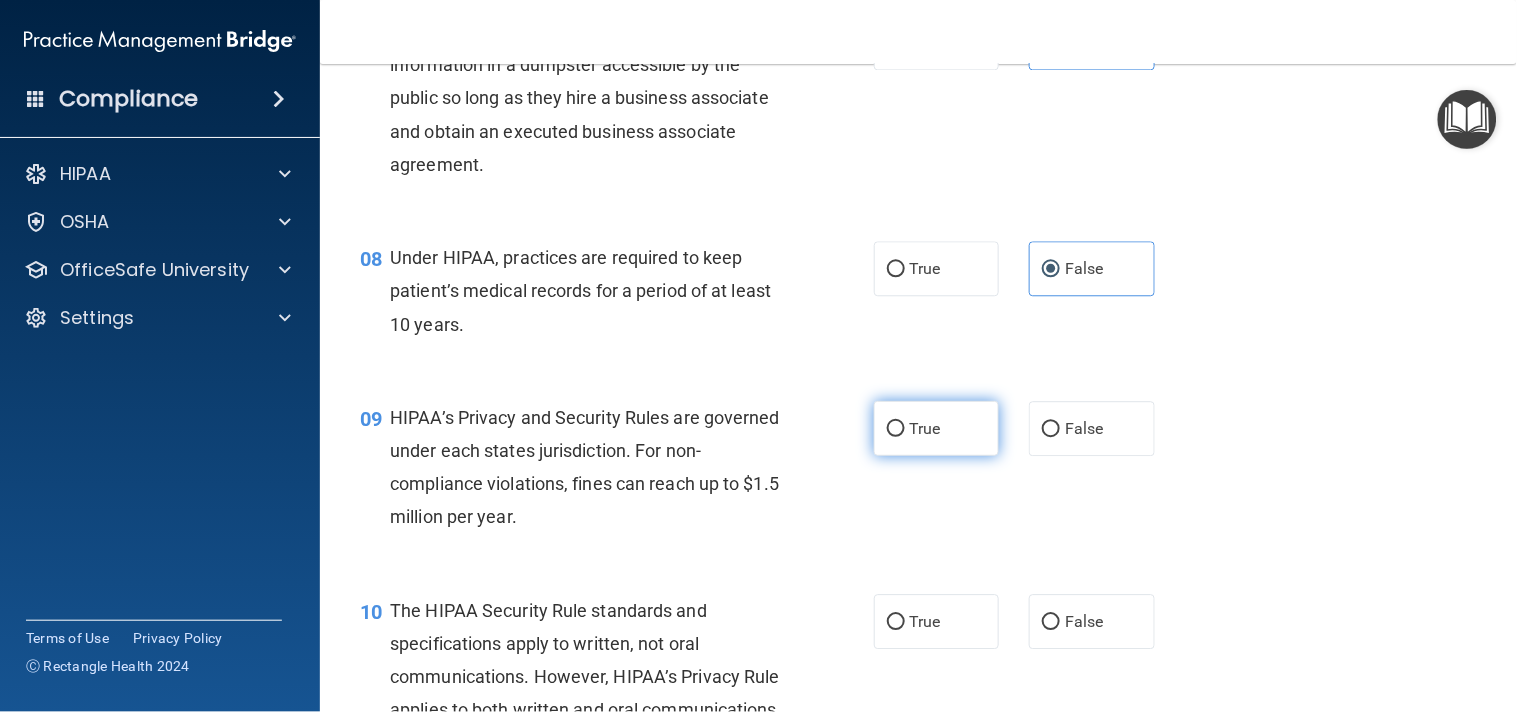 click on "True" at bounding box center (937, 428) 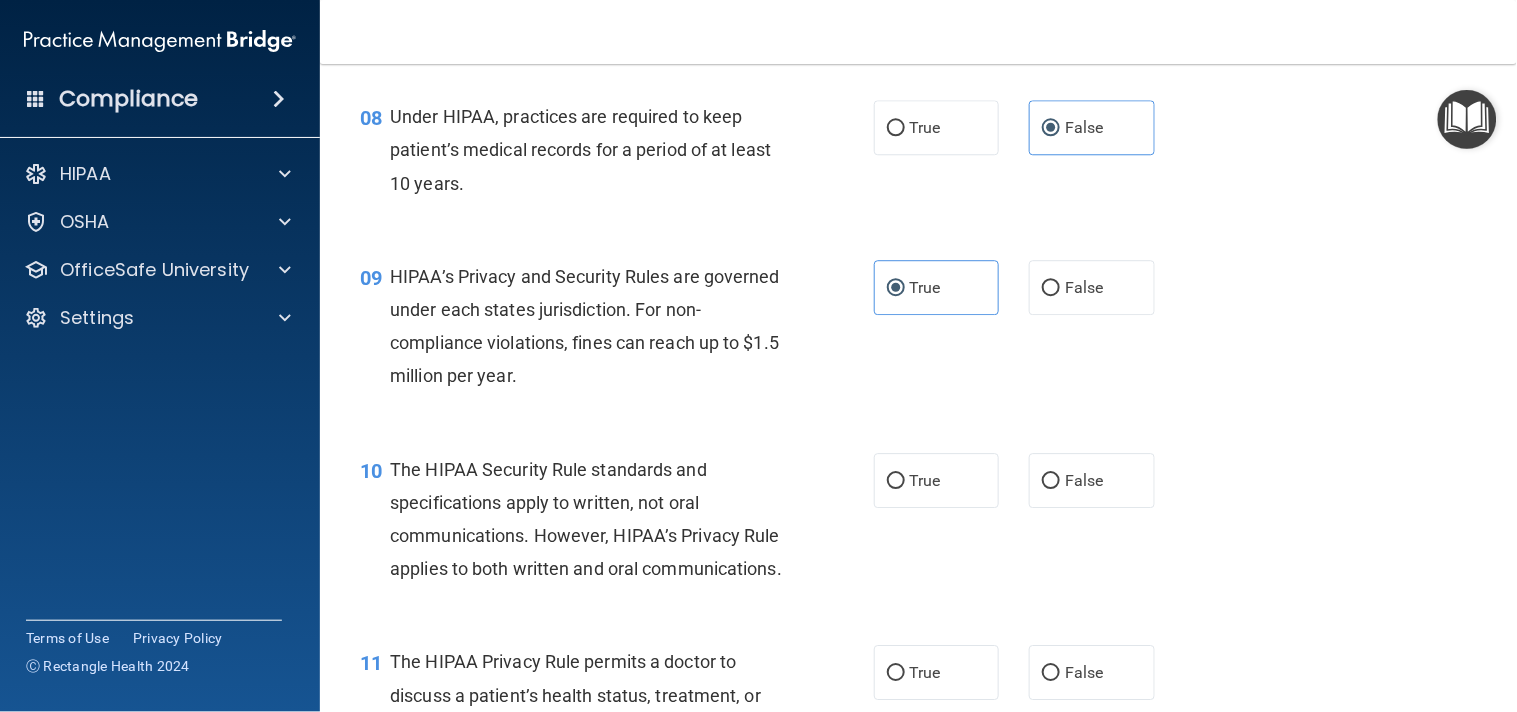 scroll, scrollTop: 1362, scrollLeft: 0, axis: vertical 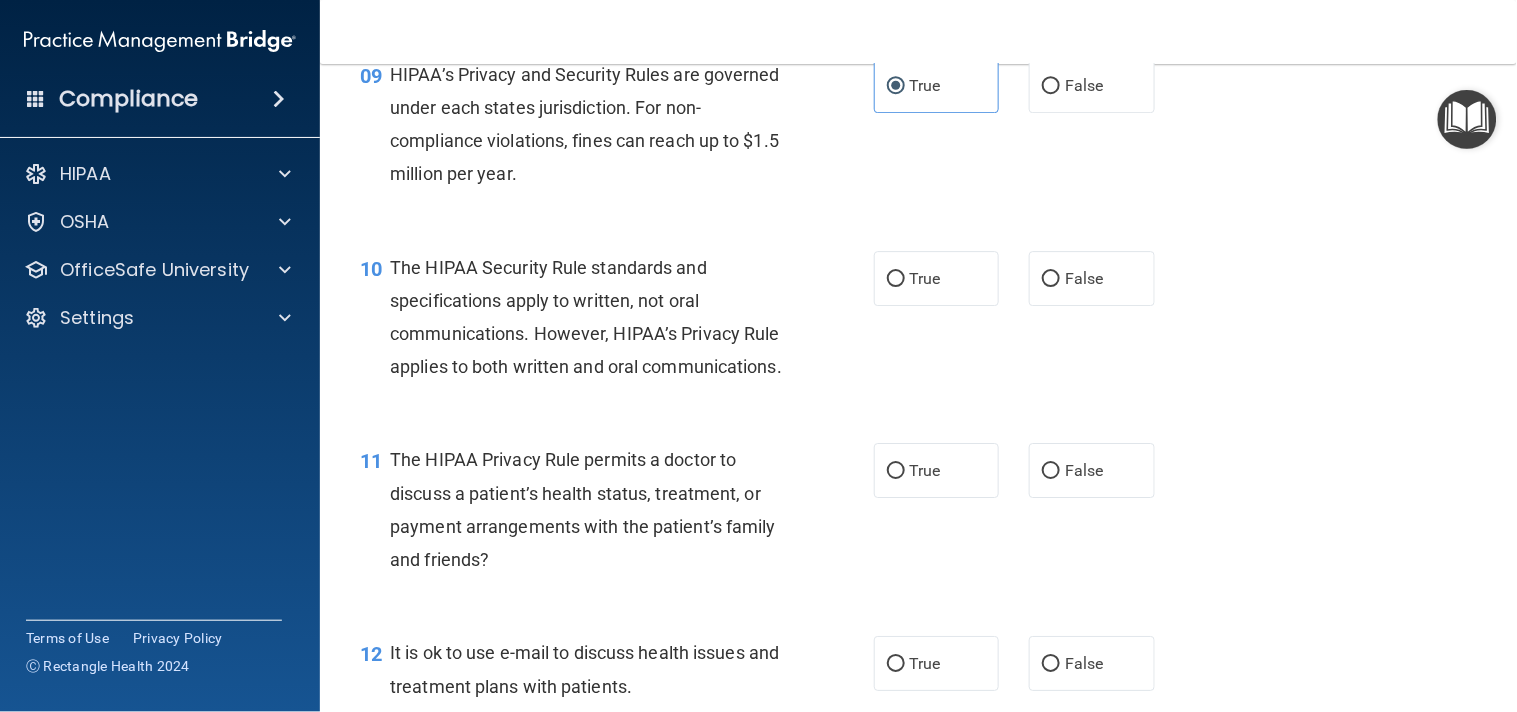 click on "10       The HIPAA Security Rule standards and specifications apply to written, not oral communications. However, HIPAA’s Privacy Rule applies to both written and oral communications.                 True           False" at bounding box center (918, 322) 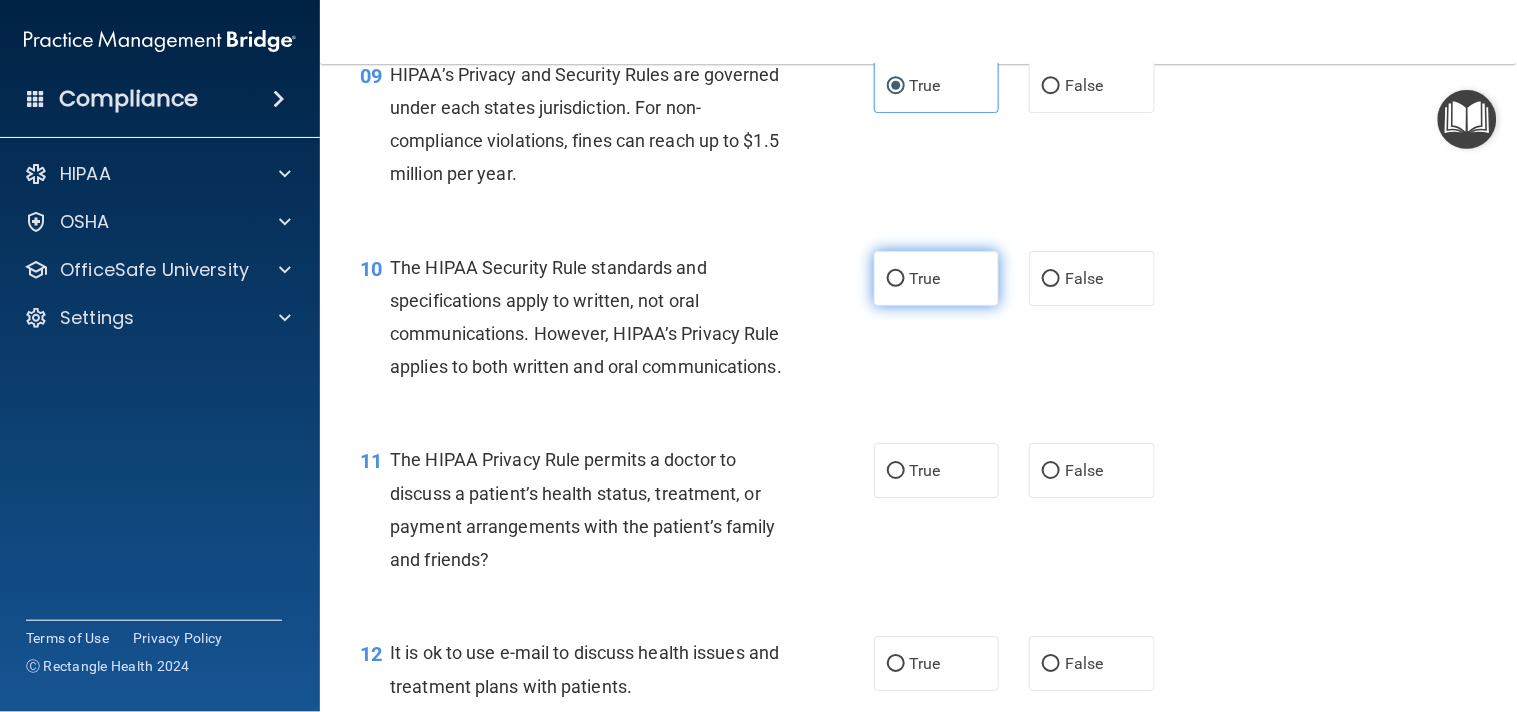 click on "True" at bounding box center [925, 278] 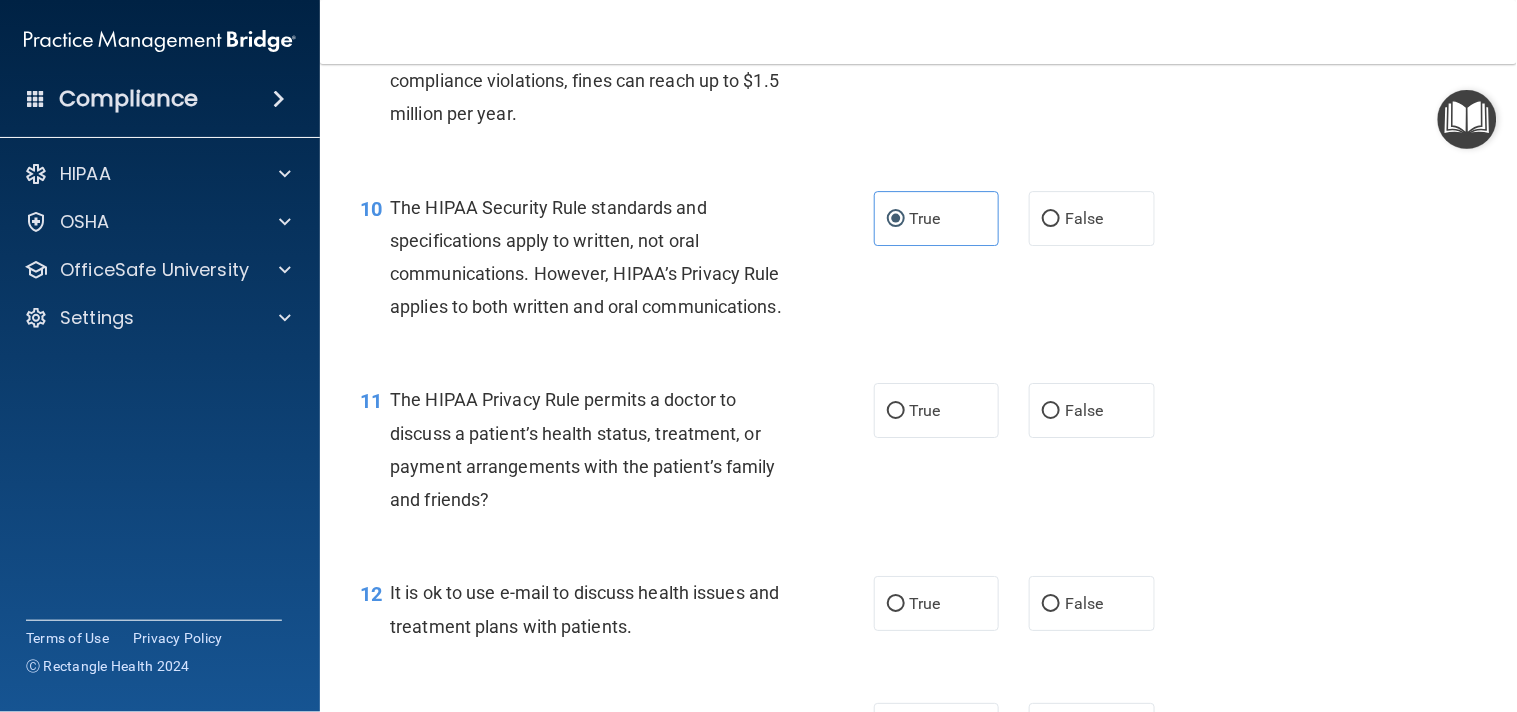scroll, scrollTop: 1614, scrollLeft: 0, axis: vertical 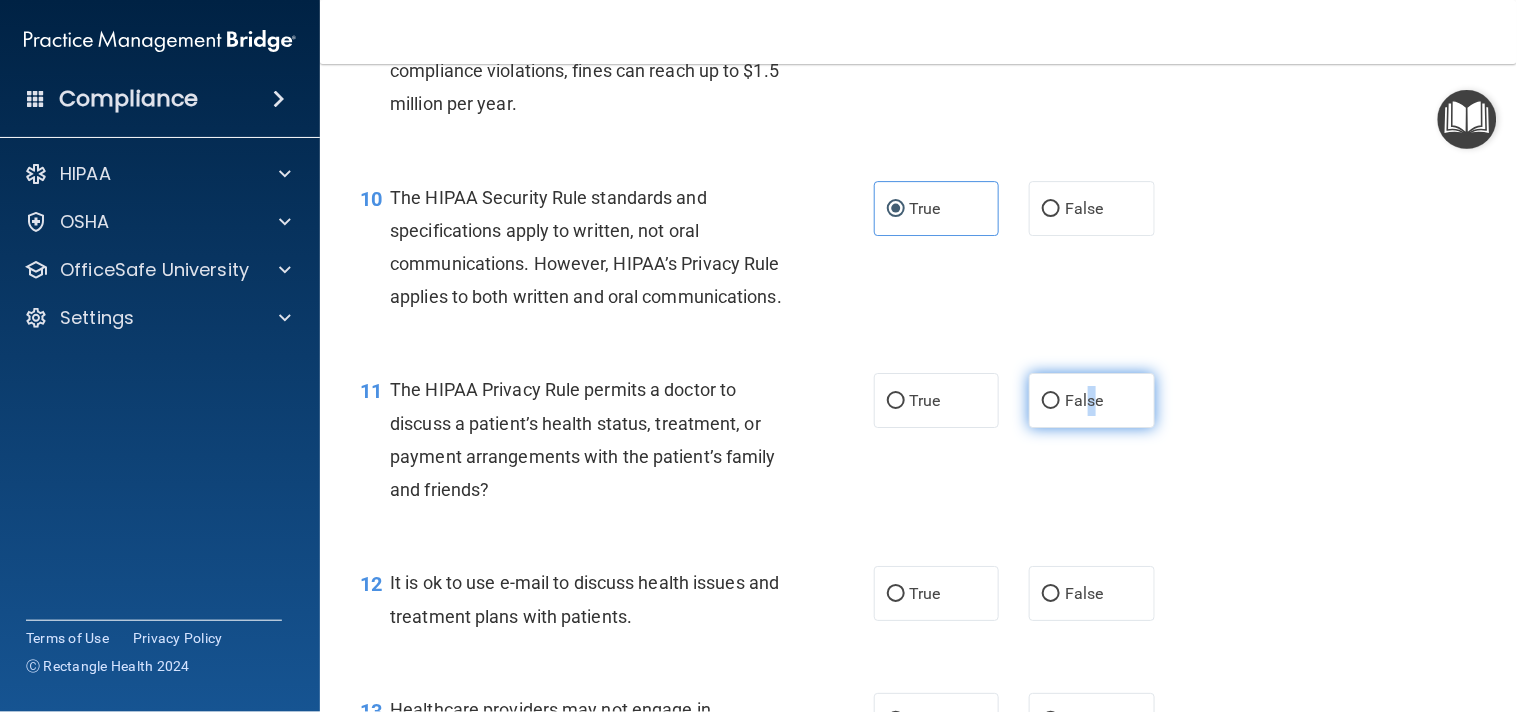 click on "False" at bounding box center (1092, 400) 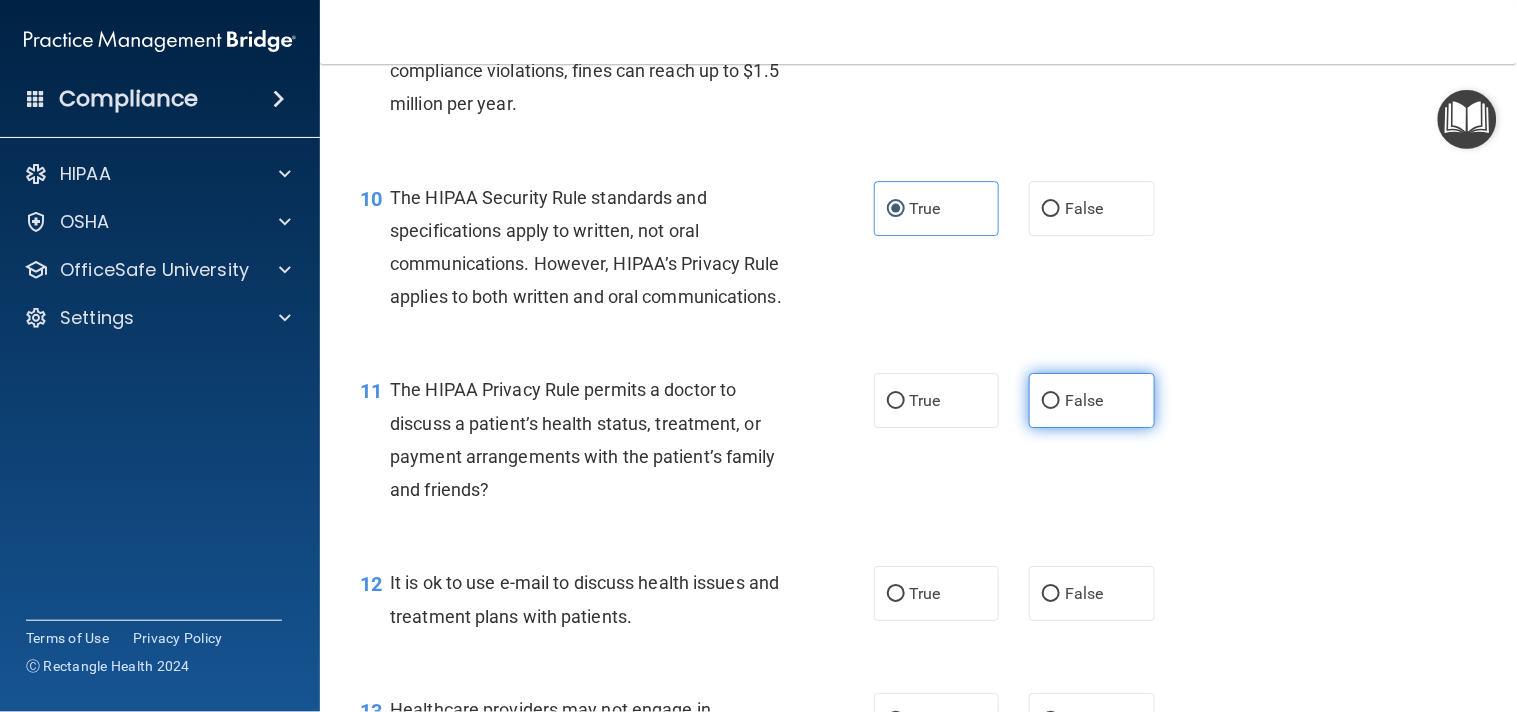 click on "False" at bounding box center [1092, 400] 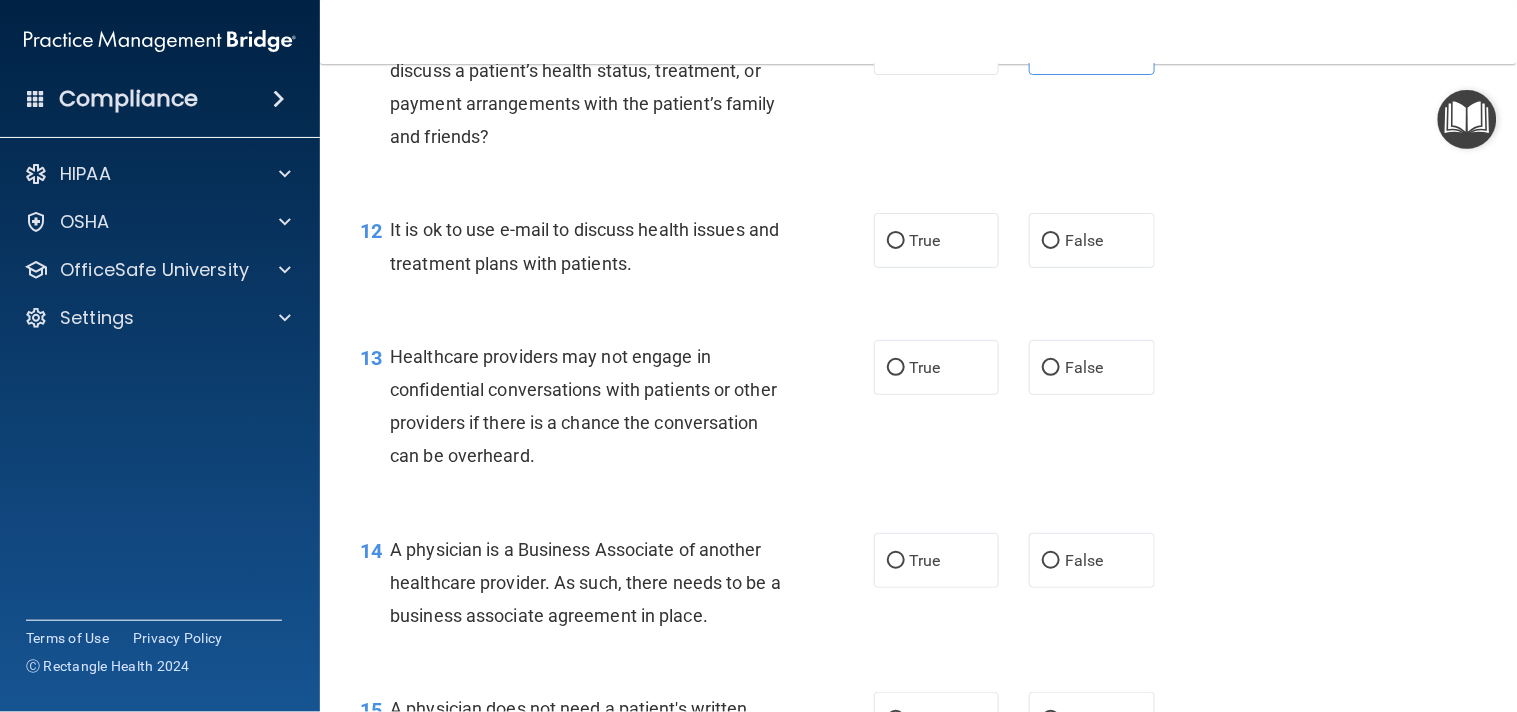 scroll, scrollTop: 1987, scrollLeft: 0, axis: vertical 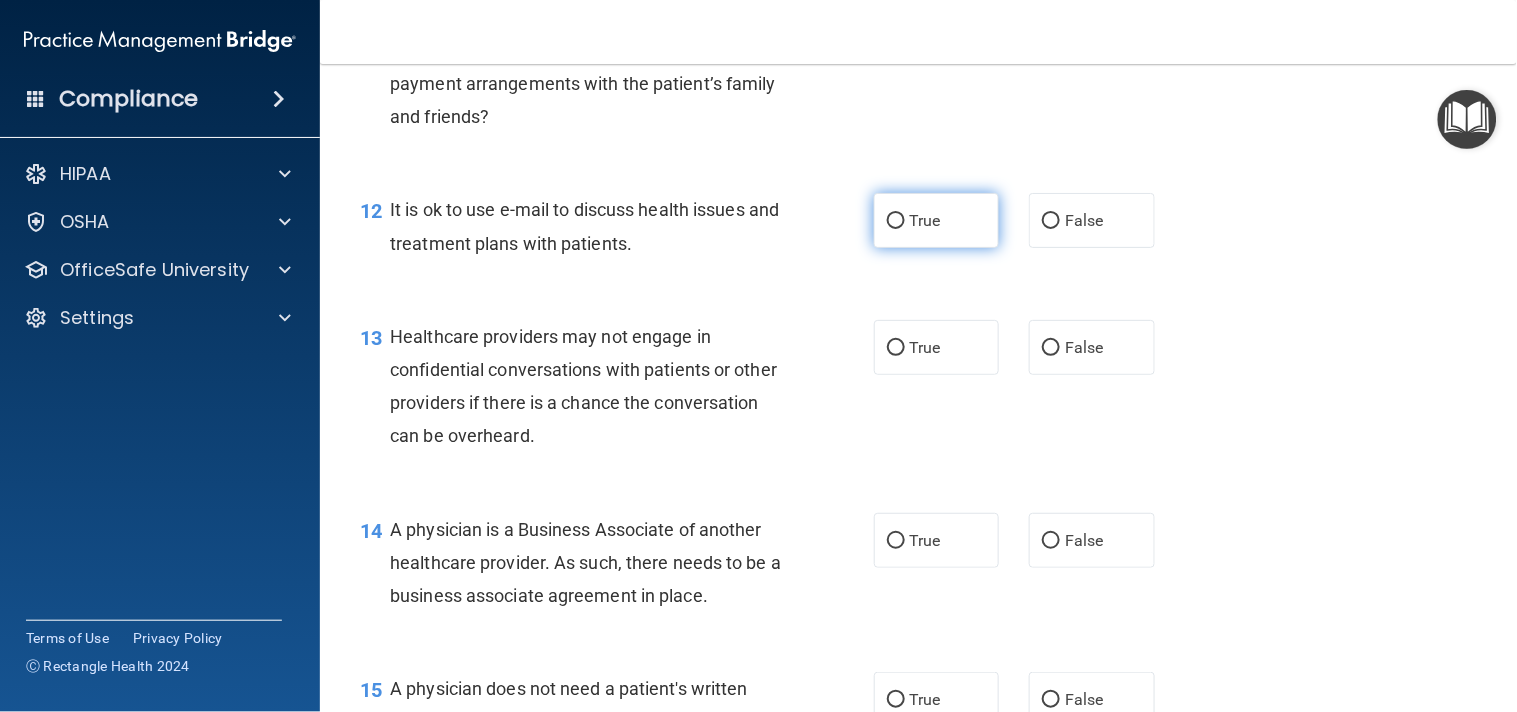 click on "True" at bounding box center (925, 220) 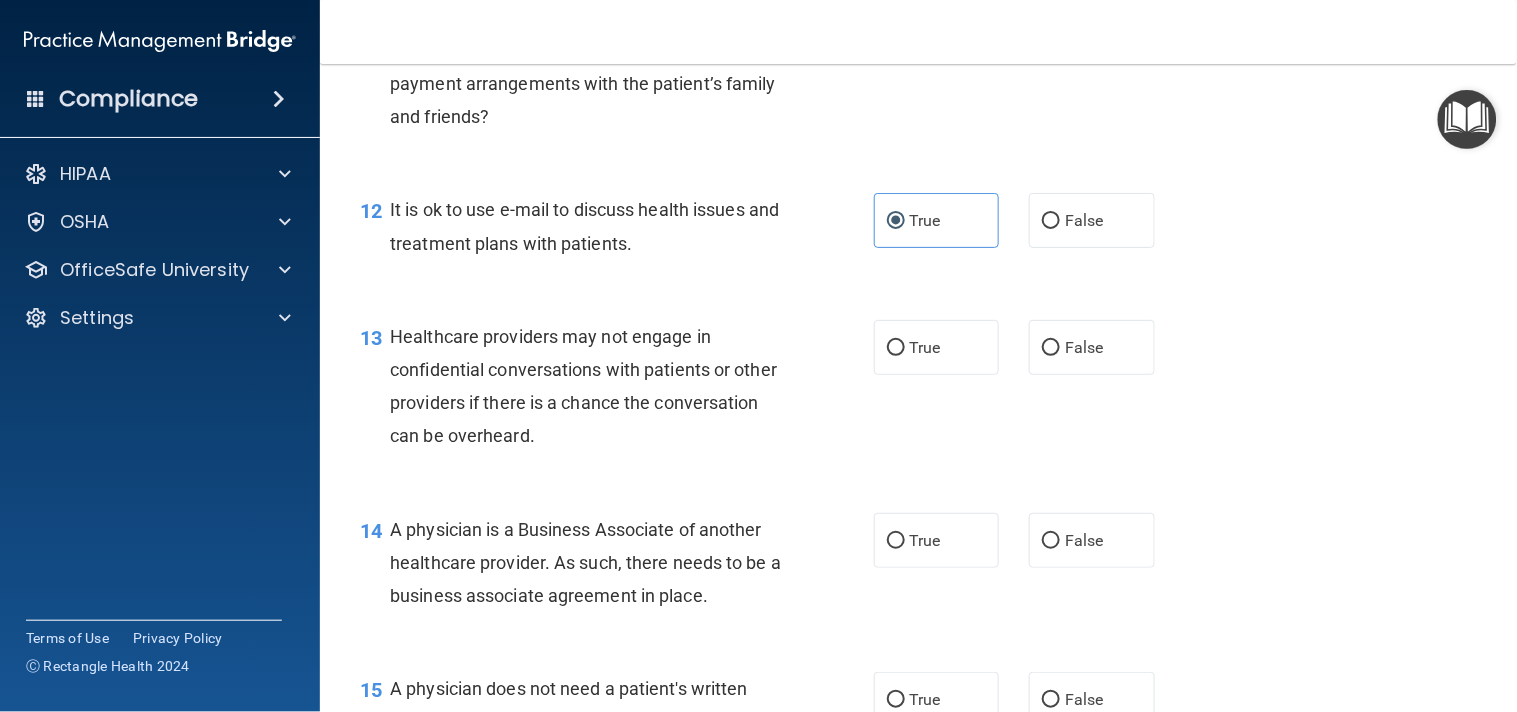 click on "12       It is ok to use e-mail to discuss health issues and treatment plans with patients.                 True           False" at bounding box center [918, 231] 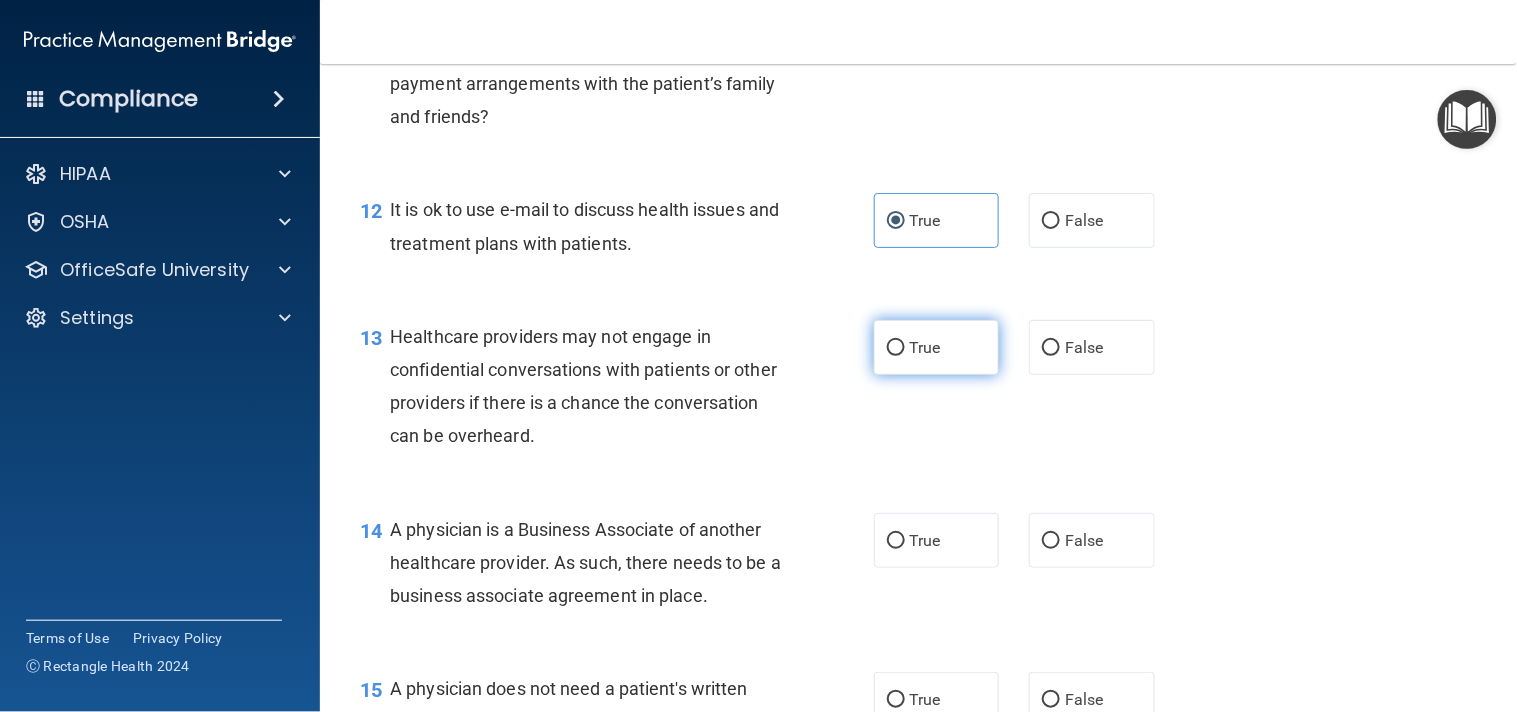 click on "True" at bounding box center (937, 347) 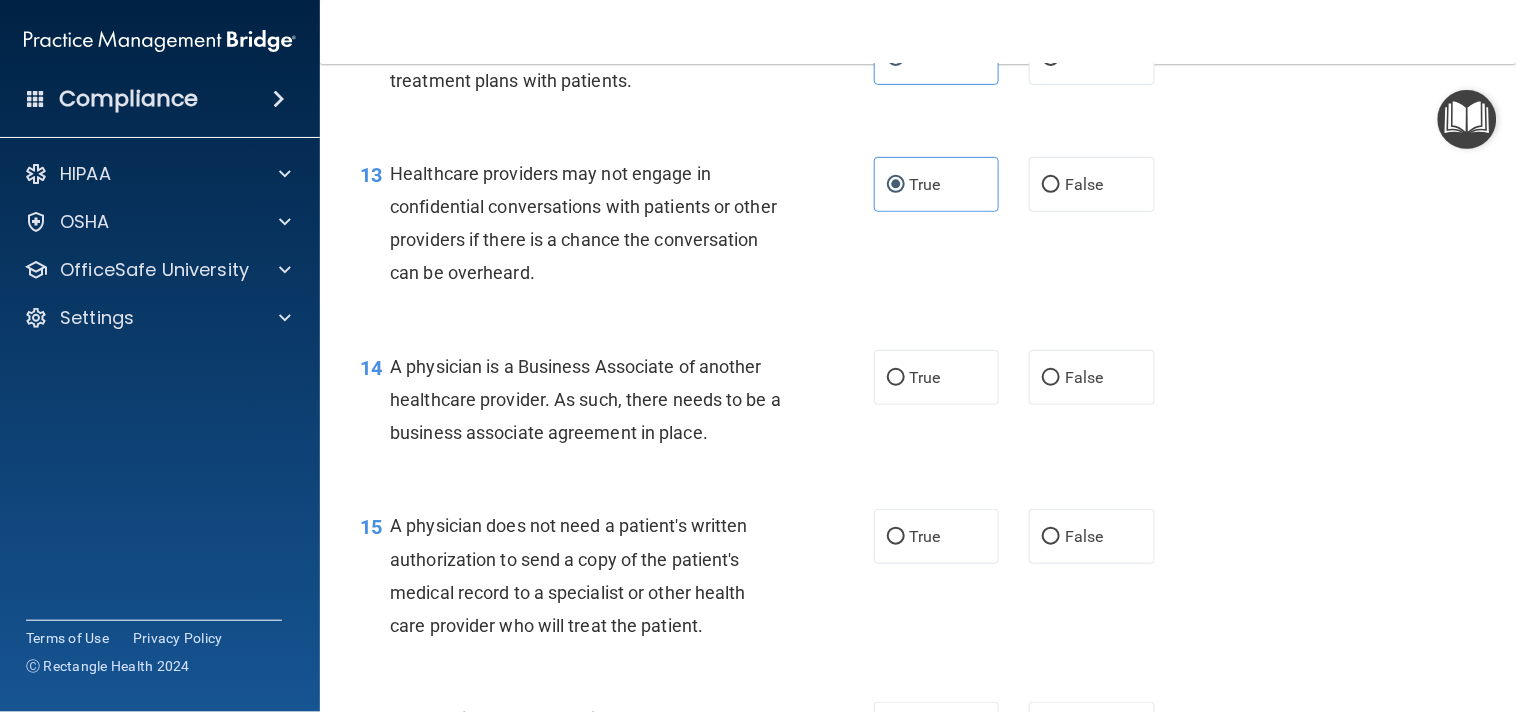 scroll, scrollTop: 2180, scrollLeft: 0, axis: vertical 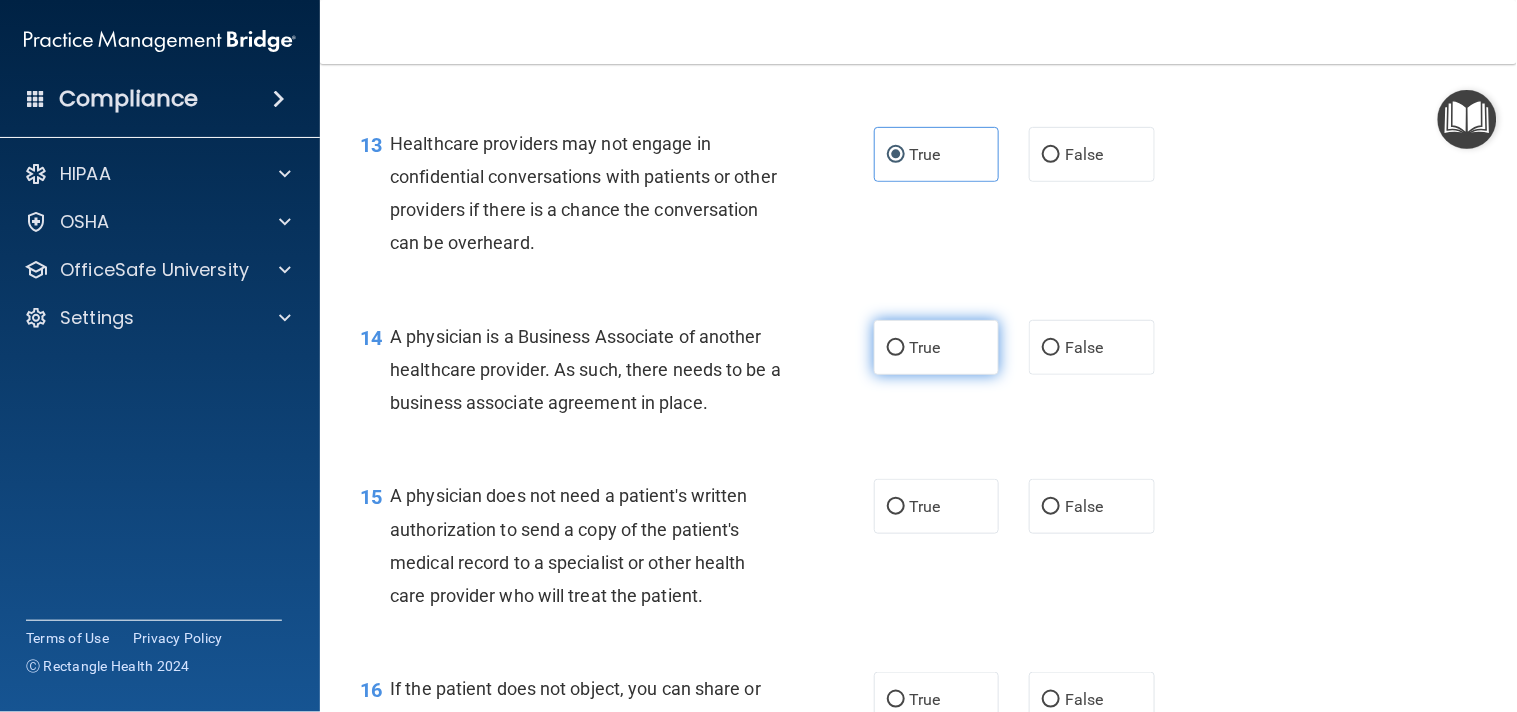 click on "True" at bounding box center [937, 347] 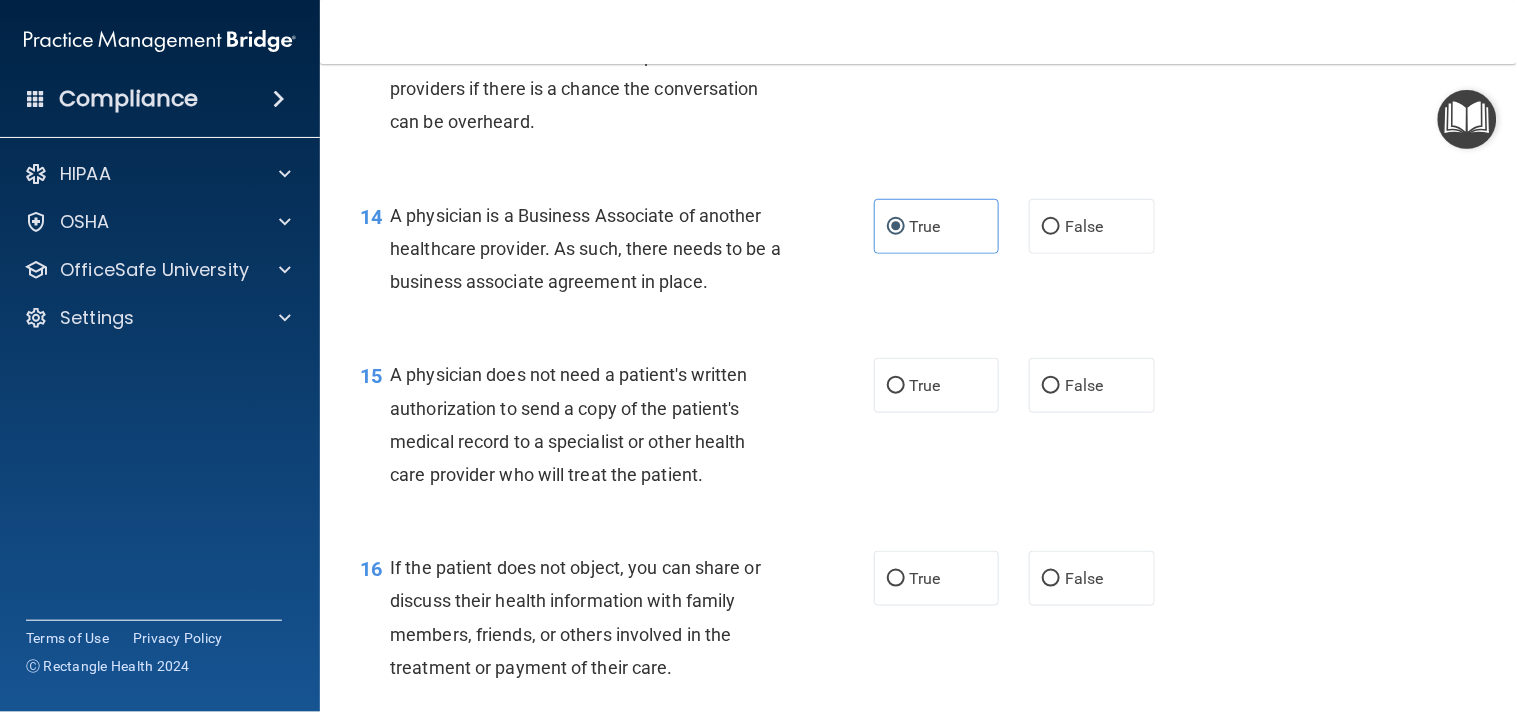 scroll, scrollTop: 2321, scrollLeft: 0, axis: vertical 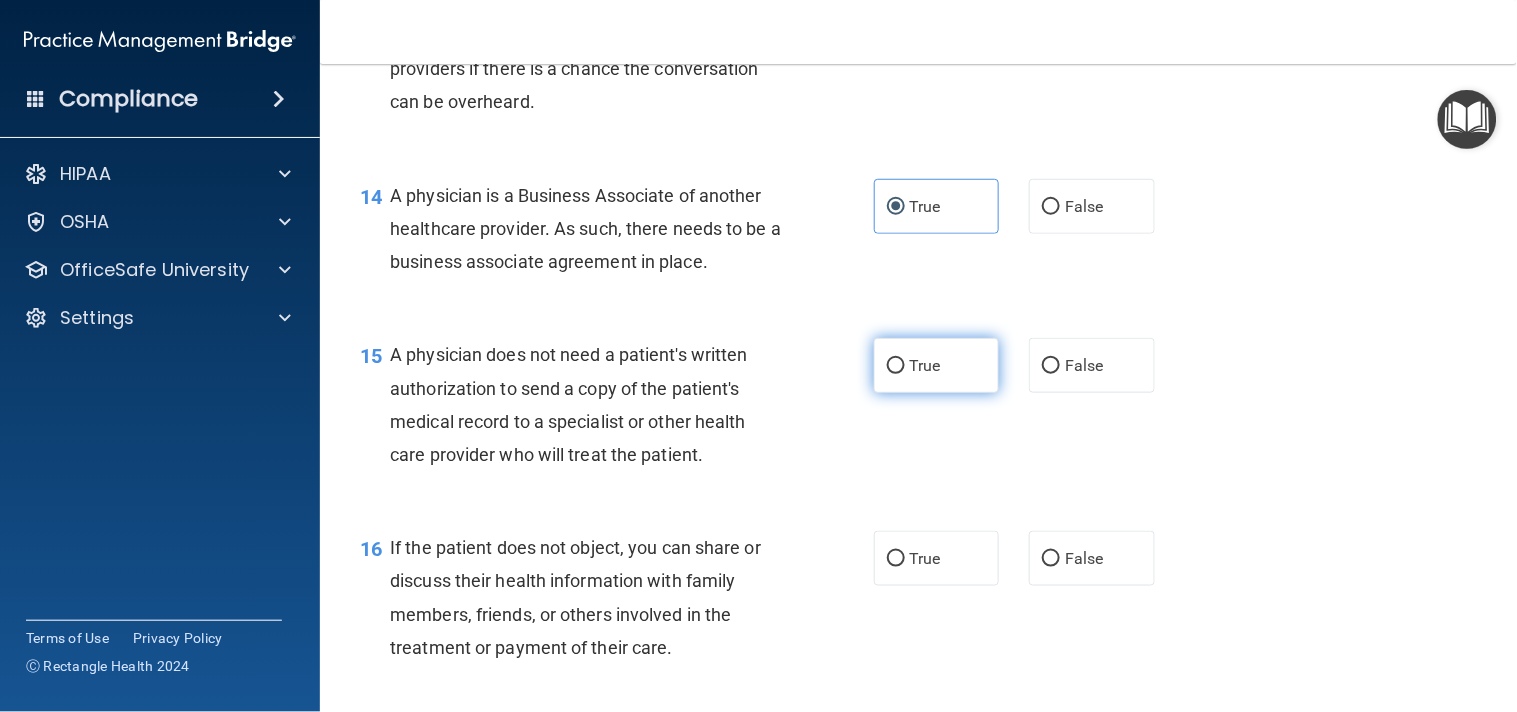 click on "True" at bounding box center (937, 365) 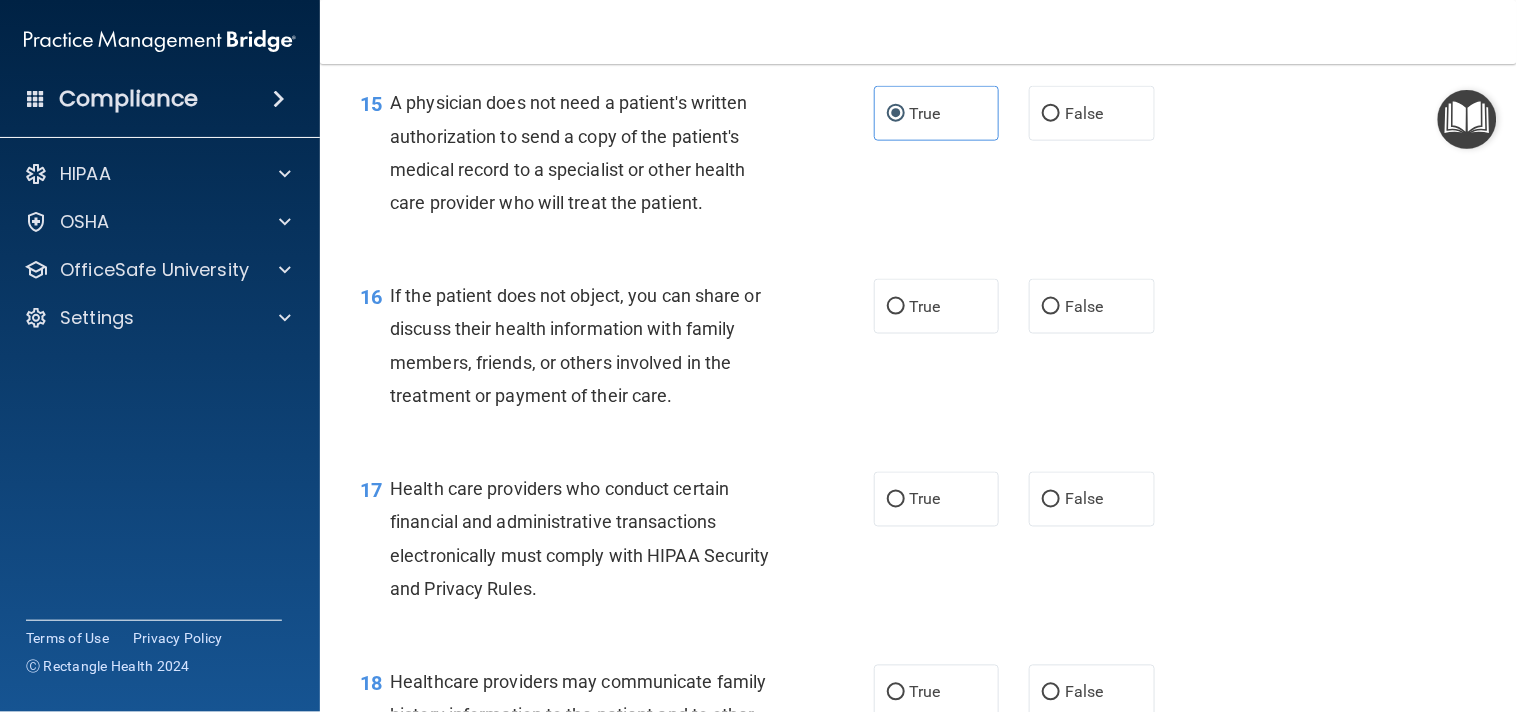 scroll, scrollTop: 2583, scrollLeft: 0, axis: vertical 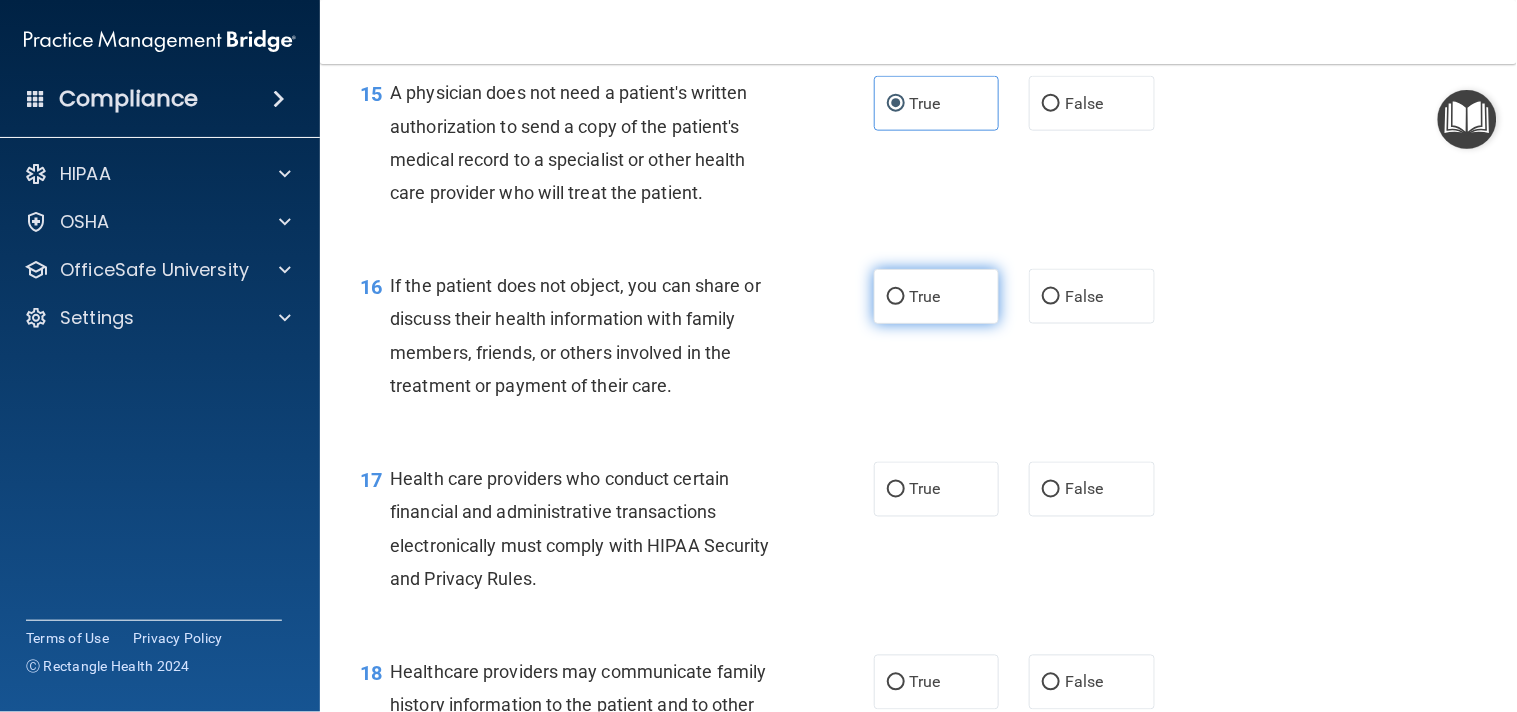 click on "True" at bounding box center [925, 296] 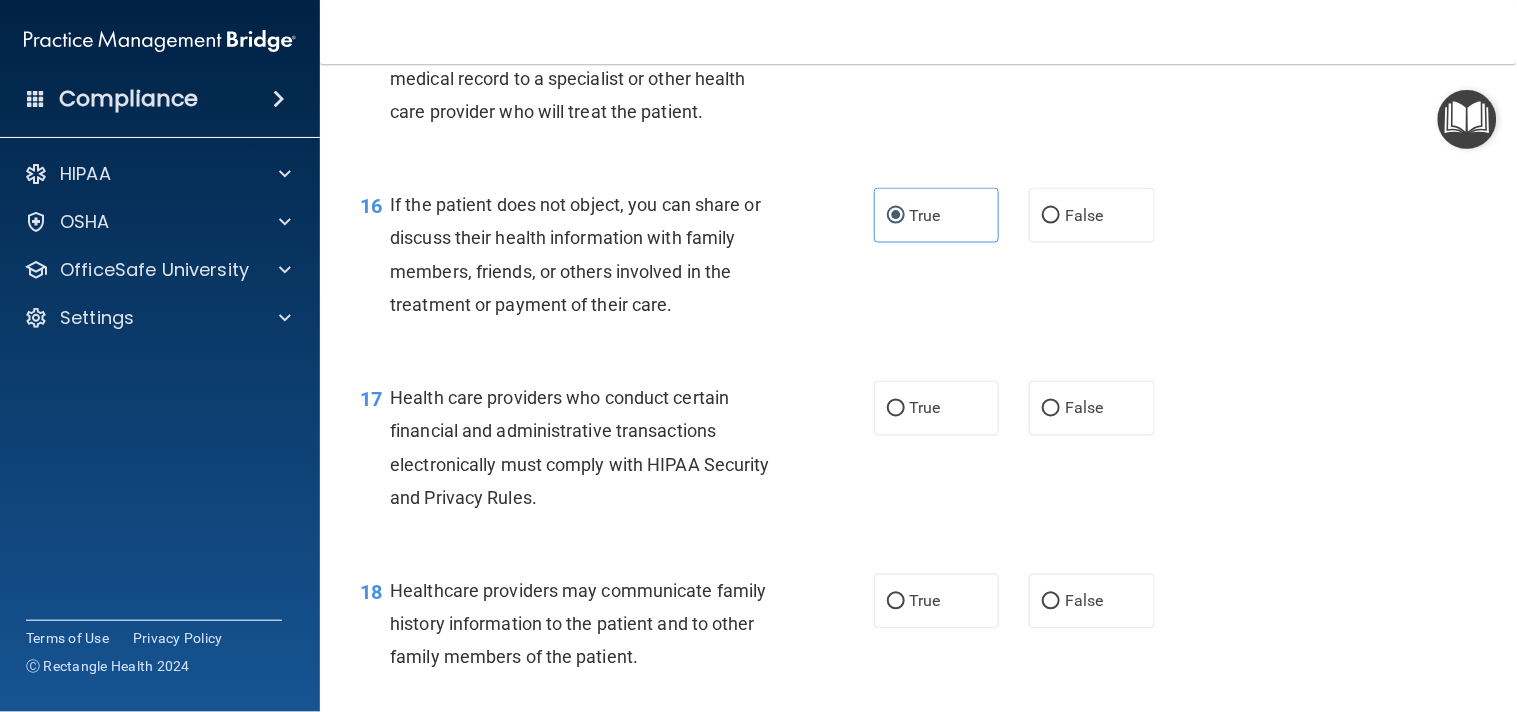 scroll, scrollTop: 2674, scrollLeft: 0, axis: vertical 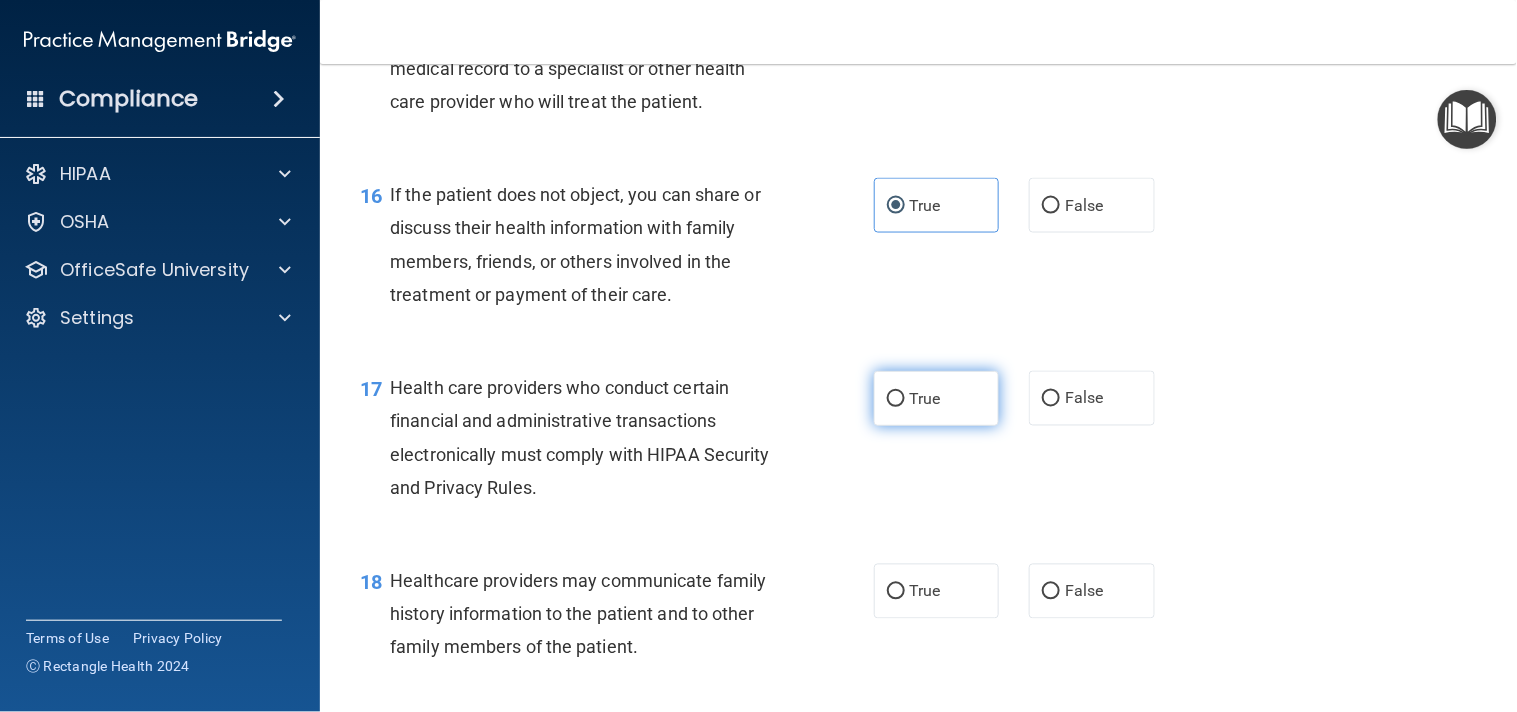 click on "True" at bounding box center [925, 398] 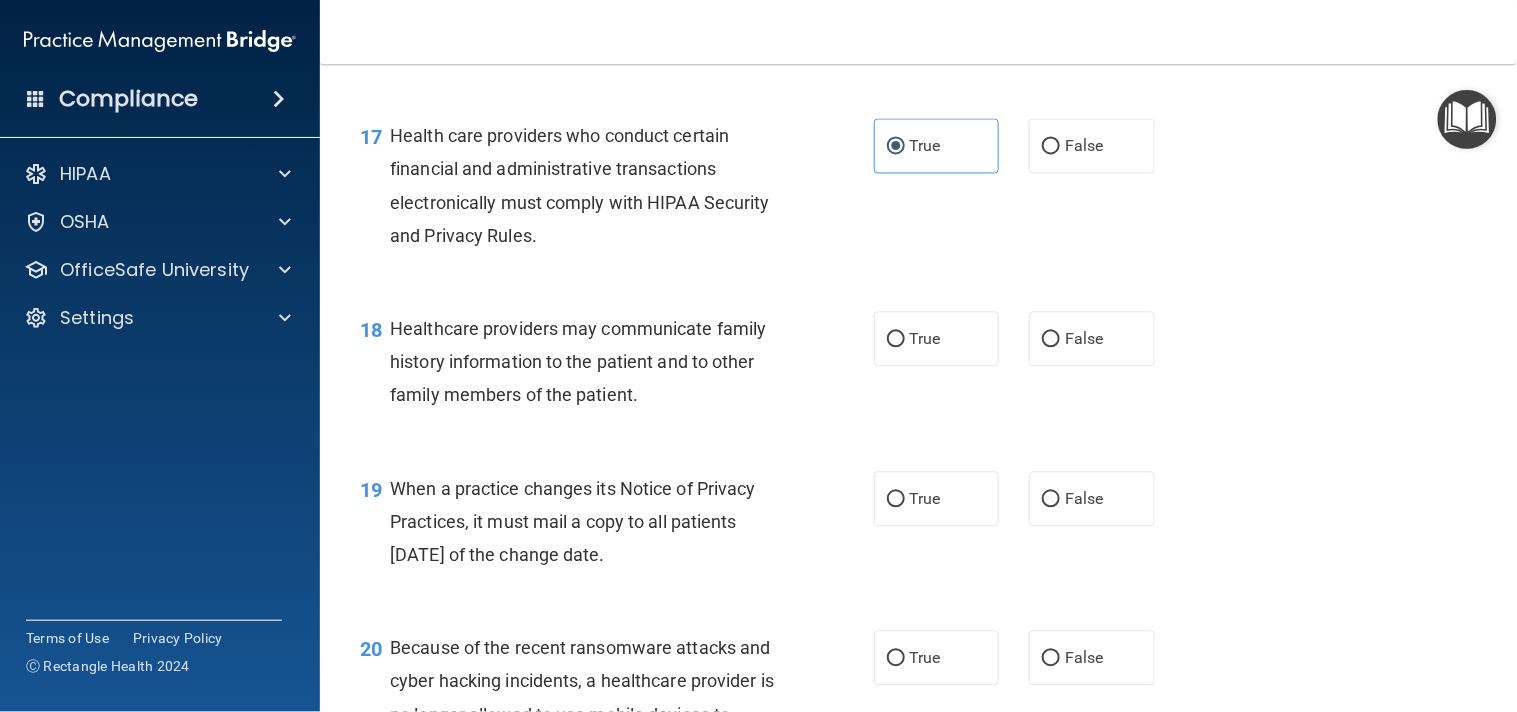 scroll, scrollTop: 2946, scrollLeft: 0, axis: vertical 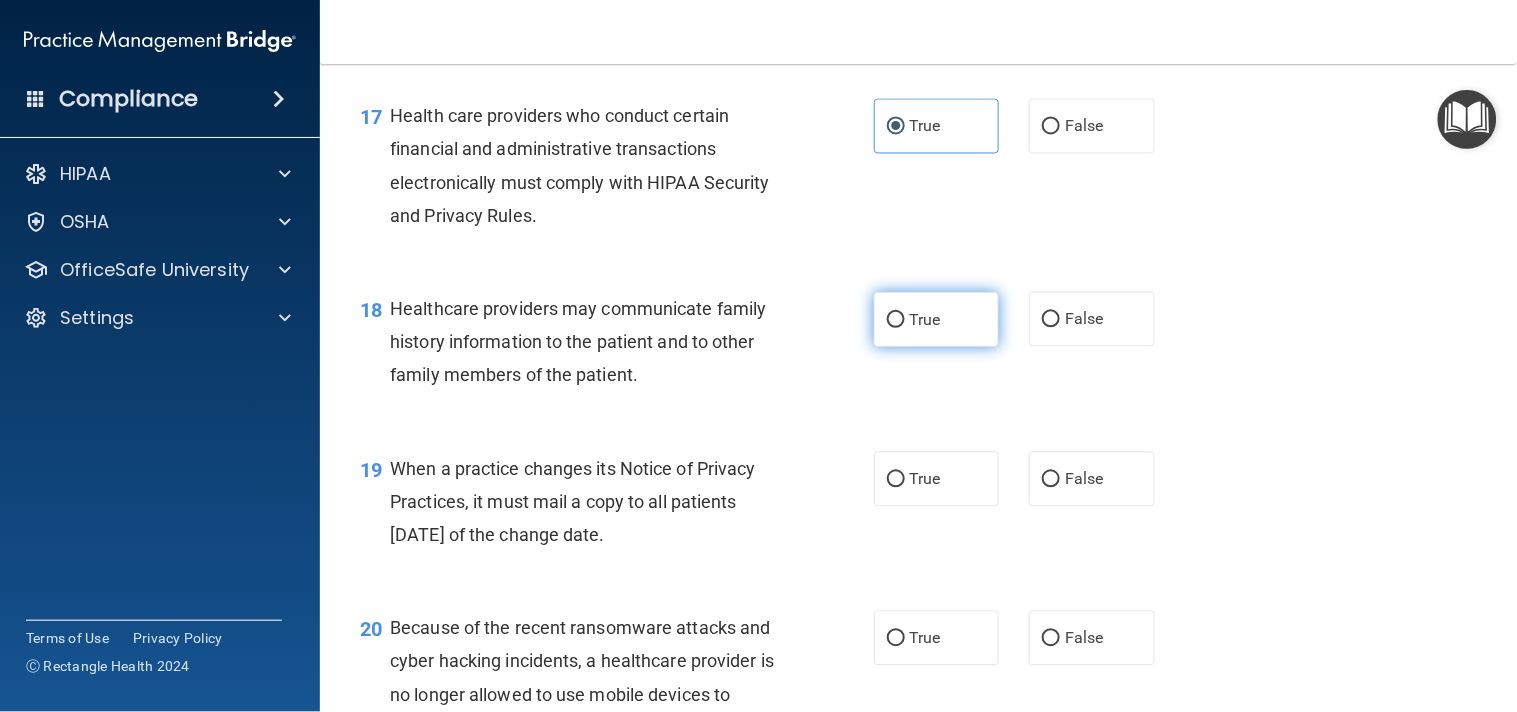 click on "True" at bounding box center [925, 319] 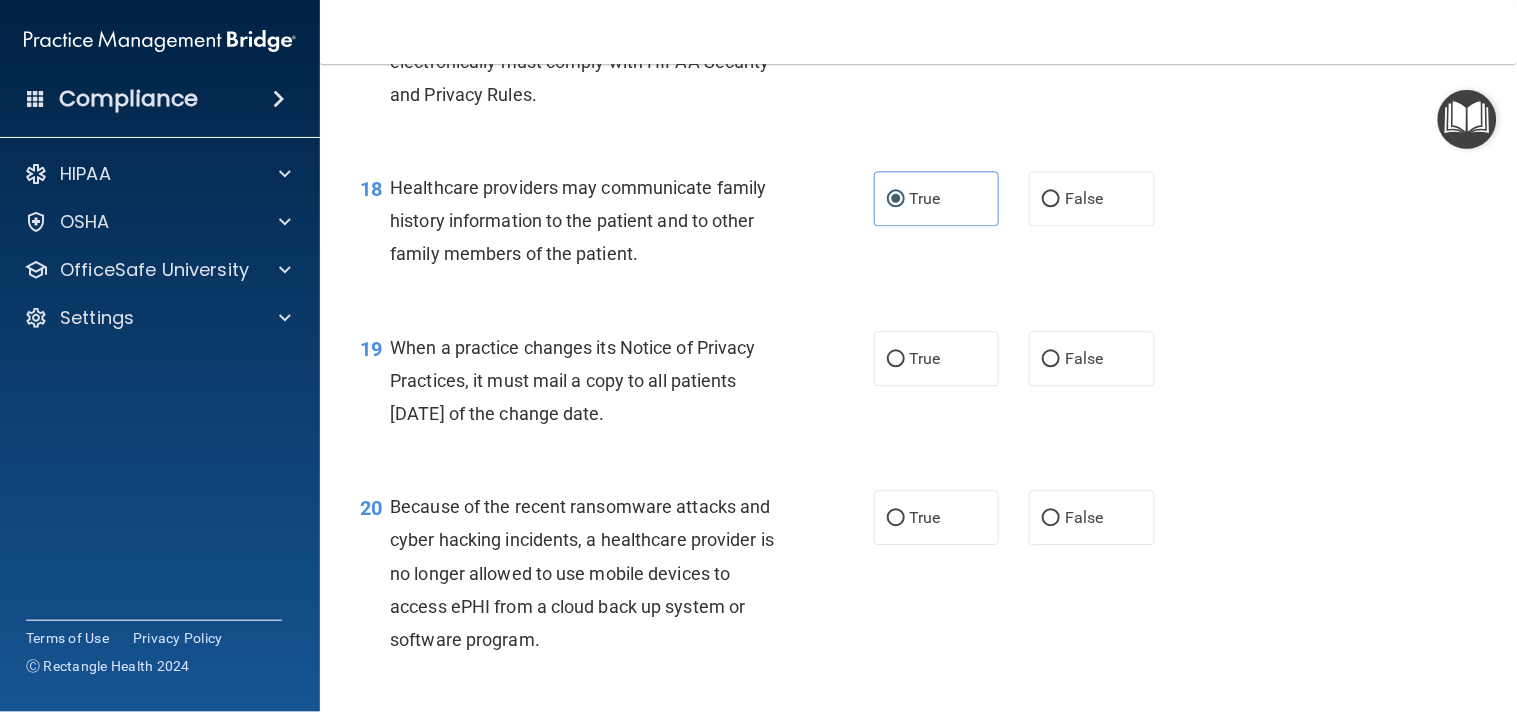 scroll, scrollTop: 3087, scrollLeft: 0, axis: vertical 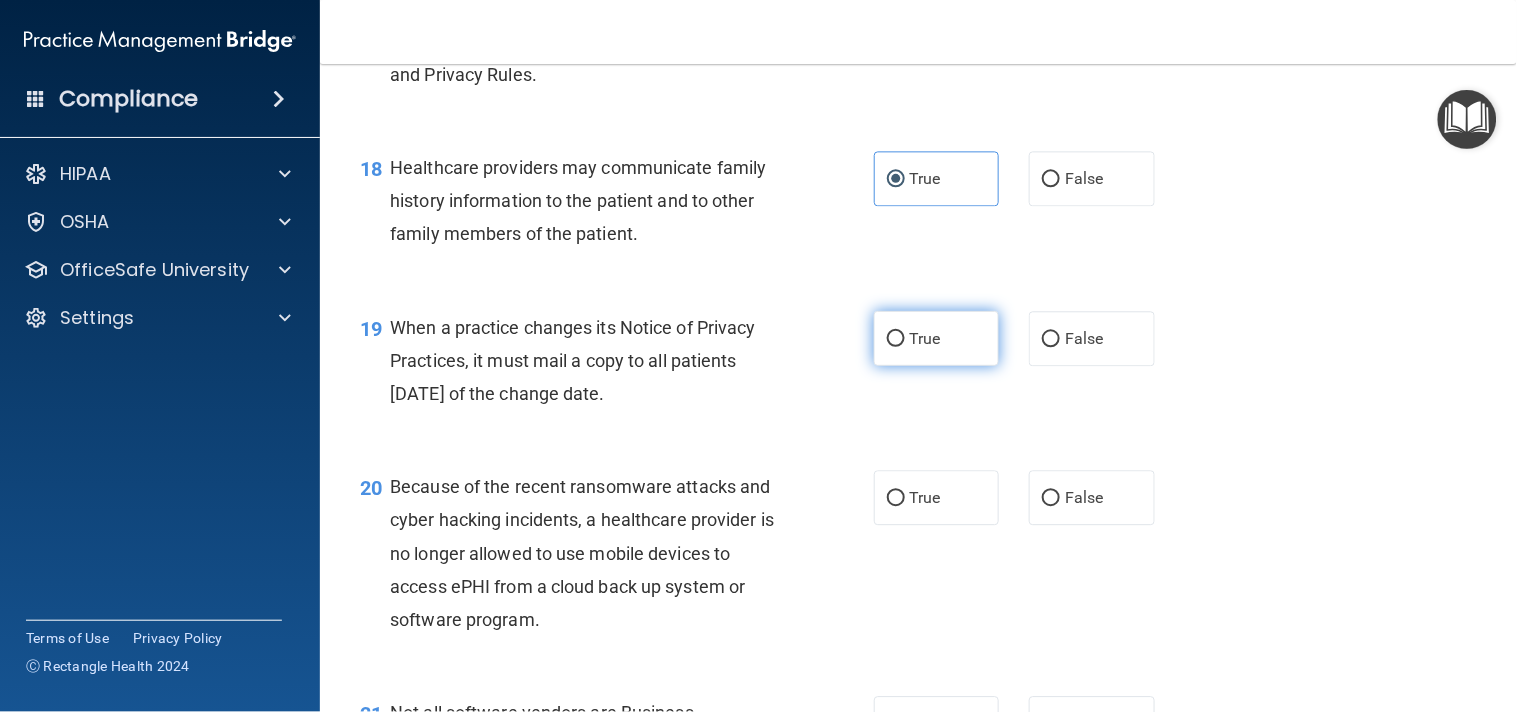 drag, startPoint x: 950, startPoint y: 423, endPoint x: 884, endPoint y: 426, distance: 66.068146 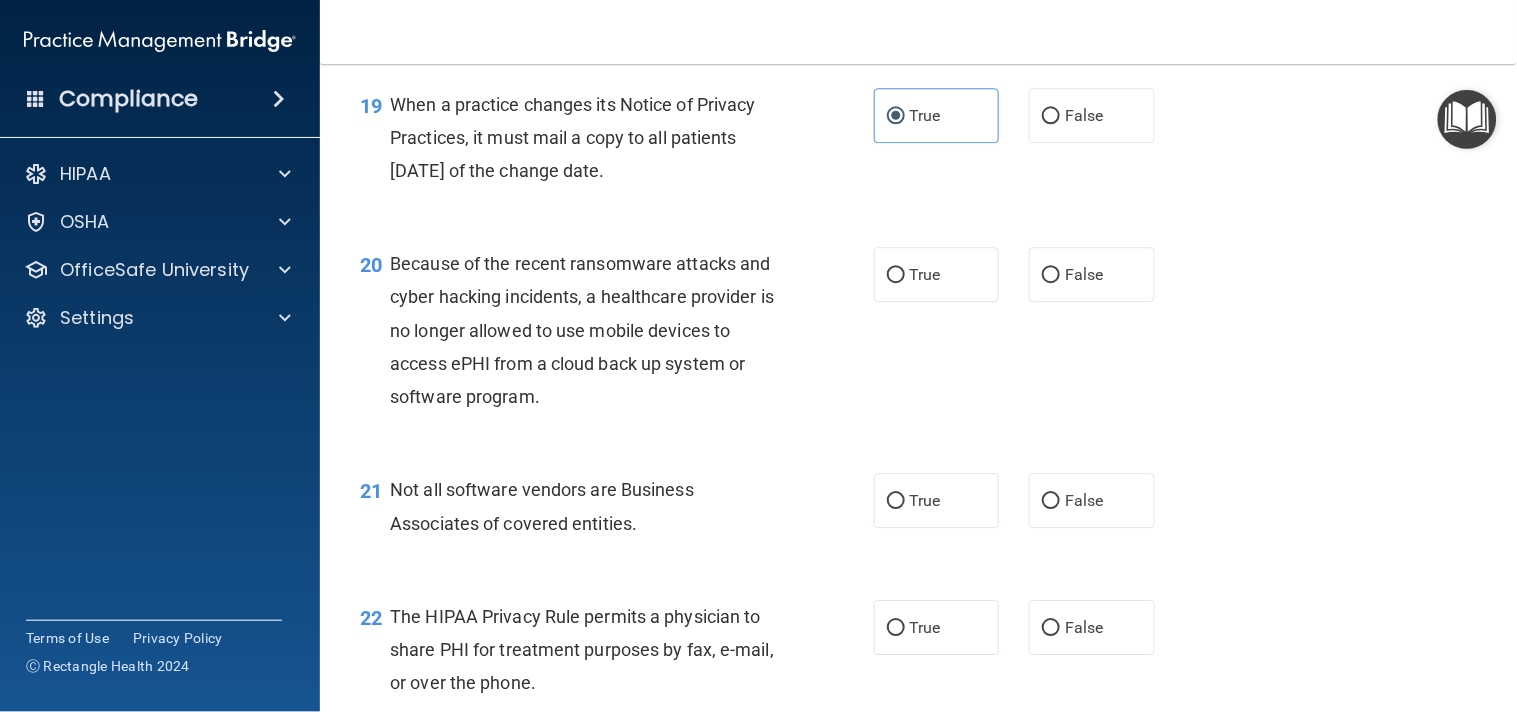 scroll, scrollTop: 3320, scrollLeft: 0, axis: vertical 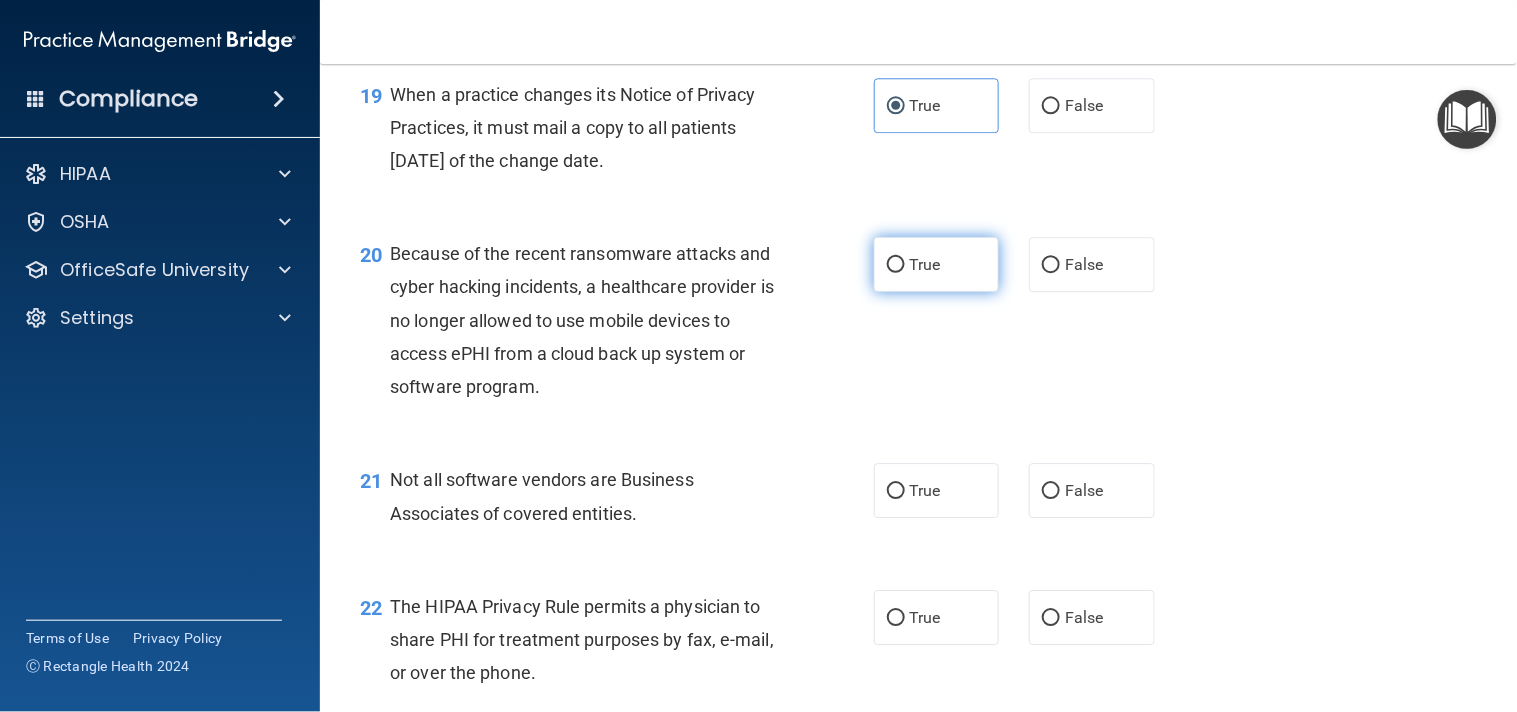 click on "True" at bounding box center [937, 264] 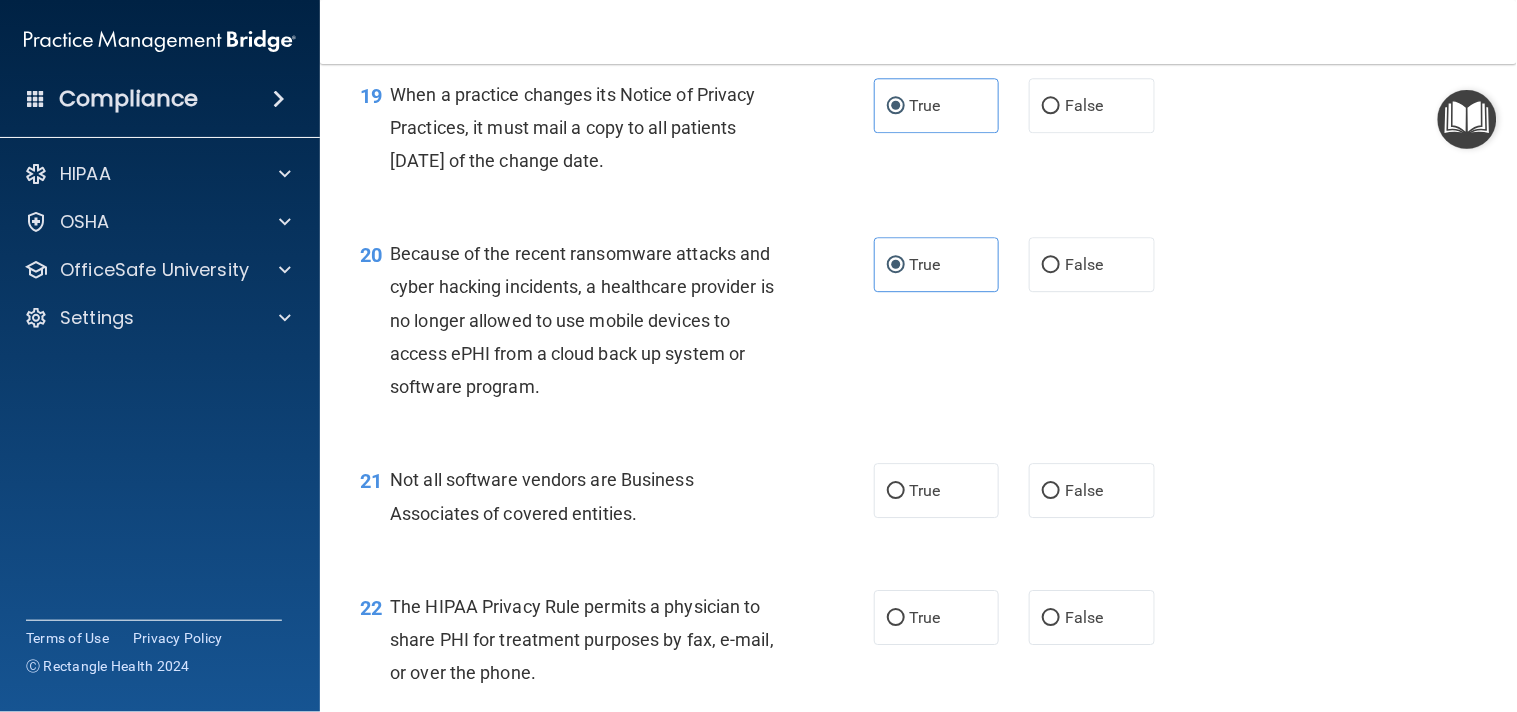 click on "20       Because of the recent ransomware attacks and cyber hacking incidents, a healthcare provider is no longer allowed to use mobile devices to access ePHI from a cloud back up system or software program.                 True           False" at bounding box center [918, 325] 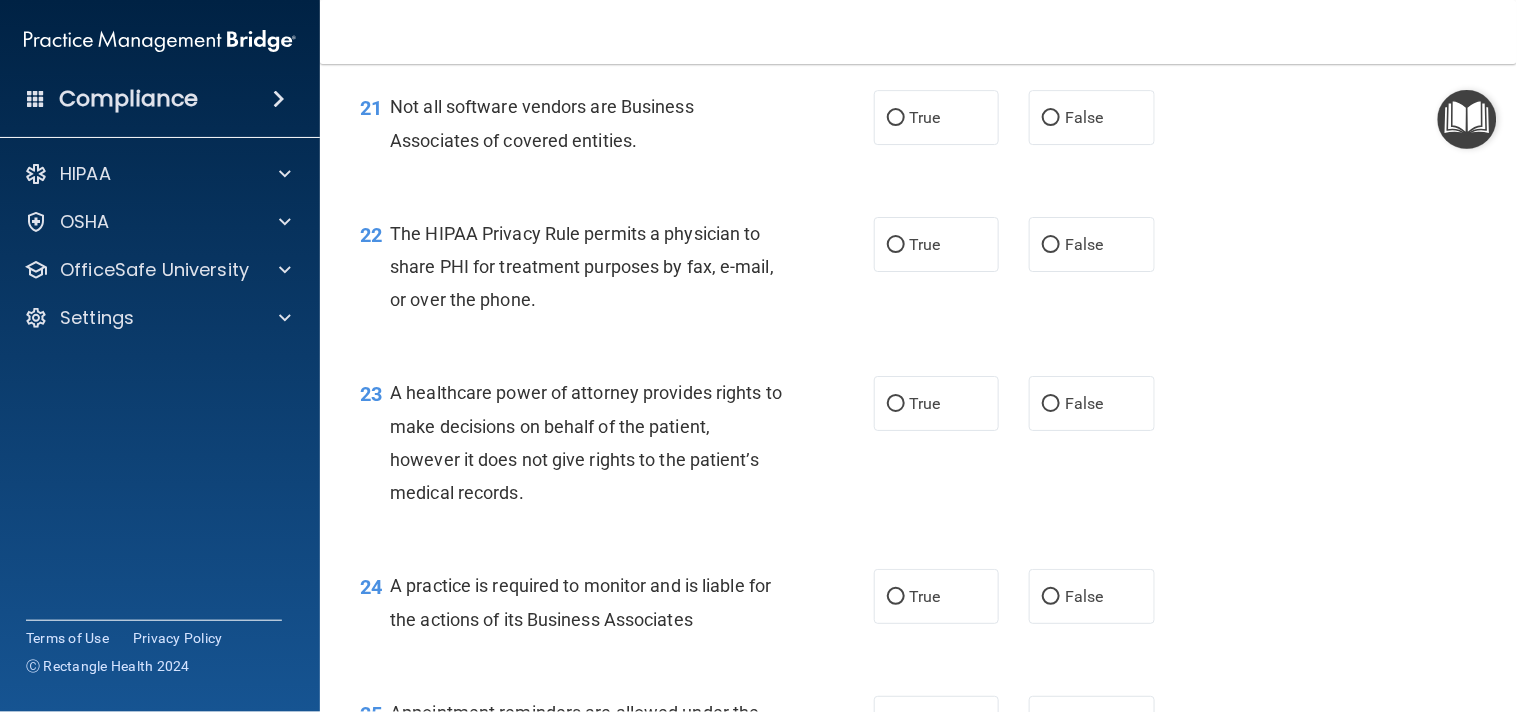 scroll, scrollTop: 3703, scrollLeft: 0, axis: vertical 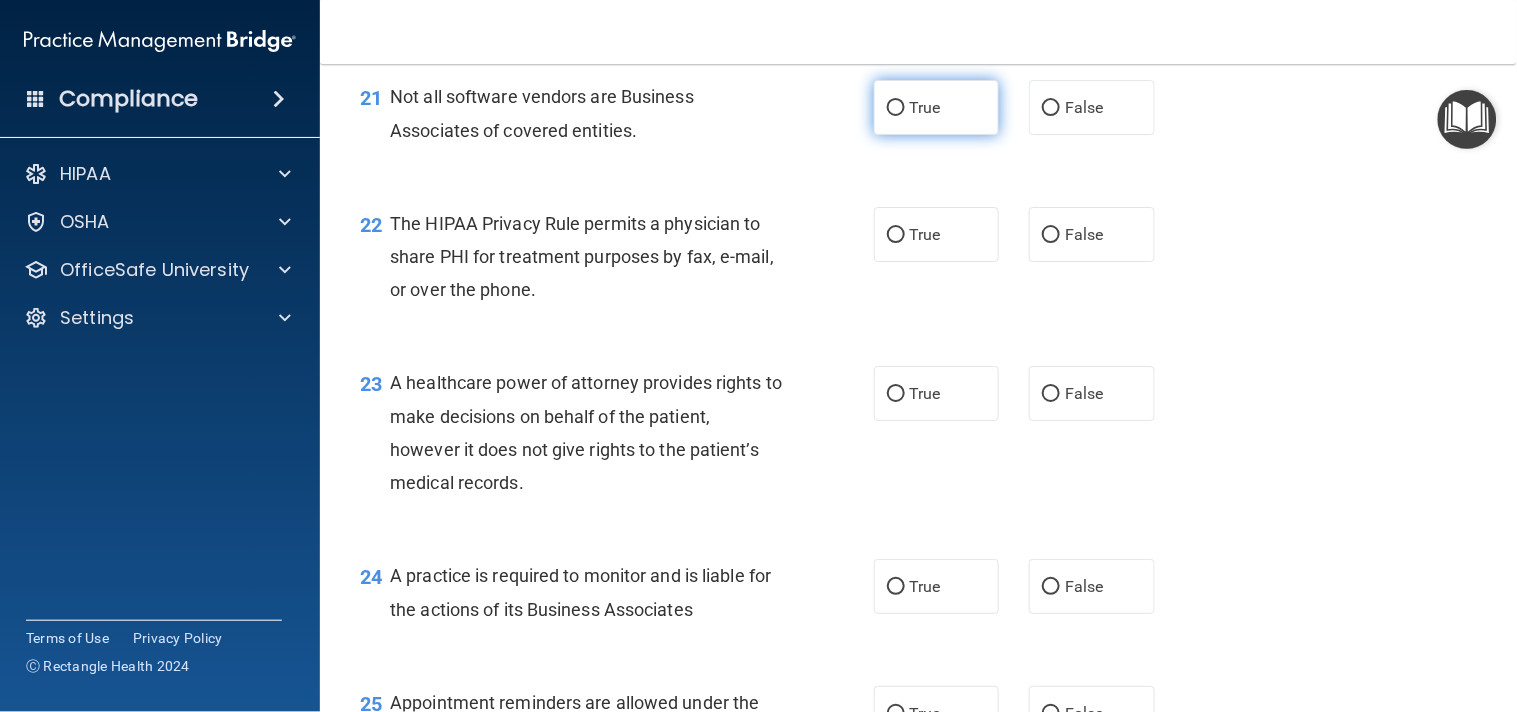 click on "True" at bounding box center [925, 107] 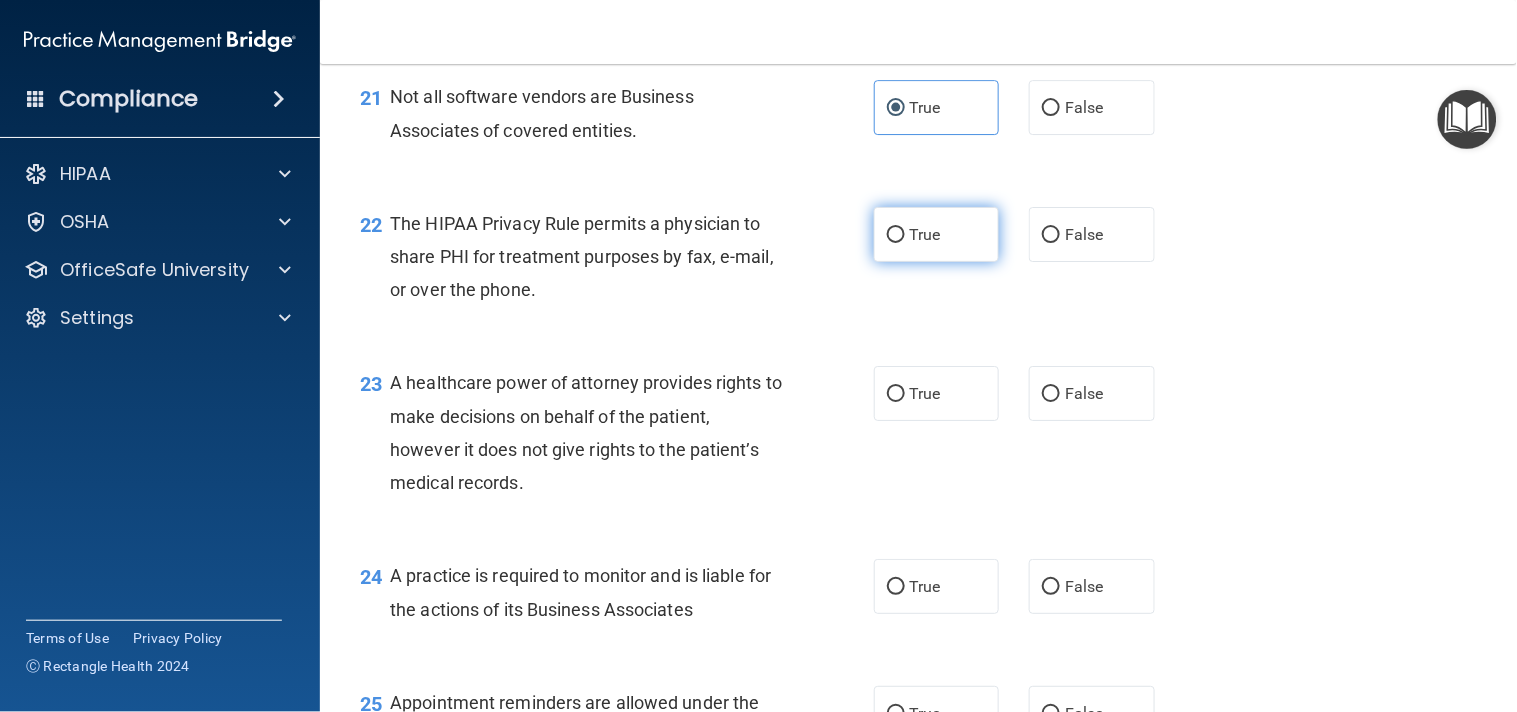 click on "True" at bounding box center [937, 234] 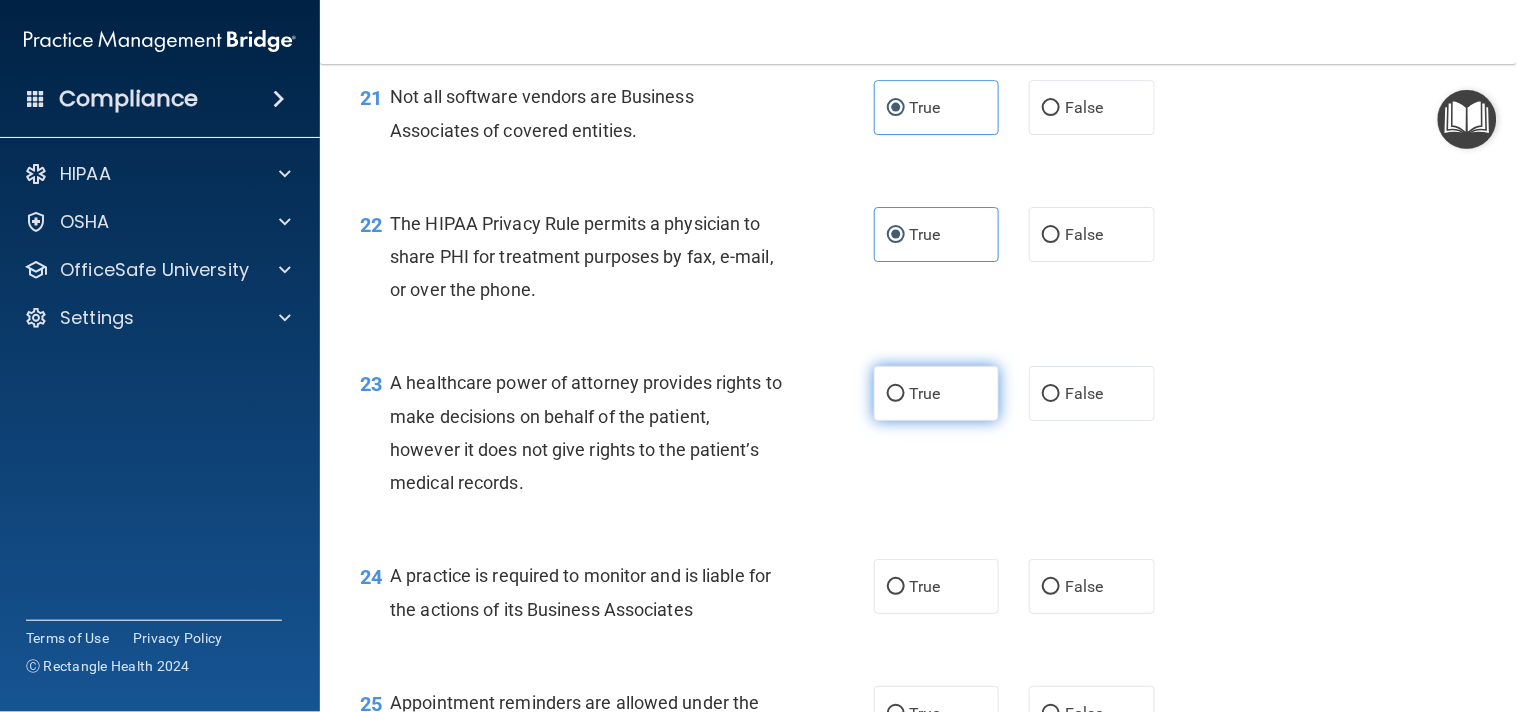 click on "True" at bounding box center (937, 393) 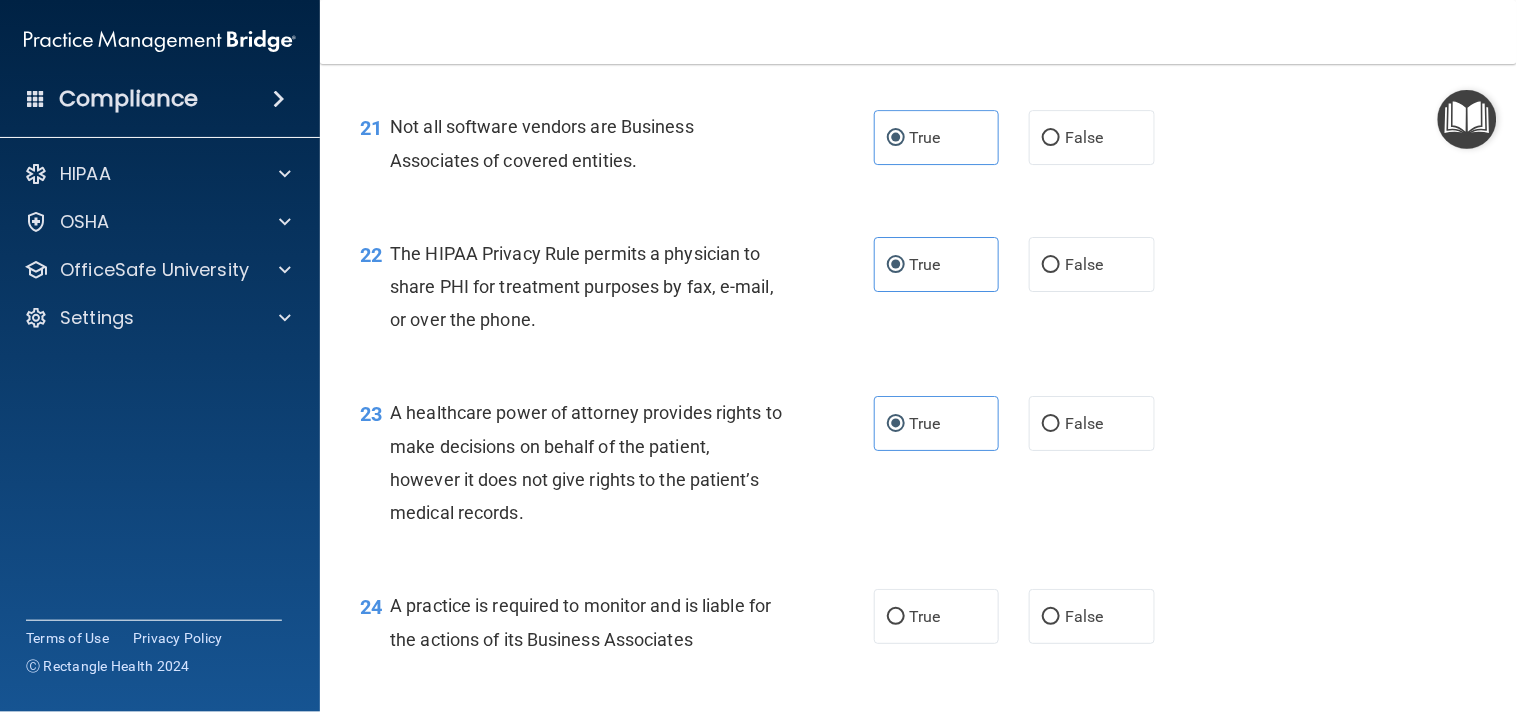 scroll, scrollTop: 3663, scrollLeft: 0, axis: vertical 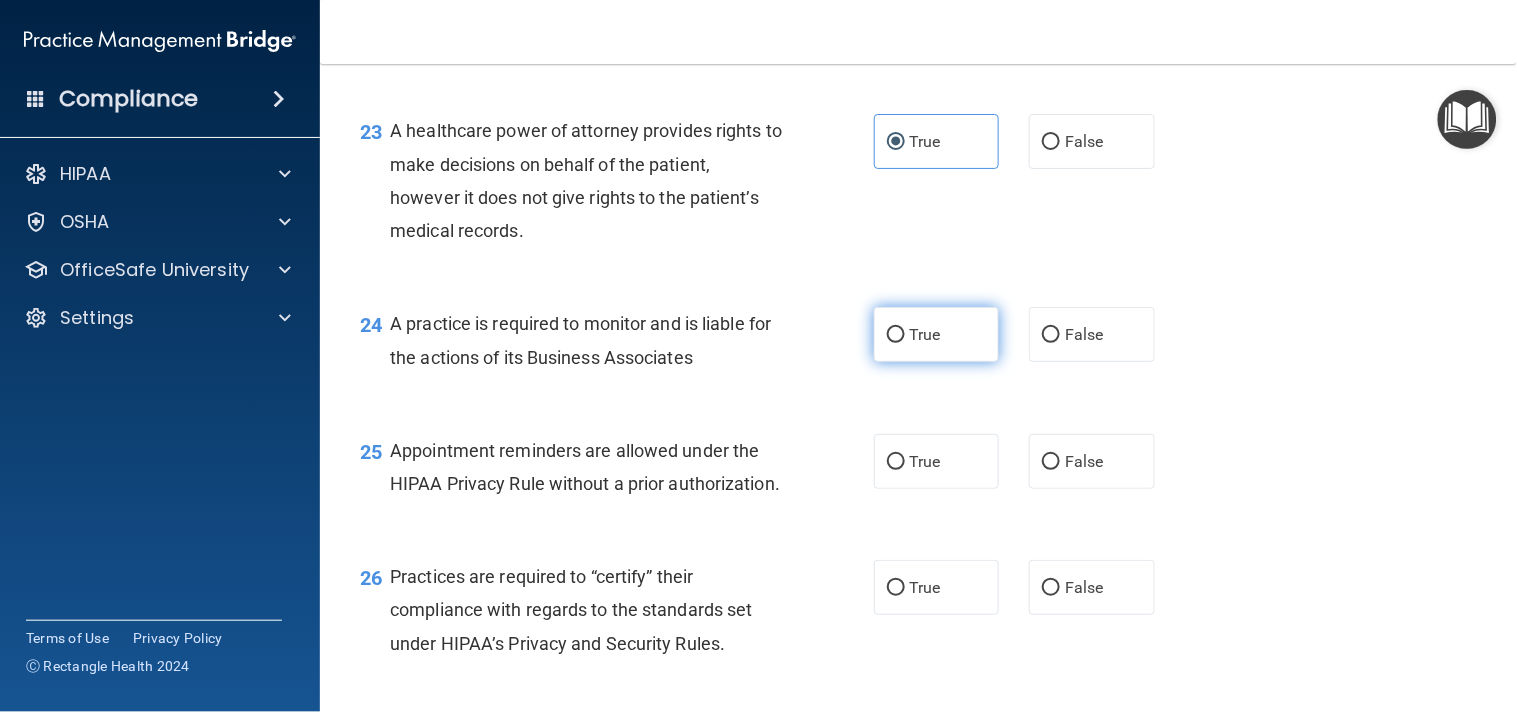 click on "True" at bounding box center [925, 334] 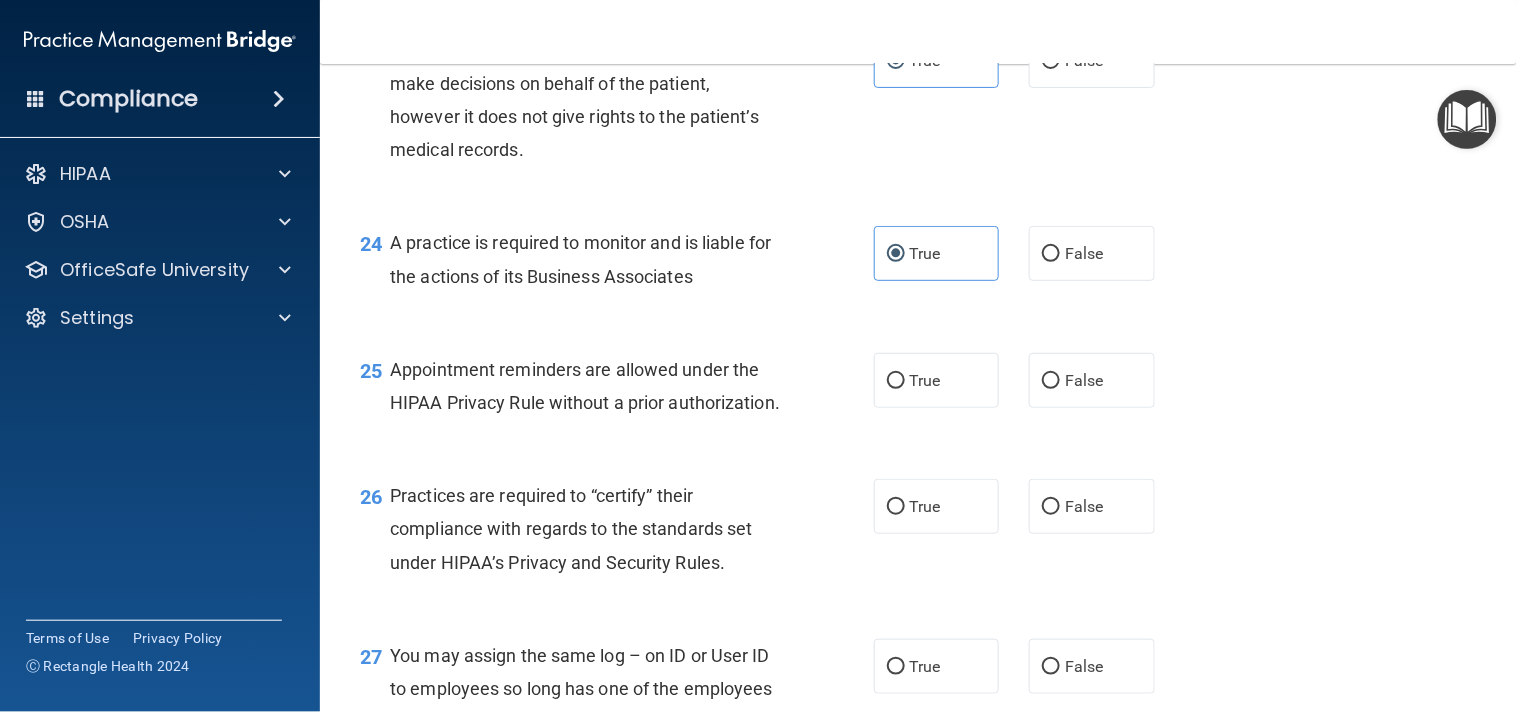 scroll, scrollTop: 4046, scrollLeft: 0, axis: vertical 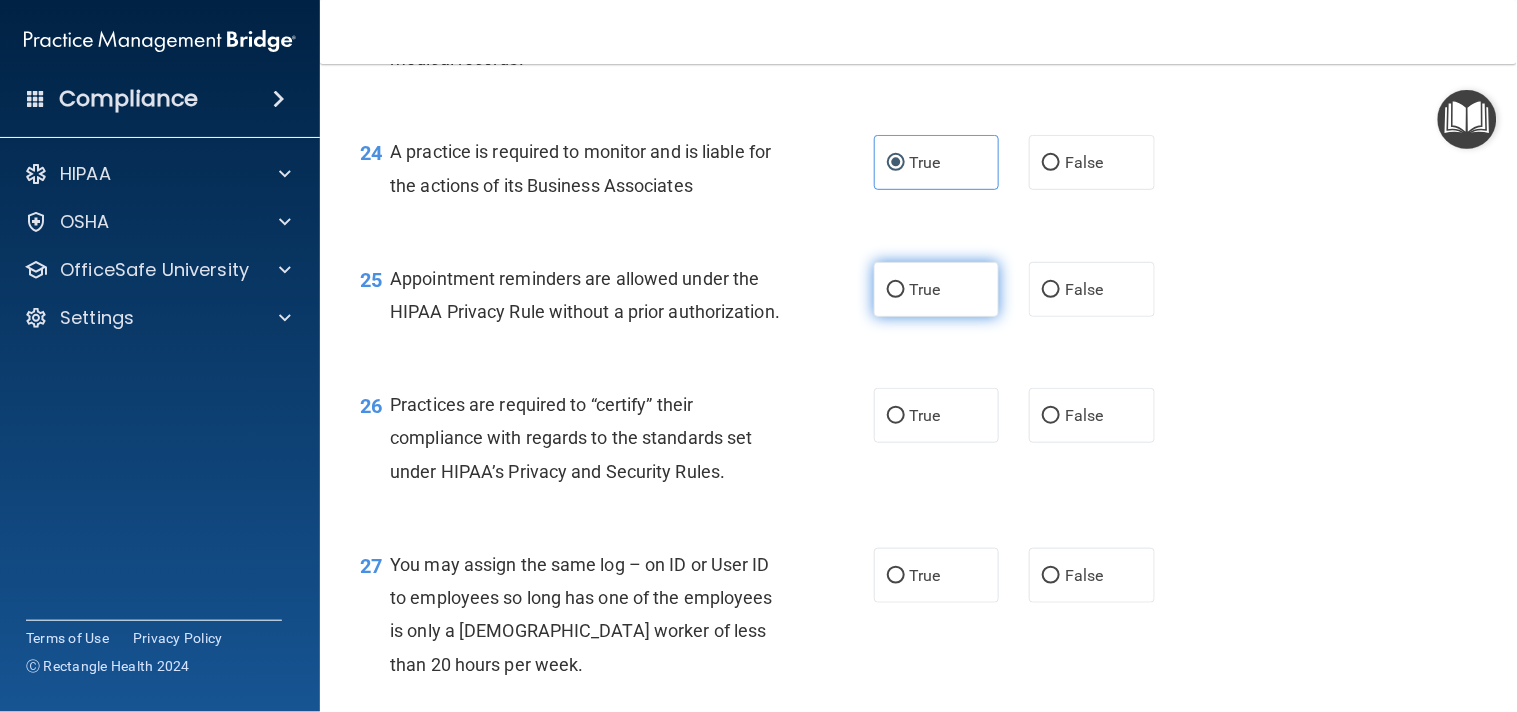 click on "True" at bounding box center [925, 289] 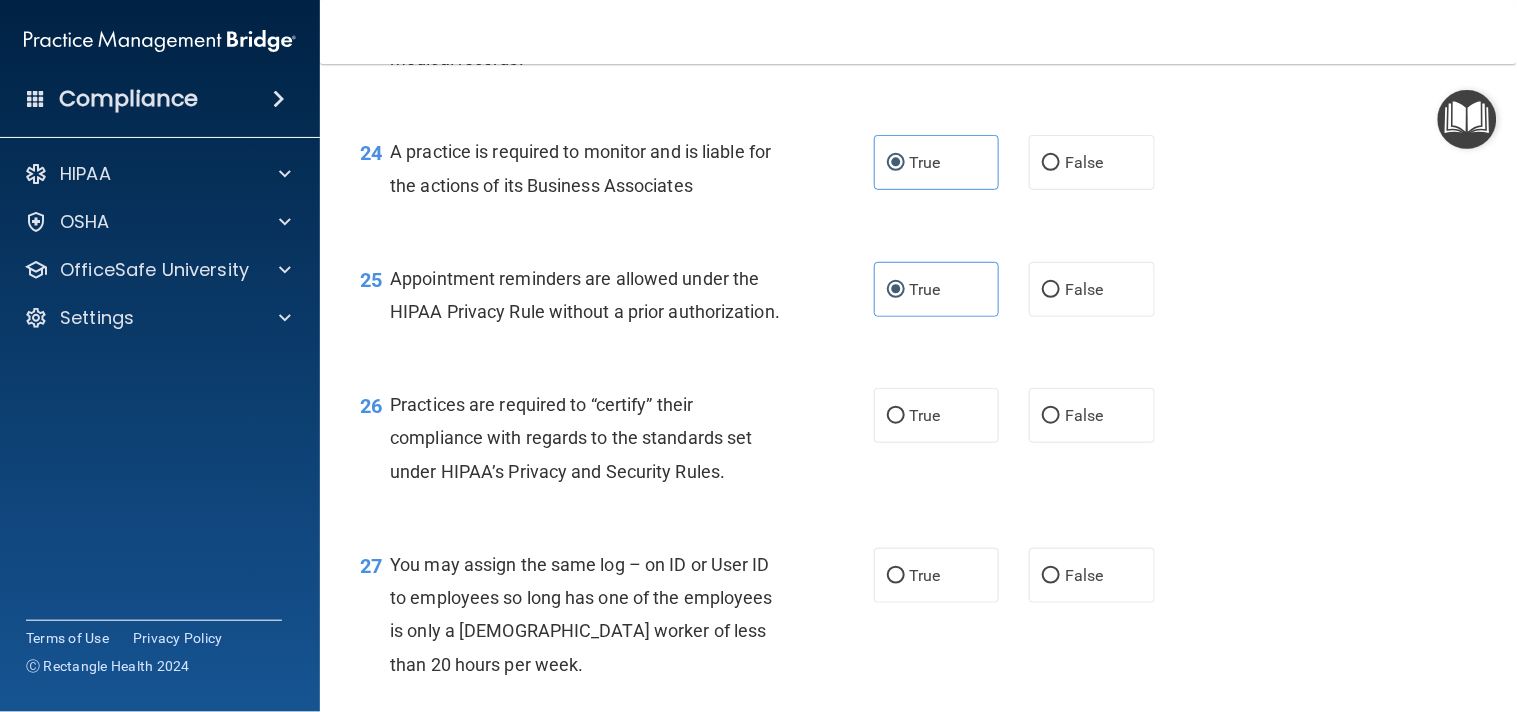 click on "25       Appointment reminders are allowed under the HIPAA Privacy Rule without a prior authorization.                 True           False" at bounding box center [918, 300] 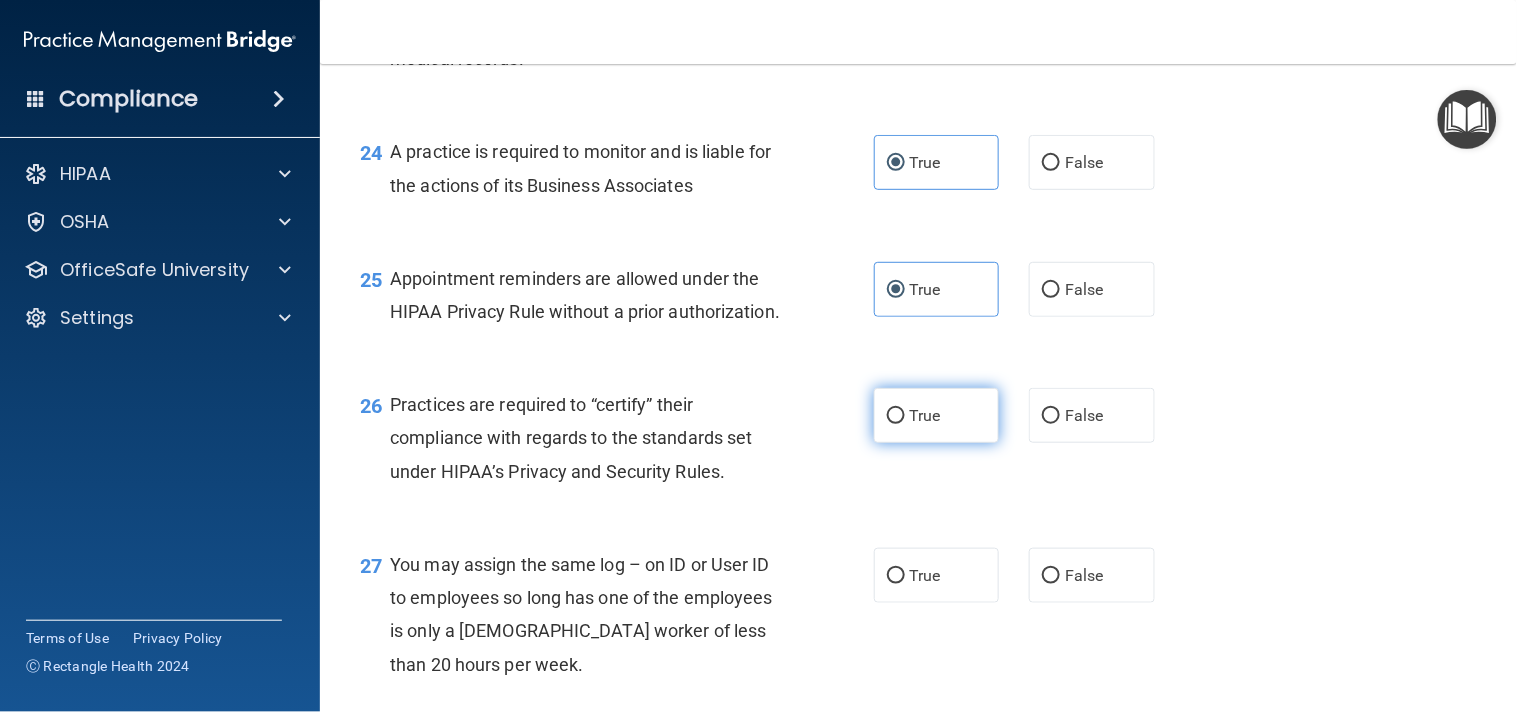 click on "True" at bounding box center [925, 415] 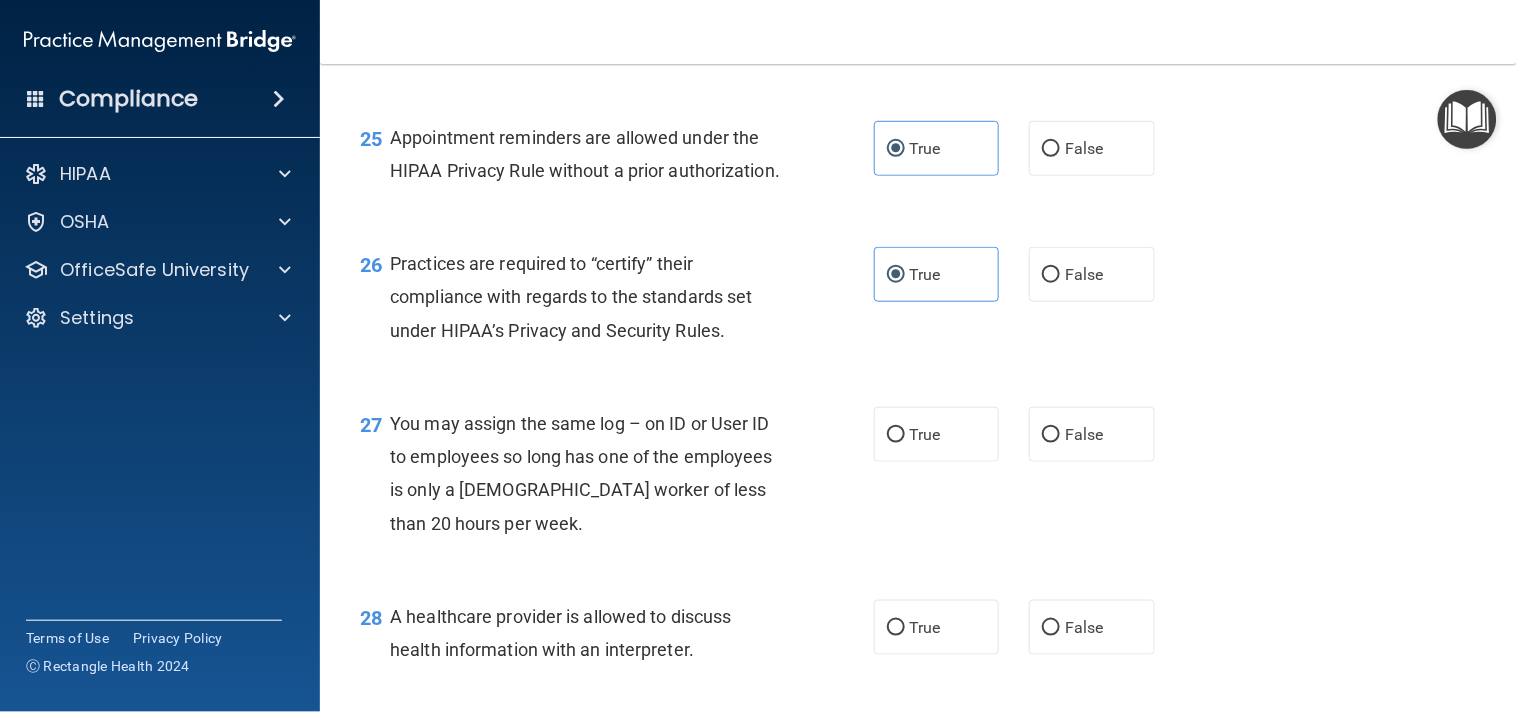 scroll, scrollTop: 4298, scrollLeft: 0, axis: vertical 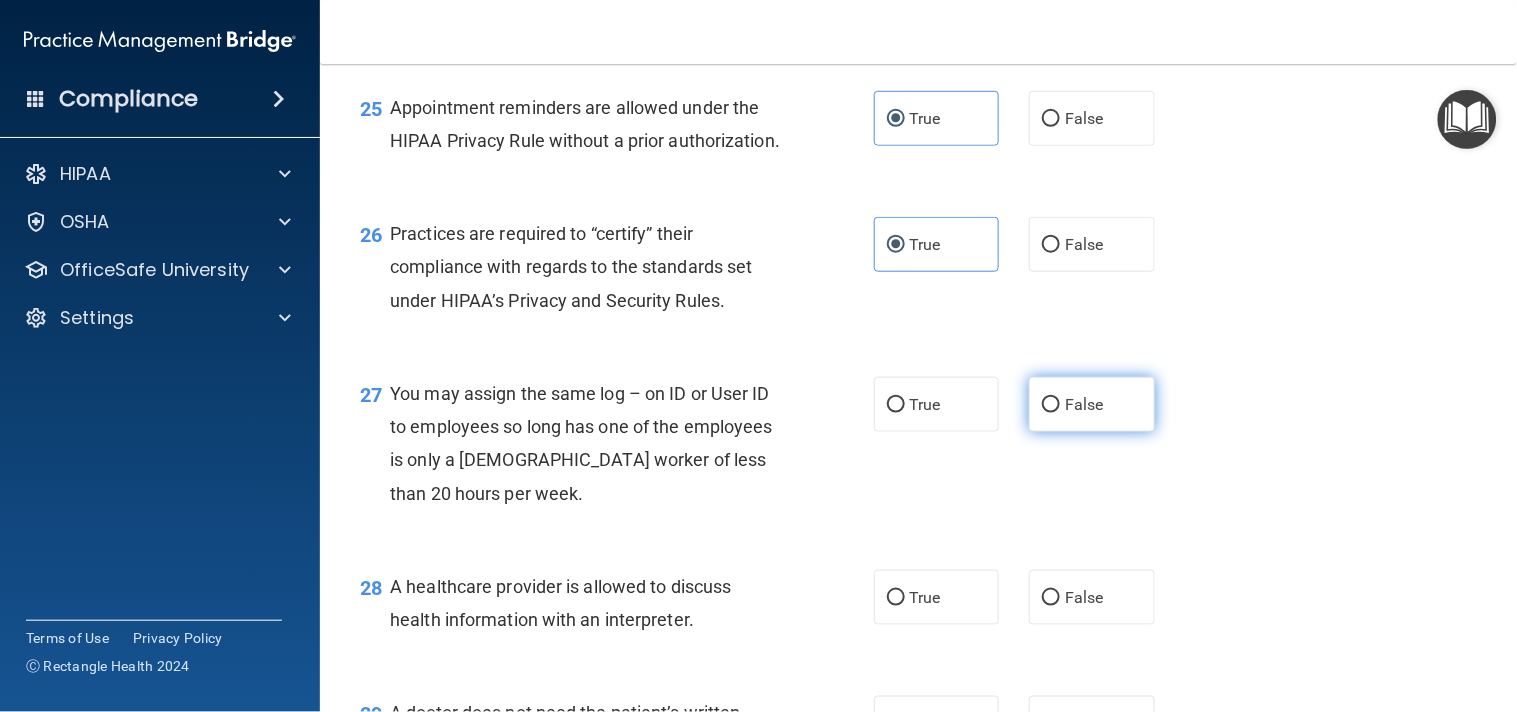 click on "False" at bounding box center [1084, 404] 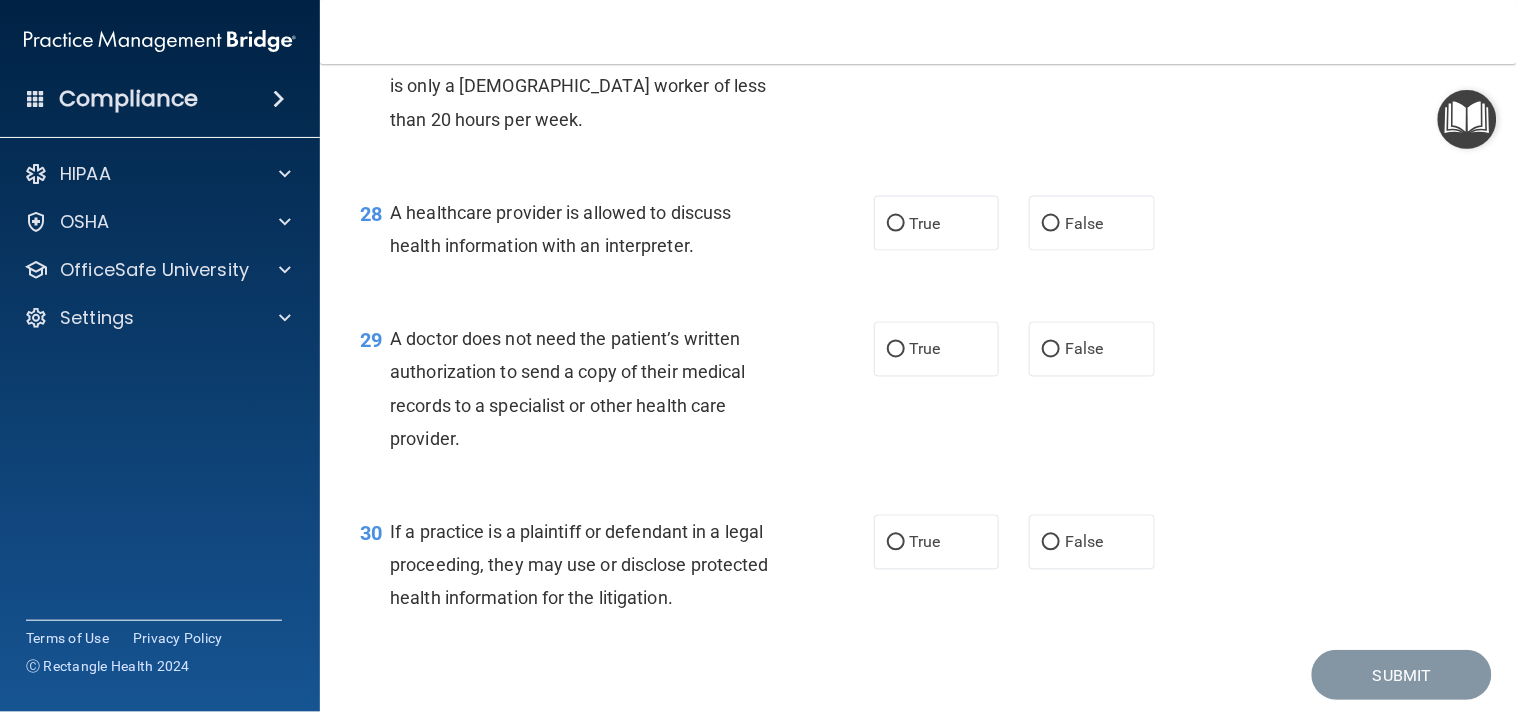 scroll, scrollTop: 4682, scrollLeft: 0, axis: vertical 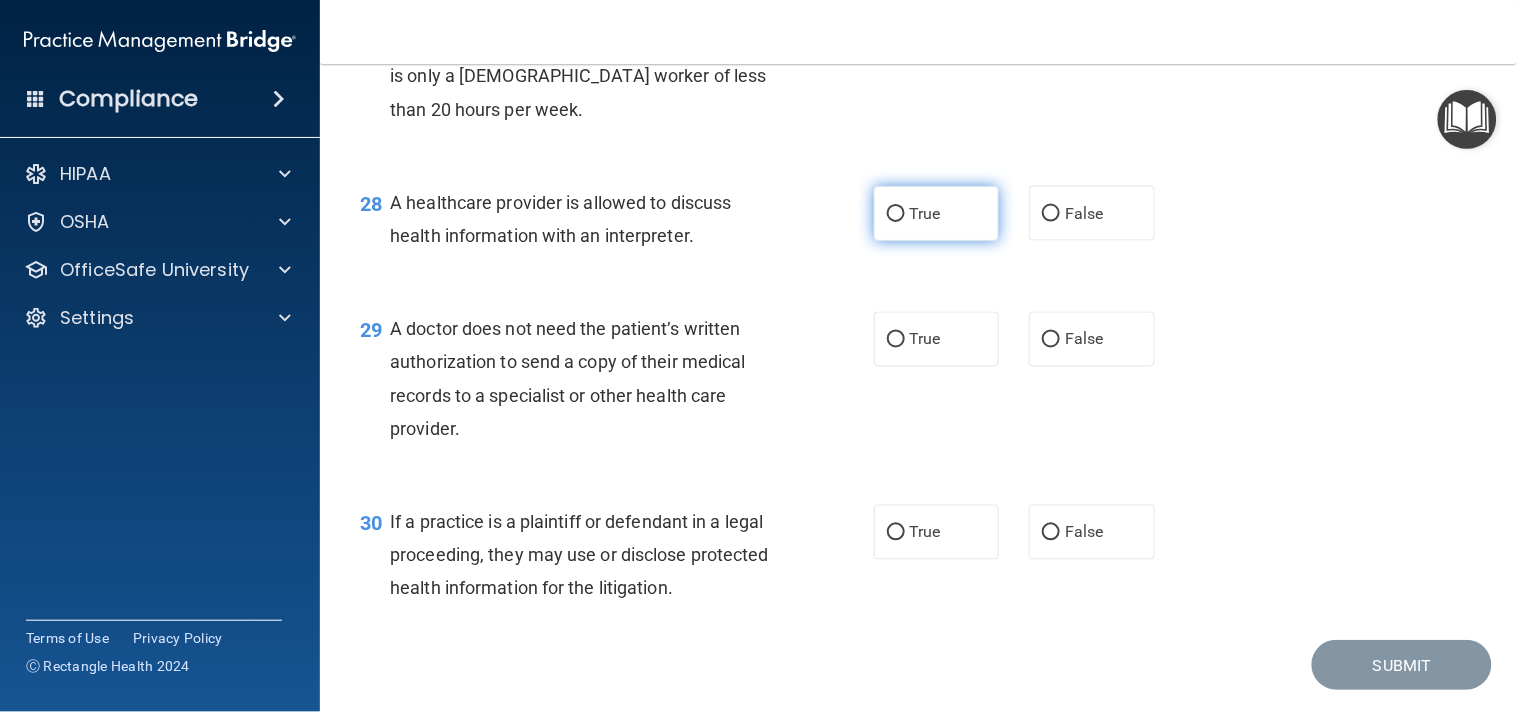 click on "True" at bounding box center [937, 213] 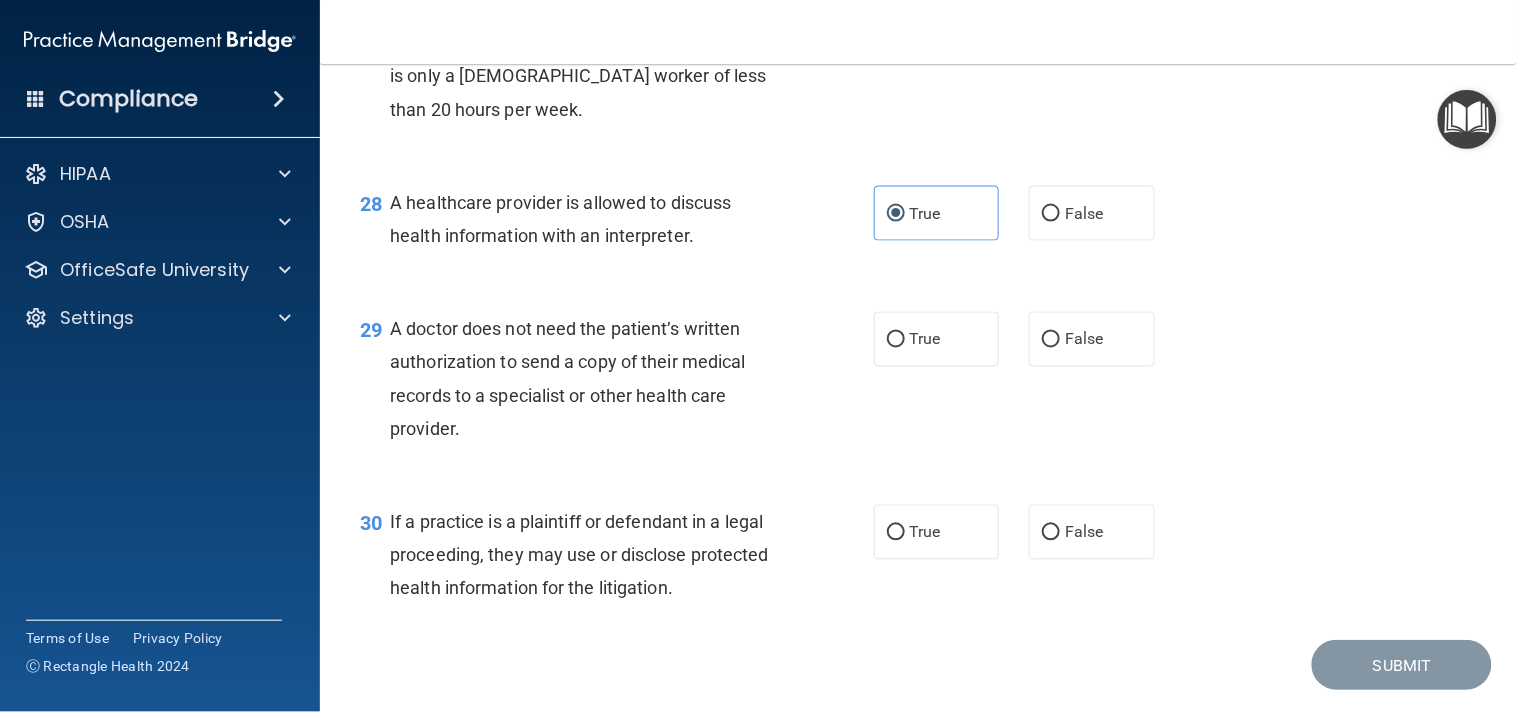 click on "28       A healthcare provider is allowed to discuss health information with an interpreter.                 True           False" at bounding box center (918, 224) 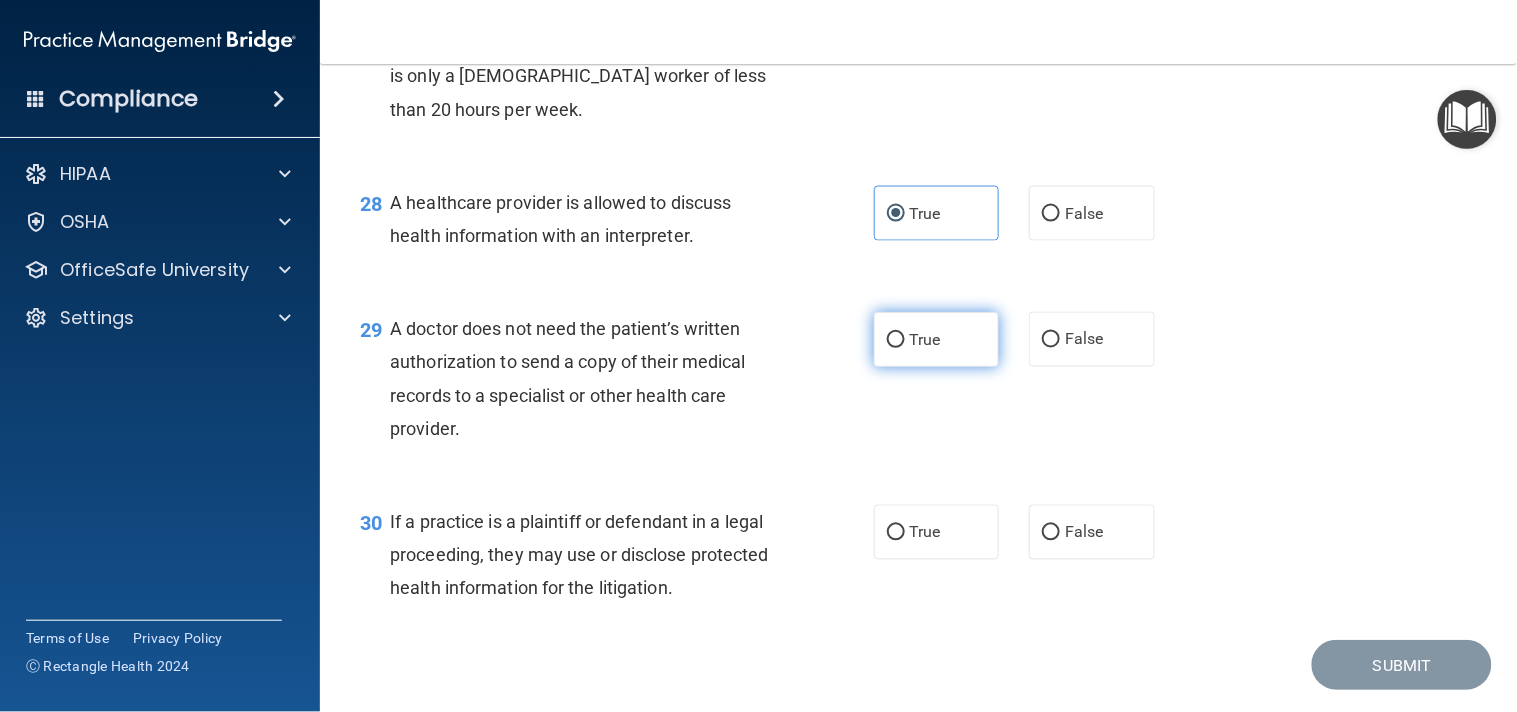 click on "True" at bounding box center (896, 340) 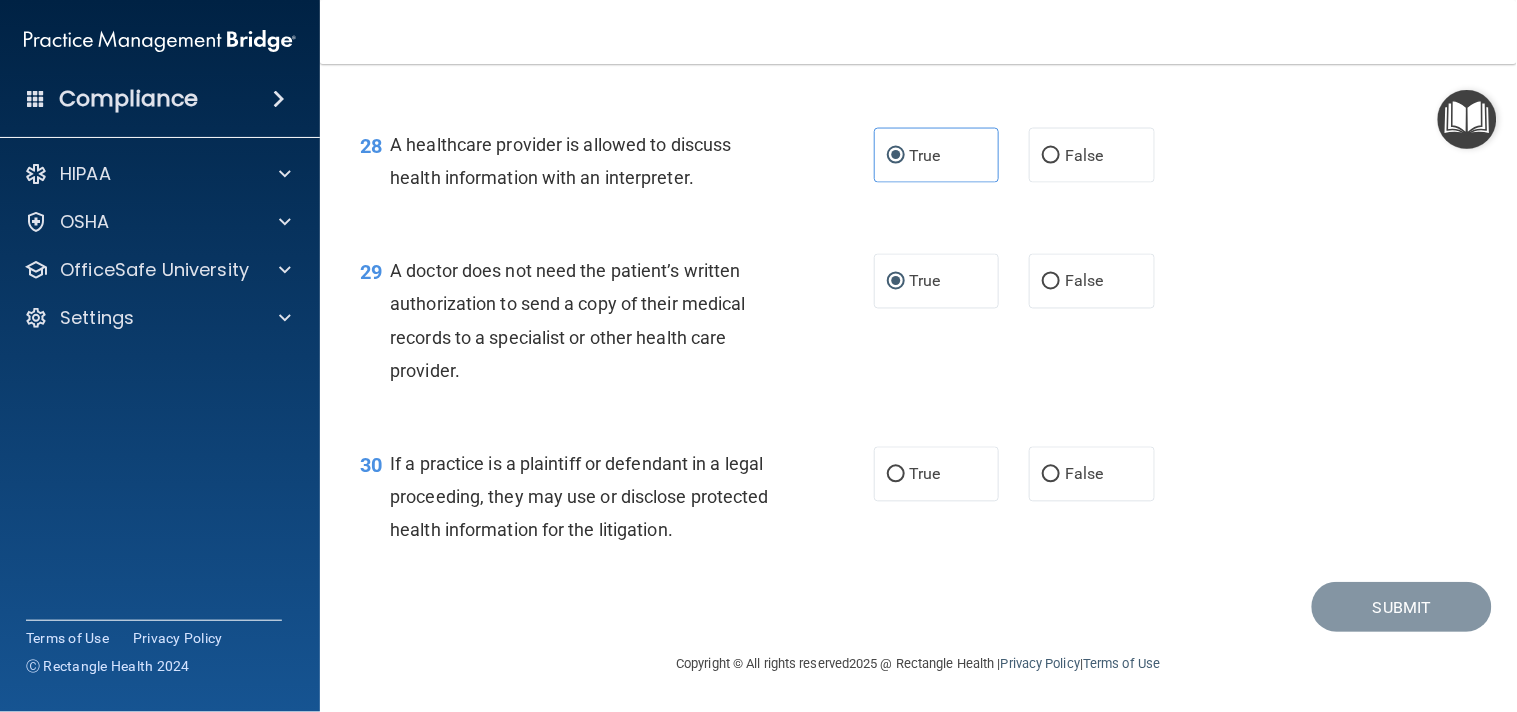 scroll, scrollTop: 4874, scrollLeft: 0, axis: vertical 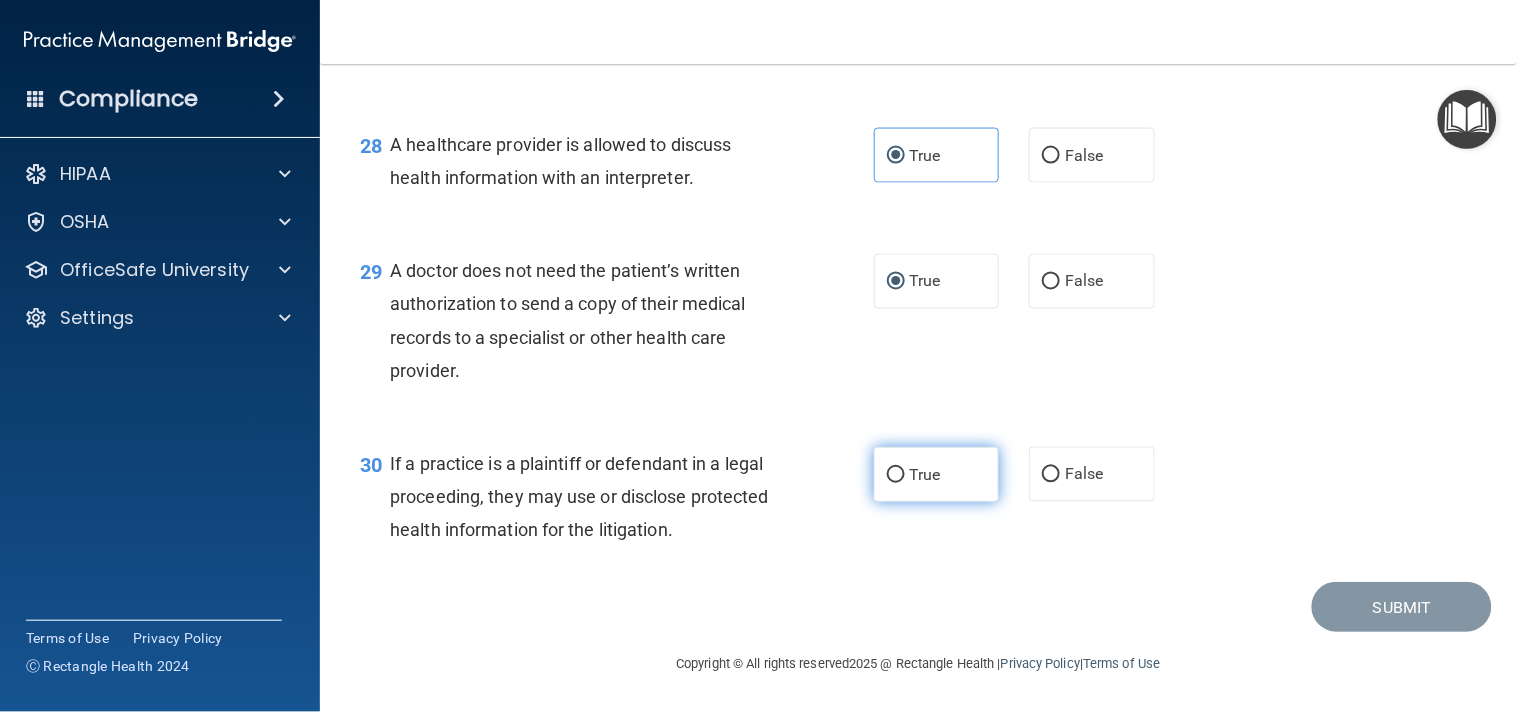 click on "True" at bounding box center (937, 474) 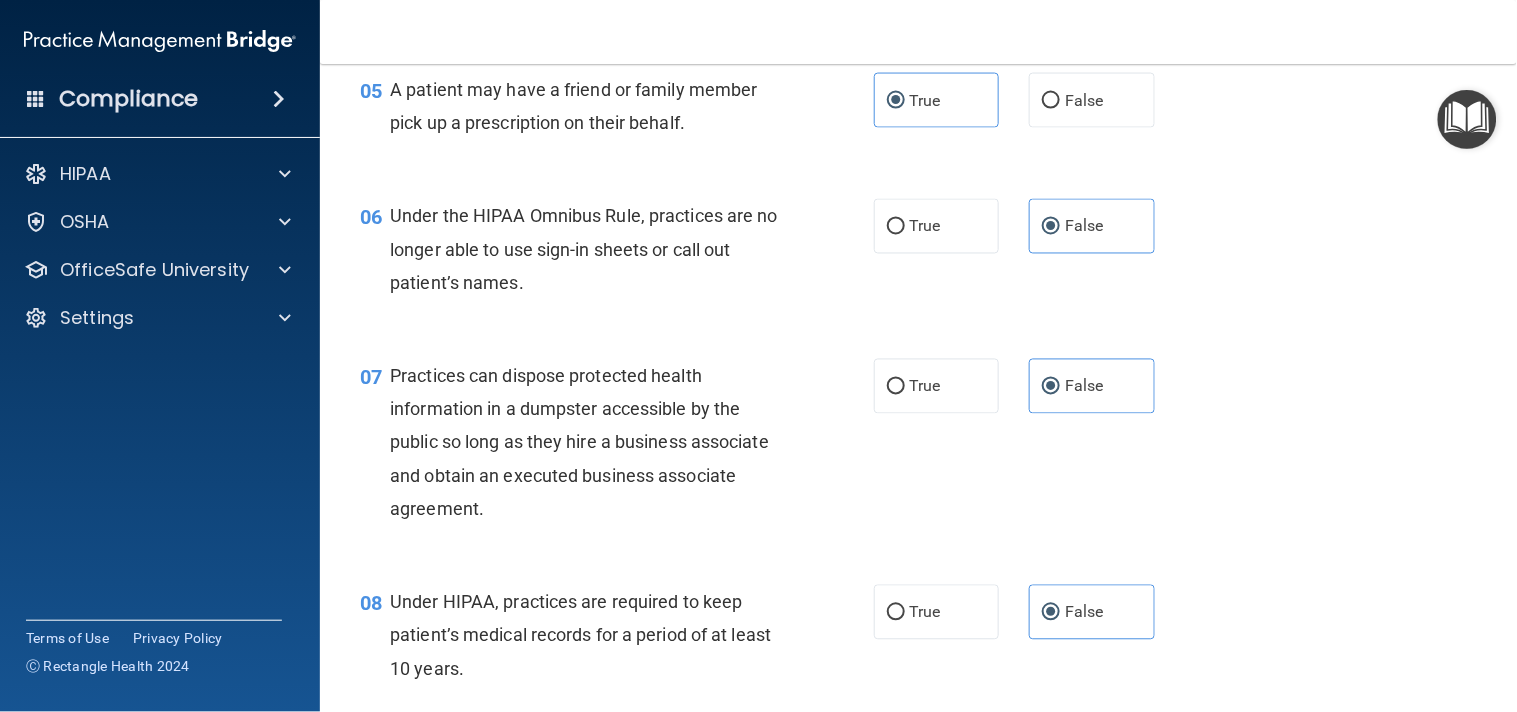scroll, scrollTop: 0, scrollLeft: 0, axis: both 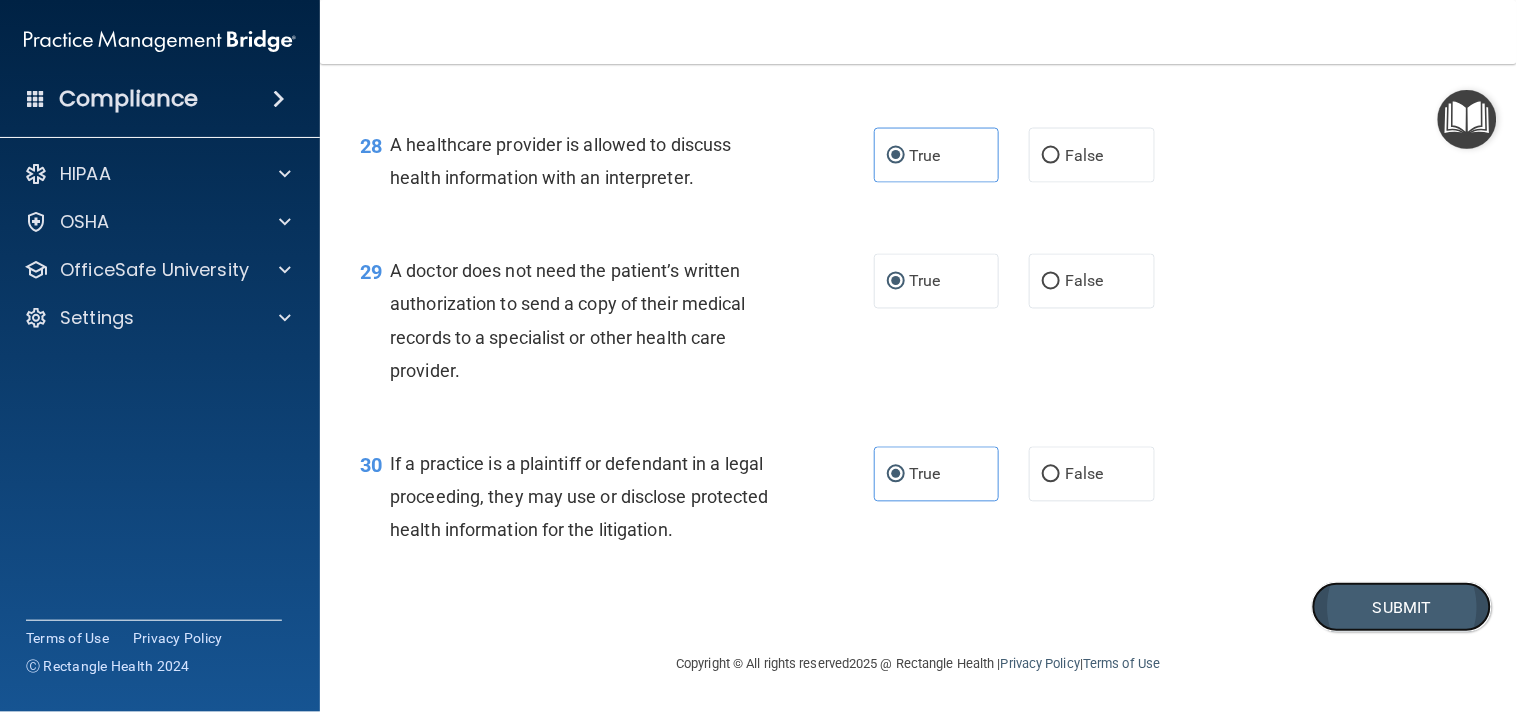 click on "Submit" at bounding box center [1402, 607] 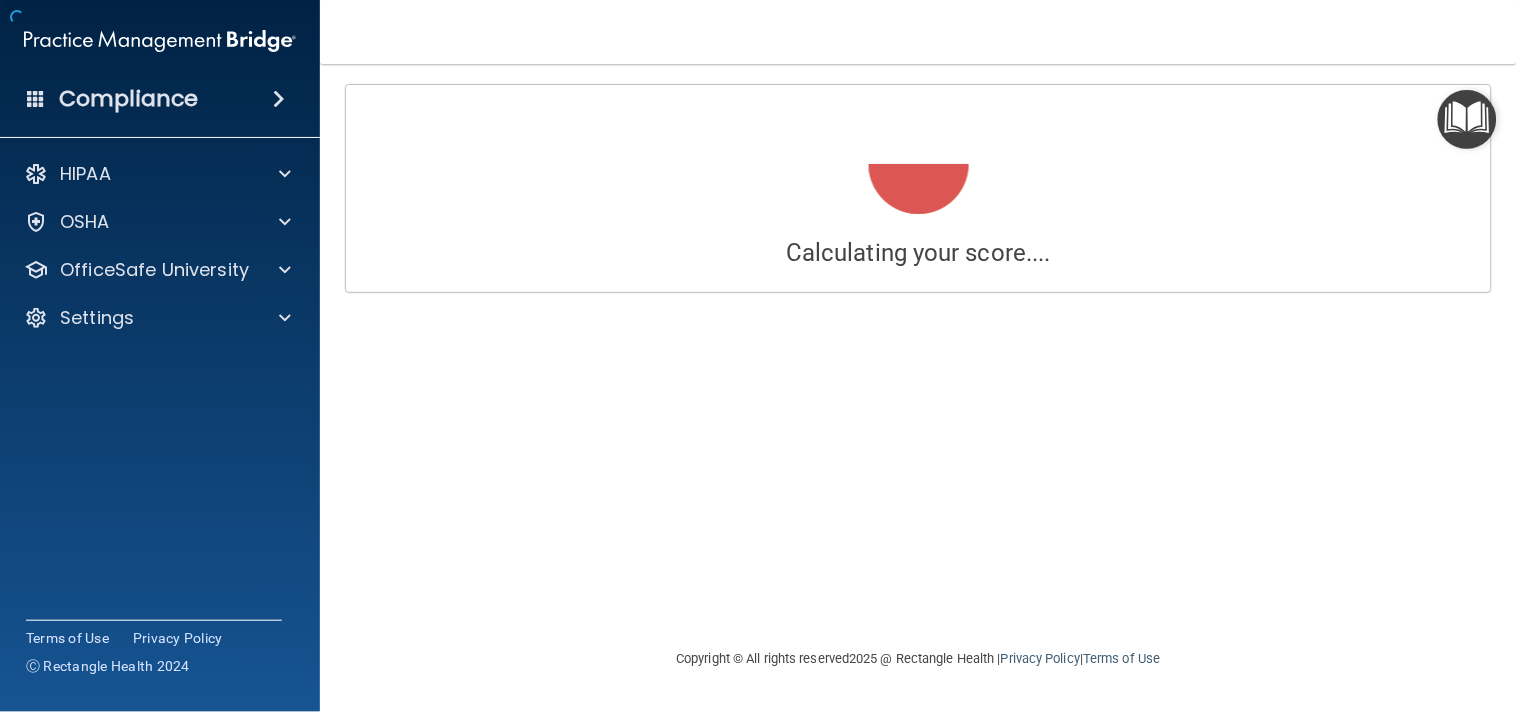 scroll, scrollTop: 0, scrollLeft: 0, axis: both 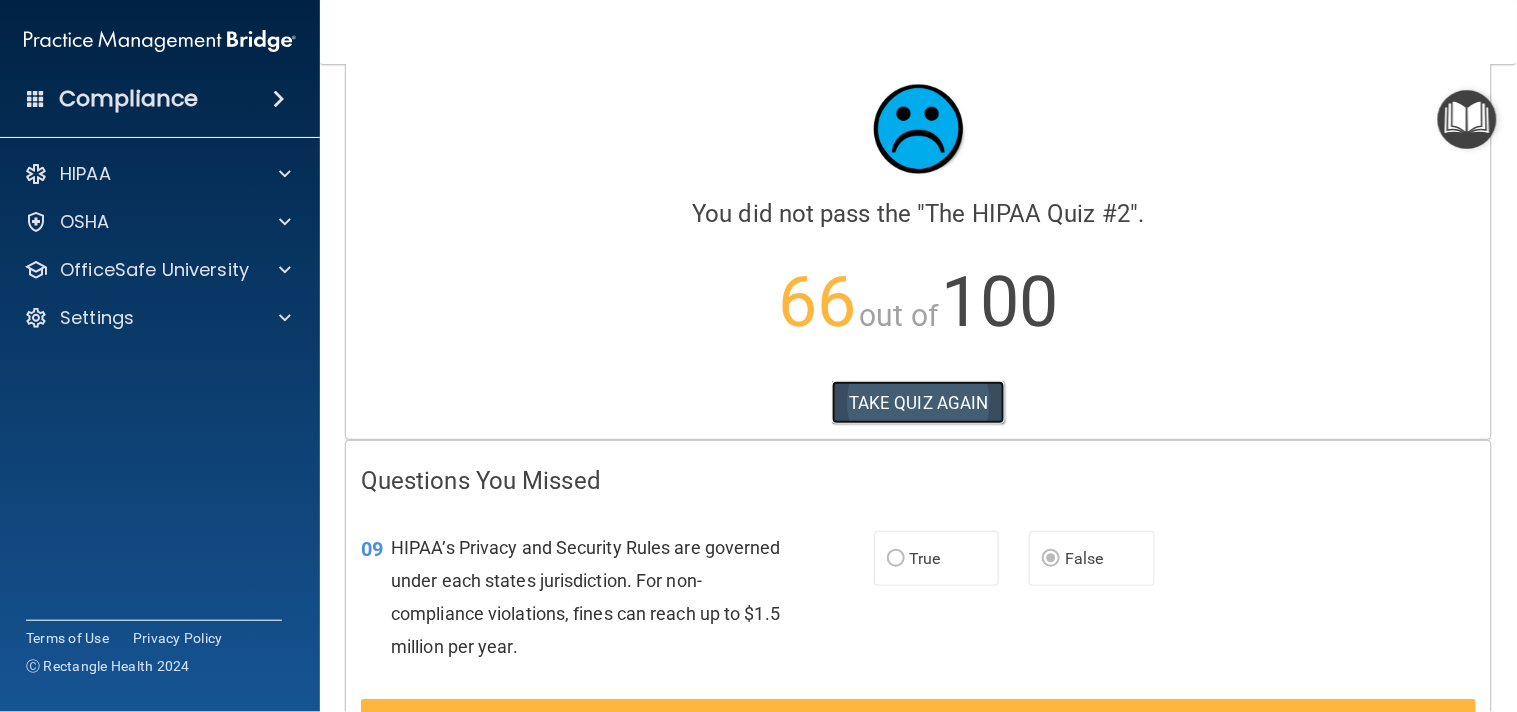 click on "TAKE QUIZ AGAIN" at bounding box center (918, 403) 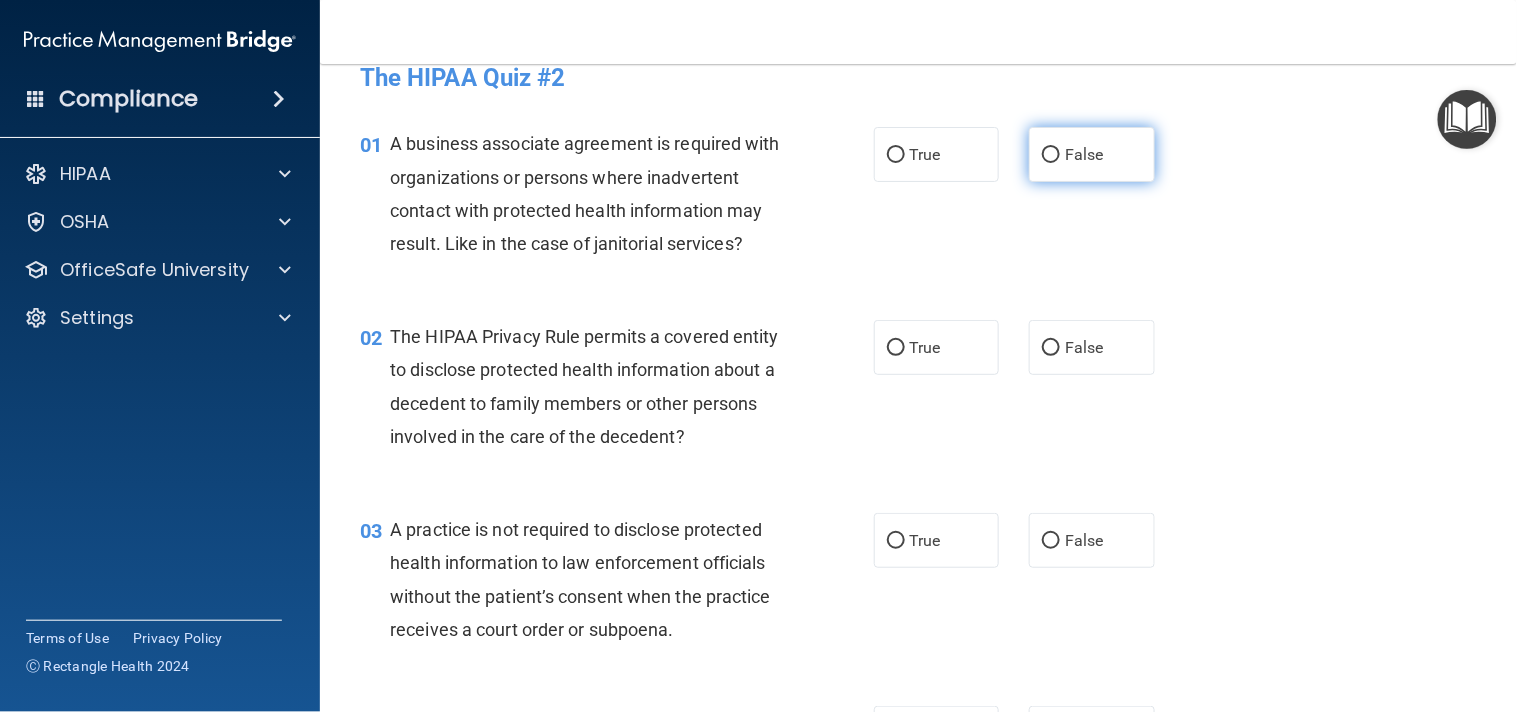 click on "False" at bounding box center (1084, 154) 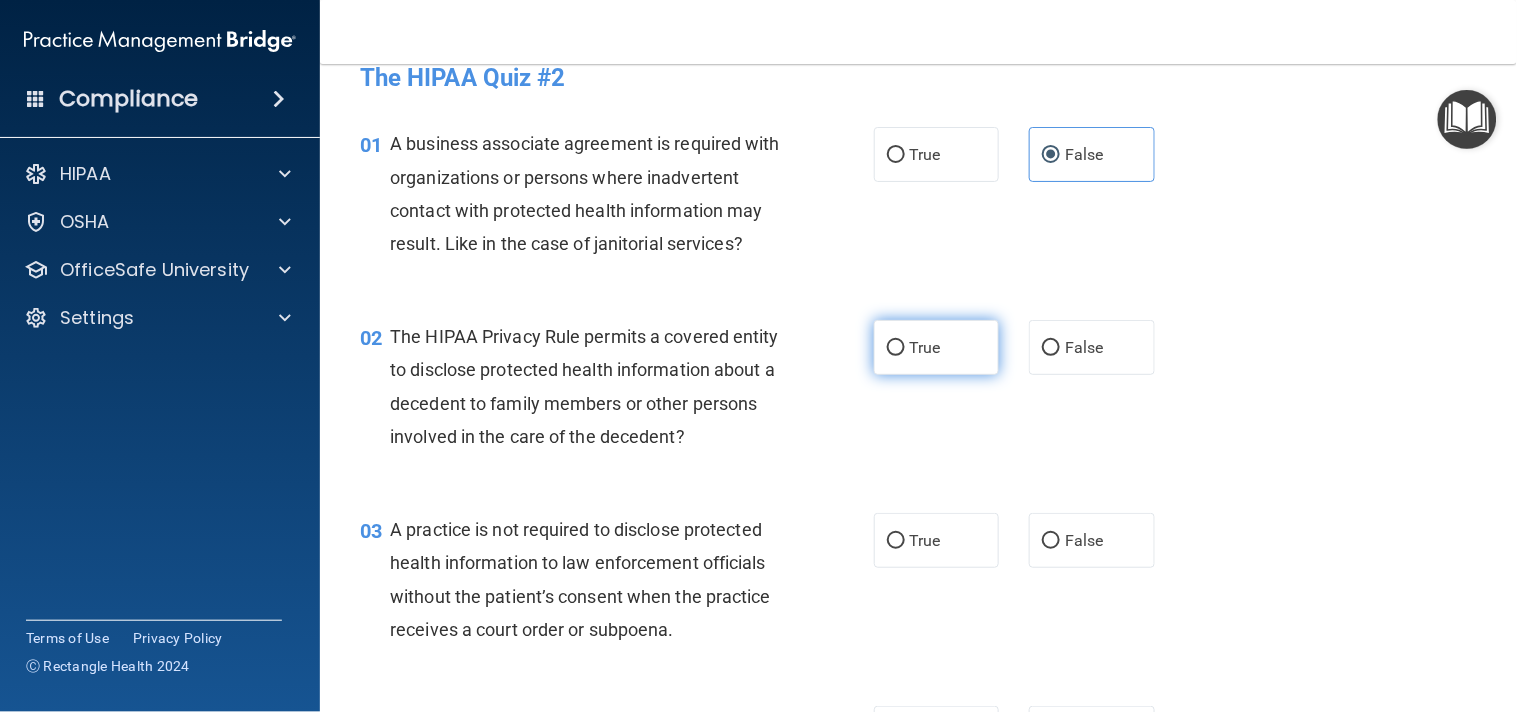 click on "True" at bounding box center (925, 347) 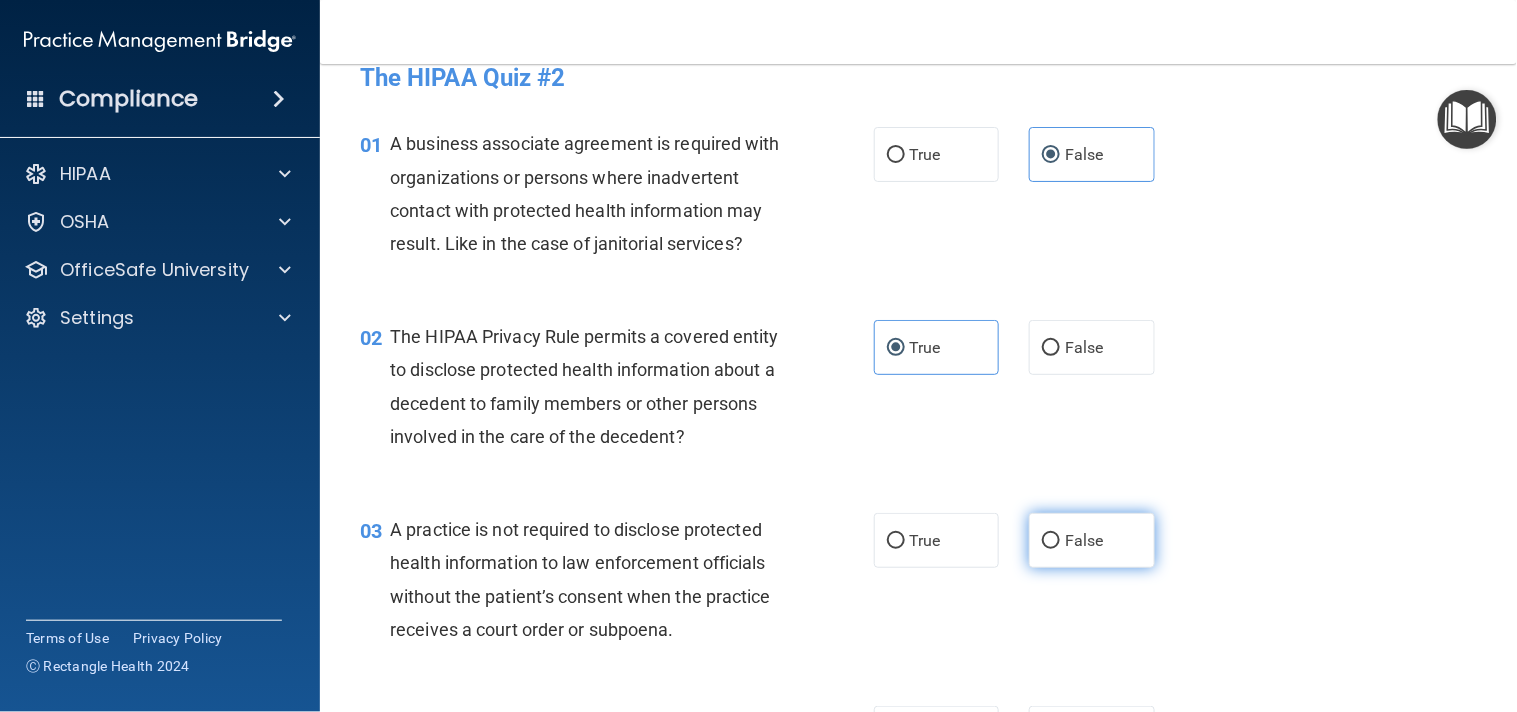 click on "False" at bounding box center [1092, 540] 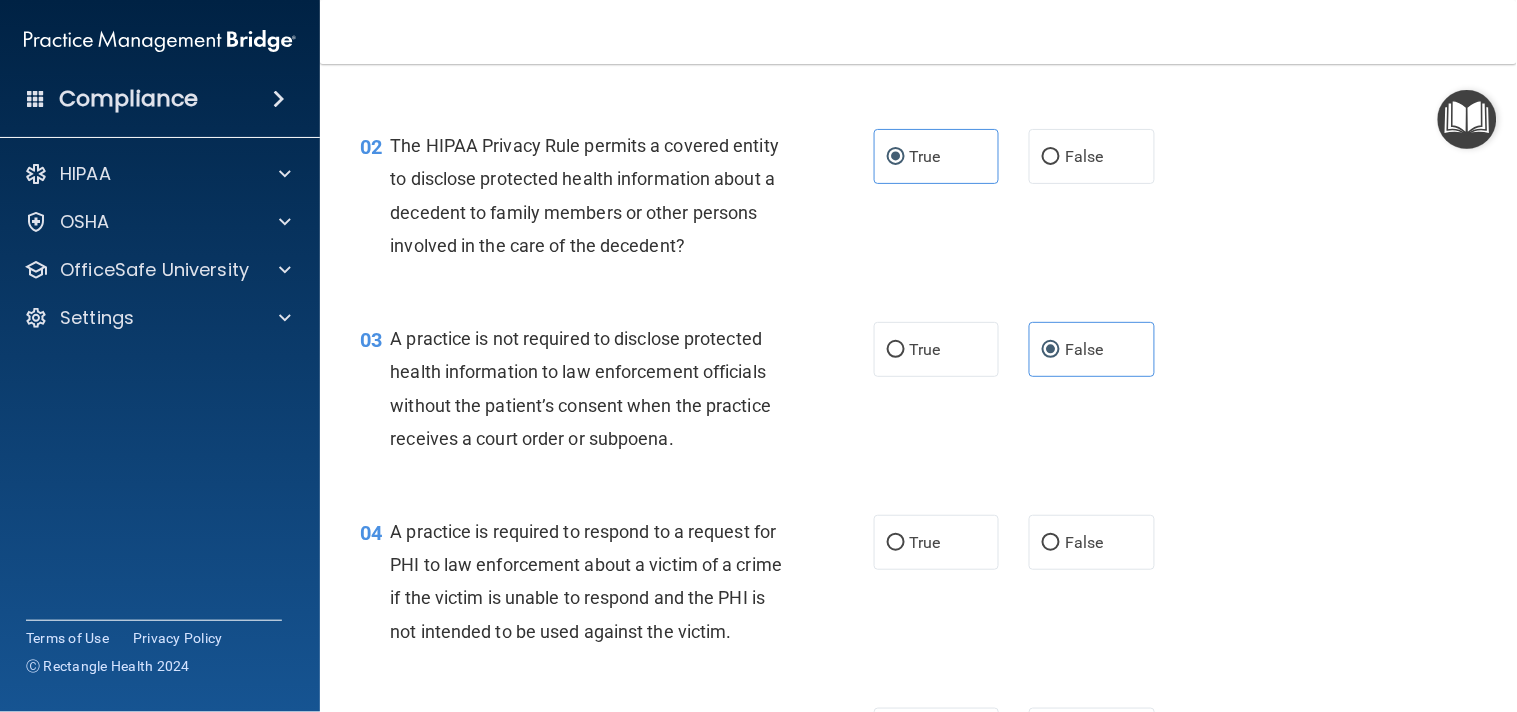 scroll, scrollTop: 242, scrollLeft: 0, axis: vertical 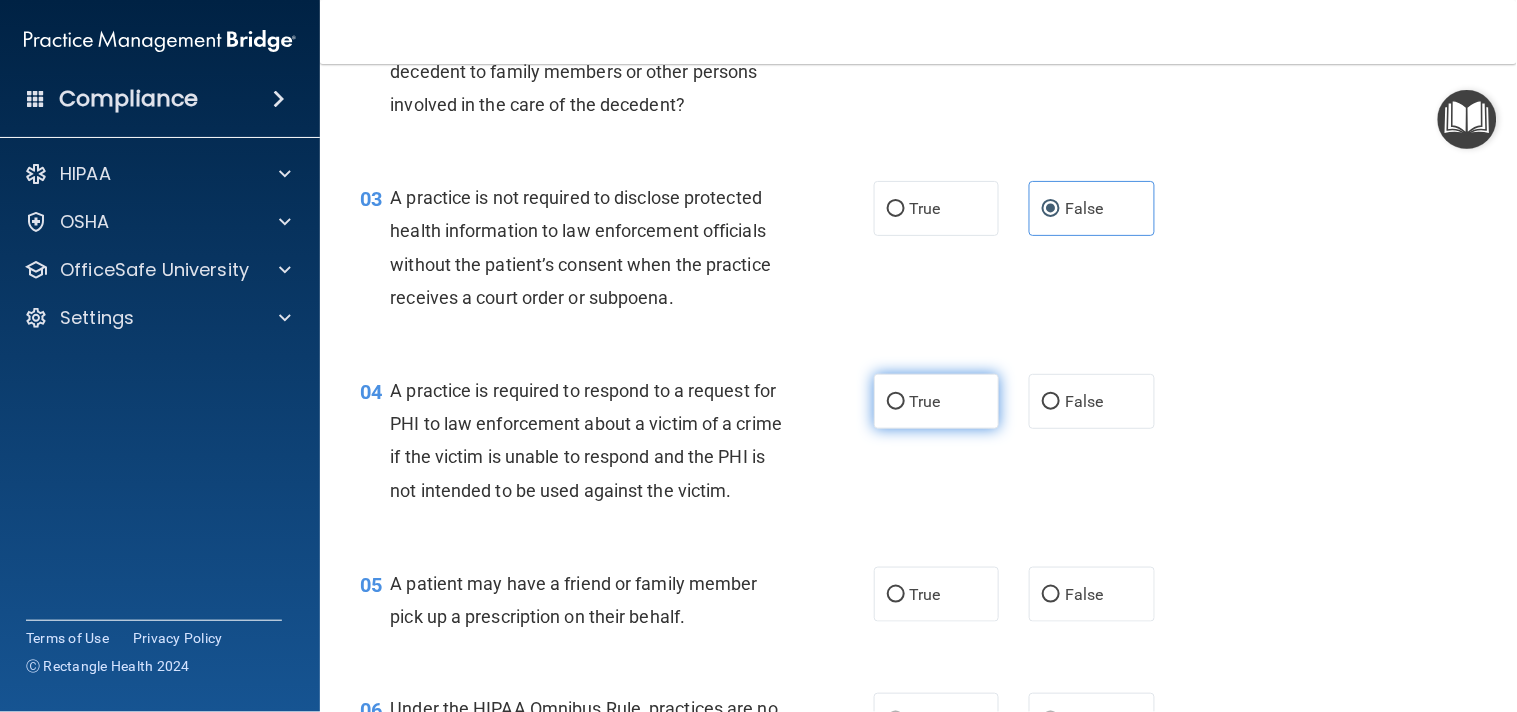 click on "True" at bounding box center (925, 401) 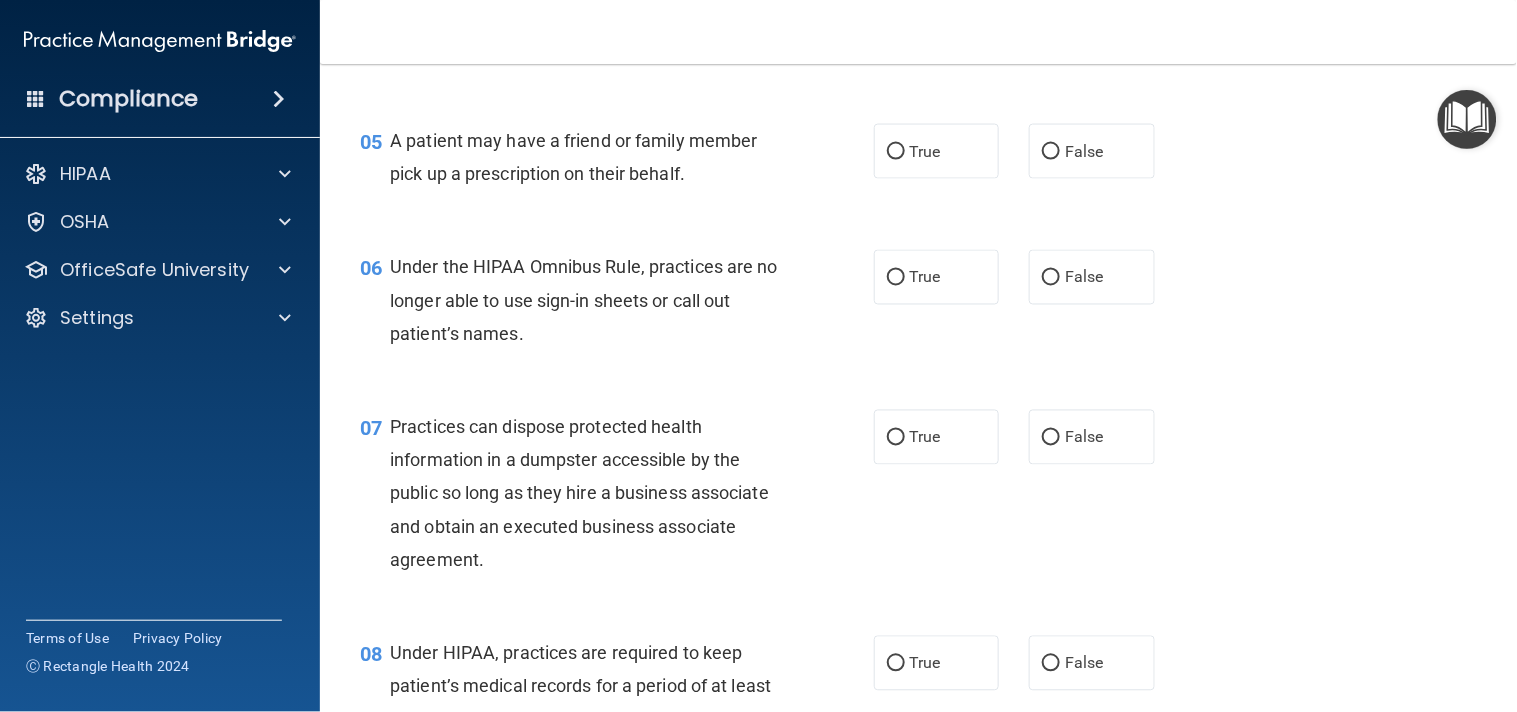 scroll, scrollTop: 816, scrollLeft: 0, axis: vertical 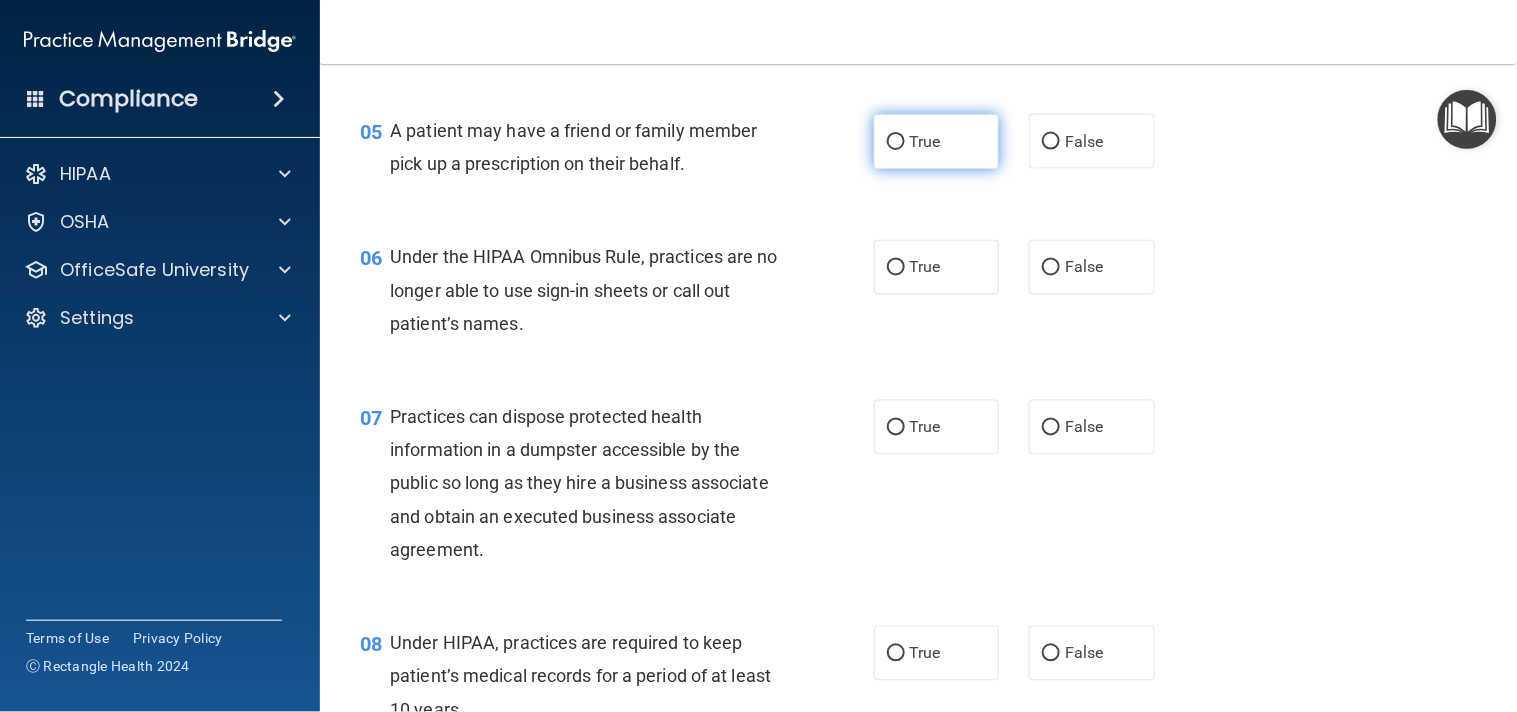 click on "True" at bounding box center (925, 141) 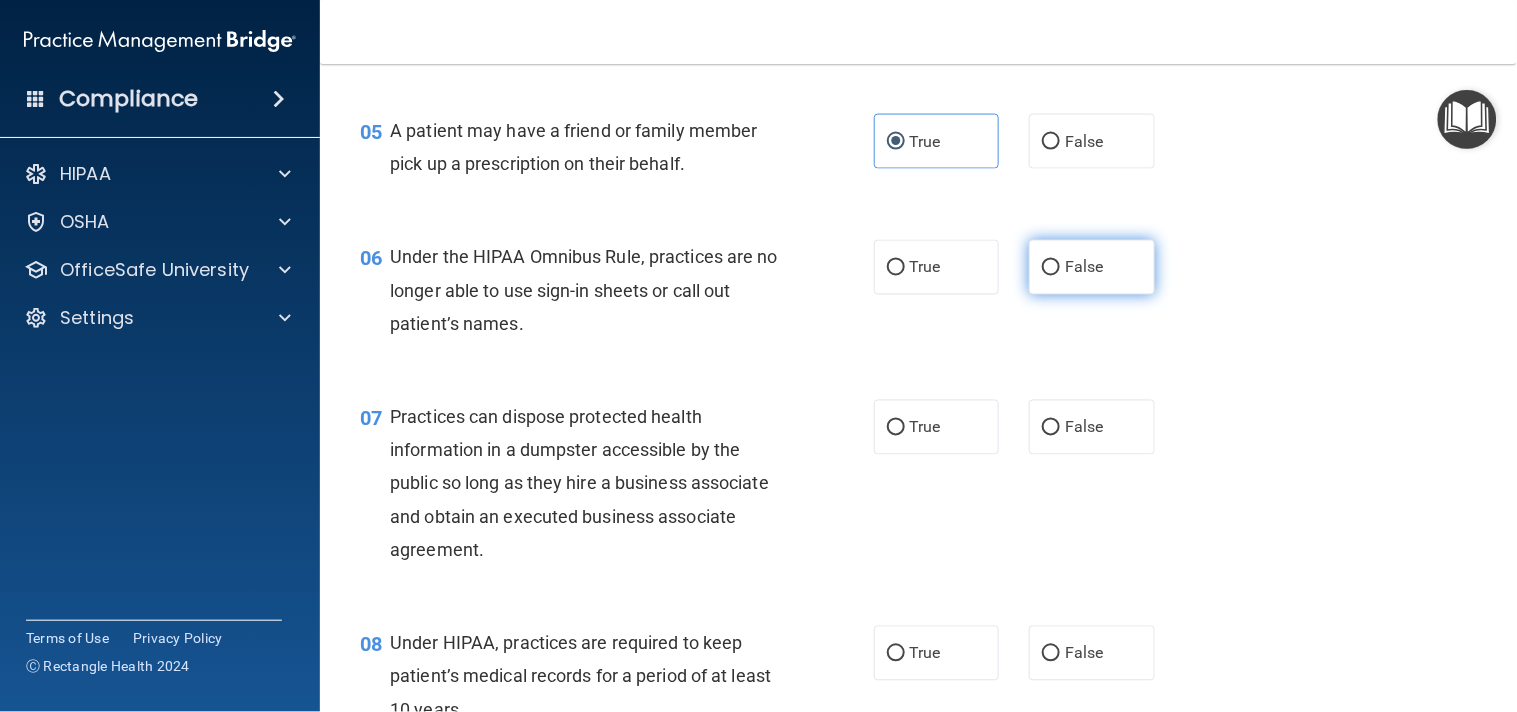 click on "False" at bounding box center [1092, 267] 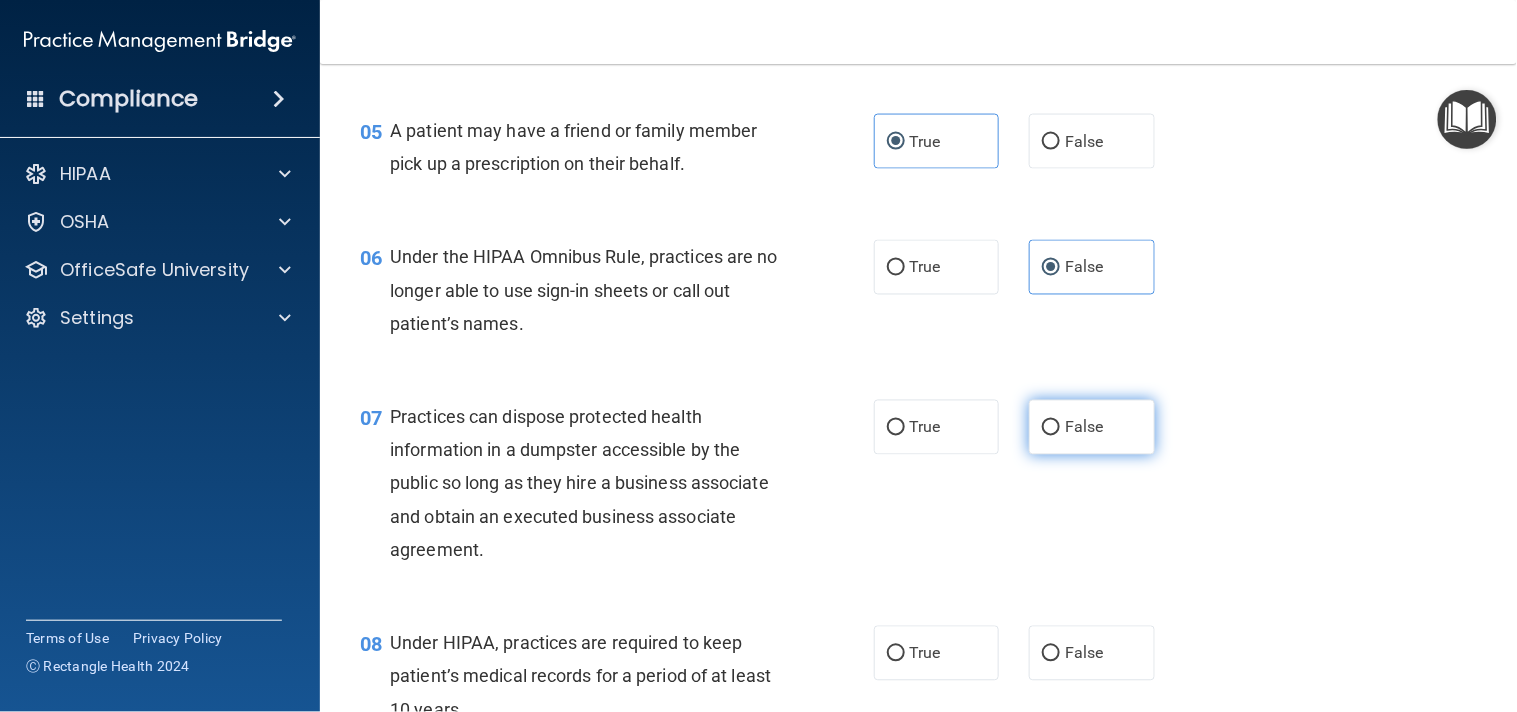 click on "False" at bounding box center (1092, 427) 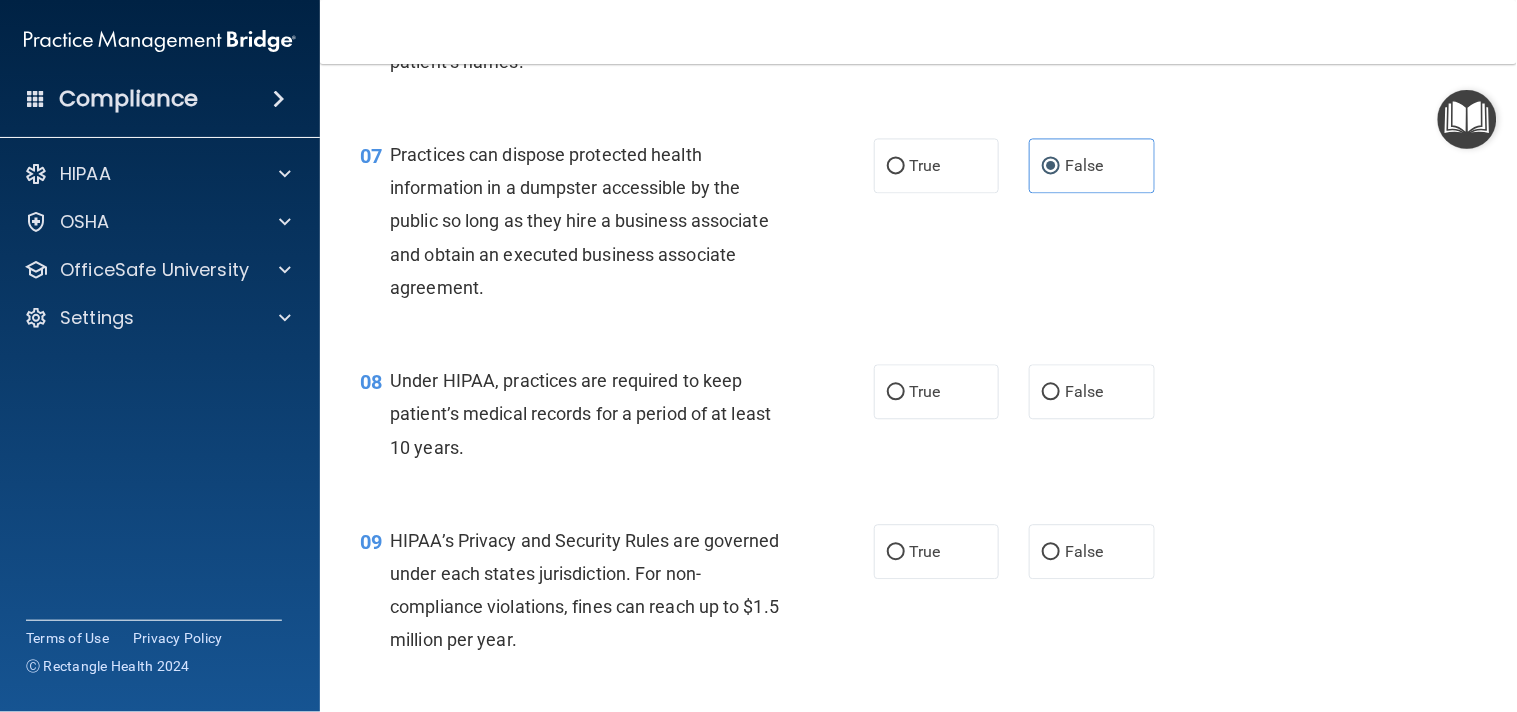 scroll, scrollTop: 1110, scrollLeft: 0, axis: vertical 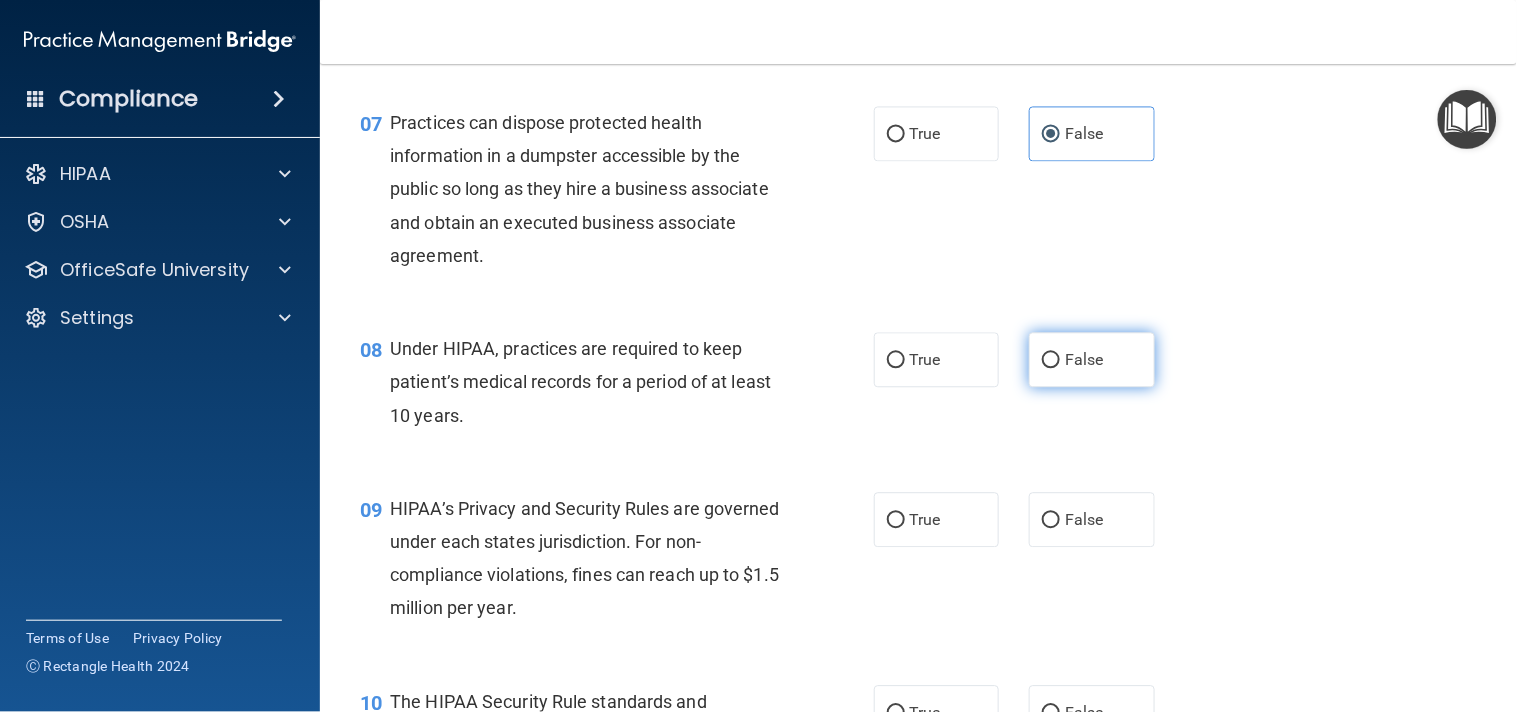 click on "False" at bounding box center [1092, 359] 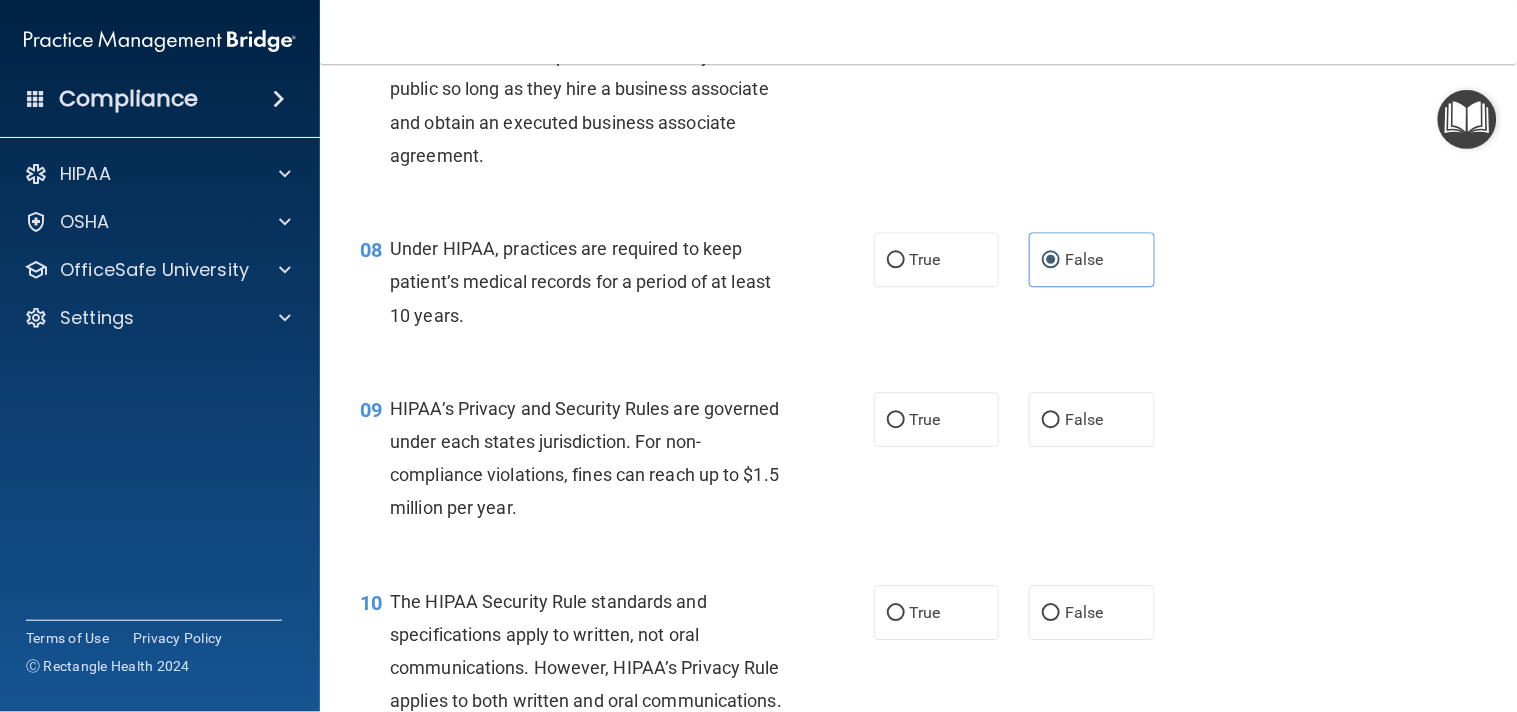 scroll, scrollTop: 1251, scrollLeft: 0, axis: vertical 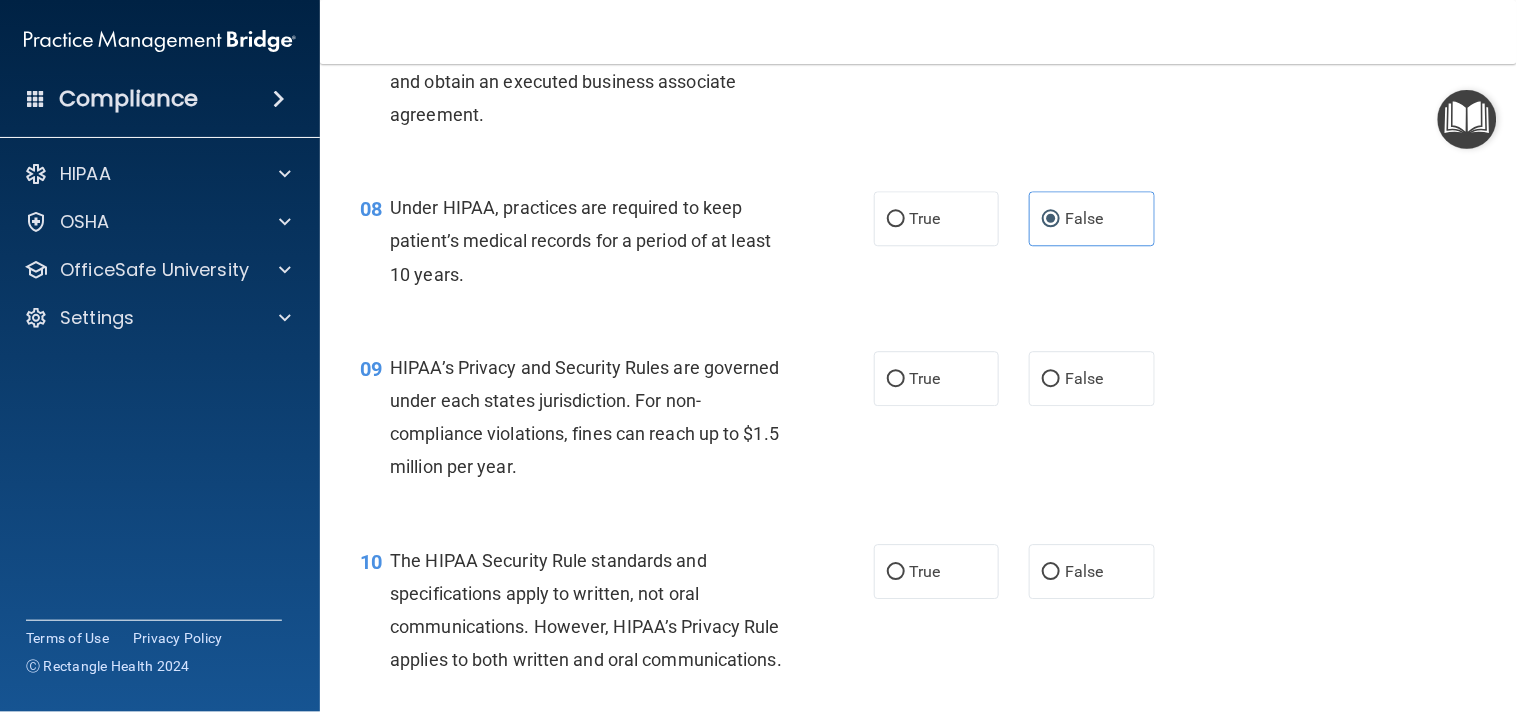 click on "08       Under HIPAA, practices are required to keep patient’s medical records for a period of at least 10 years.                 True           False" at bounding box center (918, 246) 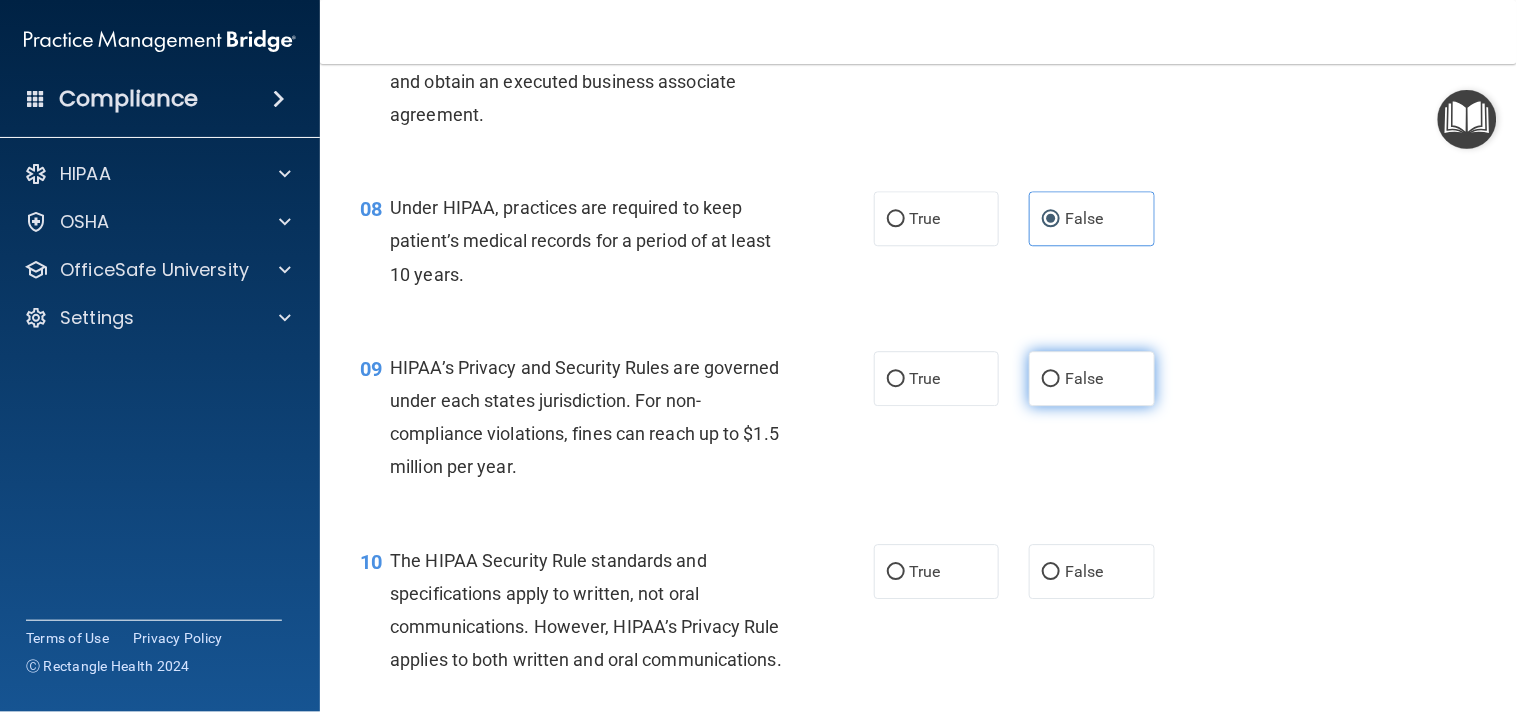 click on "False" at bounding box center [1092, 378] 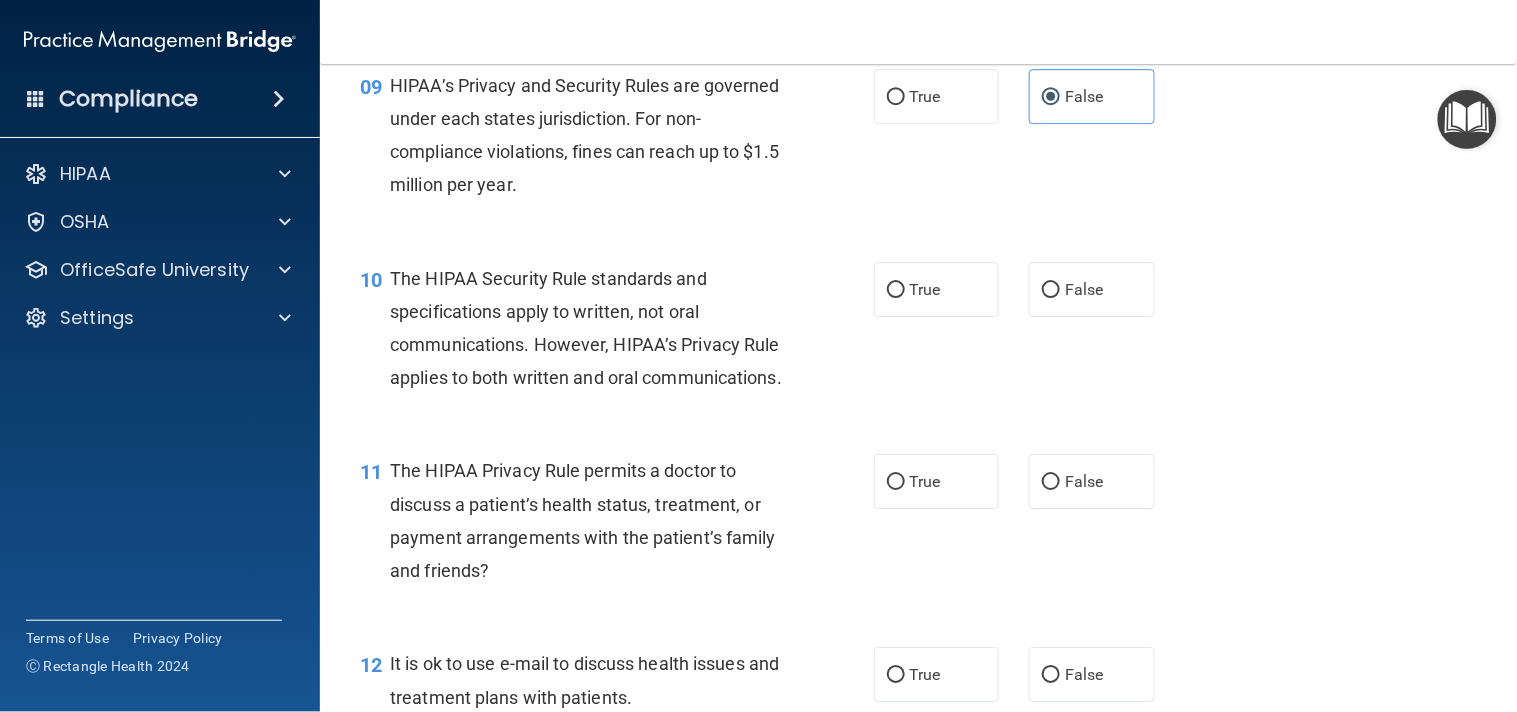 scroll, scrollTop: 1563, scrollLeft: 0, axis: vertical 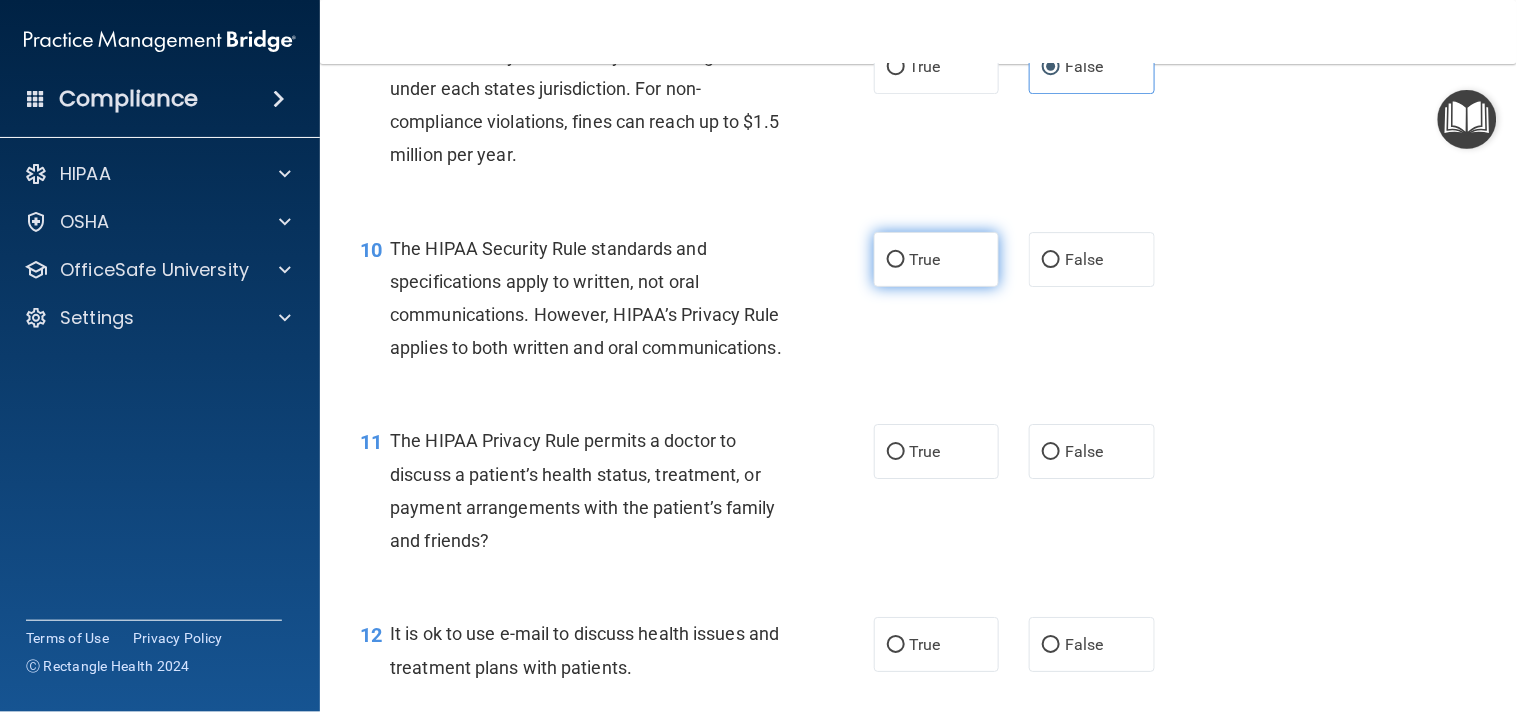 click on "True" at bounding box center [937, 259] 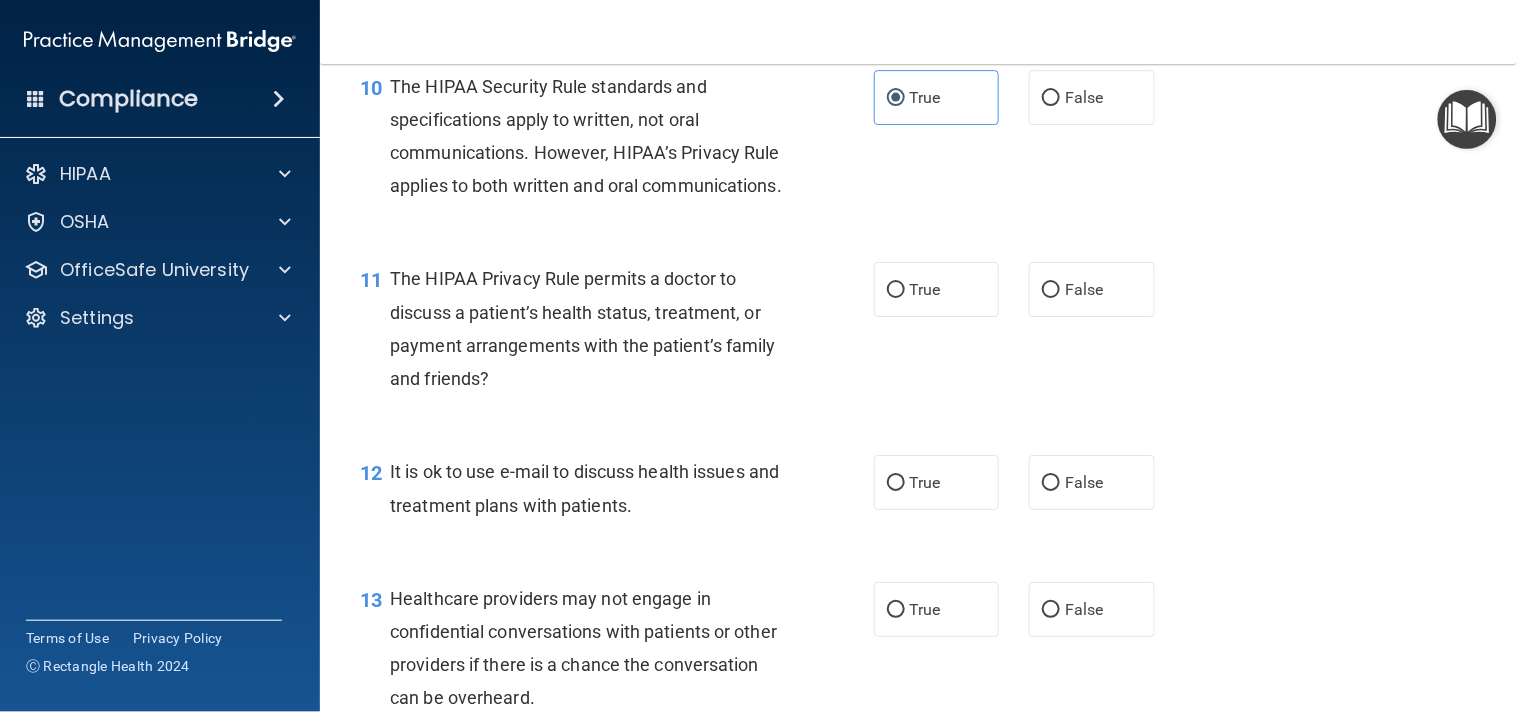 scroll, scrollTop: 1745, scrollLeft: 0, axis: vertical 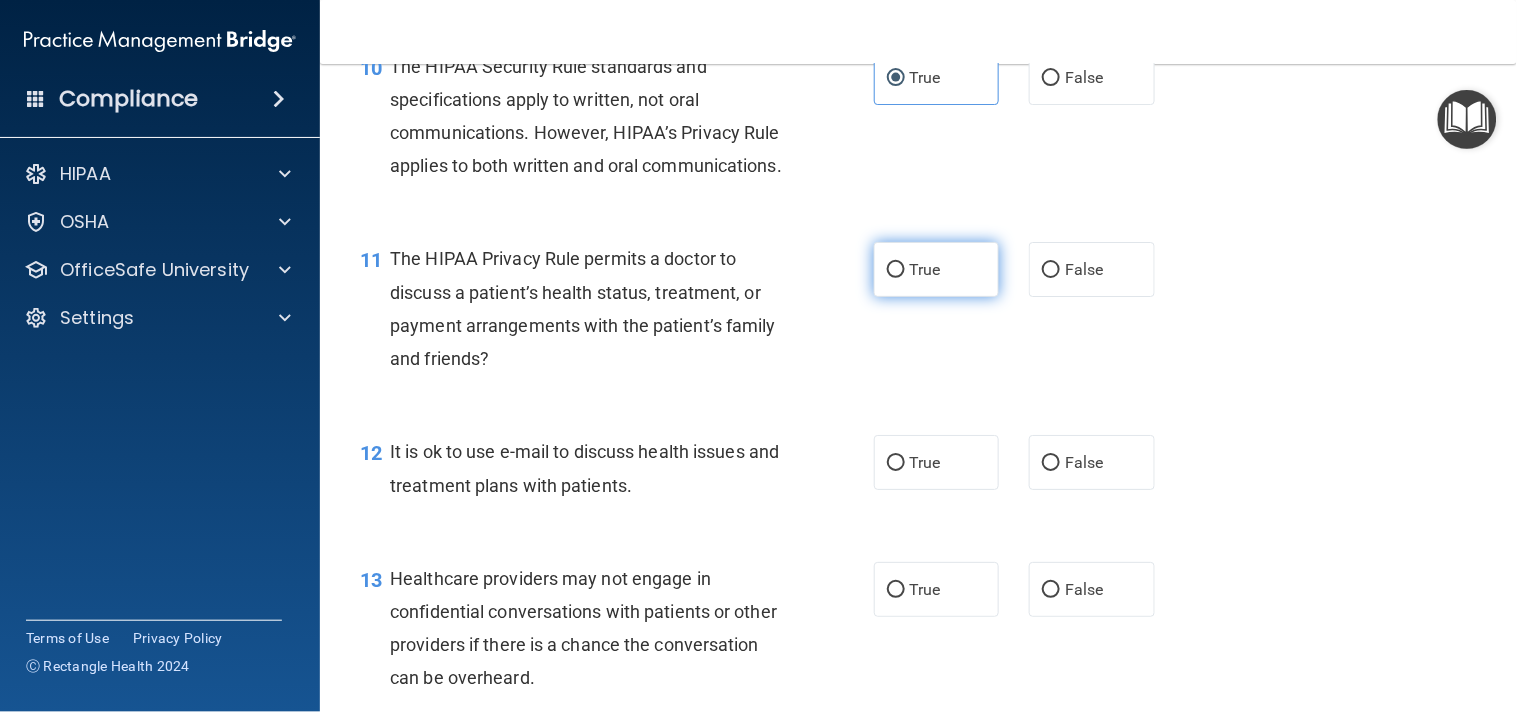 click on "True" at bounding box center (937, 269) 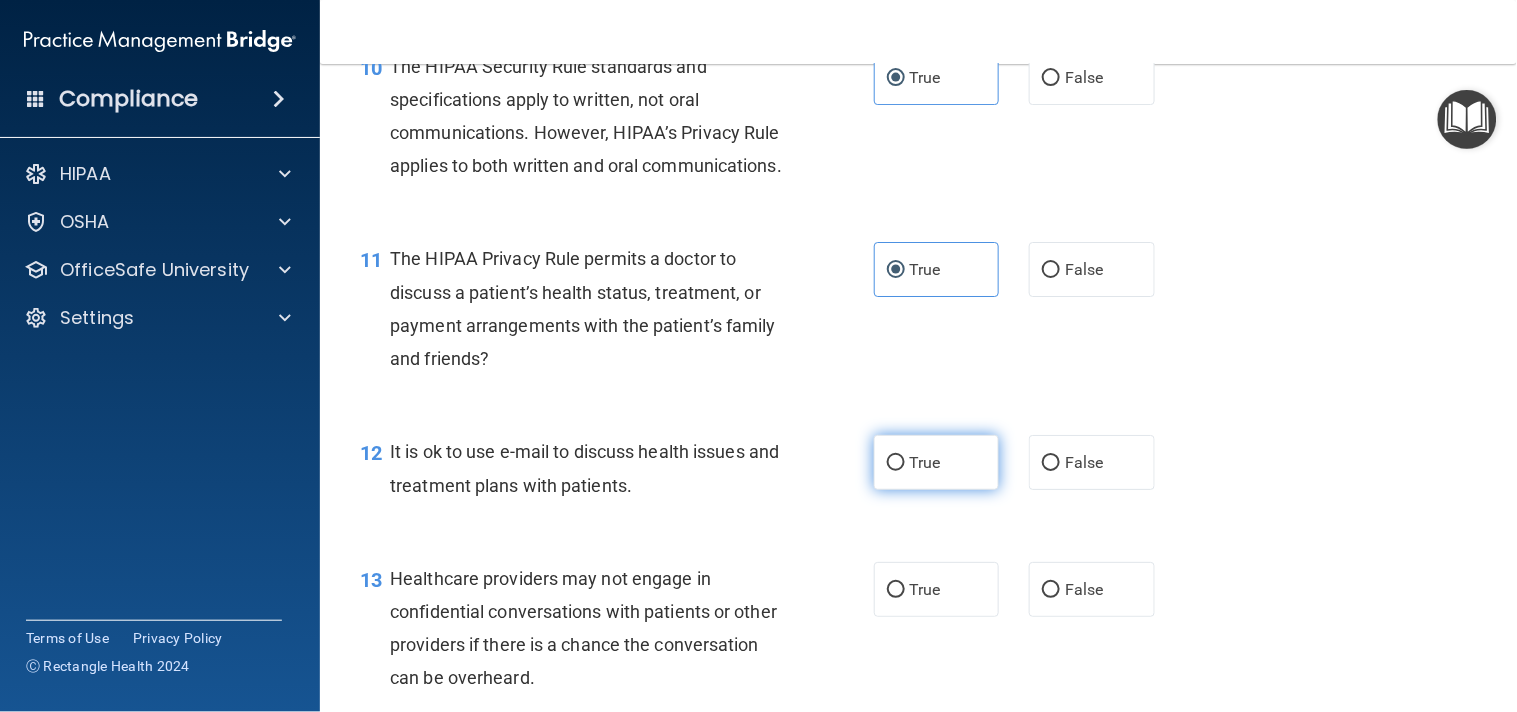 click on "True" at bounding box center [937, 462] 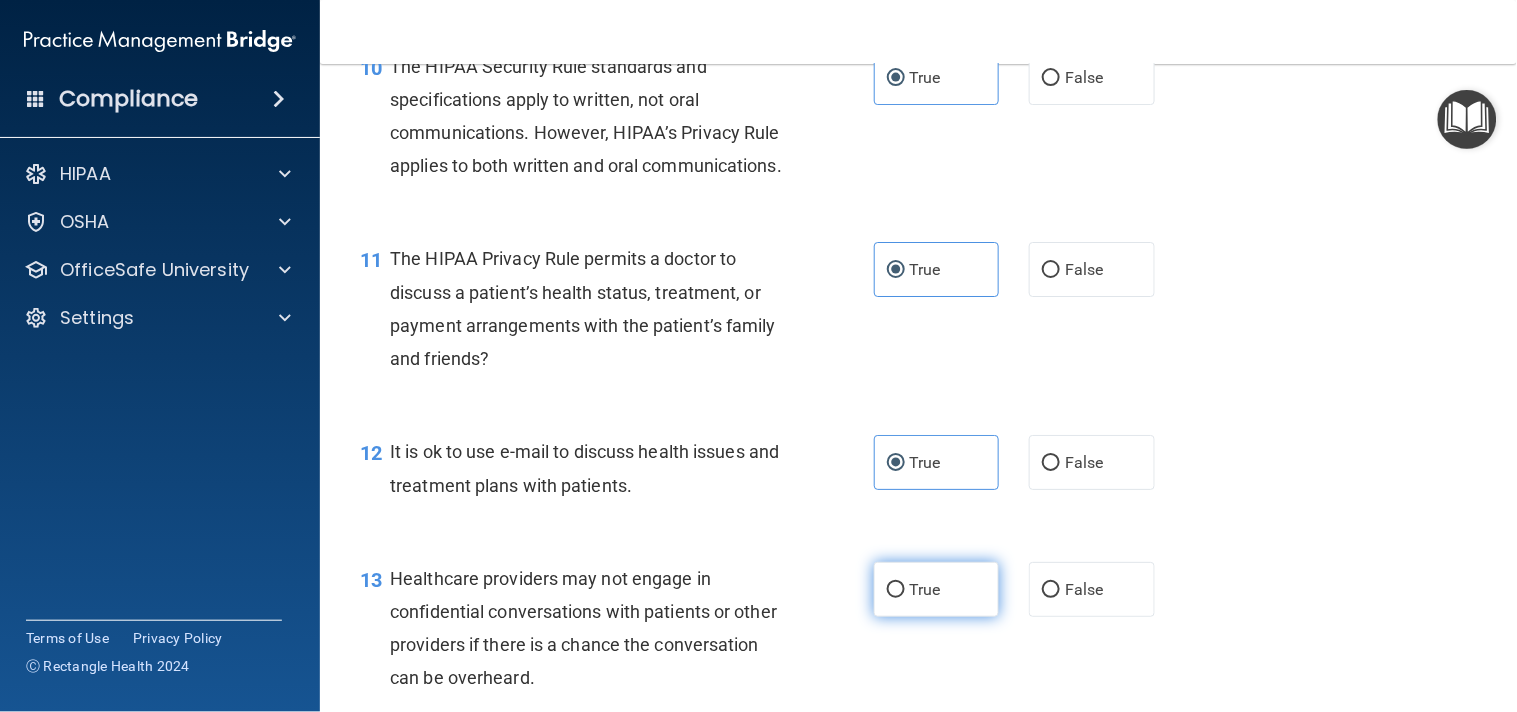 click on "True" at bounding box center [925, 589] 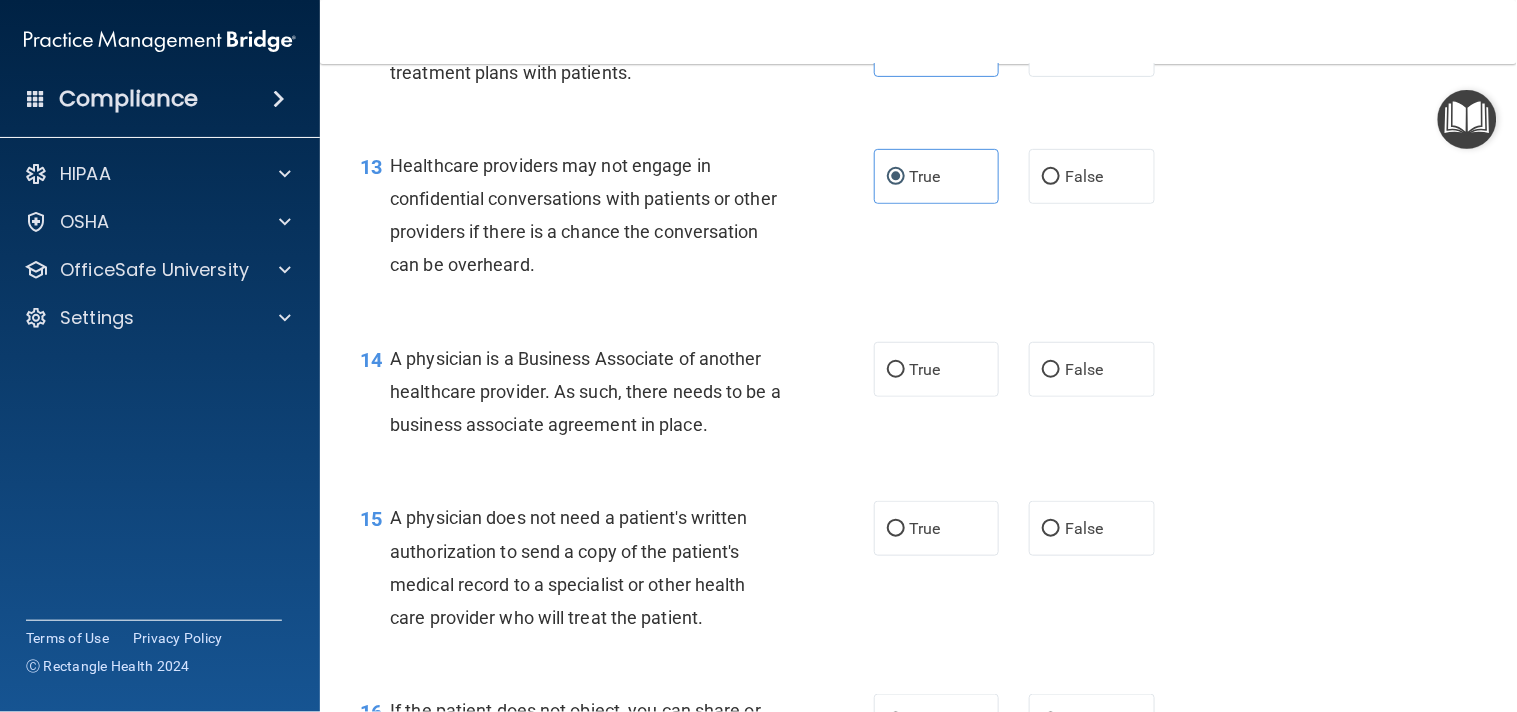 scroll, scrollTop: 2128, scrollLeft: 0, axis: vertical 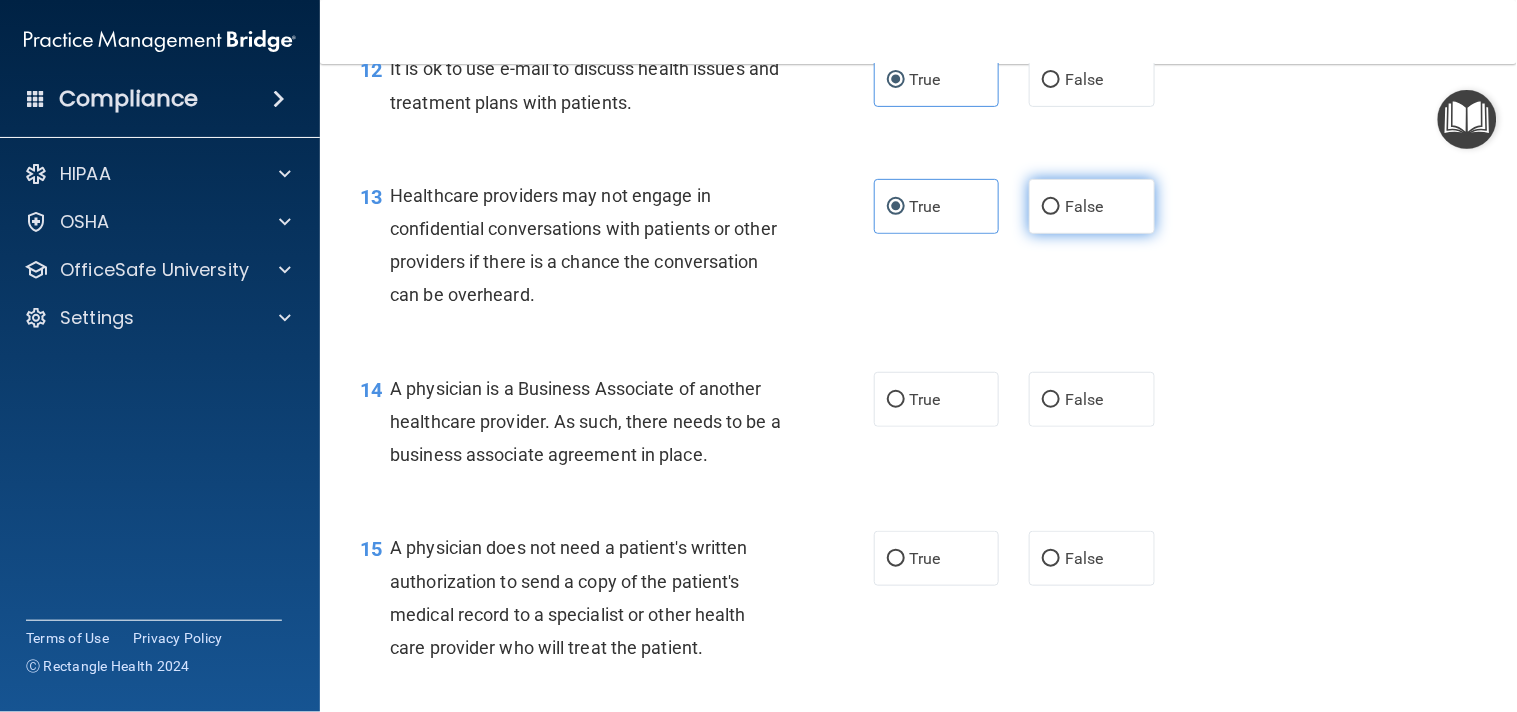 click on "False" at bounding box center [1092, 206] 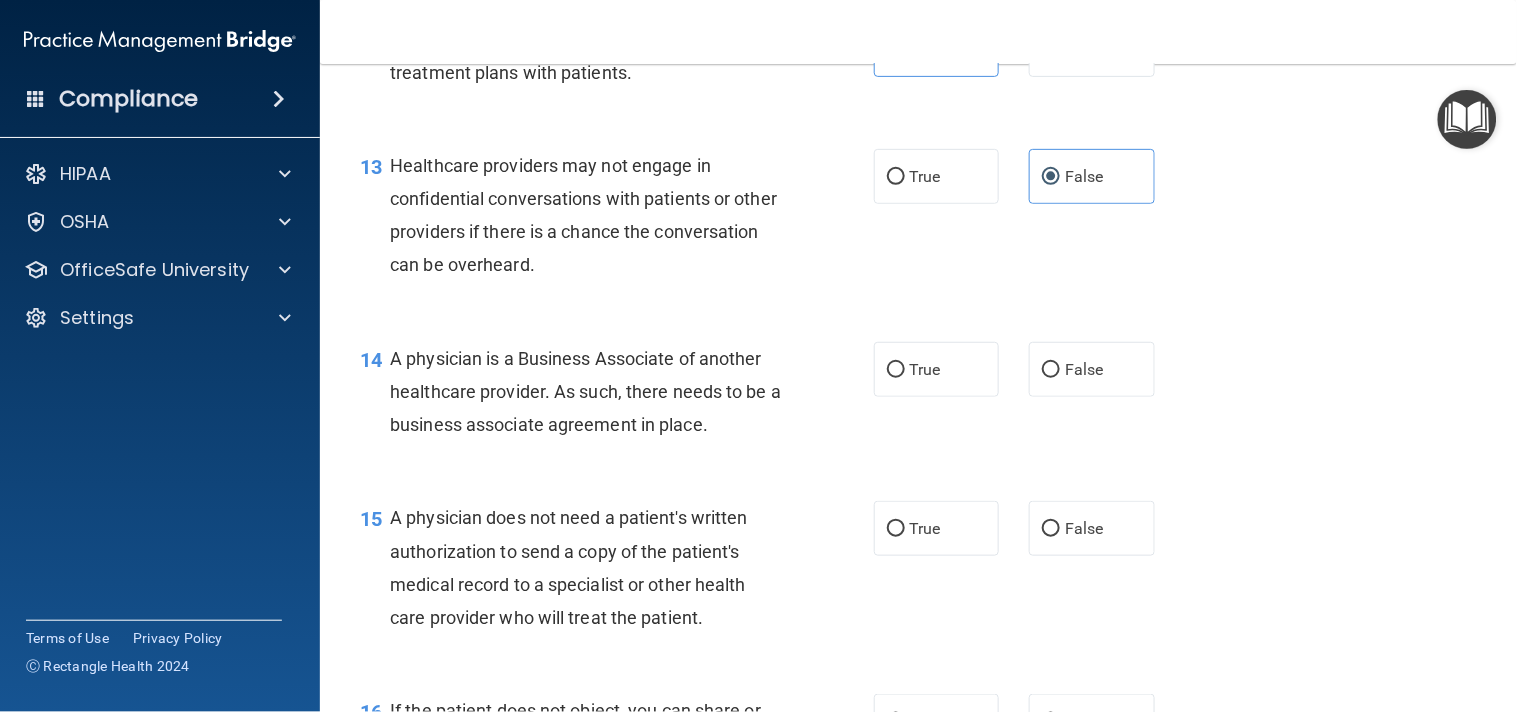 scroll, scrollTop: 2178, scrollLeft: 0, axis: vertical 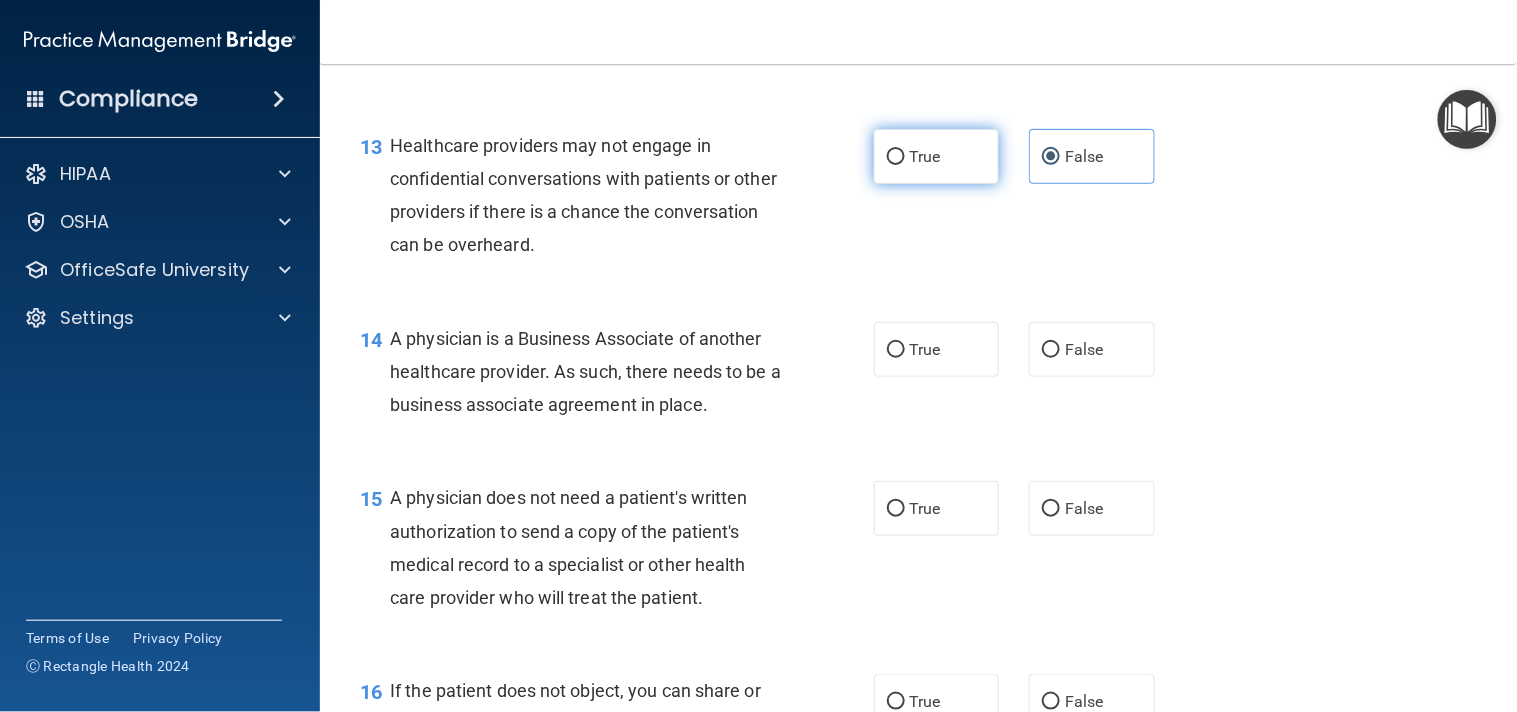 click on "True" at bounding box center [937, 156] 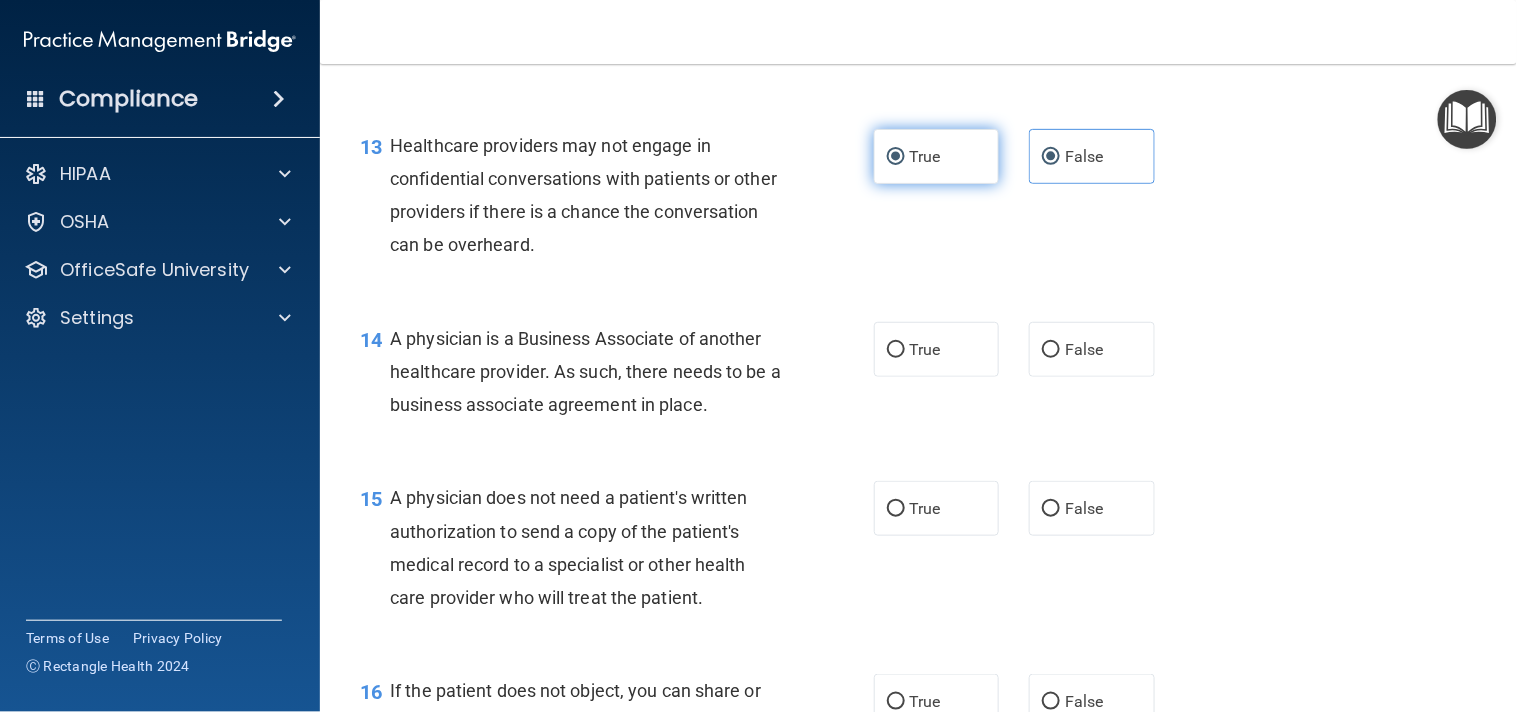 radio on "false" 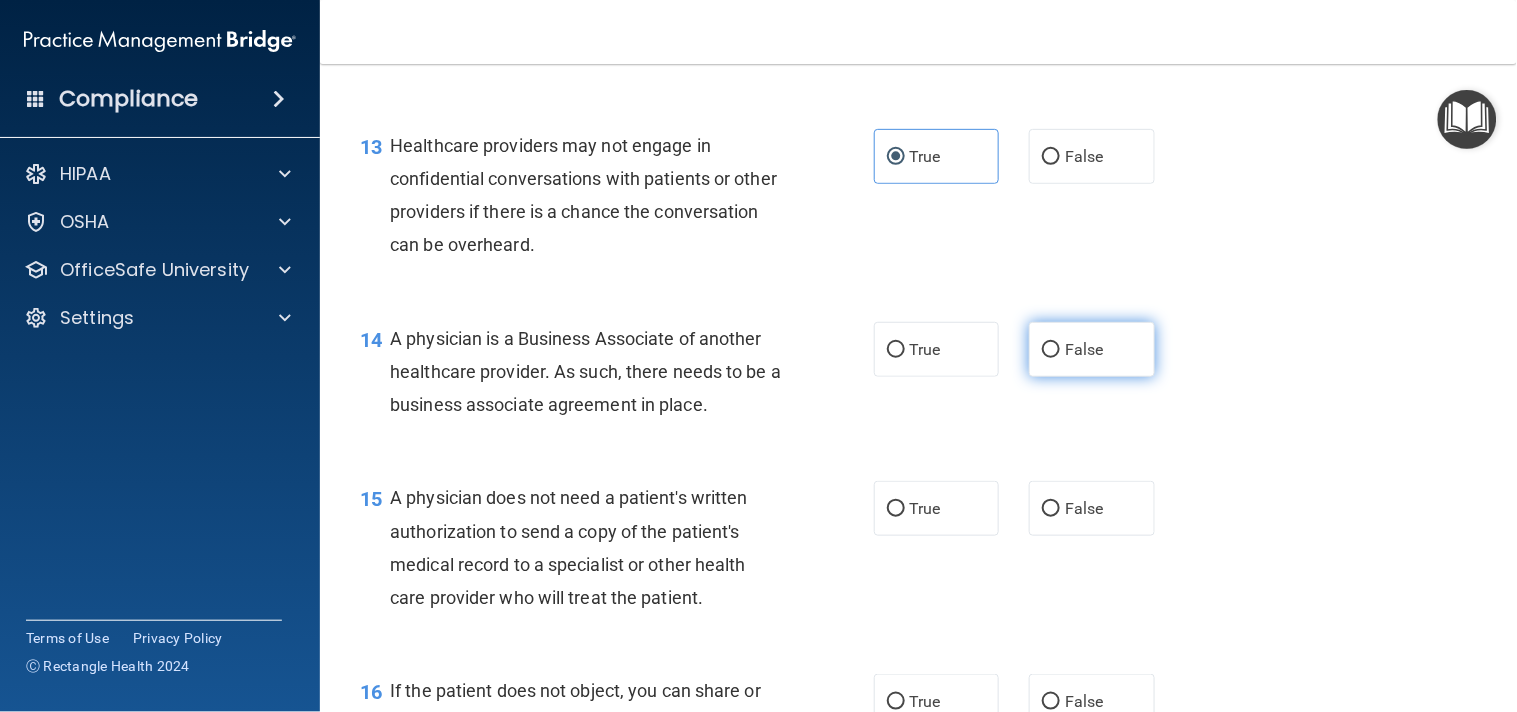 click on "False" at bounding box center [1092, 349] 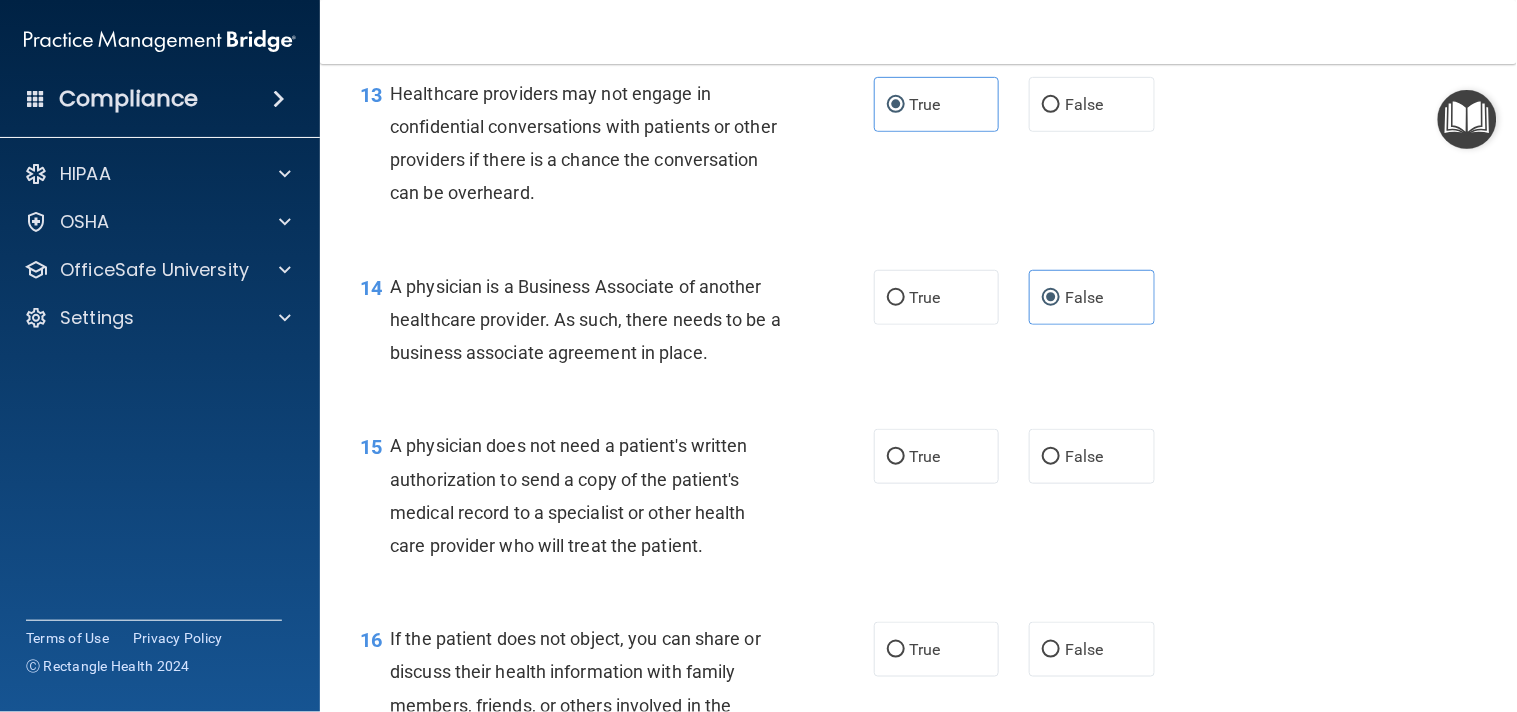 scroll, scrollTop: 2290, scrollLeft: 0, axis: vertical 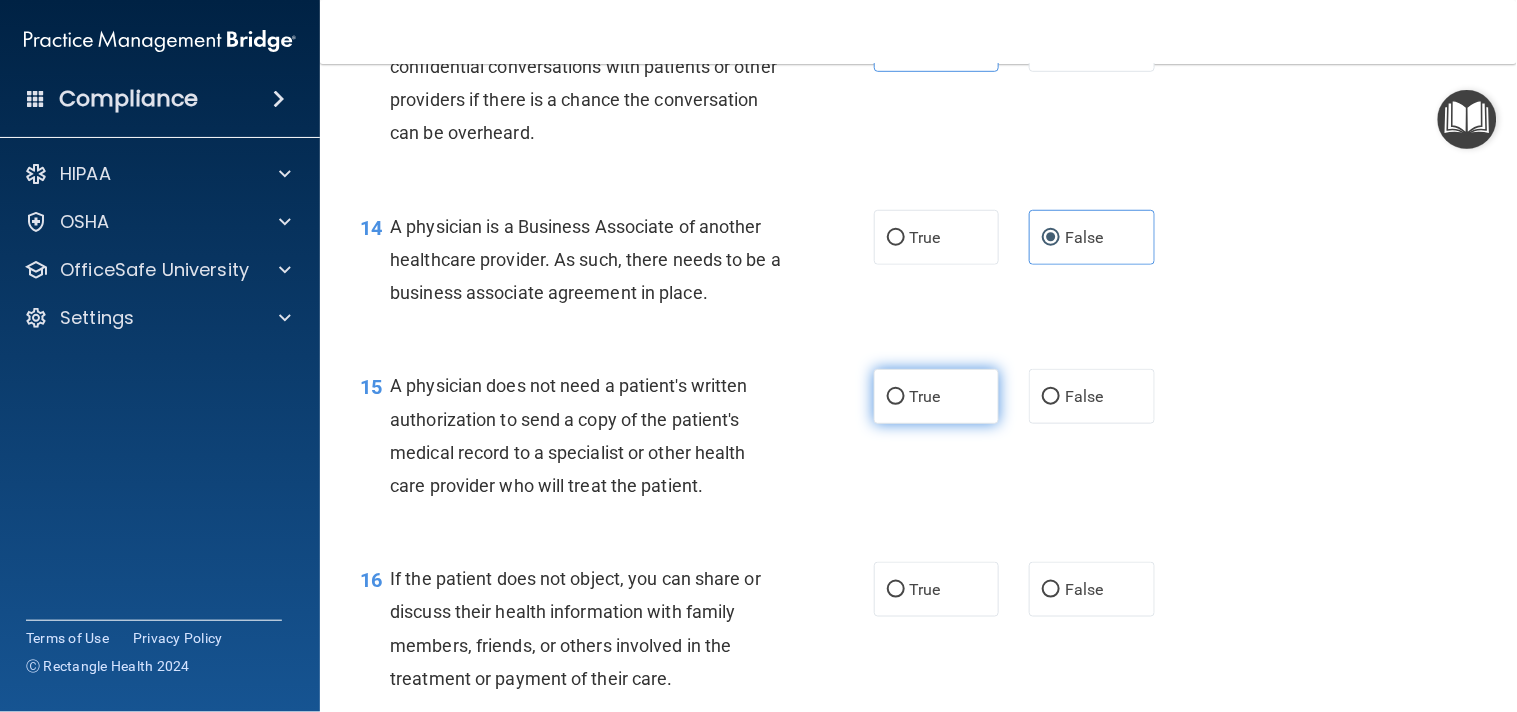 click on "True" at bounding box center [937, 396] 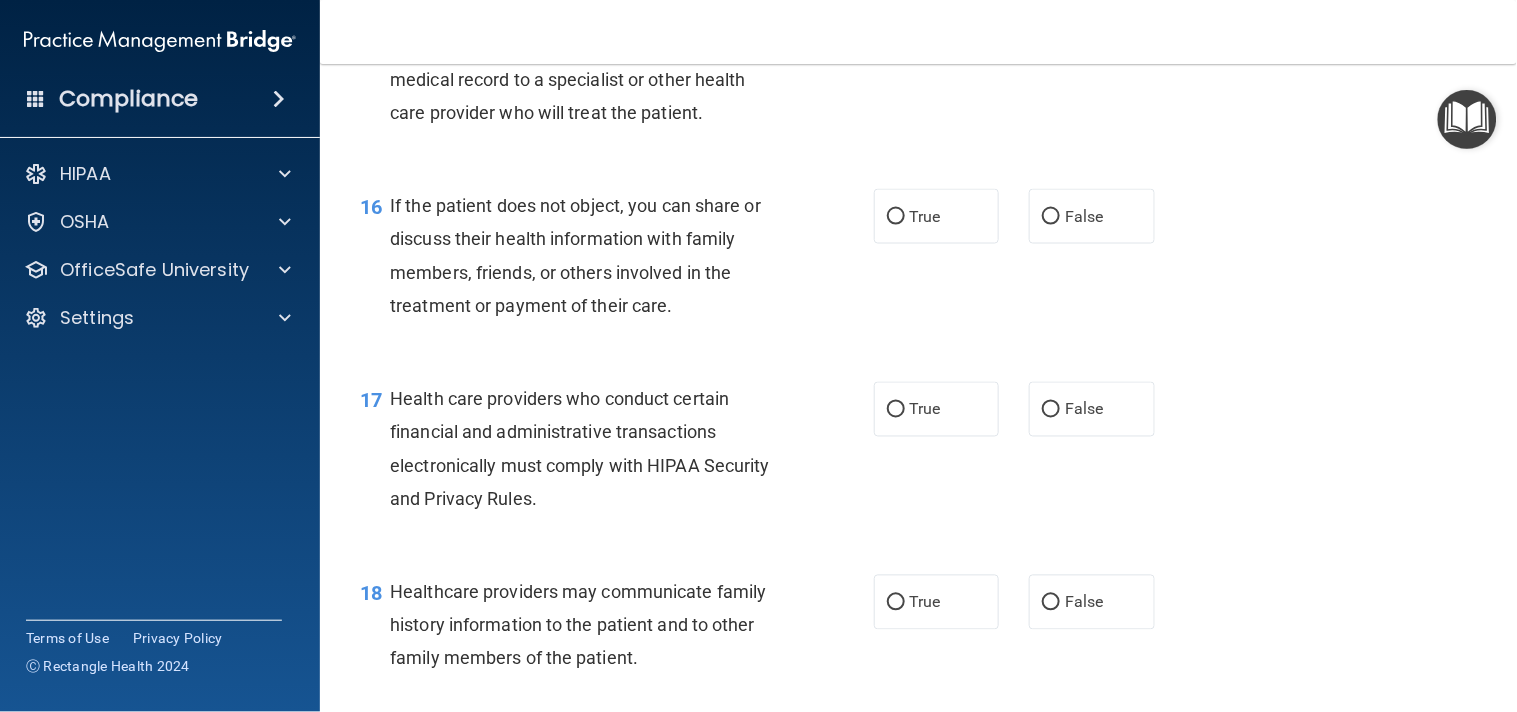 scroll, scrollTop: 2673, scrollLeft: 0, axis: vertical 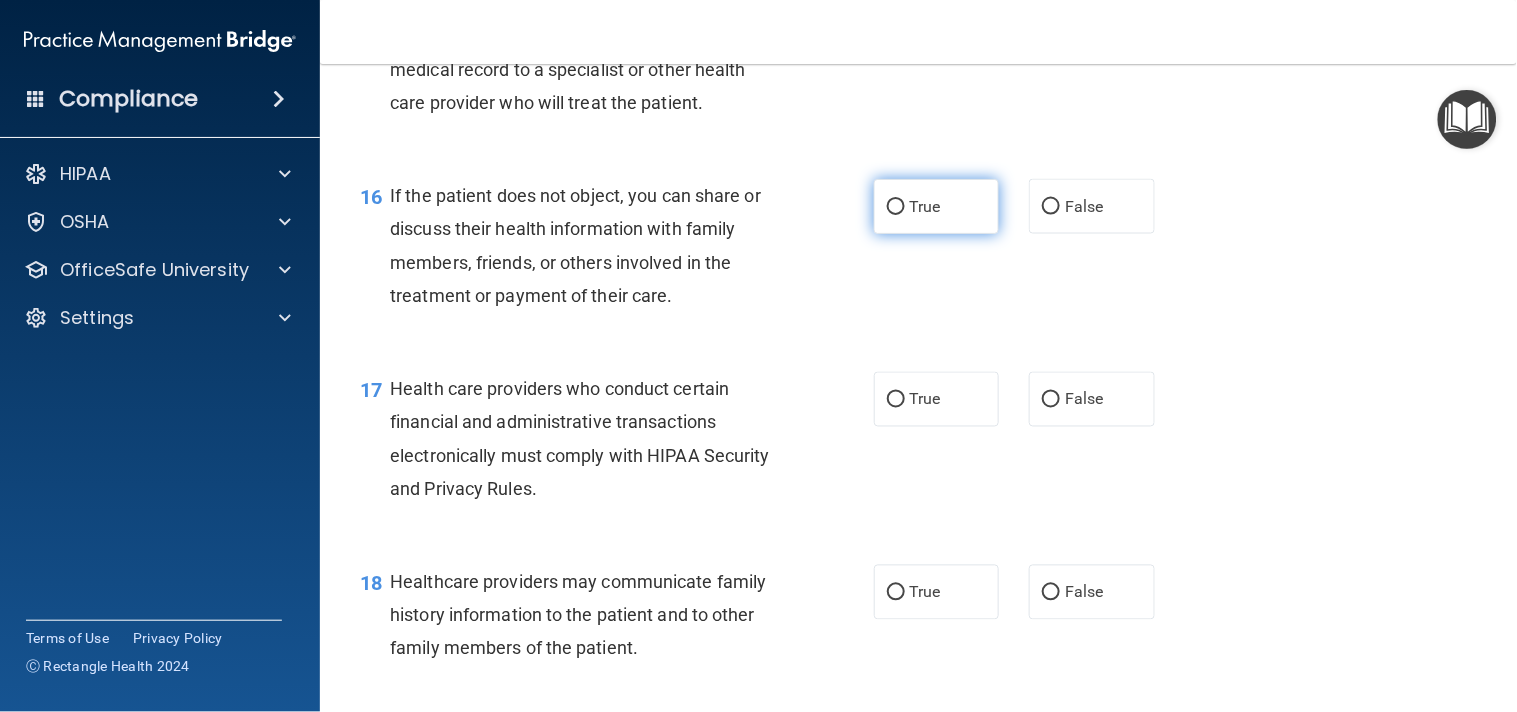 click on "True" at bounding box center (937, 206) 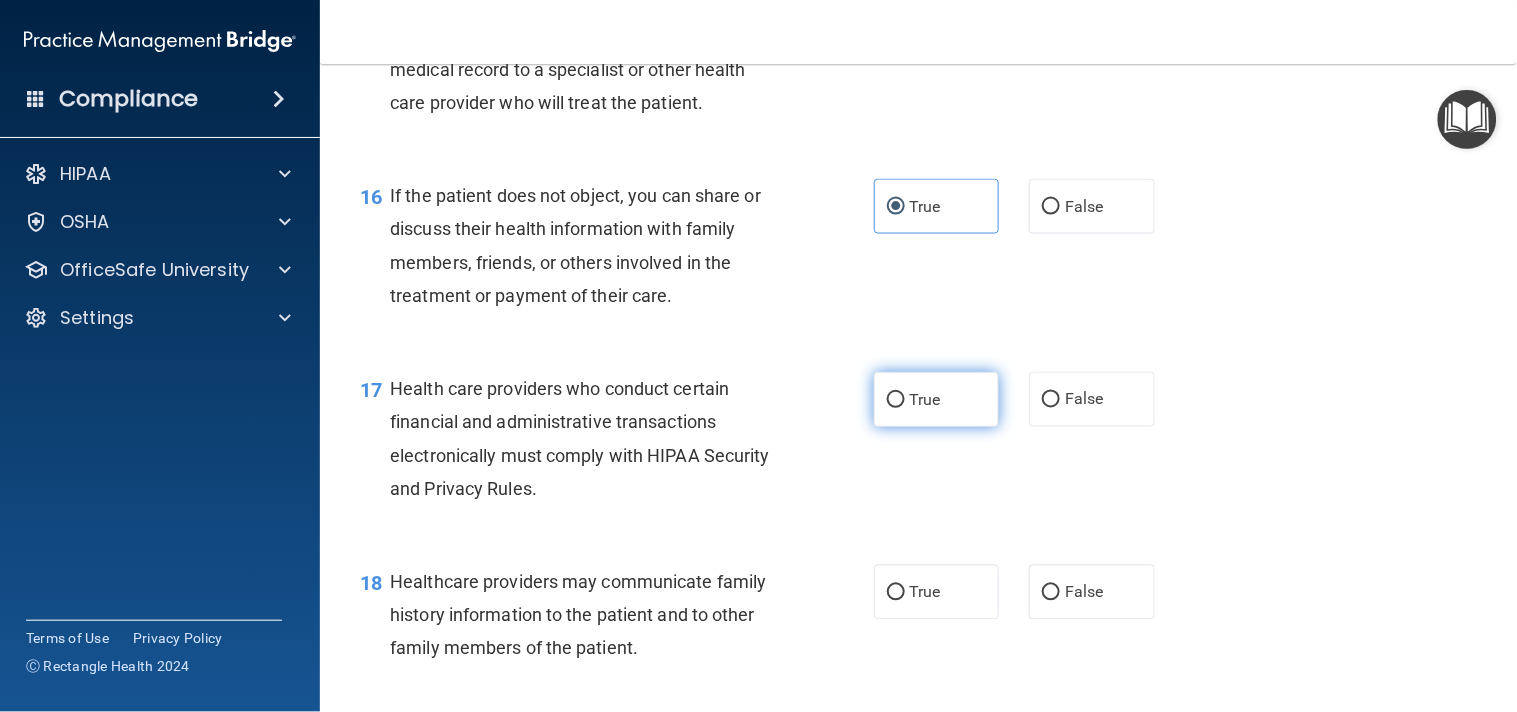 click on "True" at bounding box center [925, 399] 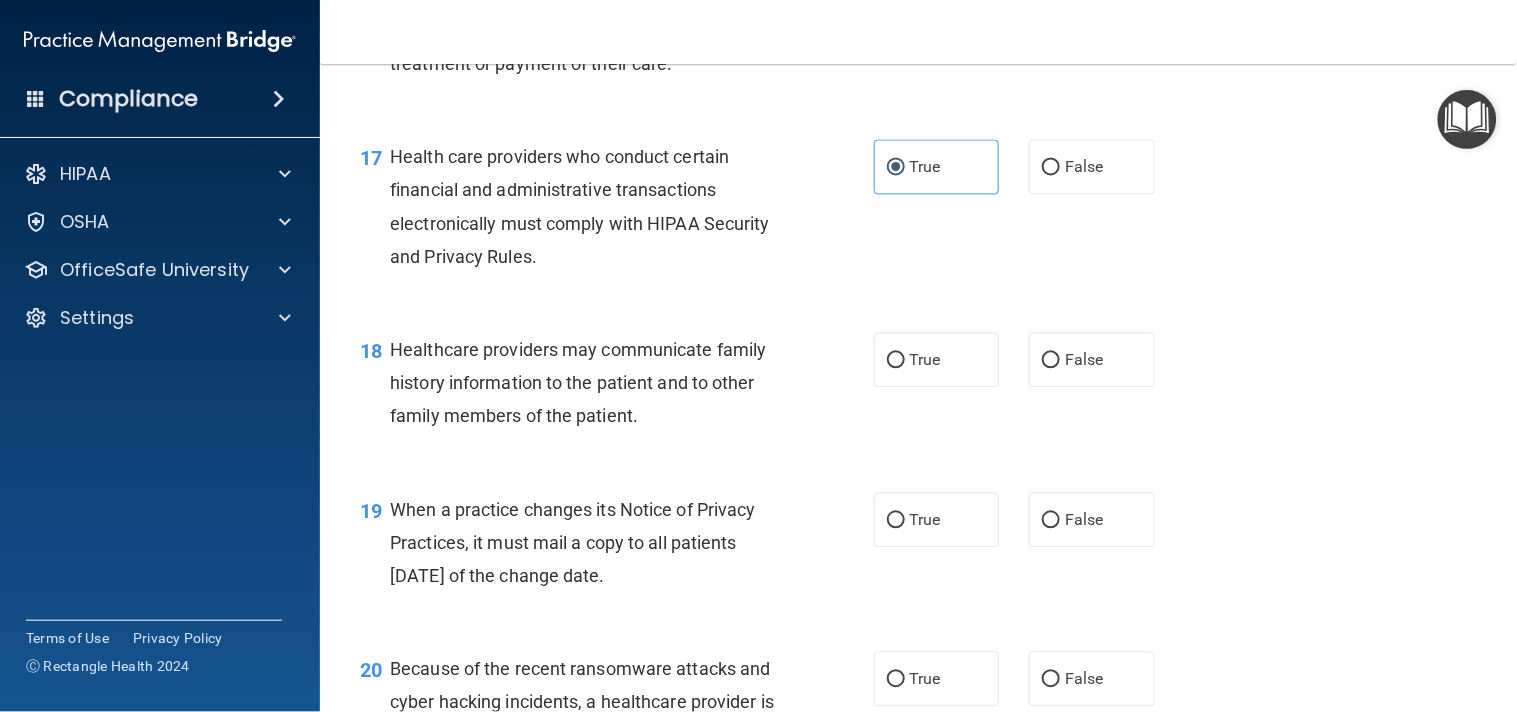 scroll, scrollTop: 2915, scrollLeft: 0, axis: vertical 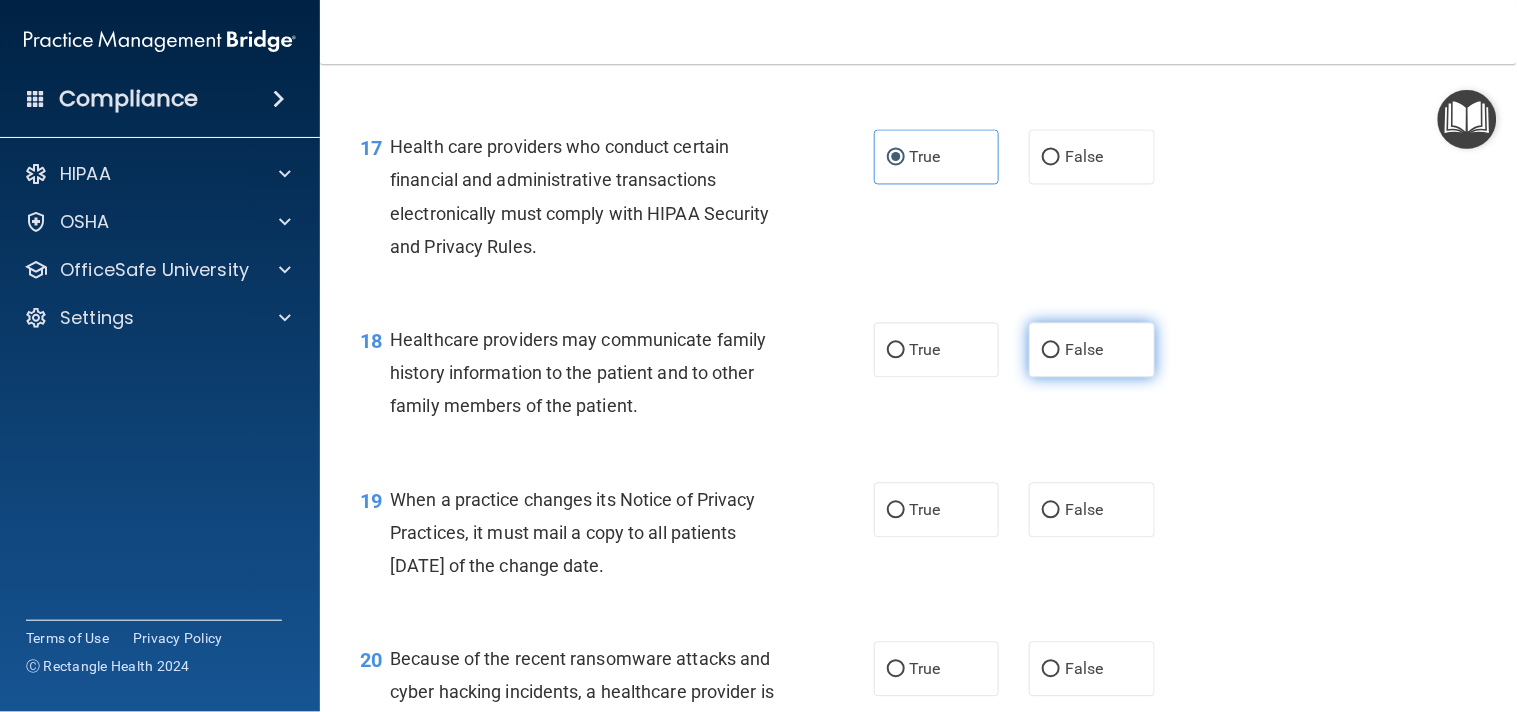 click on "False" at bounding box center [1092, 350] 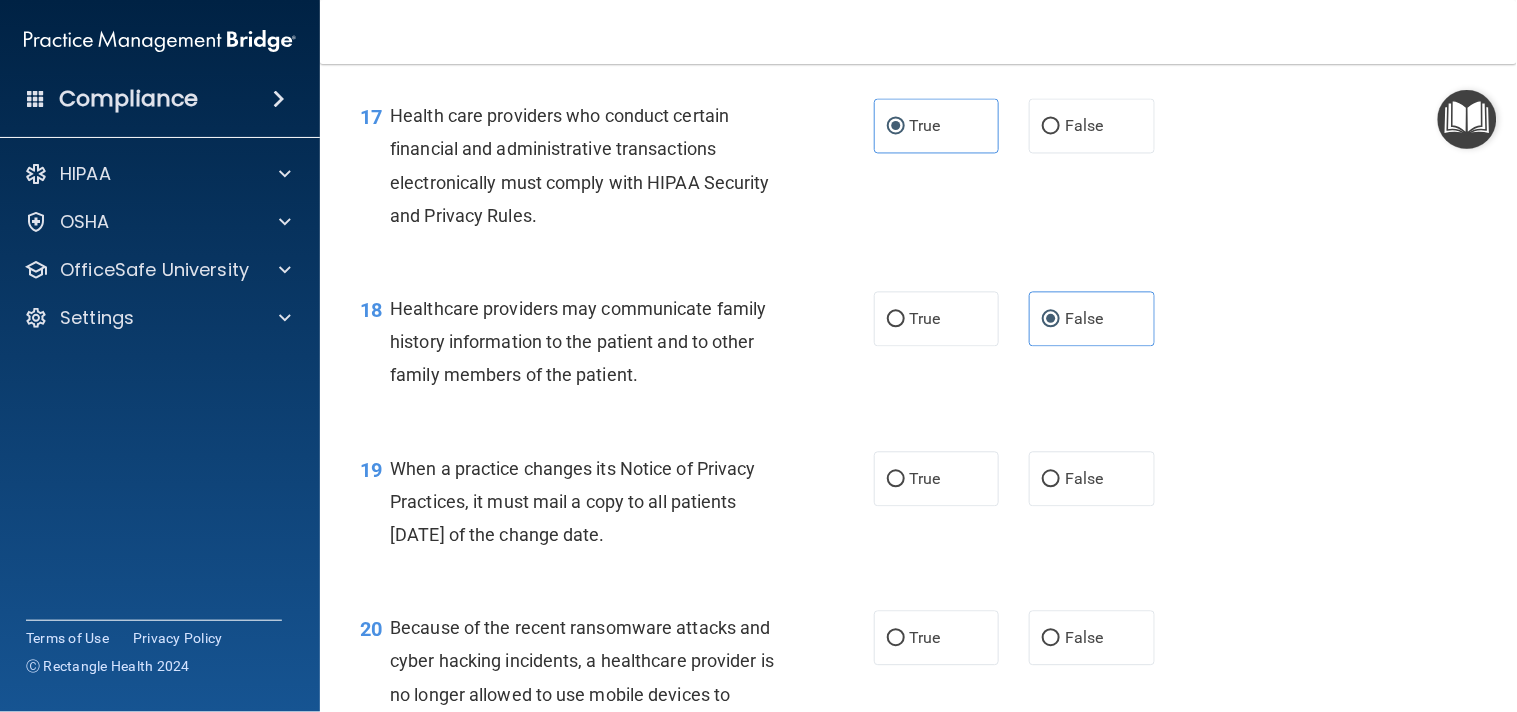 scroll, scrollTop: 3026, scrollLeft: 0, axis: vertical 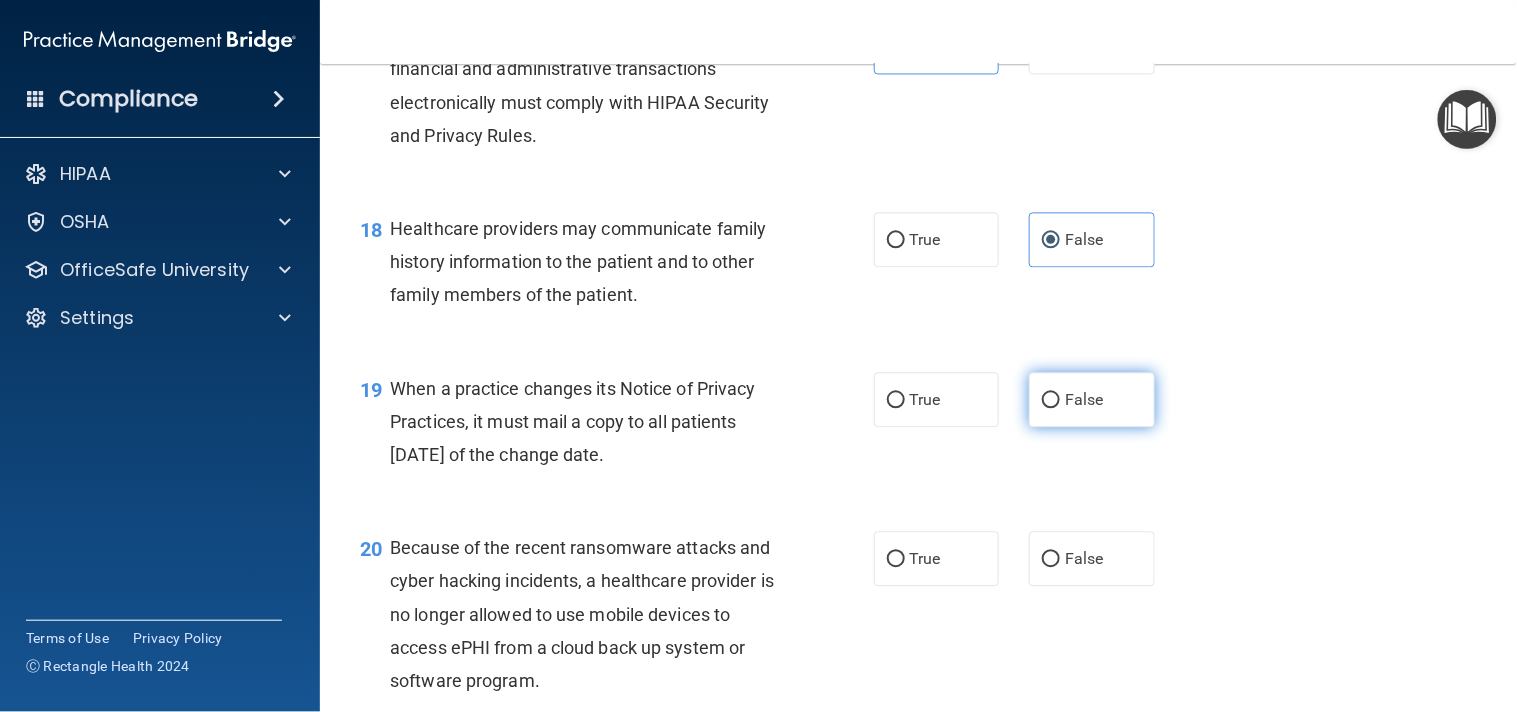 click on "False" at bounding box center (1092, 399) 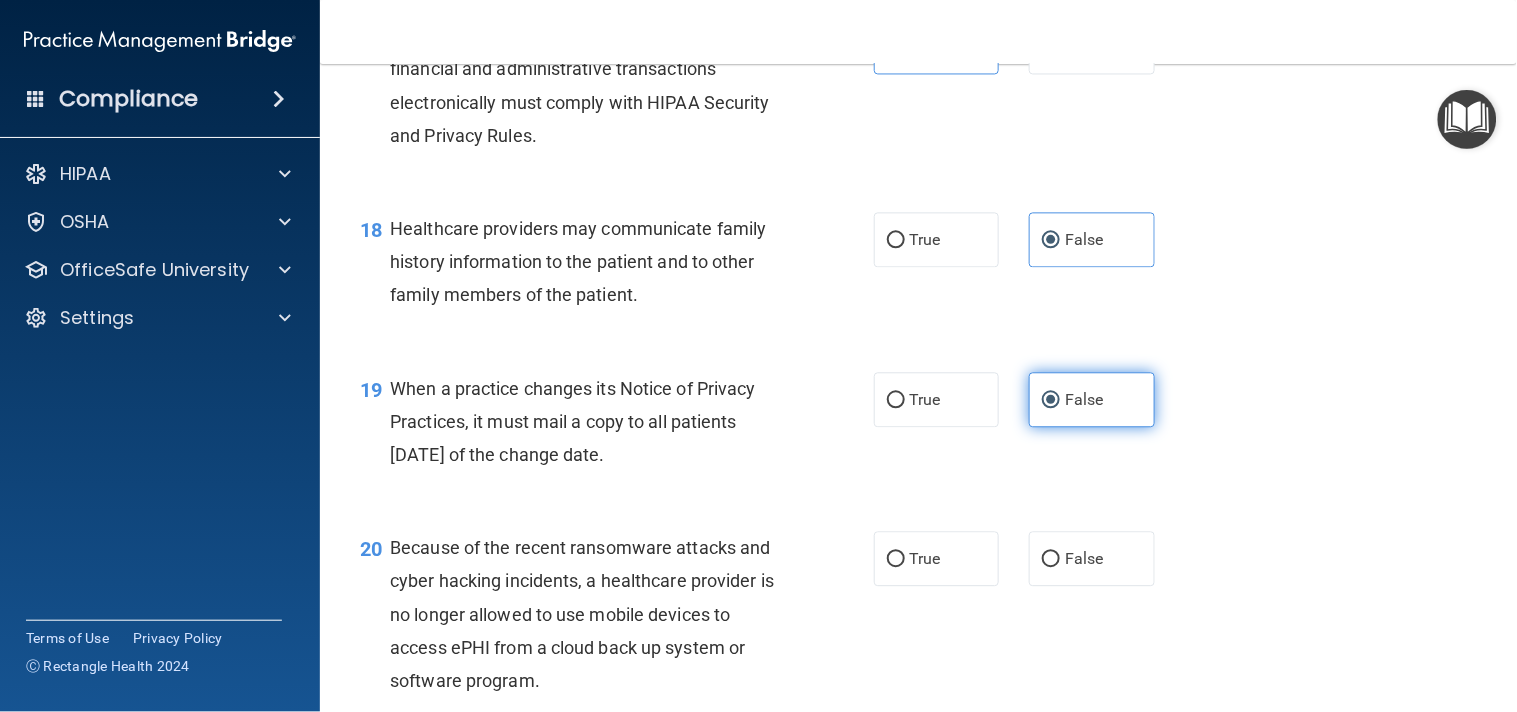 click on "False" at bounding box center [1092, 399] 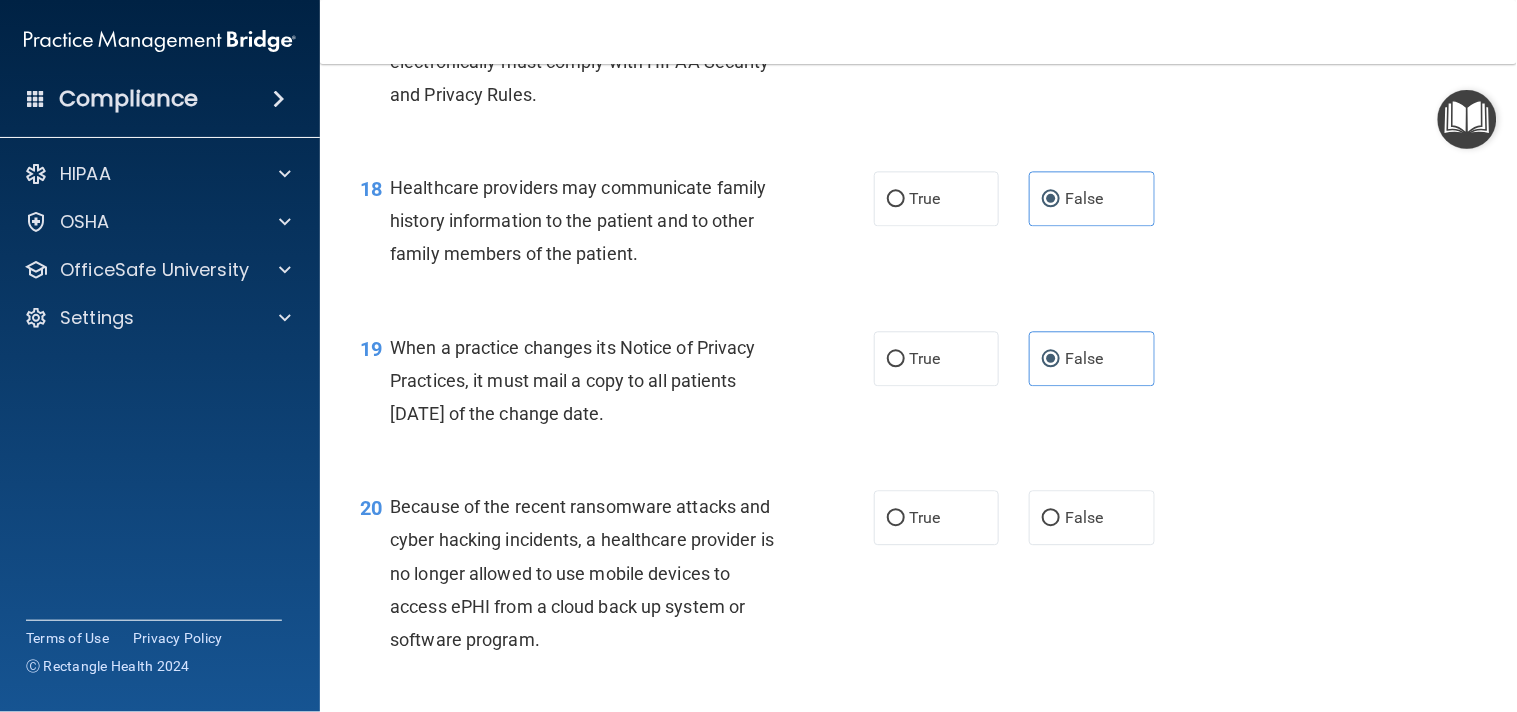scroll, scrollTop: 3107, scrollLeft: 0, axis: vertical 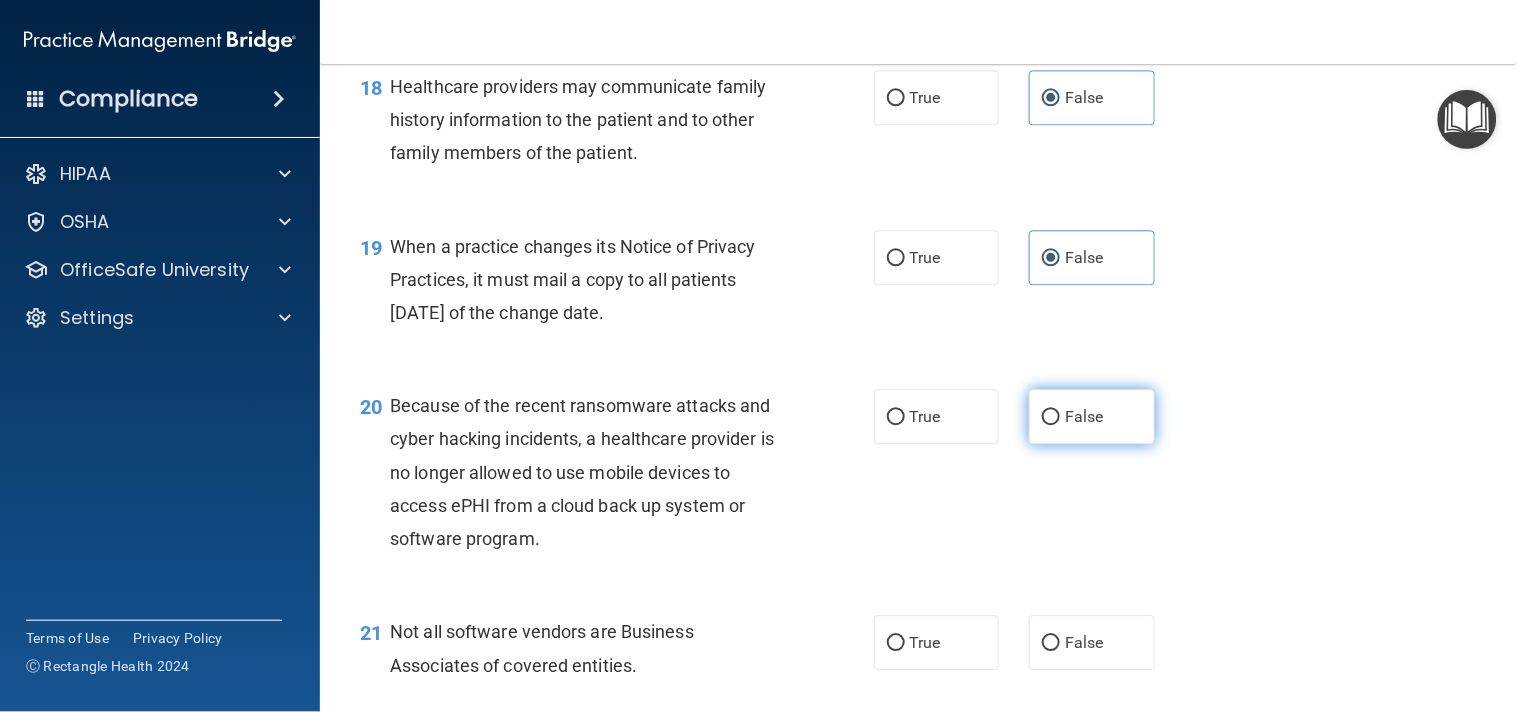 click on "False" at bounding box center (1092, 416) 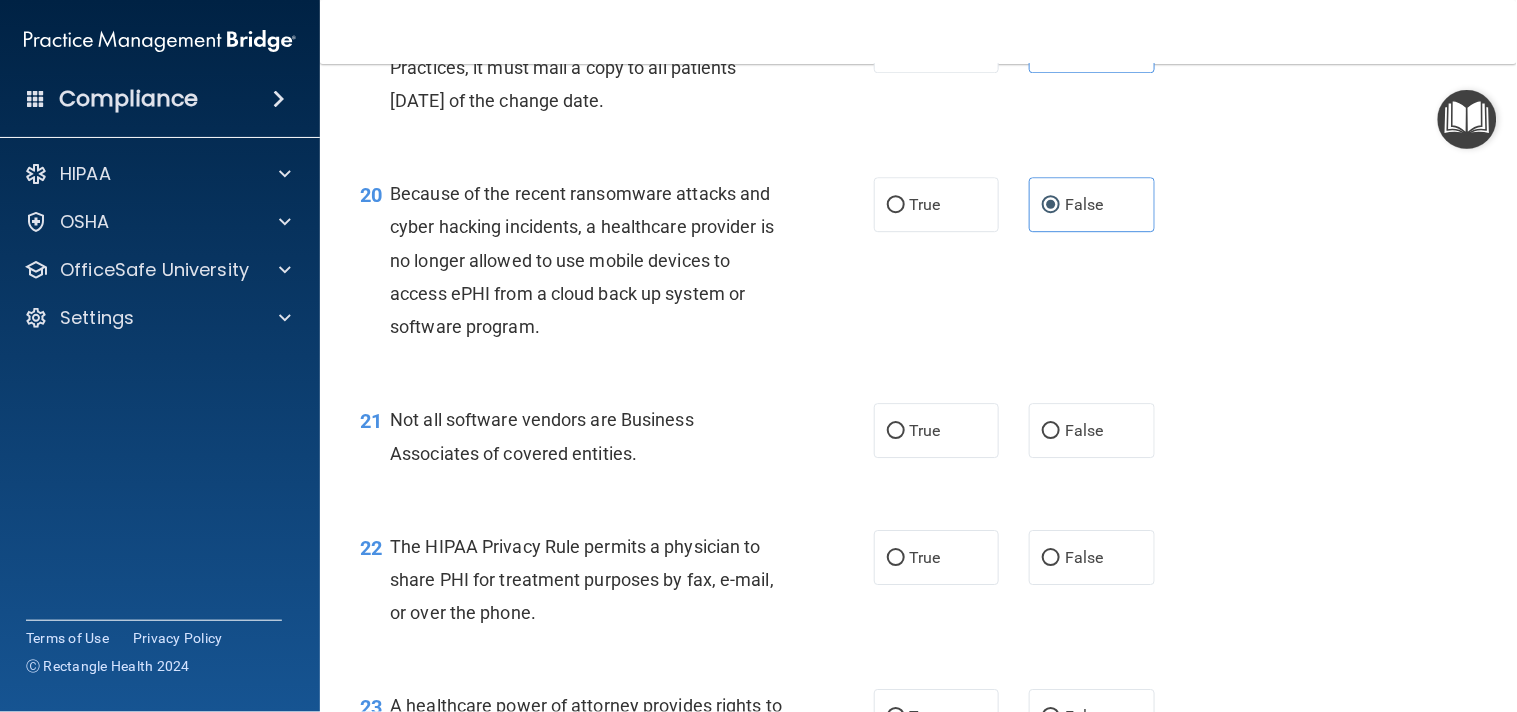 scroll, scrollTop: 3390, scrollLeft: 0, axis: vertical 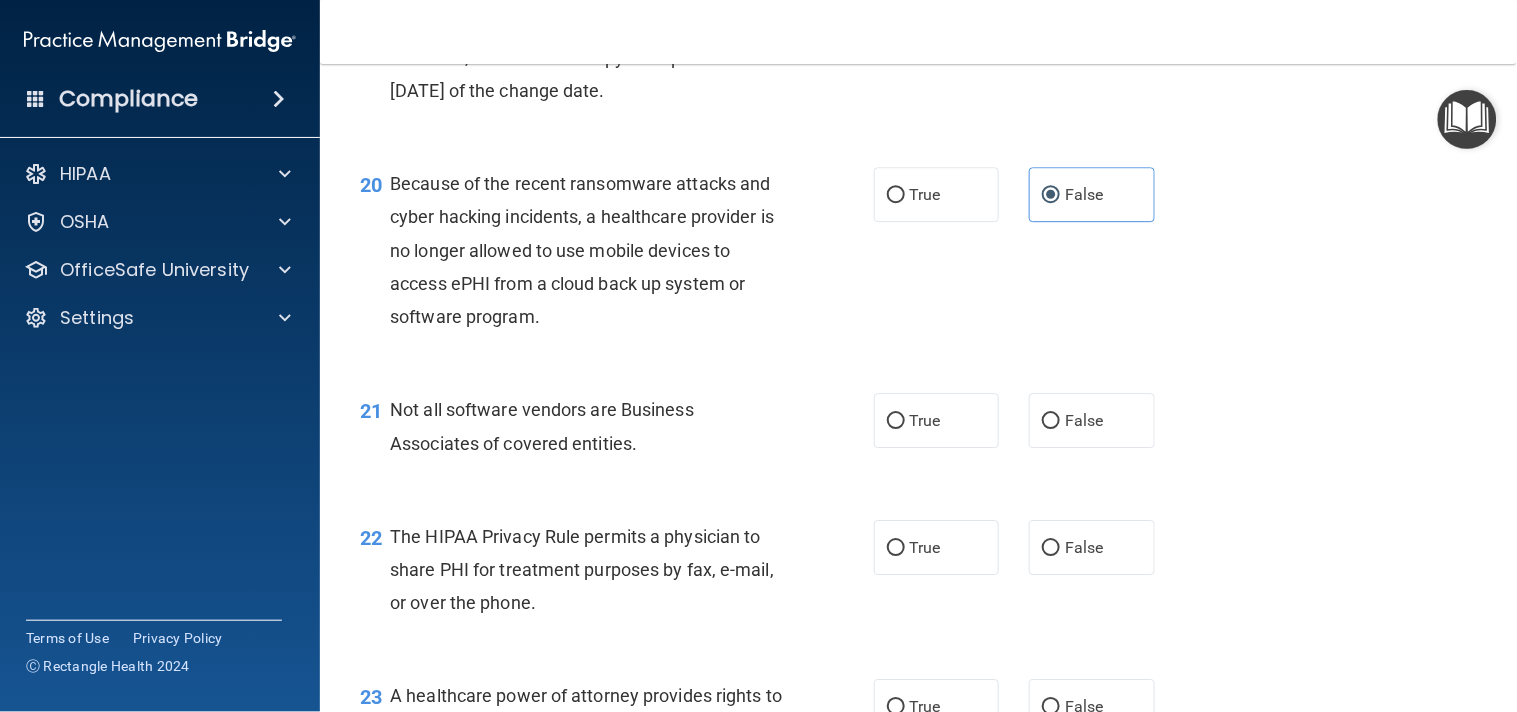 click on "21       Not all software vendors are Business Associates of covered entities.                 True           False" at bounding box center (918, 431) 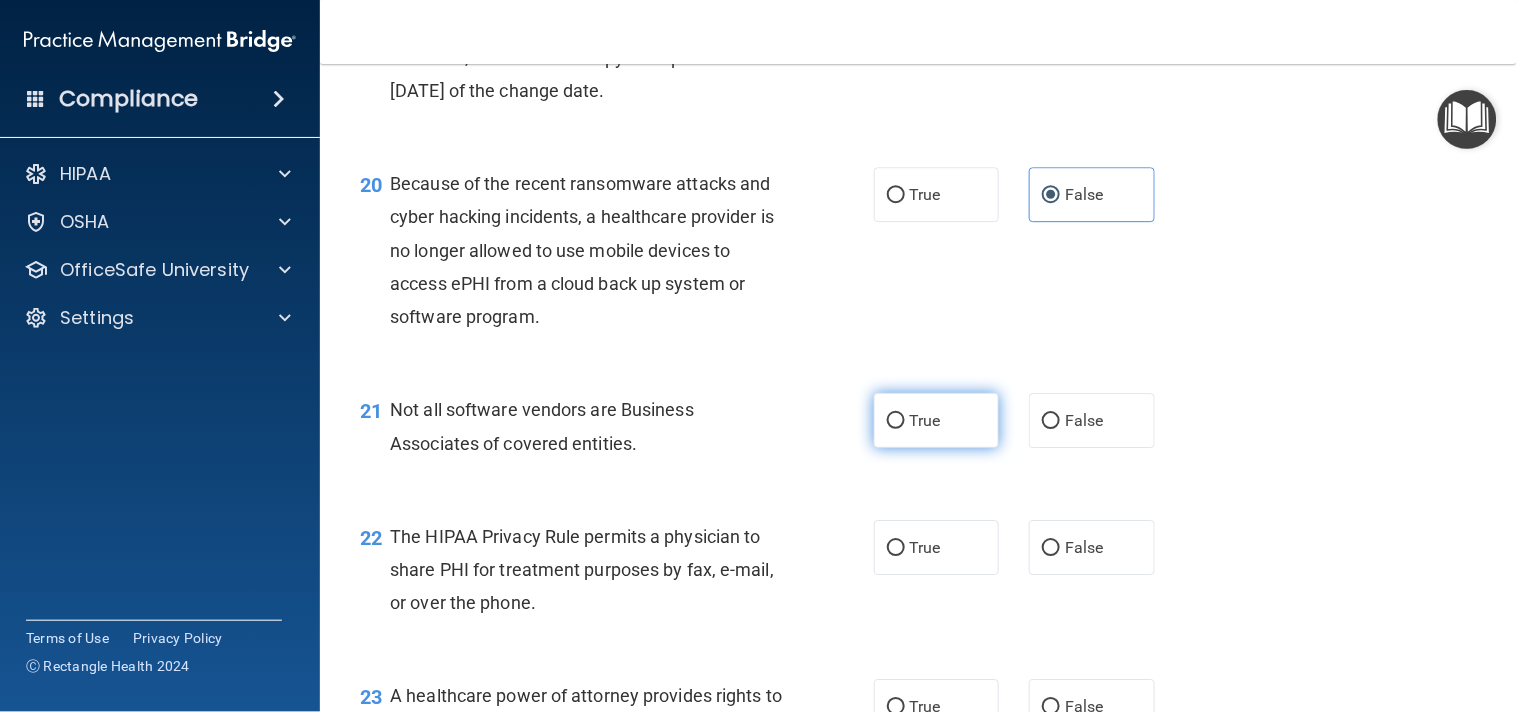 click on "True" at bounding box center (937, 420) 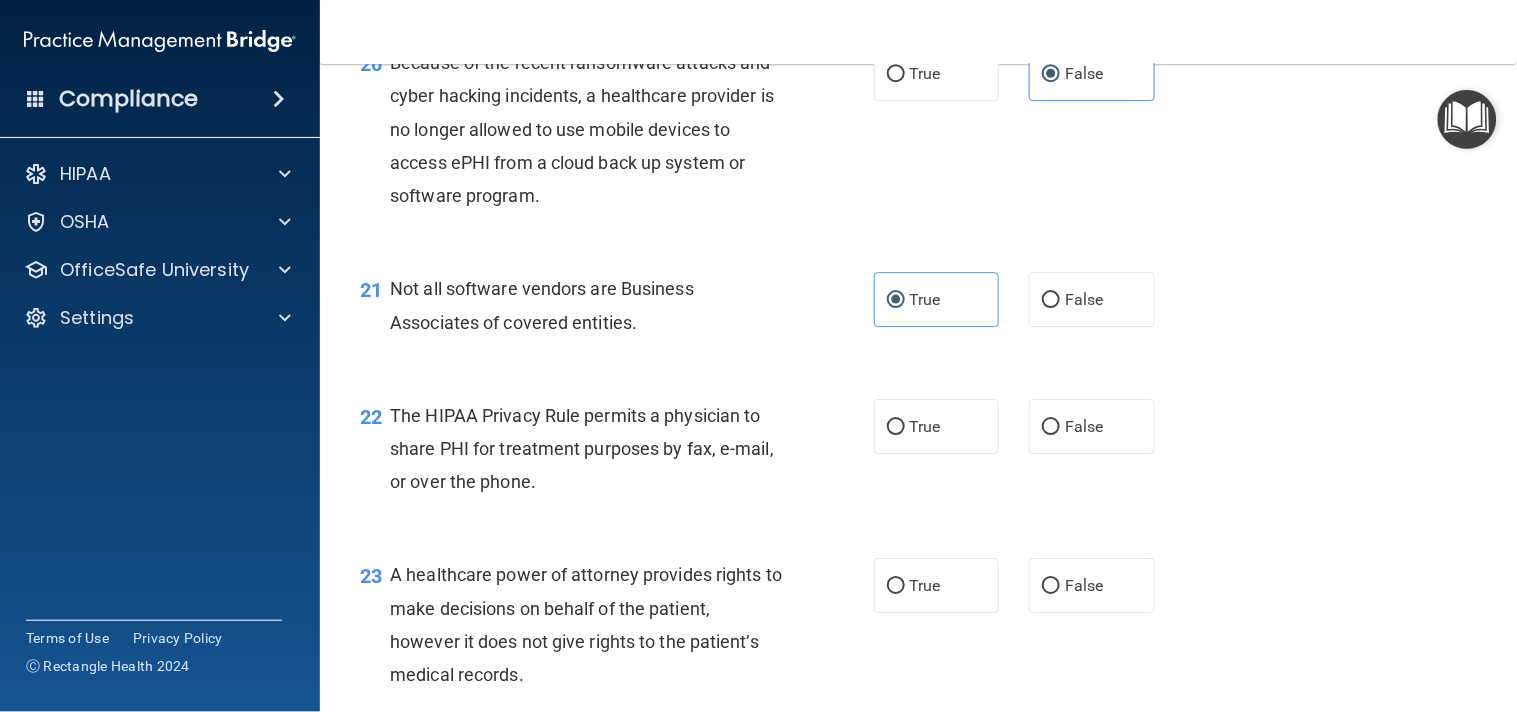 scroll, scrollTop: 3521, scrollLeft: 0, axis: vertical 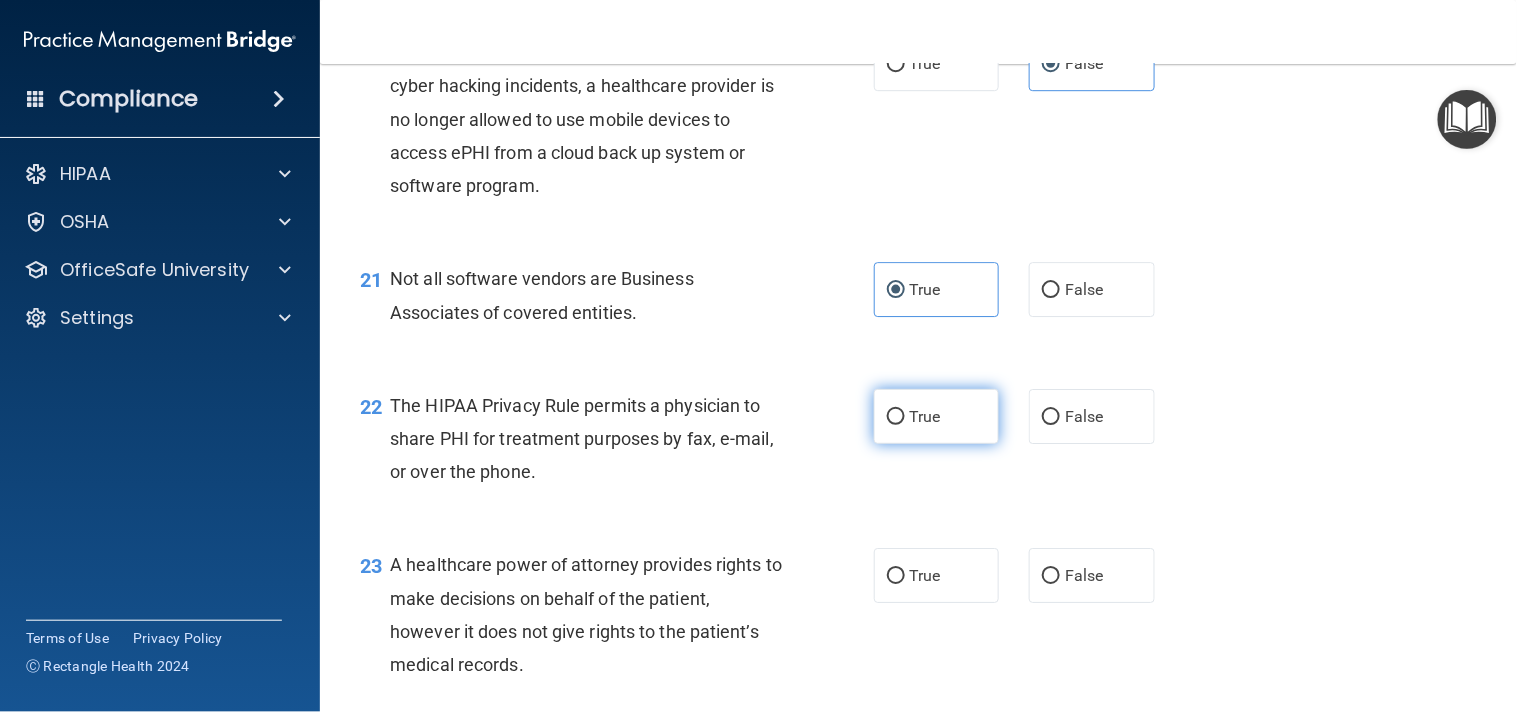 click on "True" at bounding box center [937, 416] 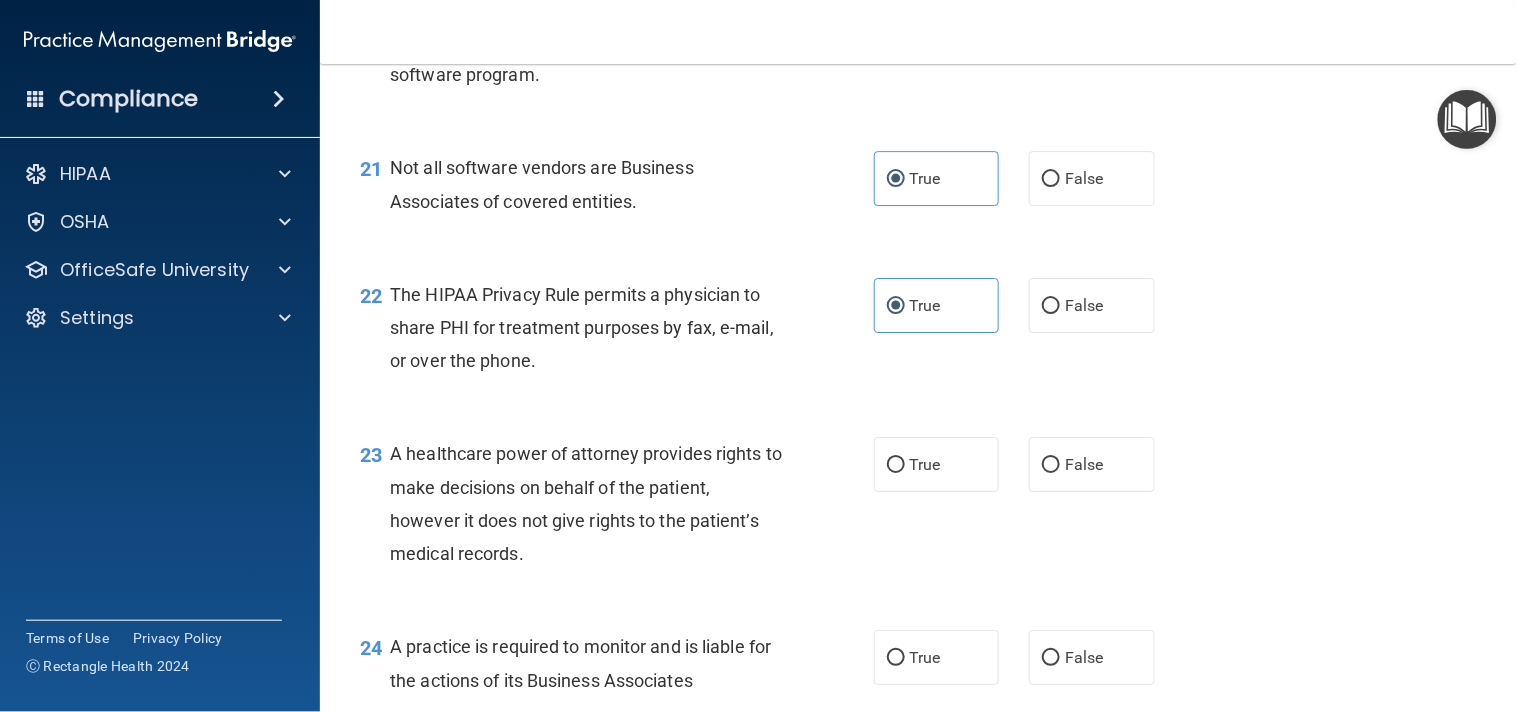 scroll, scrollTop: 3642, scrollLeft: 0, axis: vertical 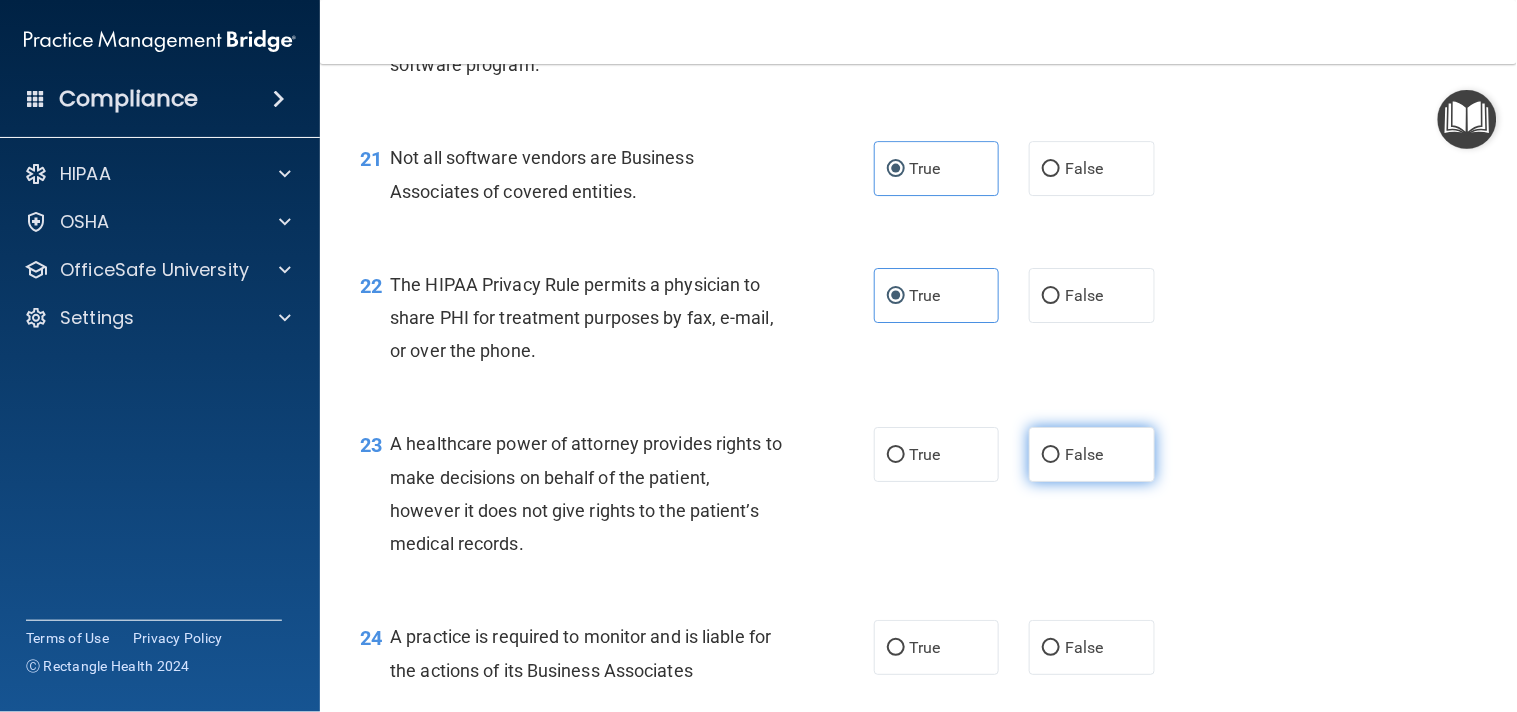 click on "False" at bounding box center (1051, 455) 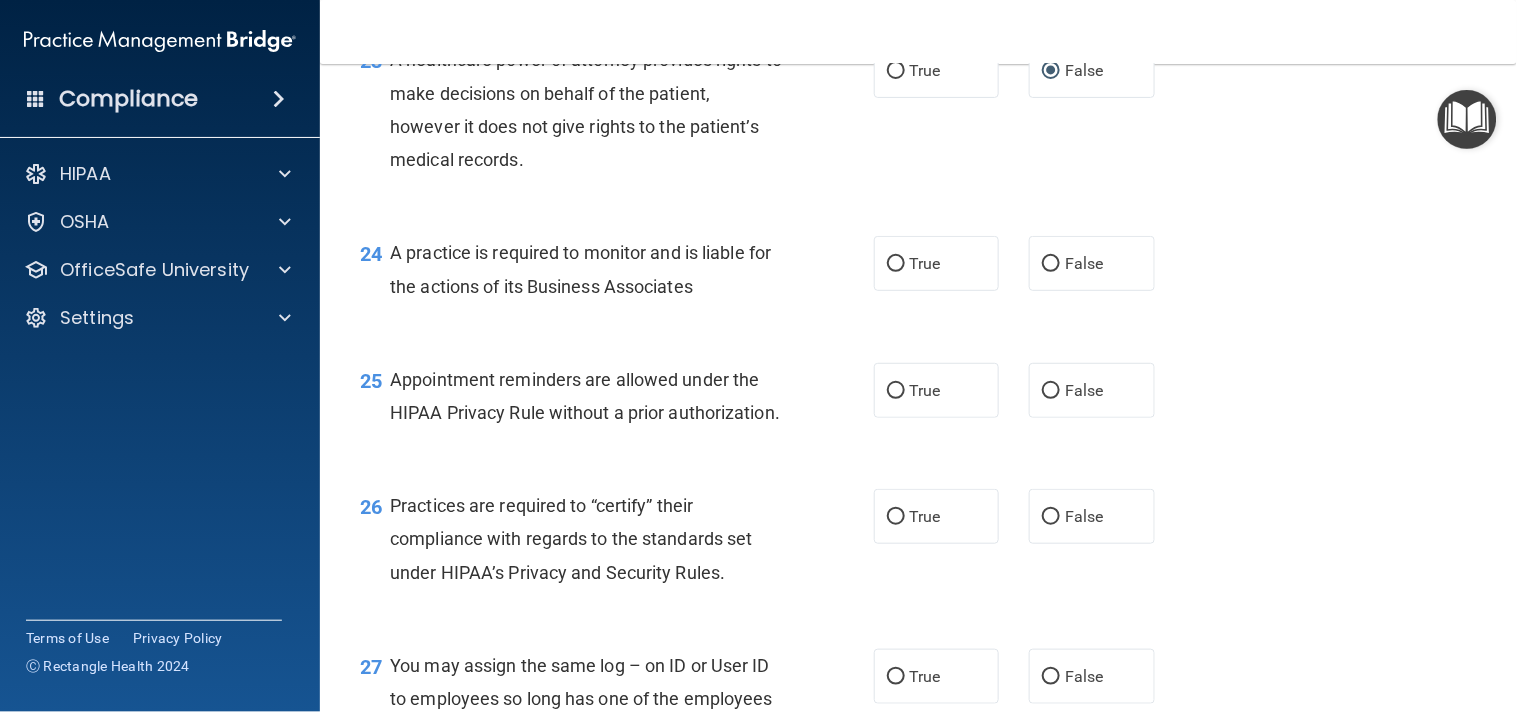 scroll, scrollTop: 4056, scrollLeft: 0, axis: vertical 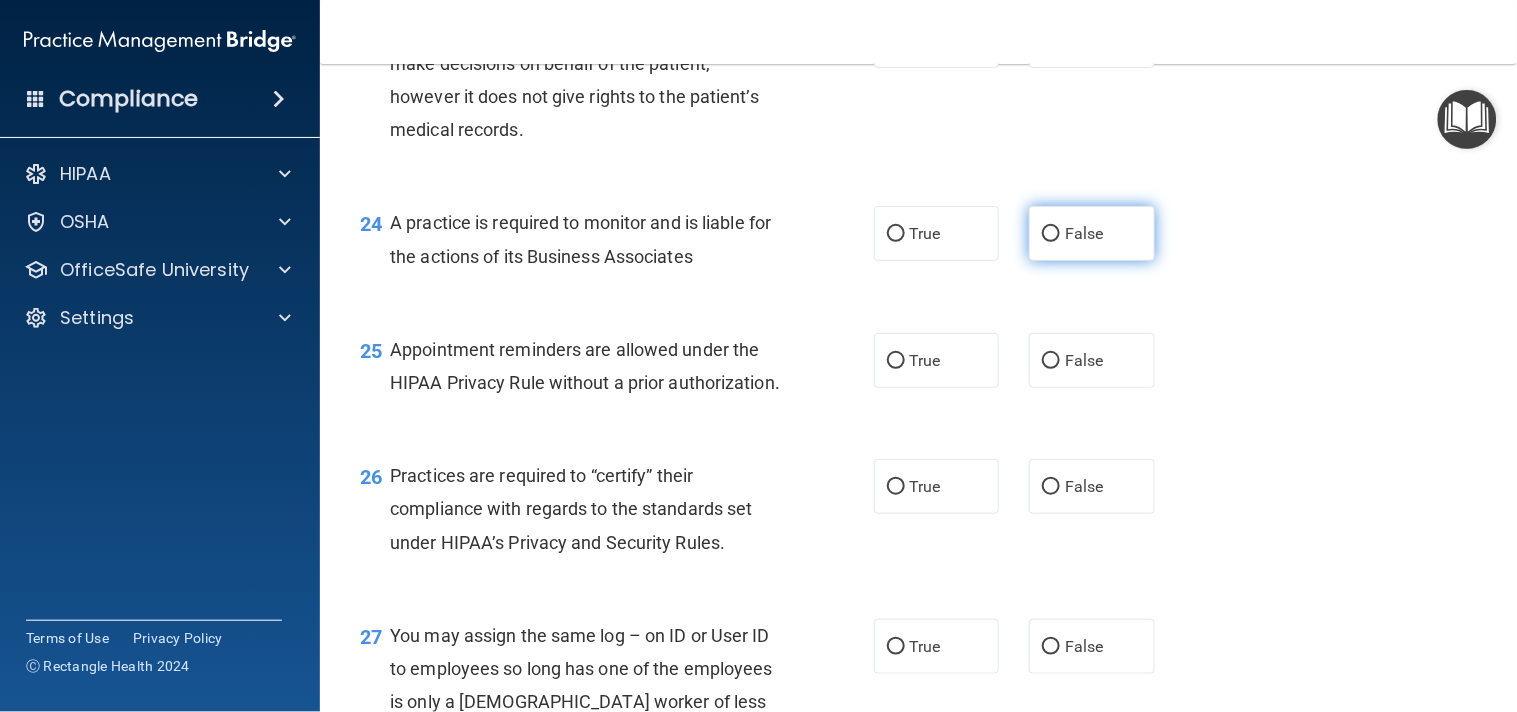 click on "False" at bounding box center [1084, 233] 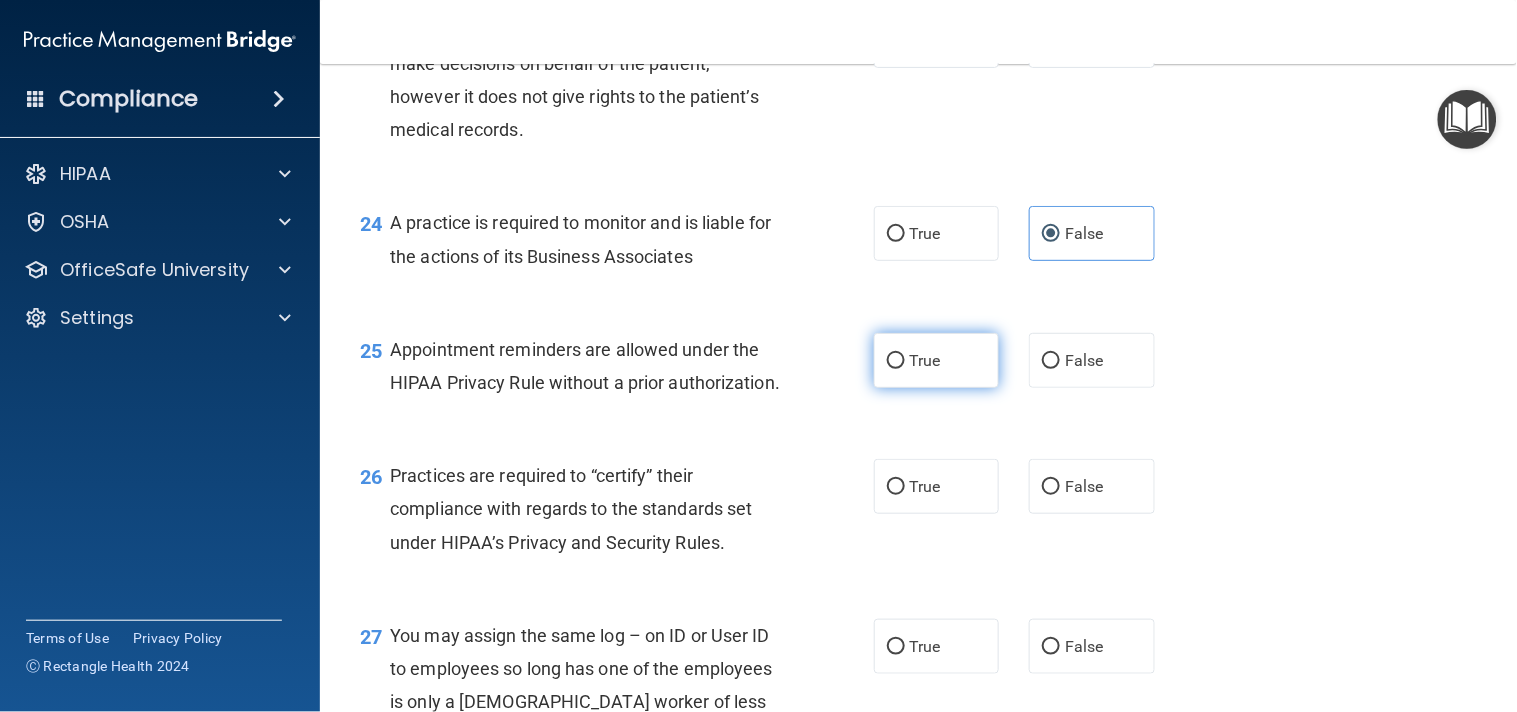 click on "True" at bounding box center [937, 360] 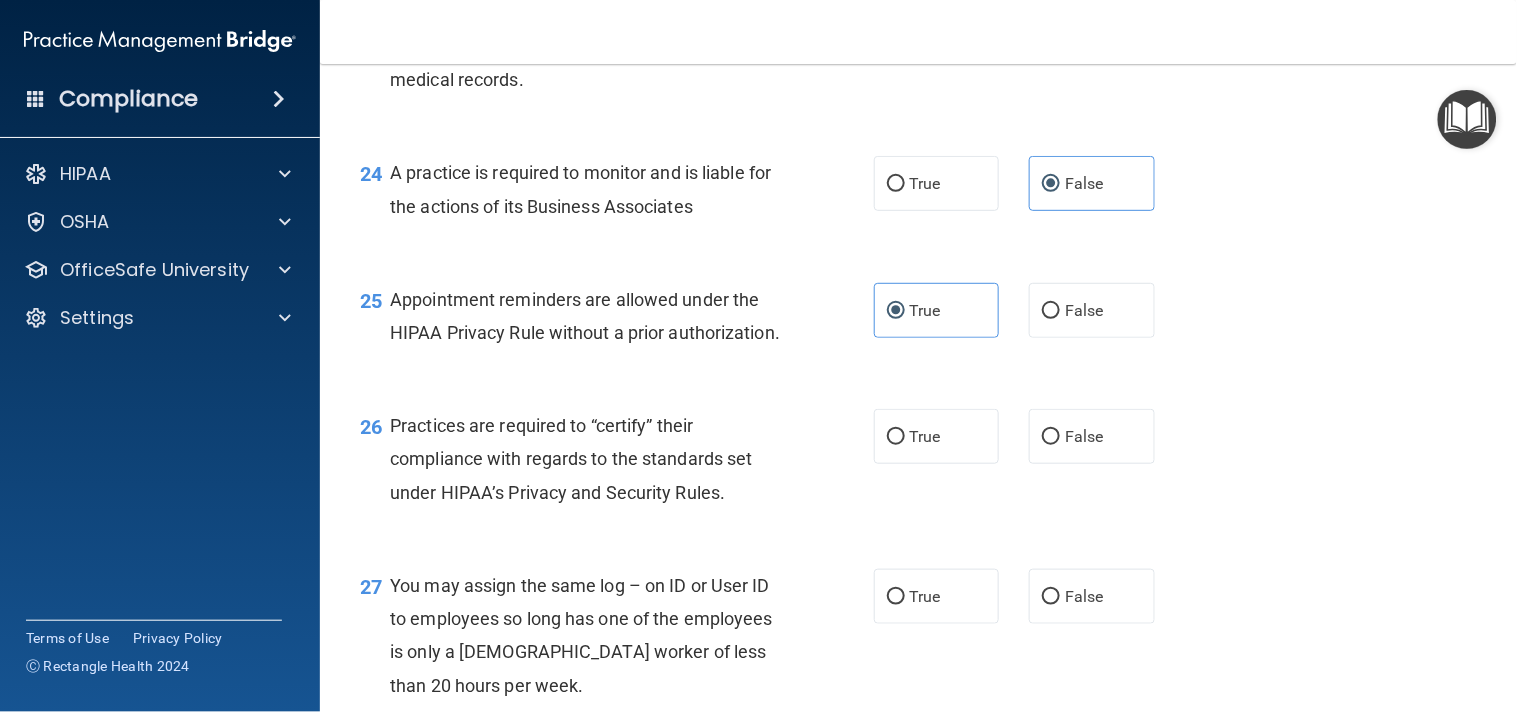 scroll, scrollTop: 4126, scrollLeft: 0, axis: vertical 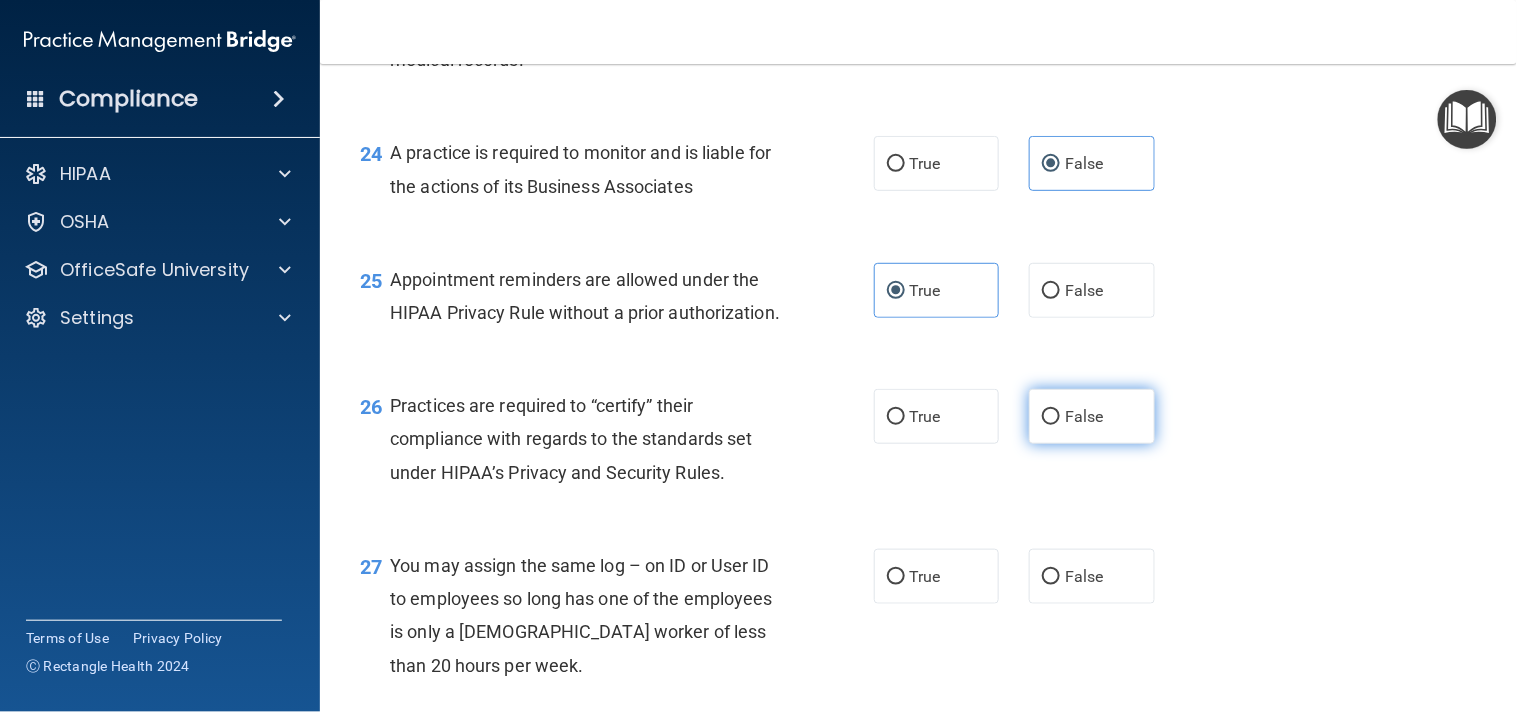 click on "False" at bounding box center (1092, 416) 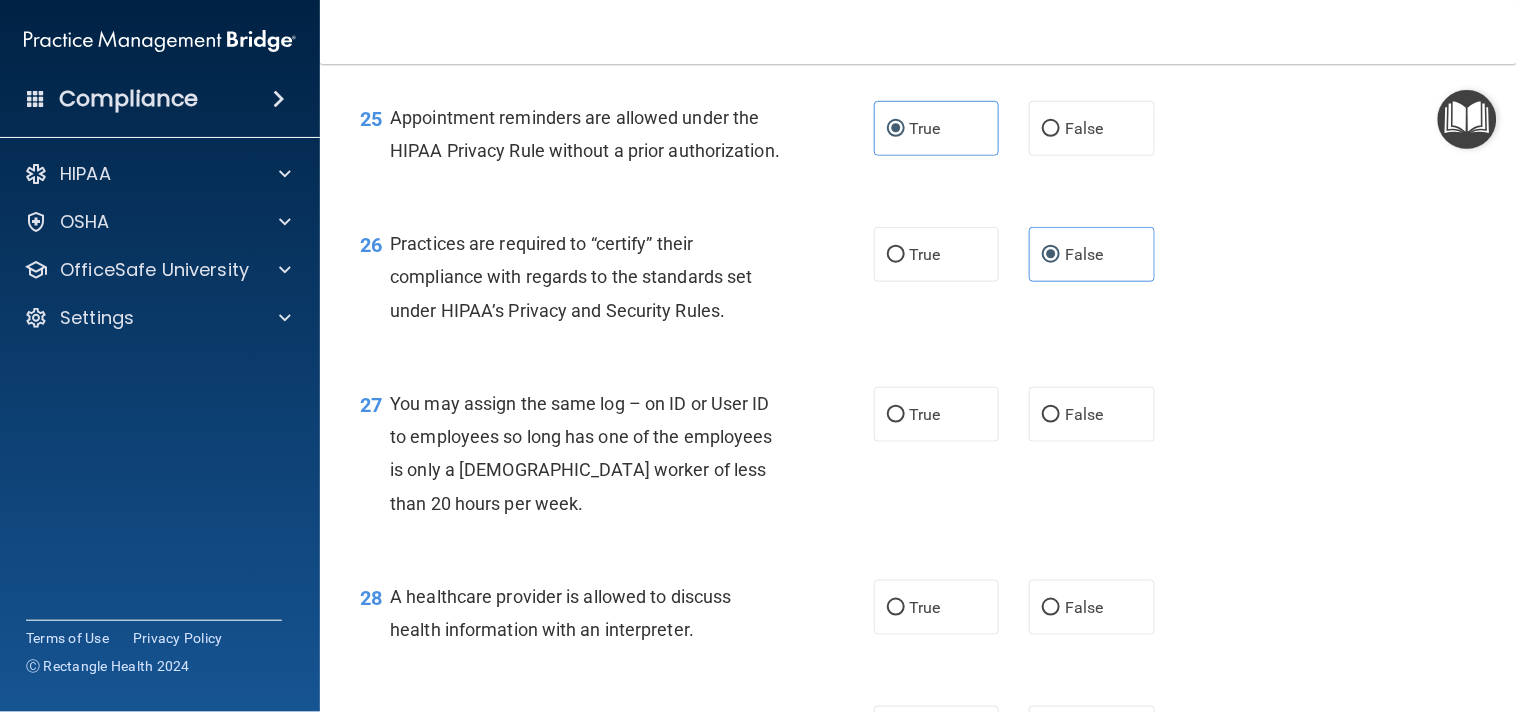 scroll, scrollTop: 4348, scrollLeft: 0, axis: vertical 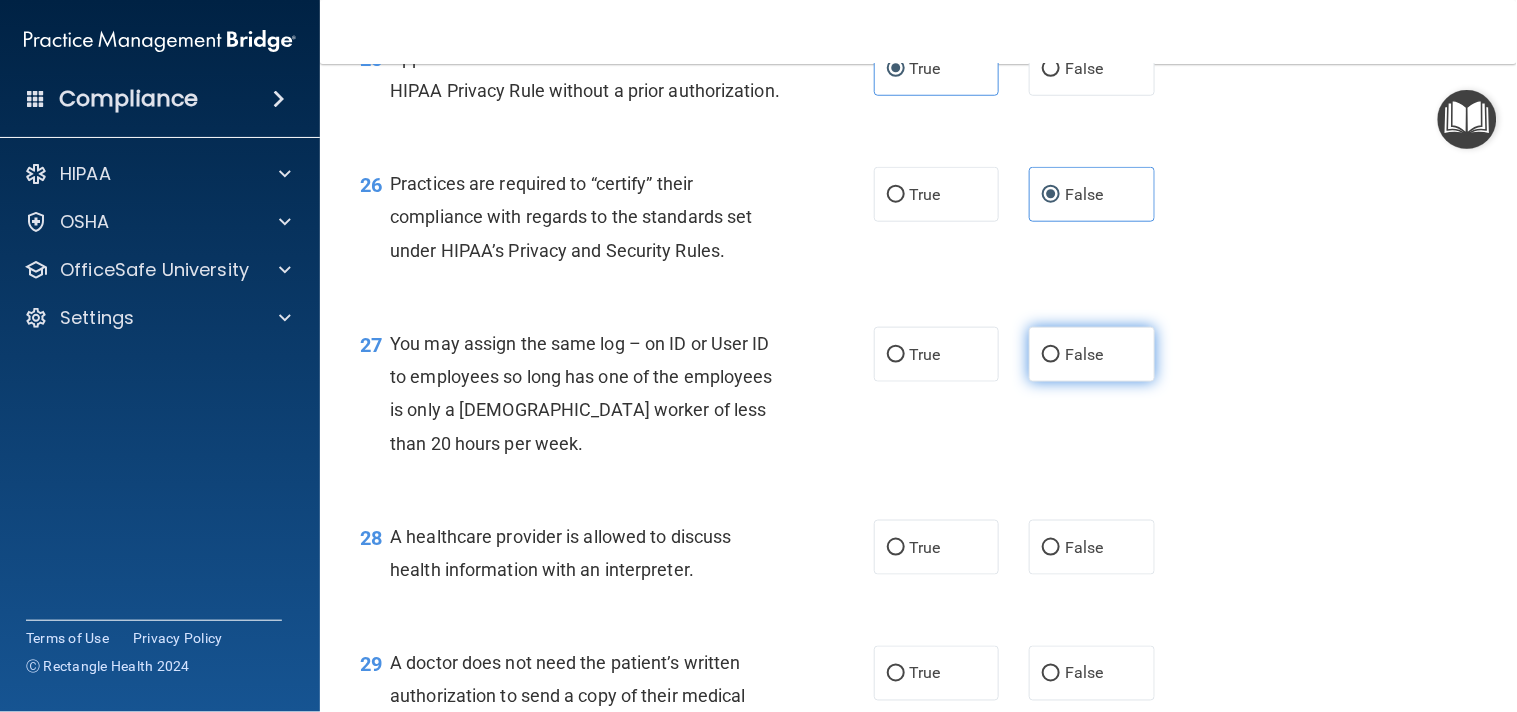 click on "False" at bounding box center [1084, 354] 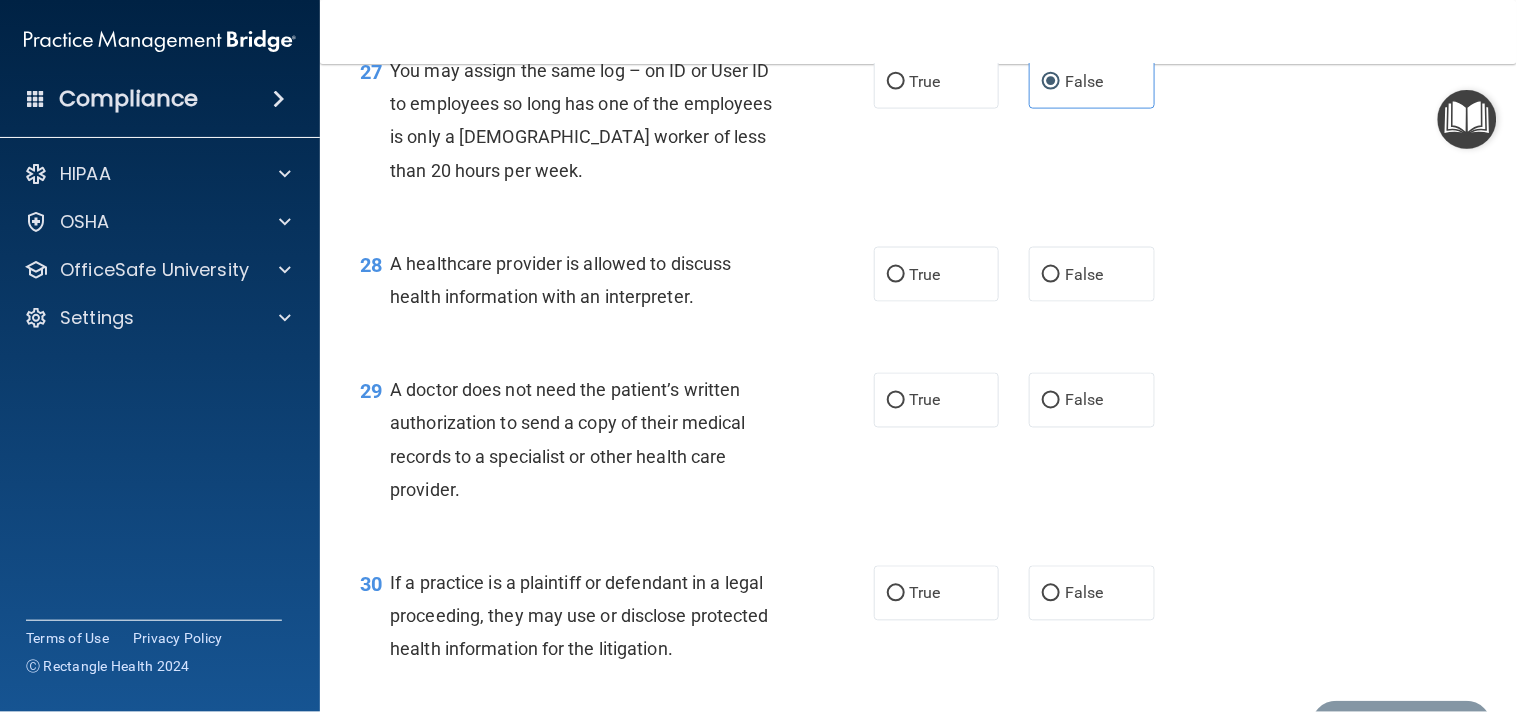 scroll, scrollTop: 4642, scrollLeft: 0, axis: vertical 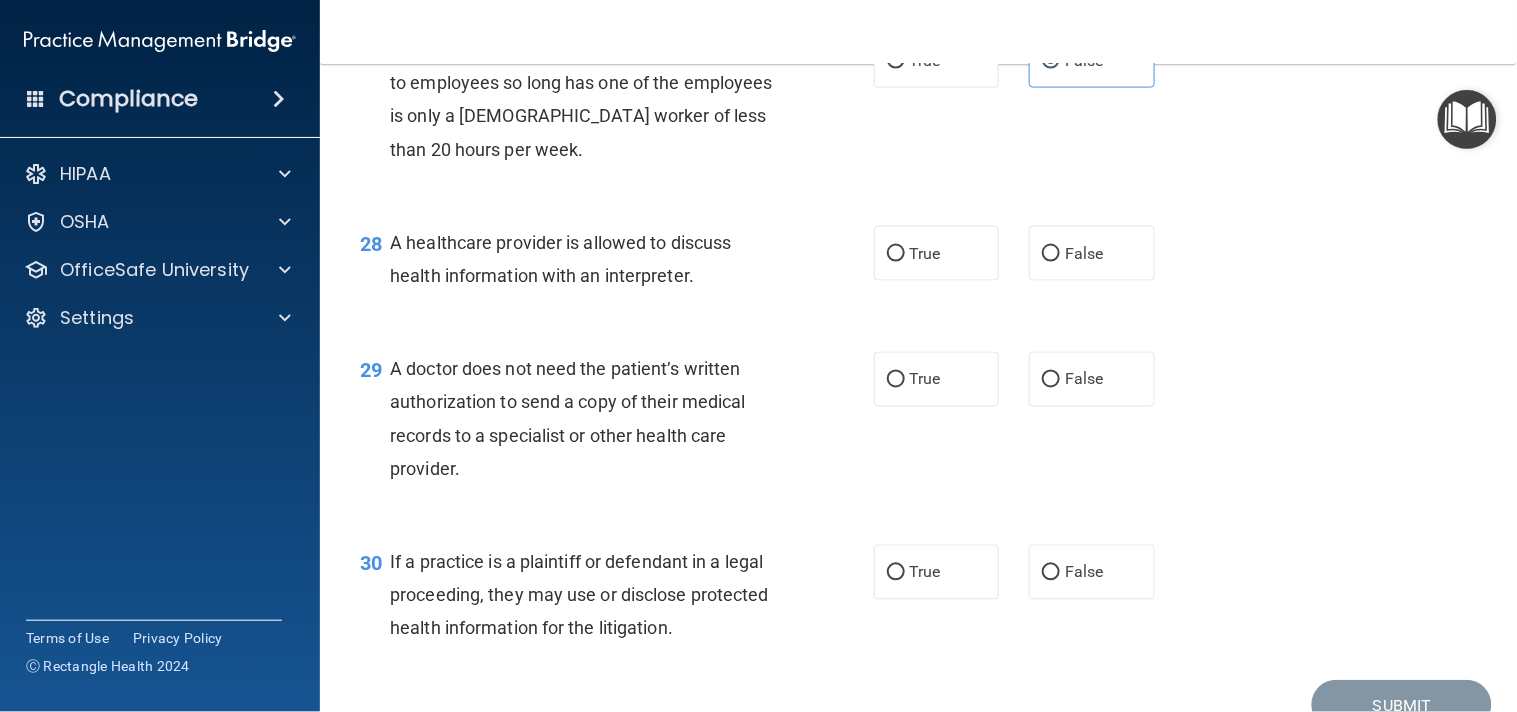 click on "28       A healthcare provider is allowed to discuss health information with an interpreter.                 True           False" at bounding box center (918, 264) 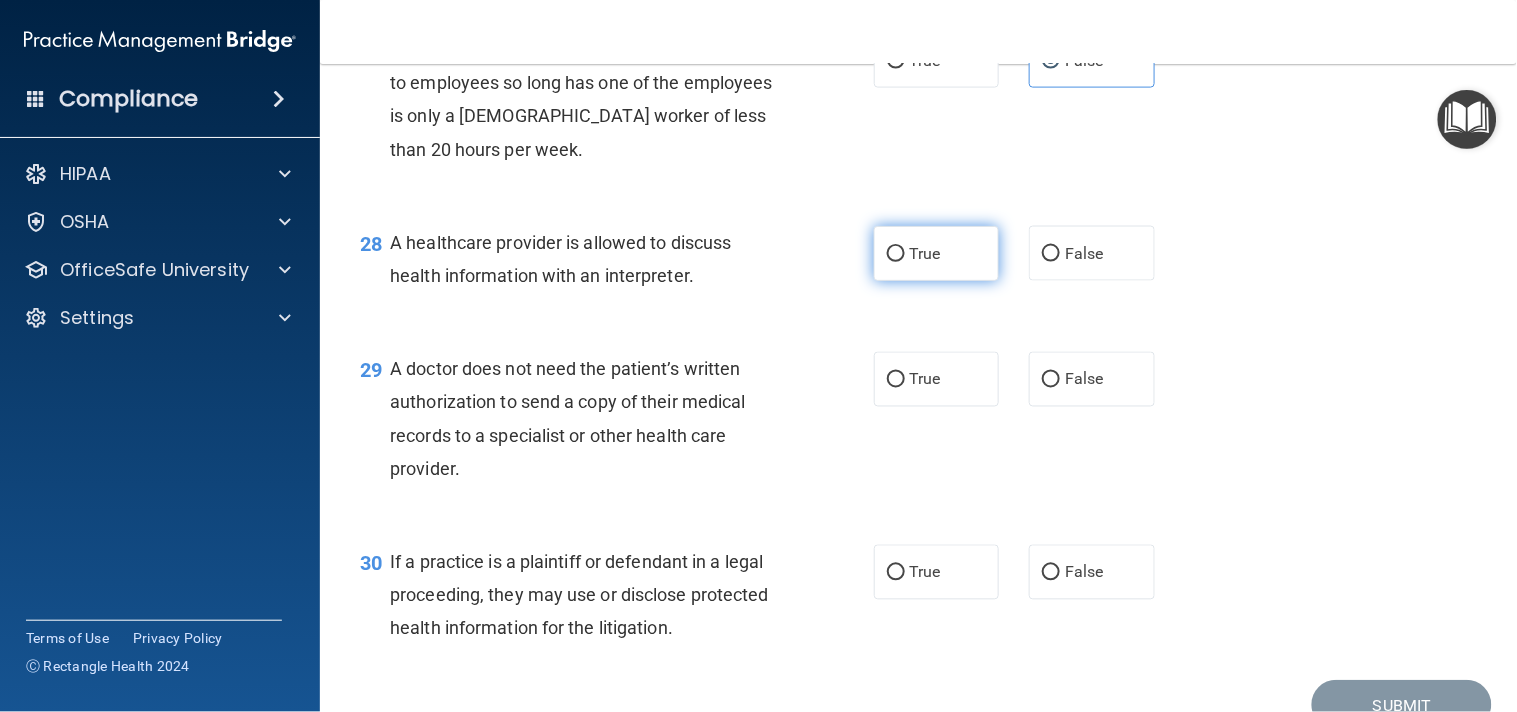 click on "True" at bounding box center (937, 253) 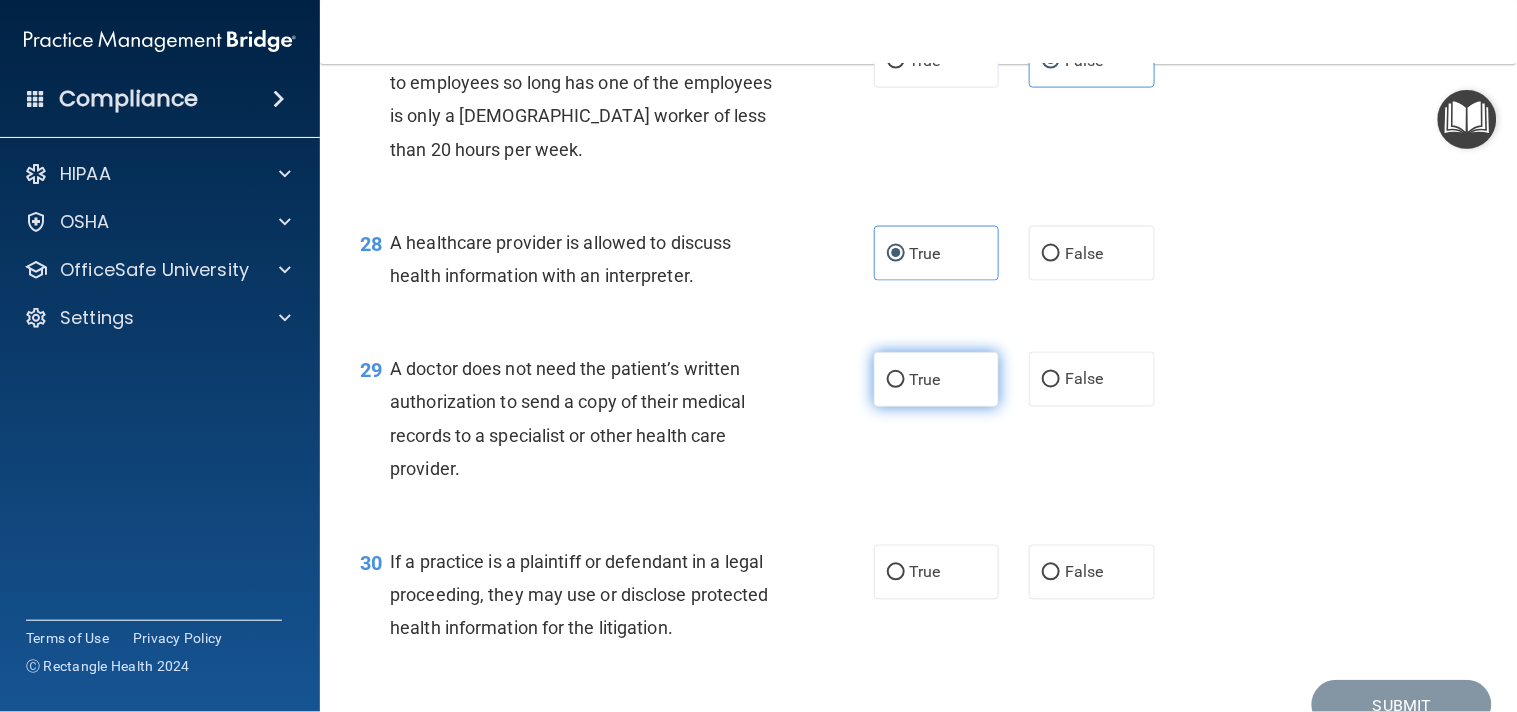click on "True" at bounding box center [937, 379] 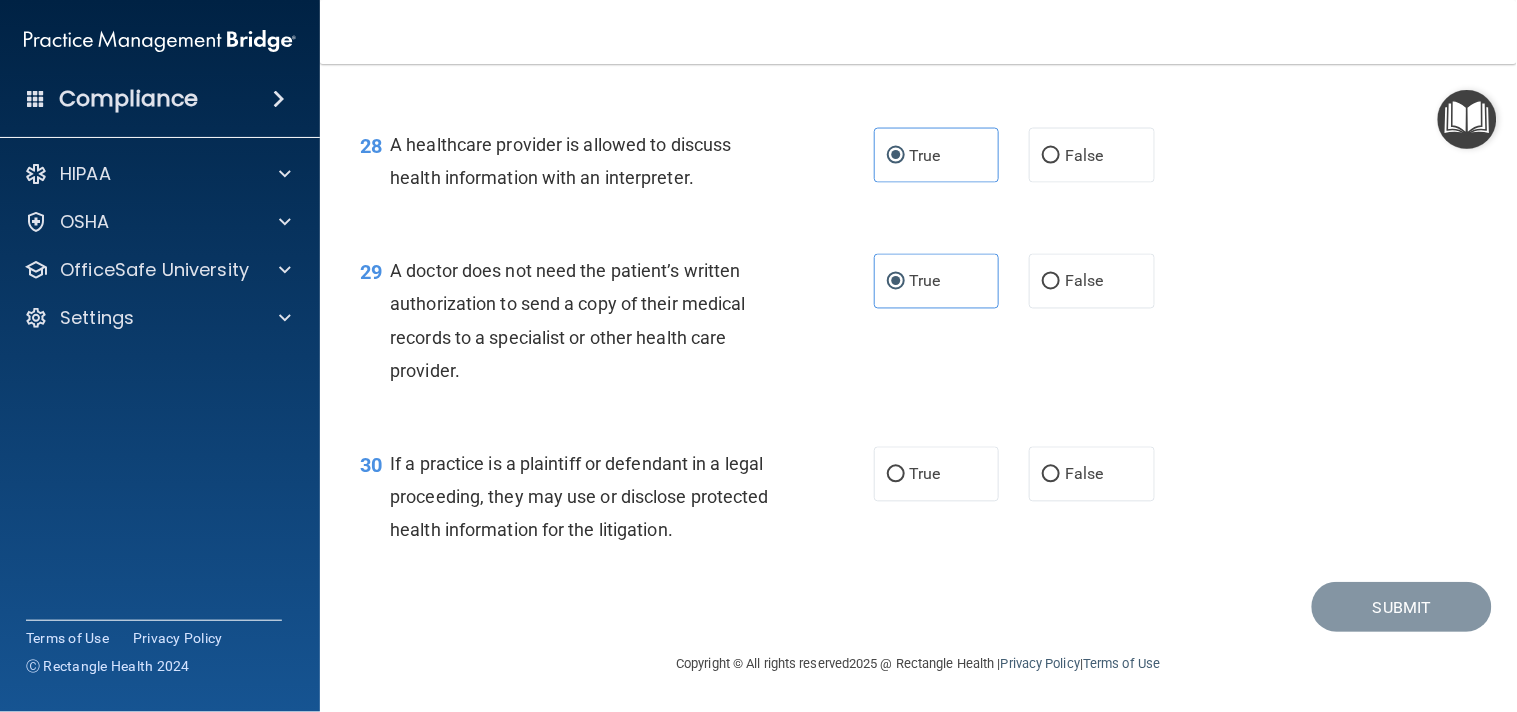 scroll, scrollTop: 4874, scrollLeft: 0, axis: vertical 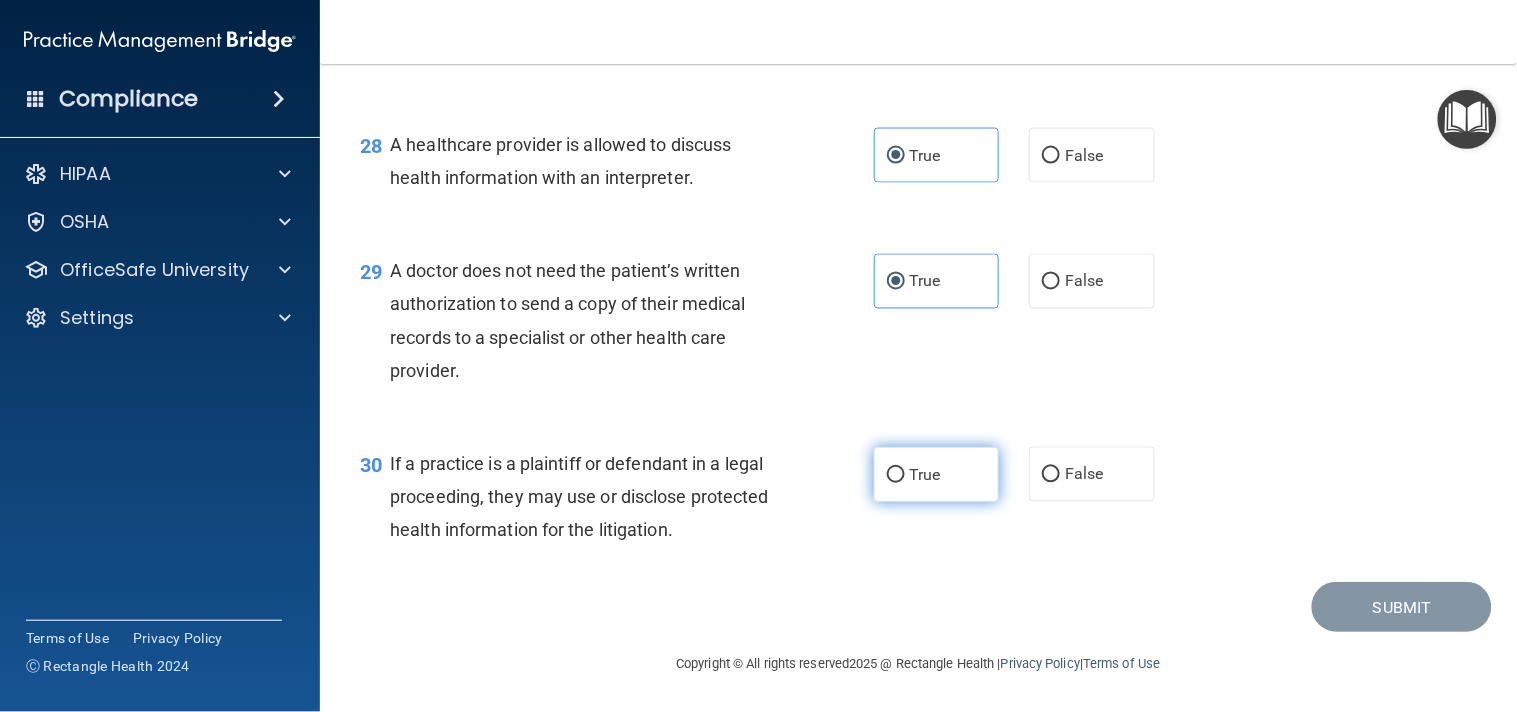 click on "True" at bounding box center [937, 474] 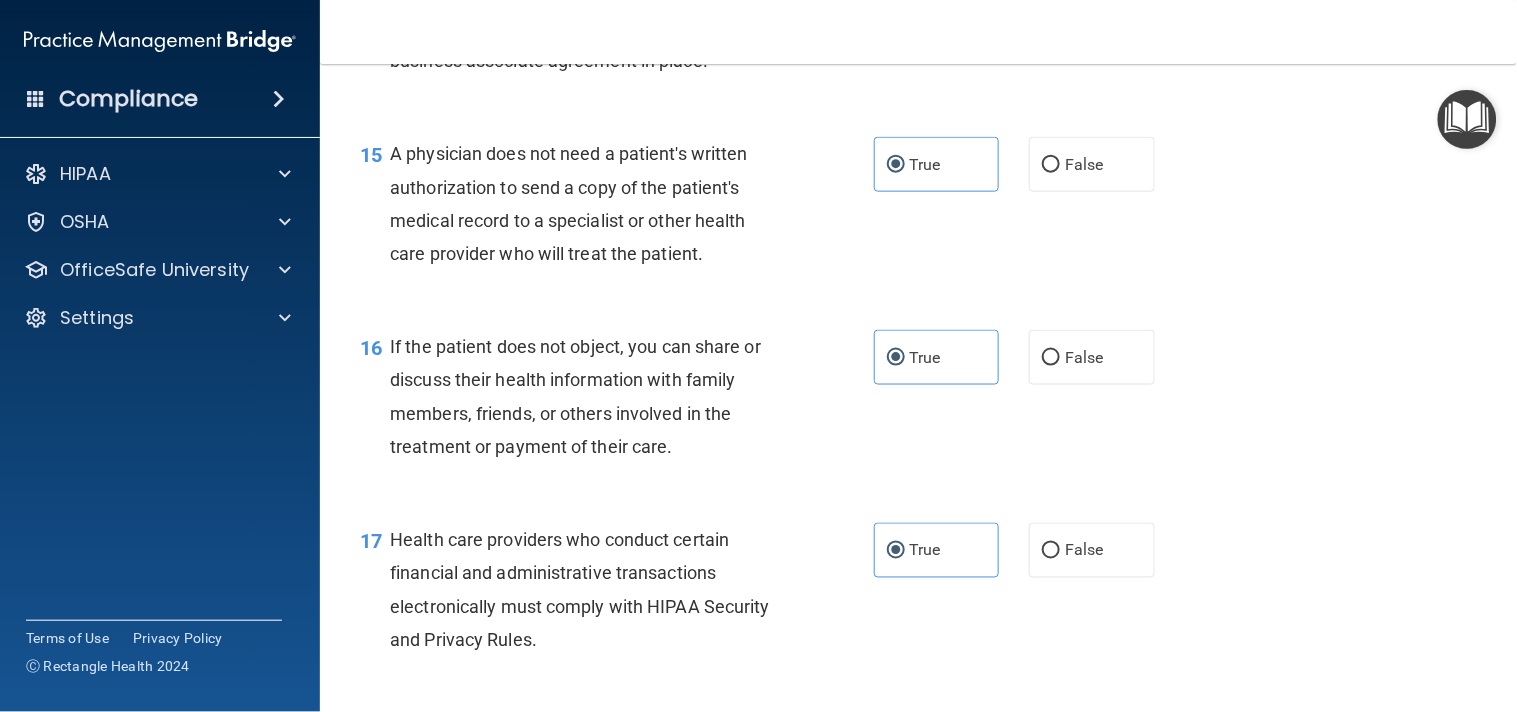 scroll, scrollTop: 0, scrollLeft: 0, axis: both 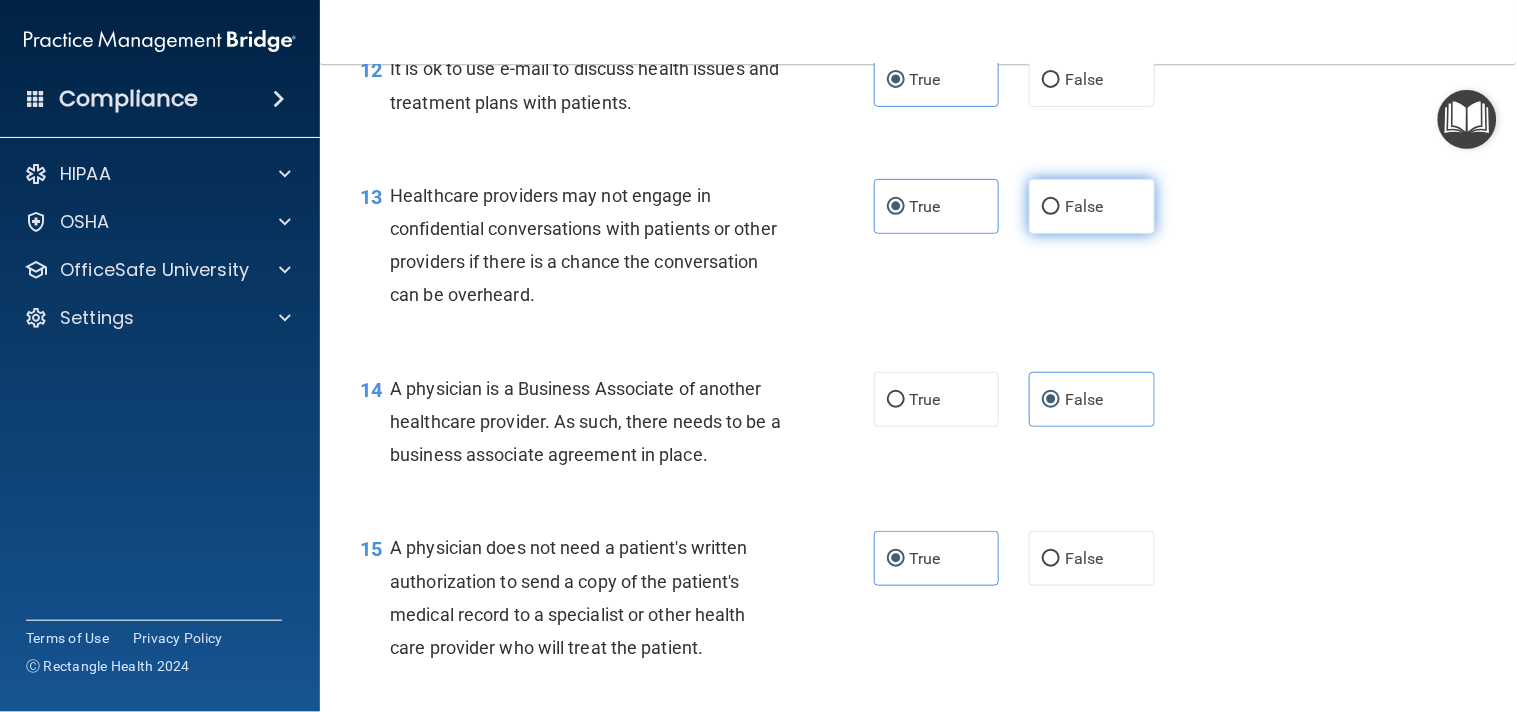 click on "False" at bounding box center [1084, 206] 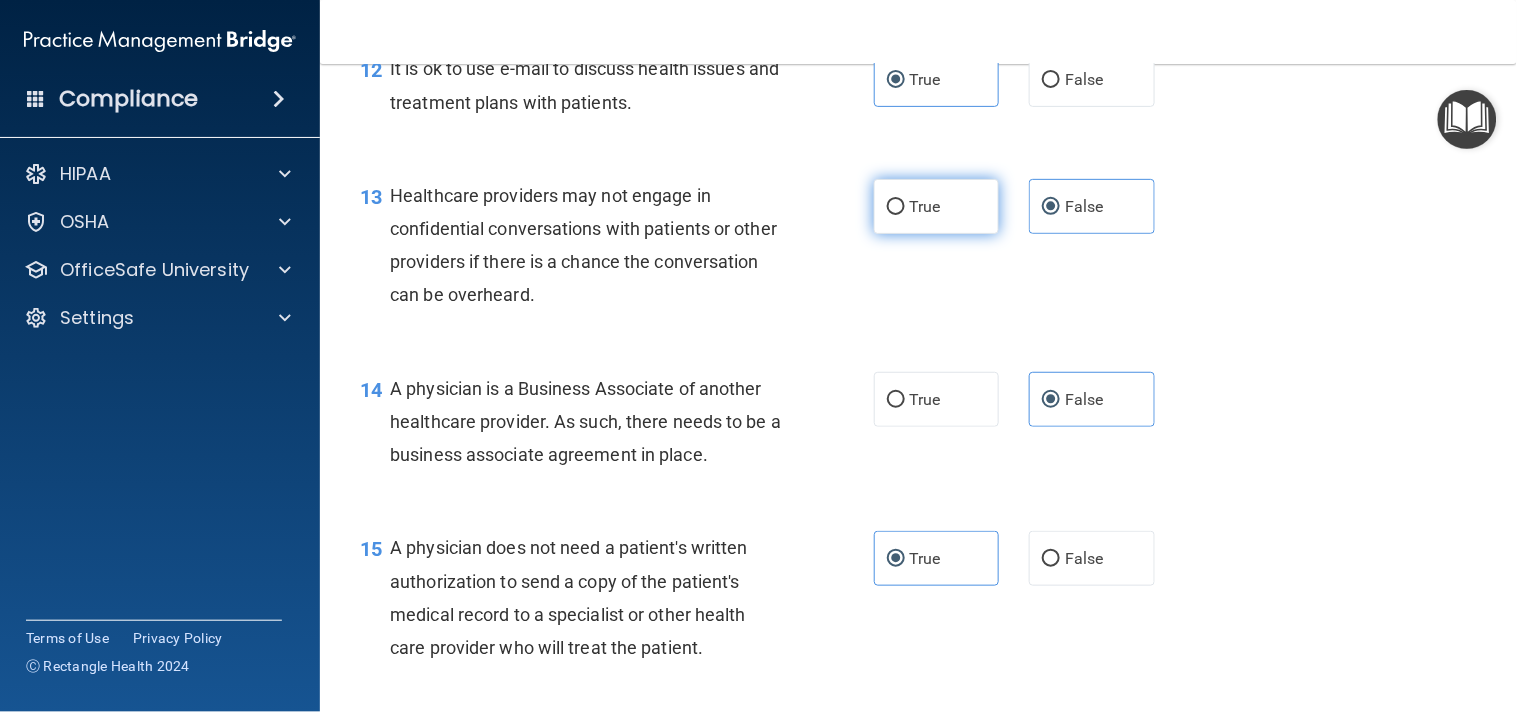 click on "True" at bounding box center [896, 207] 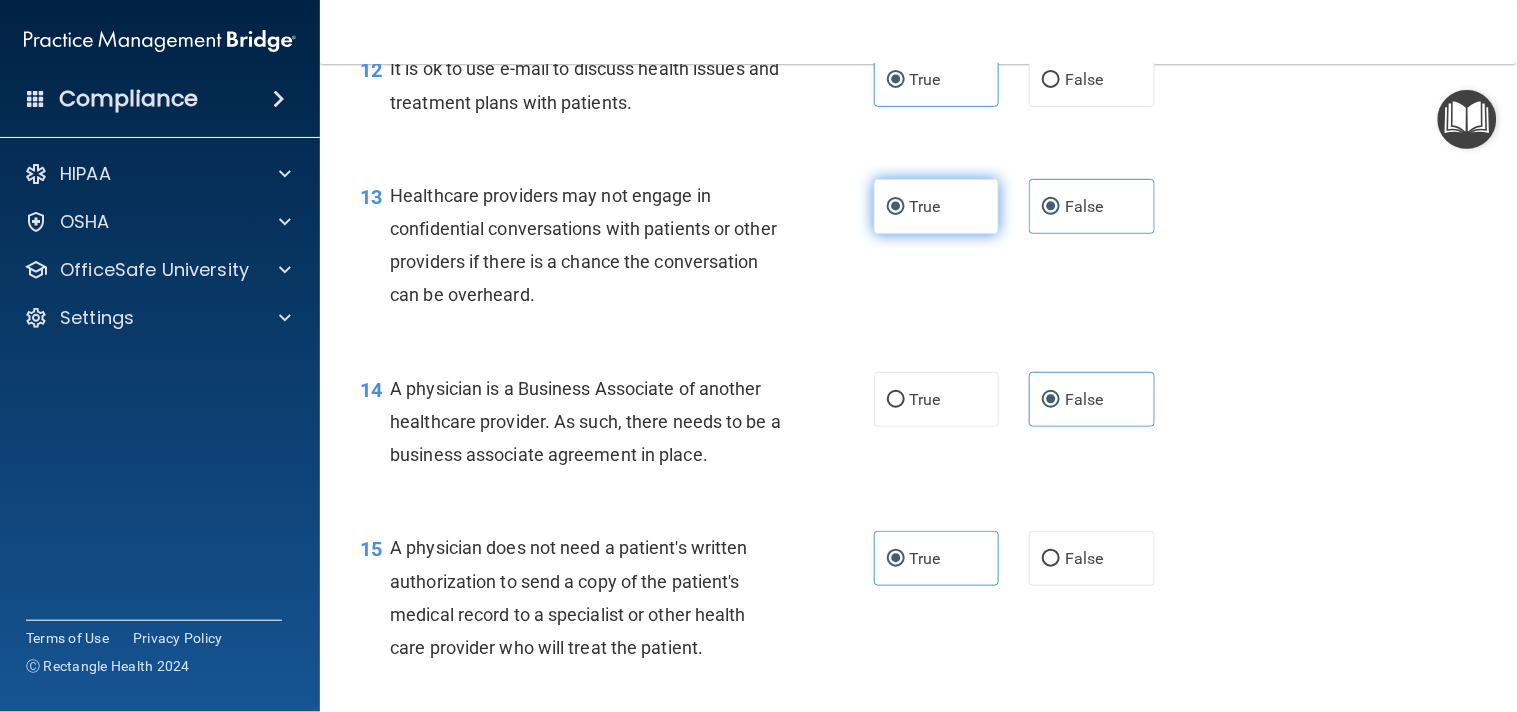 radio on "false" 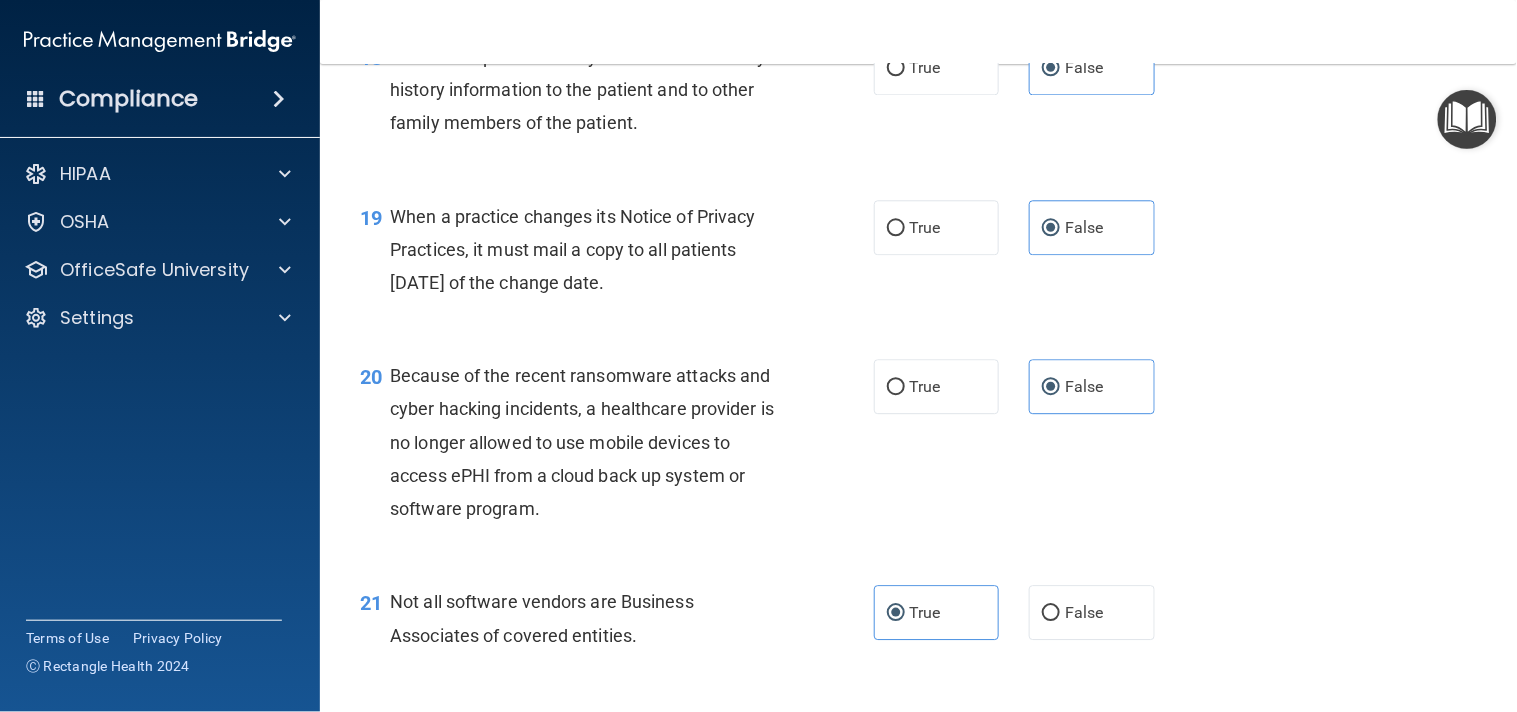 scroll, scrollTop: 3208, scrollLeft: 0, axis: vertical 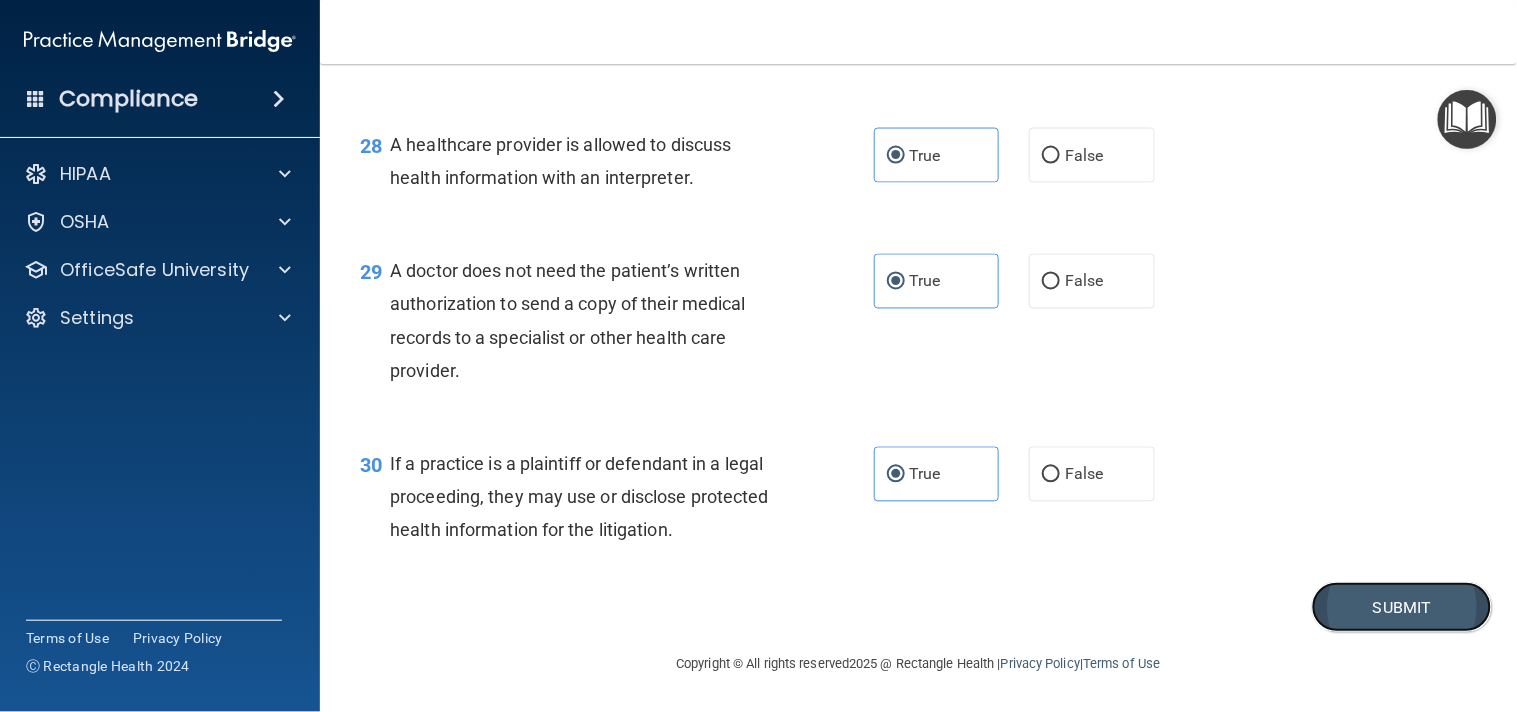 click on "Submit" at bounding box center (1402, 607) 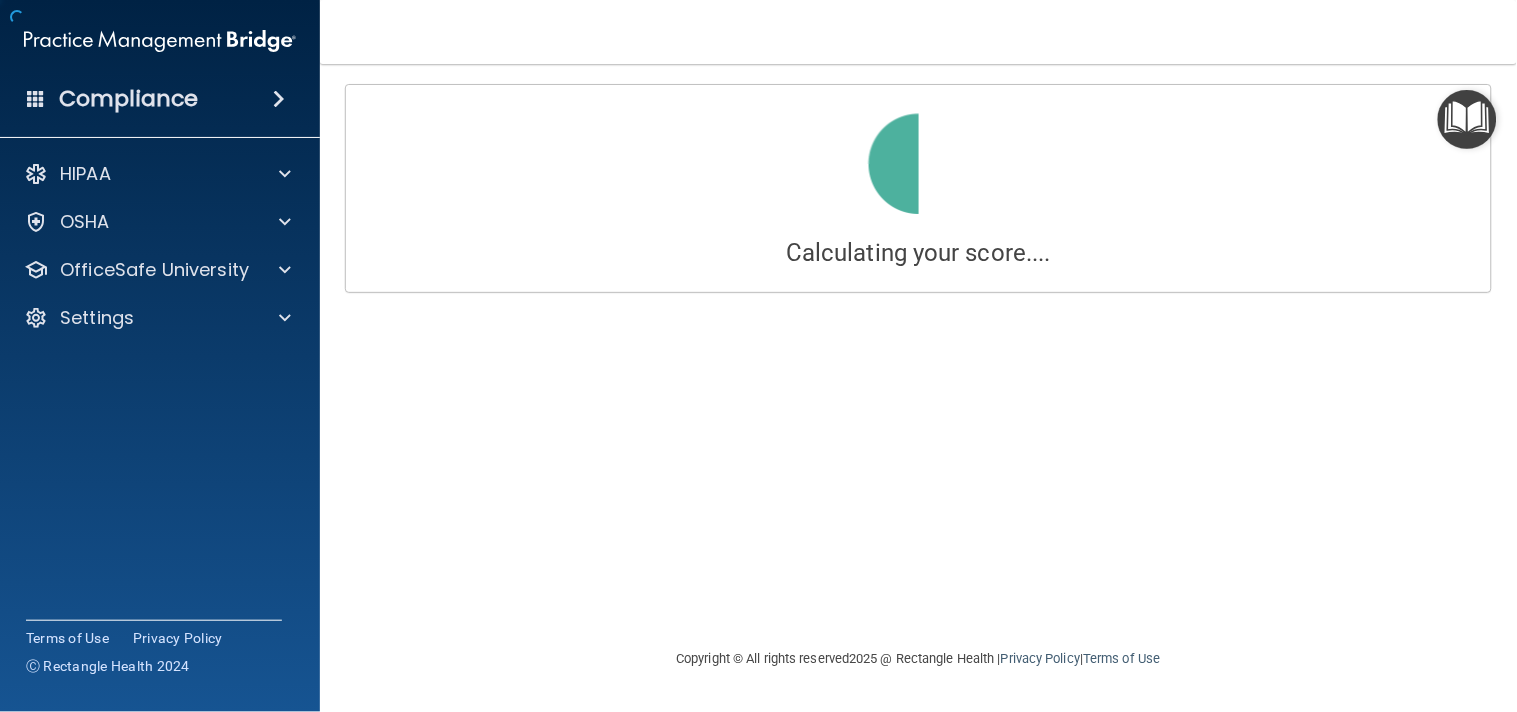 scroll, scrollTop: 0, scrollLeft: 0, axis: both 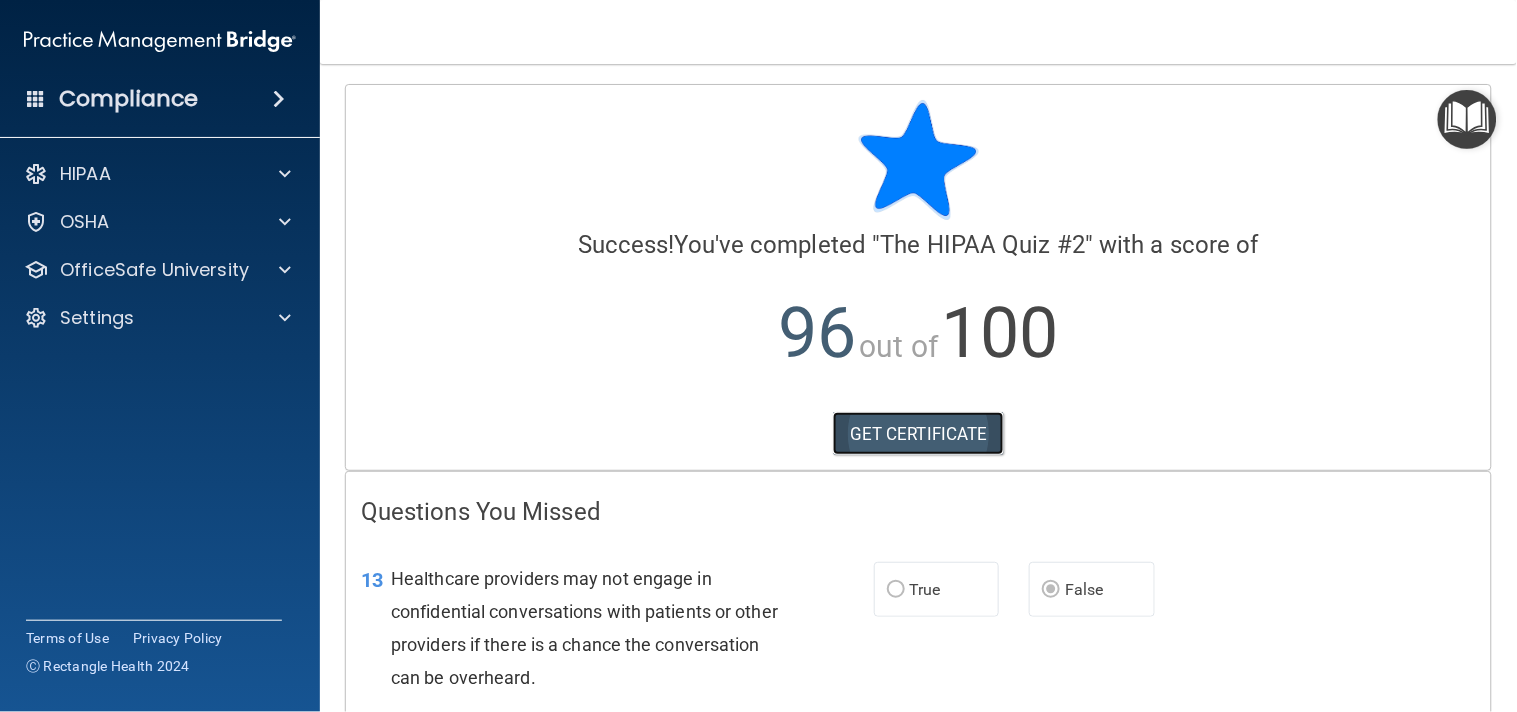 click on "GET CERTIFICATE" at bounding box center (918, 434) 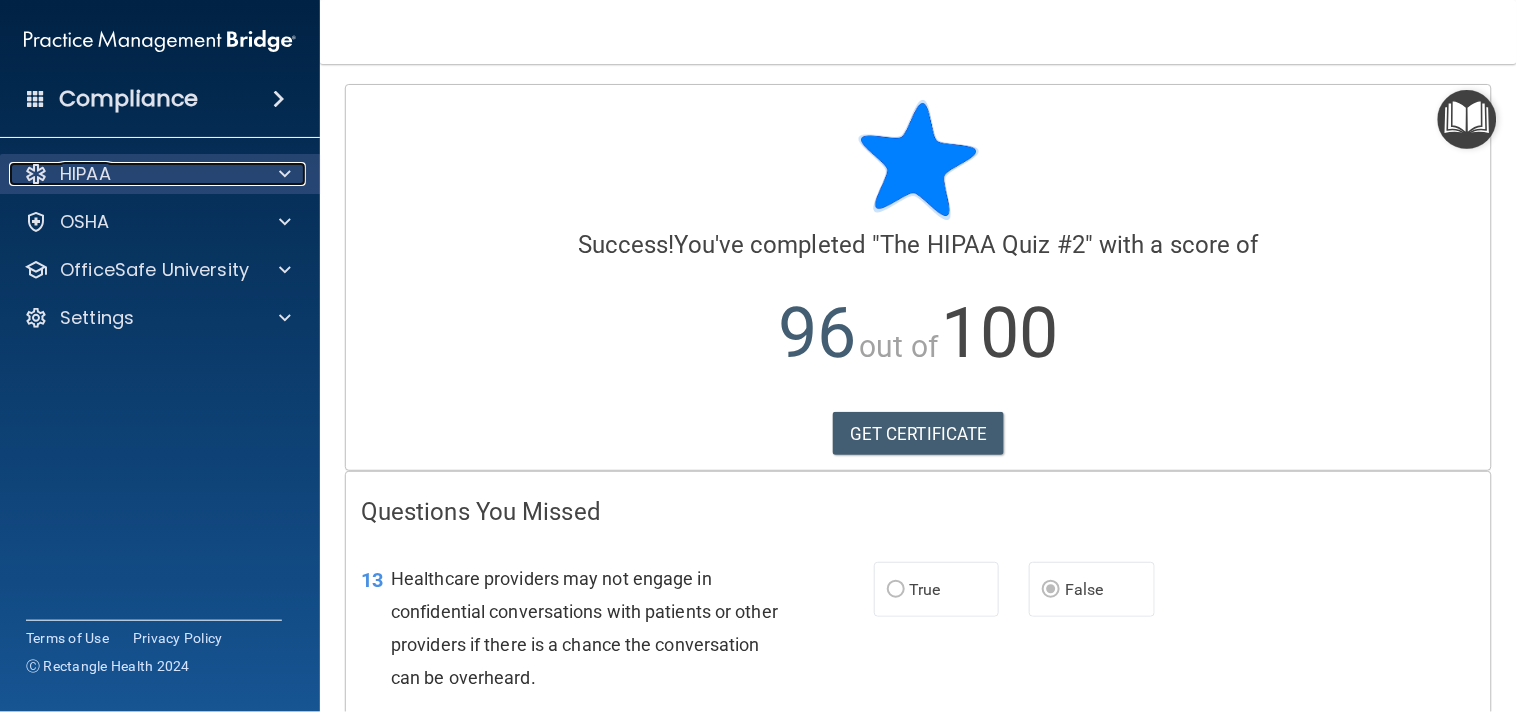 click on "HIPAA" at bounding box center (85, 174) 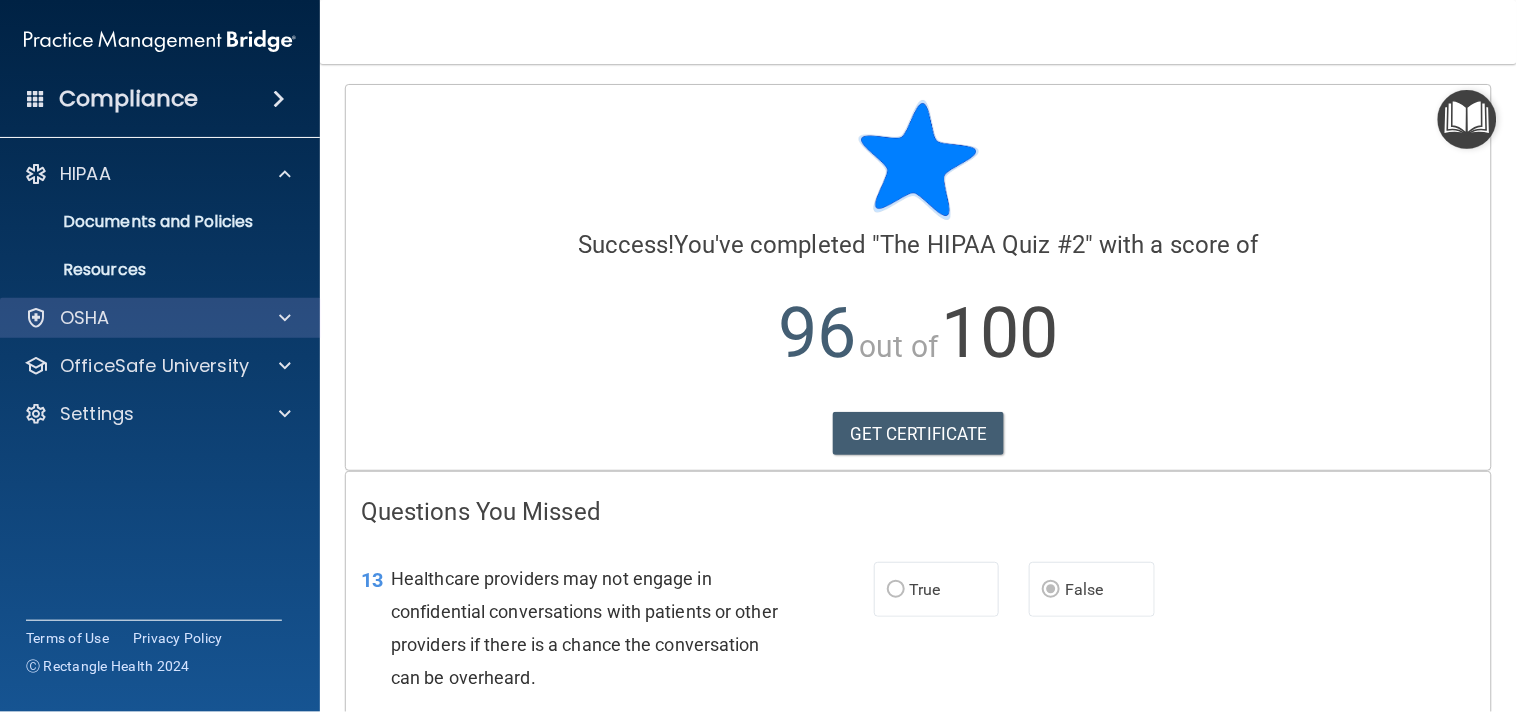 click on "OSHA" at bounding box center (160, 318) 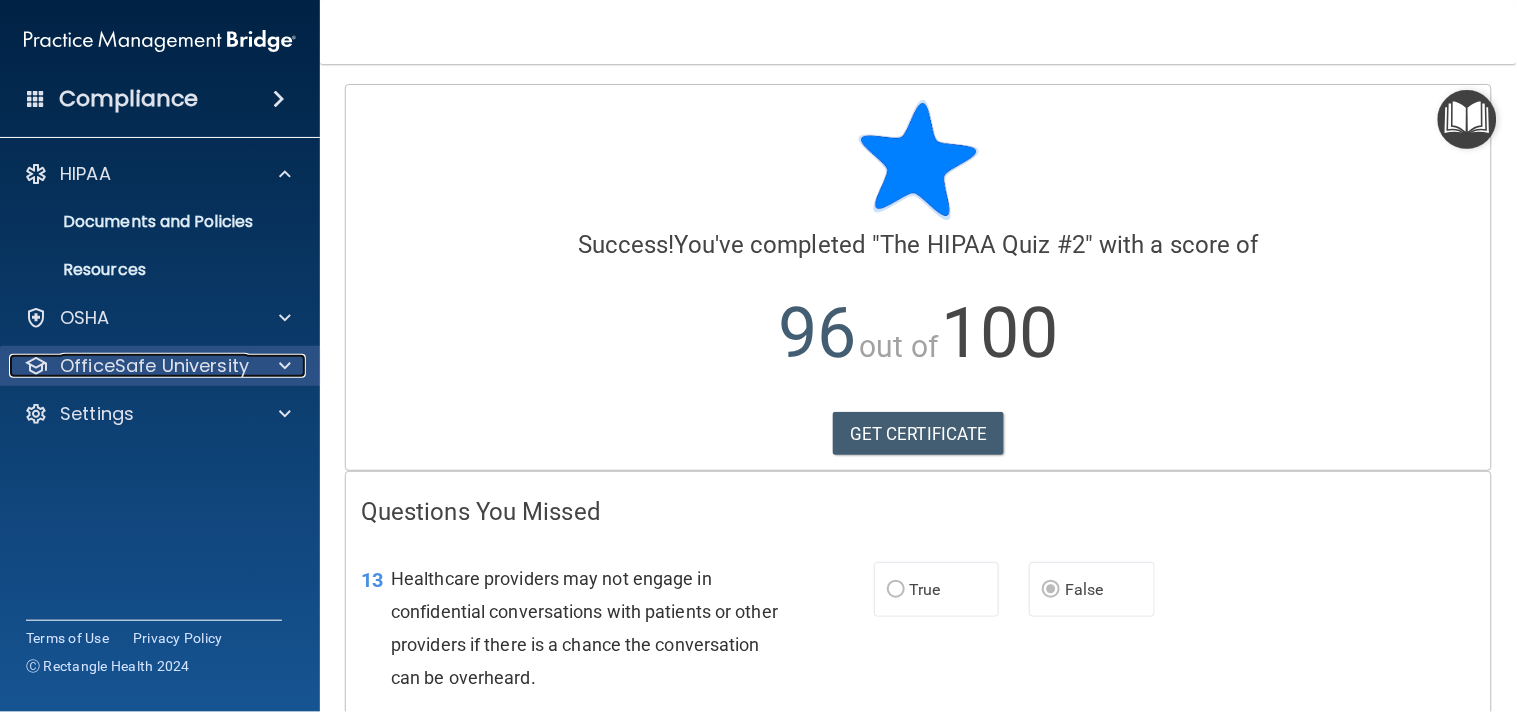 click on "OfficeSafe University" at bounding box center (154, 366) 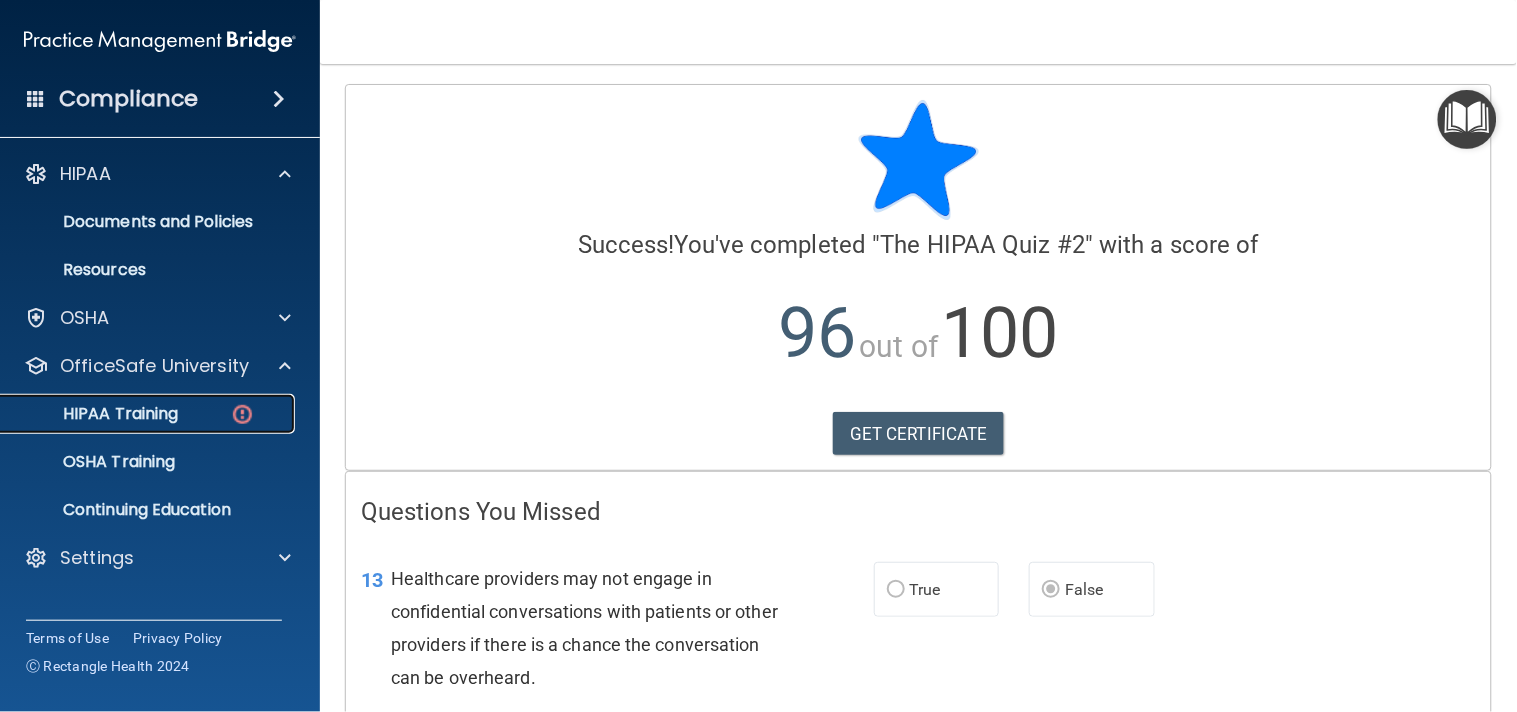 click on "HIPAA Training" at bounding box center [95, 414] 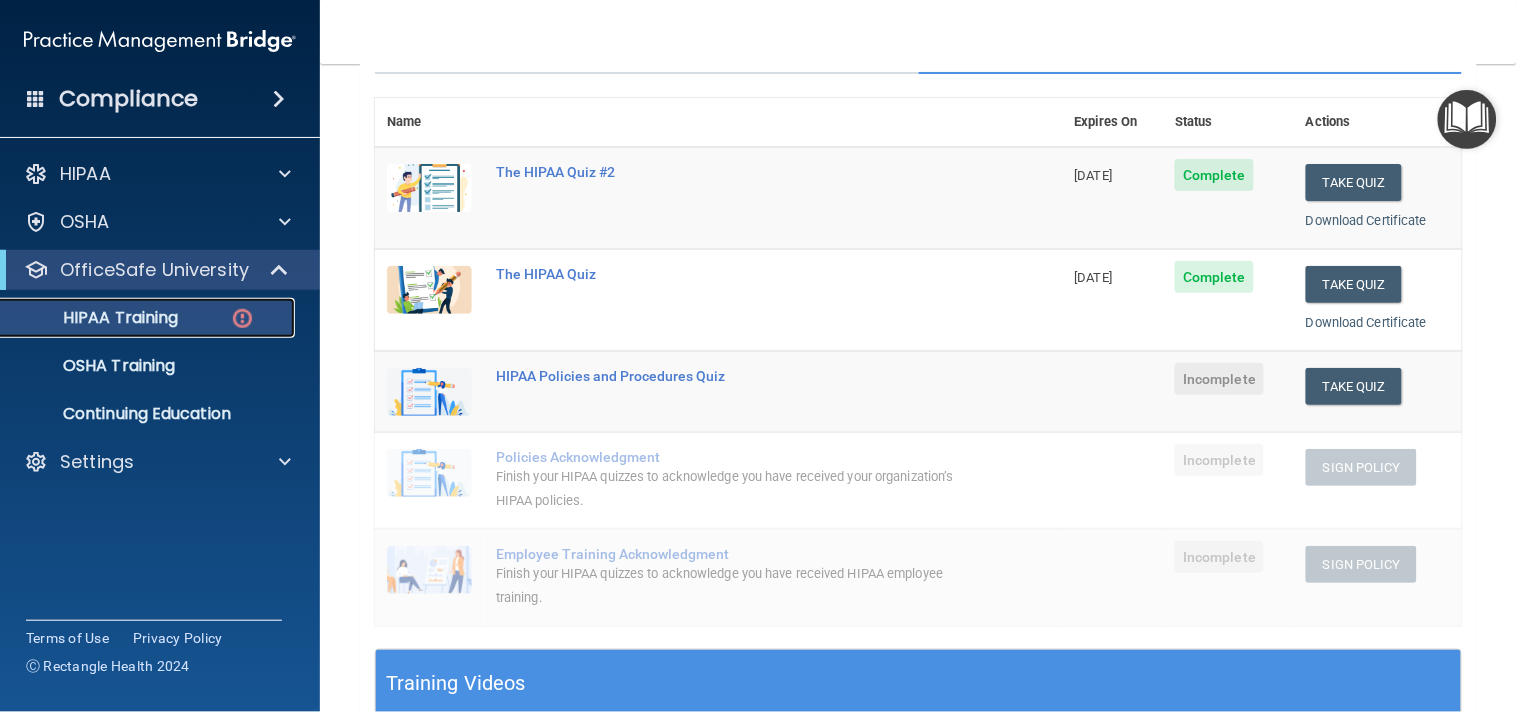 scroll, scrollTop: 195, scrollLeft: 0, axis: vertical 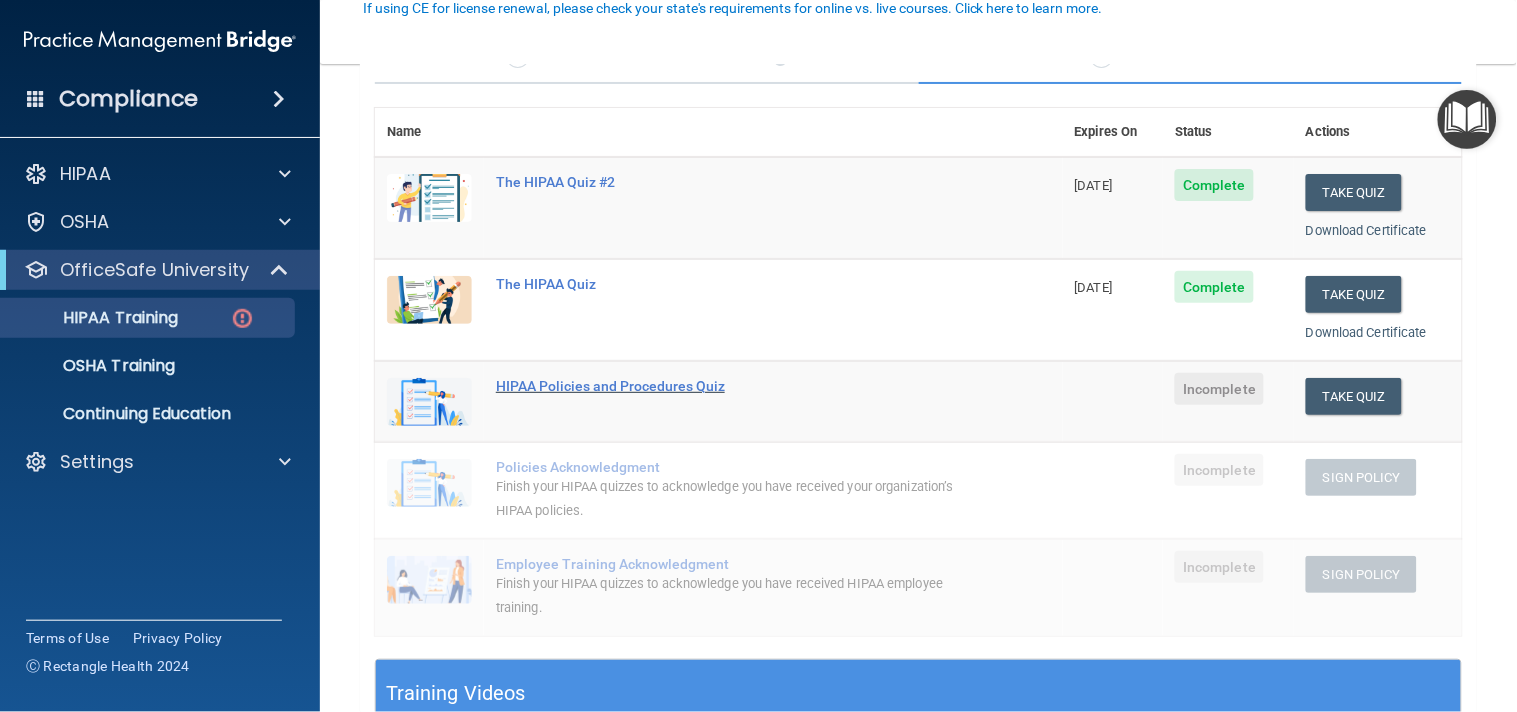 click on "HIPAA Policies and Procedures Quiz" at bounding box center [729, 386] 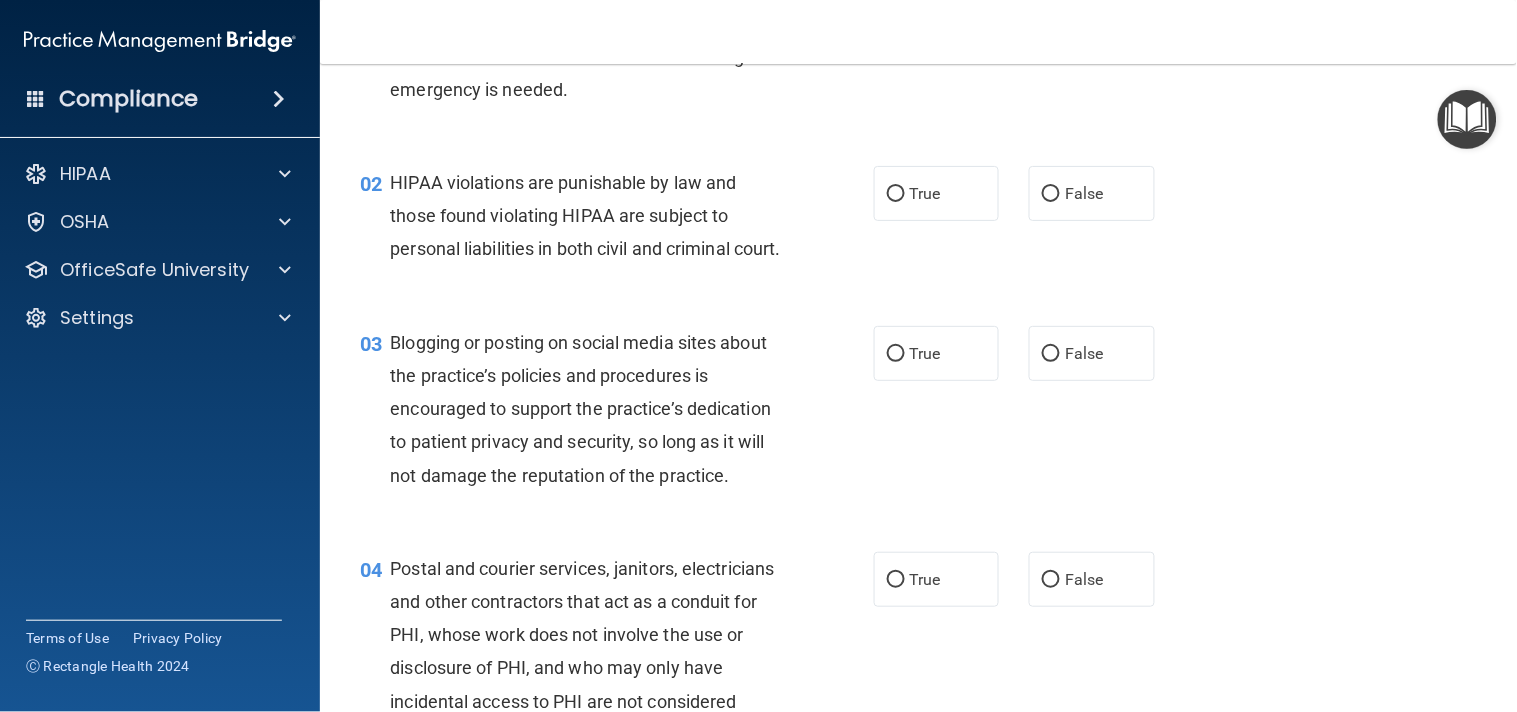 scroll, scrollTop: 141, scrollLeft: 0, axis: vertical 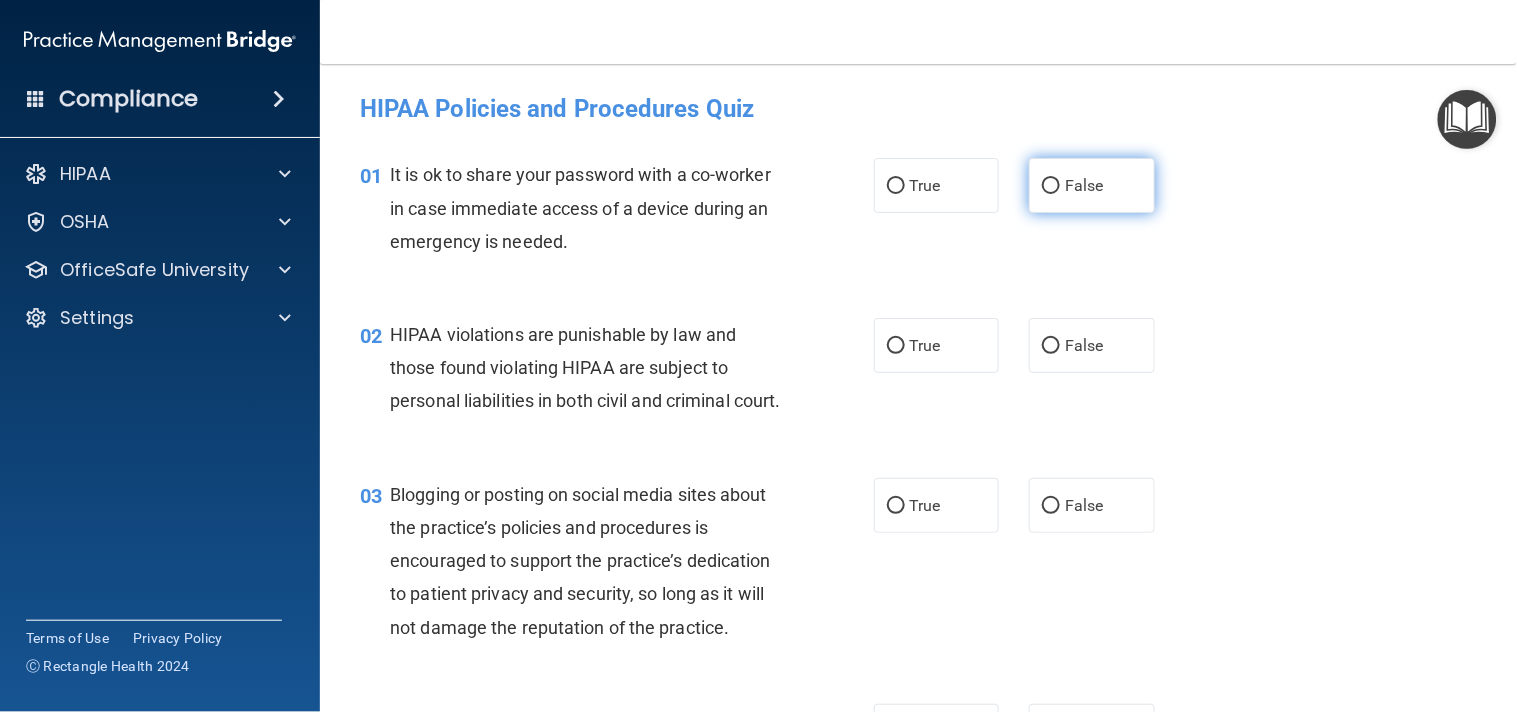 click on "False" at bounding box center (1092, 185) 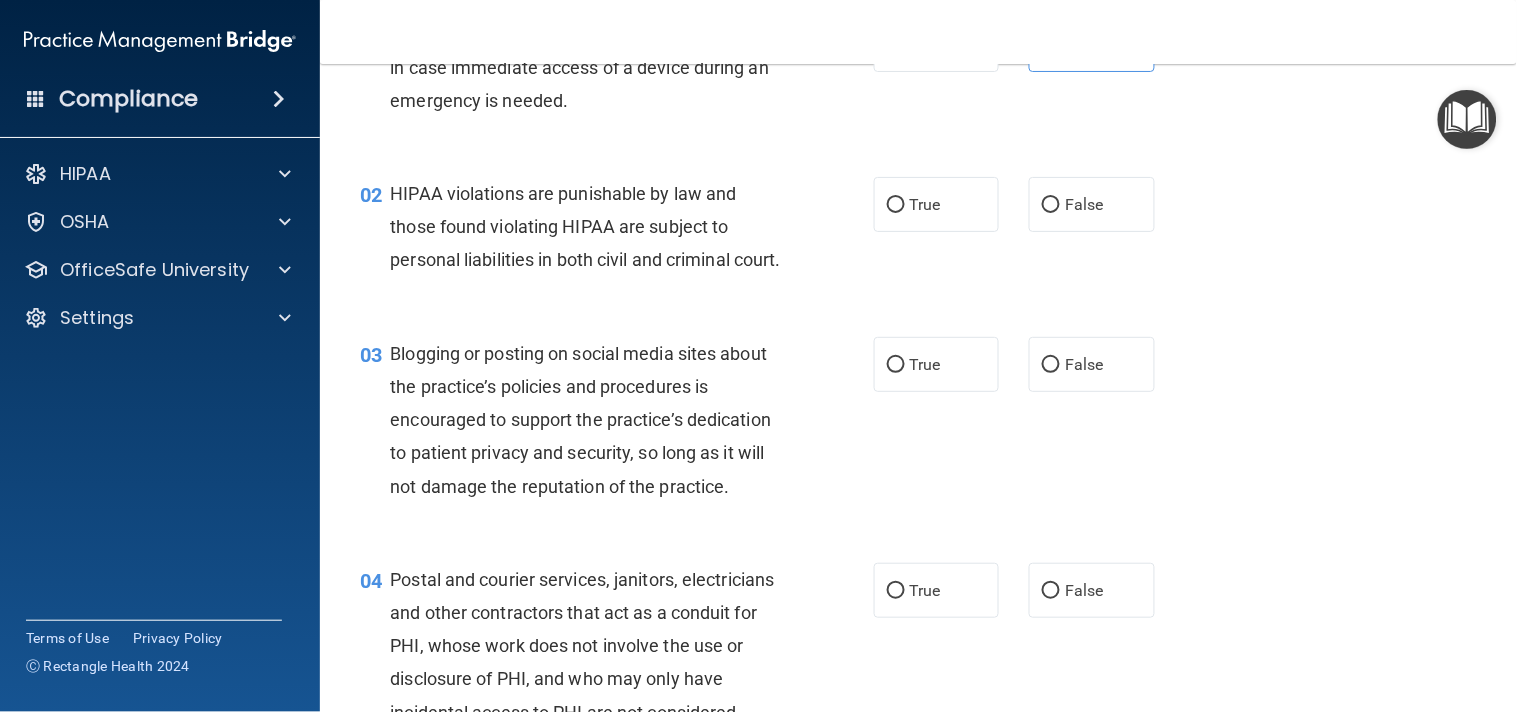 scroll, scrollTop: 107, scrollLeft: 0, axis: vertical 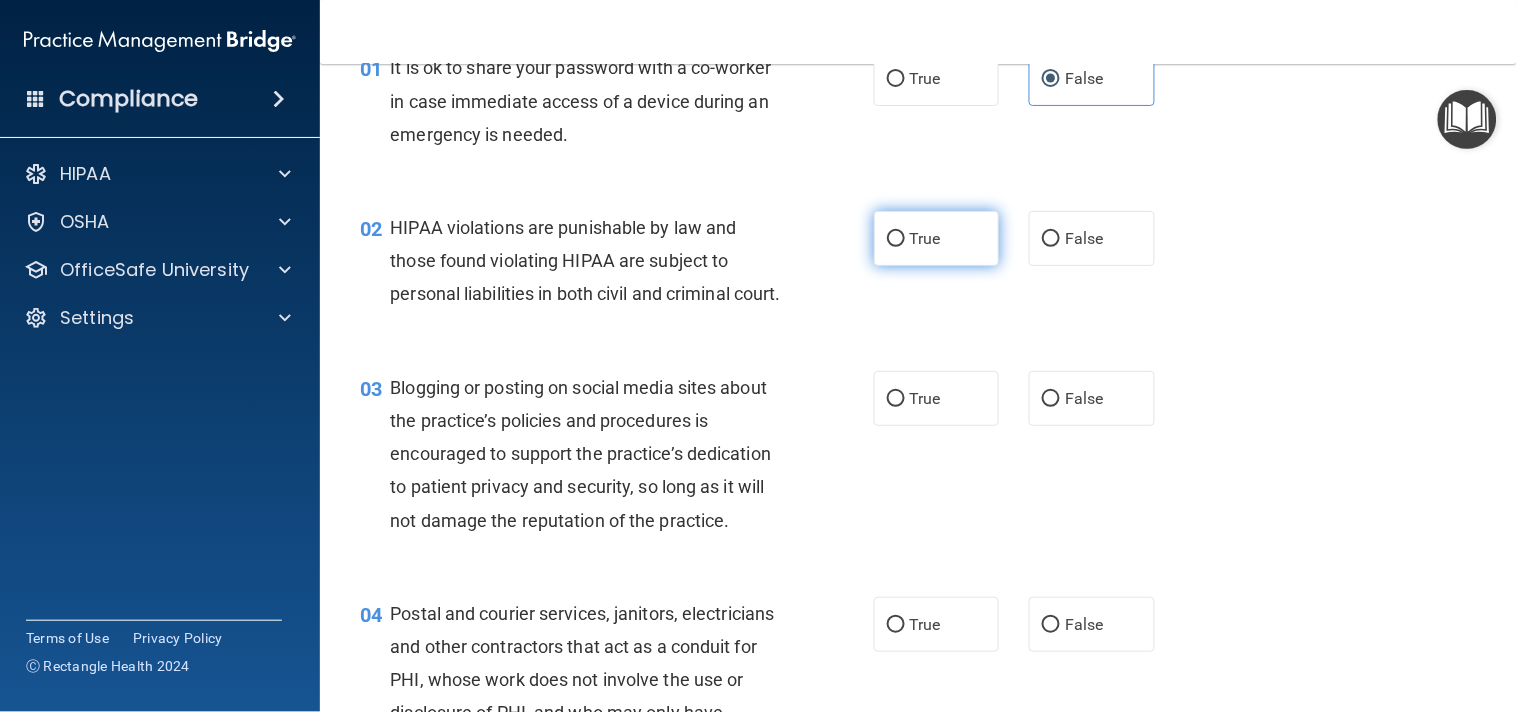 click on "True" at bounding box center [925, 238] 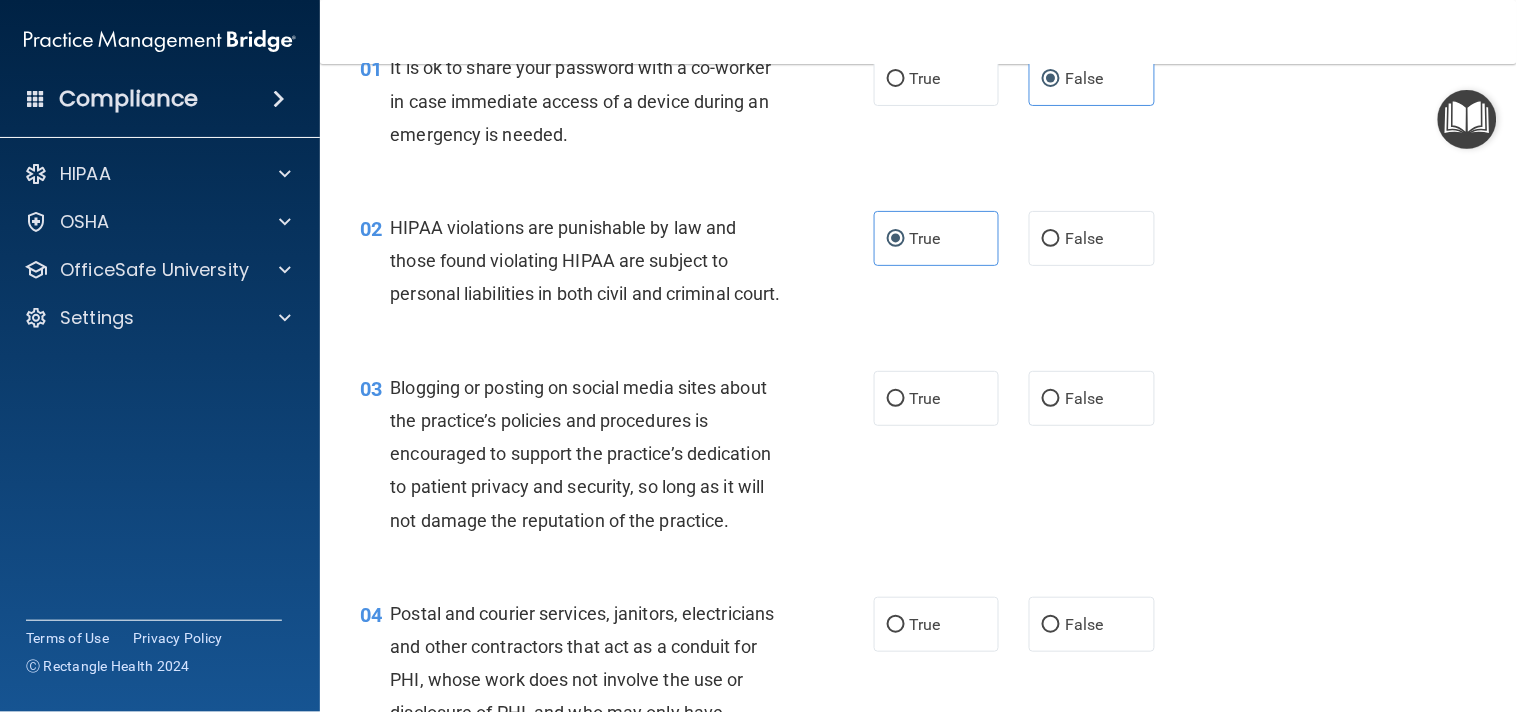 click on "02       HIPAA violations are punishable by law and those found violating HIPAA are subject to personal liabilities in both civil and criminal court.                  True           False" at bounding box center (918, 266) 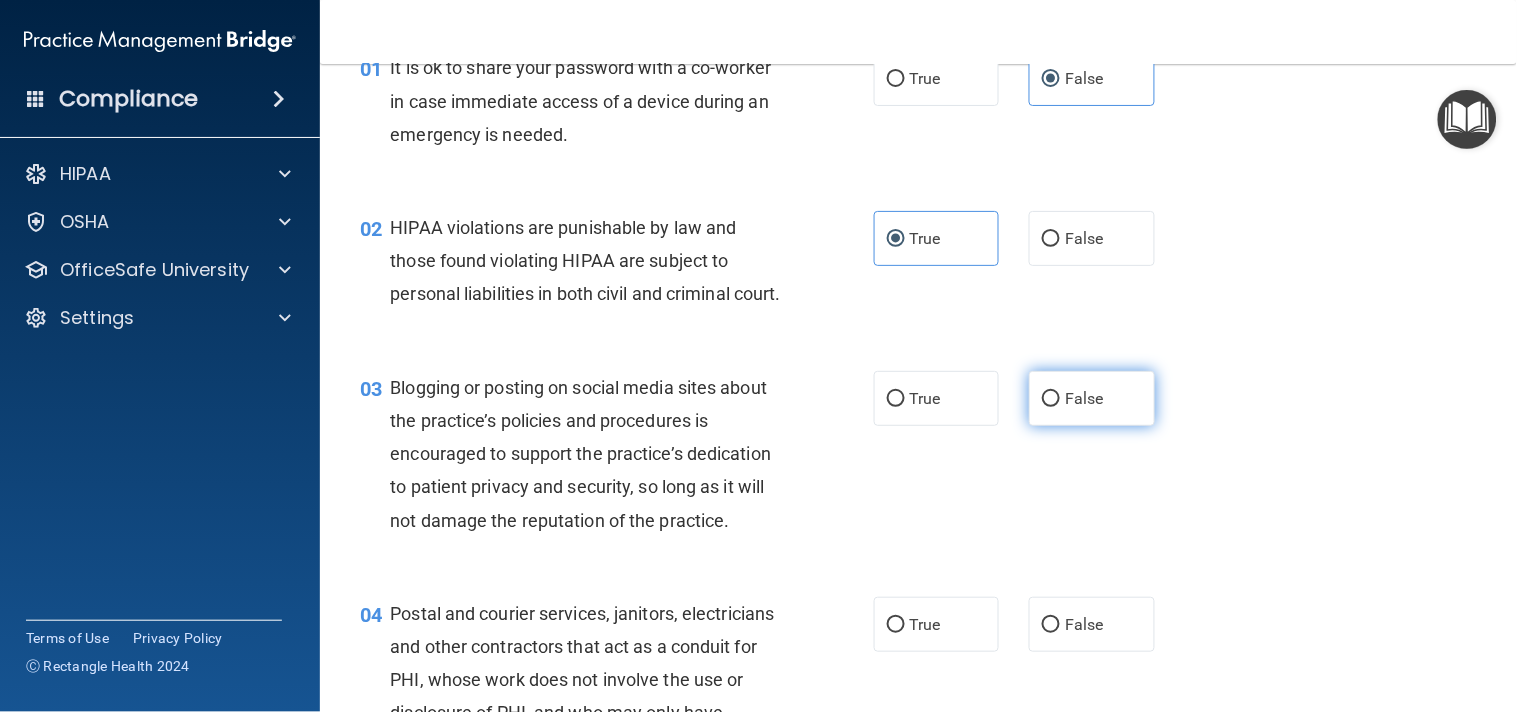click on "False" at bounding box center (1084, 398) 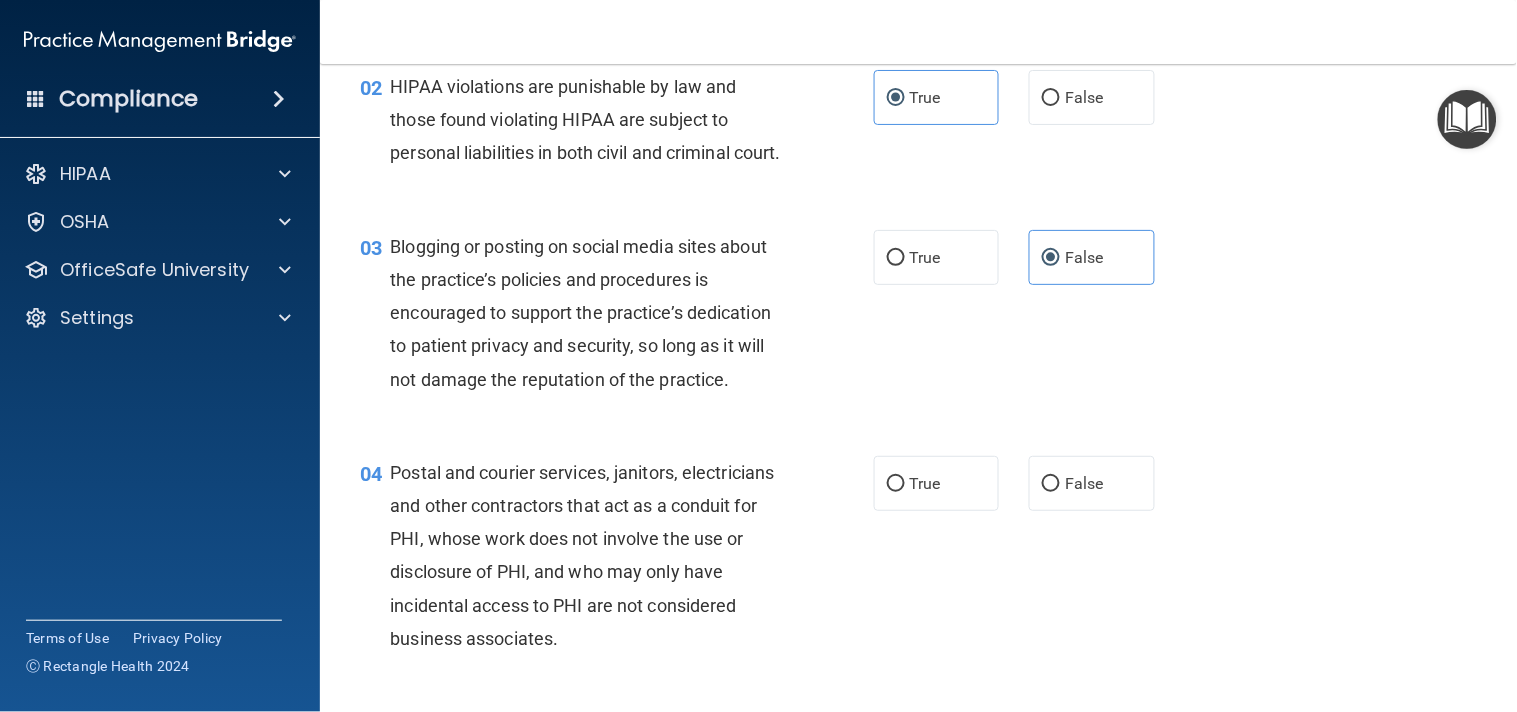 scroll, scrollTop: 260, scrollLeft: 0, axis: vertical 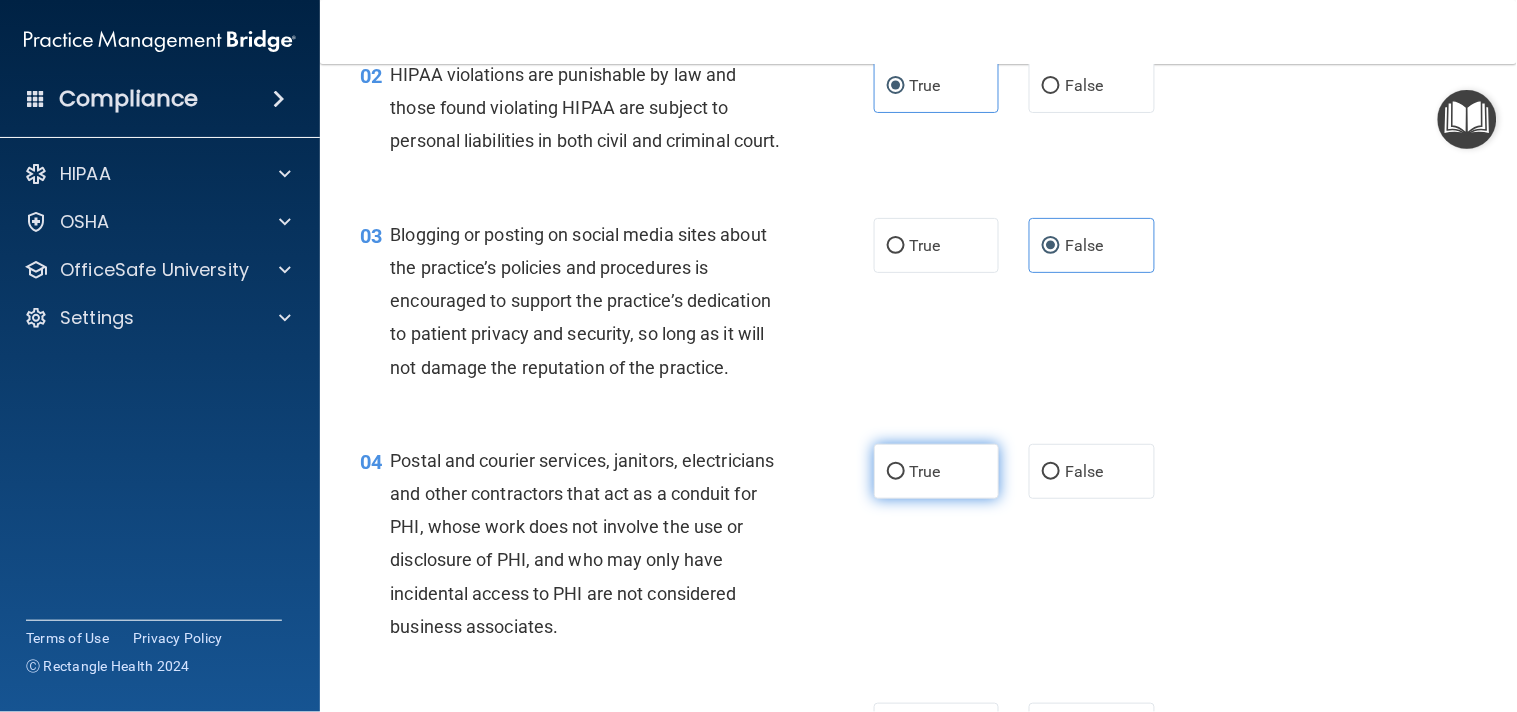 click on "True" at bounding box center [925, 471] 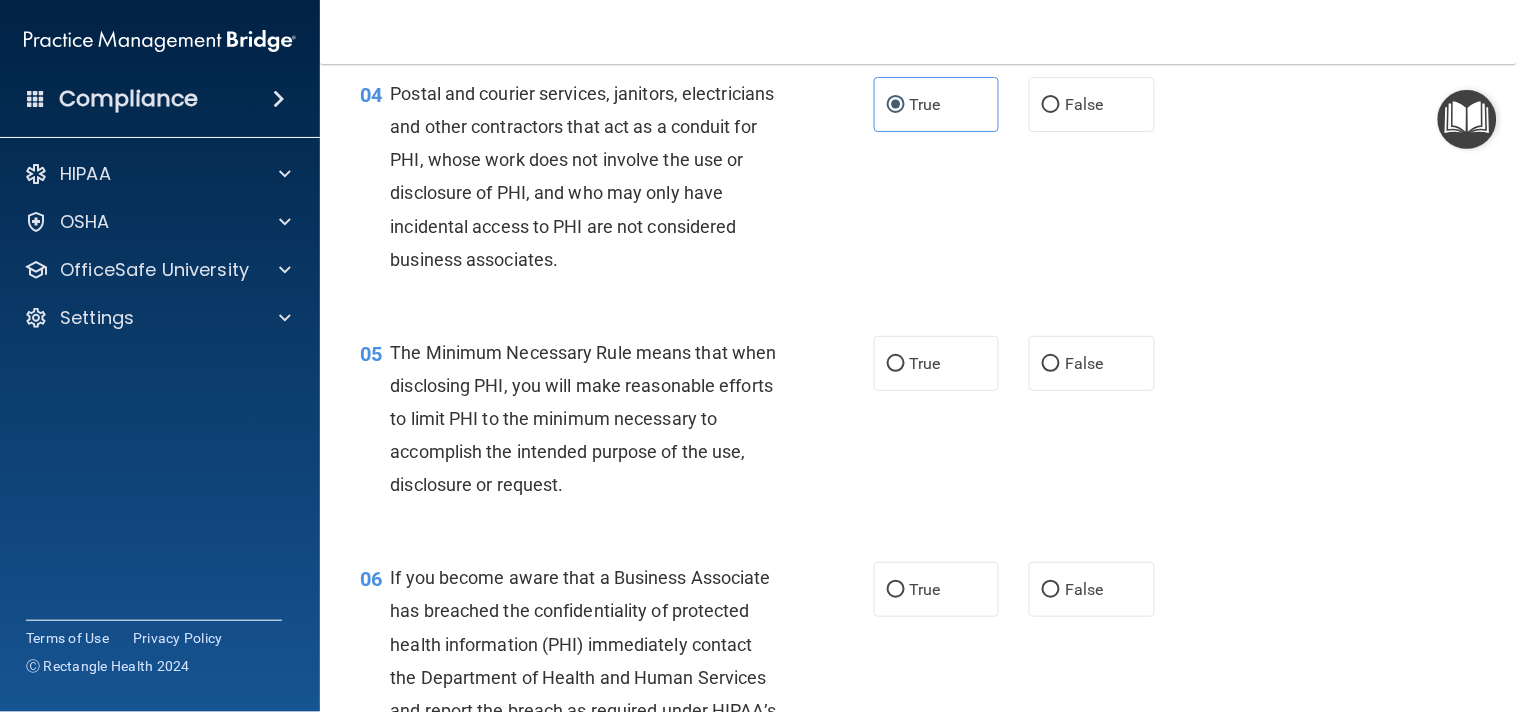 scroll, scrollTop: 650, scrollLeft: 0, axis: vertical 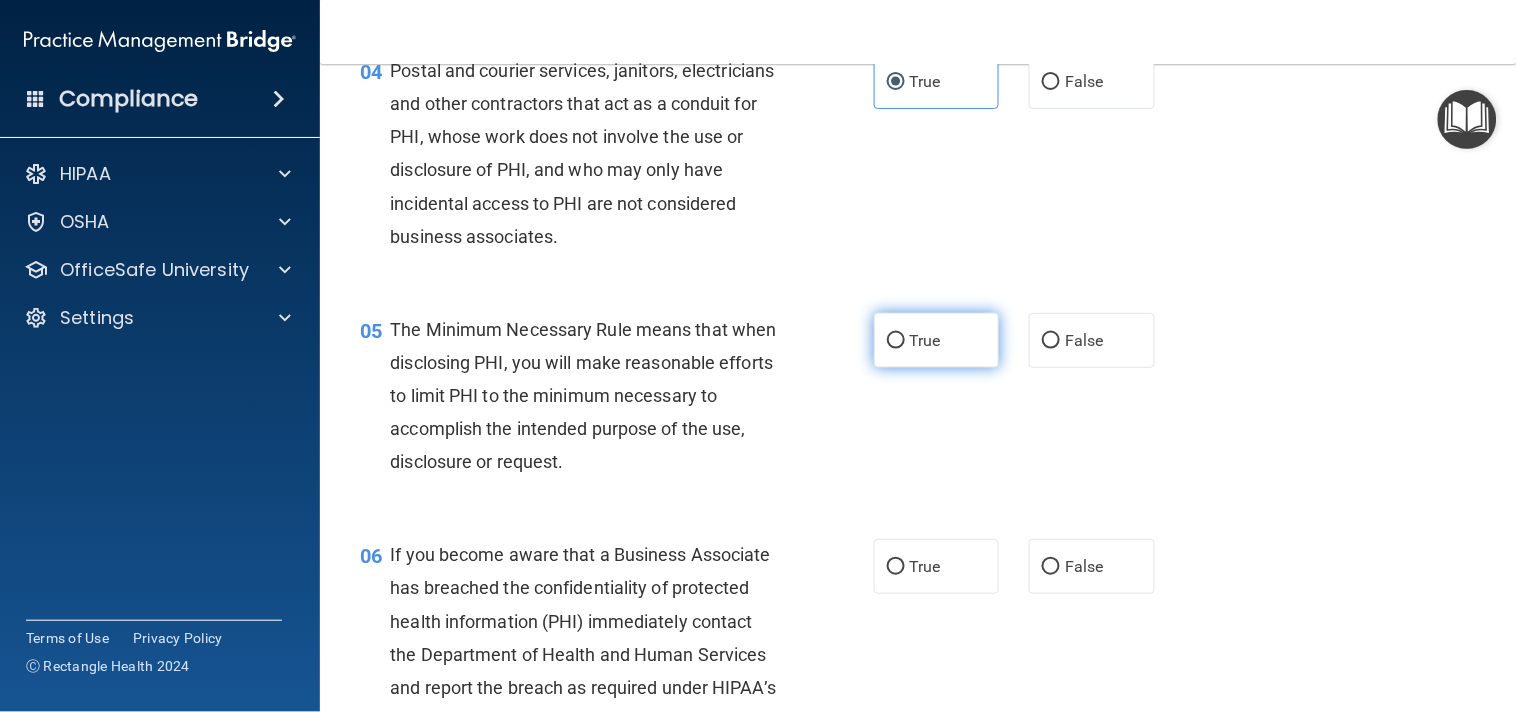 click on "True" at bounding box center [937, 340] 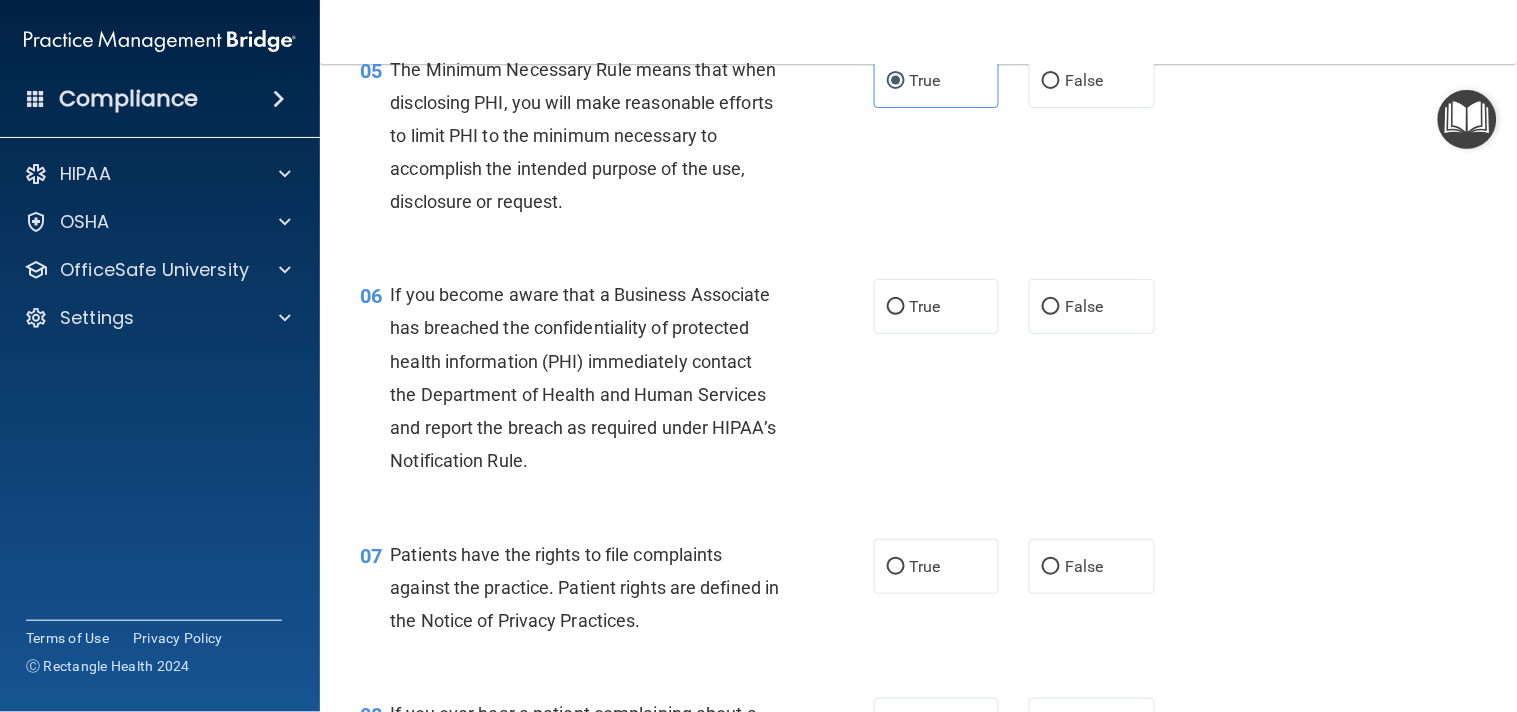 scroll, scrollTop: 942, scrollLeft: 0, axis: vertical 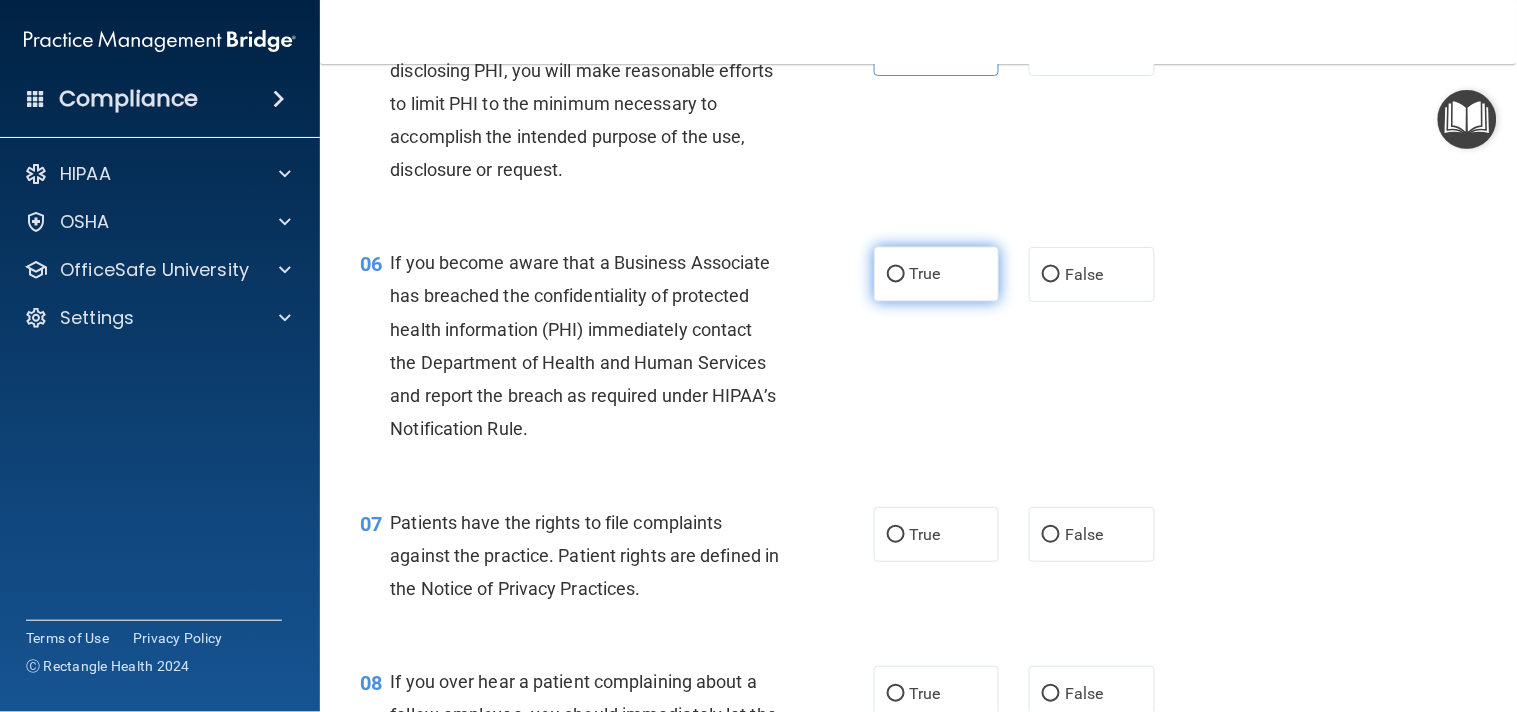 click on "True" at bounding box center [925, 274] 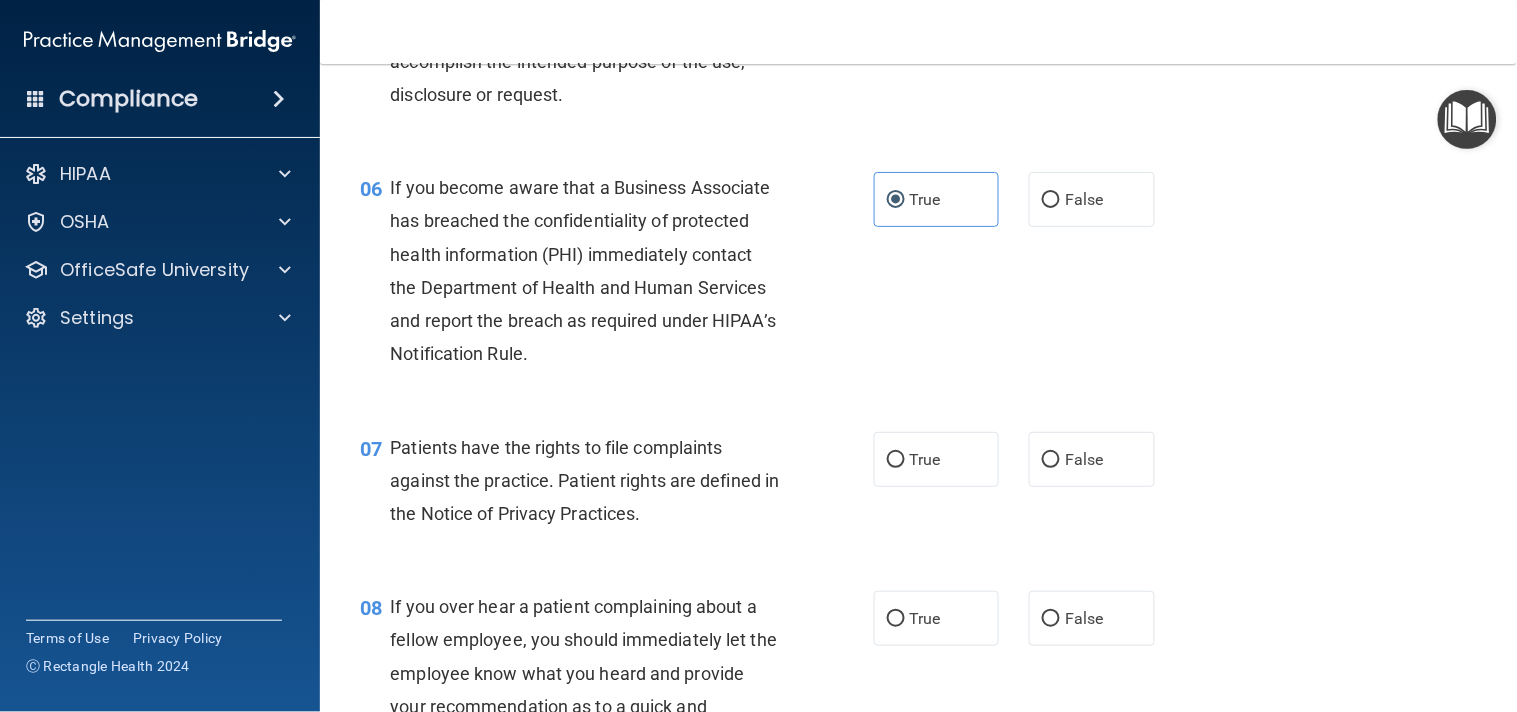 scroll, scrollTop: 1028, scrollLeft: 0, axis: vertical 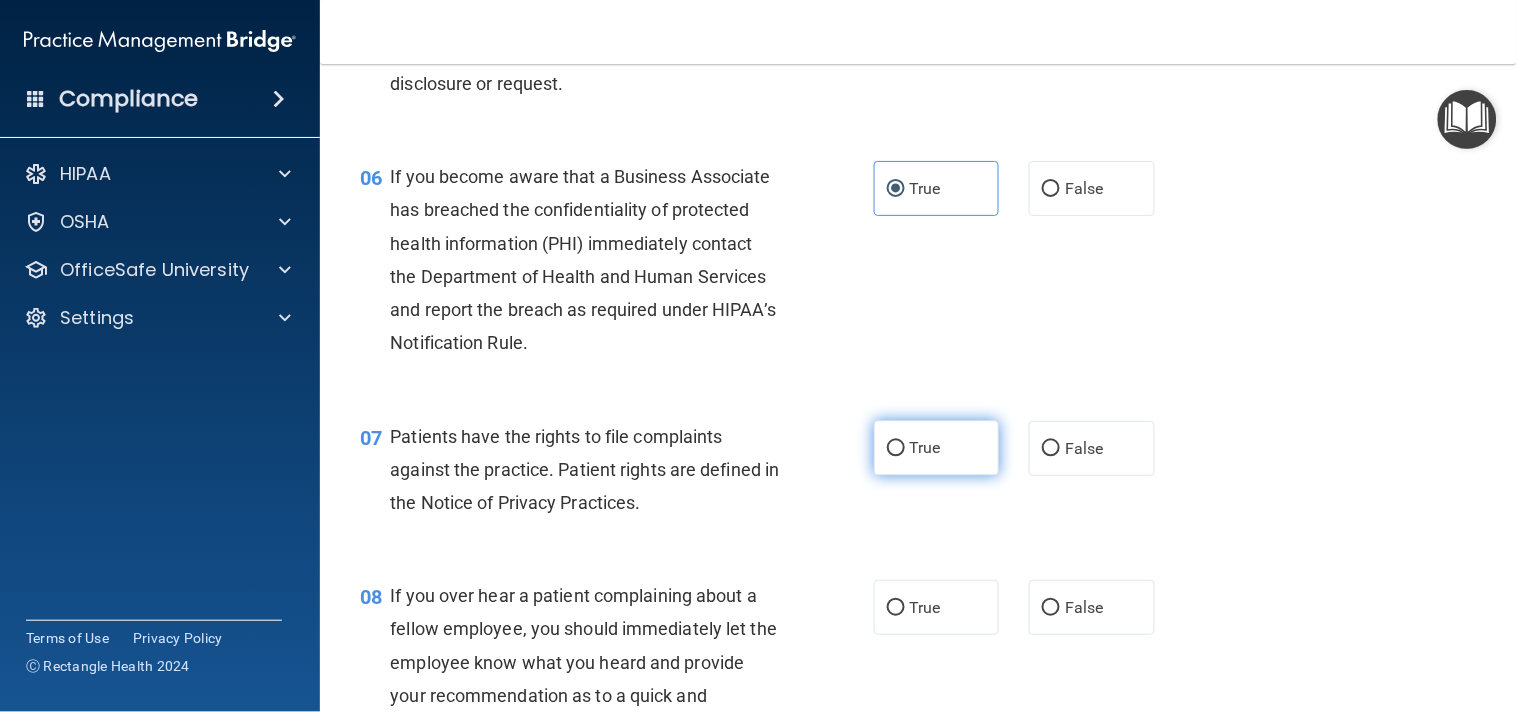 click on "True" at bounding box center (937, 448) 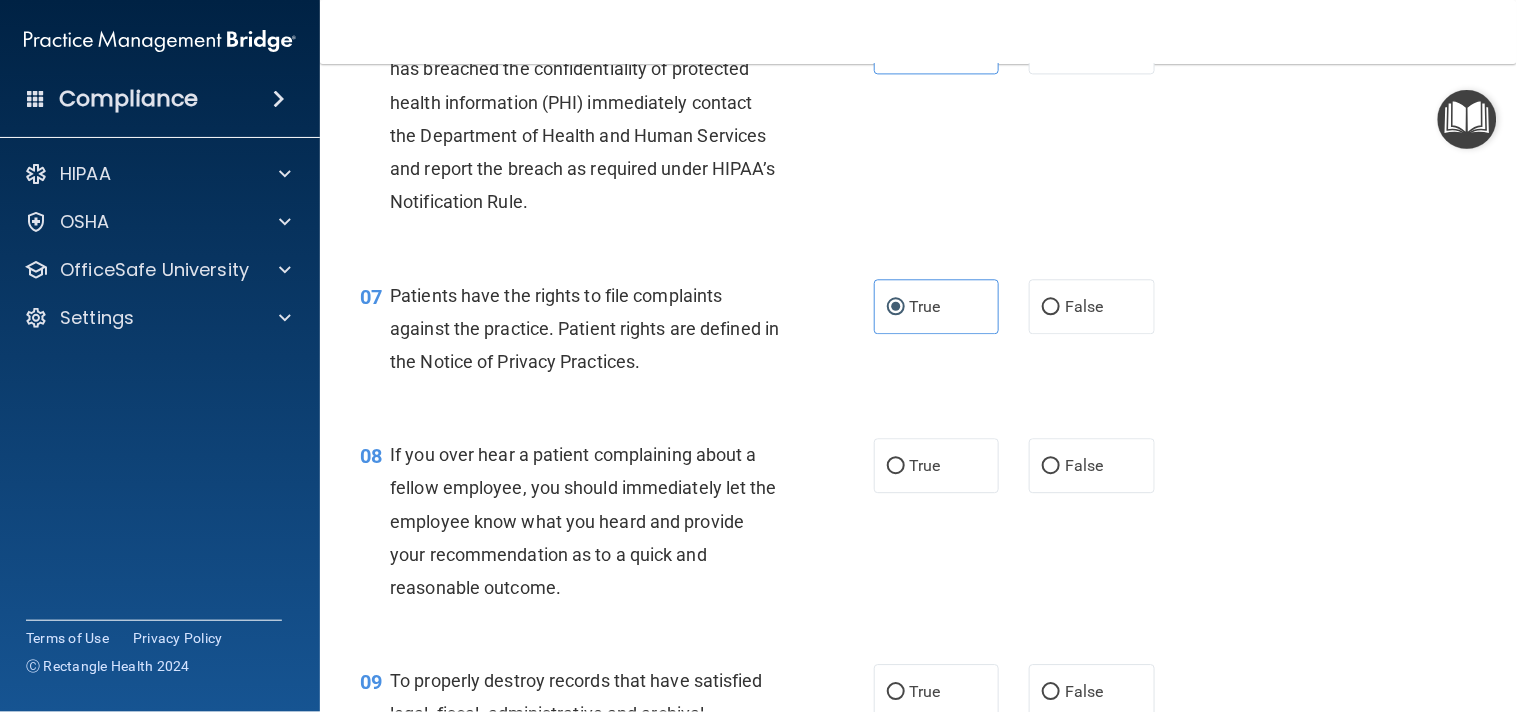 scroll, scrollTop: 1180, scrollLeft: 0, axis: vertical 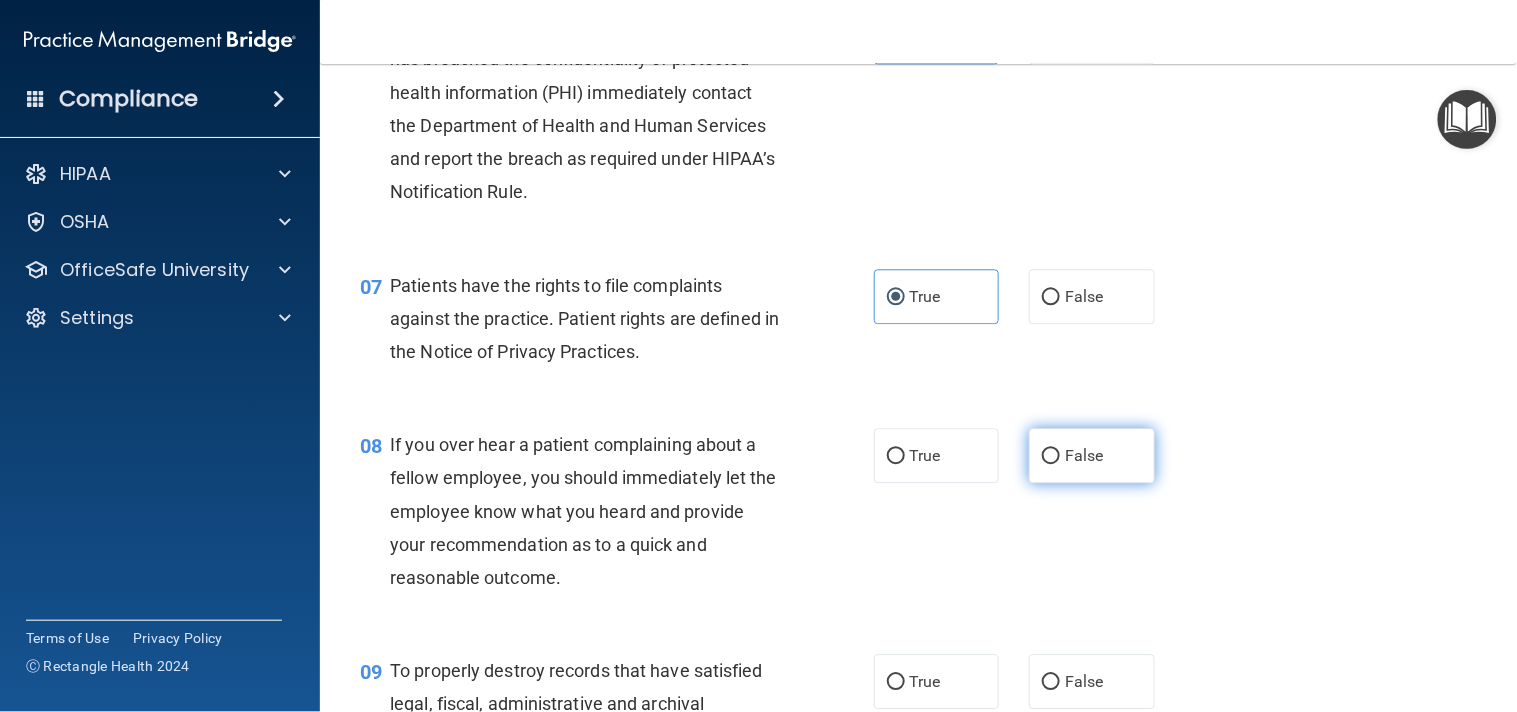 click on "False" at bounding box center [1092, 455] 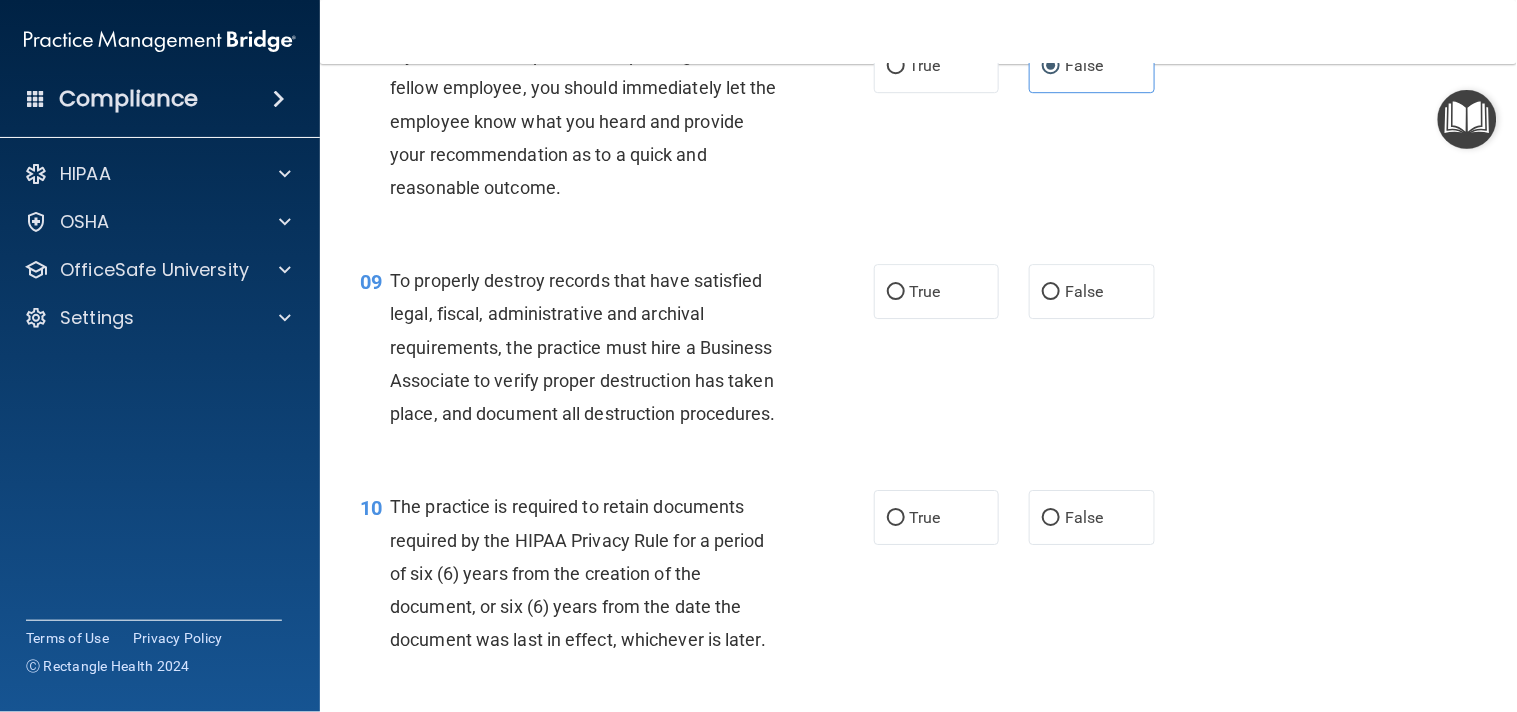 scroll, scrollTop: 1581, scrollLeft: 0, axis: vertical 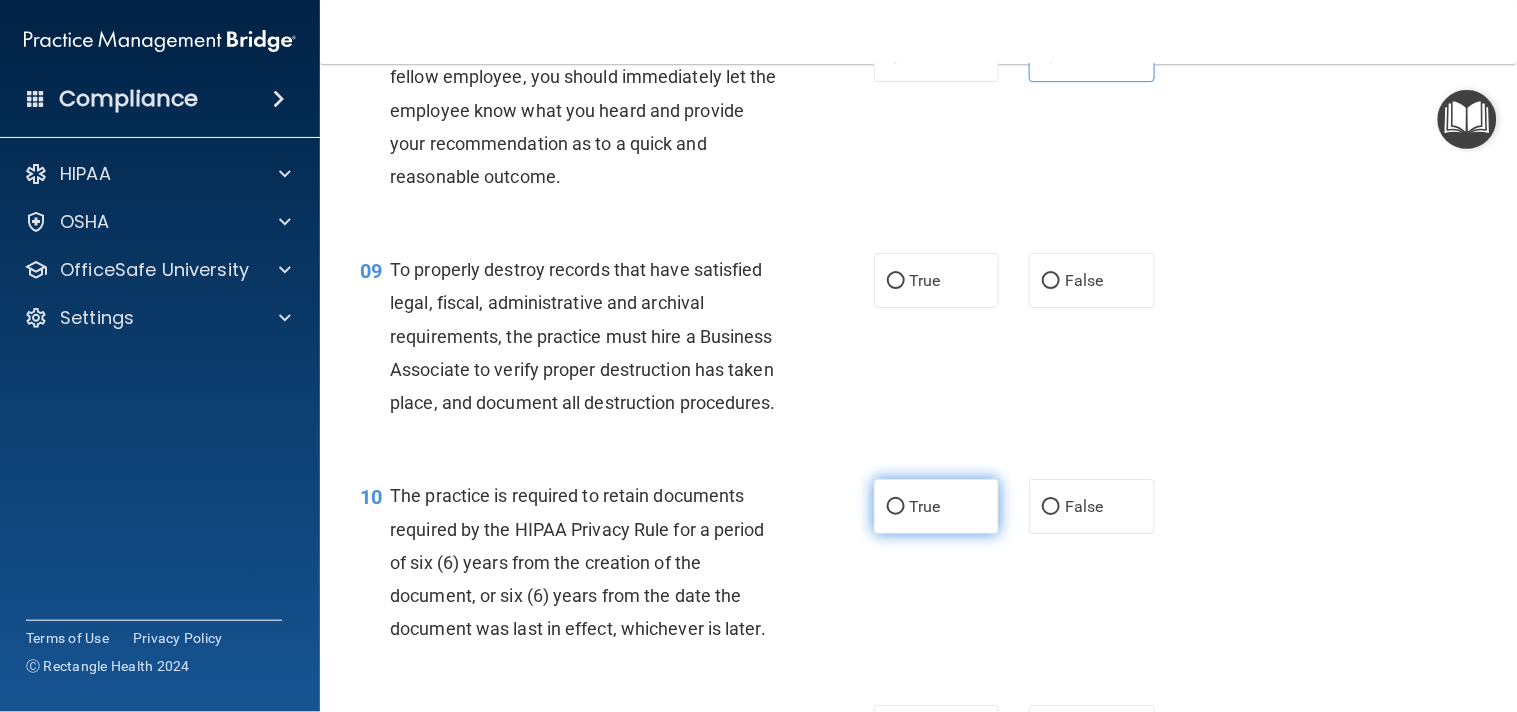 click on "True" at bounding box center (937, 506) 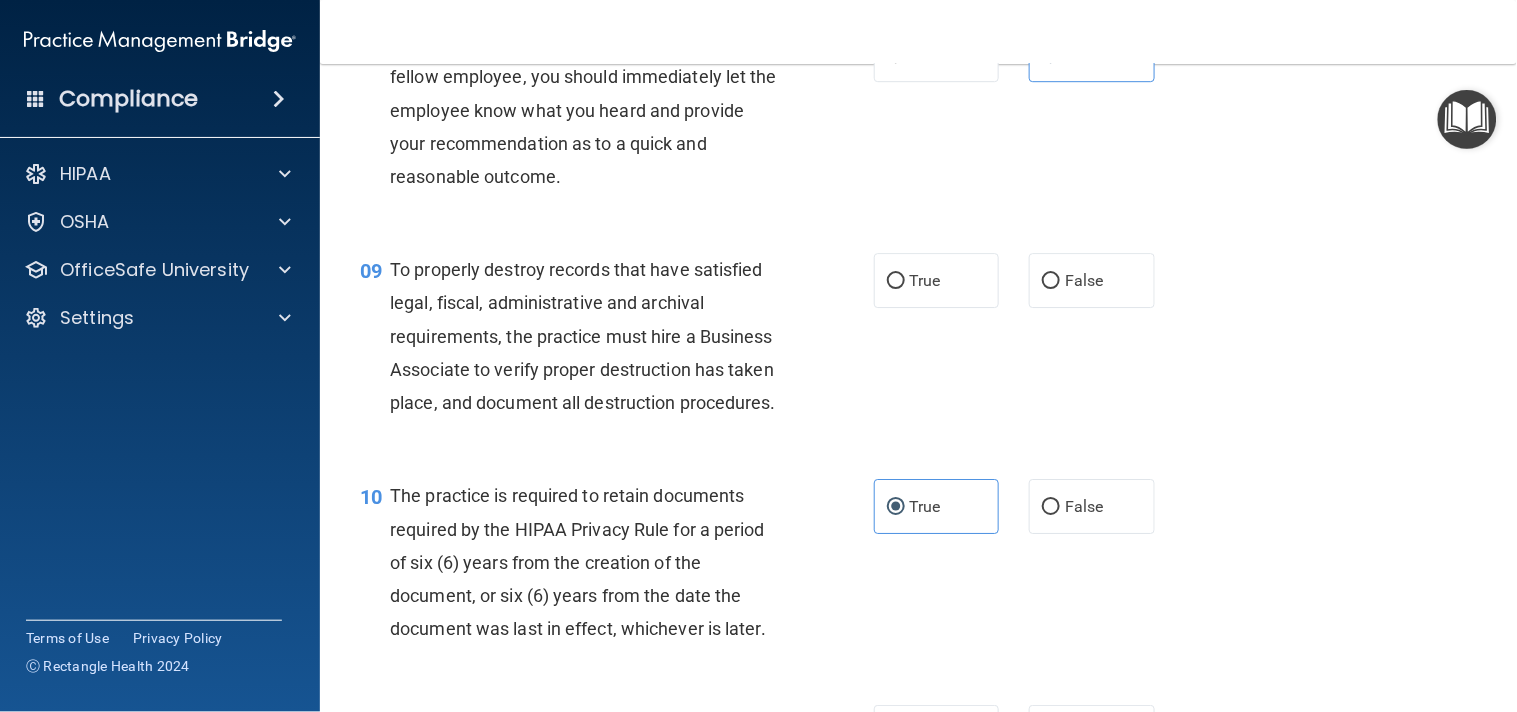 click on "09       To properly destroy records that have satisfied legal, fiscal, administrative and archival requirements, the practice must hire a Business Associate to verify proper destruction has taken place, and document all destruction procedures." at bounding box center (617, 341) 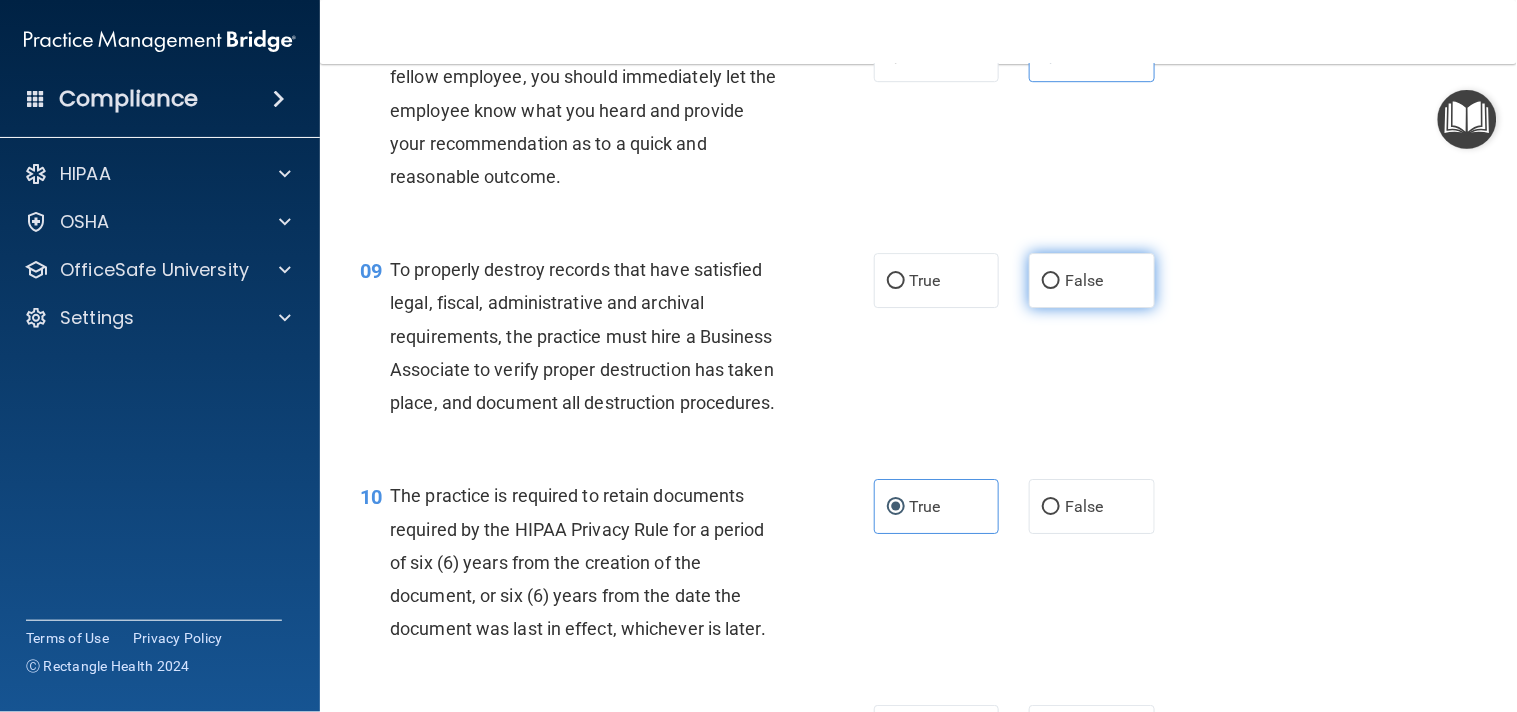 click on "False" at bounding box center (1051, 281) 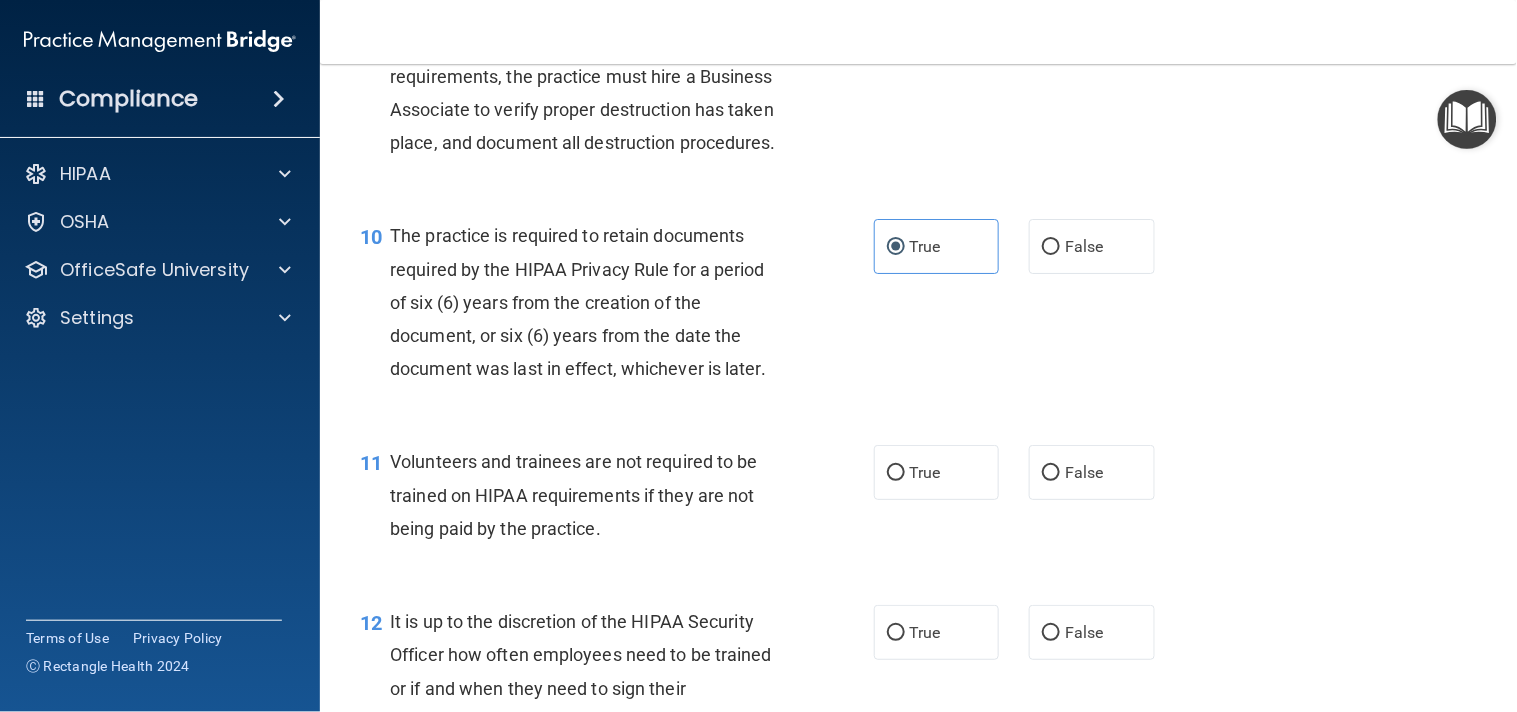 scroll, scrollTop: 1873, scrollLeft: 0, axis: vertical 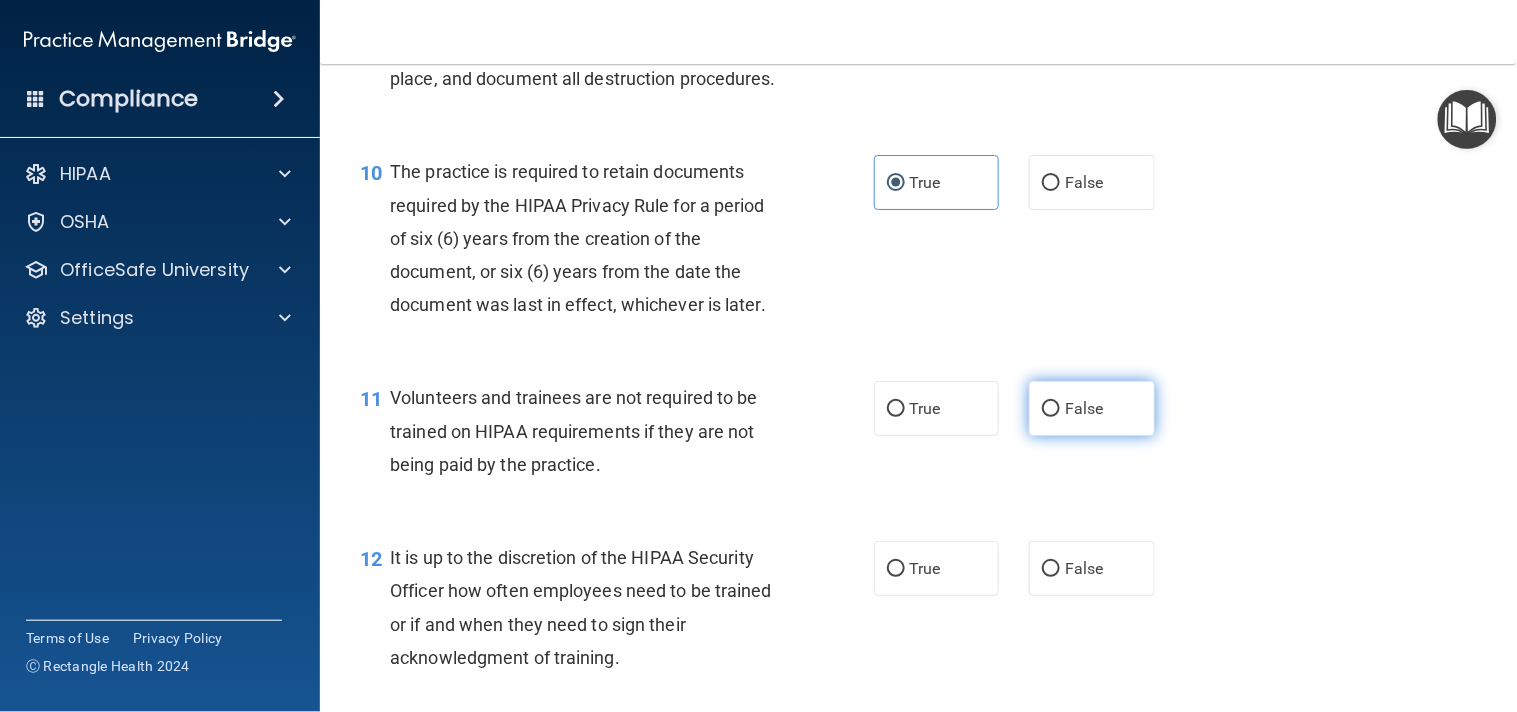 click on "False" at bounding box center (1092, 408) 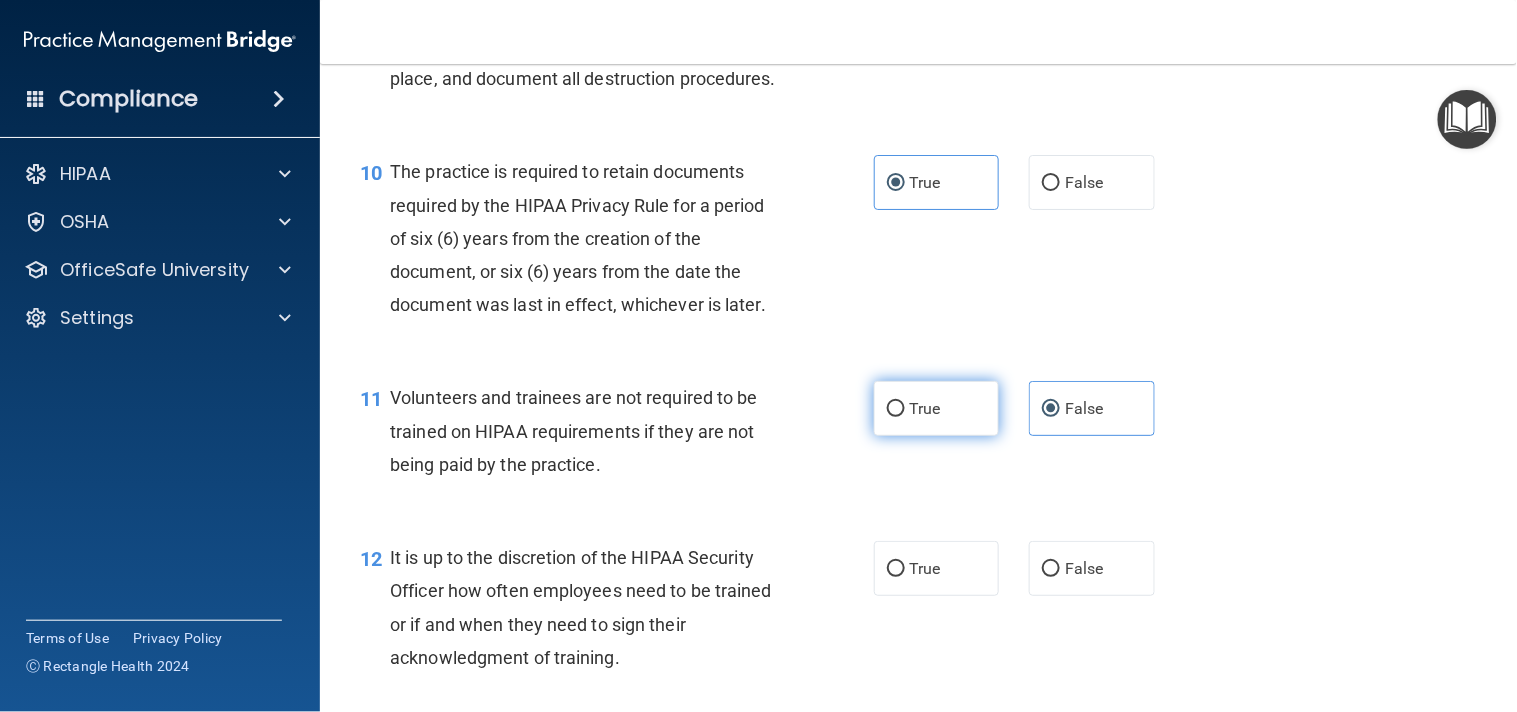 click on "True" at bounding box center (937, 408) 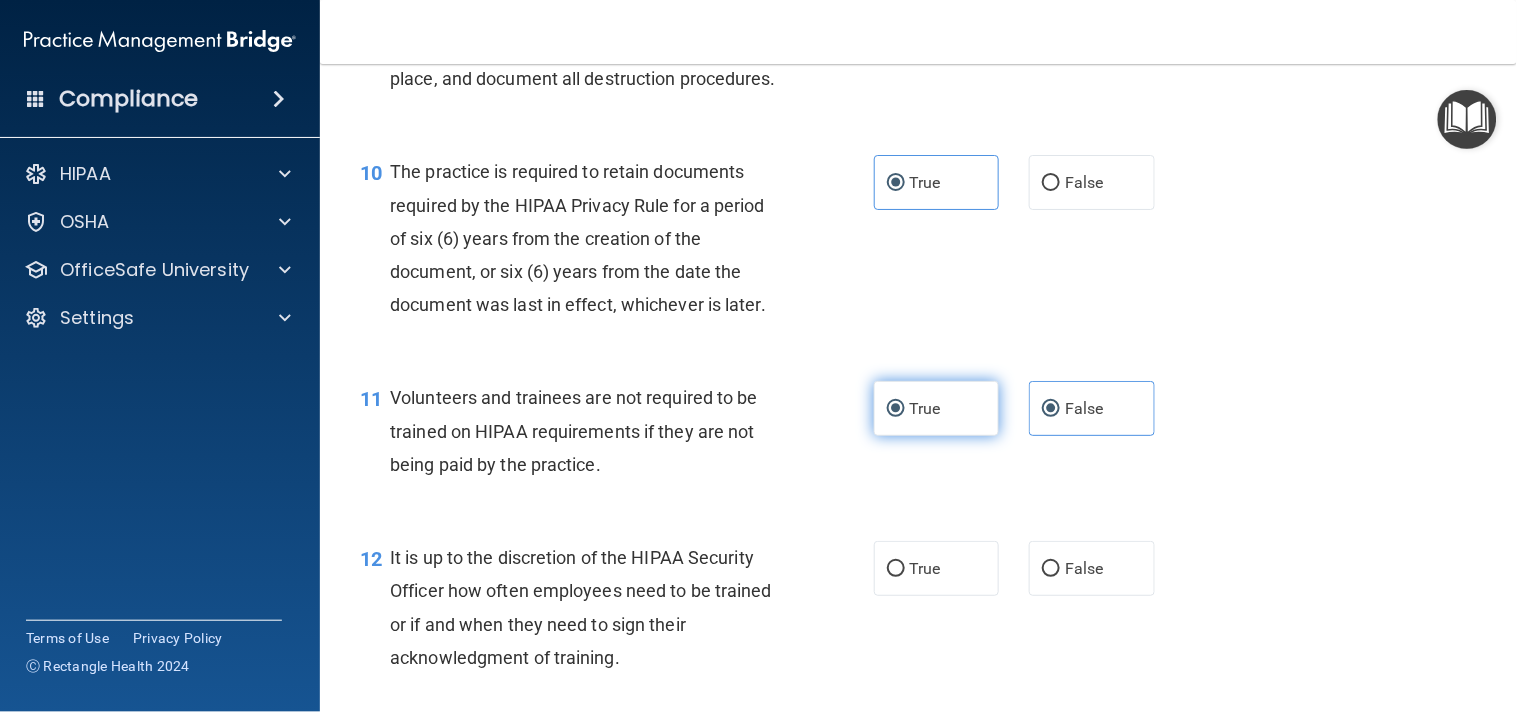 radio on "false" 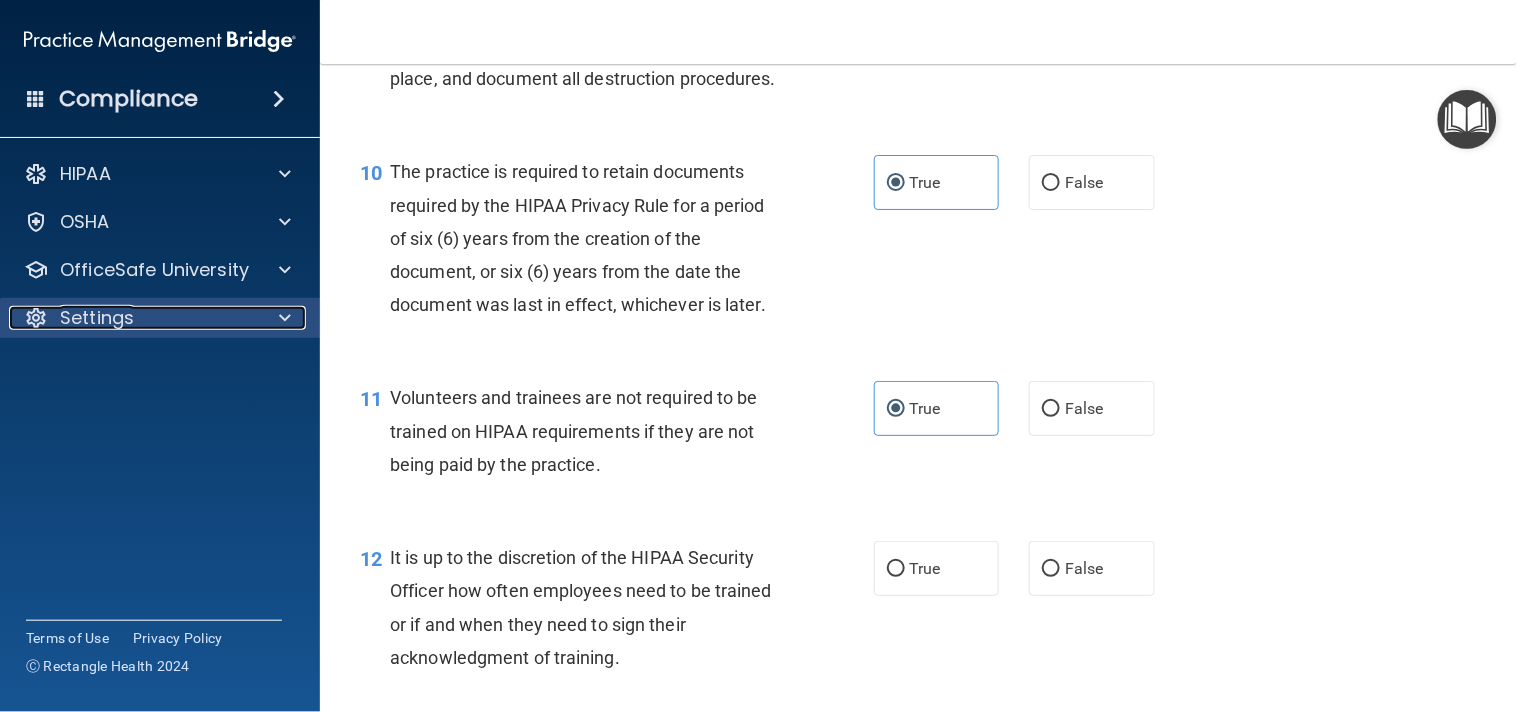 click on "Settings" at bounding box center (133, 318) 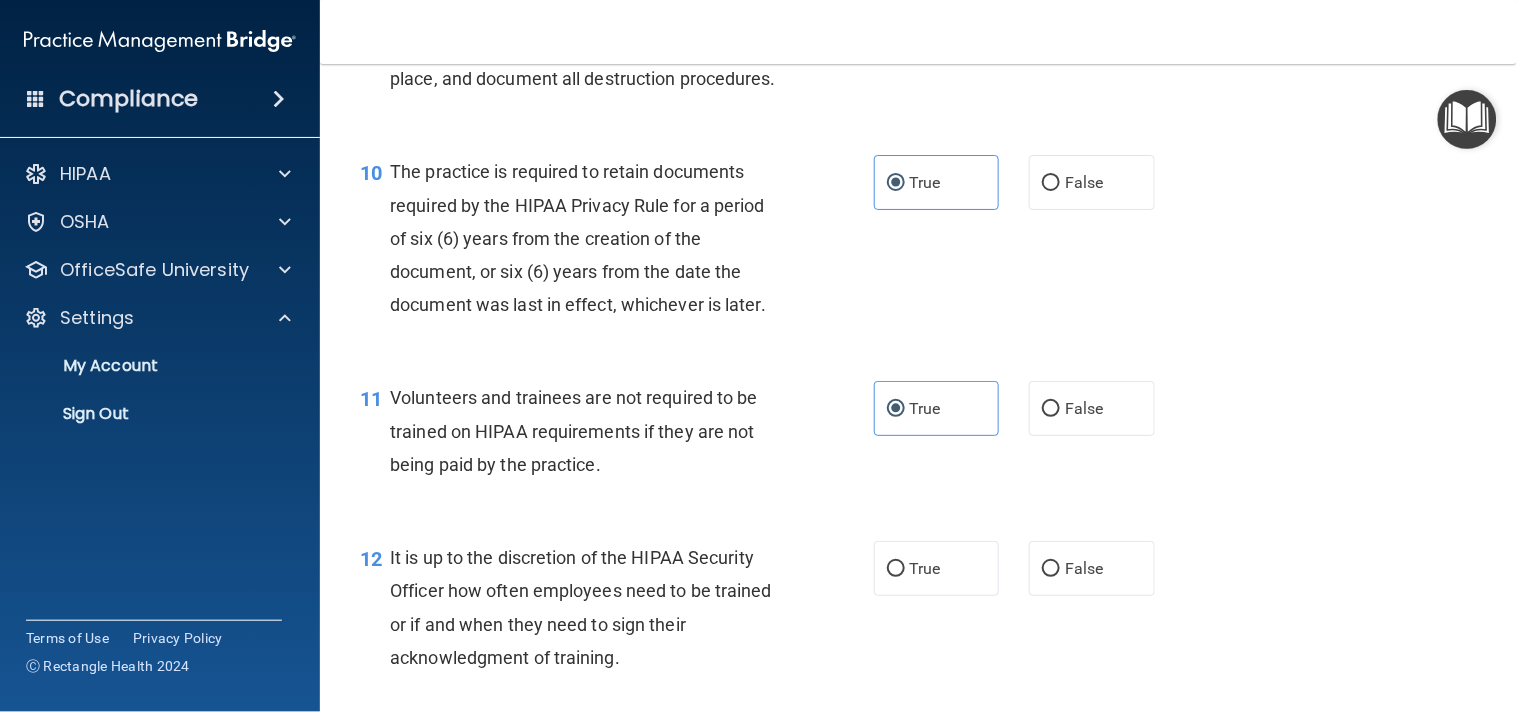 click on "10       The practice is required to retain documents required by the HIPAA Privacy Rule for a period of six (6) years from the creation of the document, or six (6) years from the date the document was last in effect, whichever is later.                 True           False" at bounding box center (918, 243) 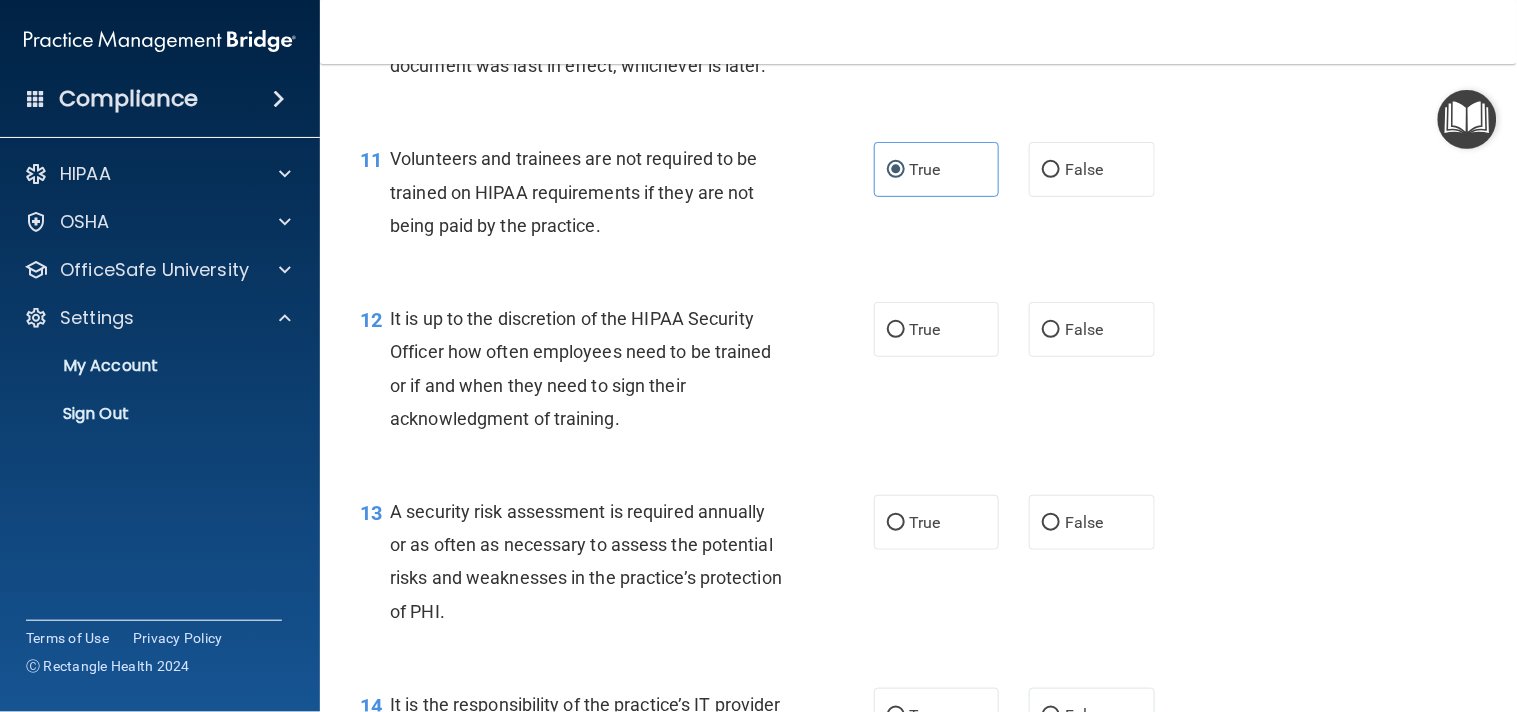 scroll, scrollTop: 2154, scrollLeft: 0, axis: vertical 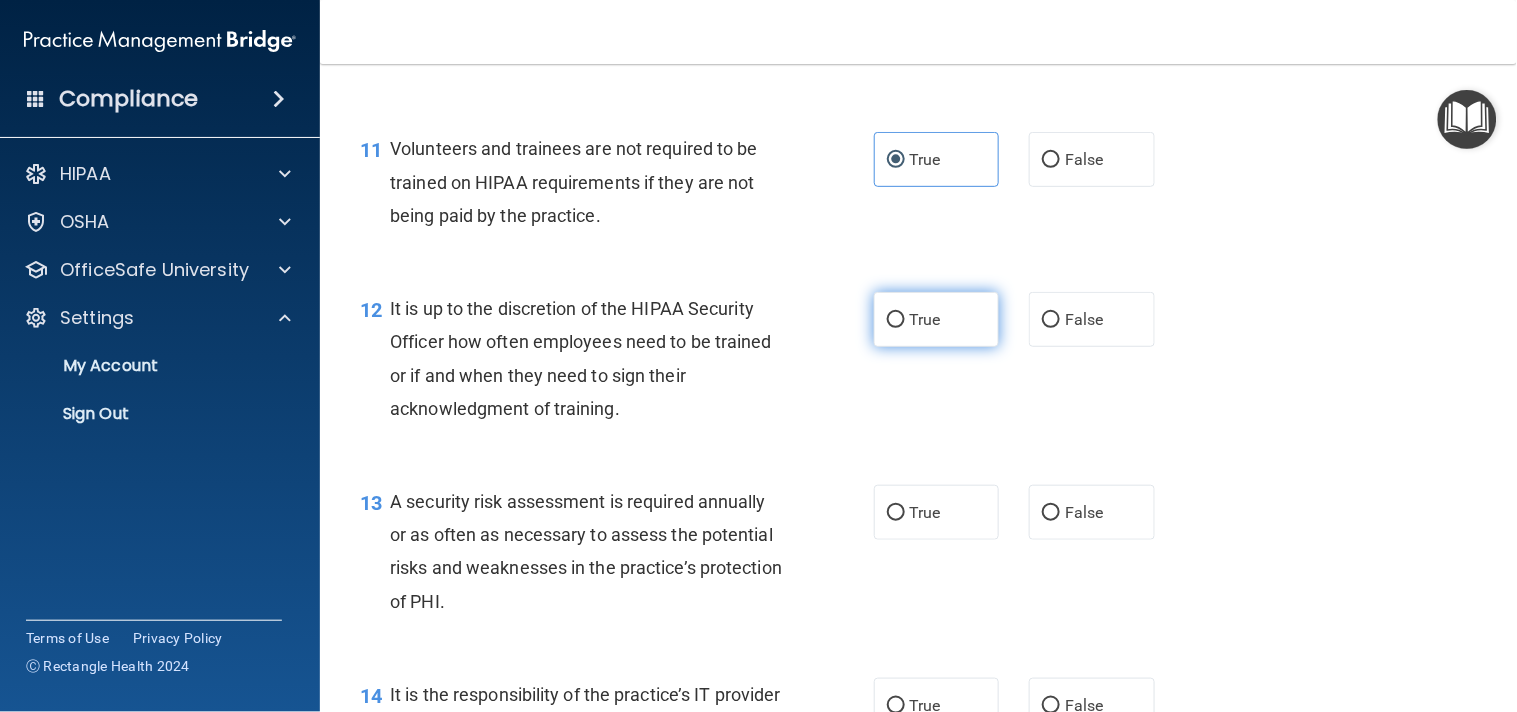click on "True" at bounding box center (937, 319) 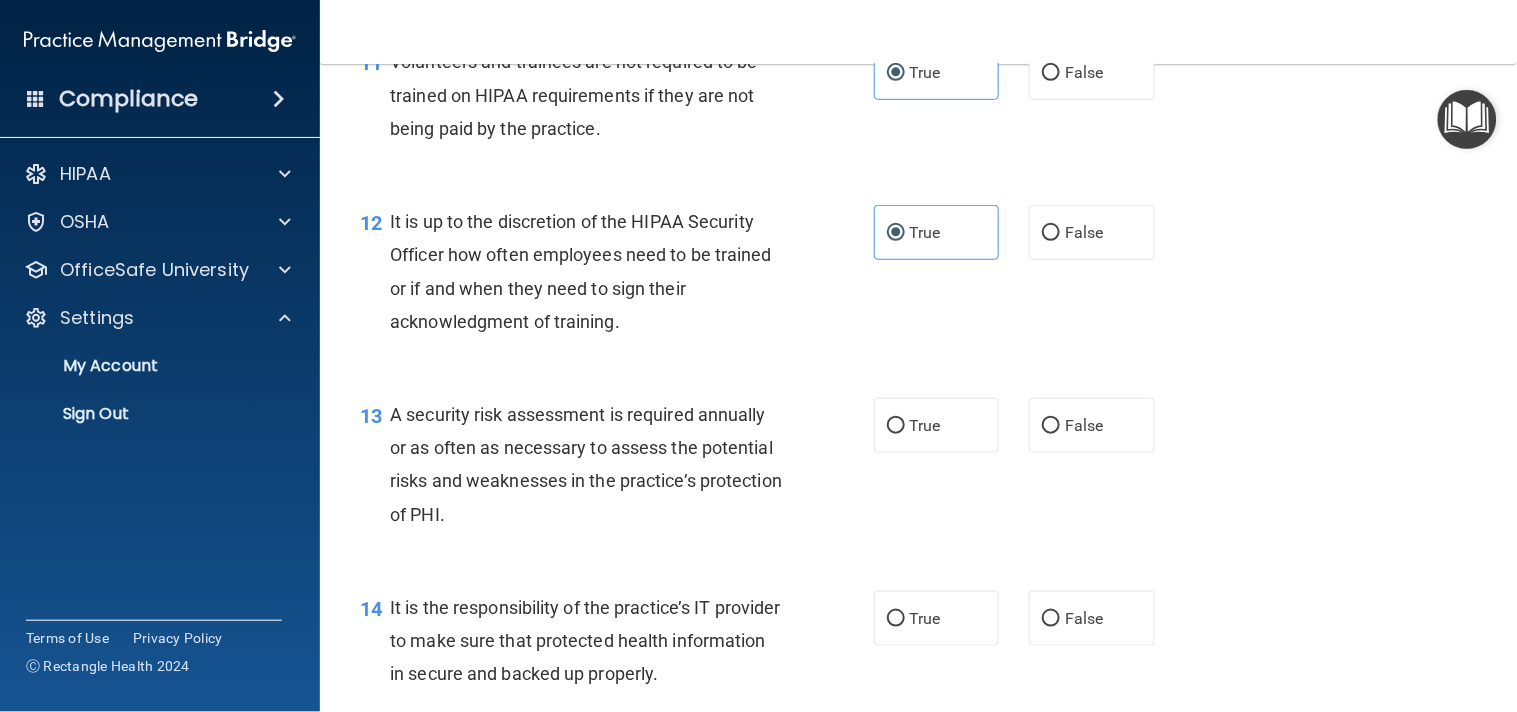 scroll, scrollTop: 2306, scrollLeft: 0, axis: vertical 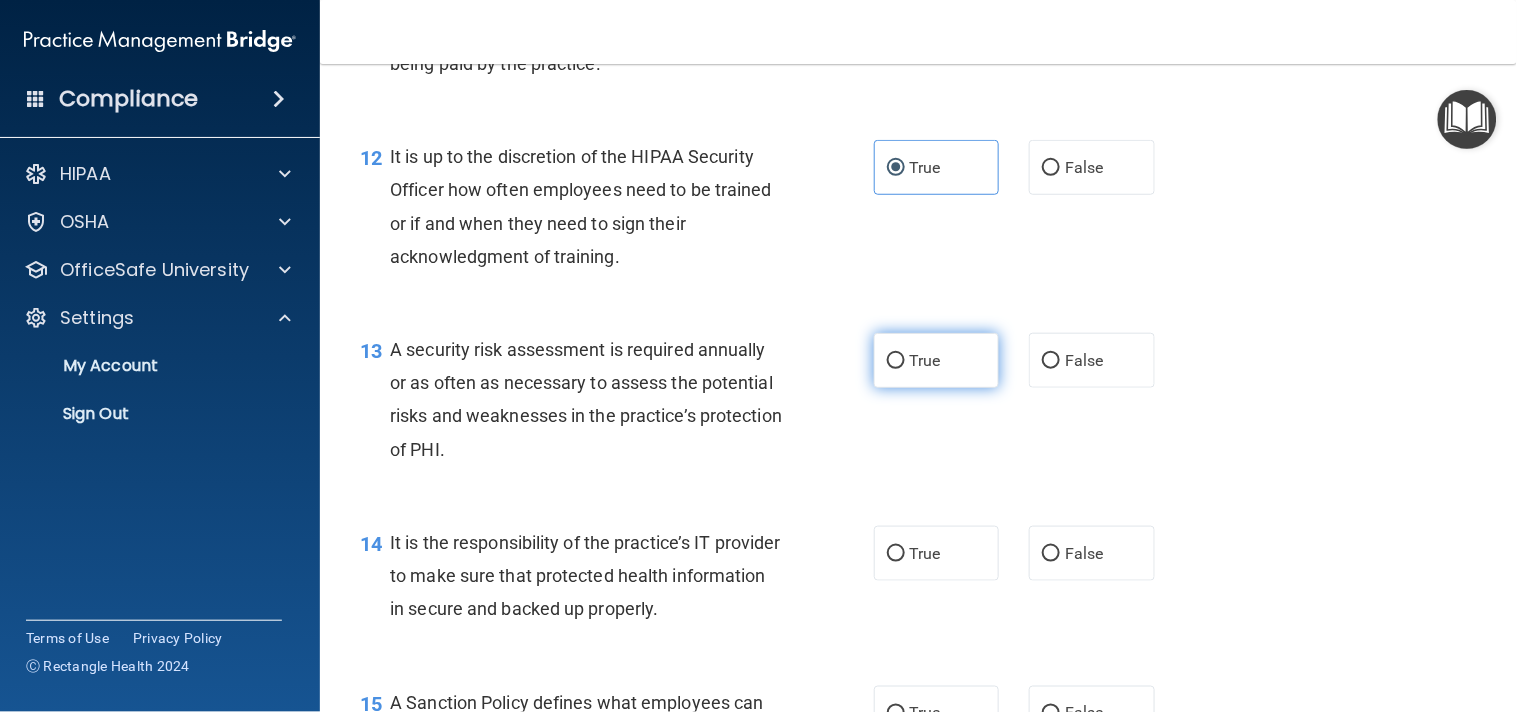 click on "True" at bounding box center (925, 360) 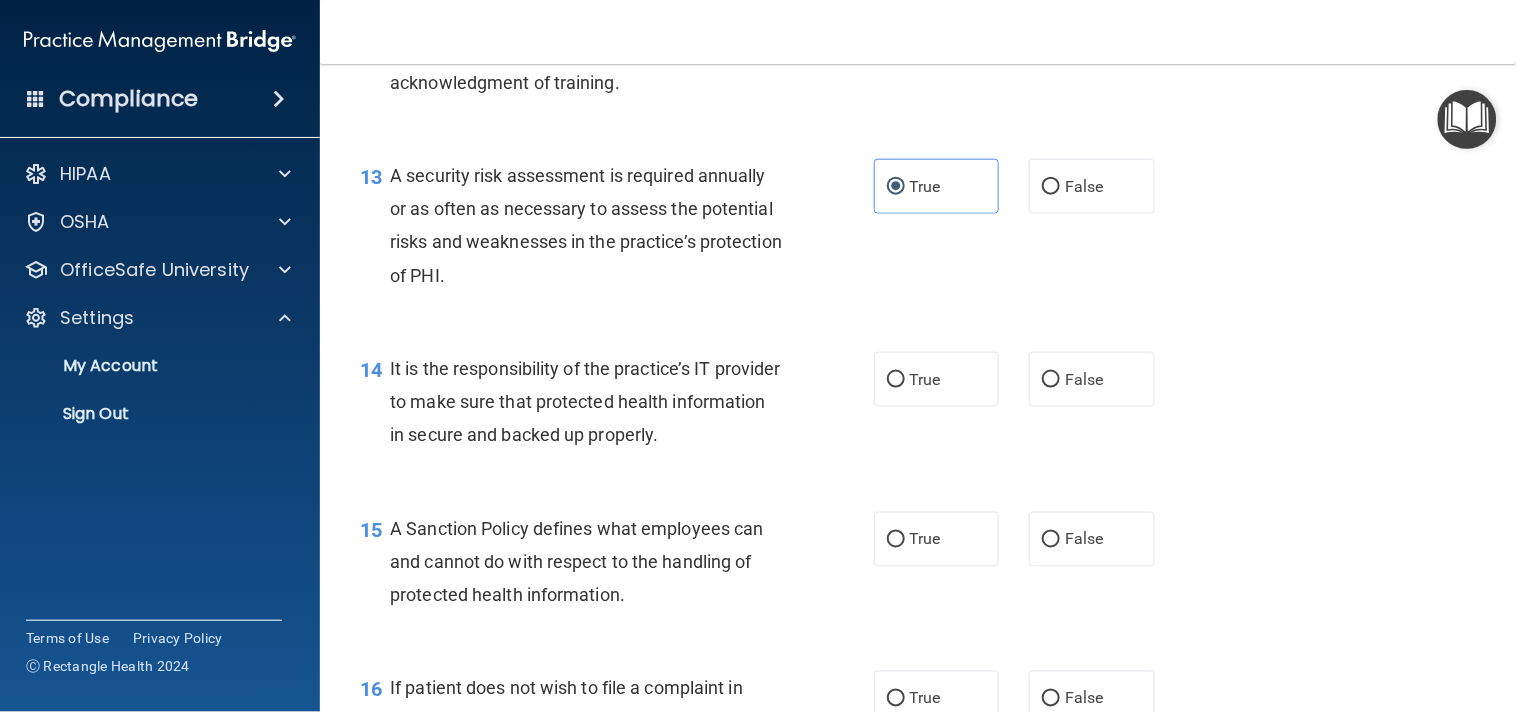 scroll, scrollTop: 2490, scrollLeft: 0, axis: vertical 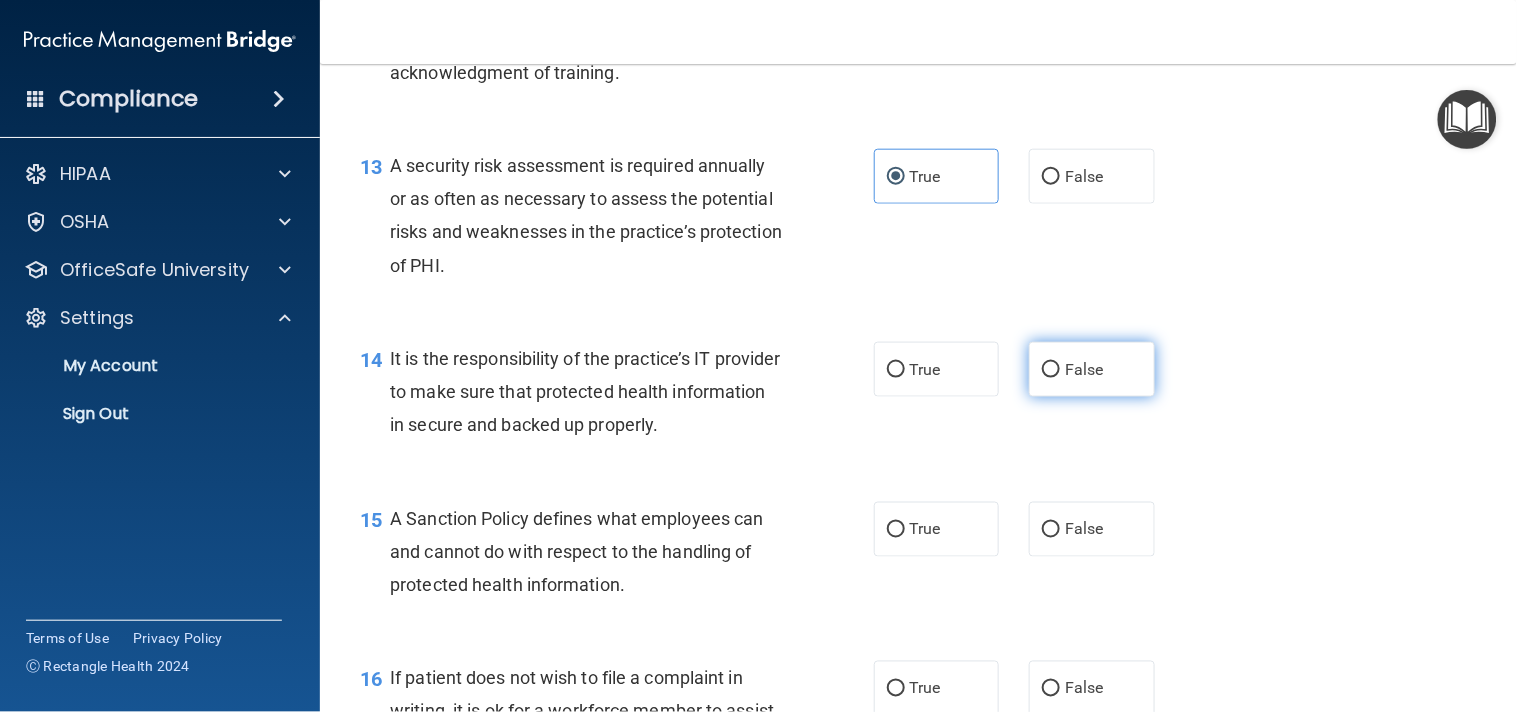 click on "False" at bounding box center [1092, 369] 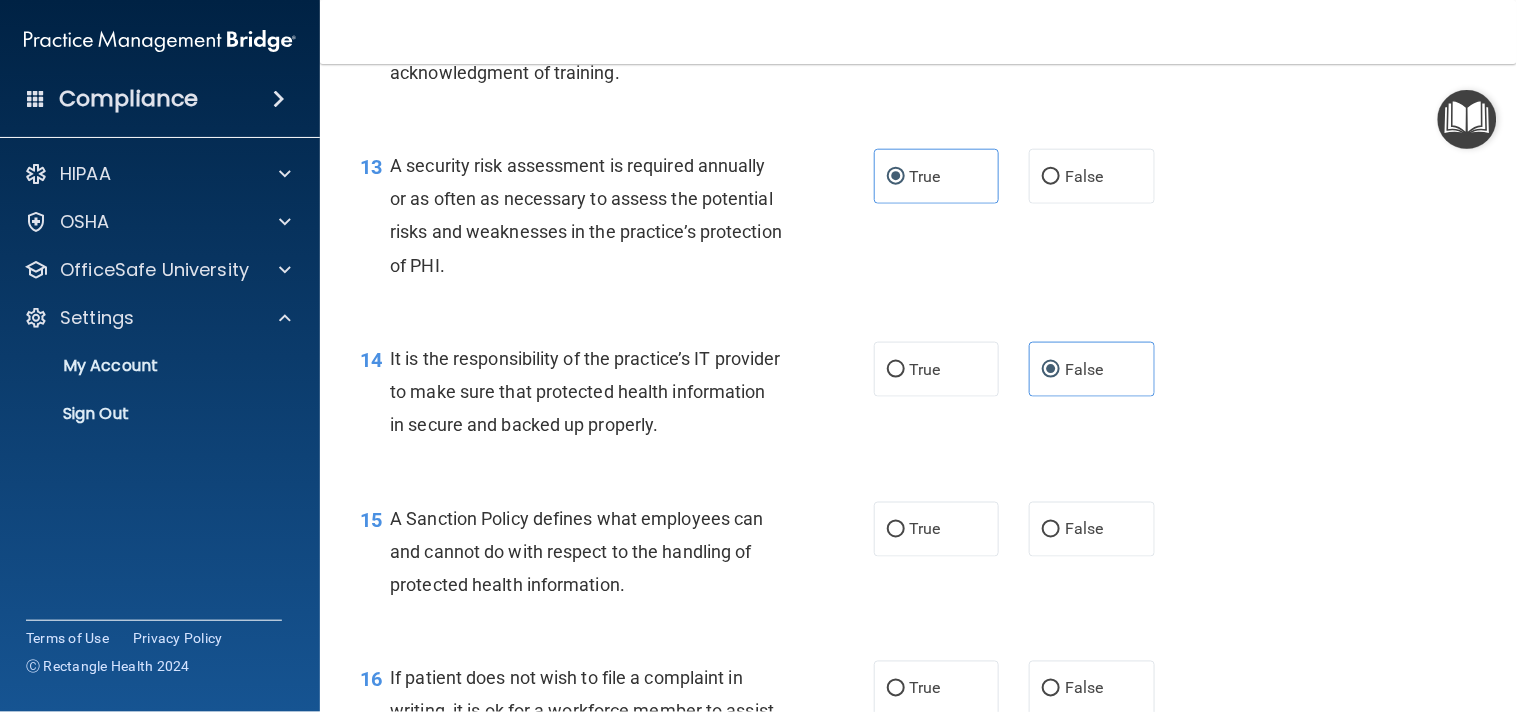 click on "14       It is the responsibility of the practice’s IT provider to make sure that protected health information in secure and backed up properly.                  True           False" at bounding box center (918, 397) 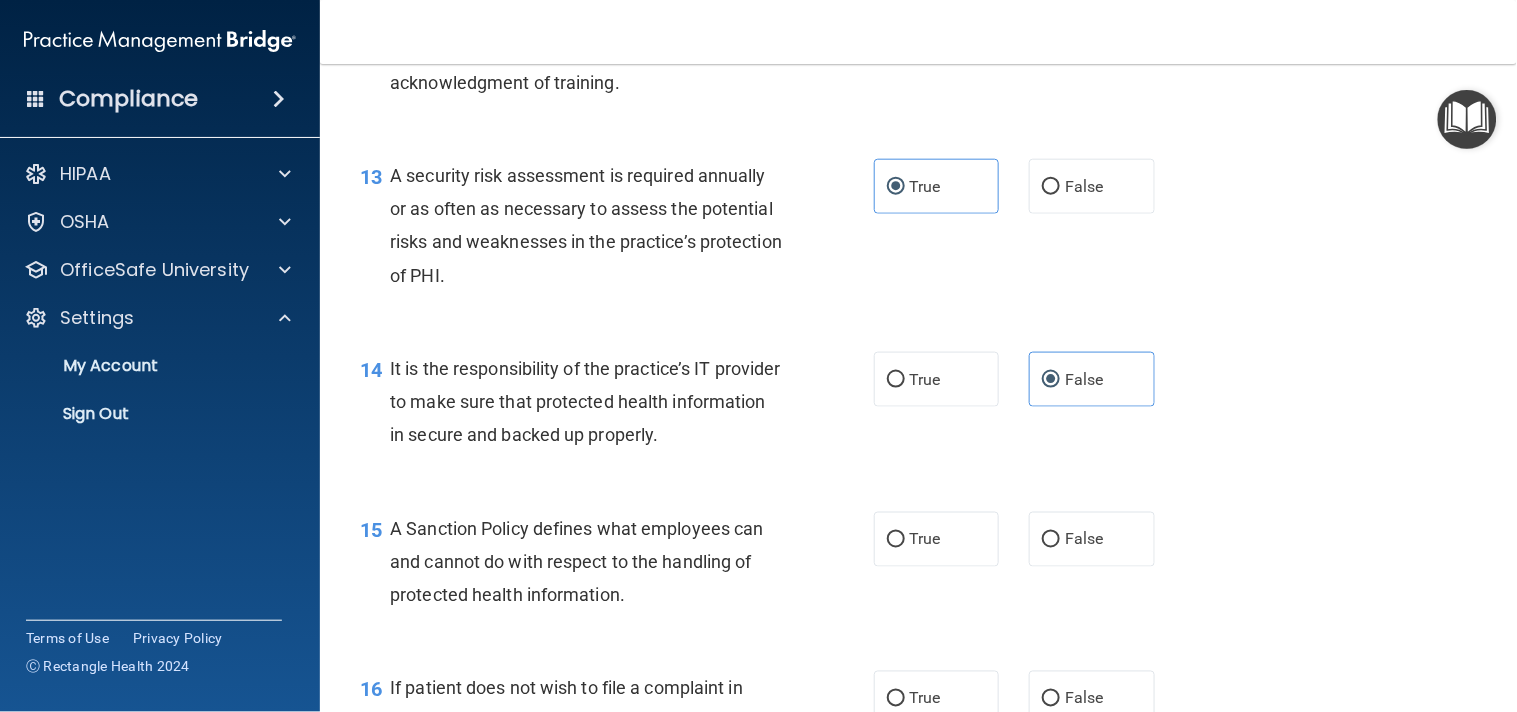 scroll, scrollTop: 2512, scrollLeft: 0, axis: vertical 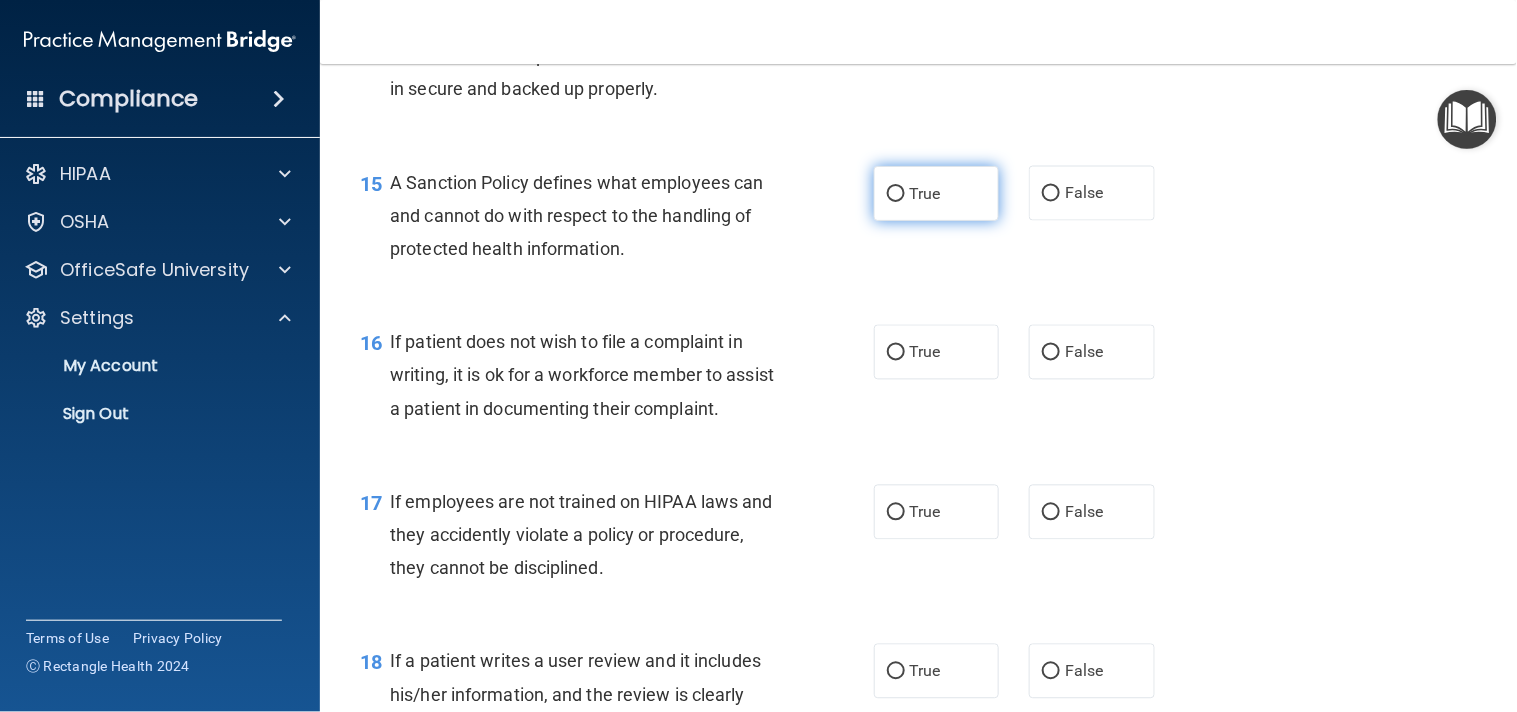 click on "True" at bounding box center [925, 193] 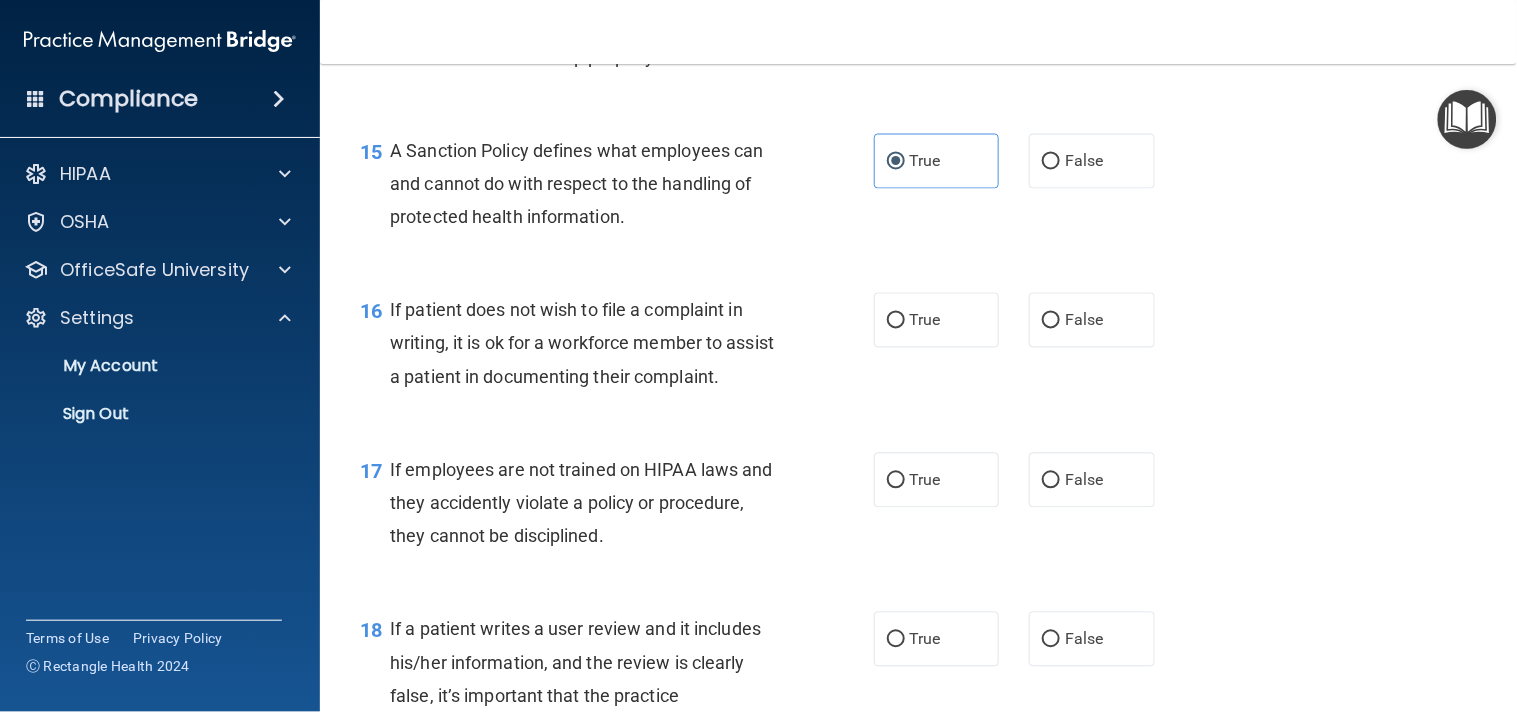 scroll, scrollTop: 2870, scrollLeft: 0, axis: vertical 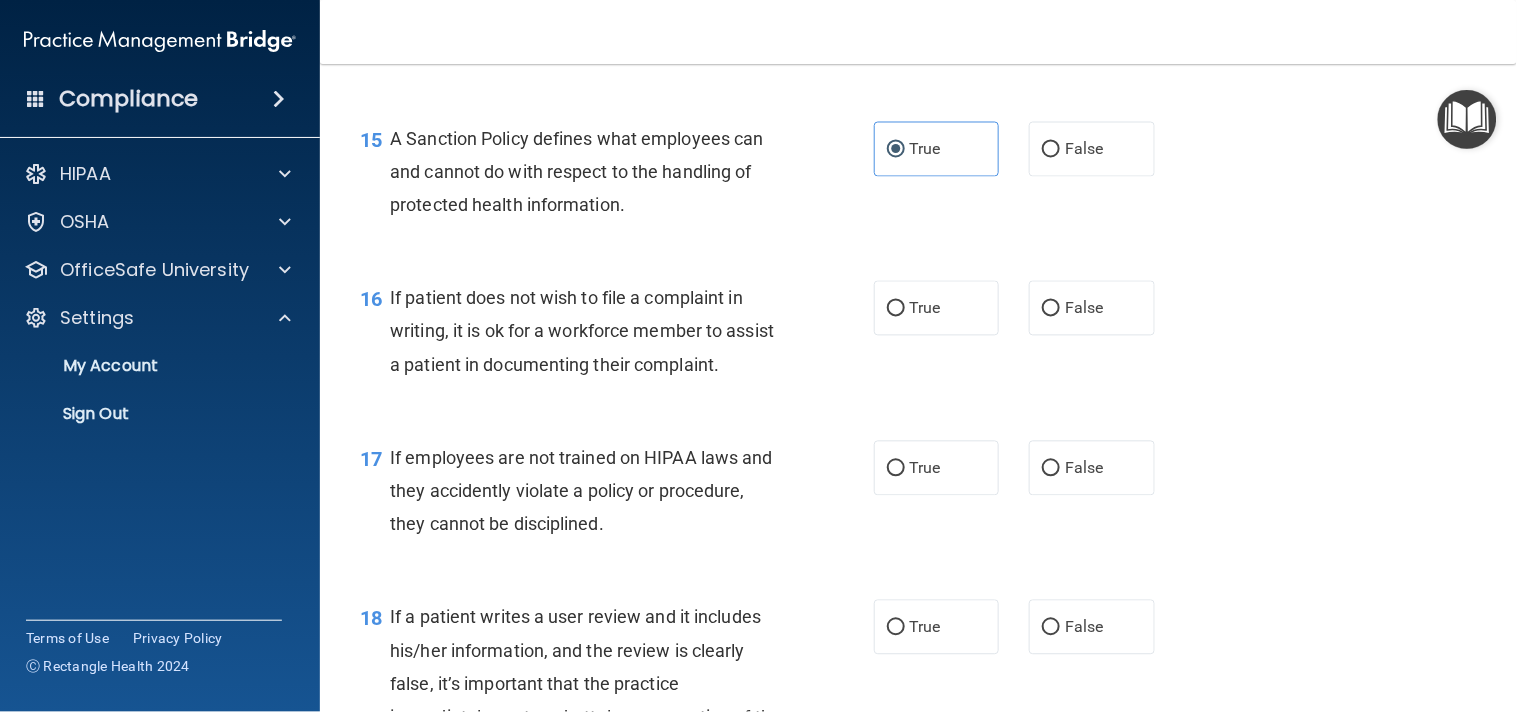 click on "16       If patient does not wish to file a complaint in writing, it is ok for a workforce member to assist a patient in documenting their complaint.                  True           False" at bounding box center (918, 336) 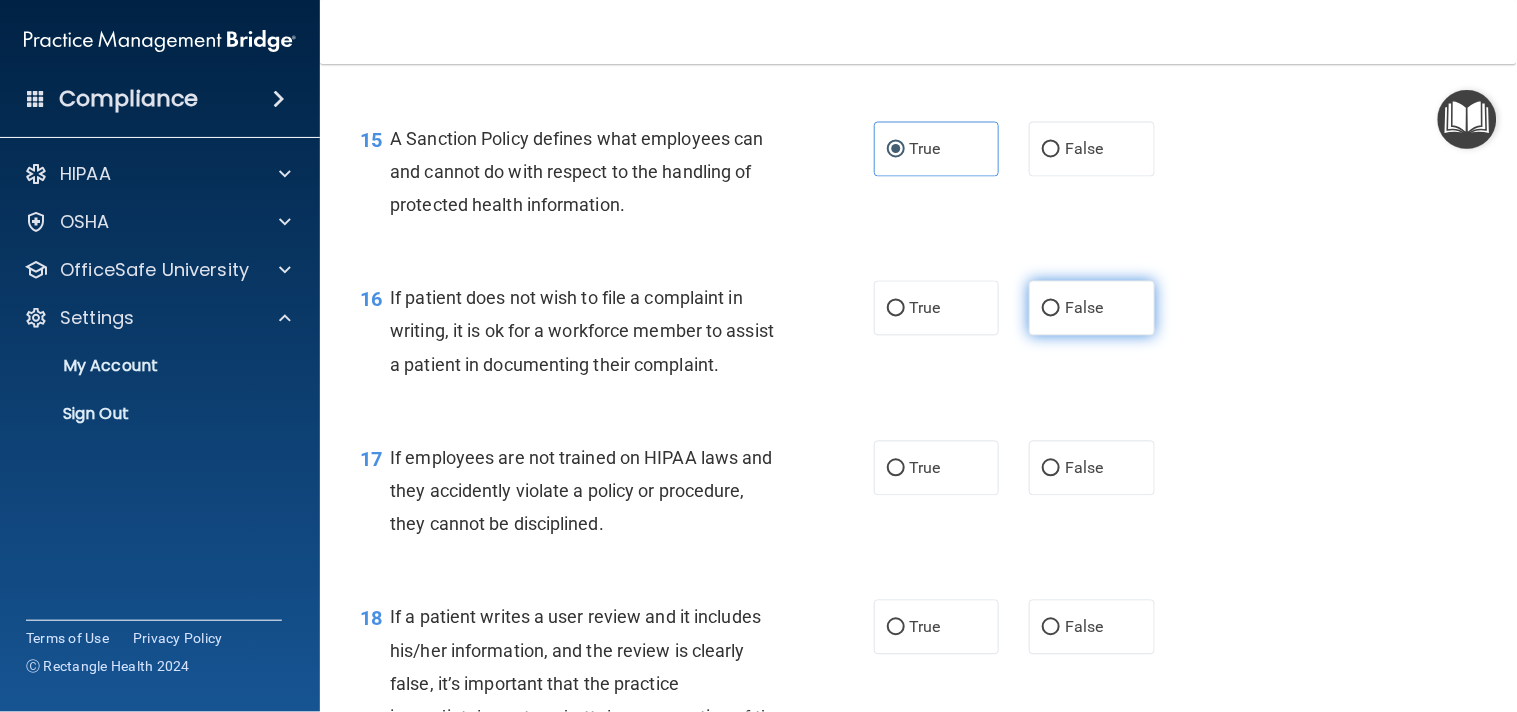 click on "False" at bounding box center (1084, 308) 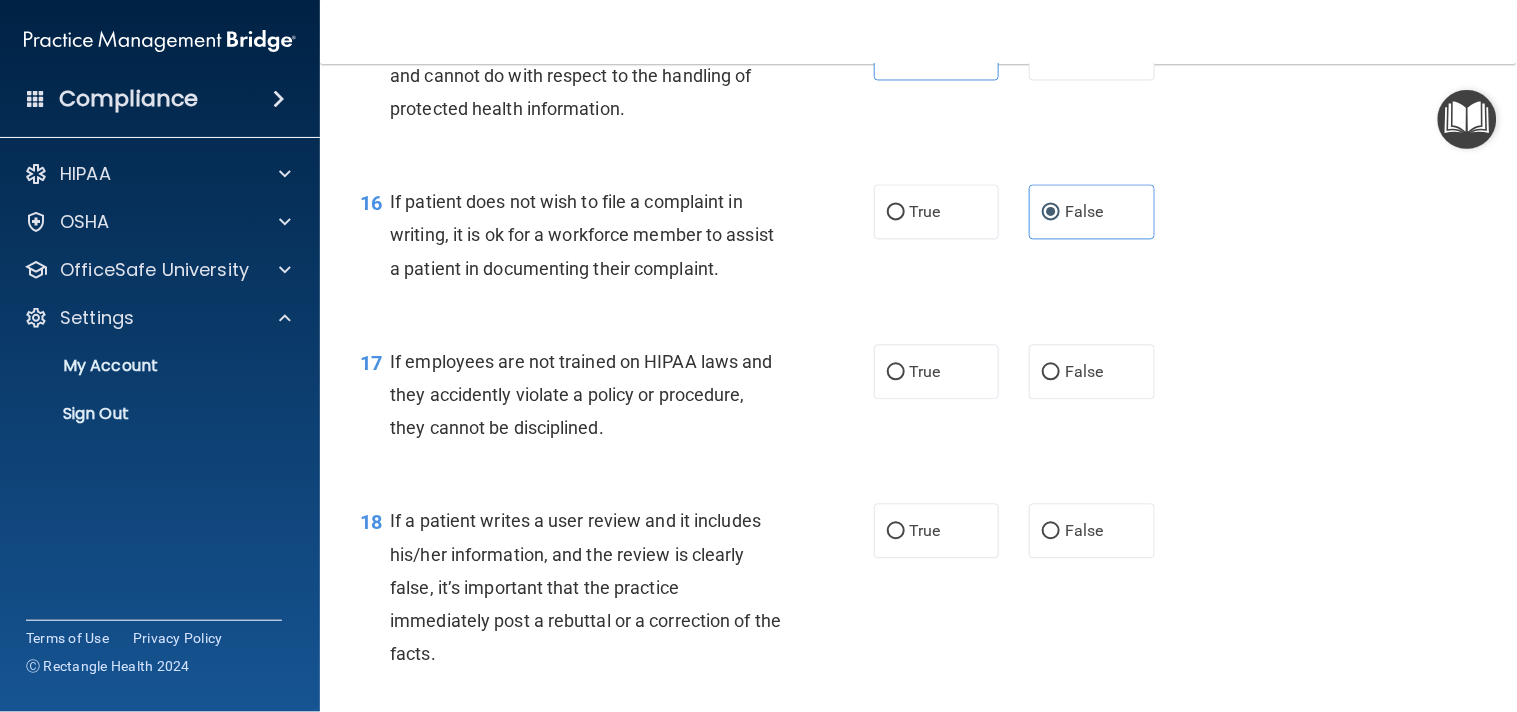 scroll, scrollTop: 2977, scrollLeft: 0, axis: vertical 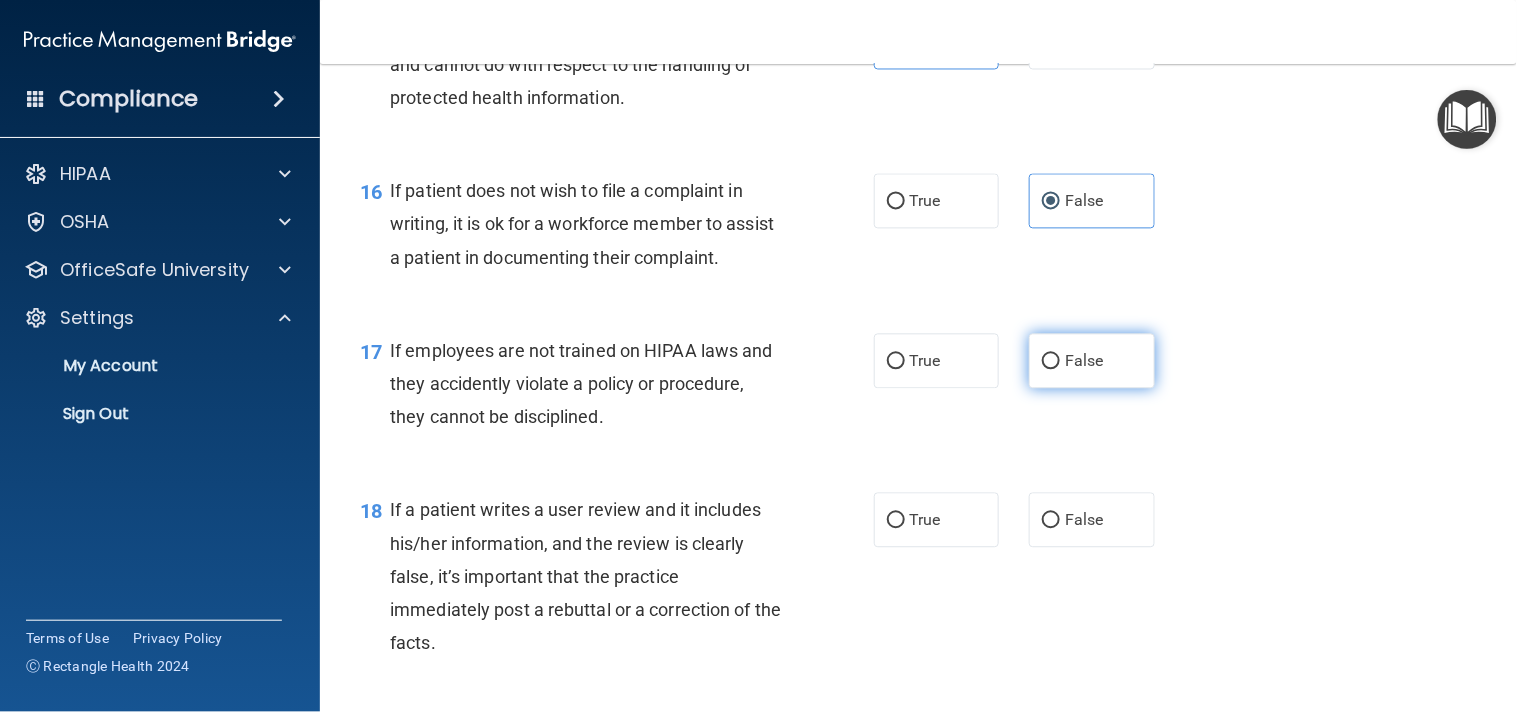click on "False" at bounding box center (1084, 361) 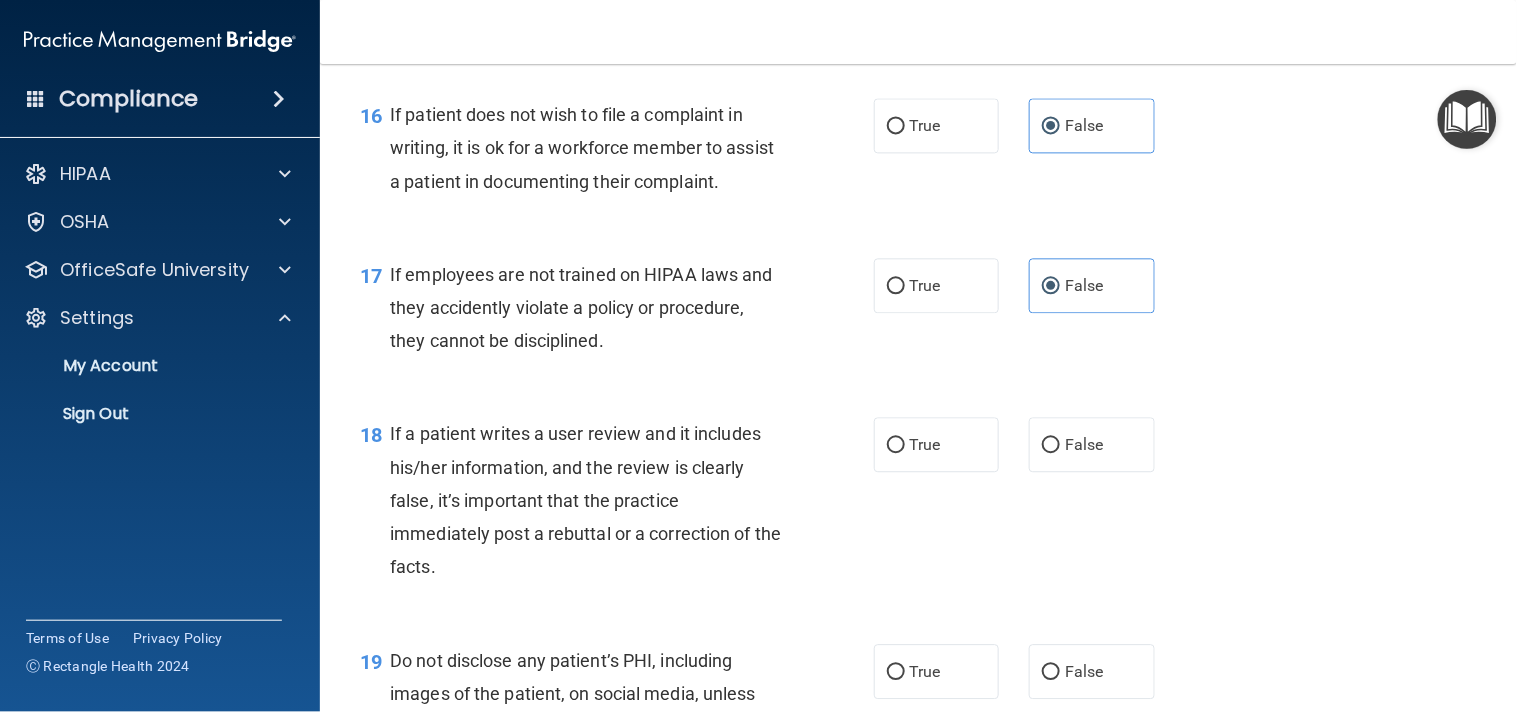 scroll, scrollTop: 3064, scrollLeft: 0, axis: vertical 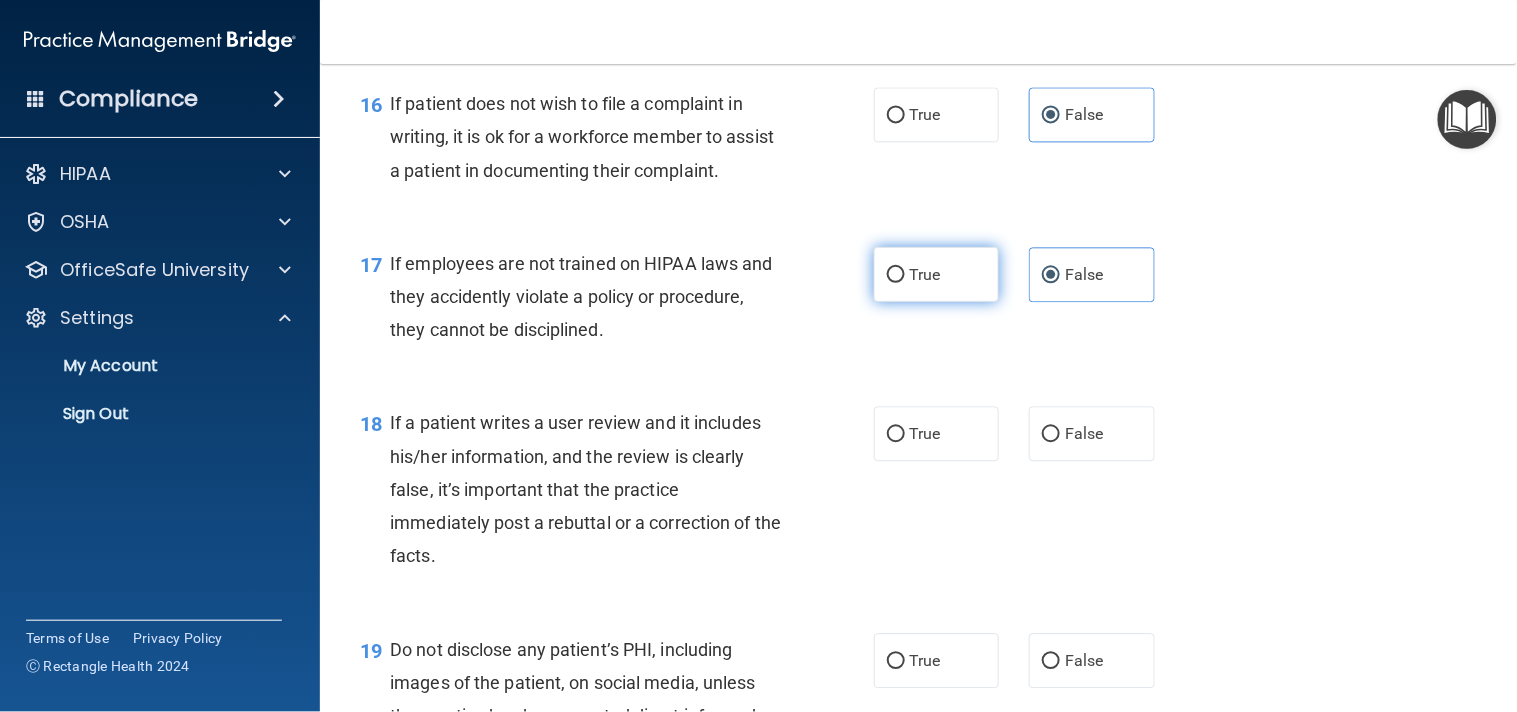 click on "True" at bounding box center [925, 274] 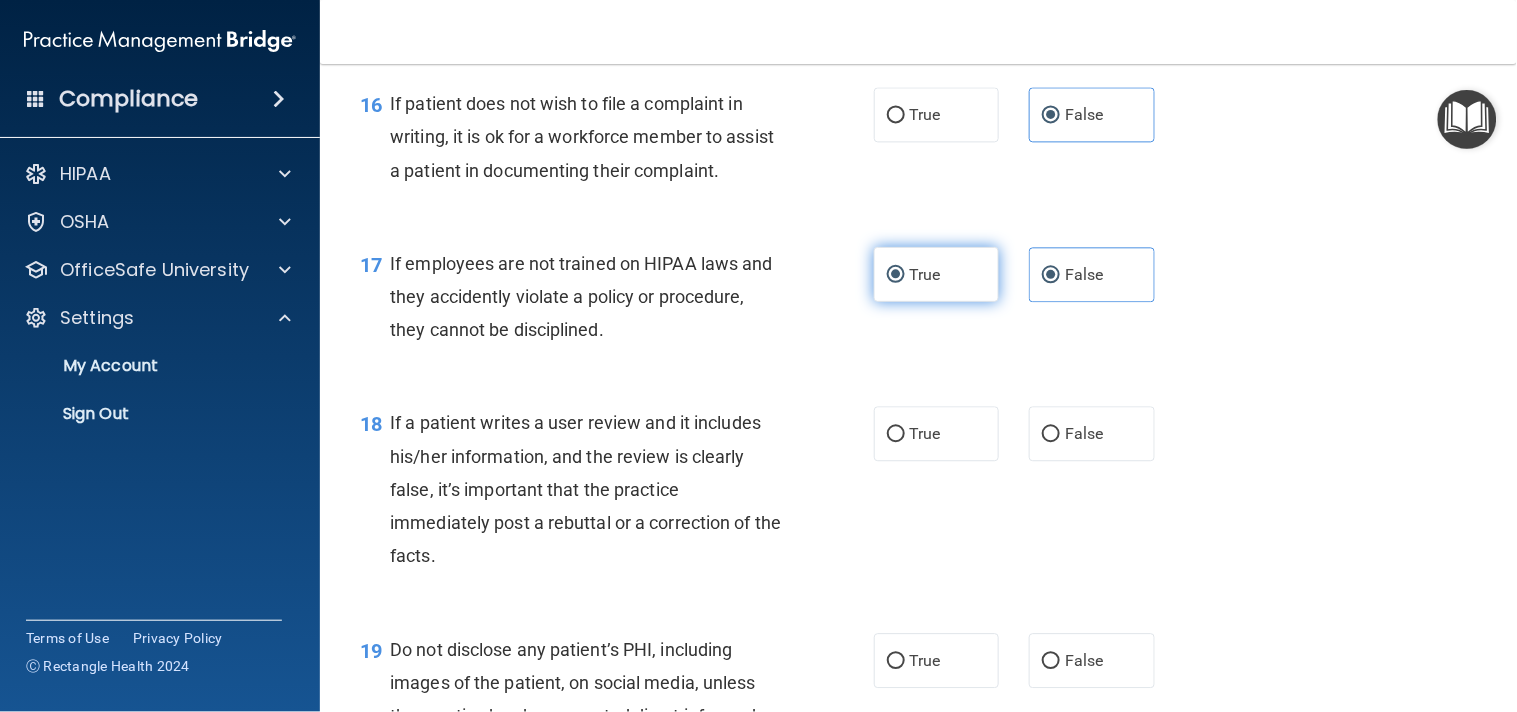 radio on "false" 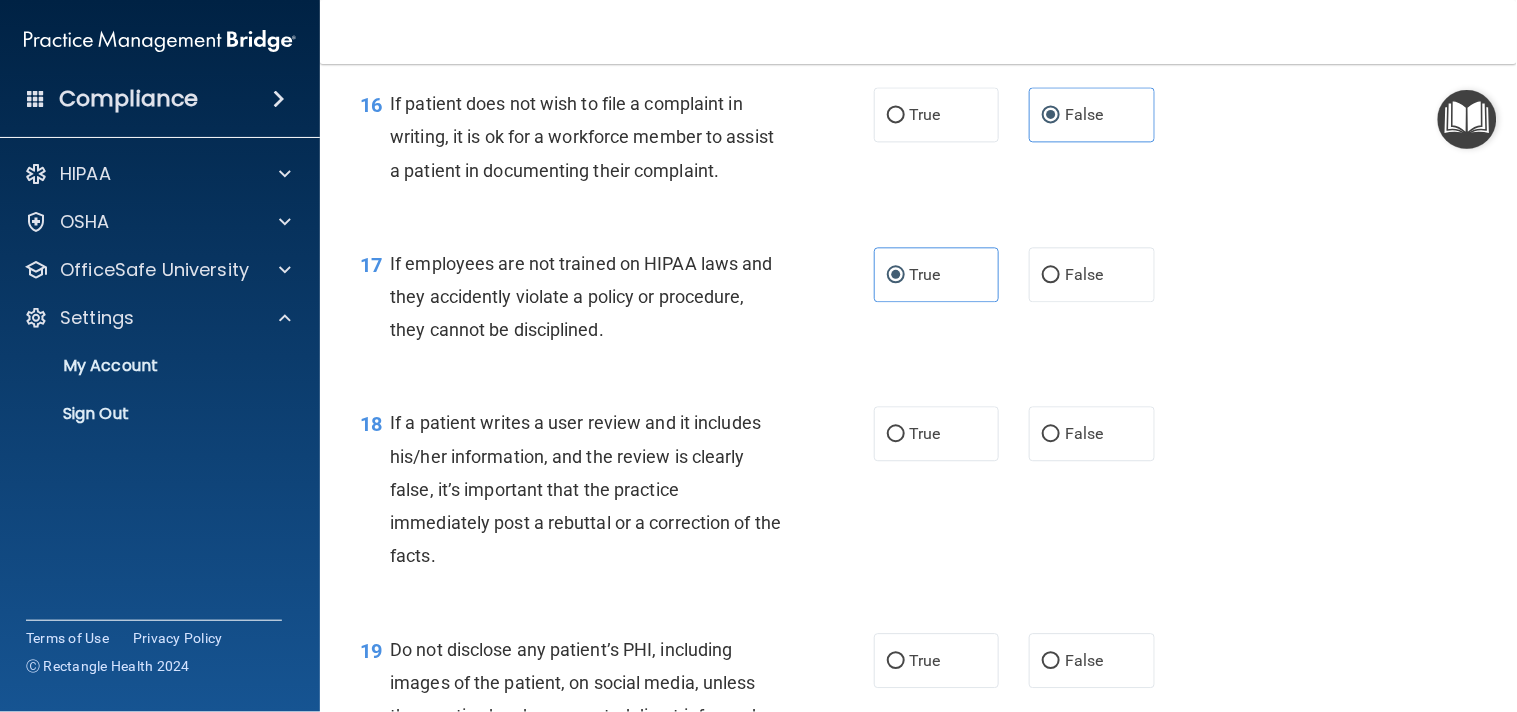 click on "17       If employees are not trained on HIPAA laws and they accidently violate a policy or procedure, they cannot be disciplined.                 True           False" at bounding box center (918, 302) 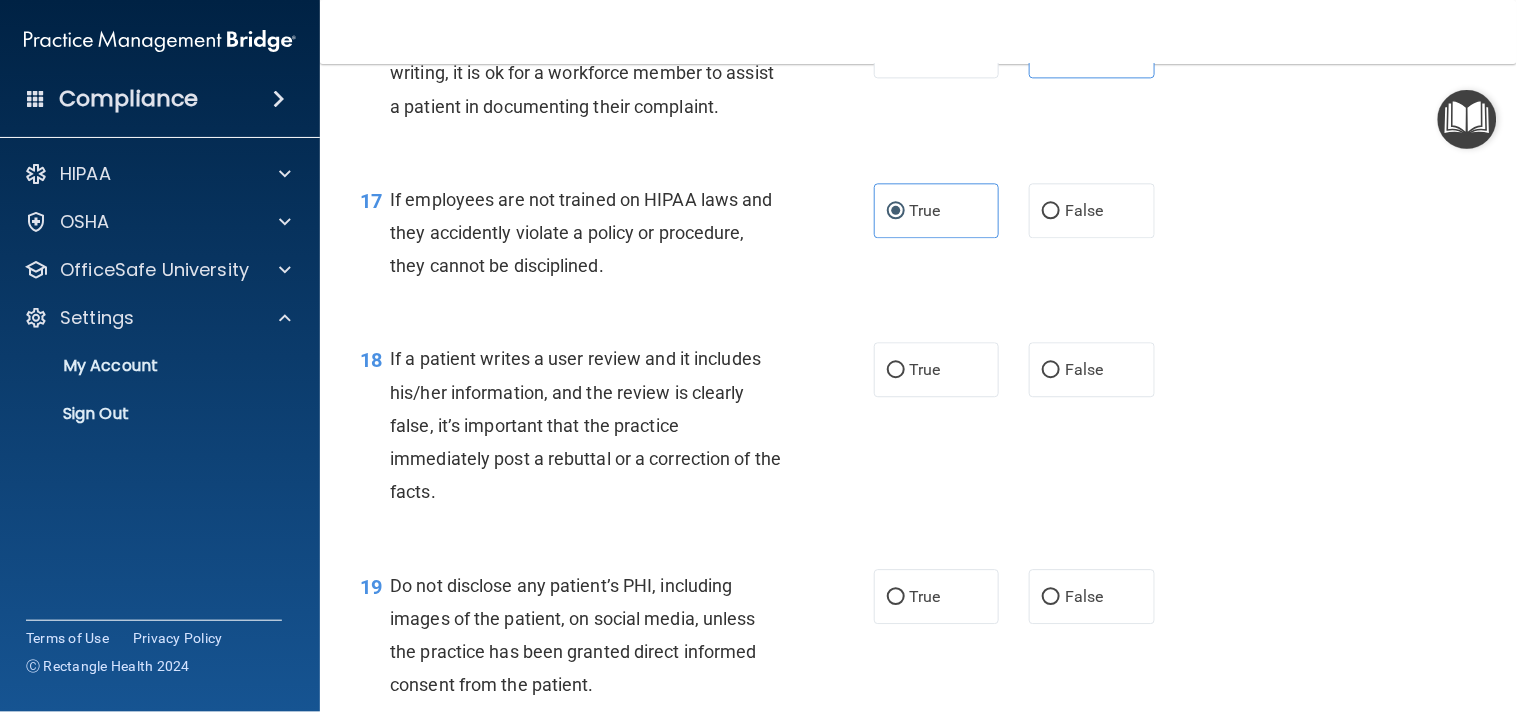scroll, scrollTop: 3140, scrollLeft: 0, axis: vertical 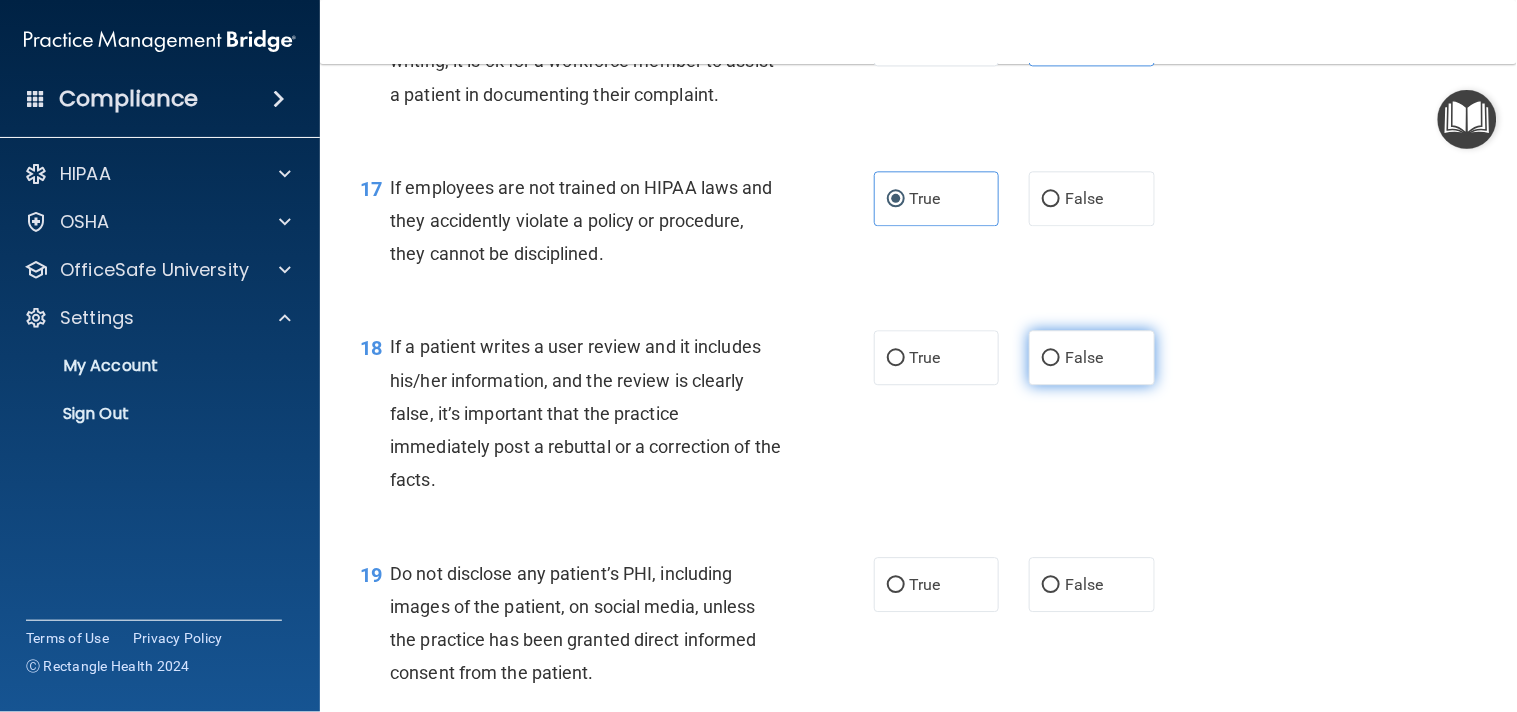click on "False" at bounding box center [1084, 357] 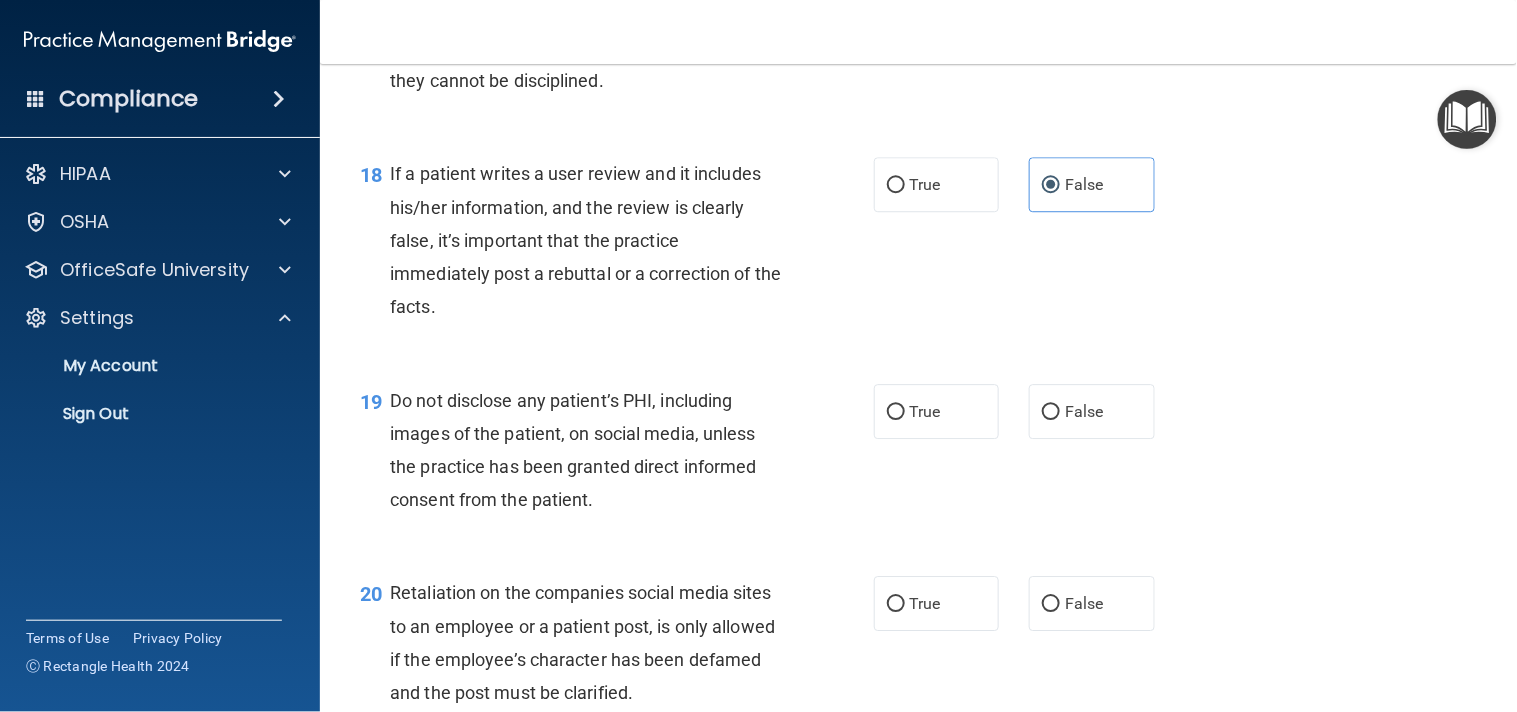 scroll, scrollTop: 3422, scrollLeft: 0, axis: vertical 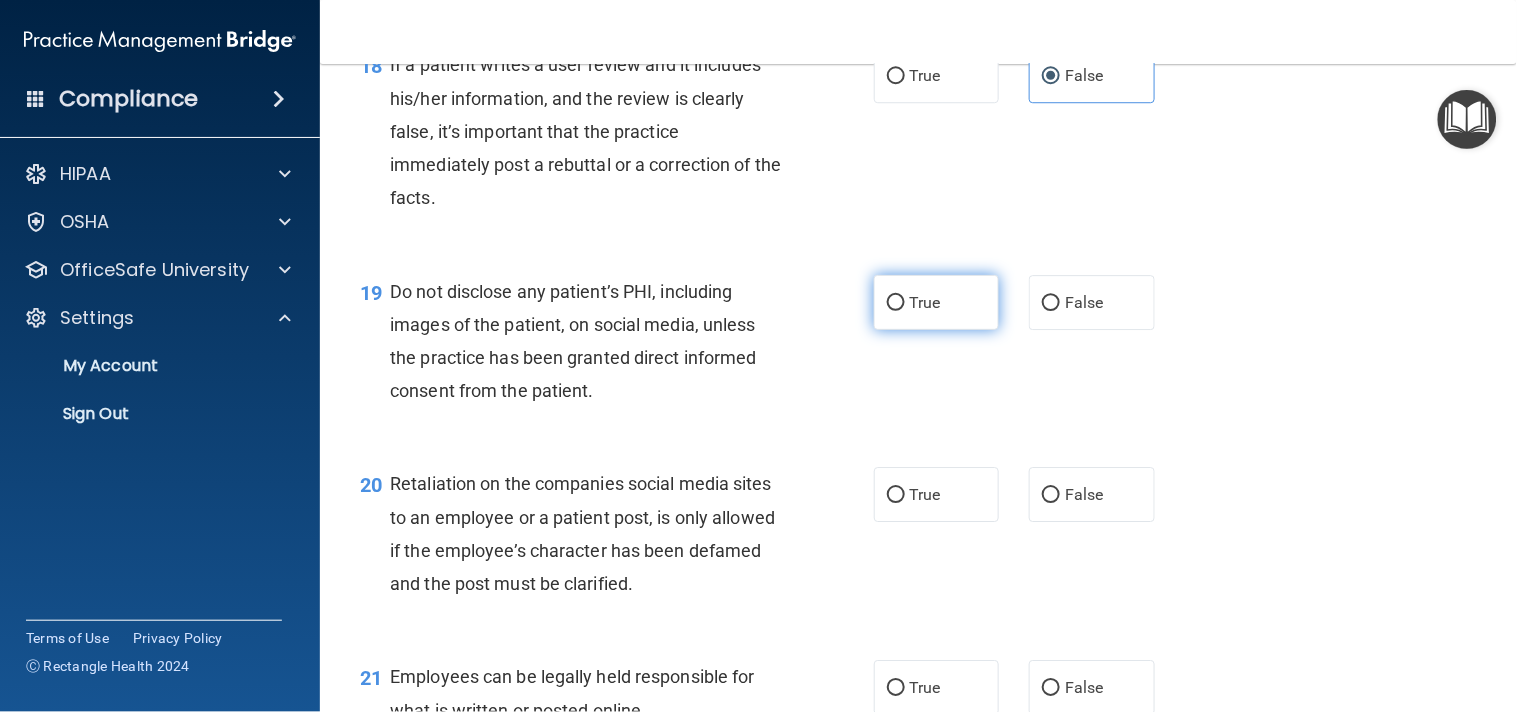 click on "True" at bounding box center (937, 302) 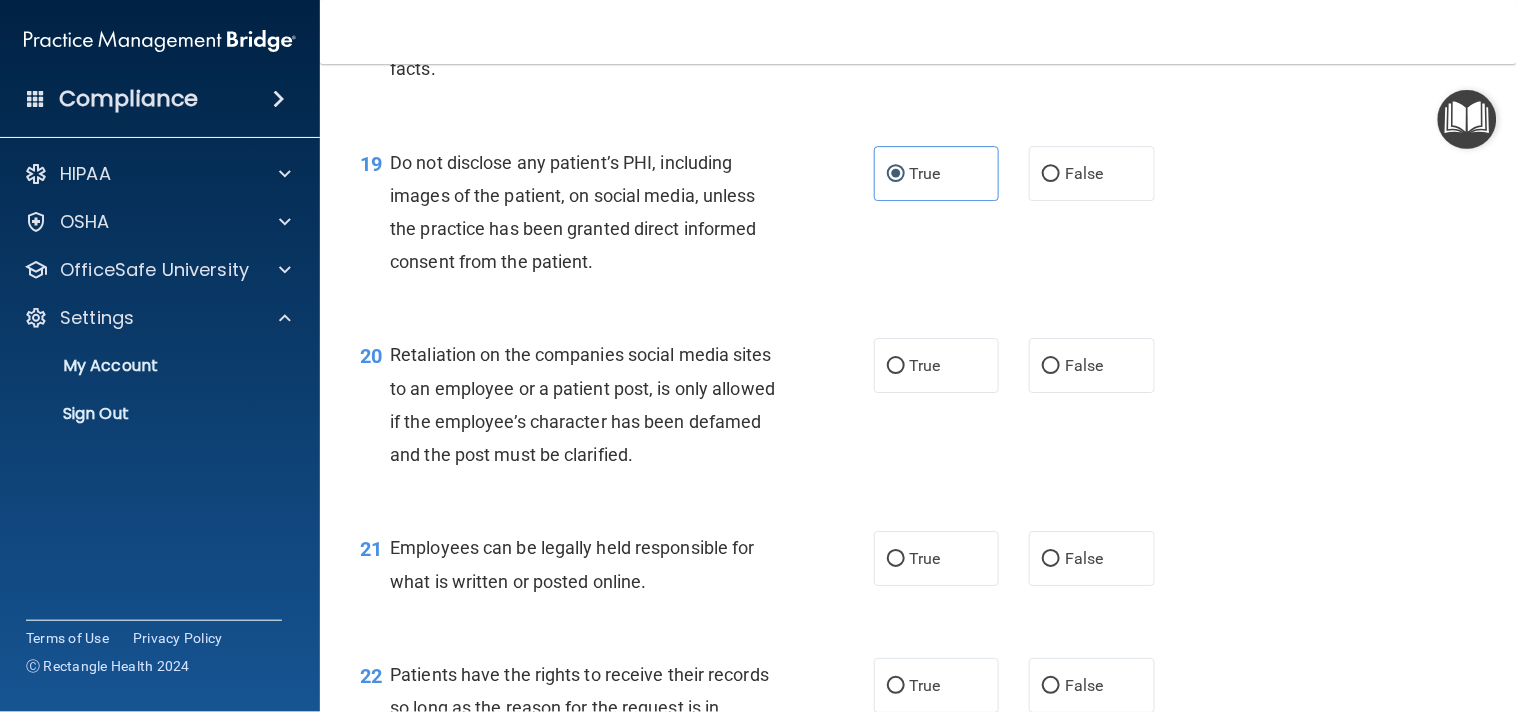 scroll, scrollTop: 3562, scrollLeft: 0, axis: vertical 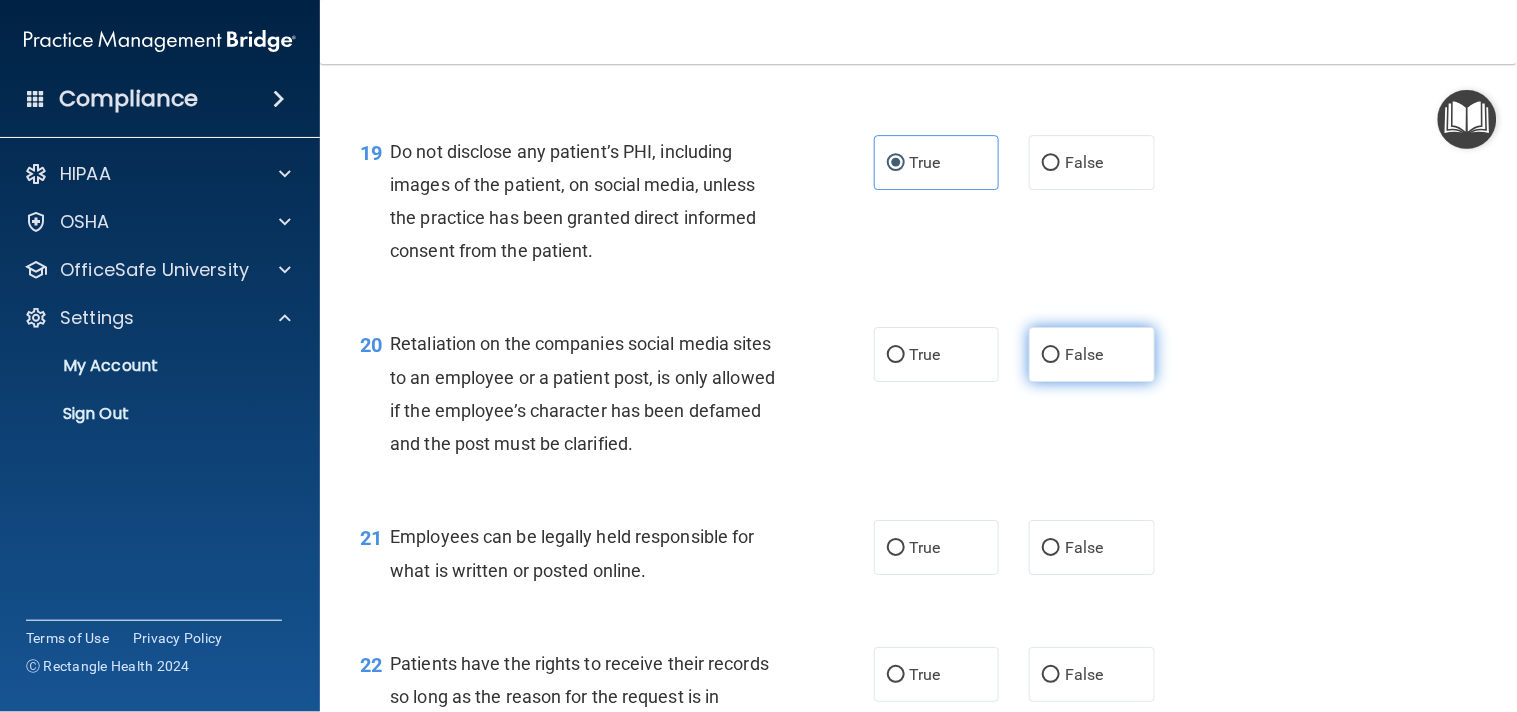 click on "False" at bounding box center (1084, 354) 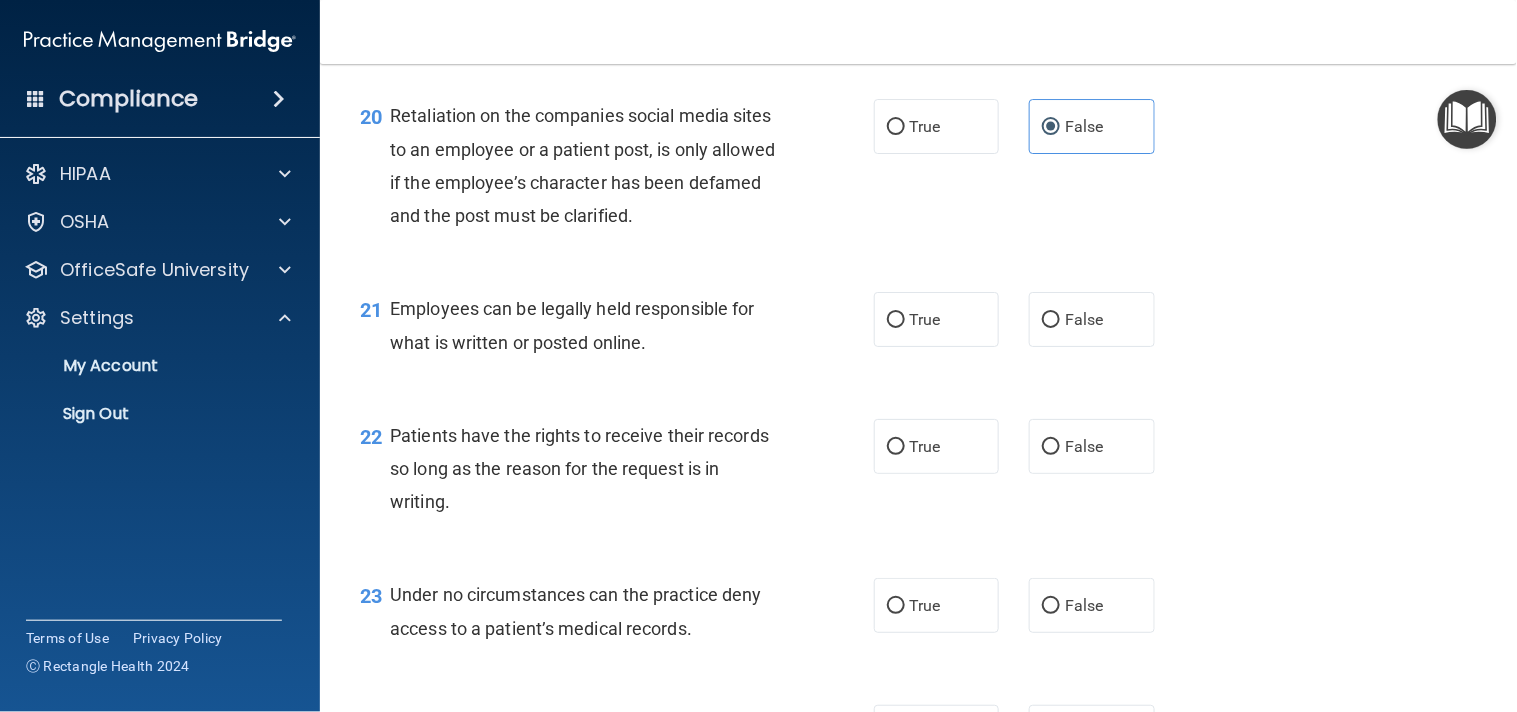 scroll, scrollTop: 3811, scrollLeft: 0, axis: vertical 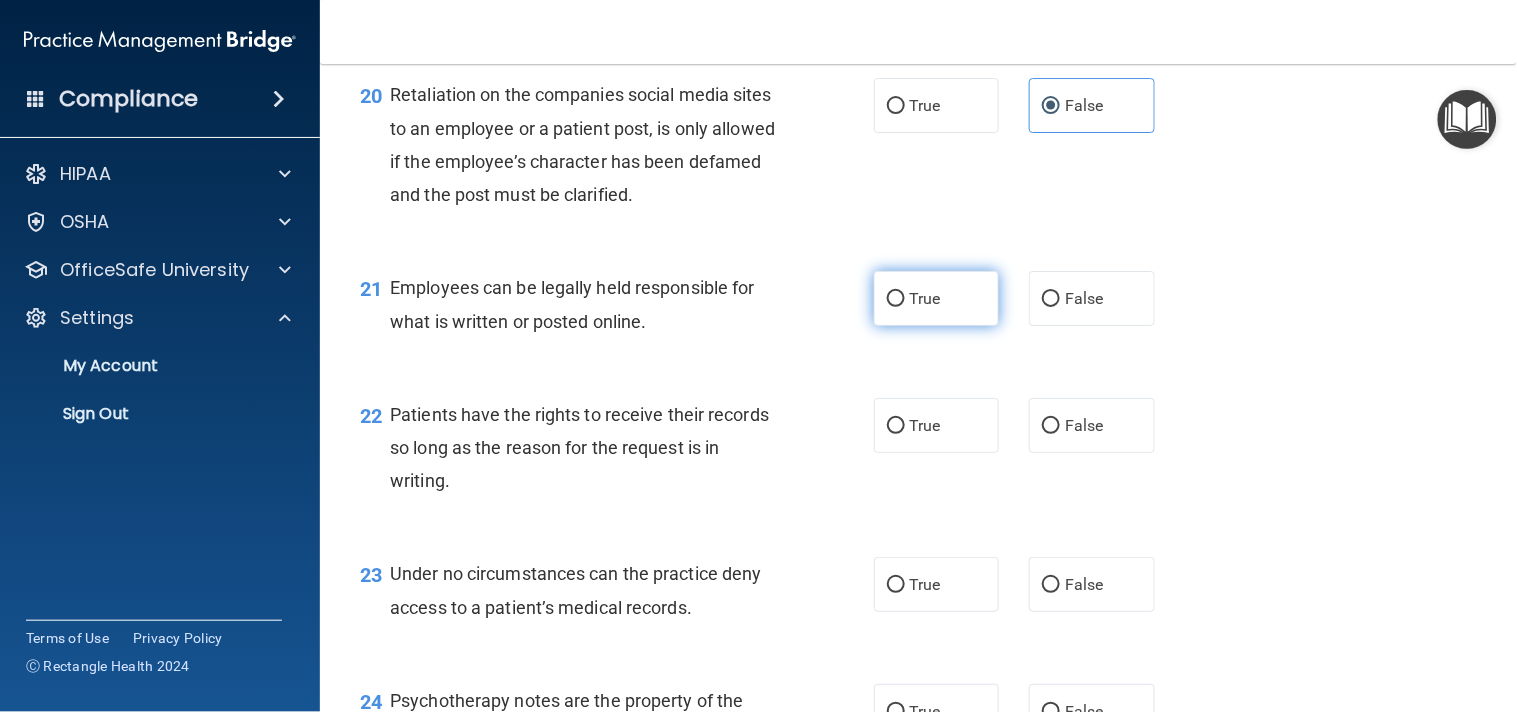 click on "True" at bounding box center (925, 298) 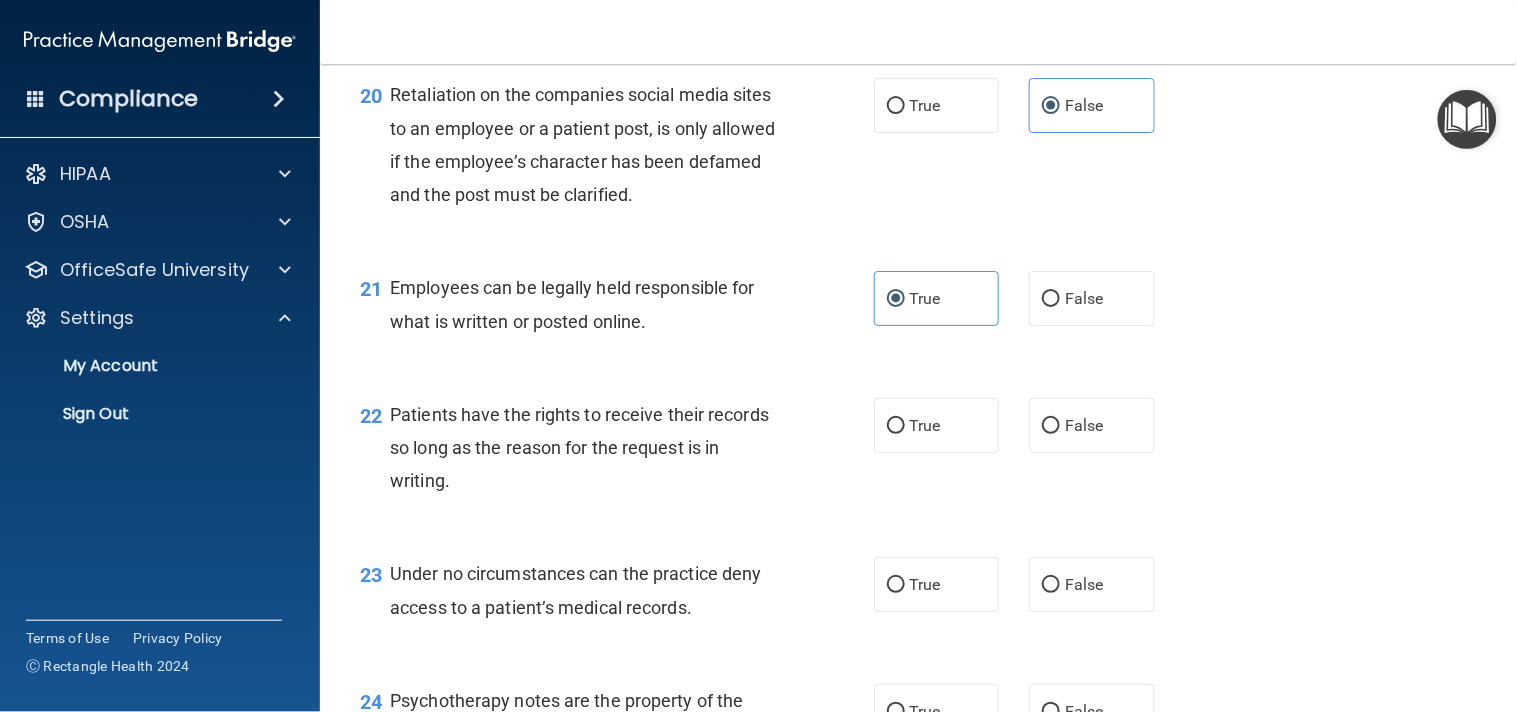 scroll, scrollTop: 3887, scrollLeft: 0, axis: vertical 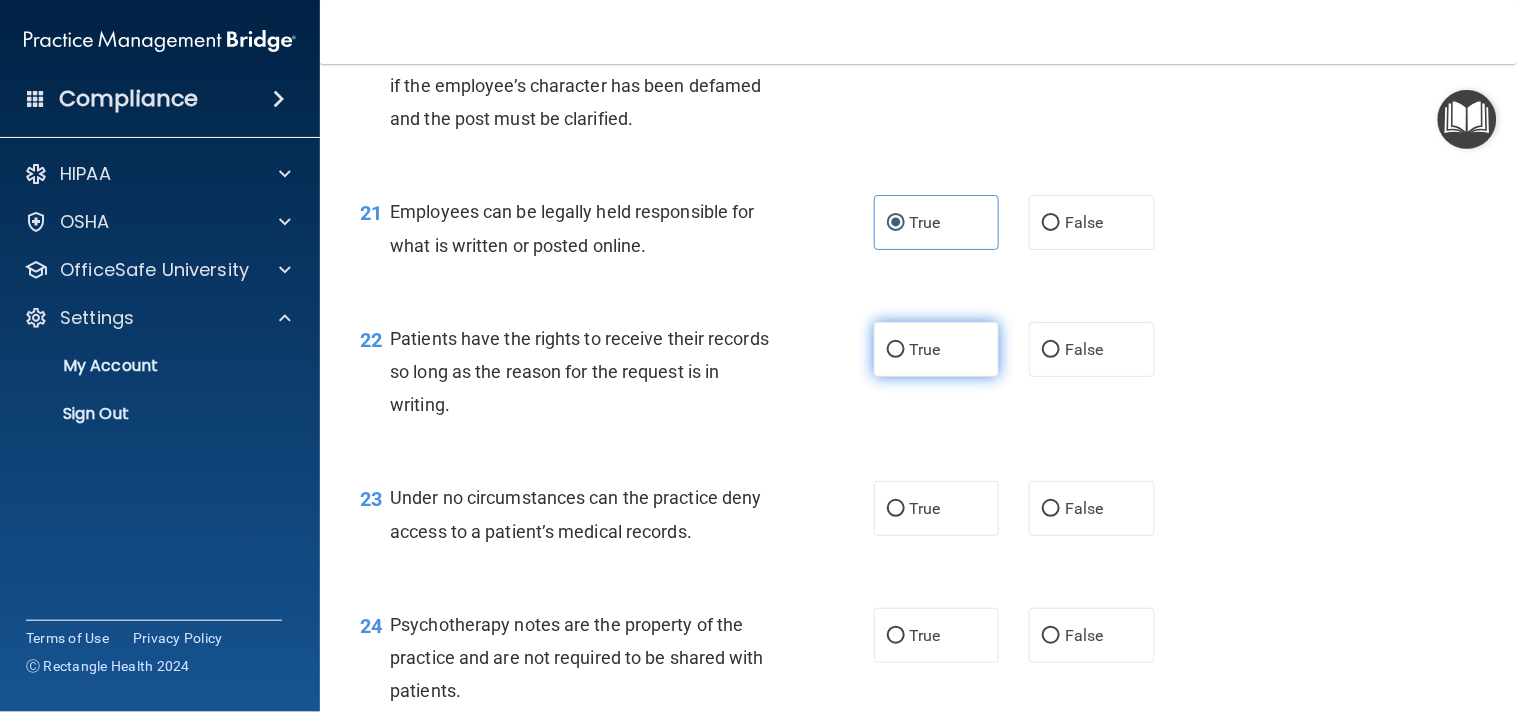 click on "True" at bounding box center (937, 349) 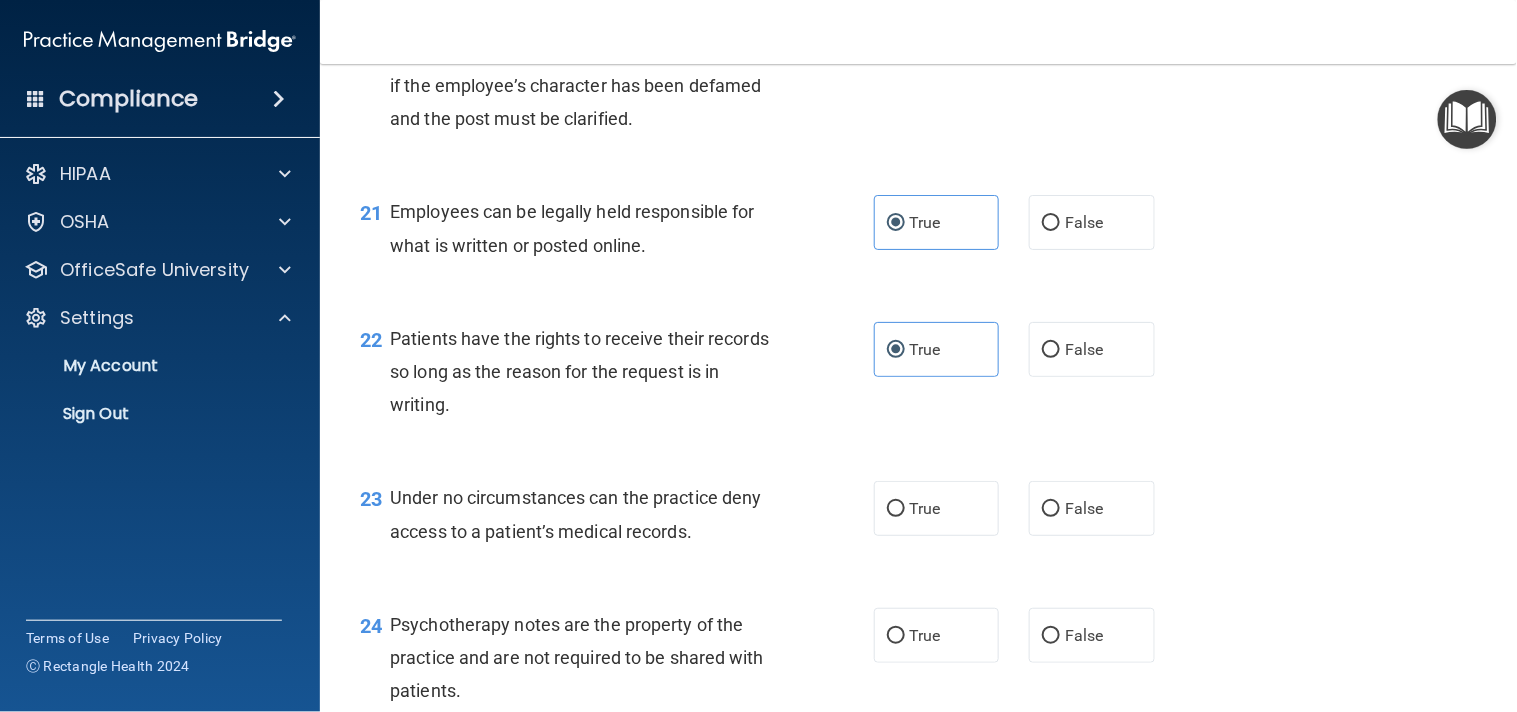 click on "23       Under no circumstances can the practice deny access to a patient’s medical records.                 True           False" at bounding box center [918, 519] 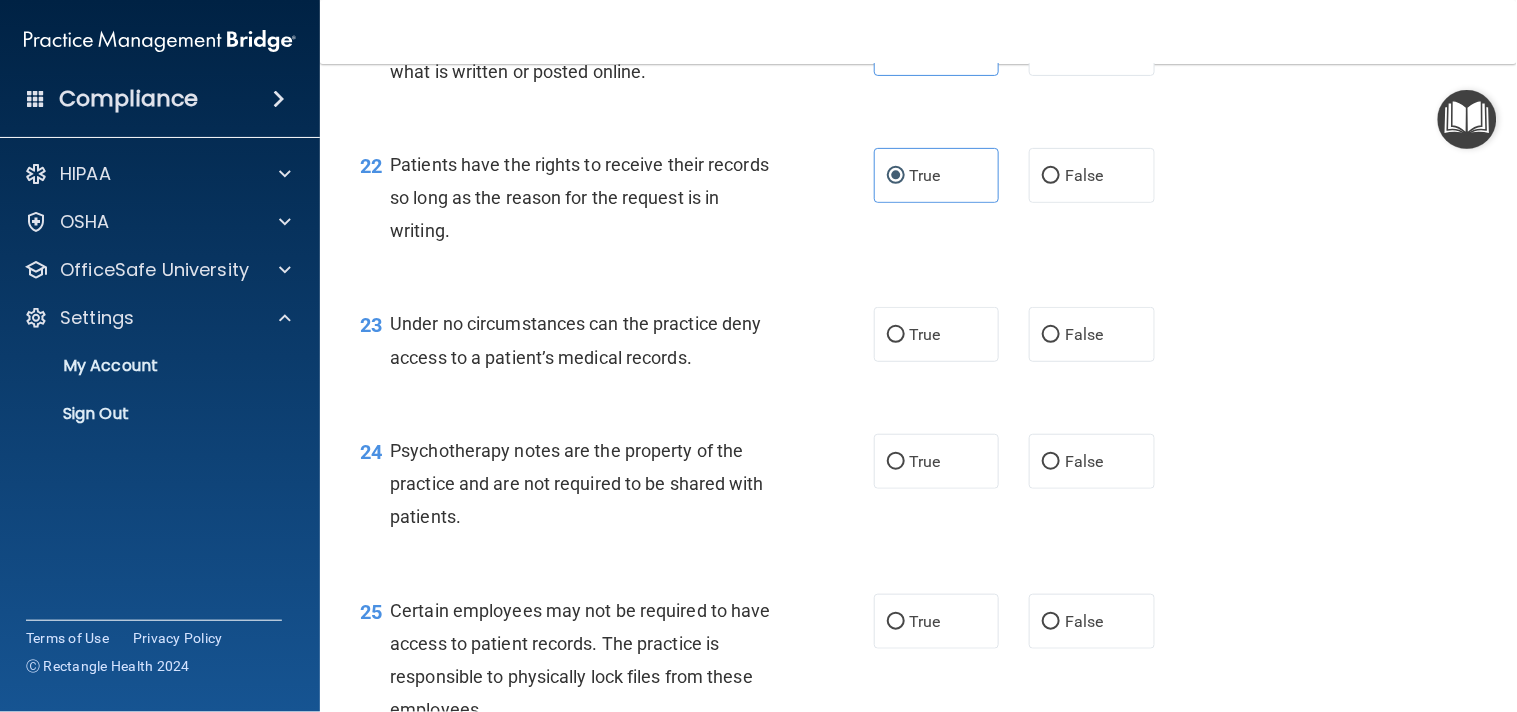 scroll, scrollTop: 4071, scrollLeft: 0, axis: vertical 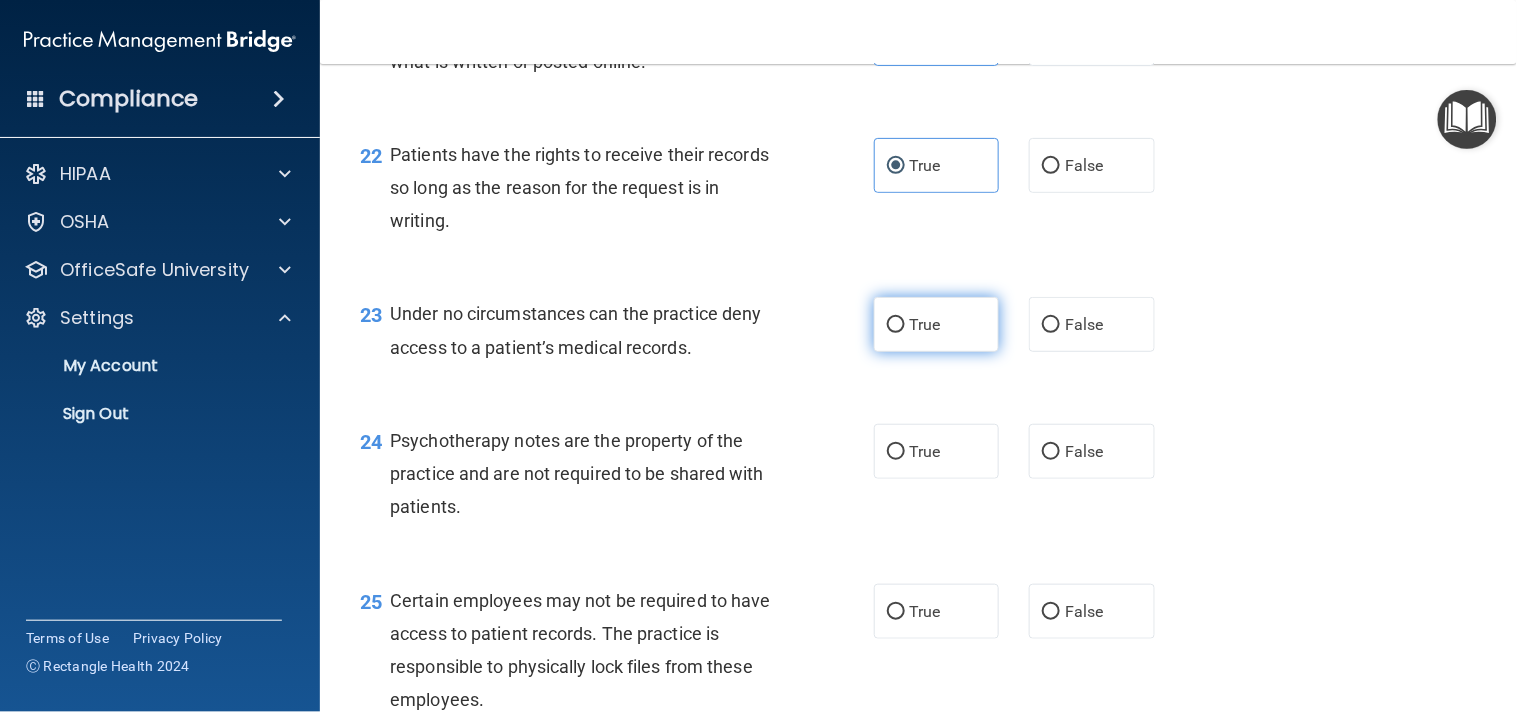 click on "True" at bounding box center (937, 324) 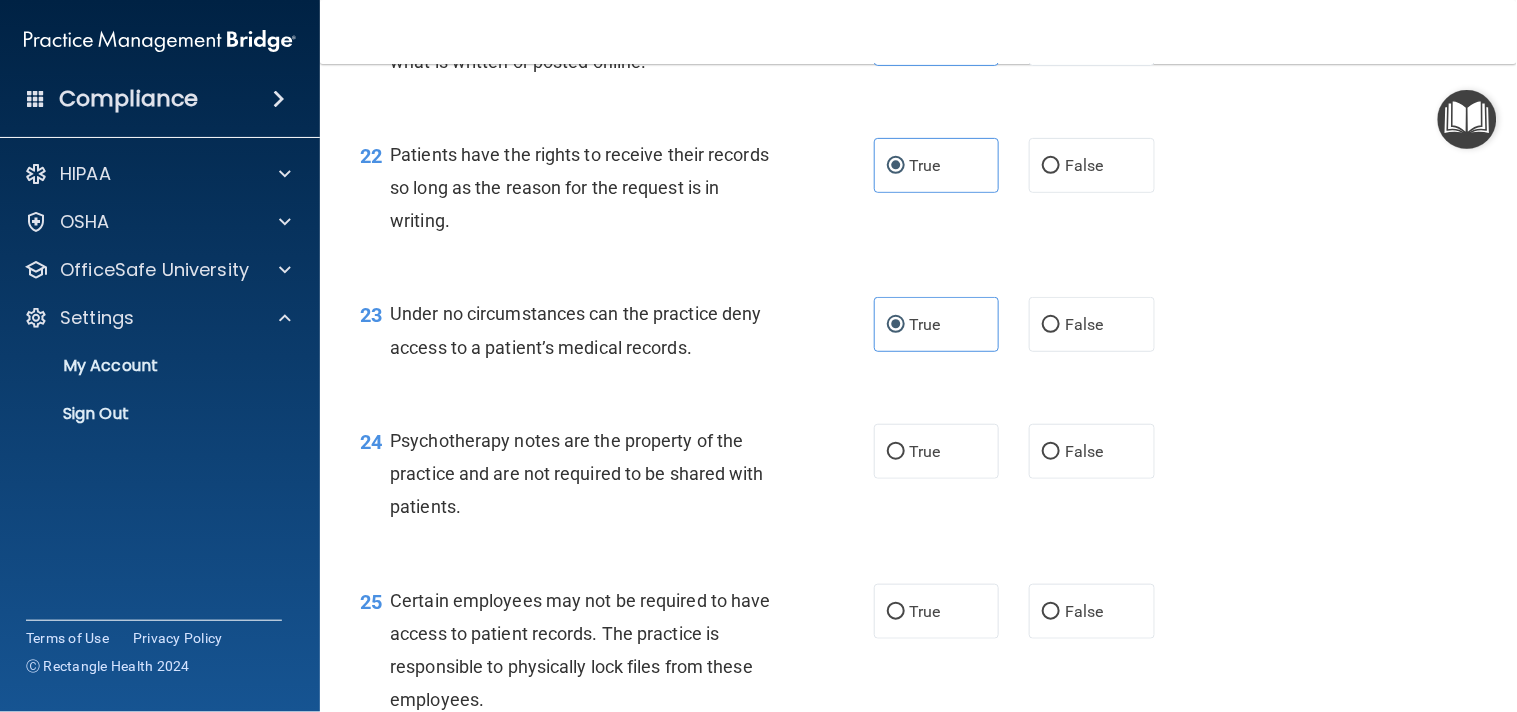click on "23       Under no circumstances can the practice deny access to a patient’s medical records.                 True           False" at bounding box center [918, 335] 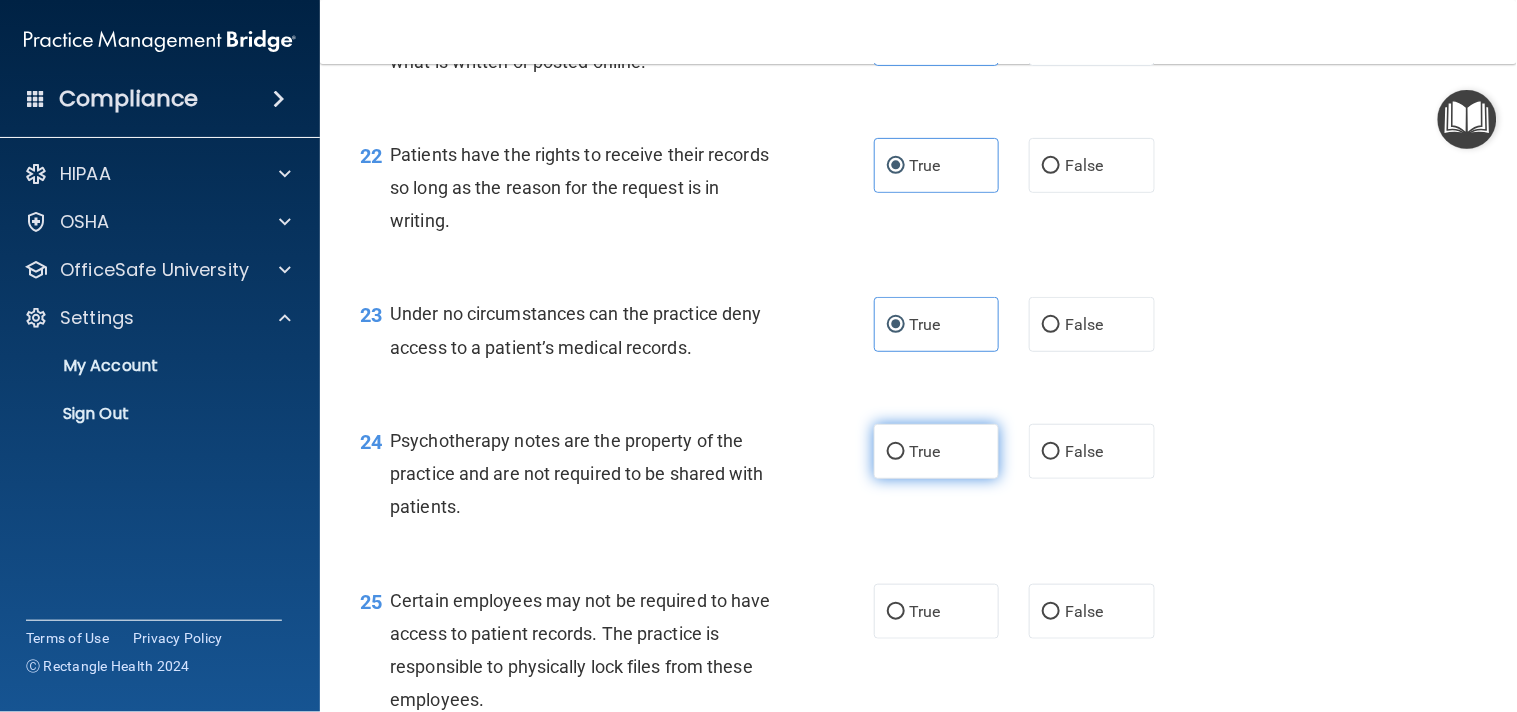 click on "True" at bounding box center [925, 451] 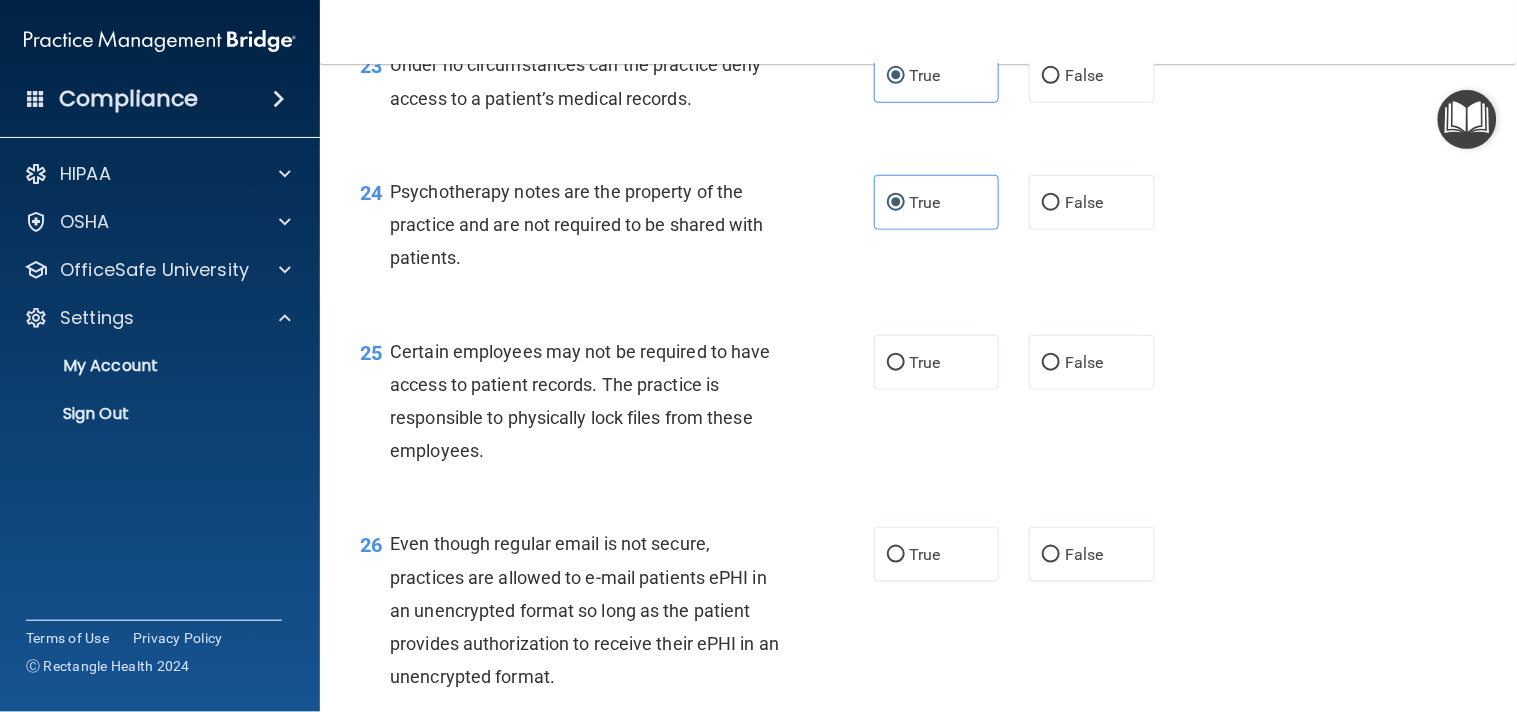 scroll, scrollTop: 4374, scrollLeft: 0, axis: vertical 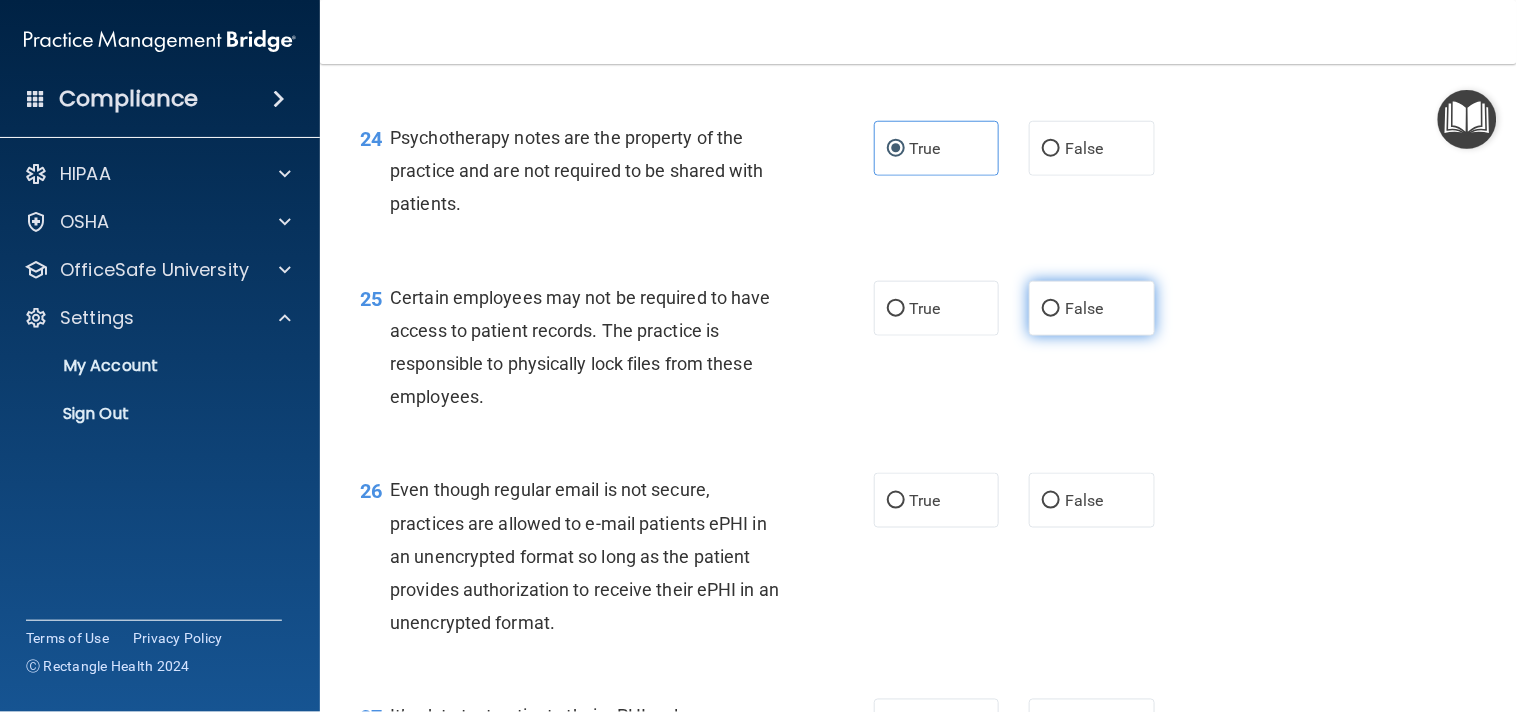 click on "False" at bounding box center (1092, 308) 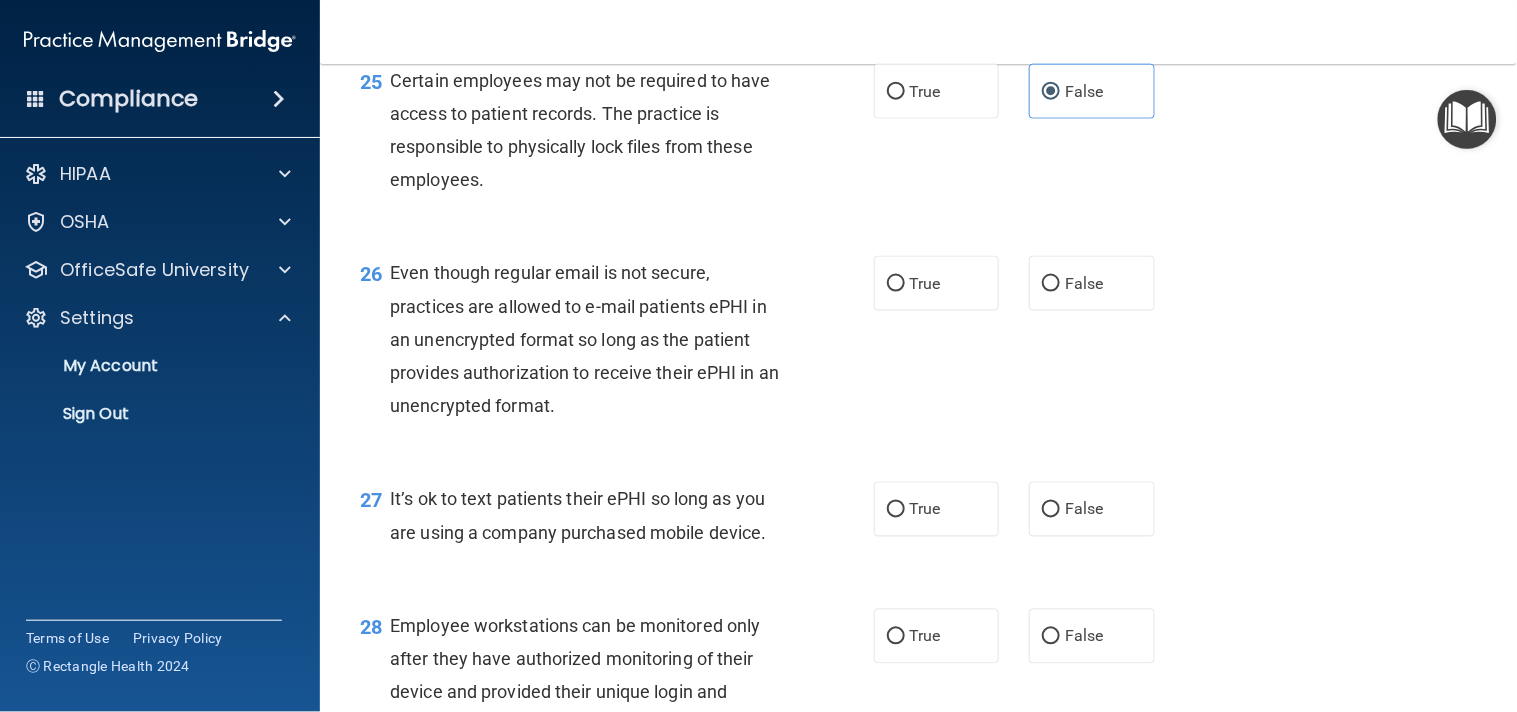 scroll, scrollTop: 4656, scrollLeft: 0, axis: vertical 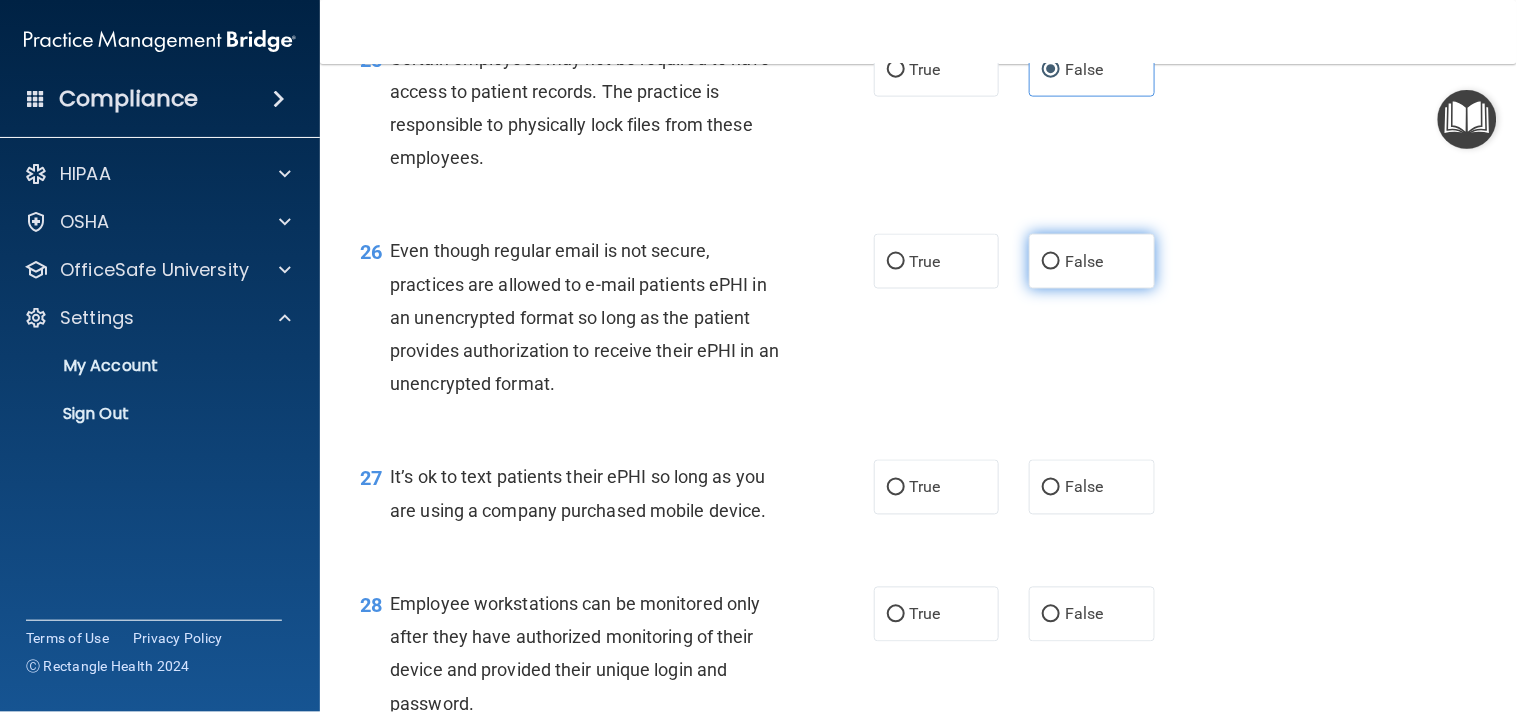 click on "False" at bounding box center (1092, 261) 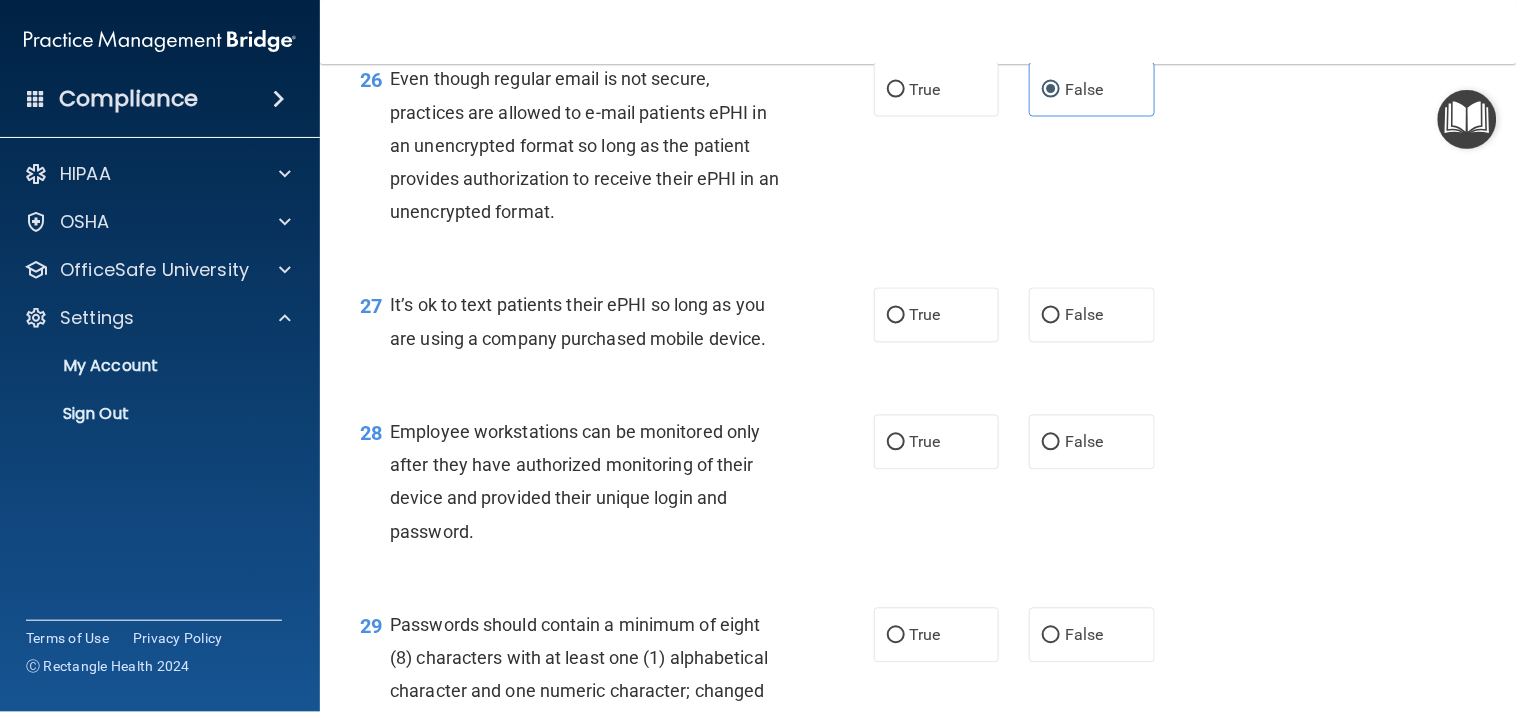 scroll, scrollTop: 4807, scrollLeft: 0, axis: vertical 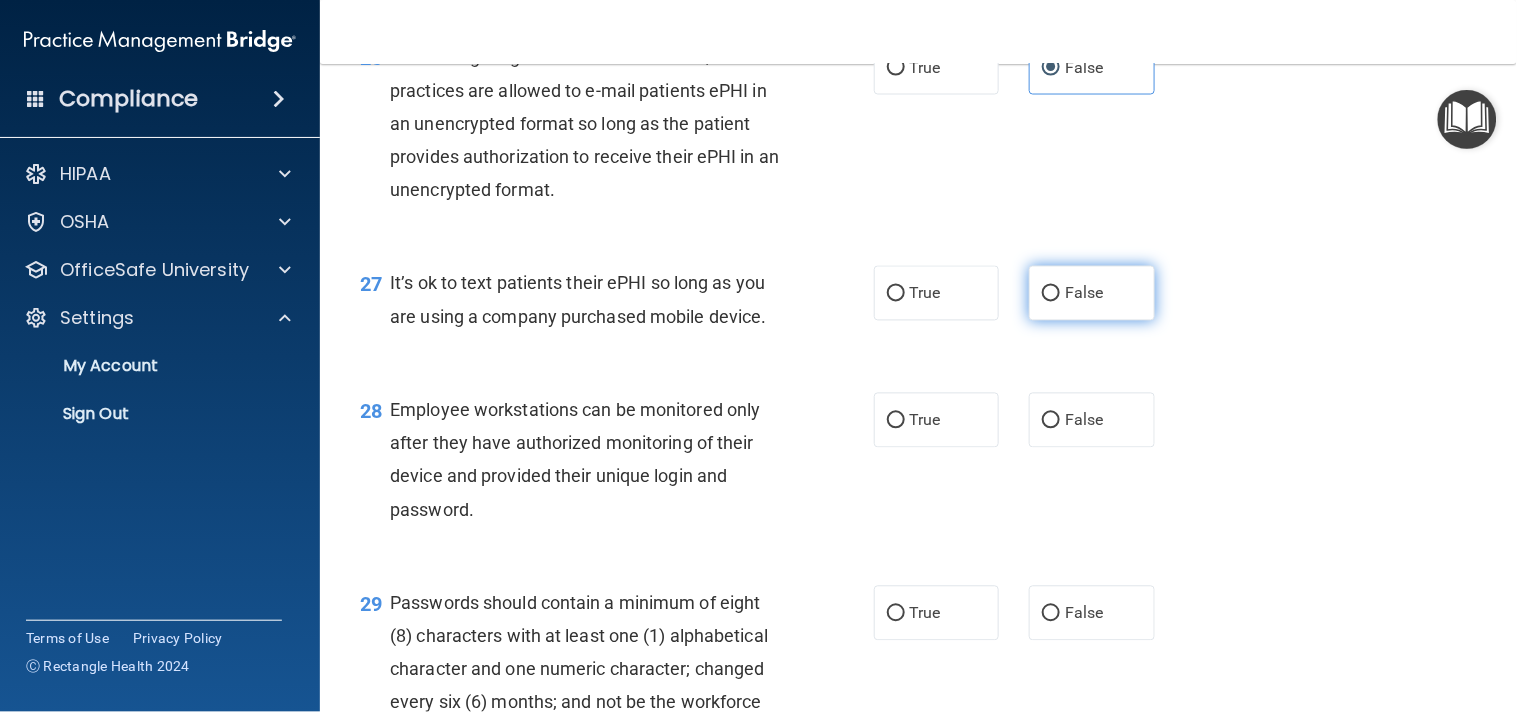 click on "False" at bounding box center (1084, 293) 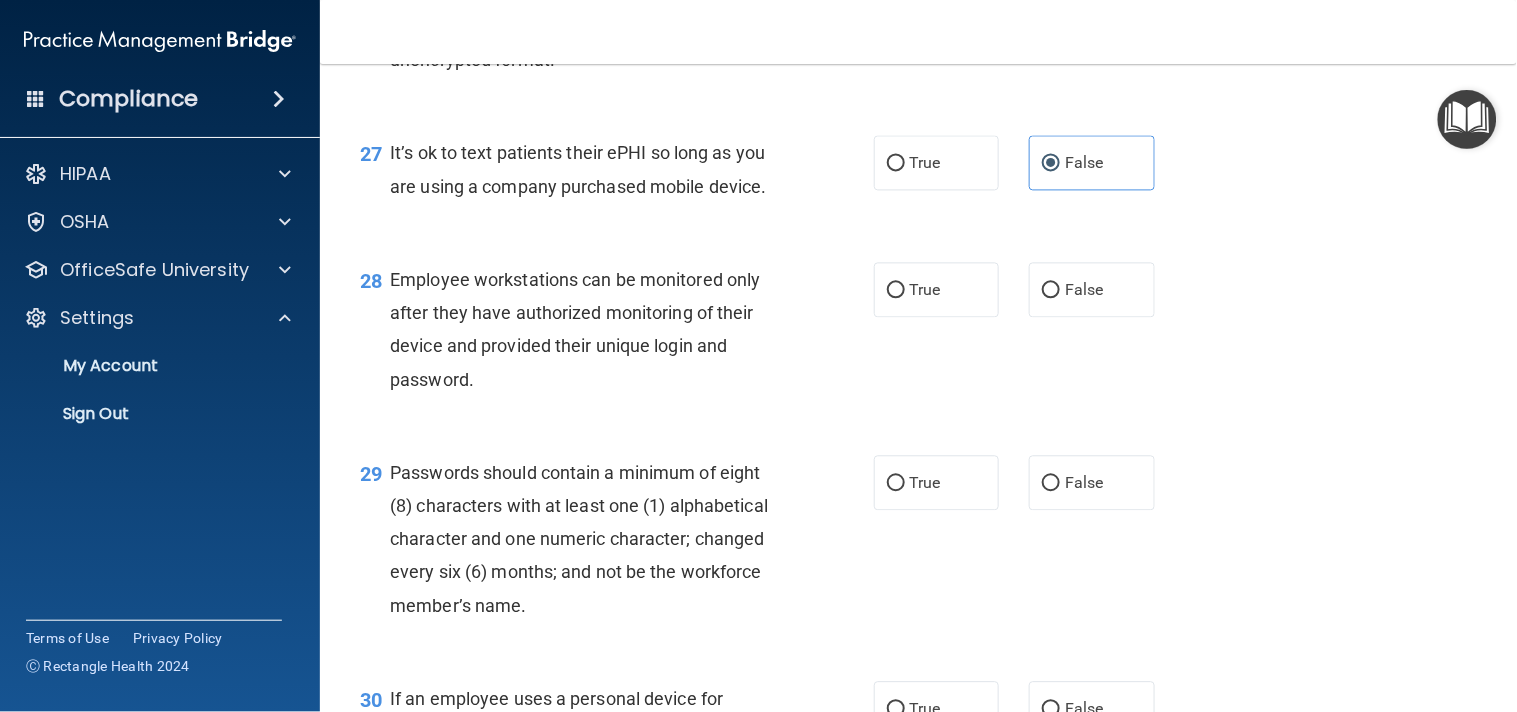 scroll, scrollTop: 4948, scrollLeft: 0, axis: vertical 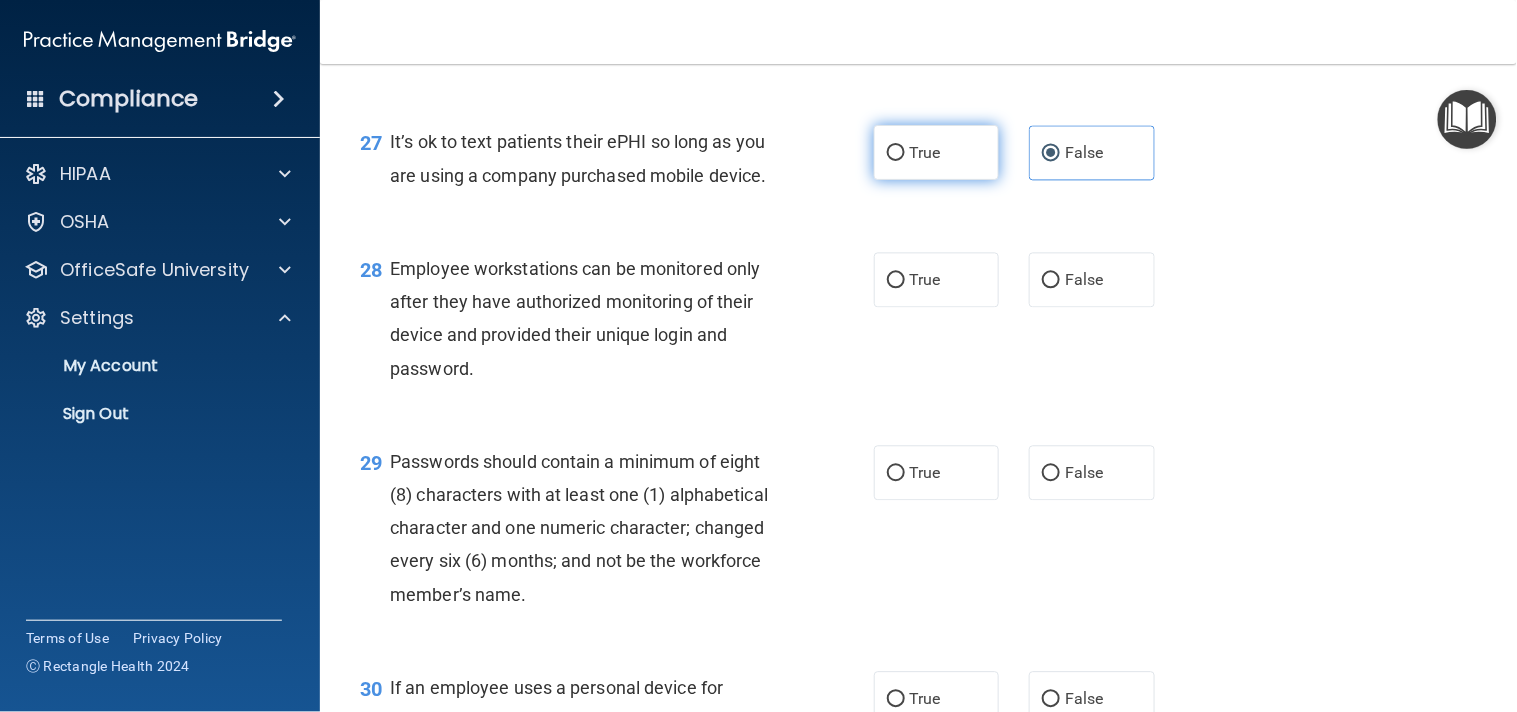 click on "True" at bounding box center (937, 152) 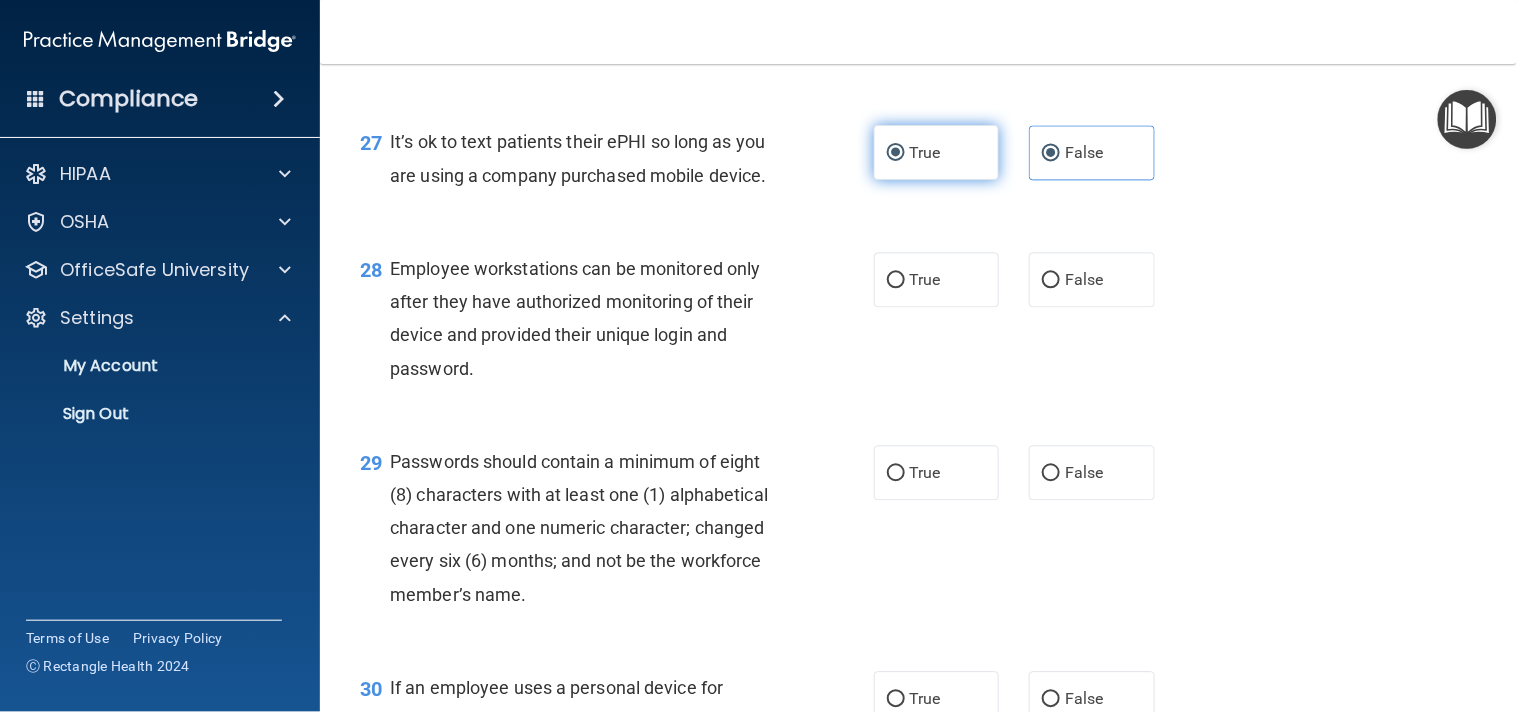radio on "false" 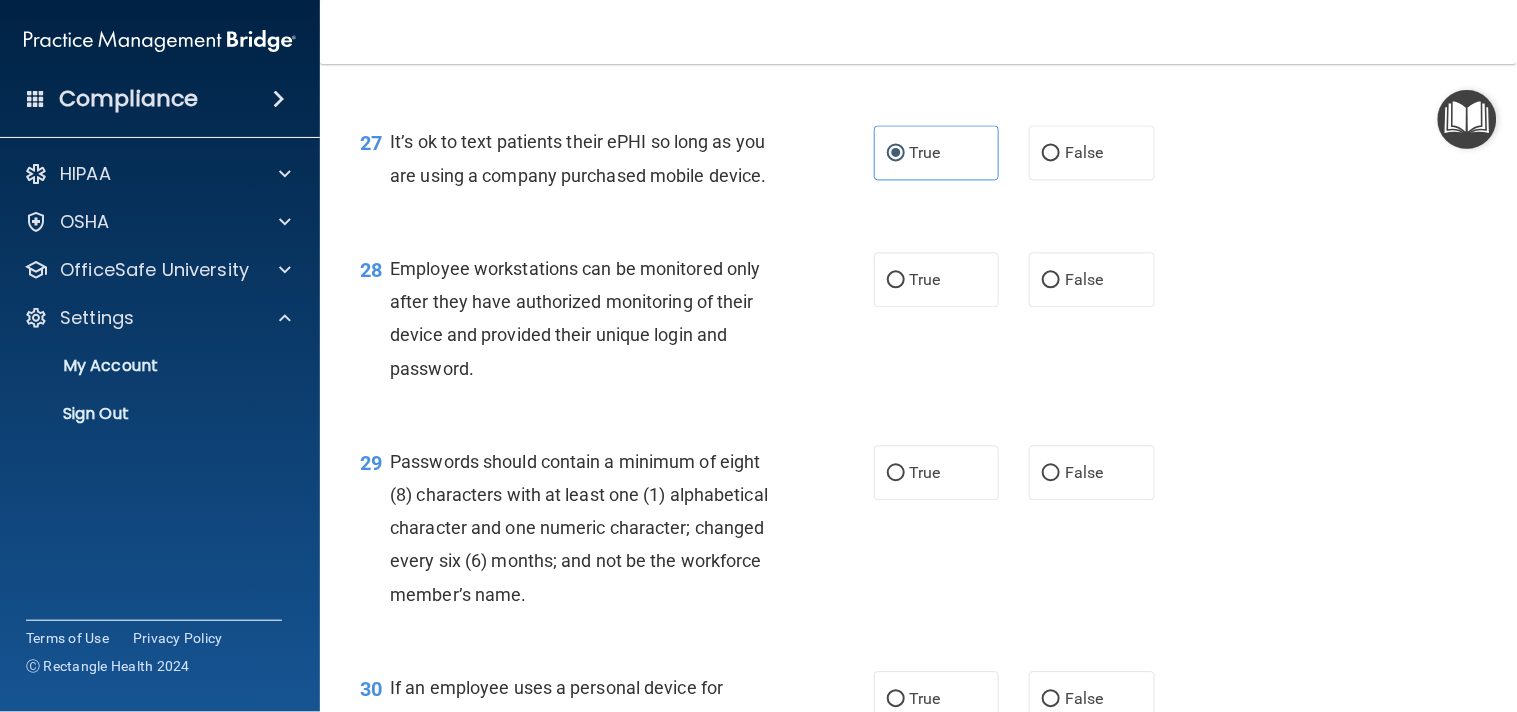 click on "28       Employee workstations can be monitored only after they have authorized monitoring of their device and provided their unique login and password.                  True           False" at bounding box center [918, 323] 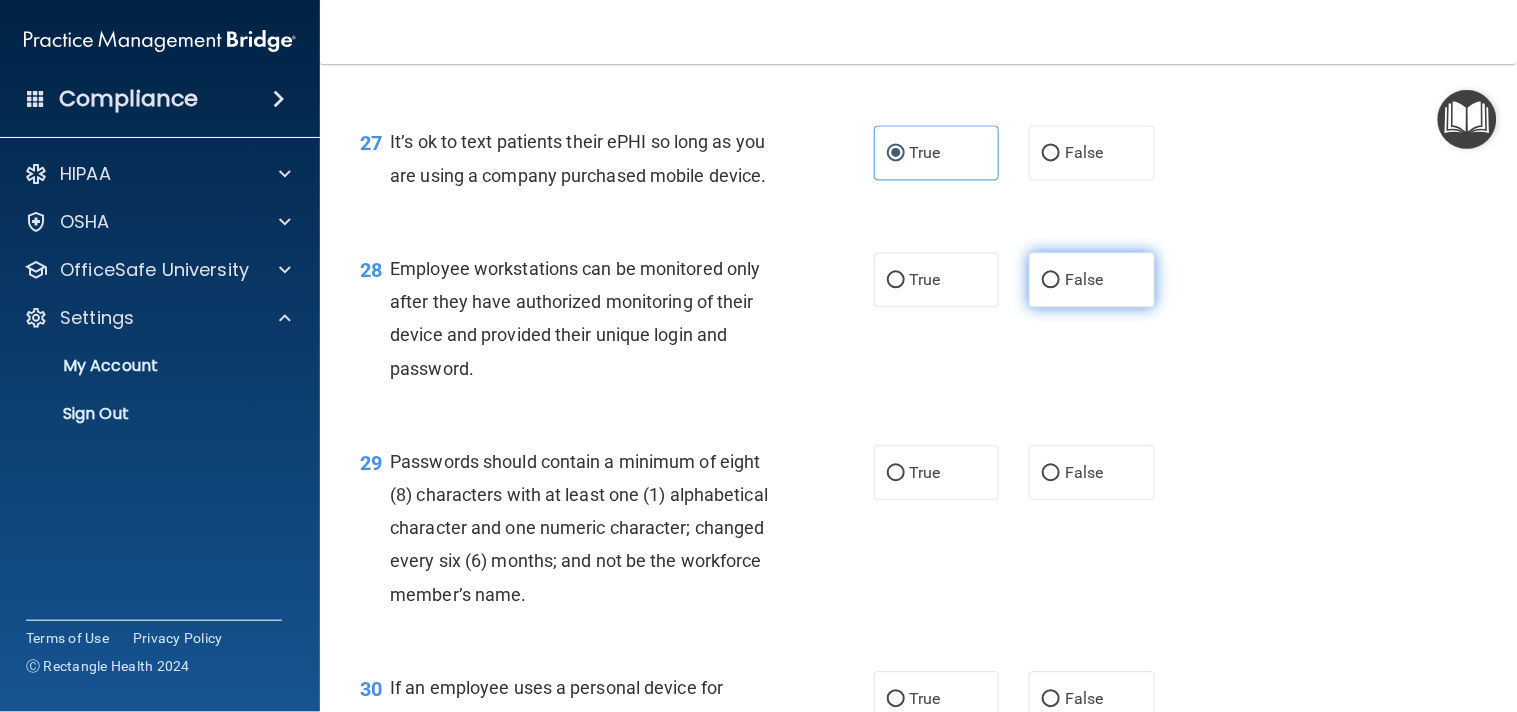 click on "False" at bounding box center [1051, 280] 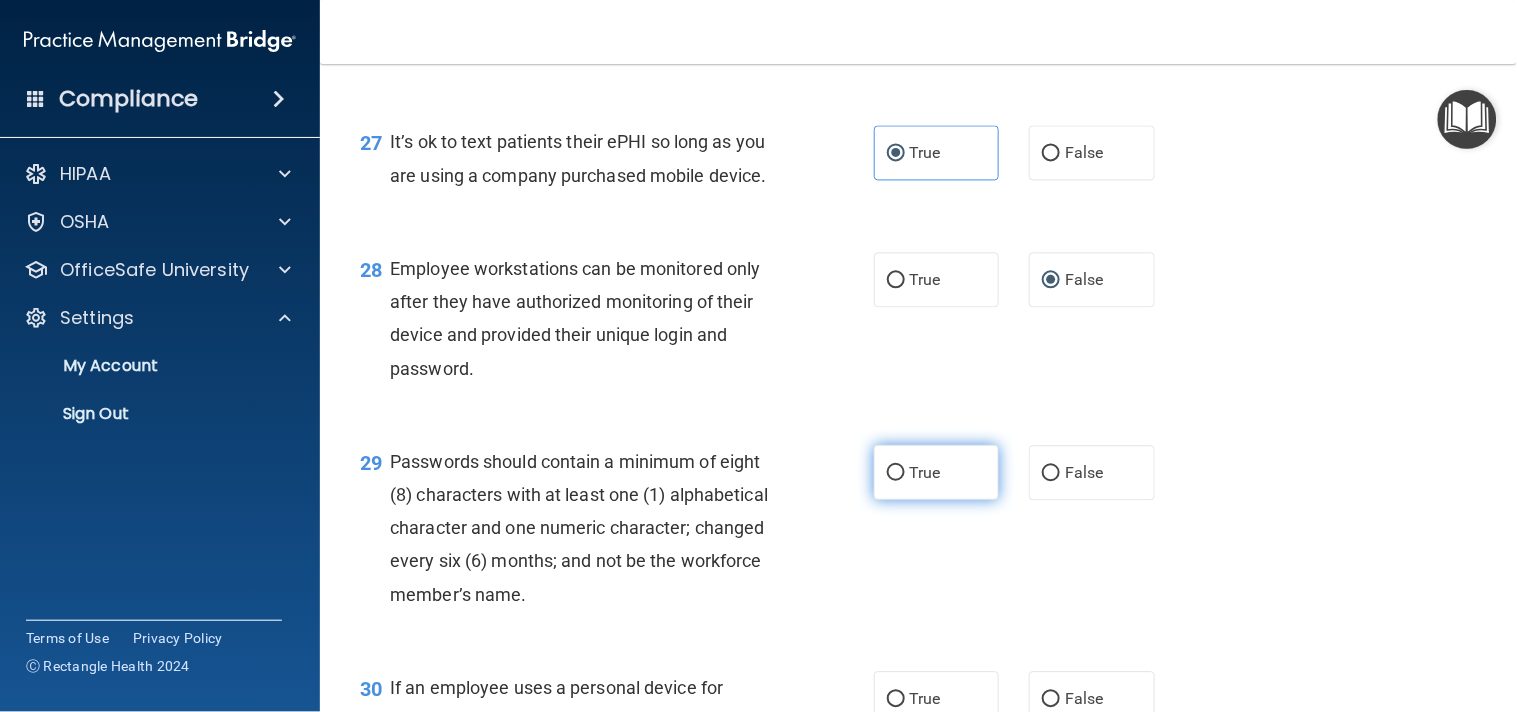 click on "True" at bounding box center (937, 472) 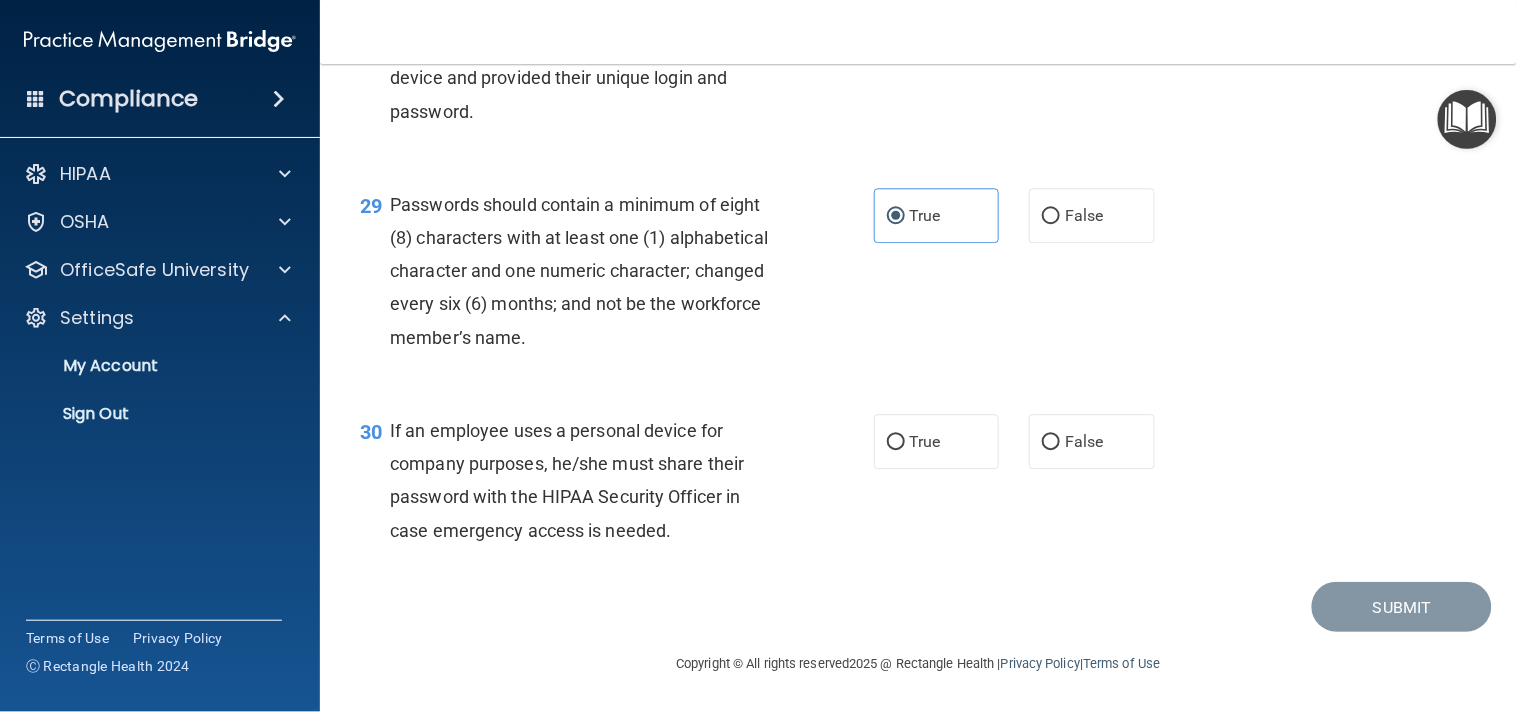 scroll, scrollTop: 5273, scrollLeft: 0, axis: vertical 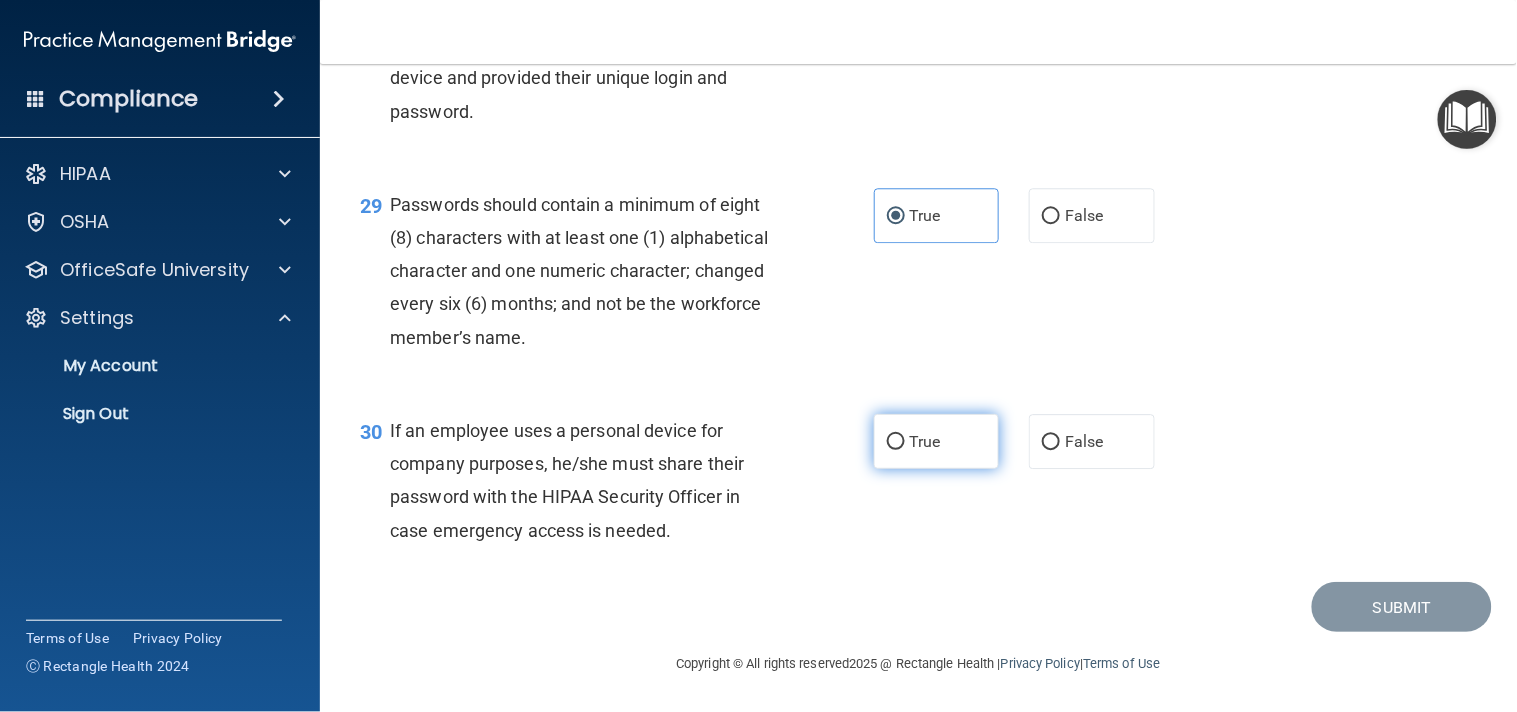 click on "True" at bounding box center (937, 441) 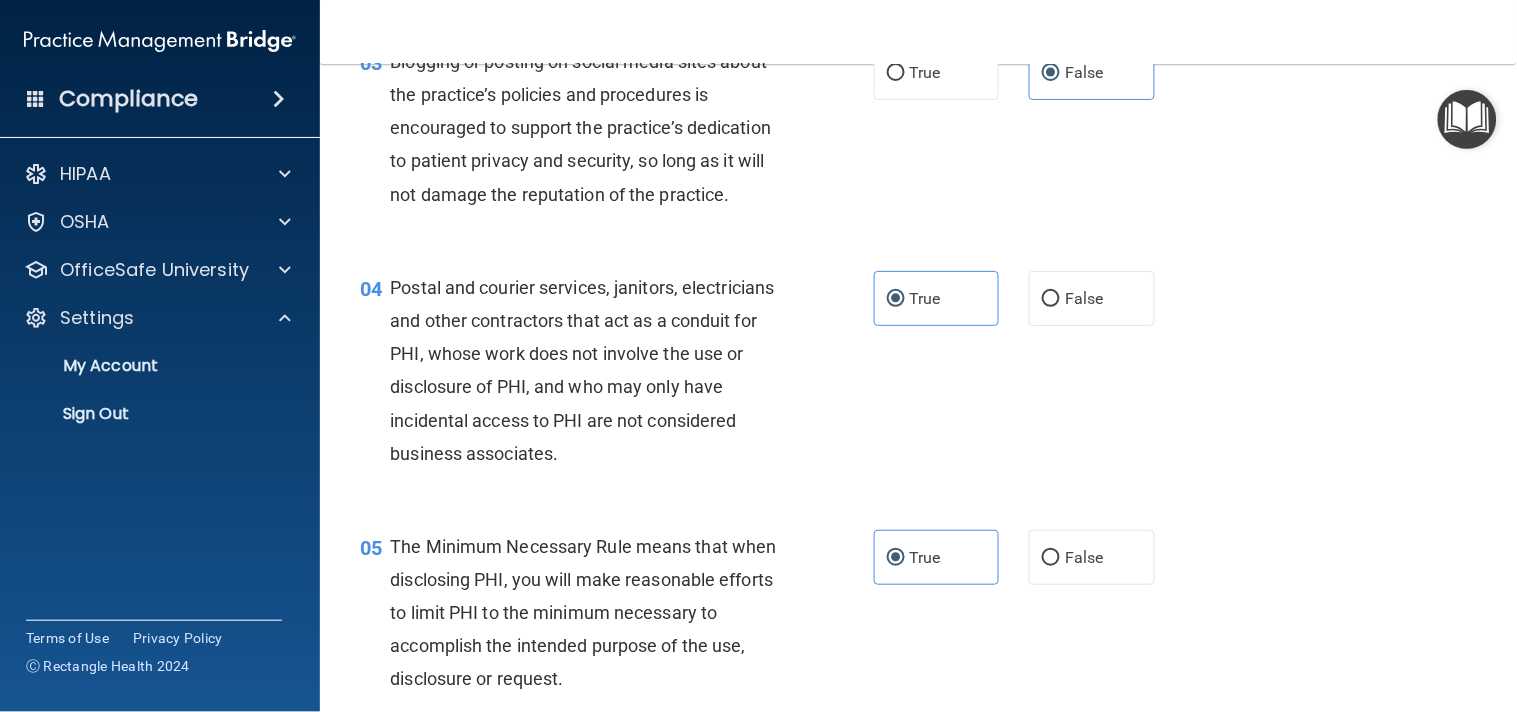 scroll, scrollTop: 0, scrollLeft: 0, axis: both 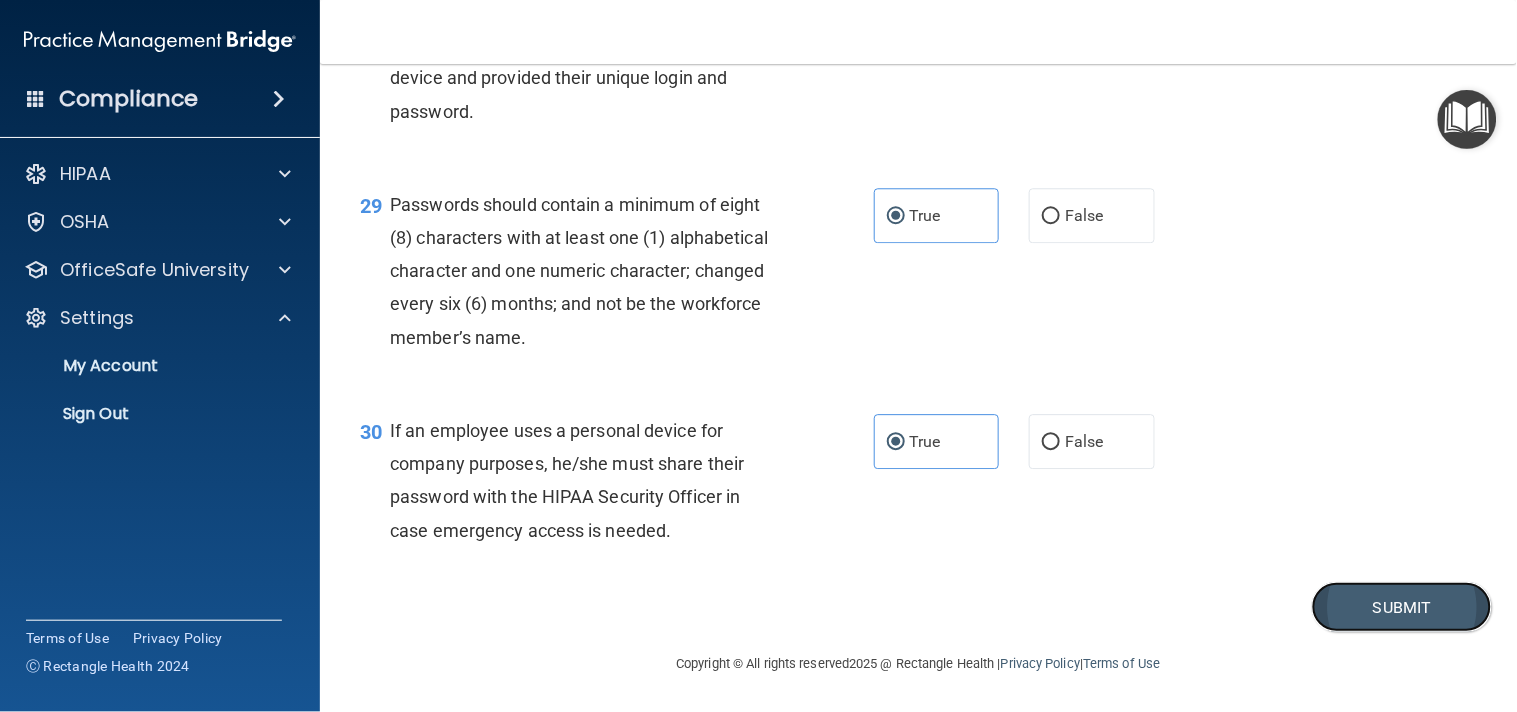 click on "Submit" at bounding box center (1402, 607) 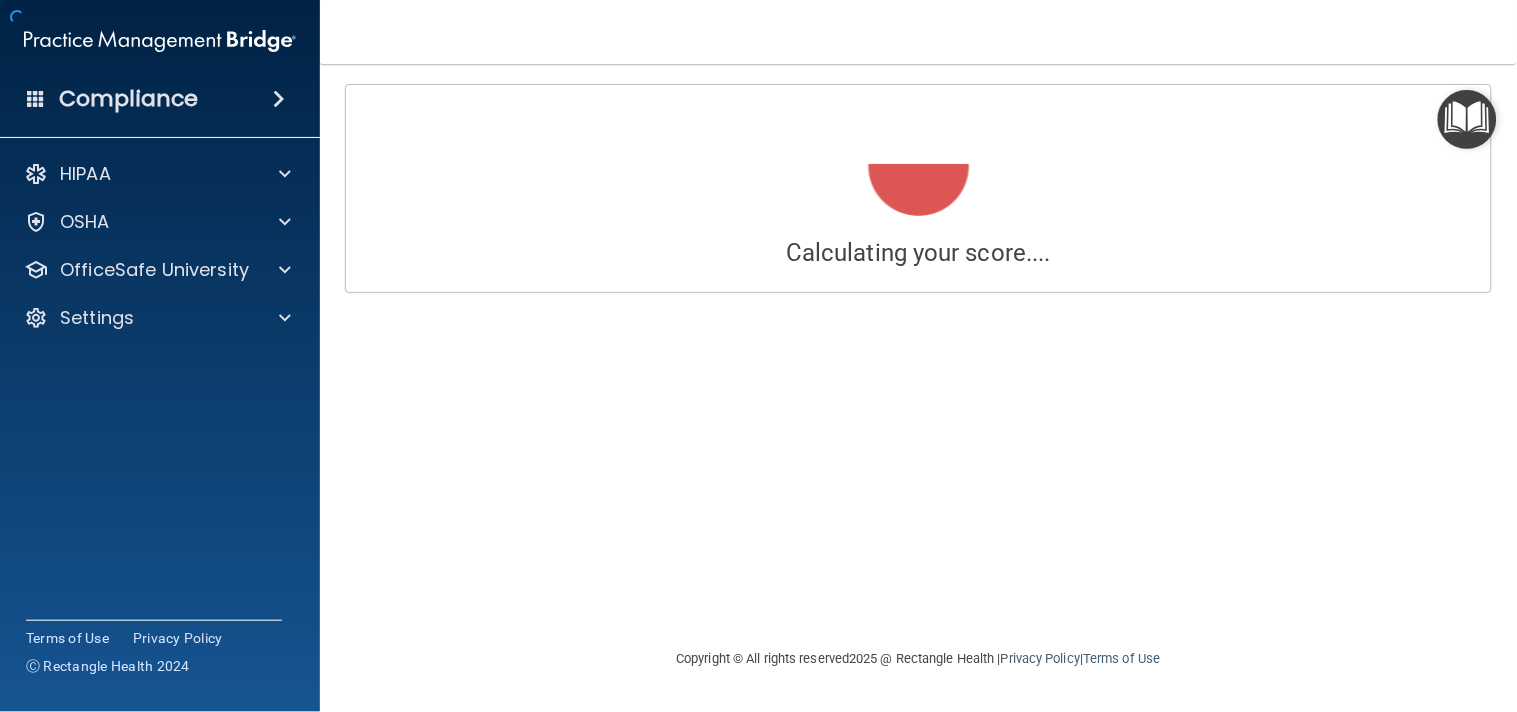 scroll, scrollTop: 0, scrollLeft: 0, axis: both 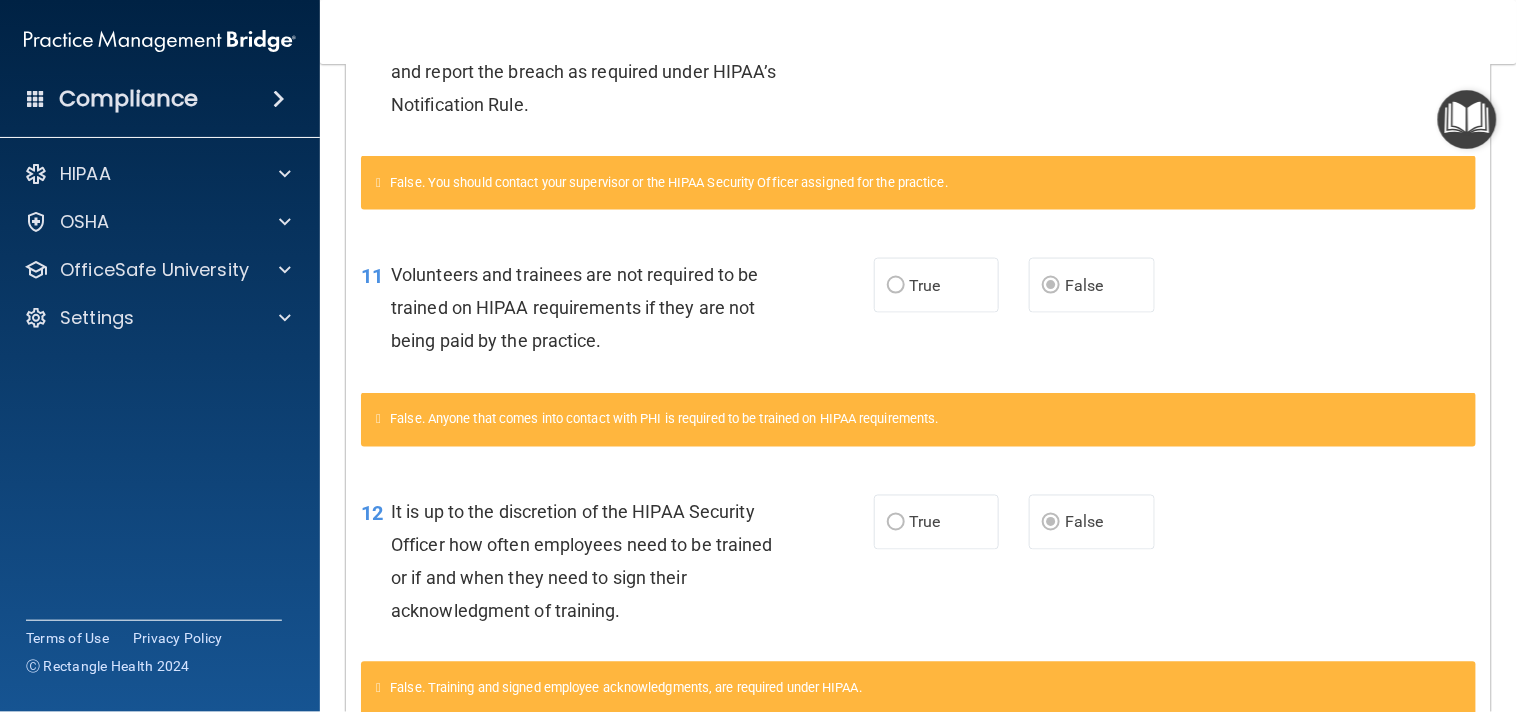 click on "False. Anyone that comes into contact with PHI is required to be trained on HIPAA requirements." at bounding box center [918, 420] 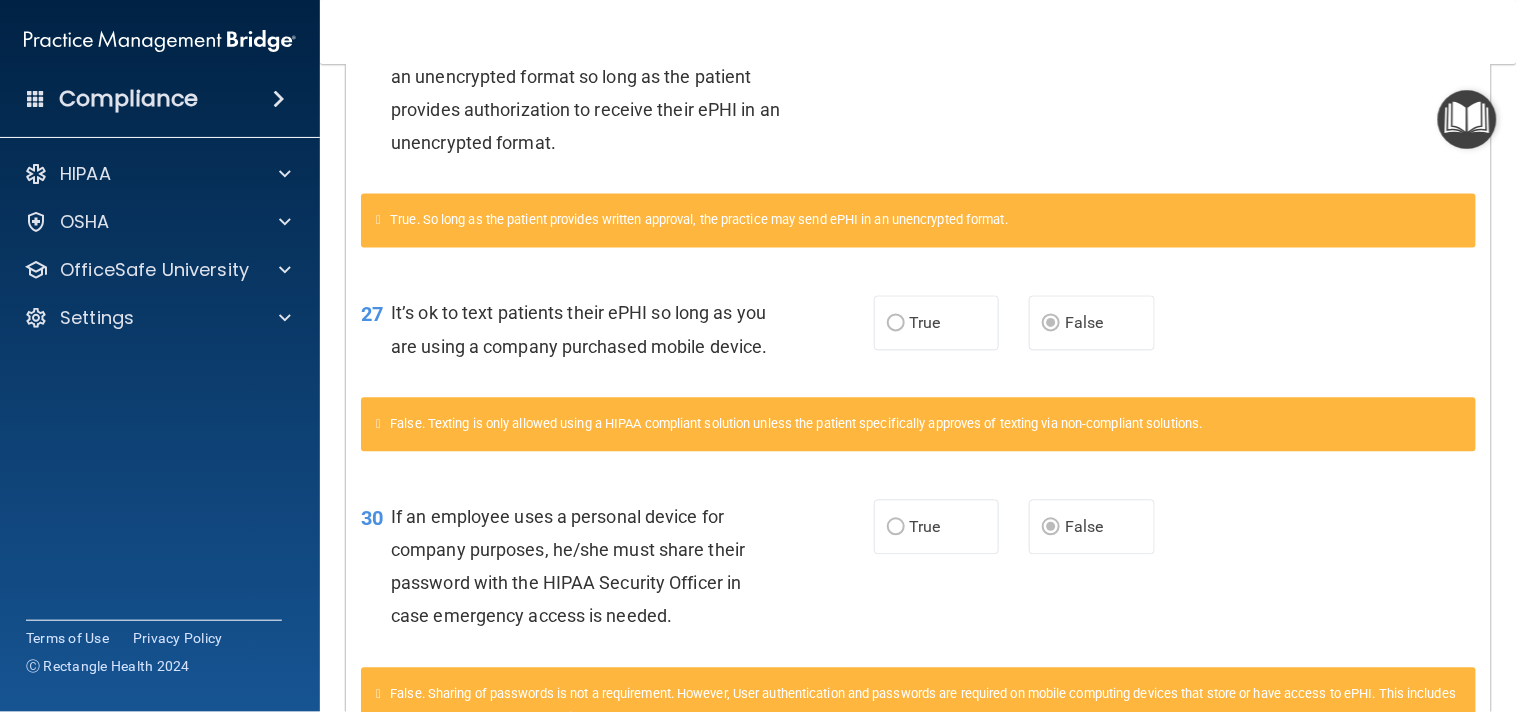 scroll, scrollTop: 3018, scrollLeft: 0, axis: vertical 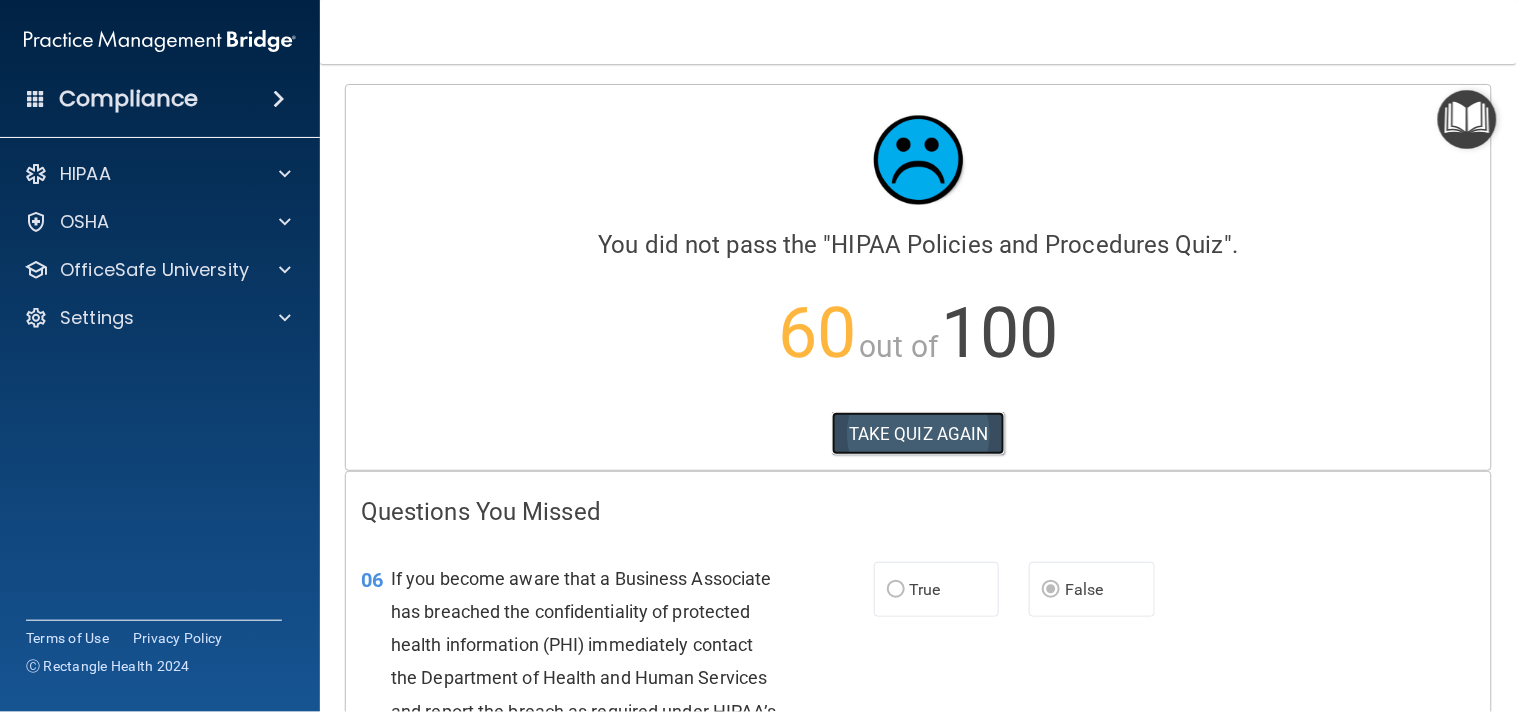 click on "TAKE QUIZ AGAIN" at bounding box center [918, 434] 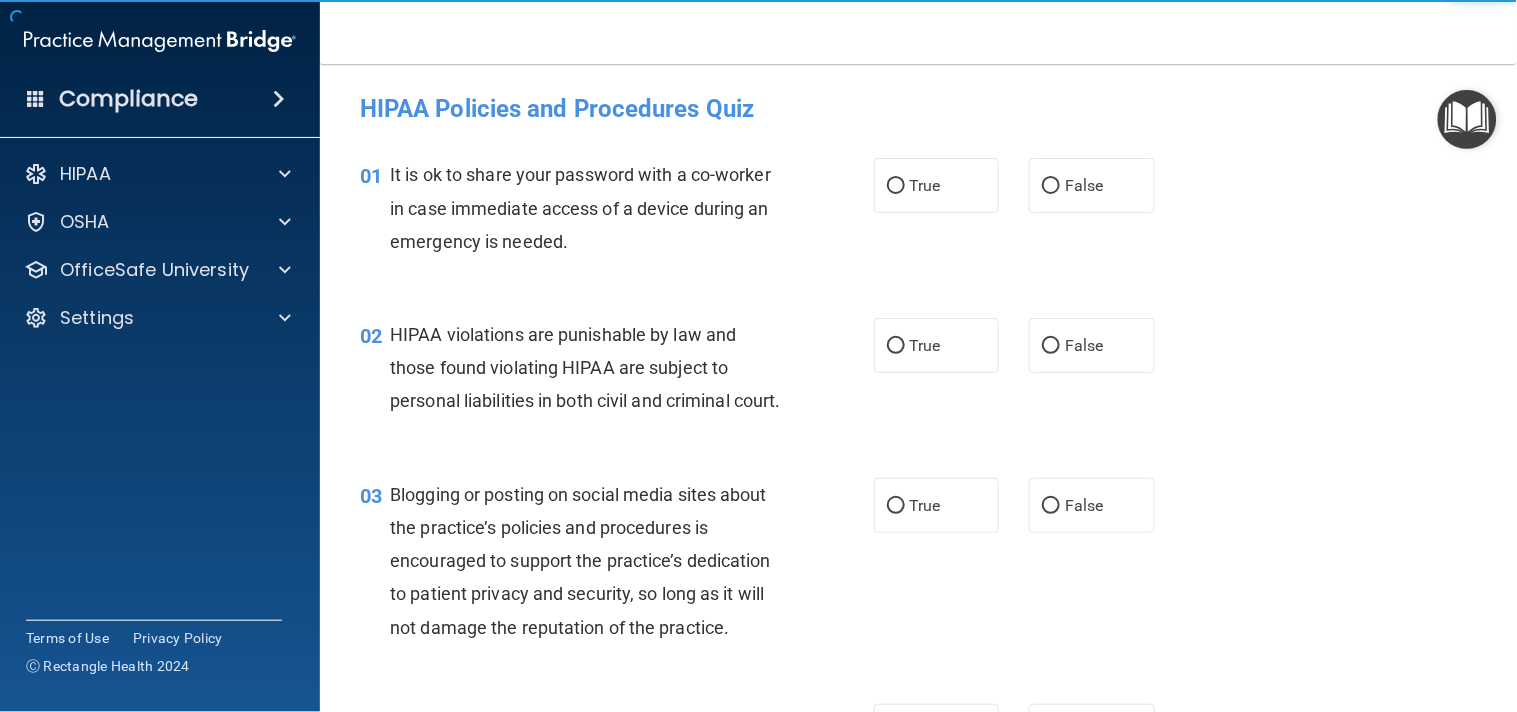 click on "01       It is ok to share your password with a co-worker in case immediate access of a device during an emergency is needed.                 True           False" at bounding box center (918, 213) 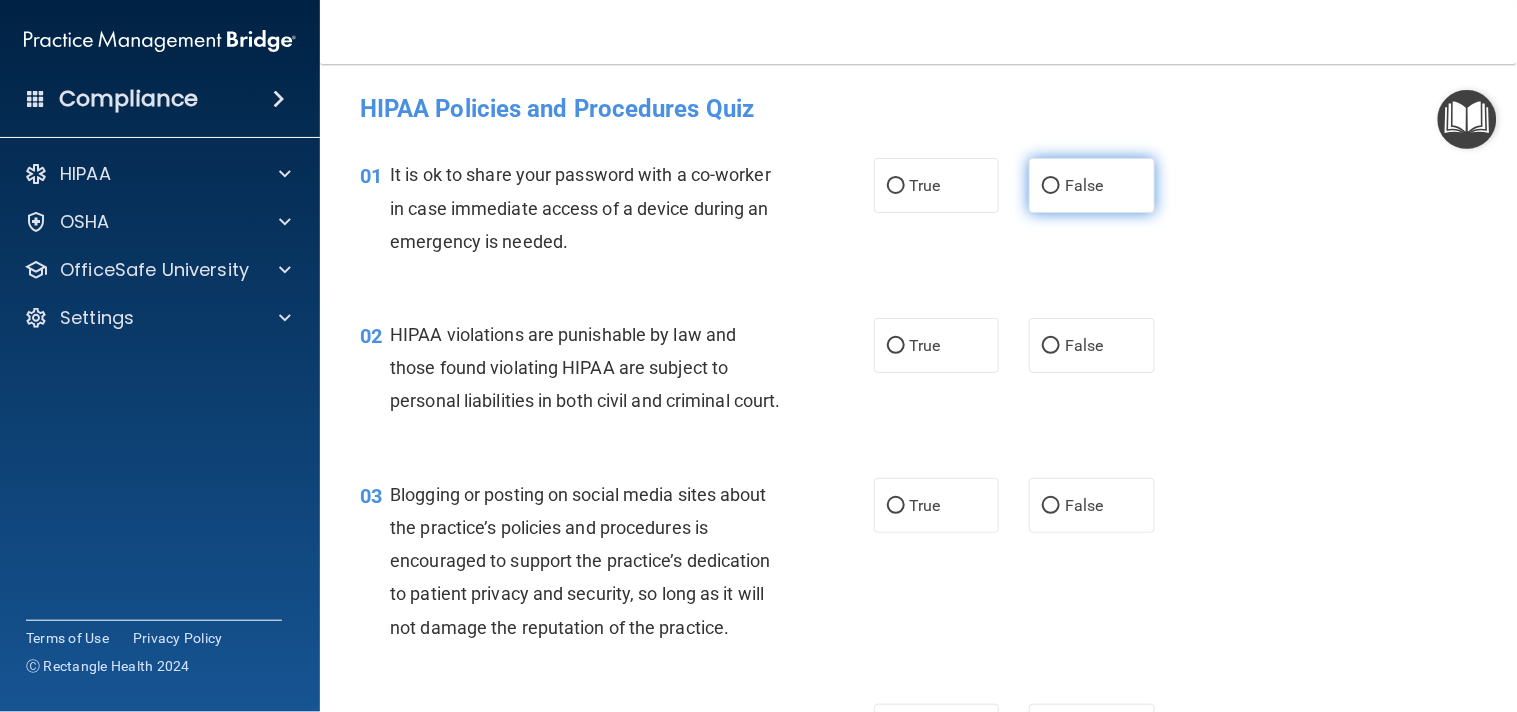 click on "False" at bounding box center (1084, 185) 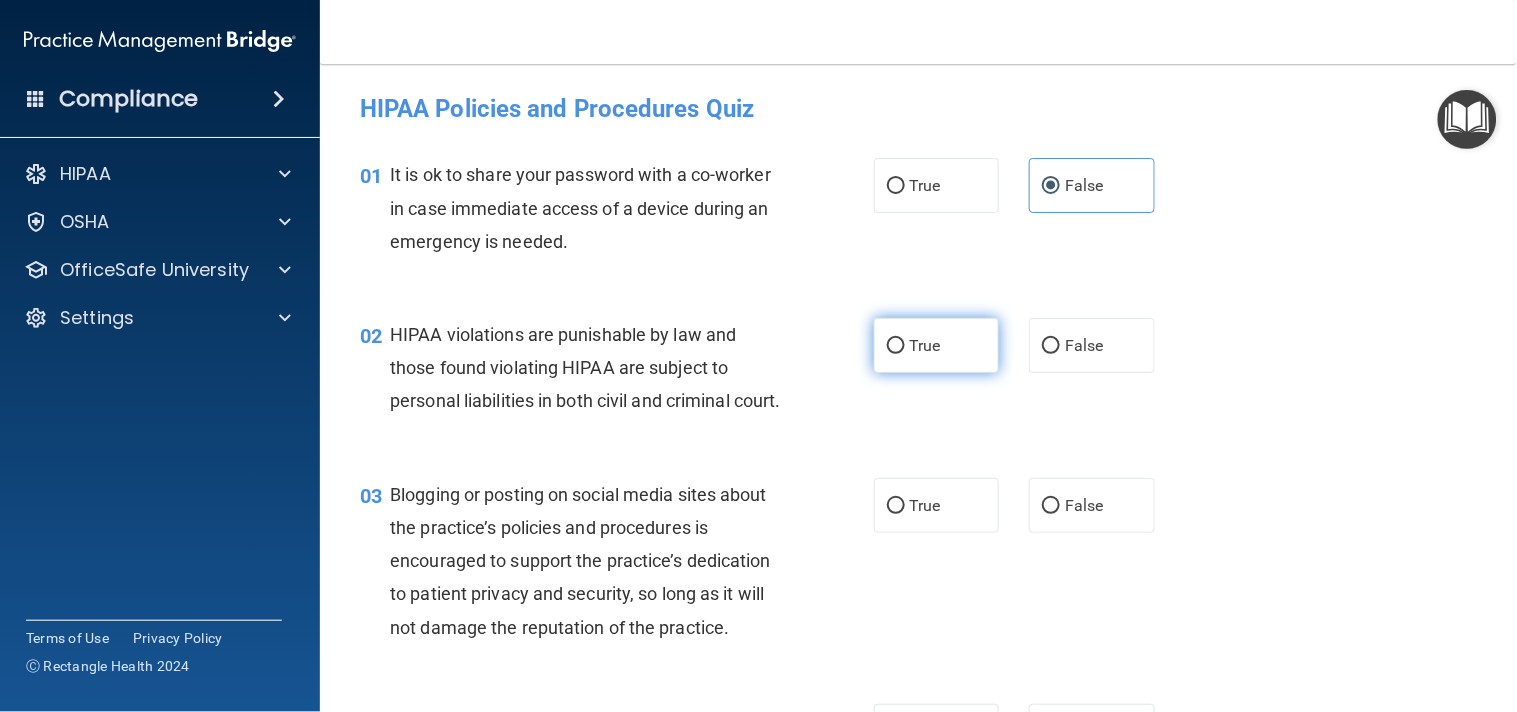 click on "True" at bounding box center [896, 346] 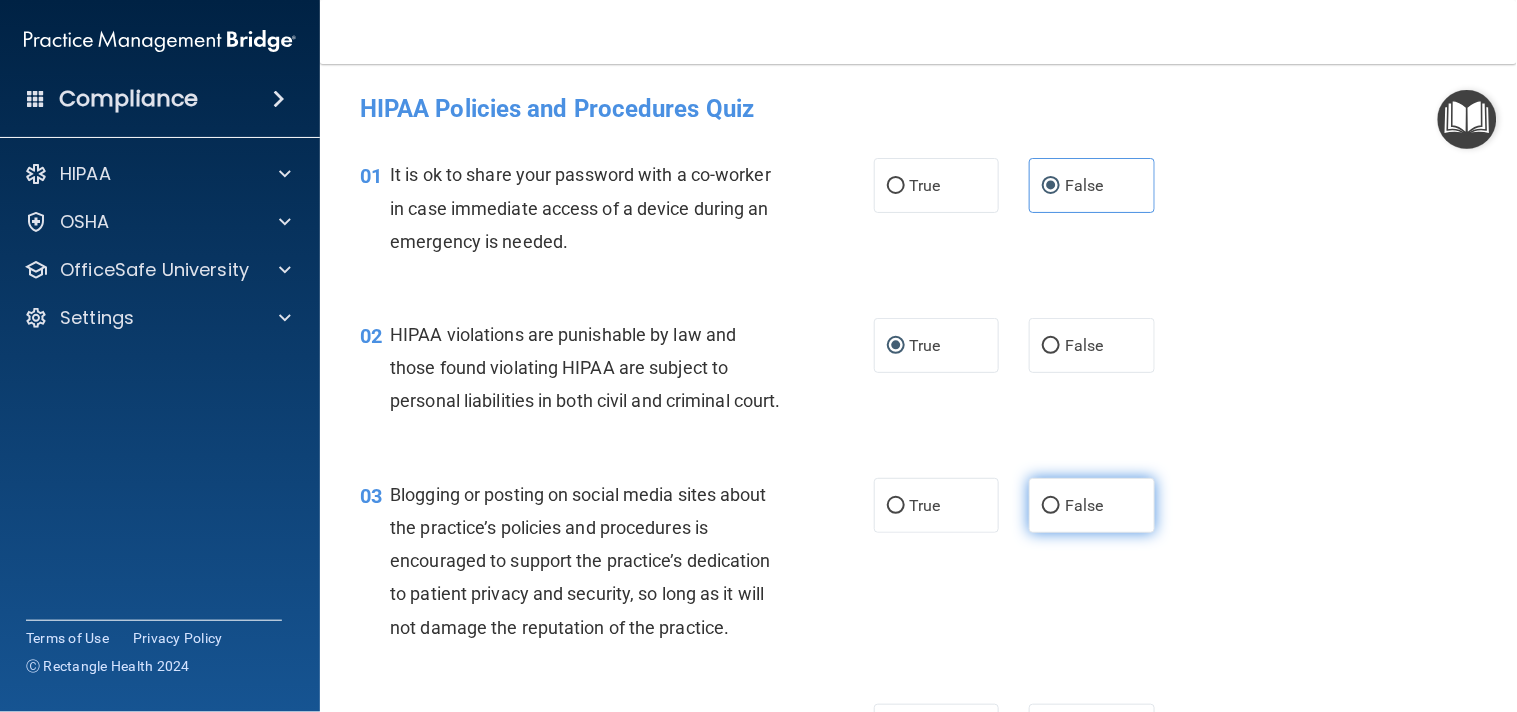 click on "False" at bounding box center (1051, 506) 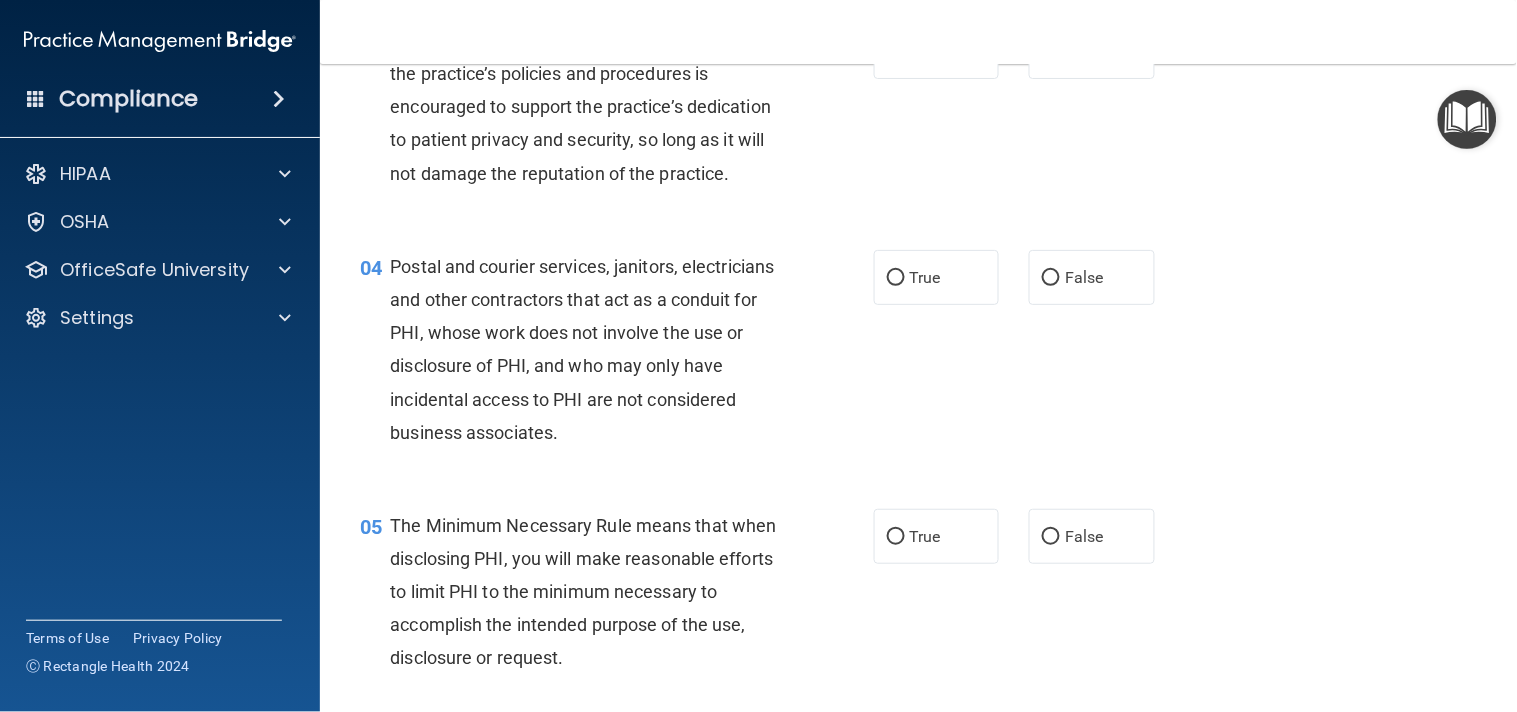 scroll, scrollTop: 497, scrollLeft: 0, axis: vertical 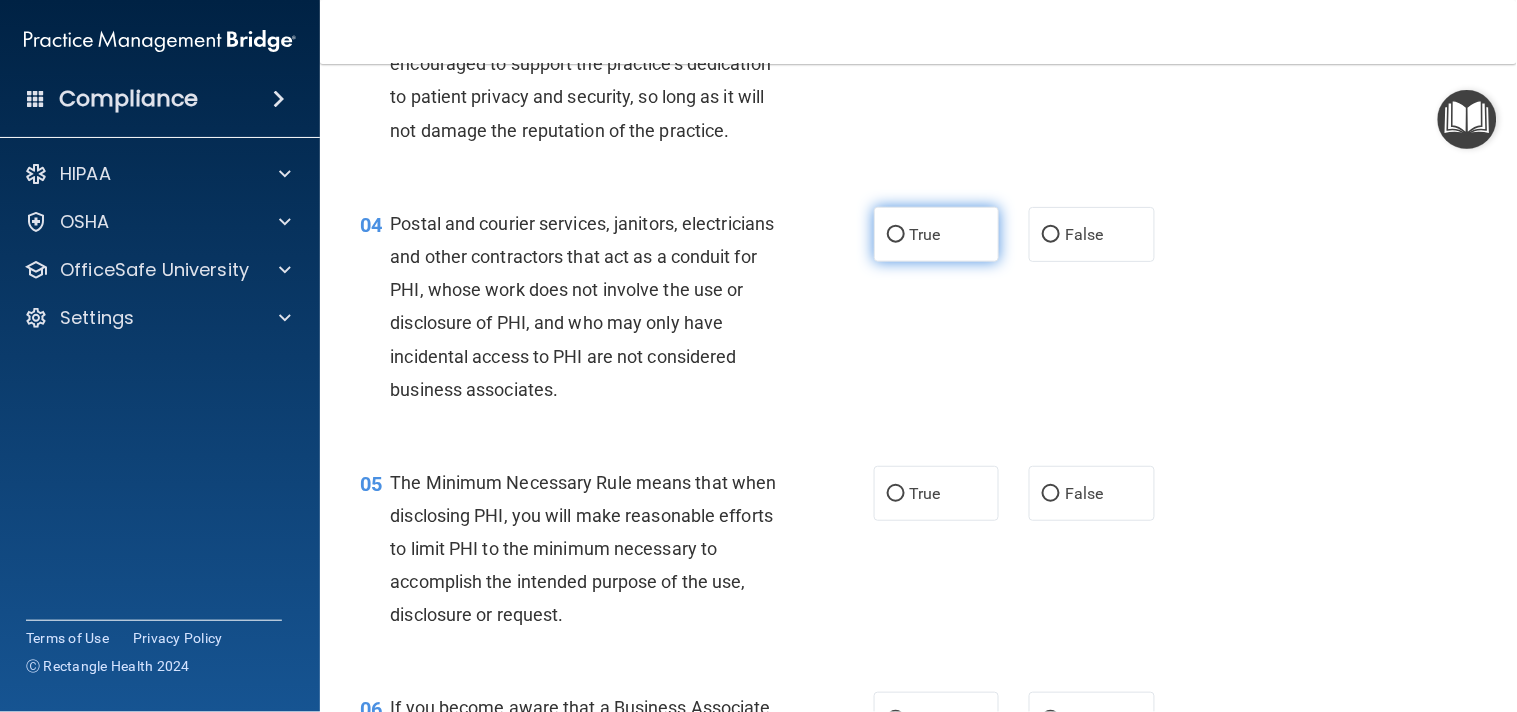 click on "True" at bounding box center [937, 234] 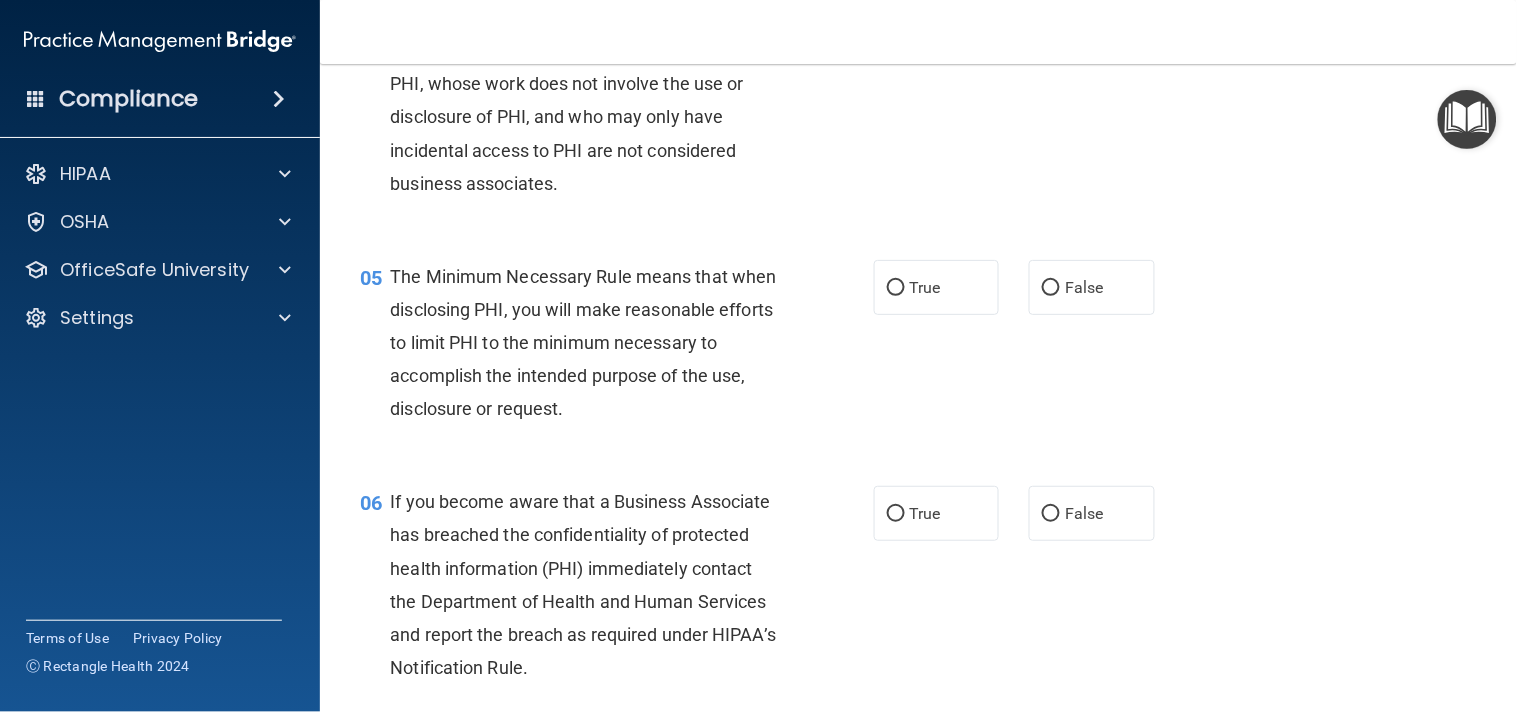 scroll, scrollTop: 736, scrollLeft: 0, axis: vertical 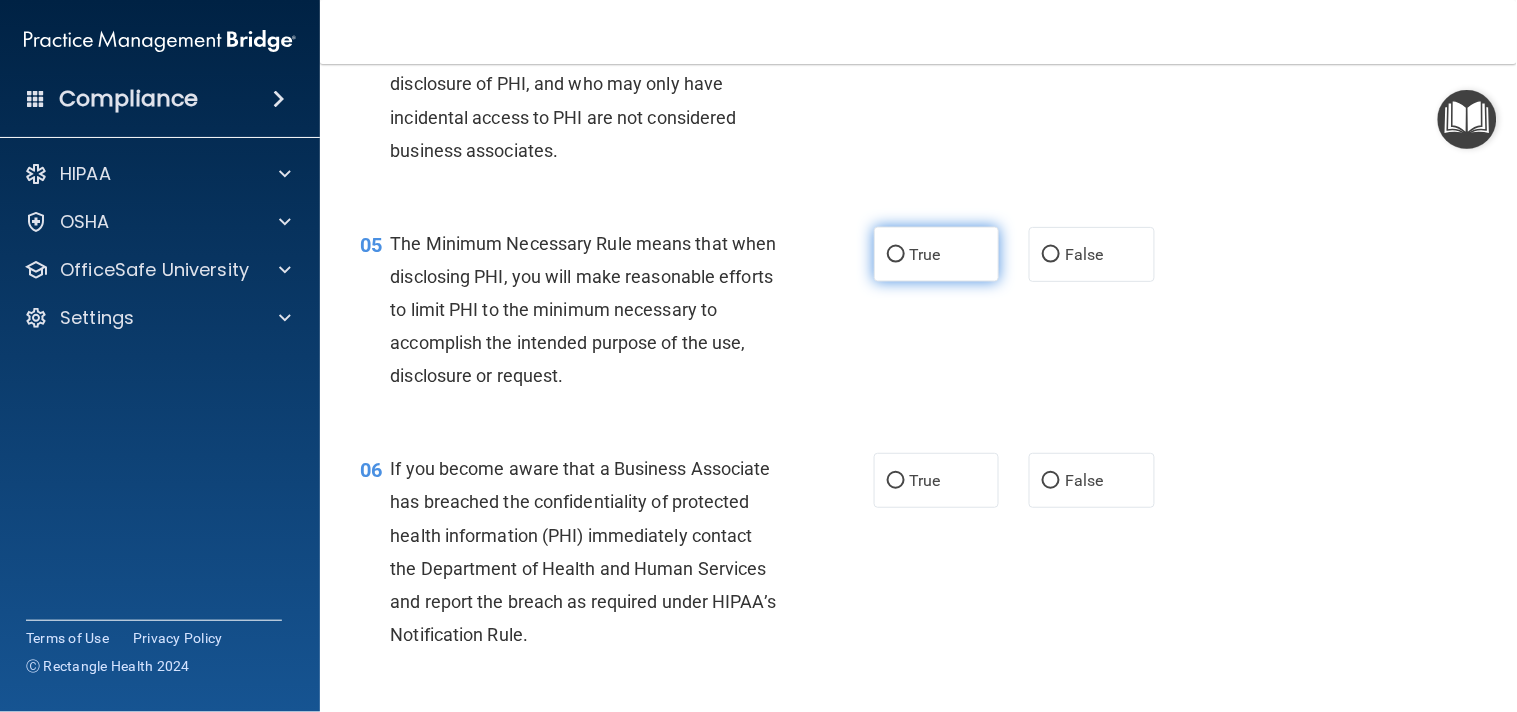 click on "True" at bounding box center [937, 254] 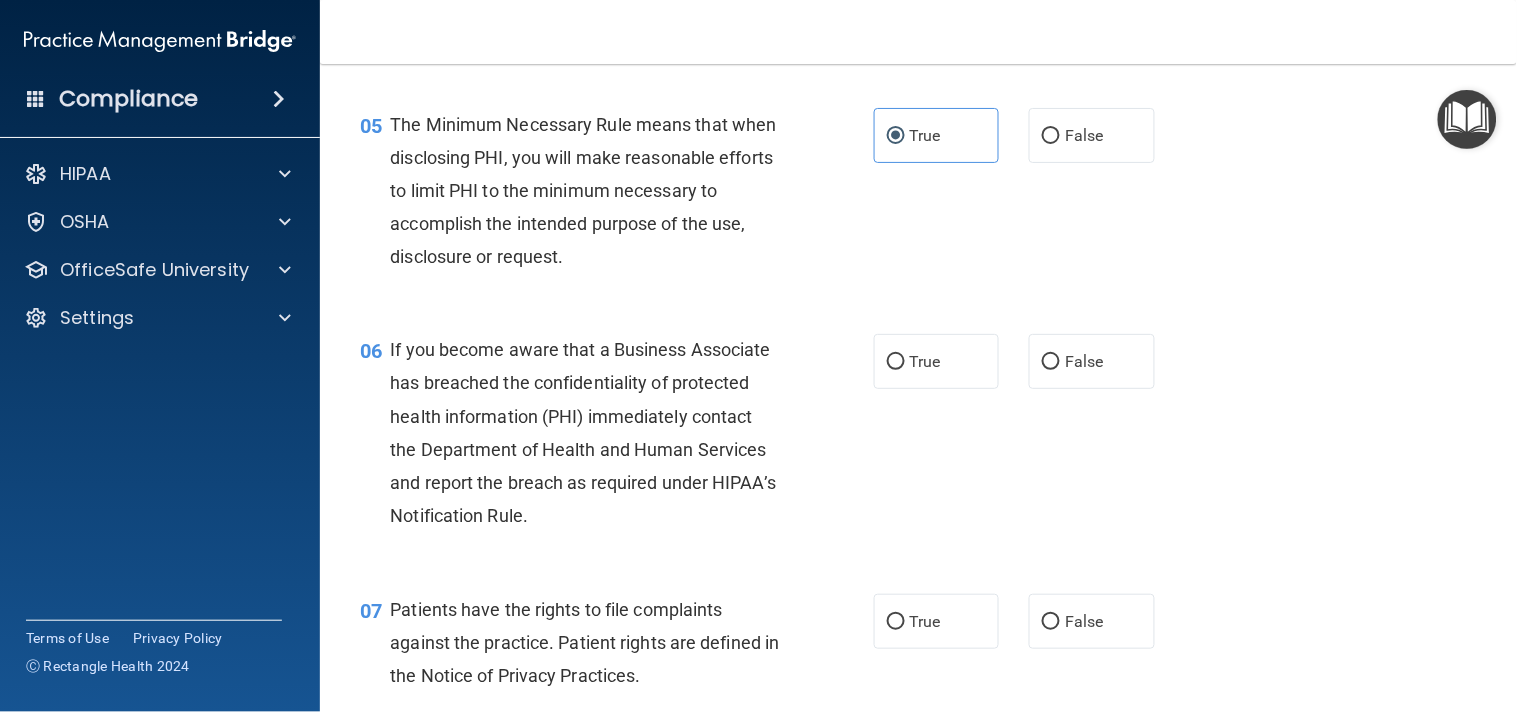 scroll, scrollTop: 866, scrollLeft: 0, axis: vertical 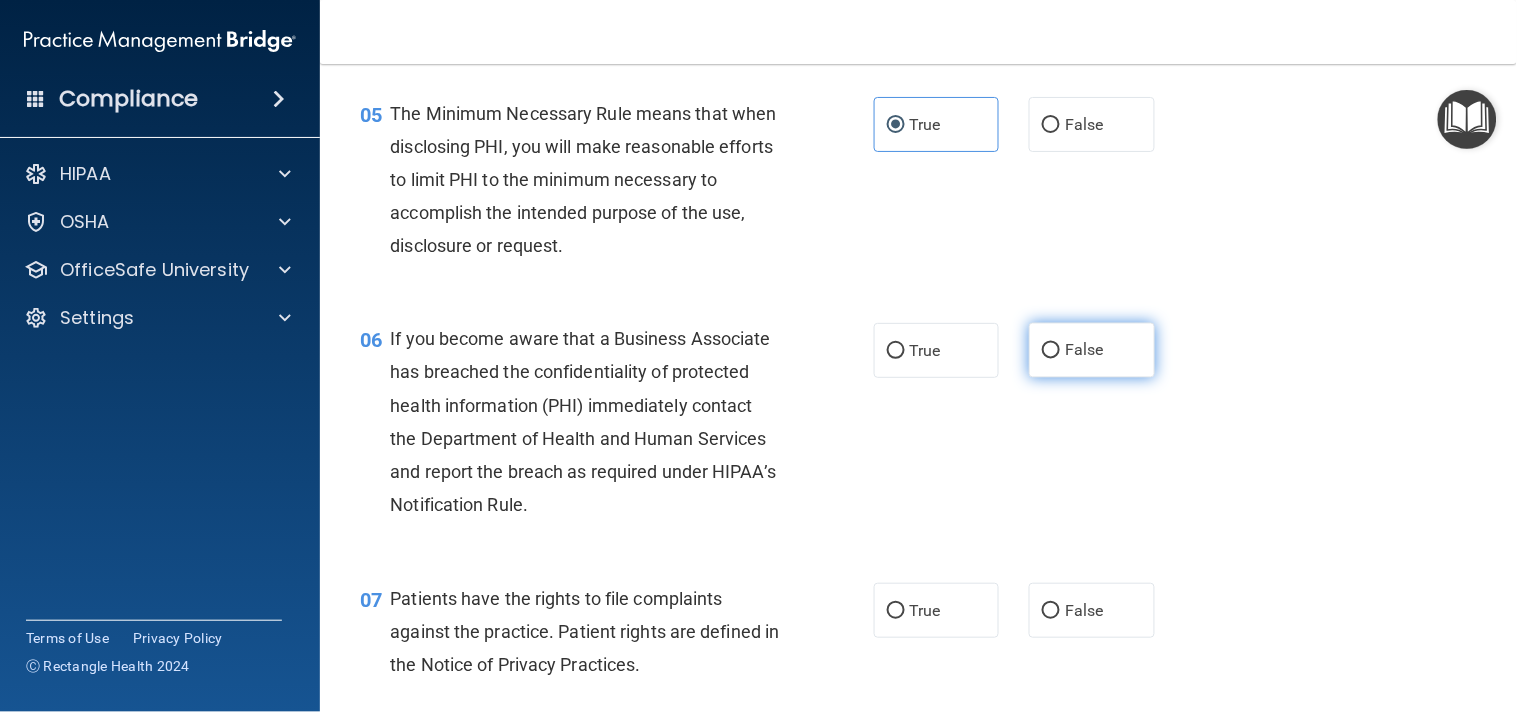 click on "False" at bounding box center (1092, 350) 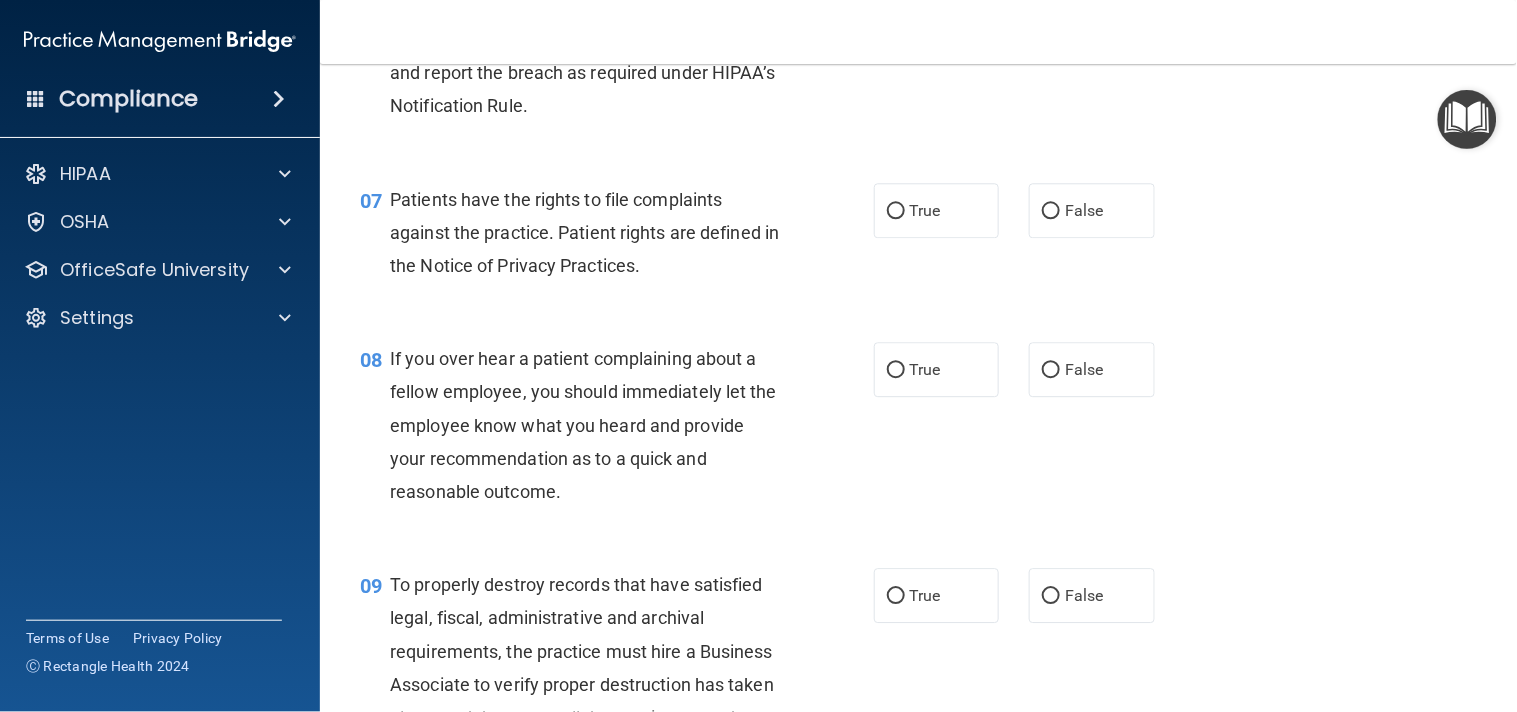 scroll, scrollTop: 1288, scrollLeft: 0, axis: vertical 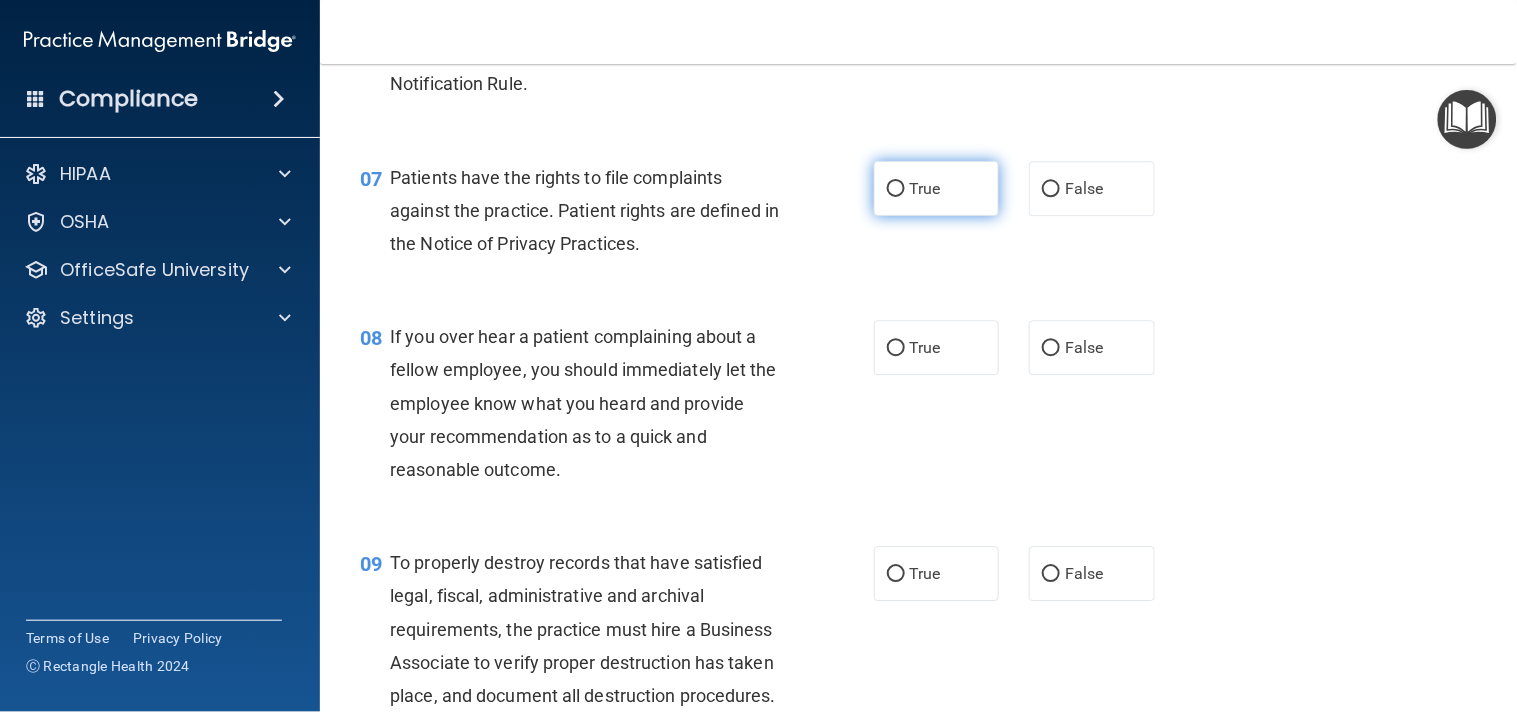 click on "True" at bounding box center [937, 188] 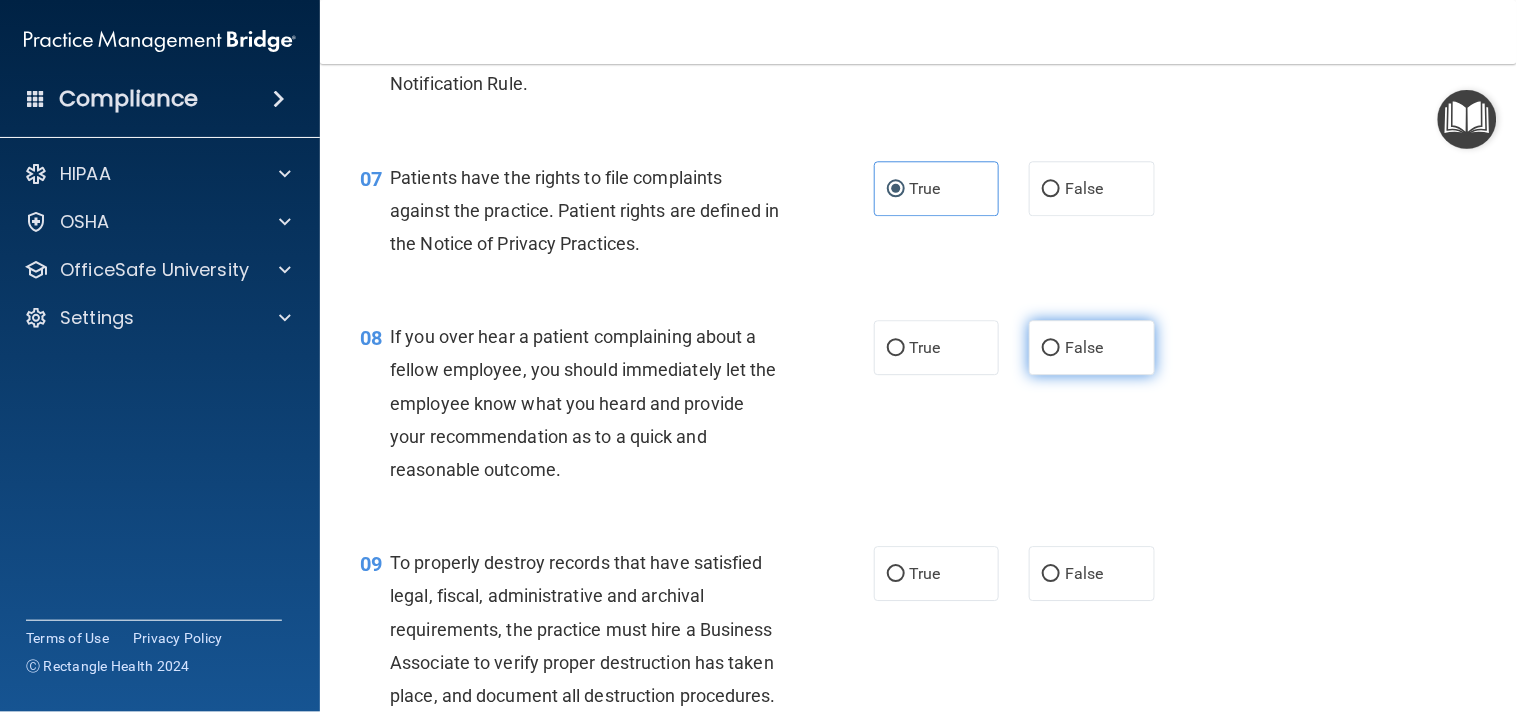 click on "False" at bounding box center (1084, 347) 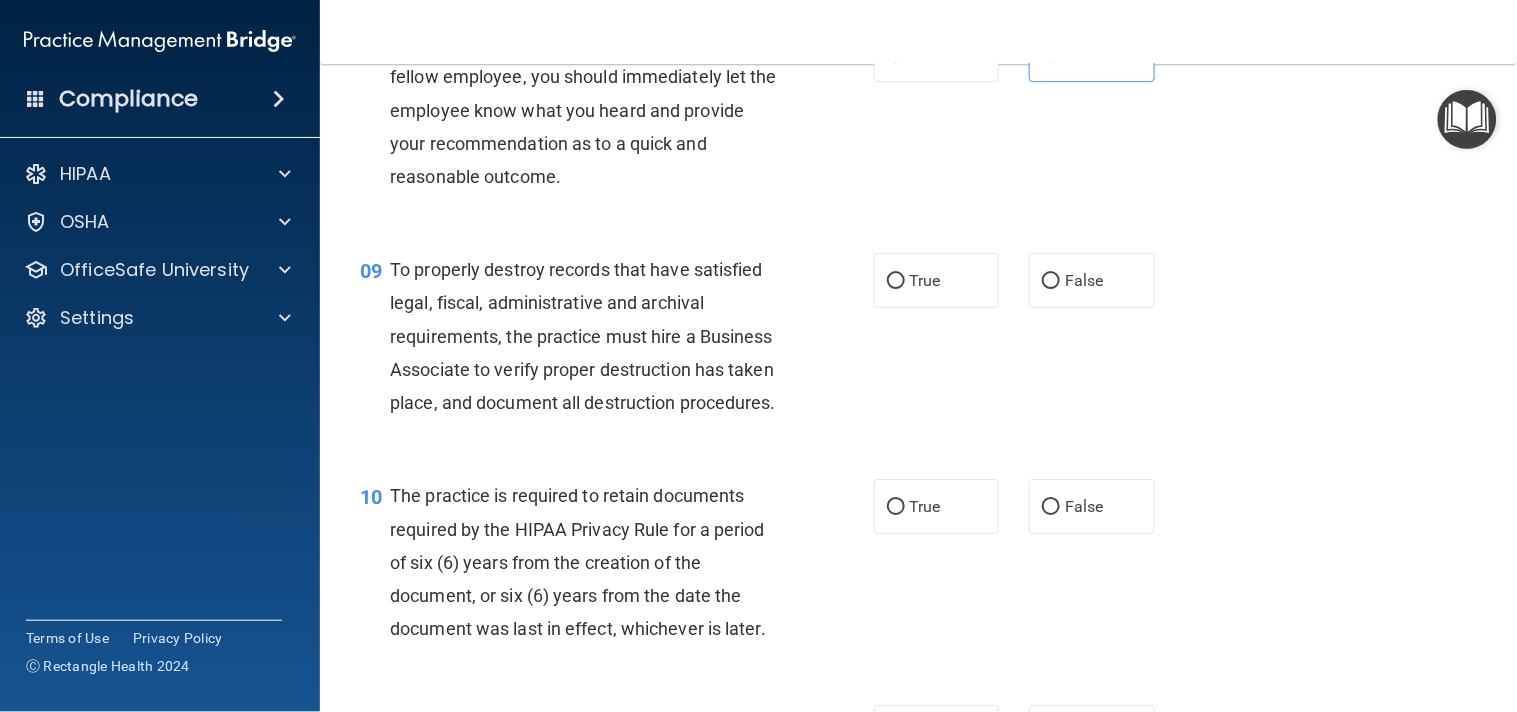 scroll, scrollTop: 1645, scrollLeft: 0, axis: vertical 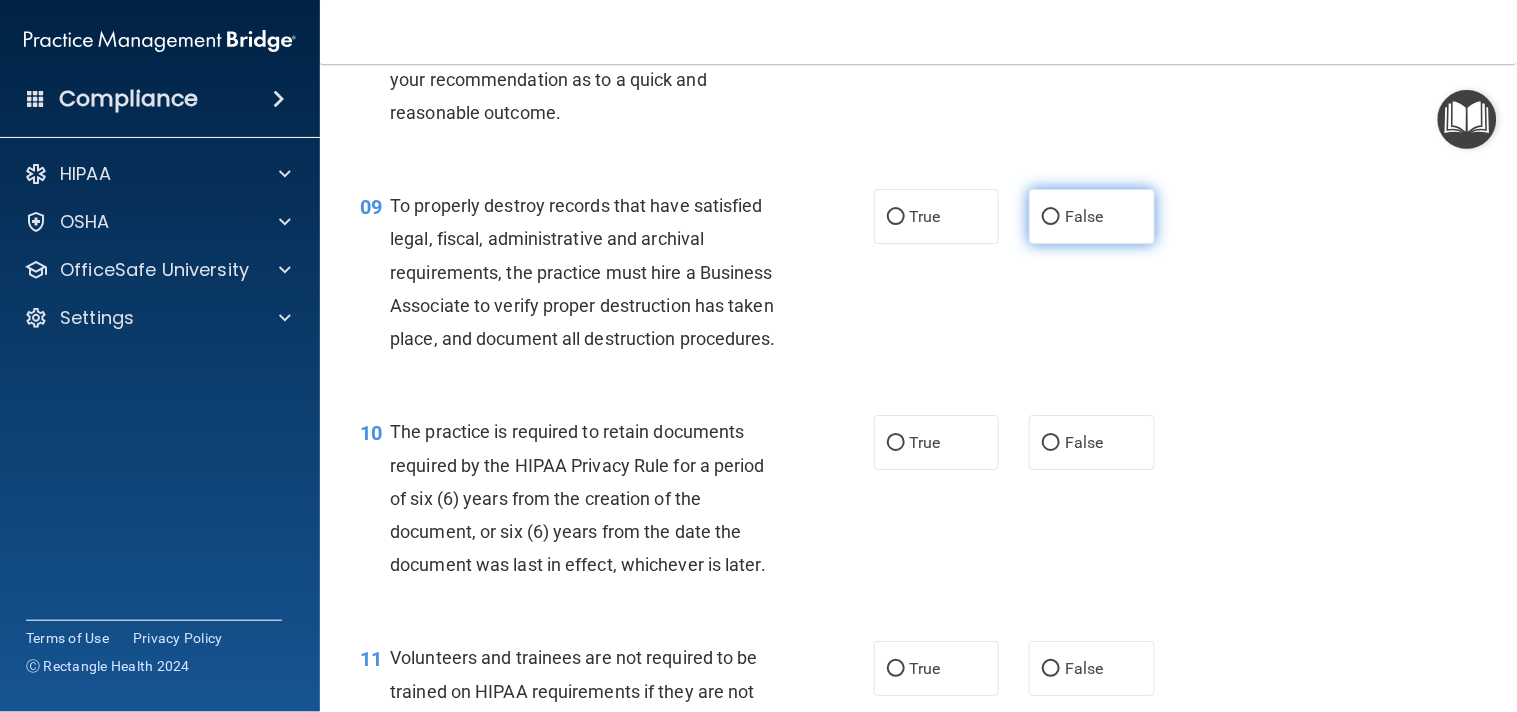 click on "False" at bounding box center [1092, 216] 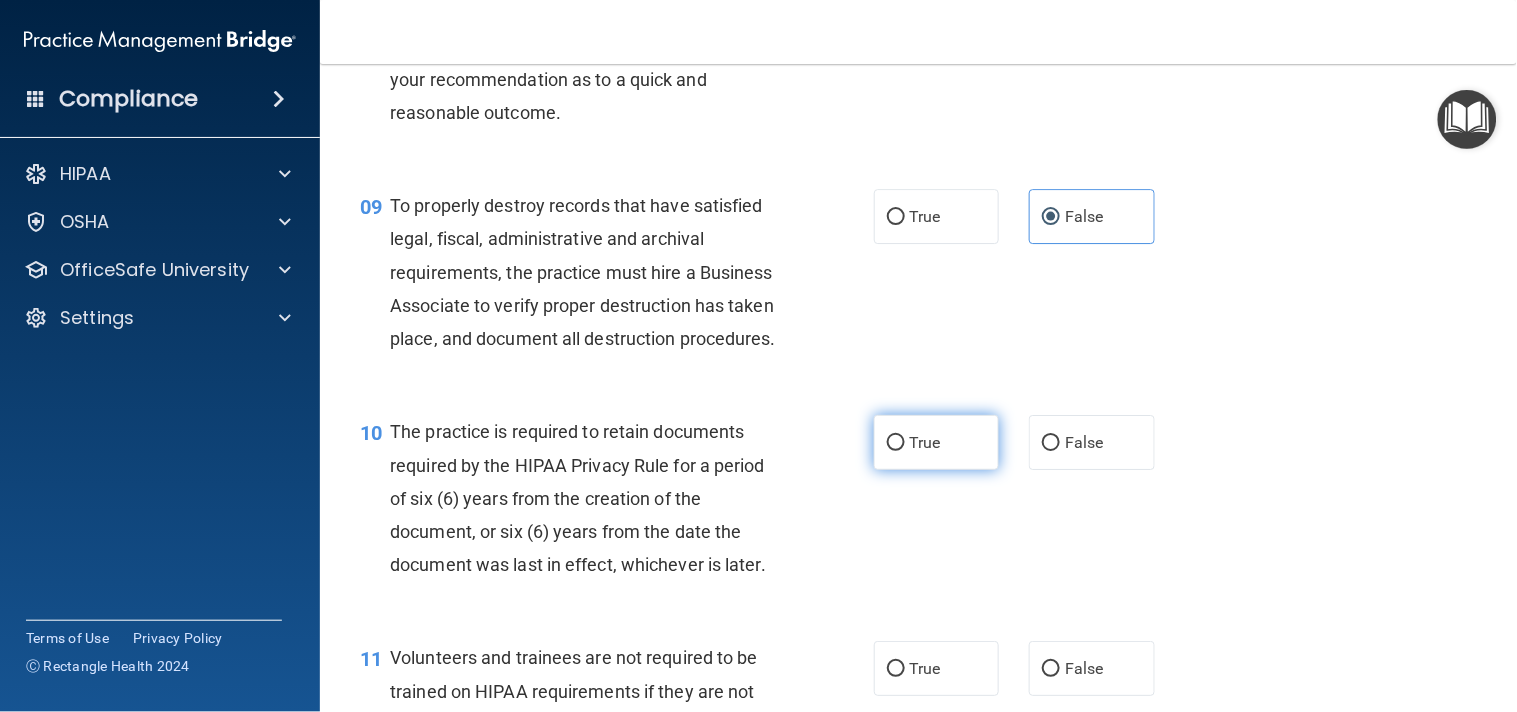 click on "True" at bounding box center [937, 442] 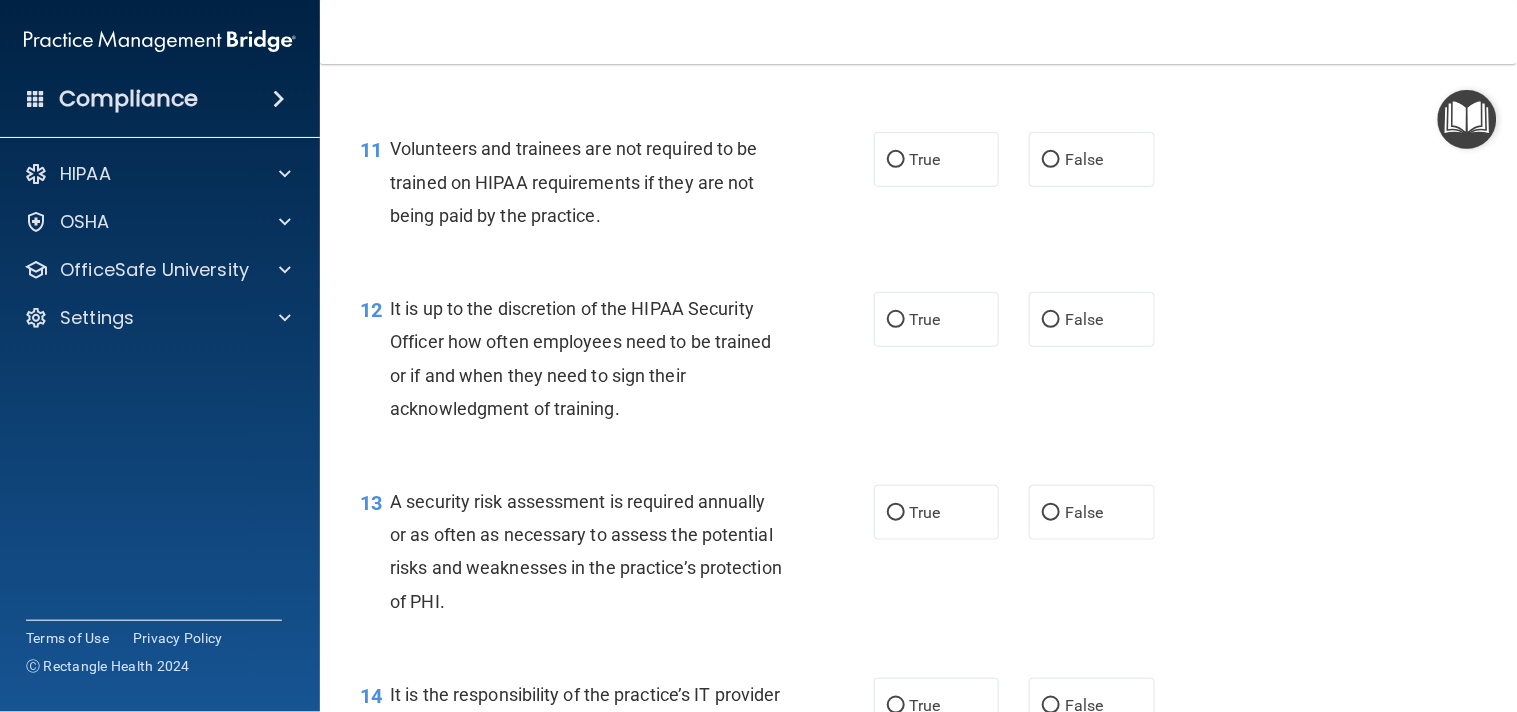 scroll, scrollTop: 2176, scrollLeft: 0, axis: vertical 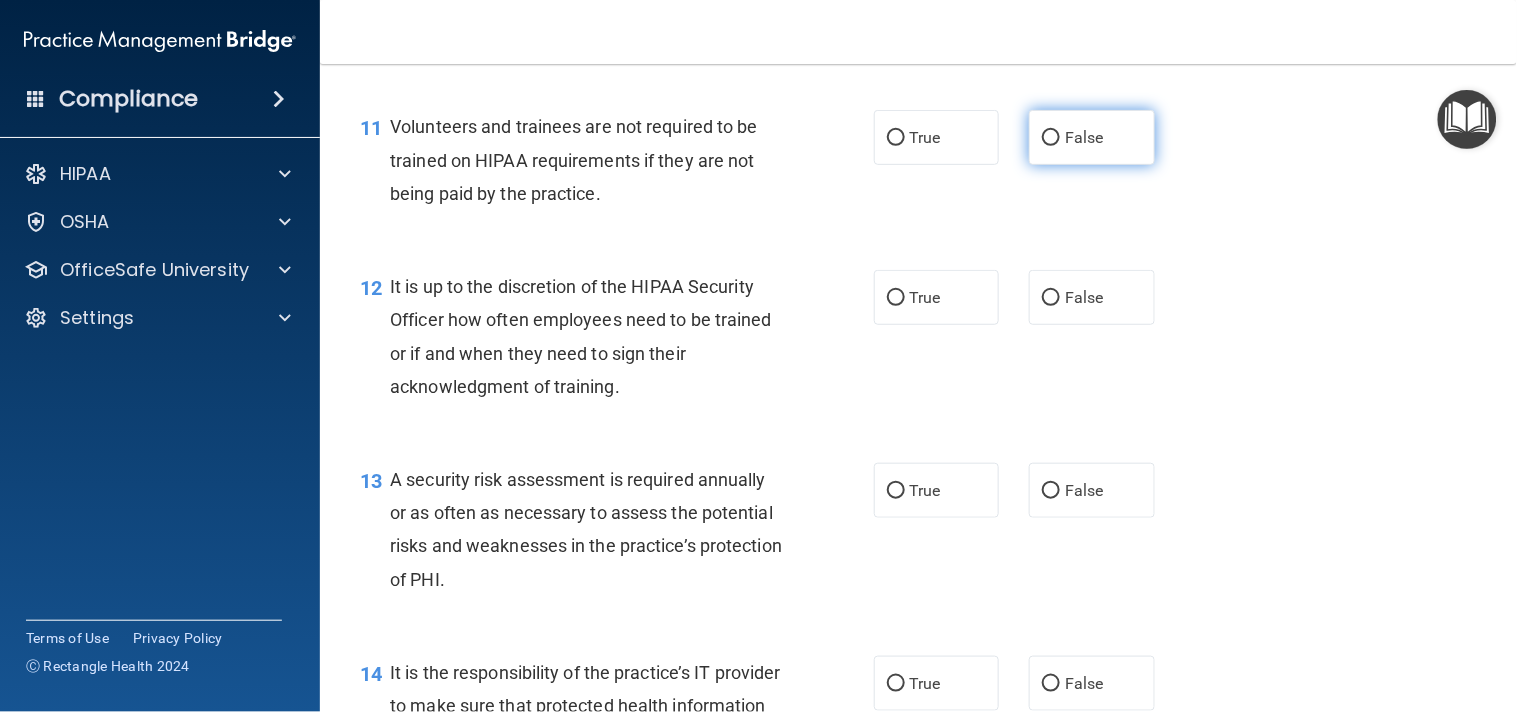 click on "False" at bounding box center (1092, 137) 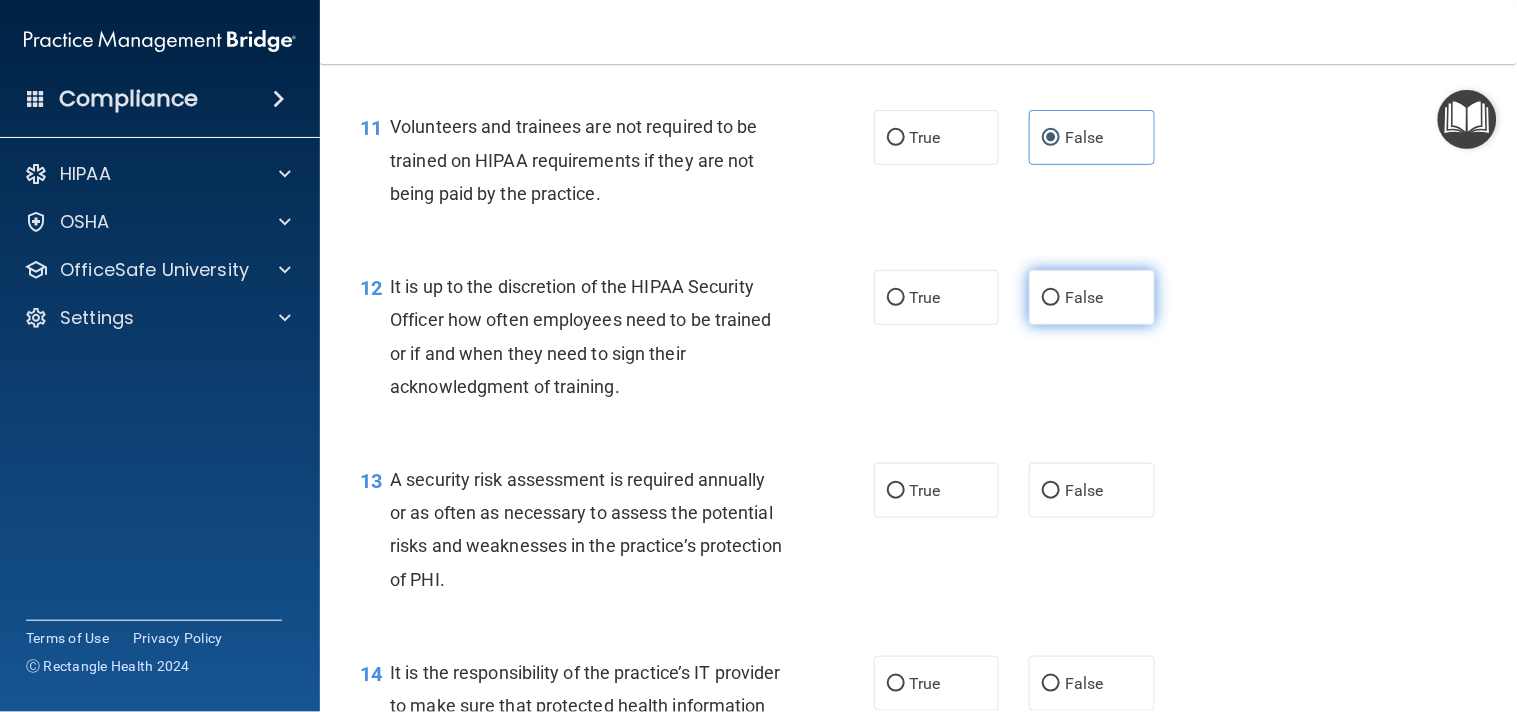 click on "False" at bounding box center (1084, 297) 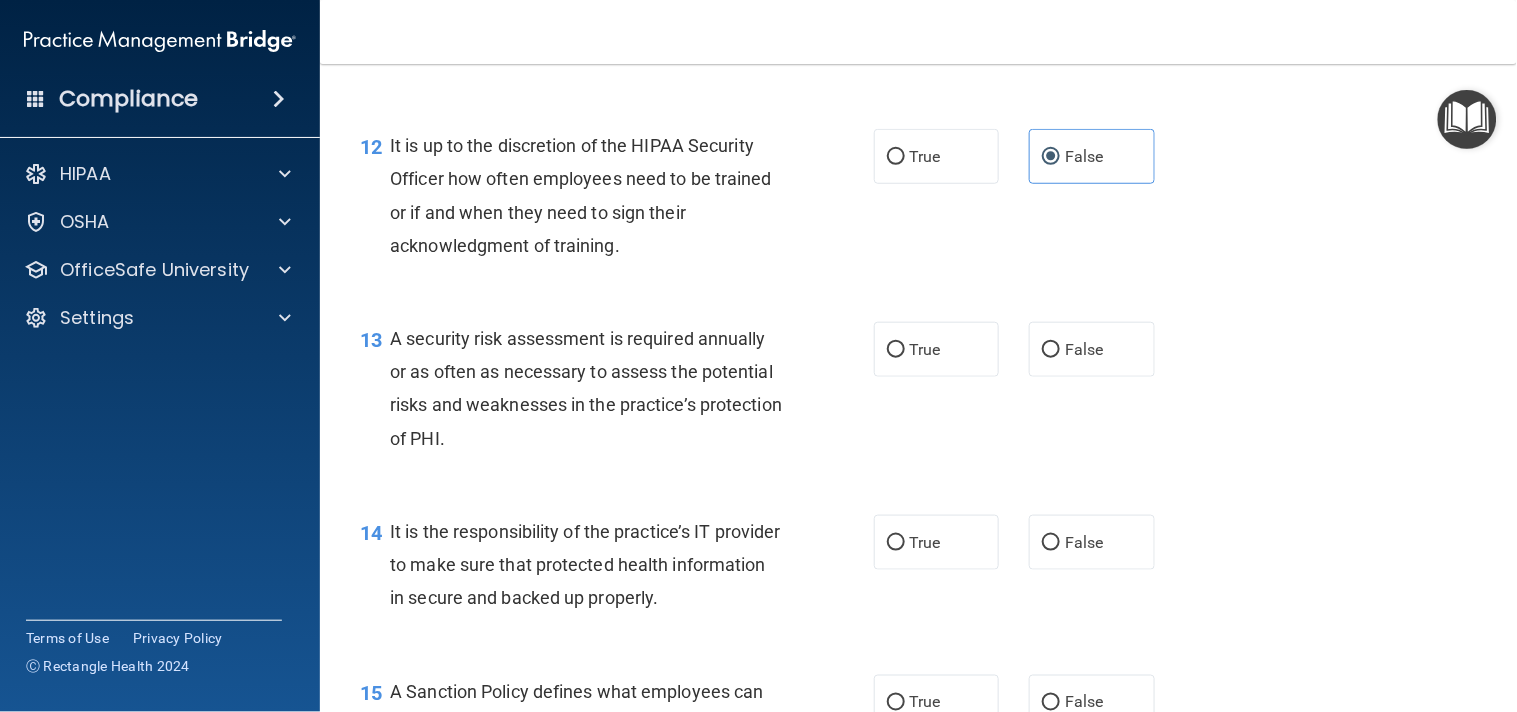 scroll, scrollTop: 2327, scrollLeft: 0, axis: vertical 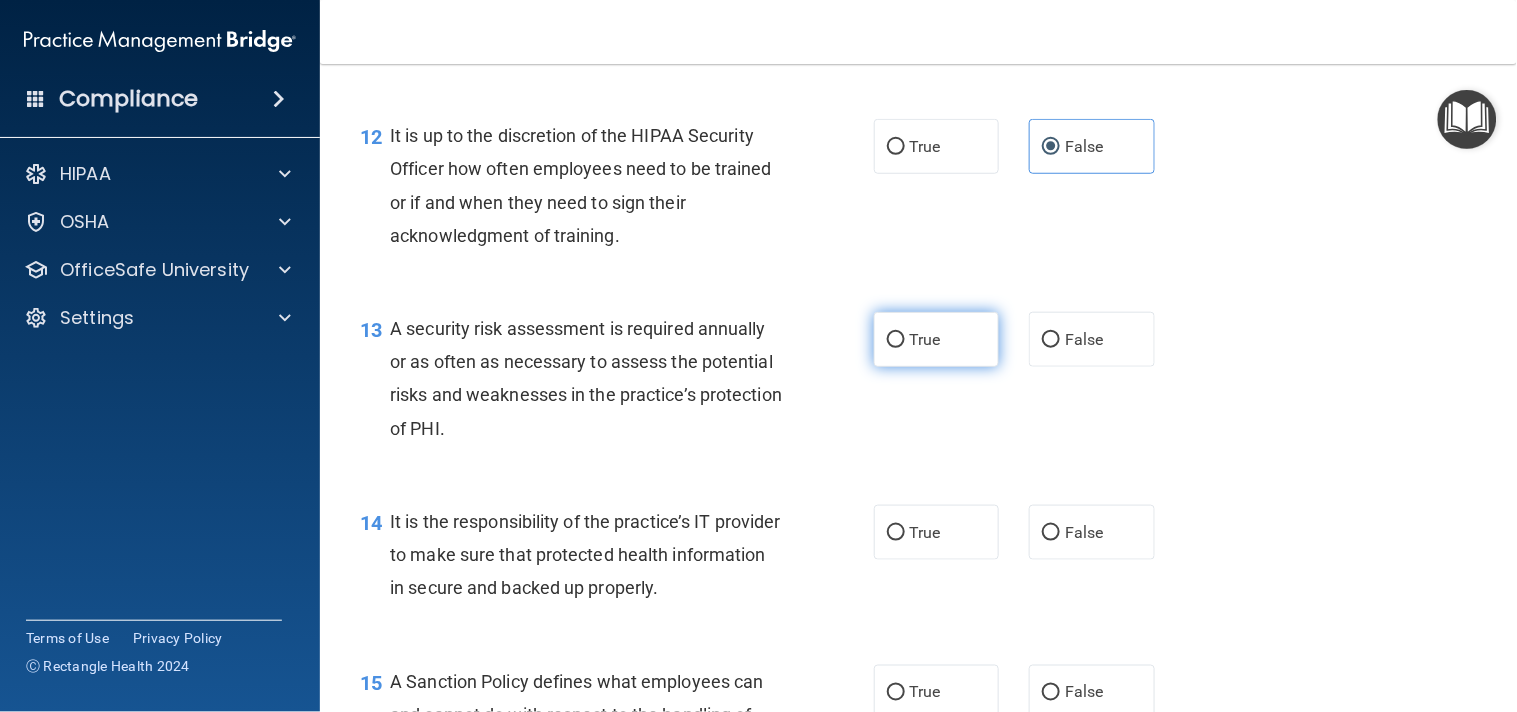 click on "True" at bounding box center [937, 339] 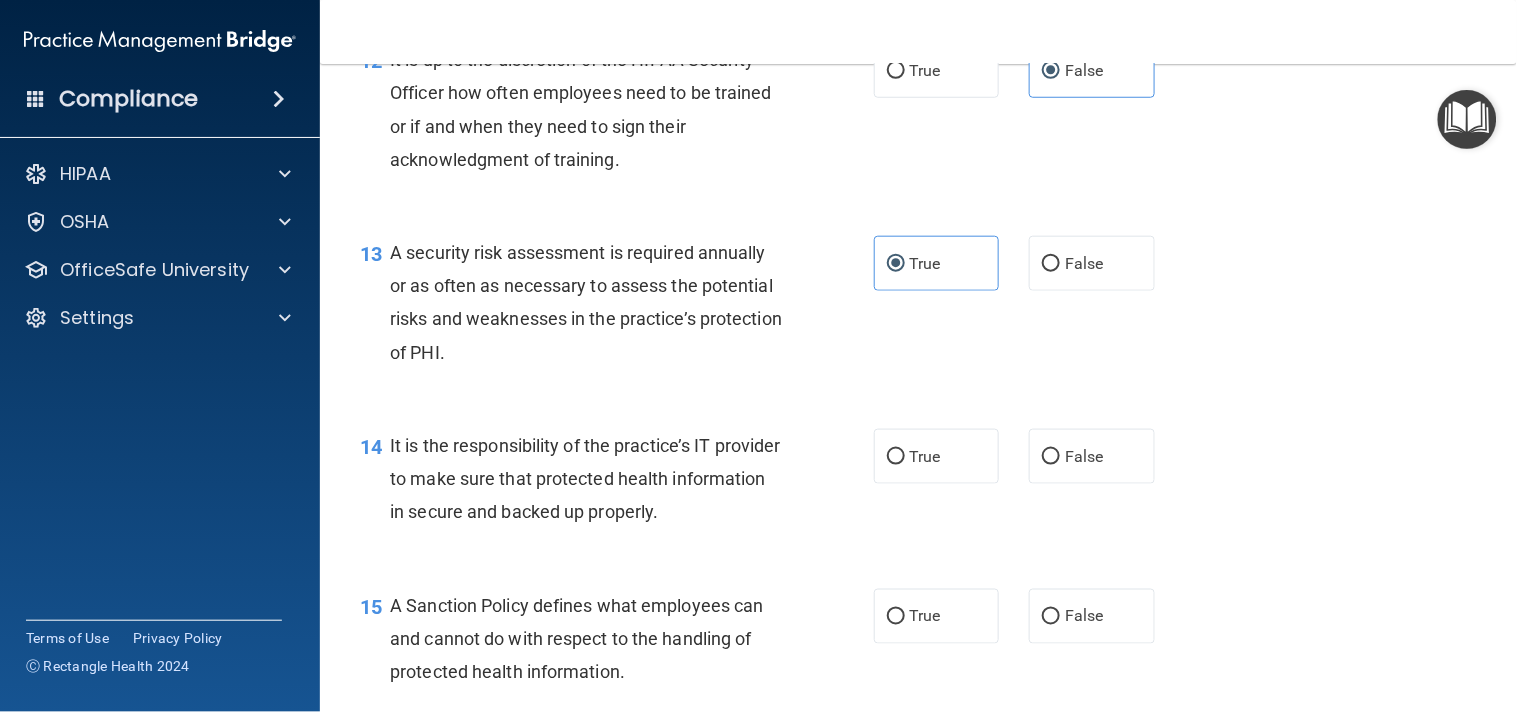 scroll, scrollTop: 2480, scrollLeft: 0, axis: vertical 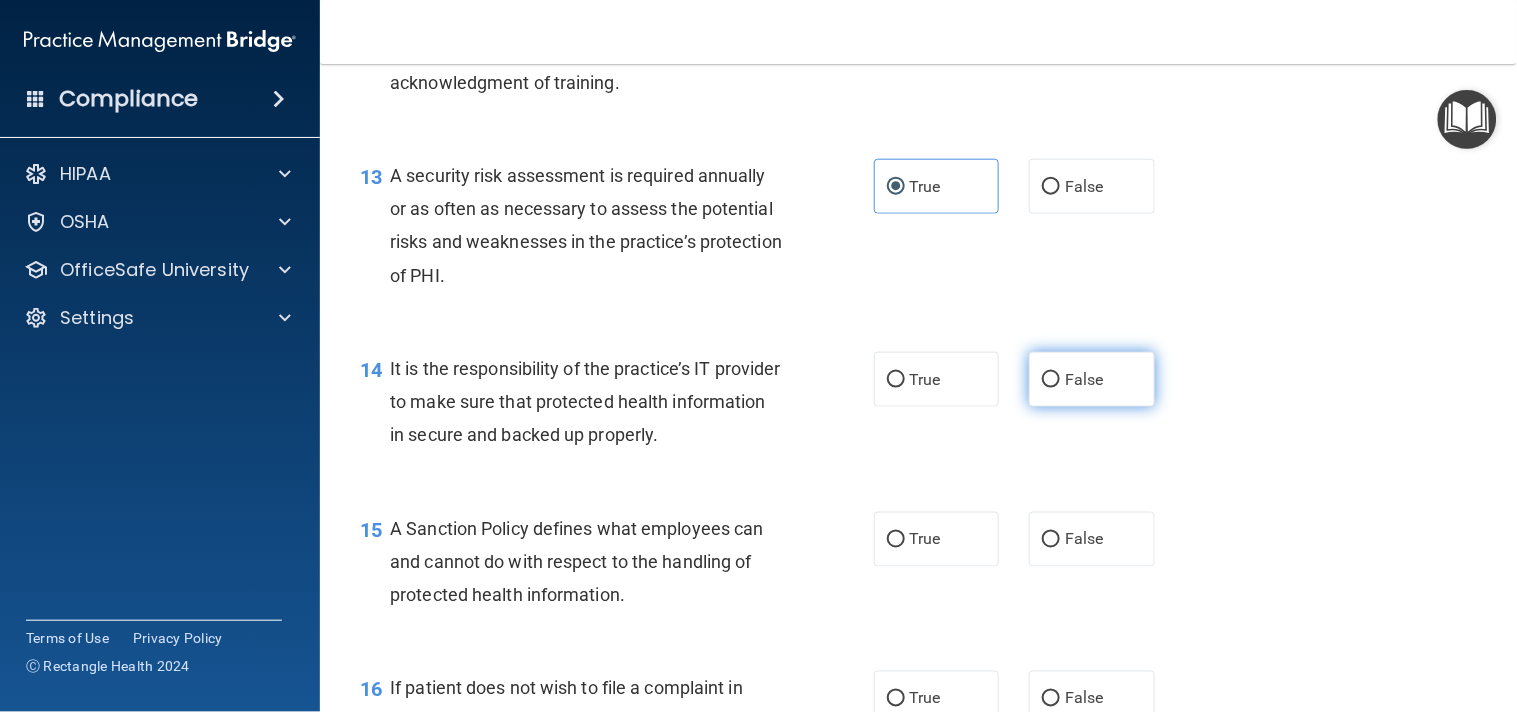 click on "False" at bounding box center [1084, 379] 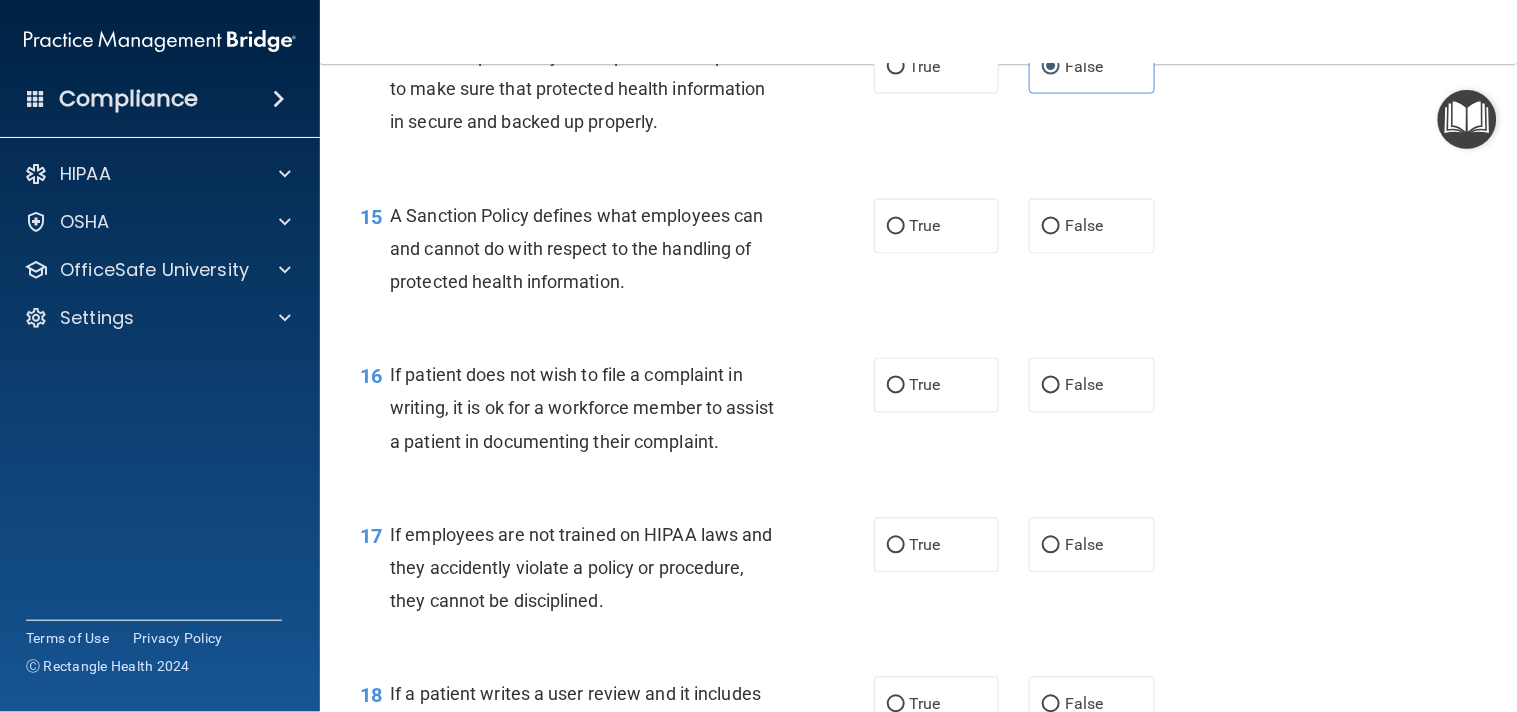 scroll, scrollTop: 2815, scrollLeft: 0, axis: vertical 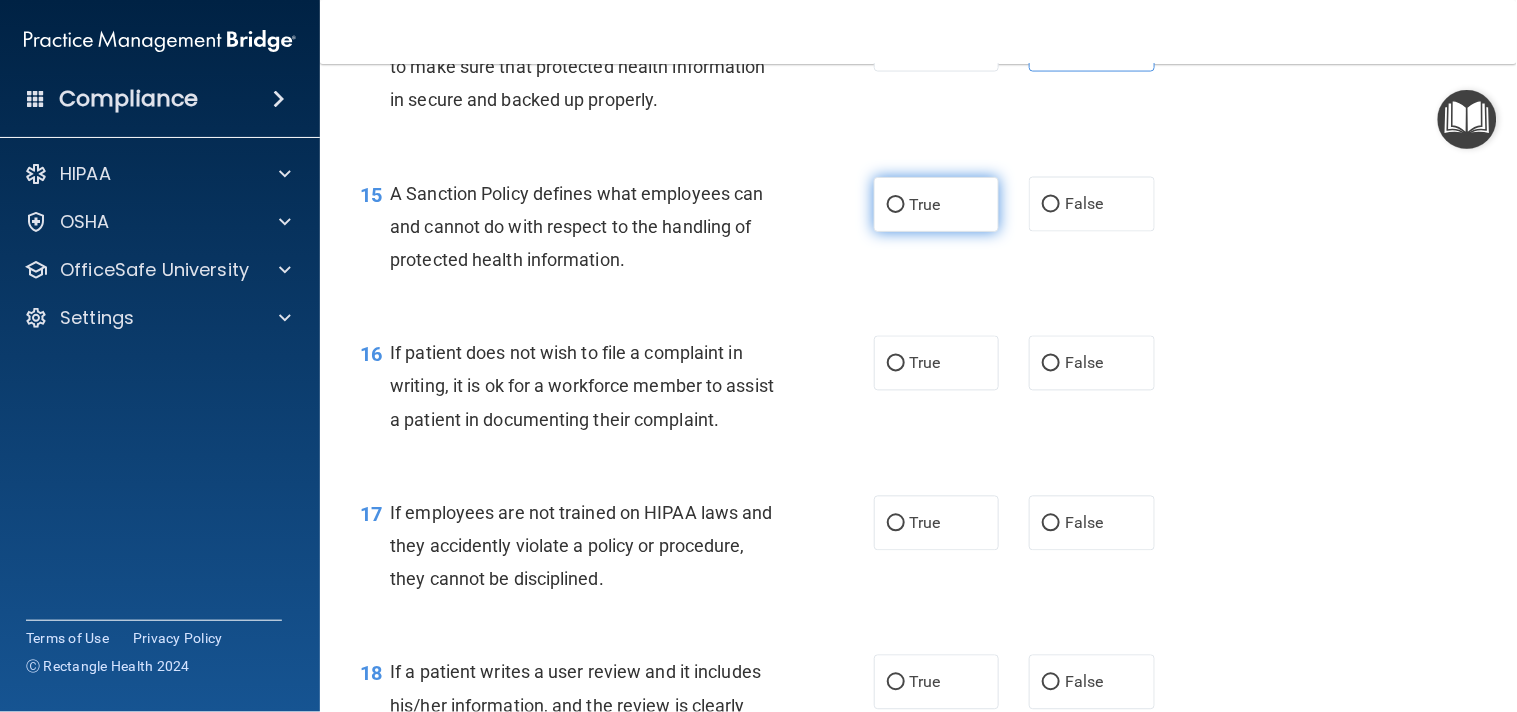 click on "True" at bounding box center [937, 204] 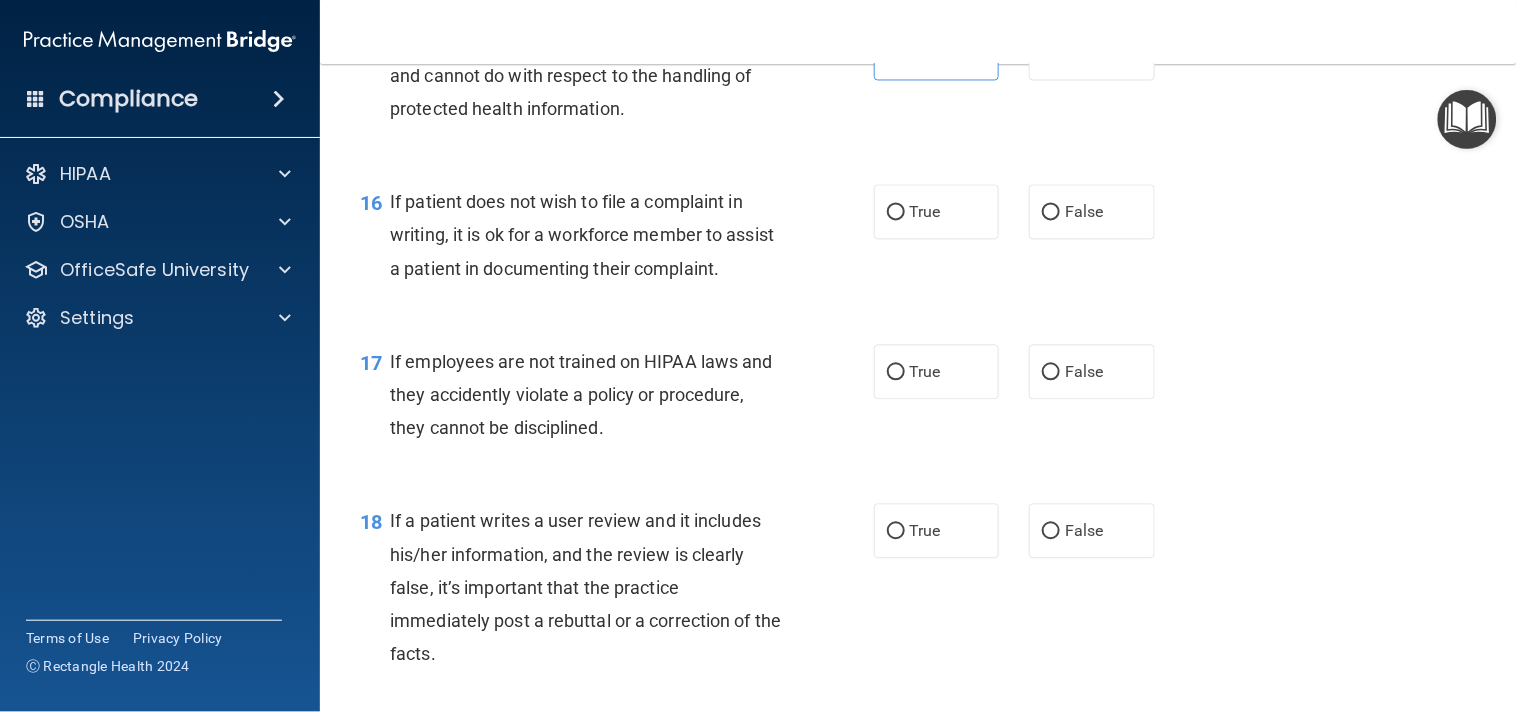 scroll, scrollTop: 2977, scrollLeft: 0, axis: vertical 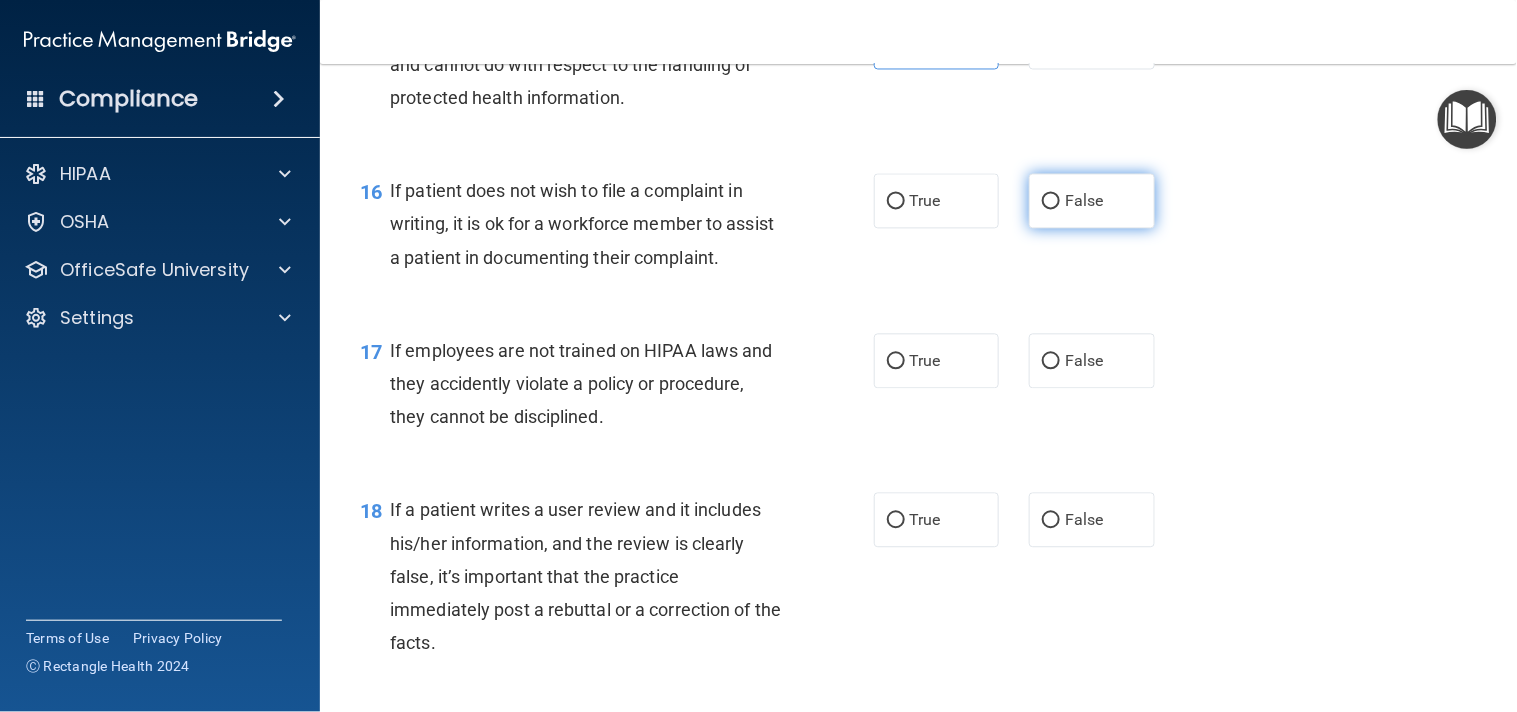 click on "False" at bounding box center (1092, 201) 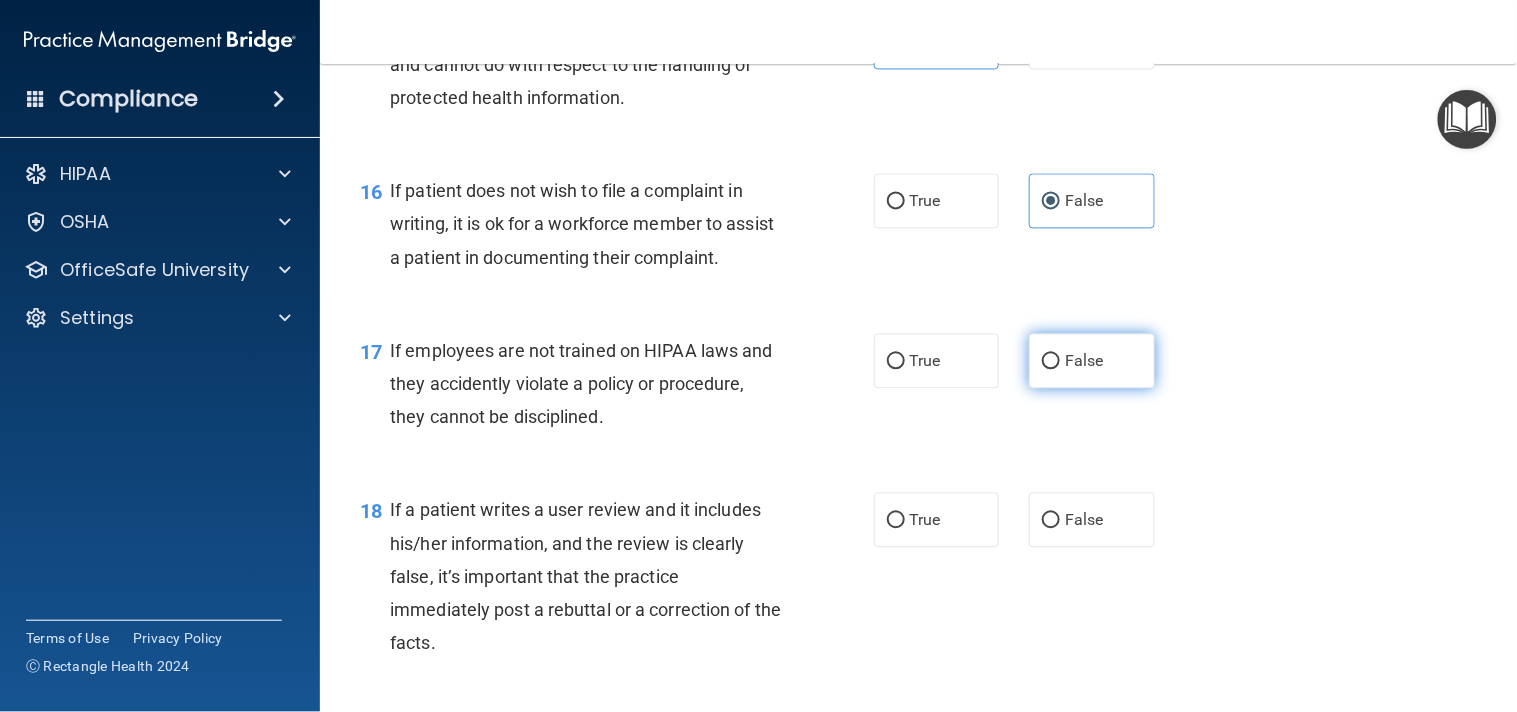 click on "False" at bounding box center [1092, 361] 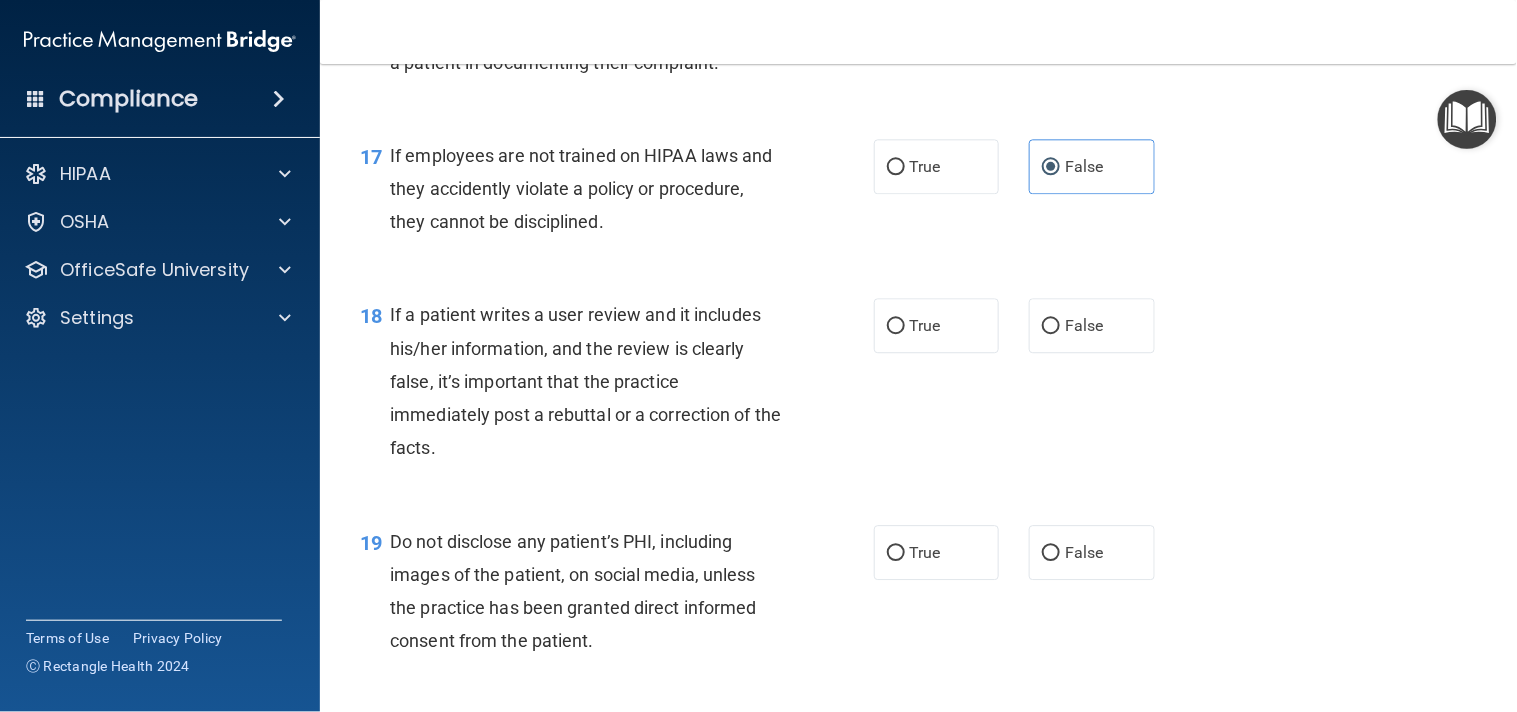 scroll, scrollTop: 3162, scrollLeft: 0, axis: vertical 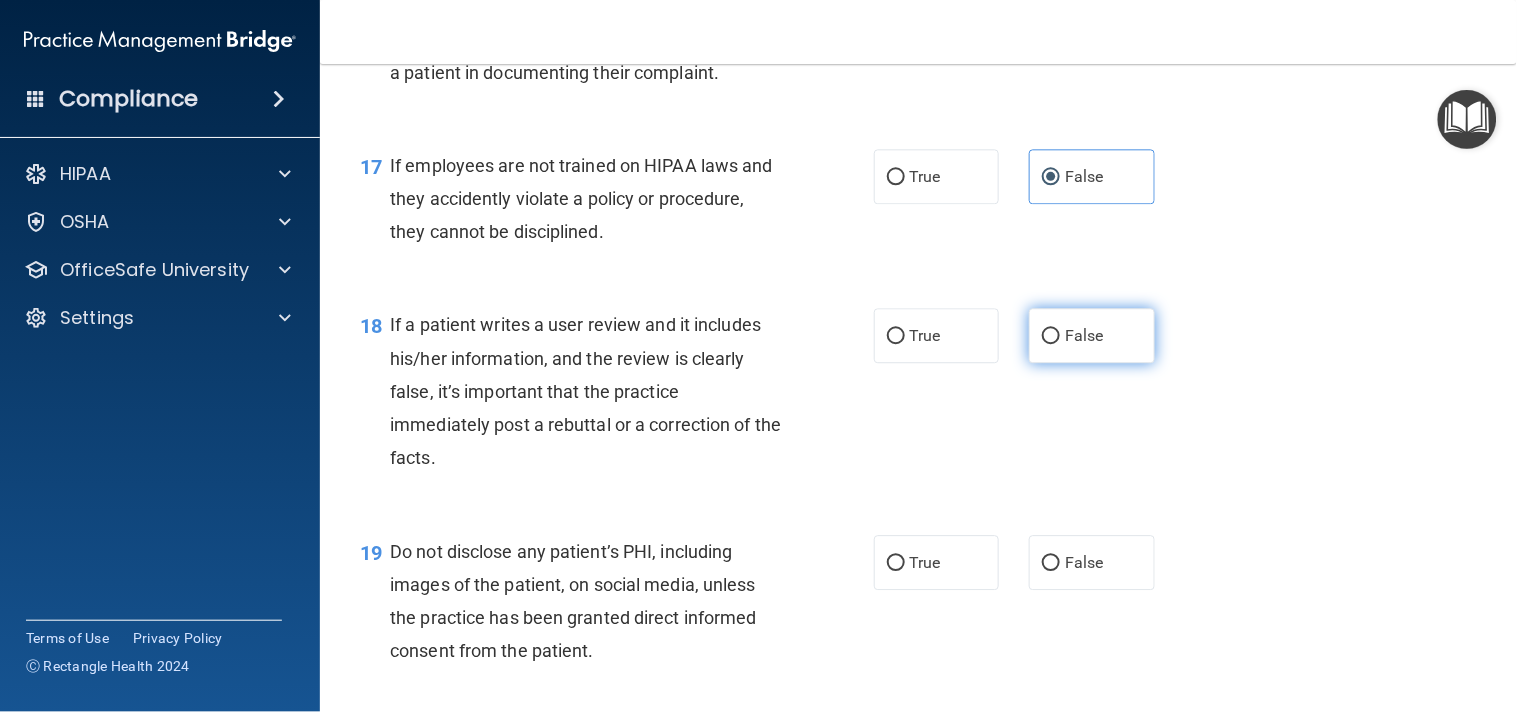 click on "False" at bounding box center (1084, 335) 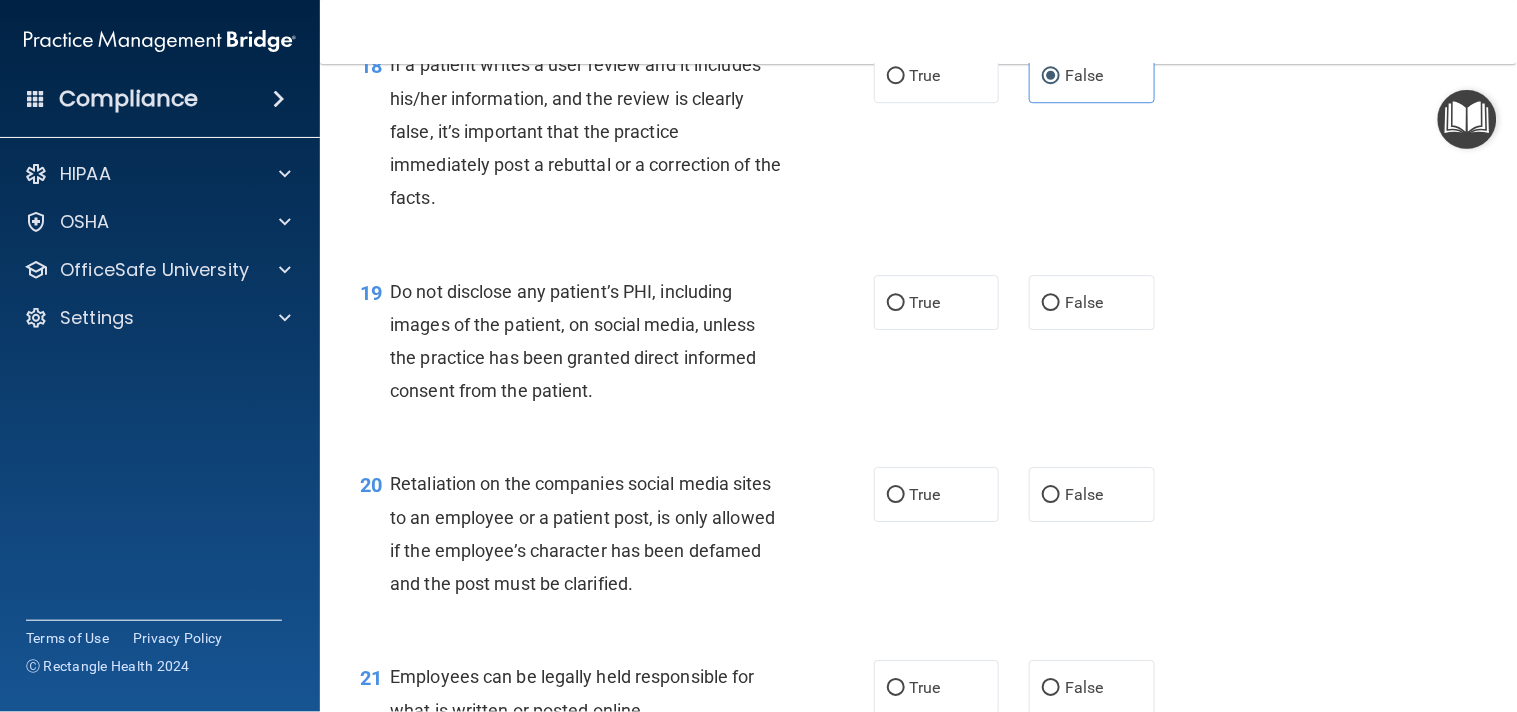 scroll, scrollTop: 3443, scrollLeft: 0, axis: vertical 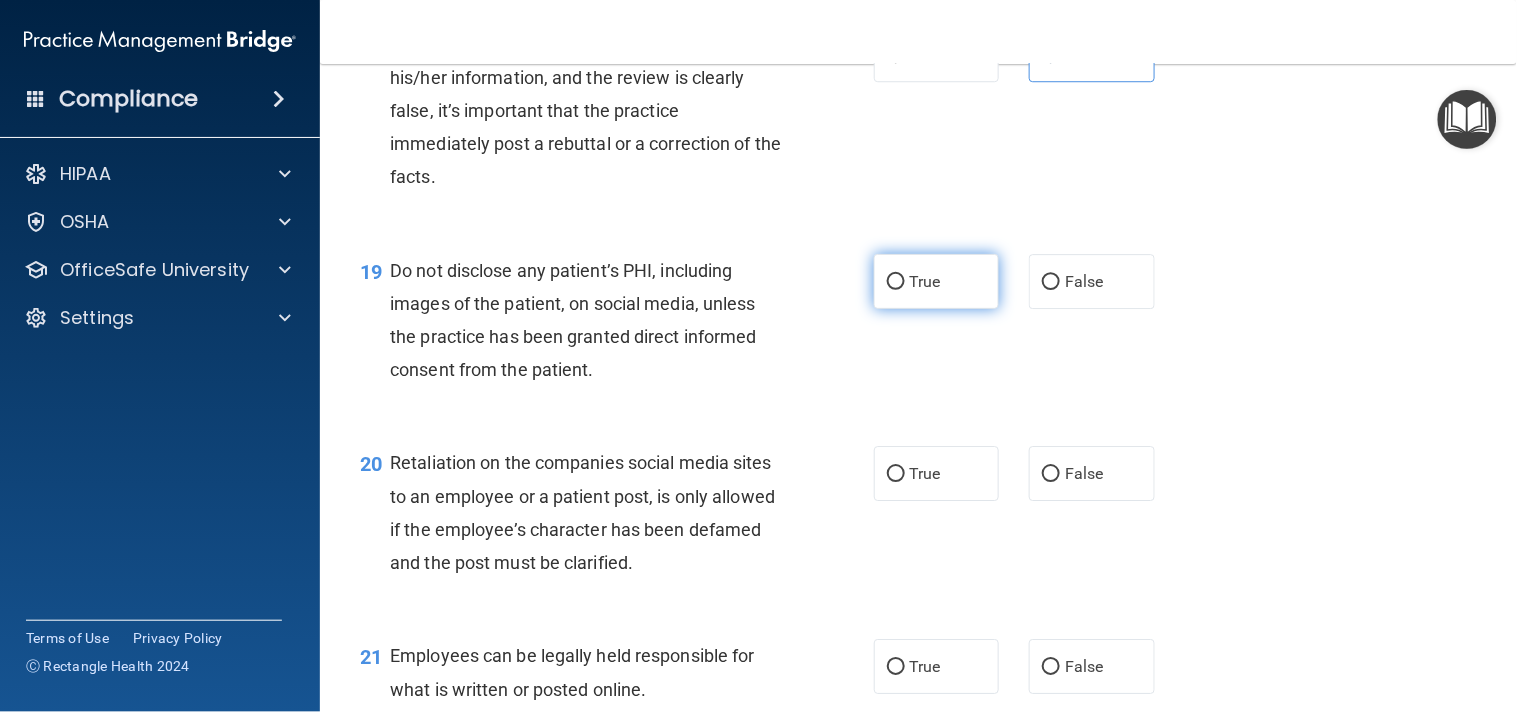click on "True" at bounding box center [937, 281] 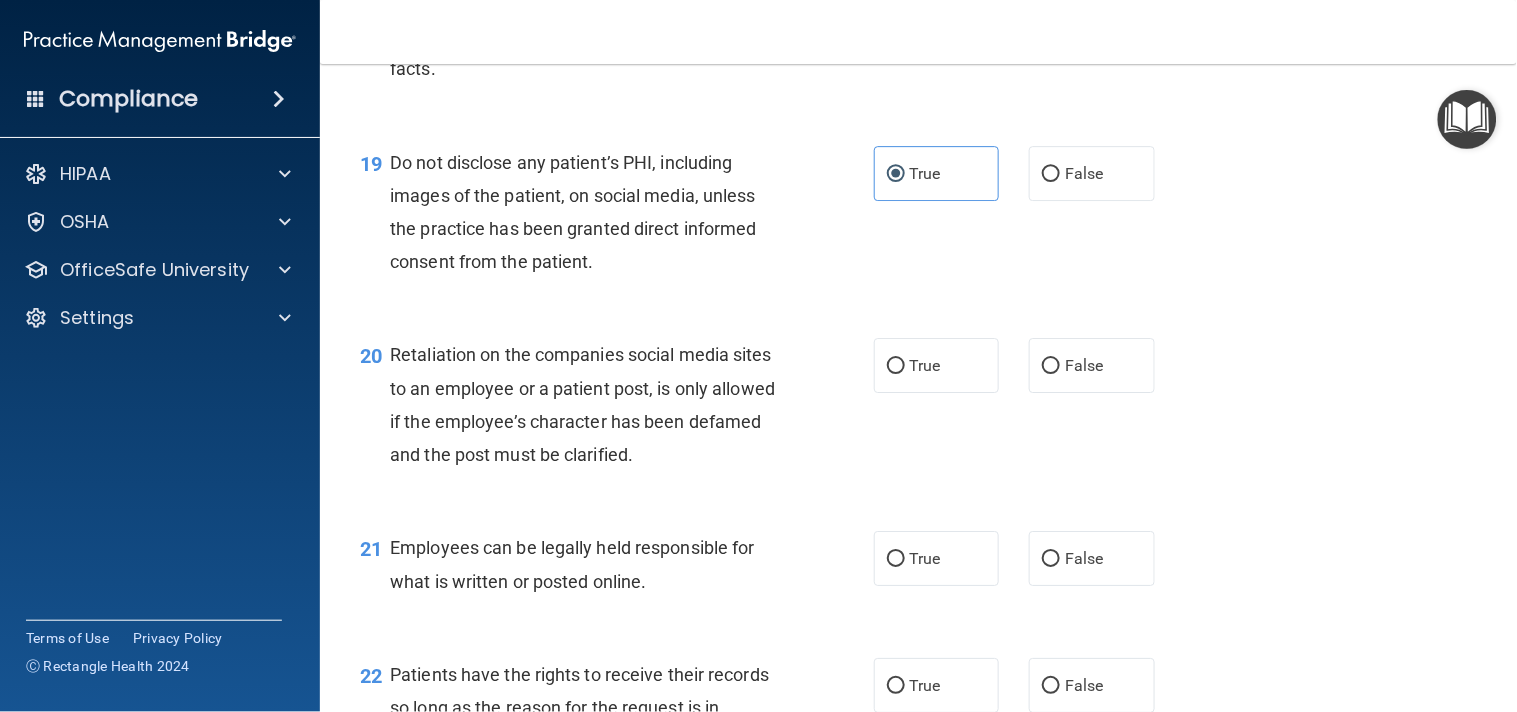 scroll, scrollTop: 3573, scrollLeft: 0, axis: vertical 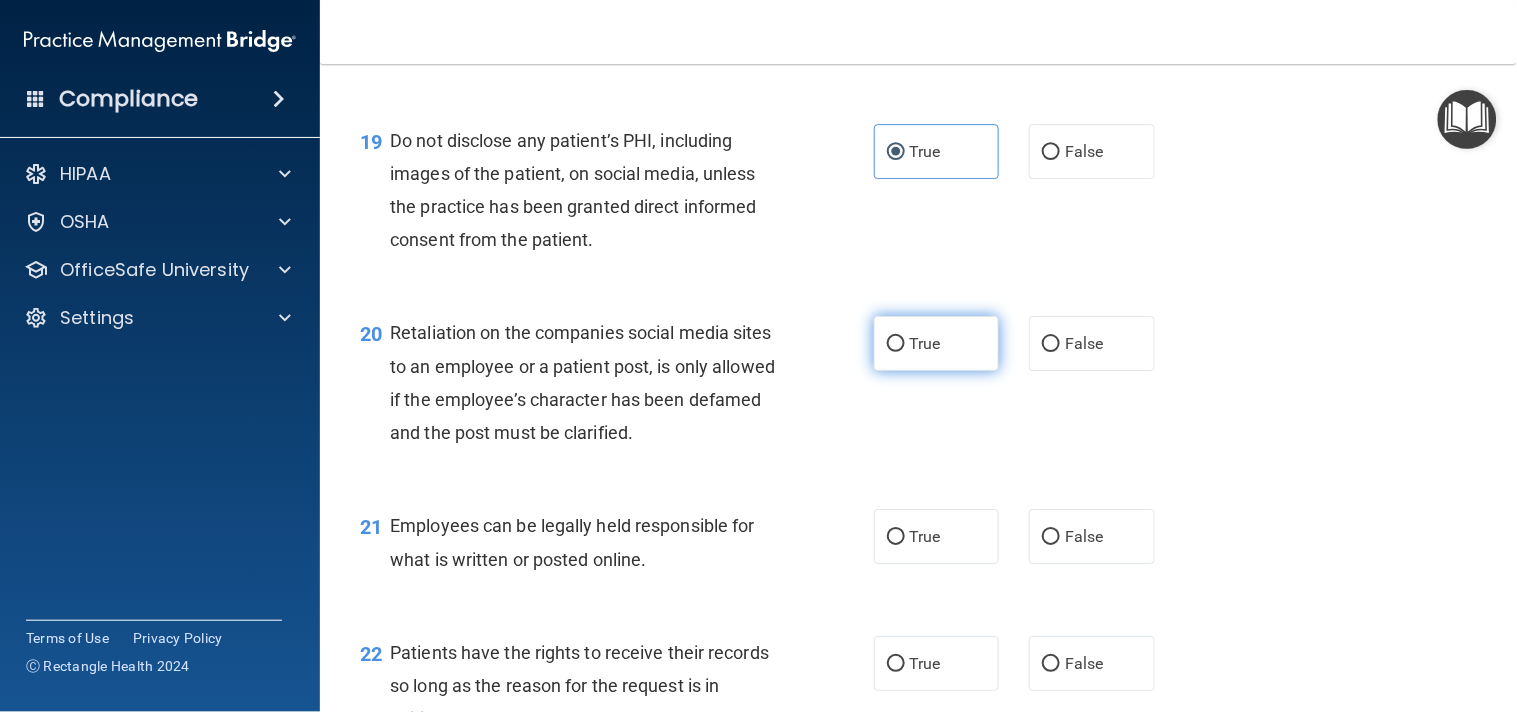 click on "True" at bounding box center [925, 343] 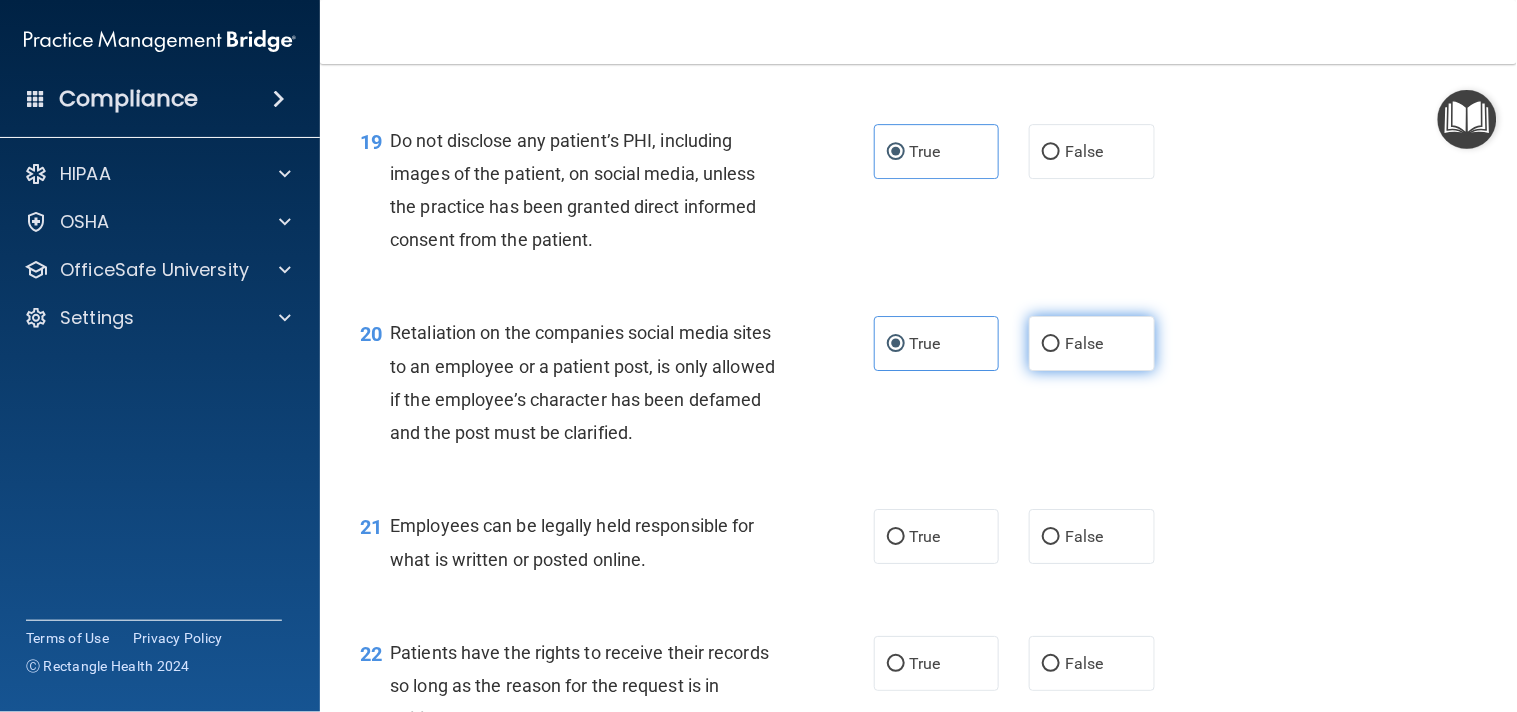 click on "False" at bounding box center (1092, 343) 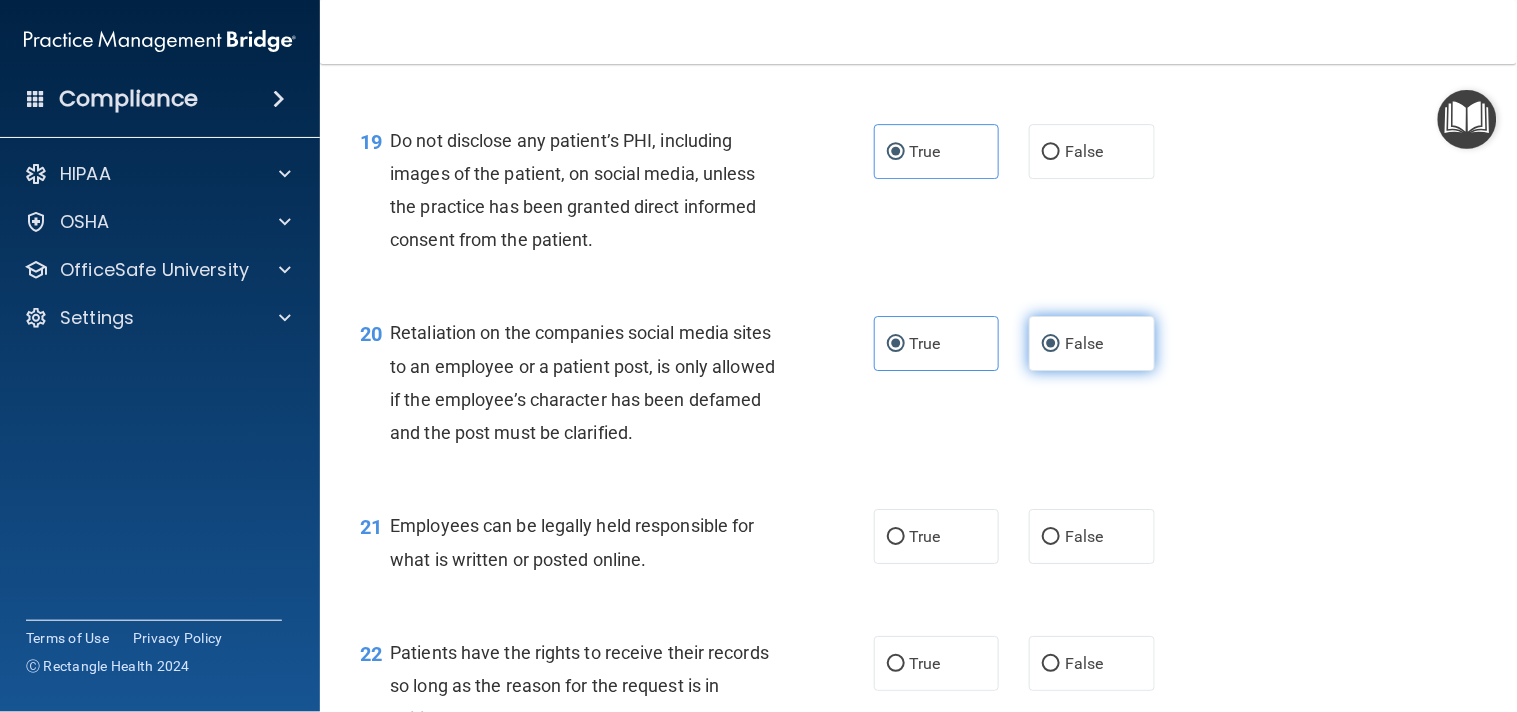 radio on "false" 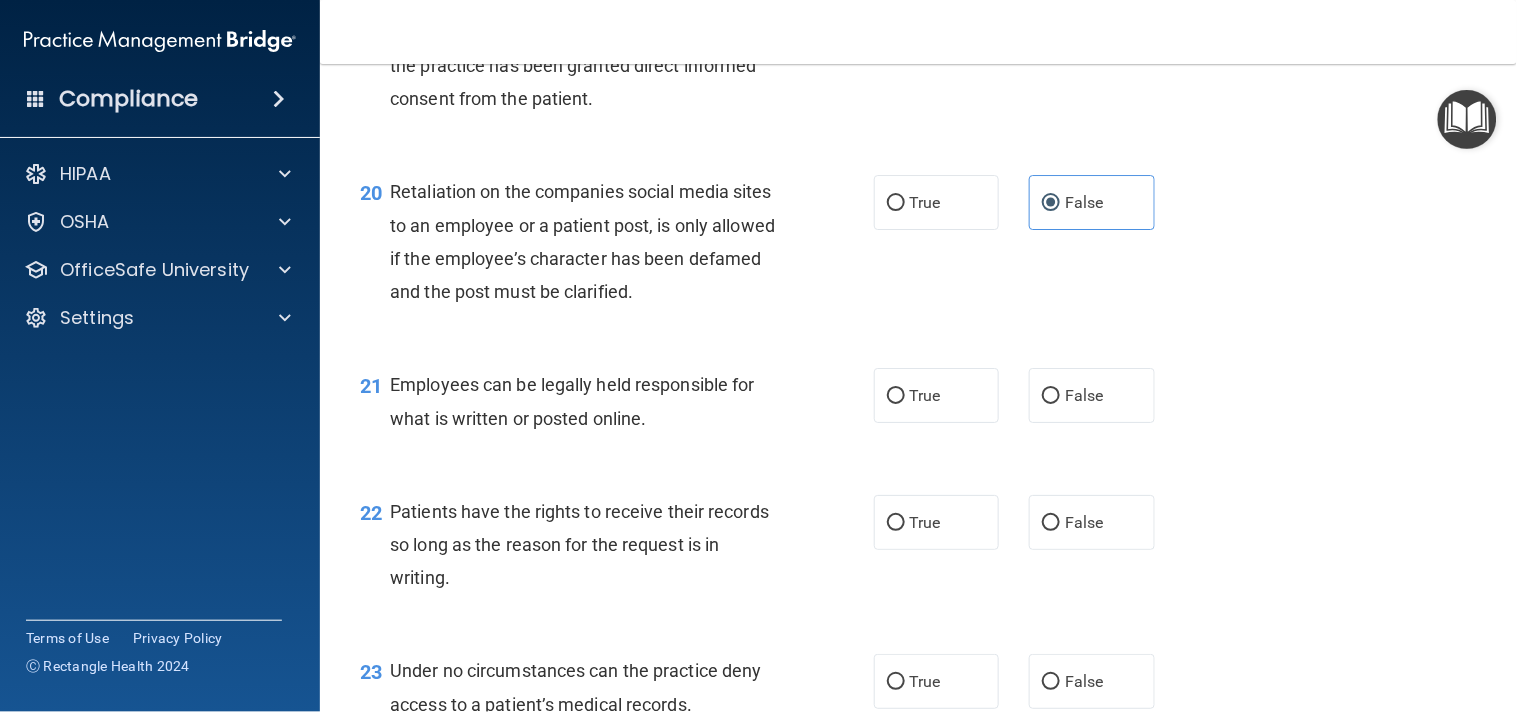 scroll, scrollTop: 3767, scrollLeft: 0, axis: vertical 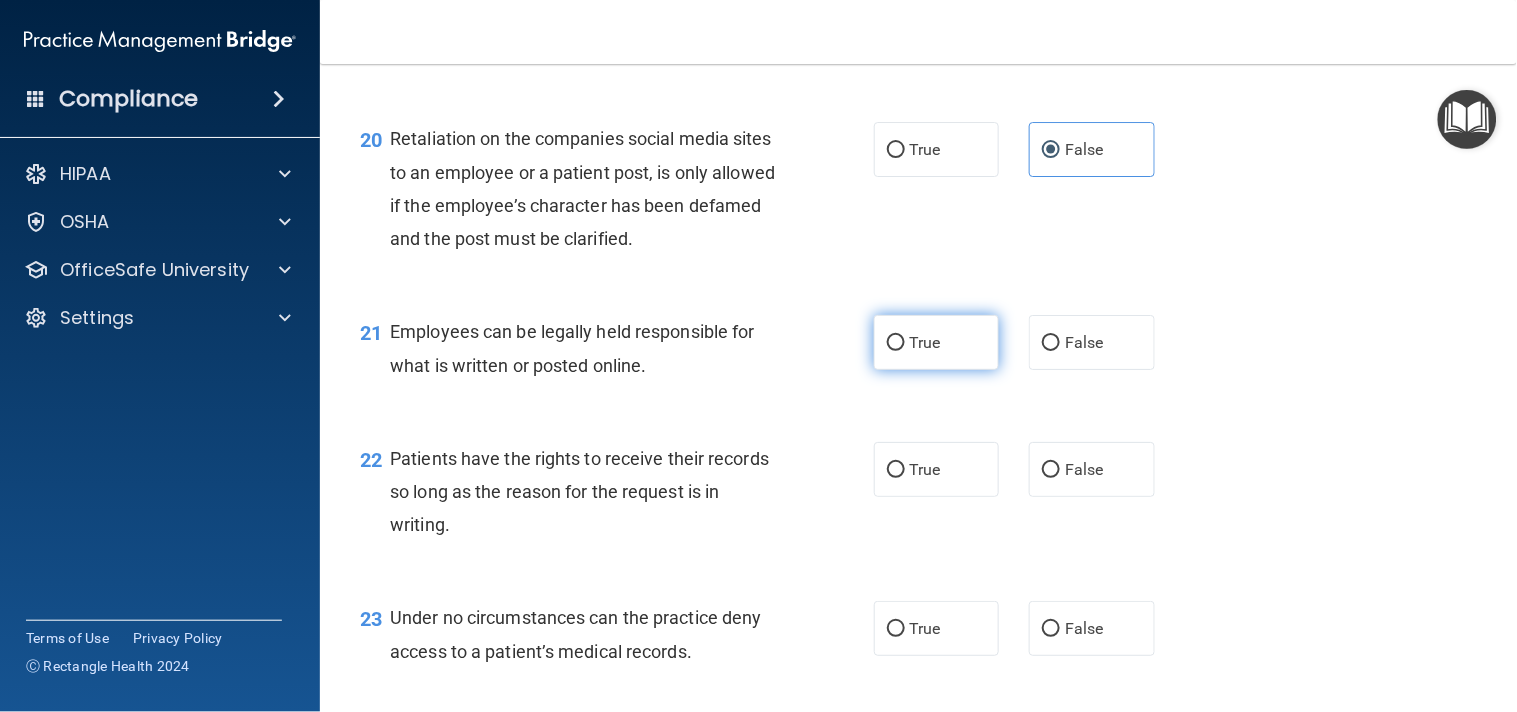 click on "True" at bounding box center [937, 342] 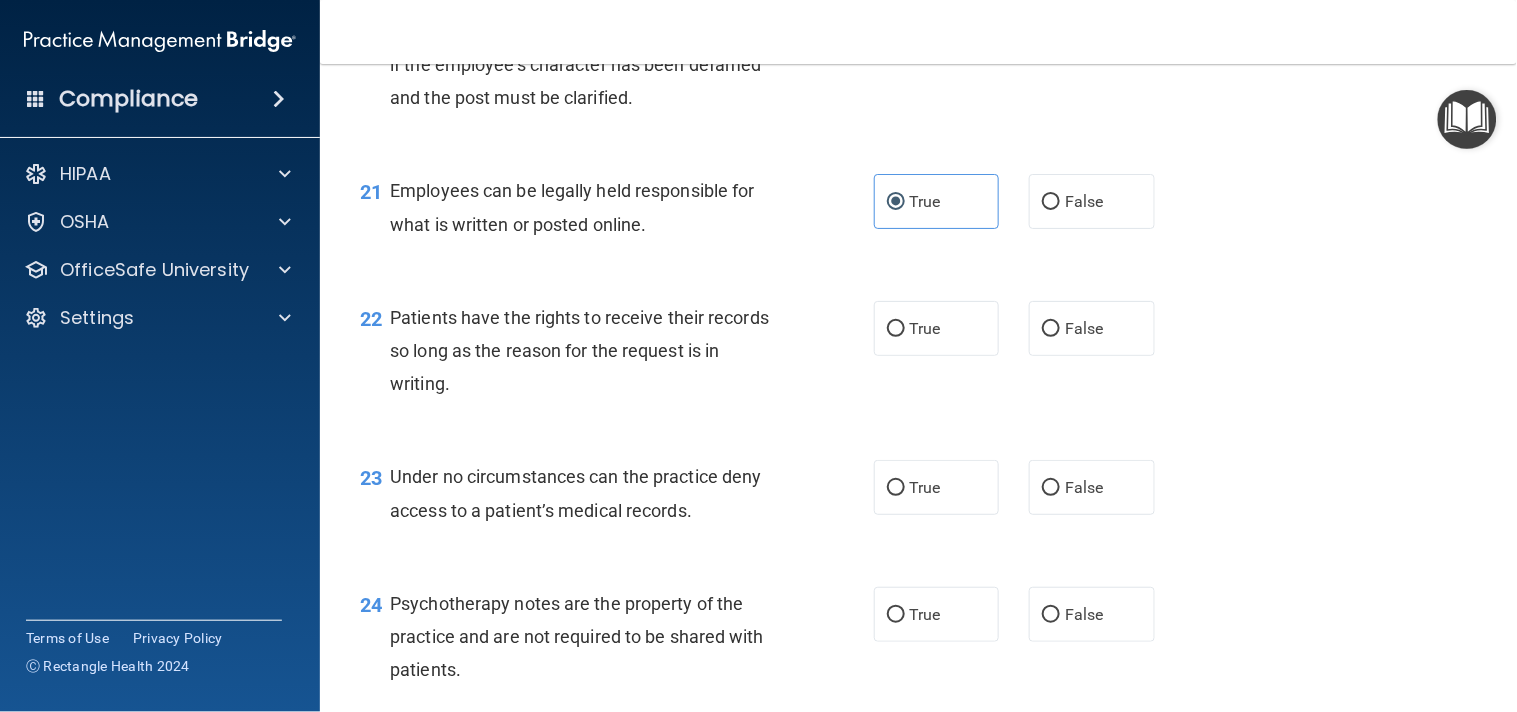 scroll, scrollTop: 3931, scrollLeft: 0, axis: vertical 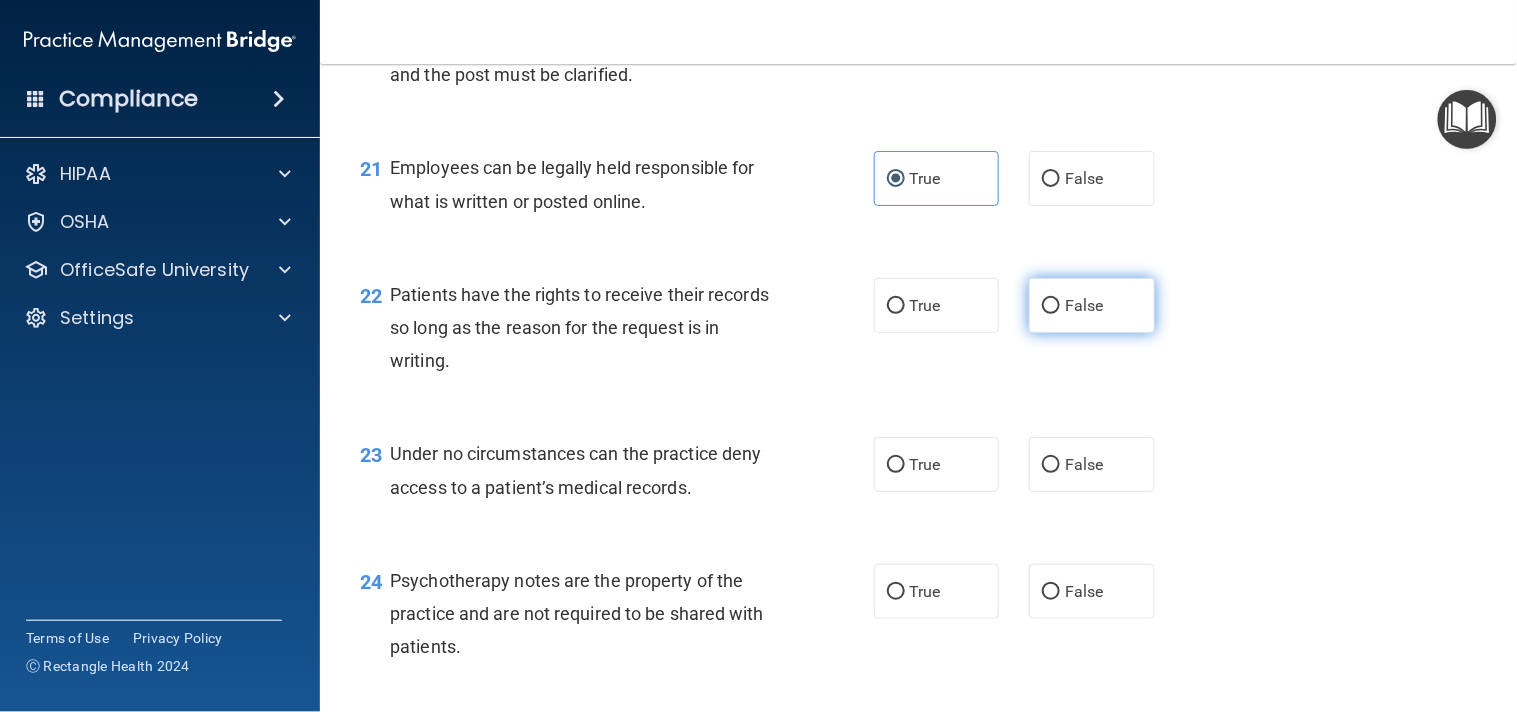 click on "False" at bounding box center (1084, 305) 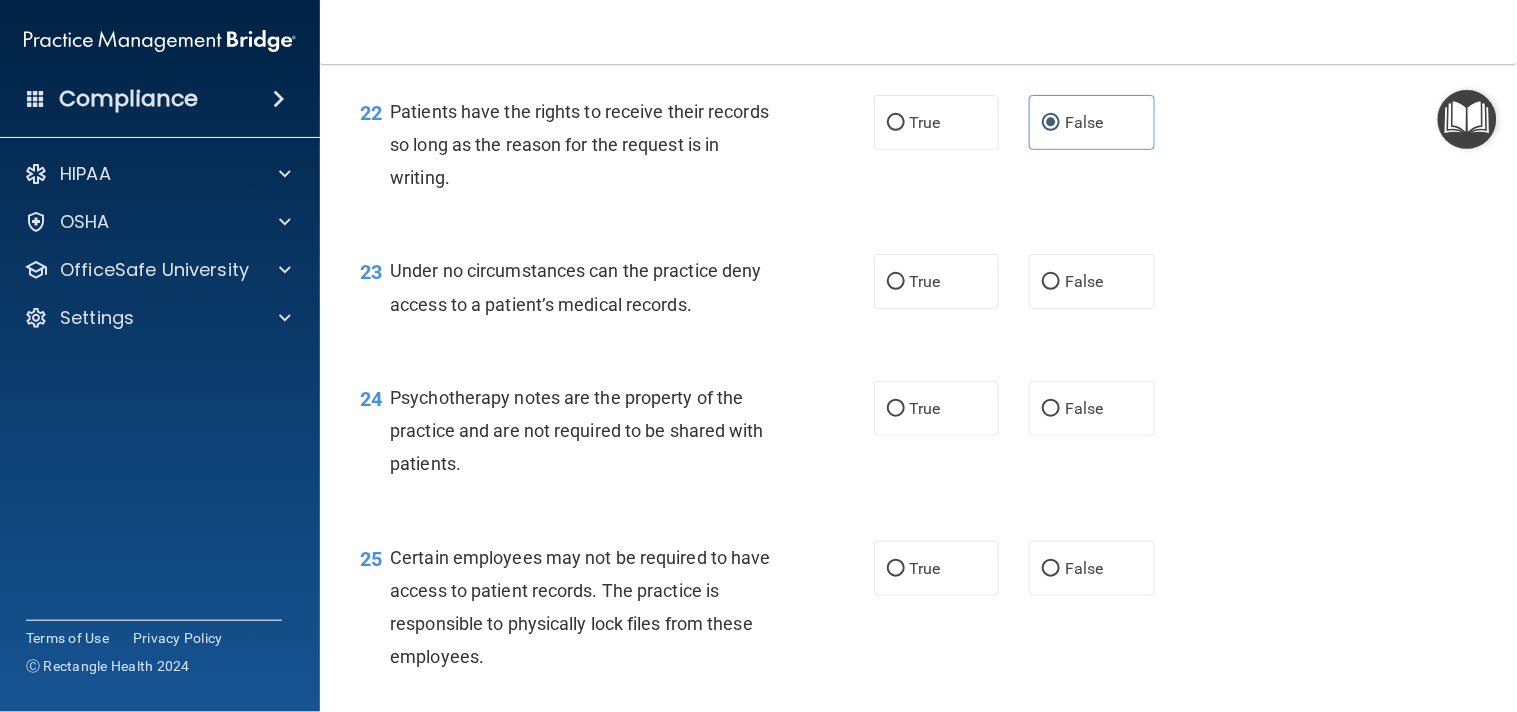 scroll, scrollTop: 4180, scrollLeft: 0, axis: vertical 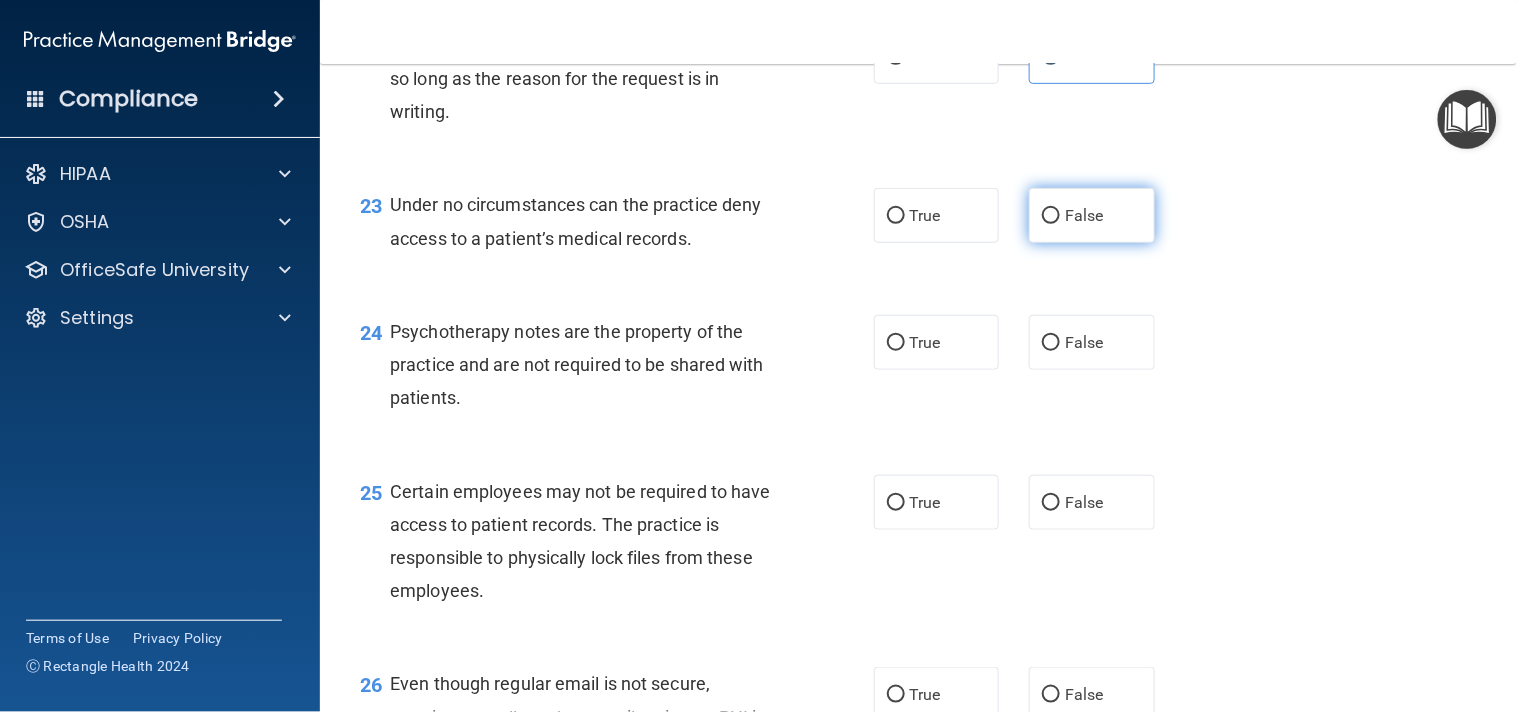 click on "False" at bounding box center (1092, 215) 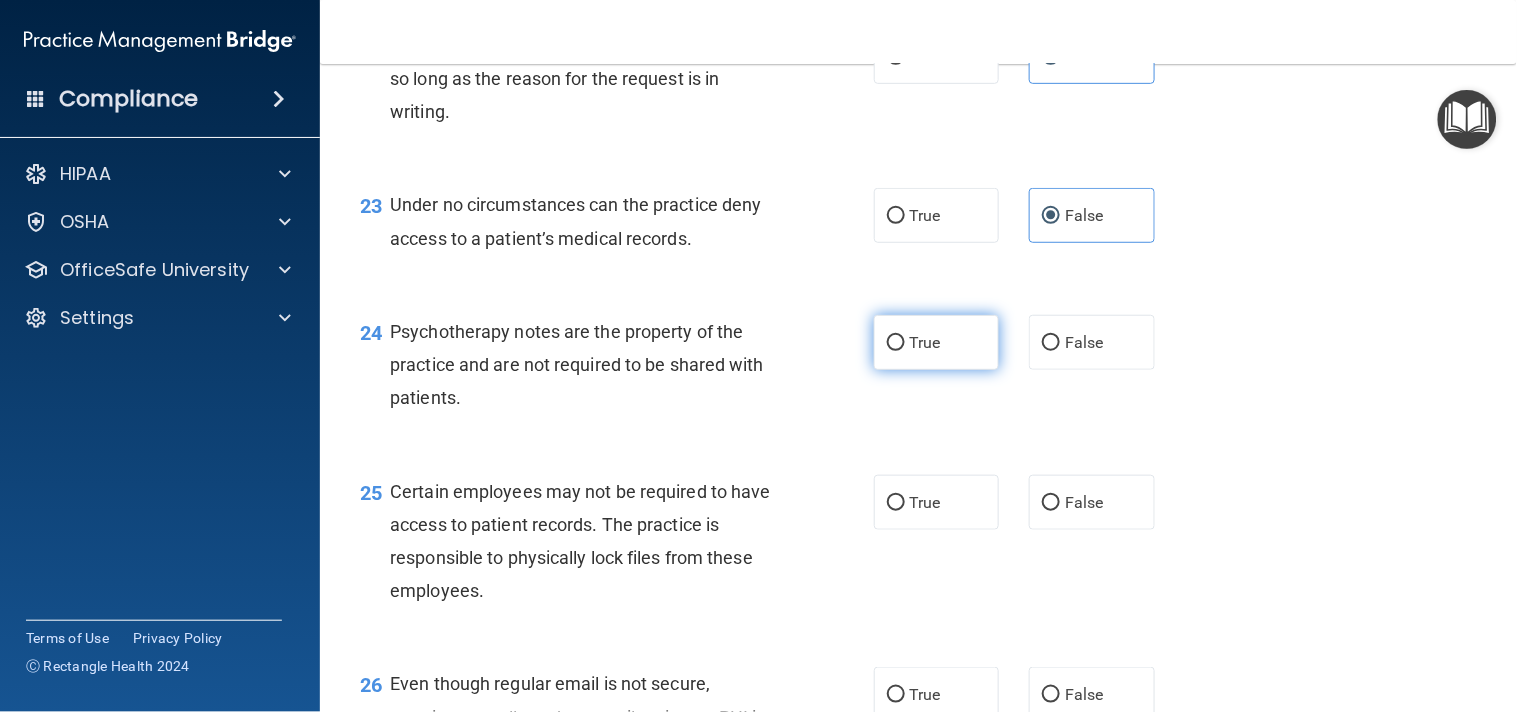 click on "True" at bounding box center (937, 342) 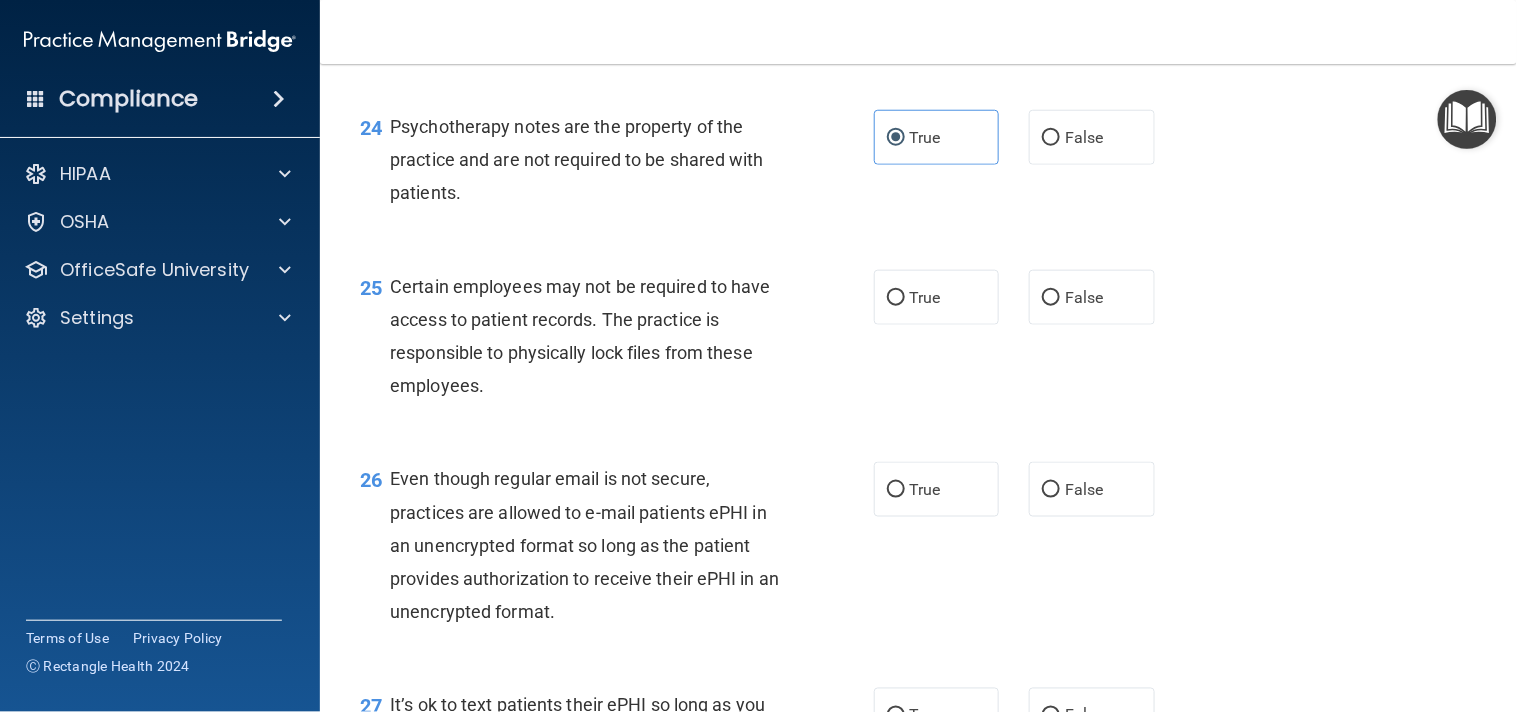 scroll, scrollTop: 4396, scrollLeft: 0, axis: vertical 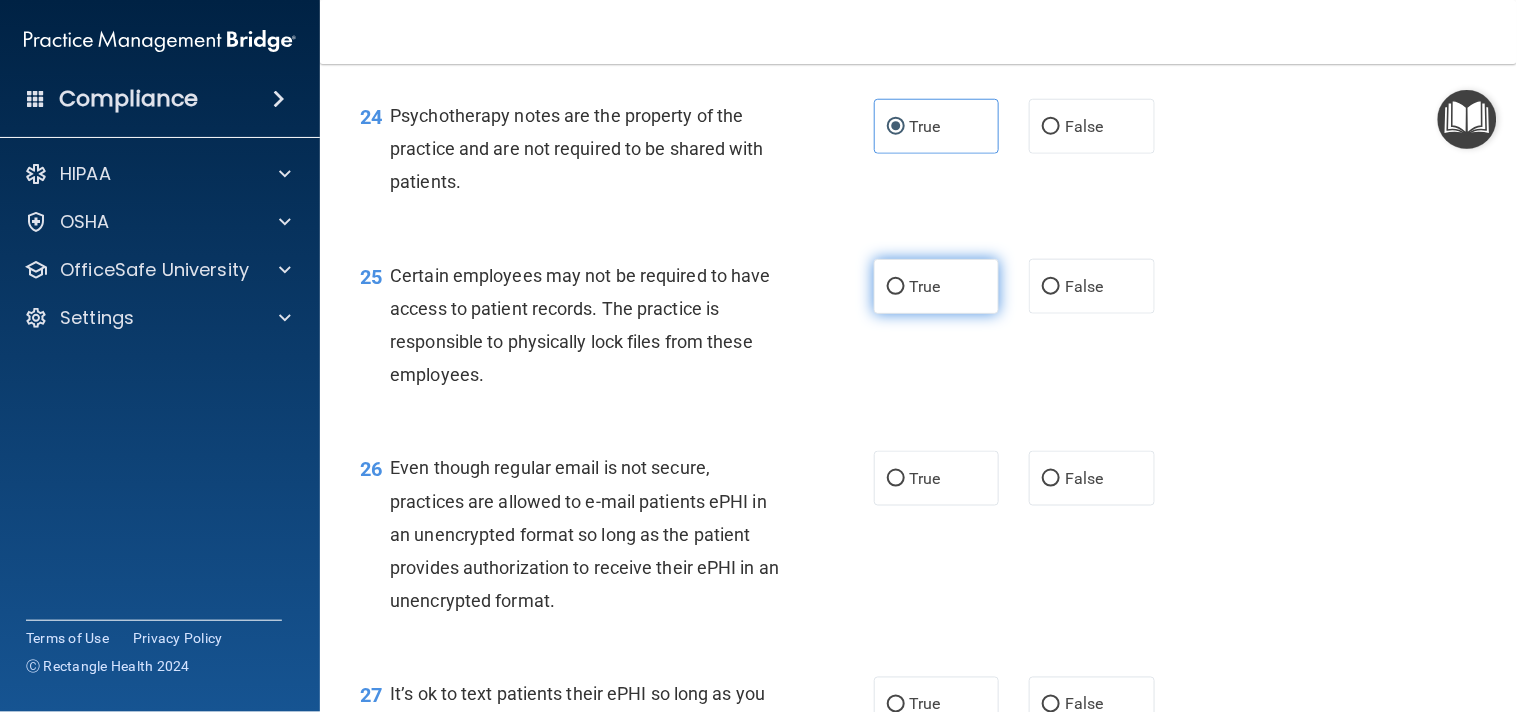 click on "True" at bounding box center (937, 286) 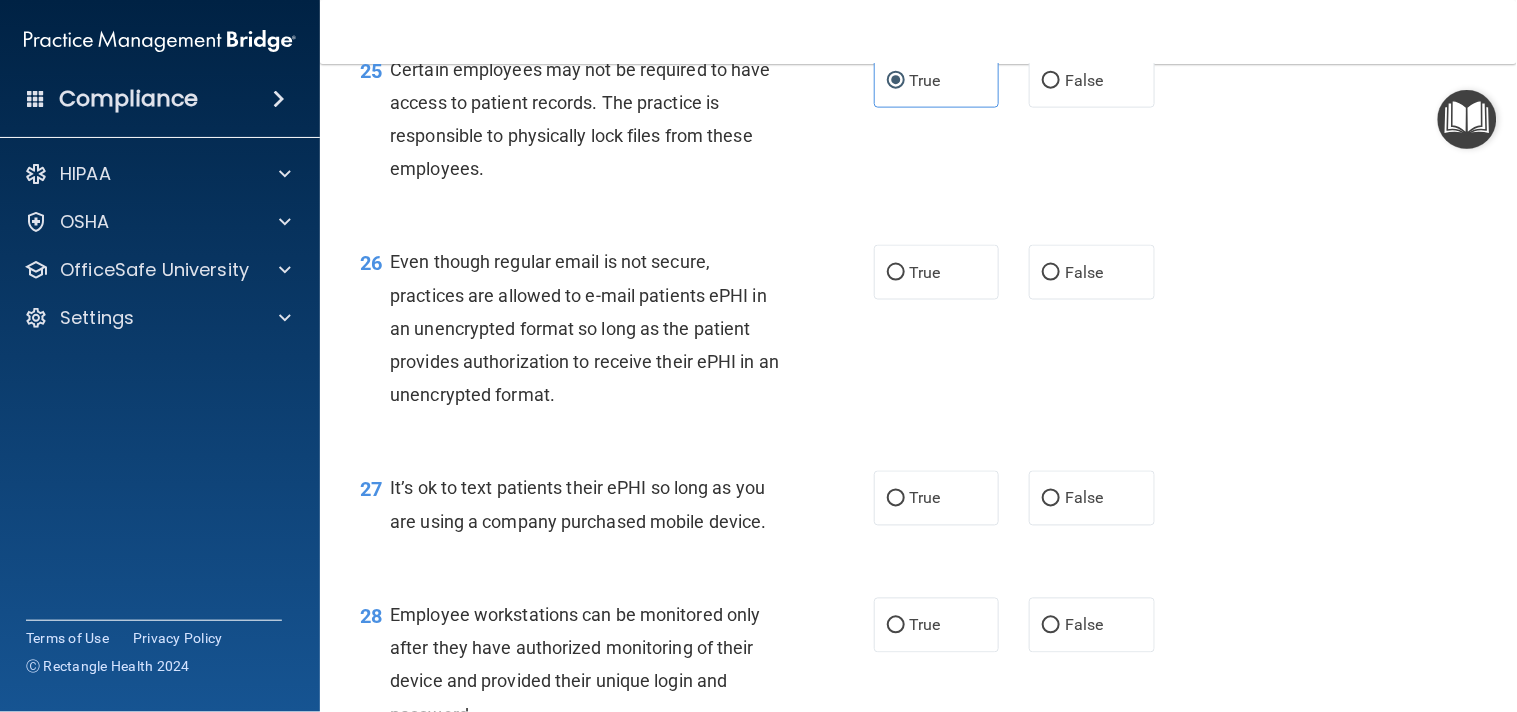 scroll, scrollTop: 4613, scrollLeft: 0, axis: vertical 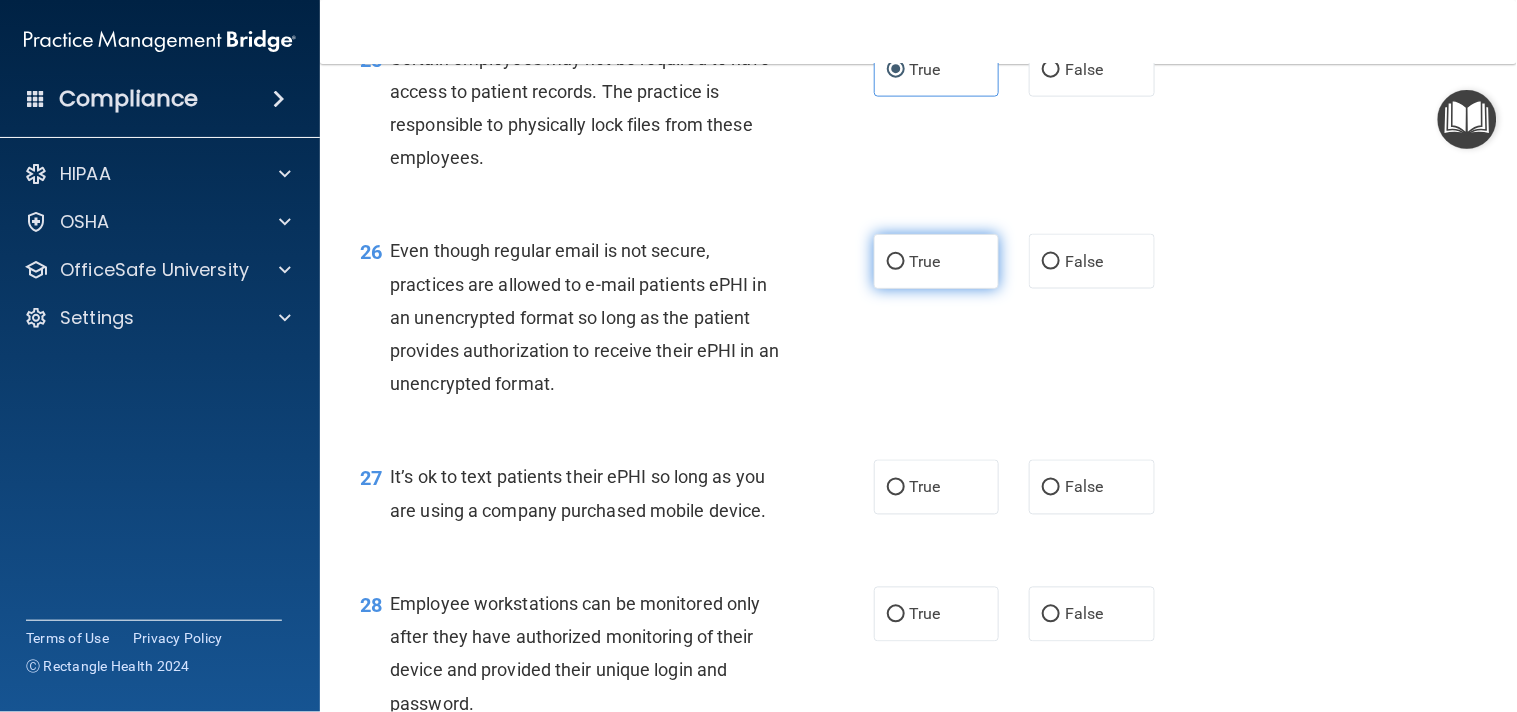 click on "True" at bounding box center (937, 261) 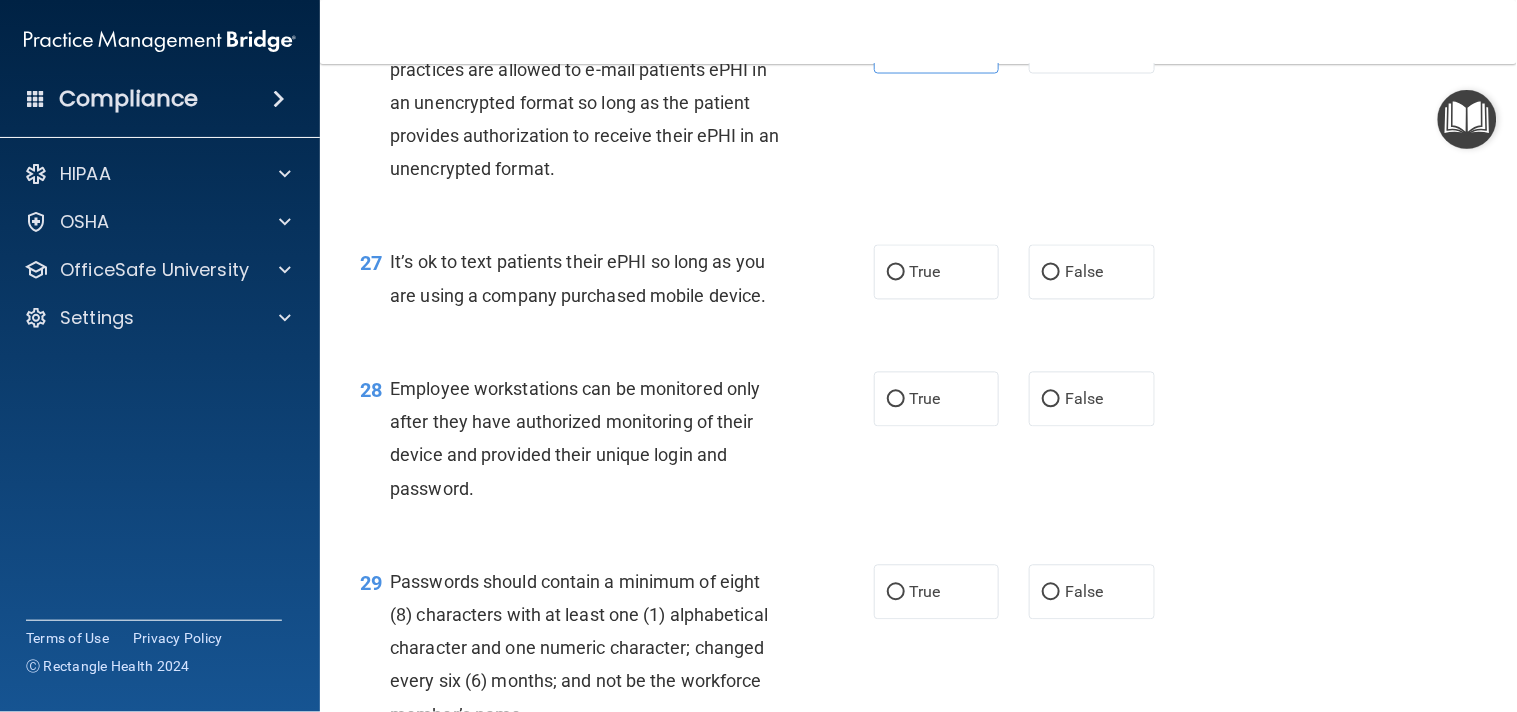 scroll, scrollTop: 4883, scrollLeft: 0, axis: vertical 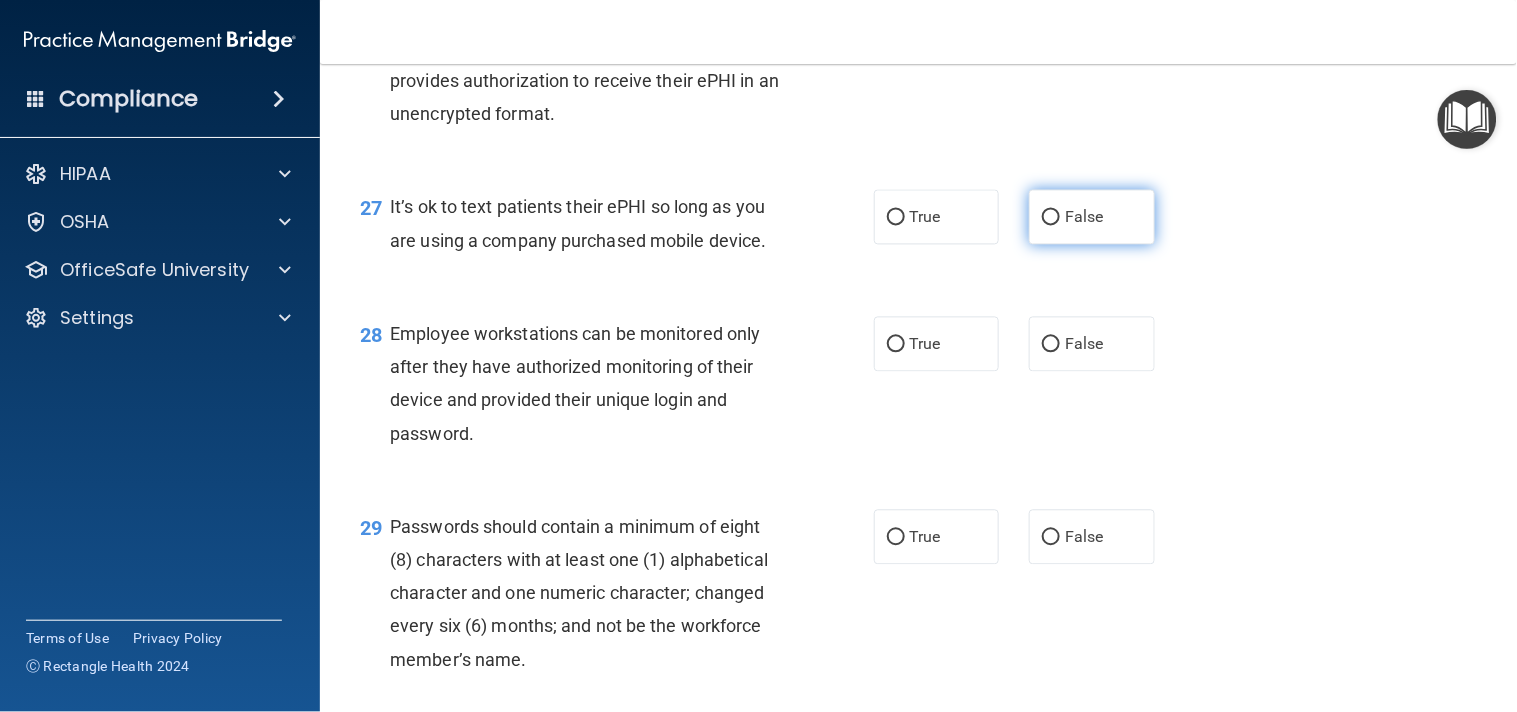 click on "False" at bounding box center (1092, 217) 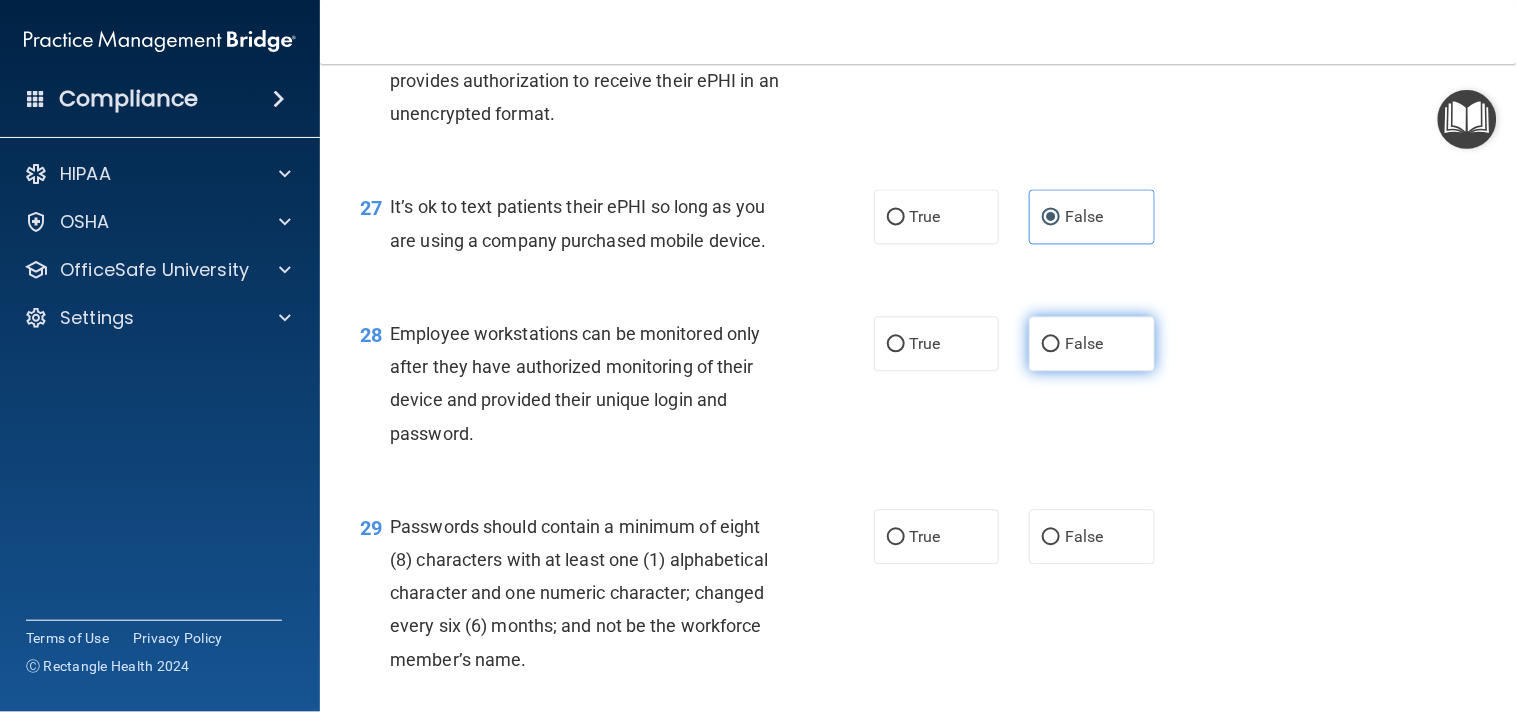 click on "False" at bounding box center [1051, 345] 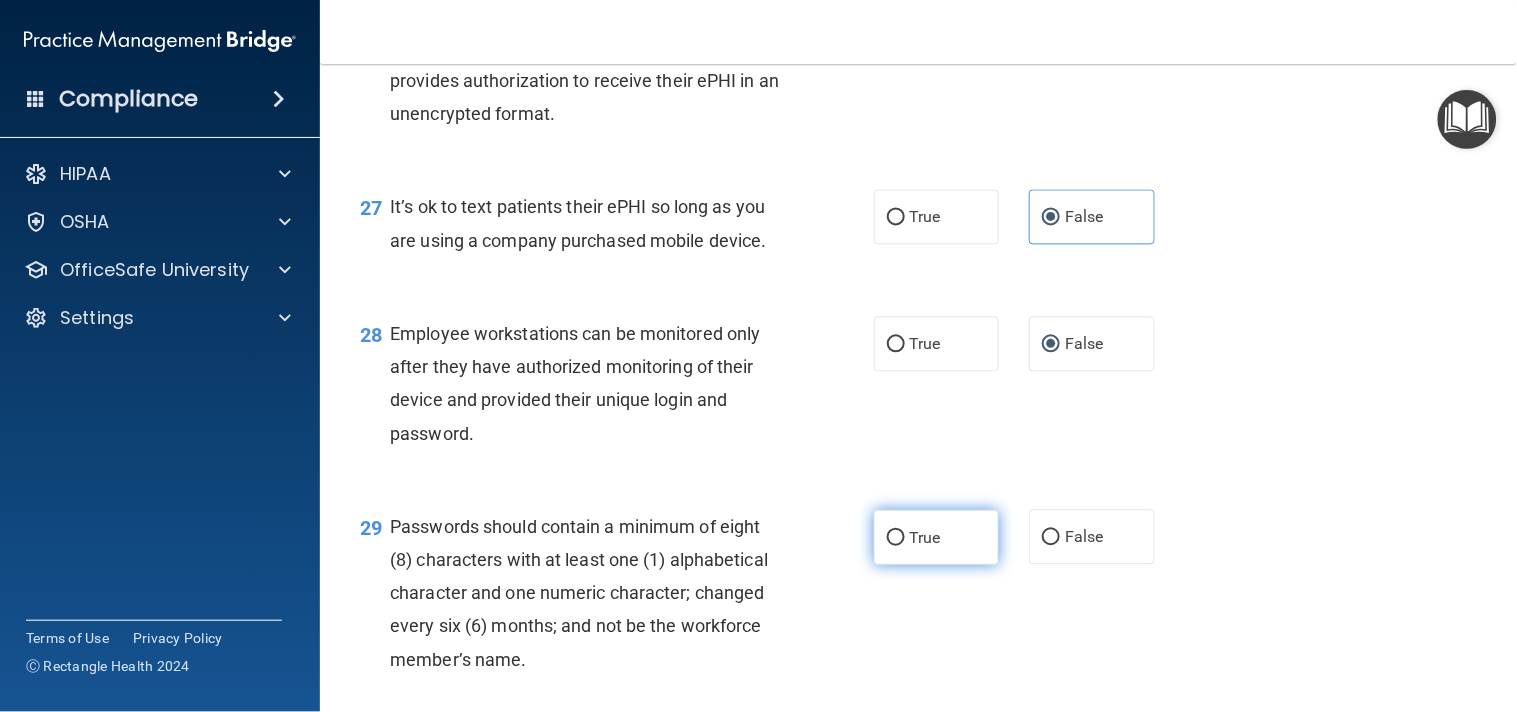 click on "True" at bounding box center [937, 537] 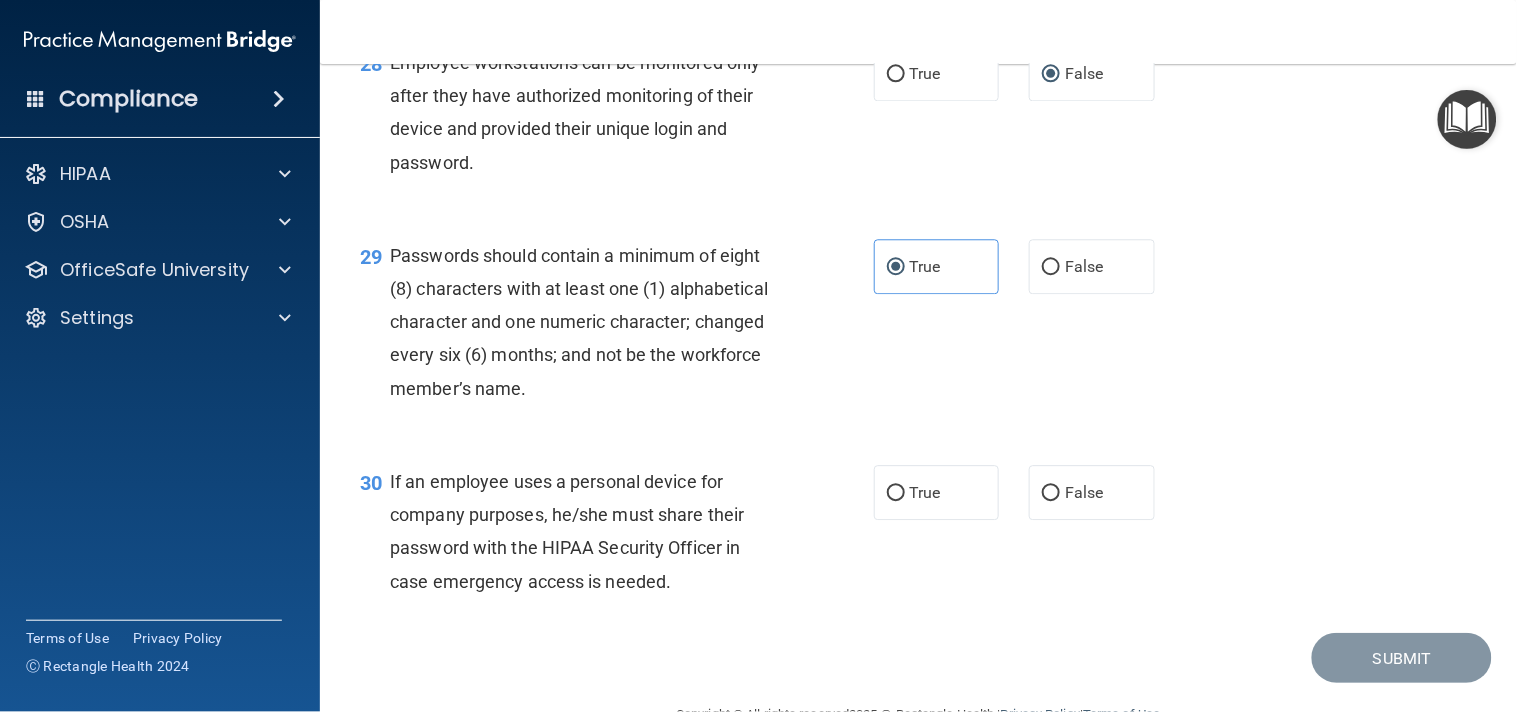 scroll, scrollTop: 5165, scrollLeft: 0, axis: vertical 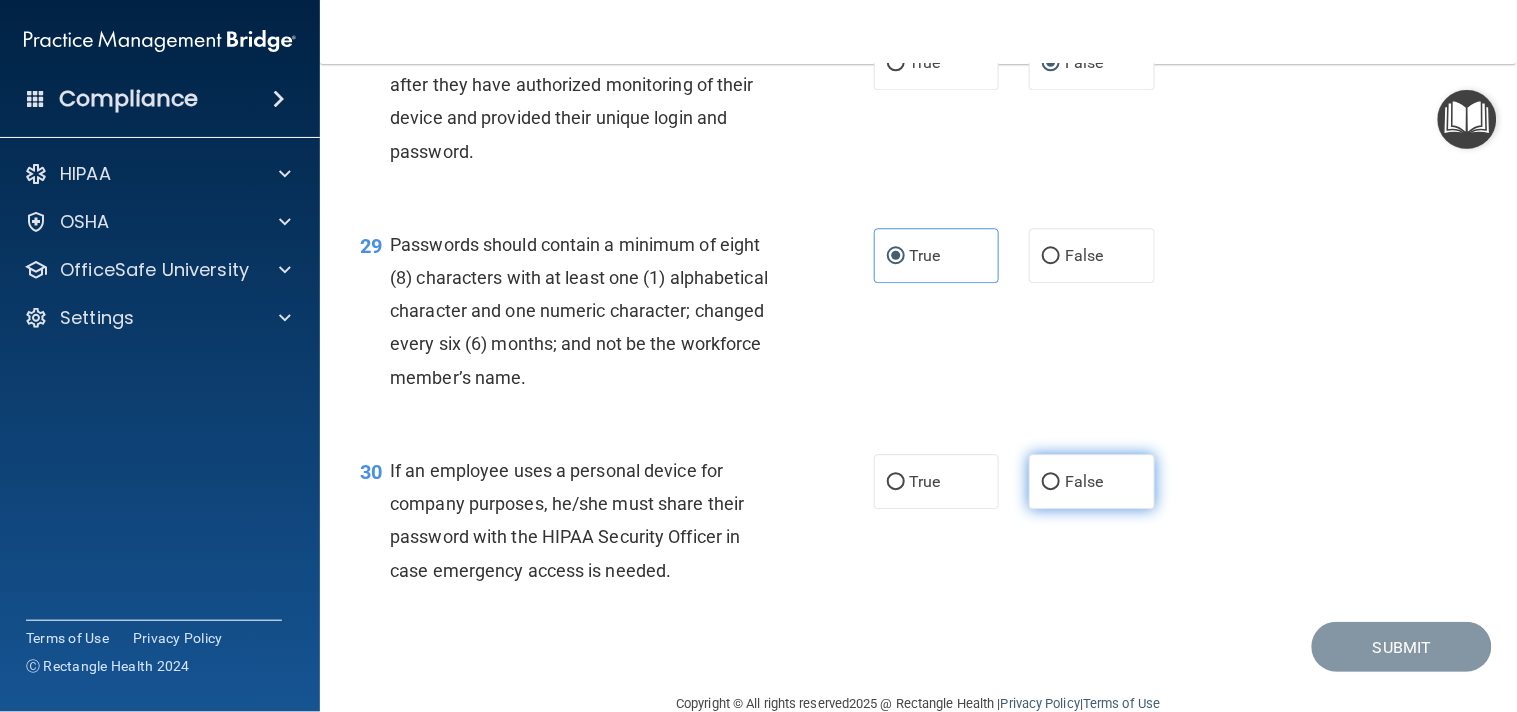 click on "False" at bounding box center [1092, 481] 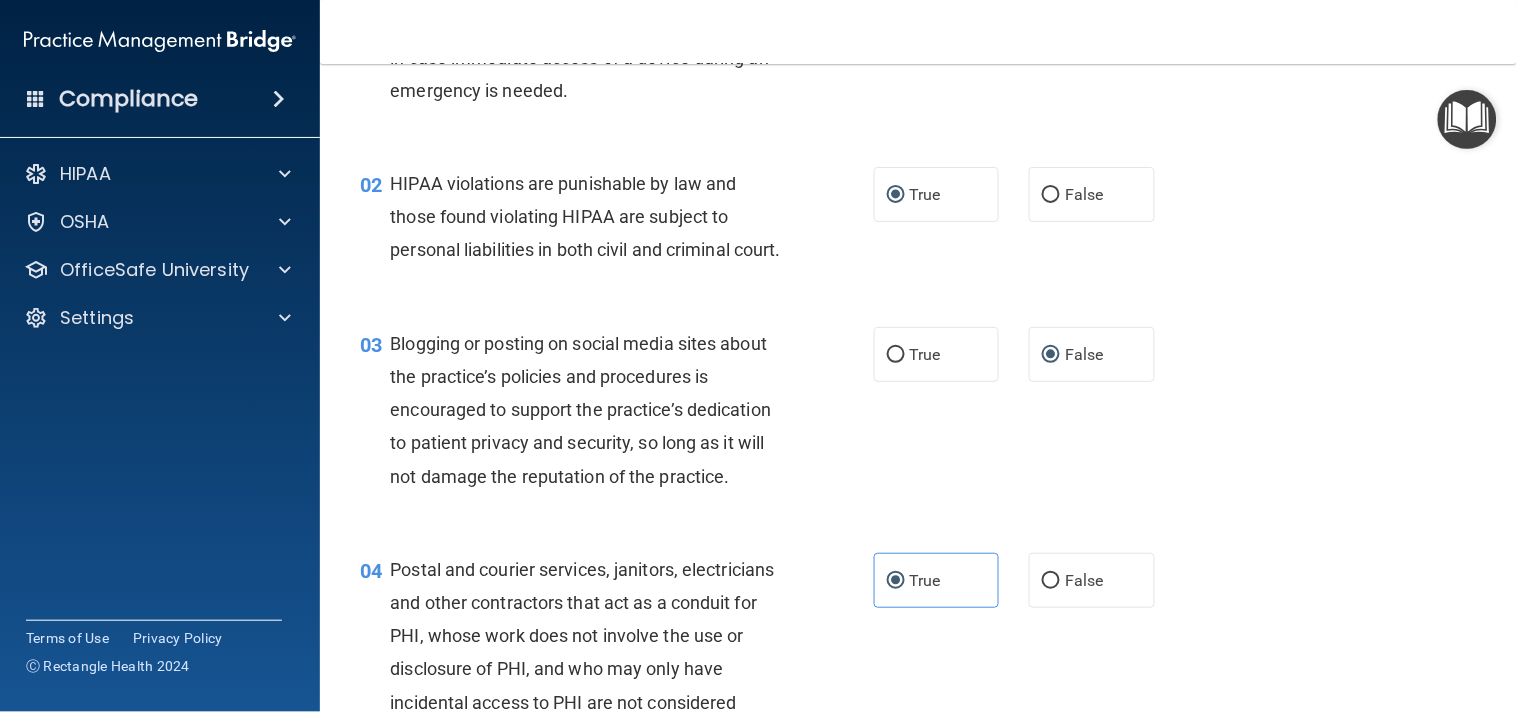 scroll, scrollTop: 0, scrollLeft: 0, axis: both 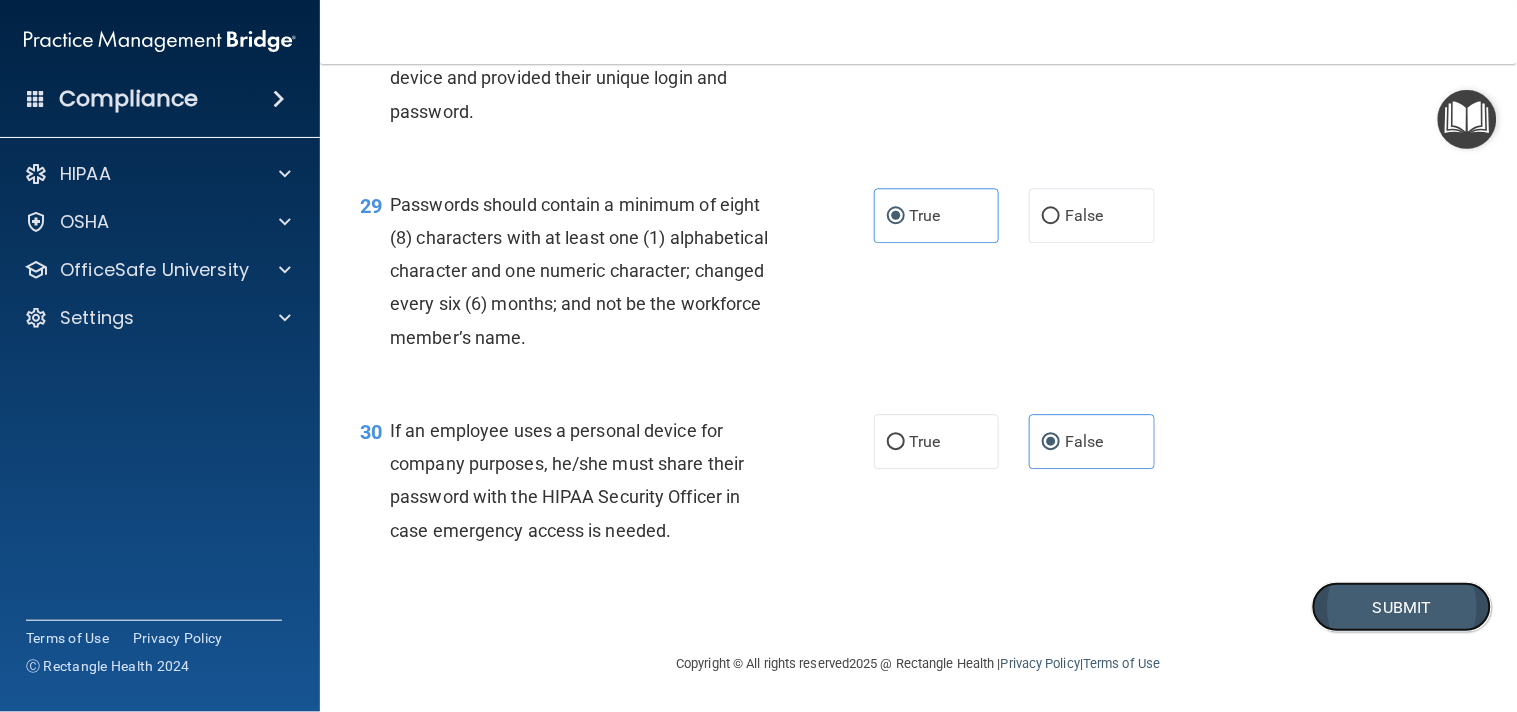click on "Submit" at bounding box center (1402, 607) 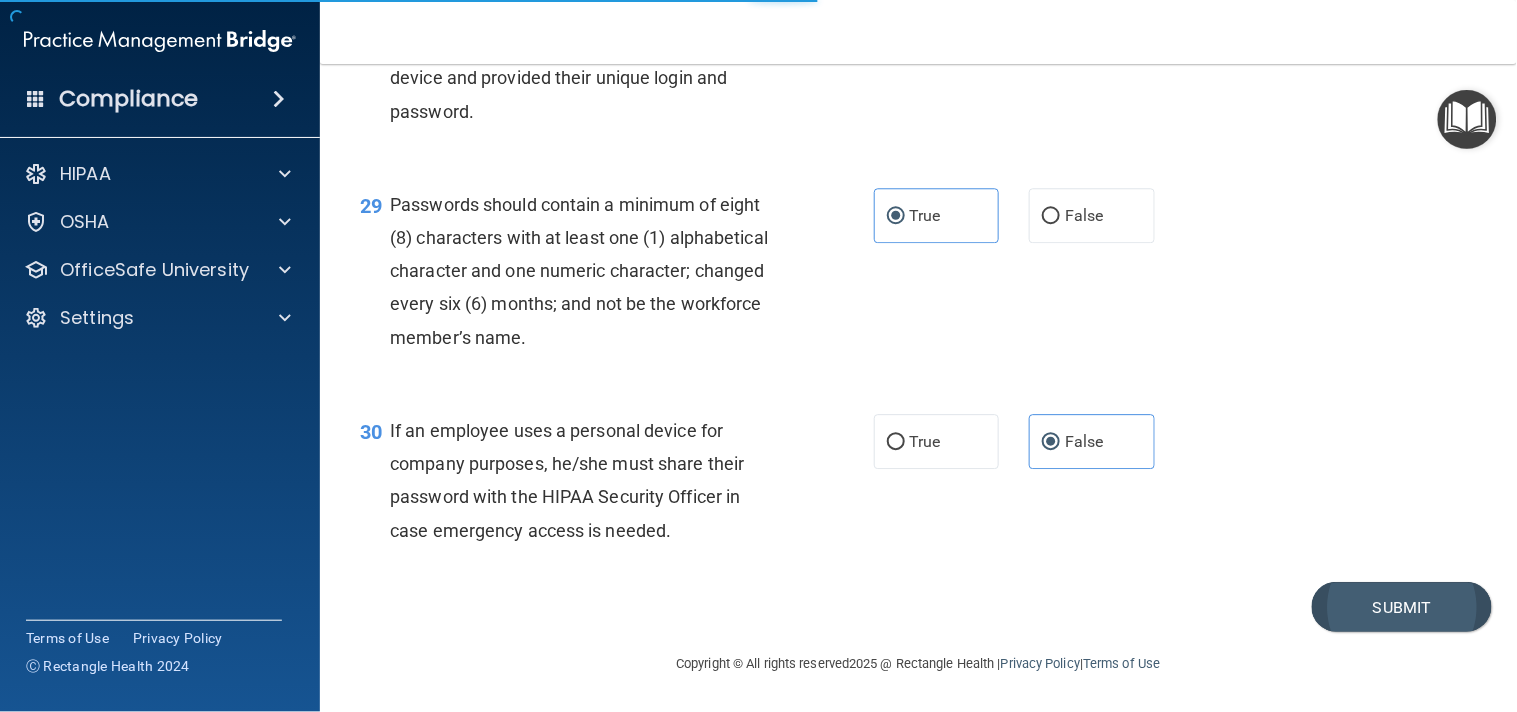 scroll, scrollTop: 0, scrollLeft: 0, axis: both 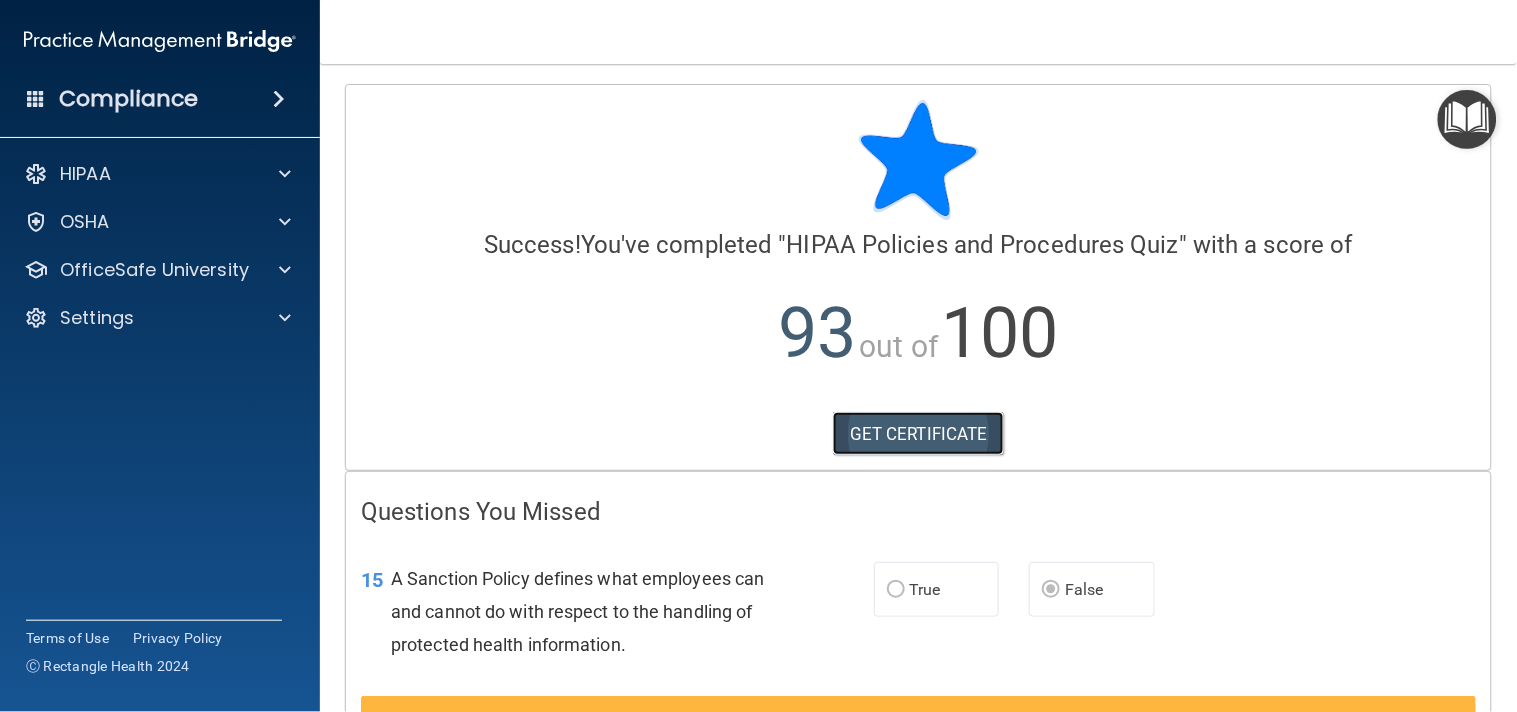 click on "GET CERTIFICATE" at bounding box center [918, 434] 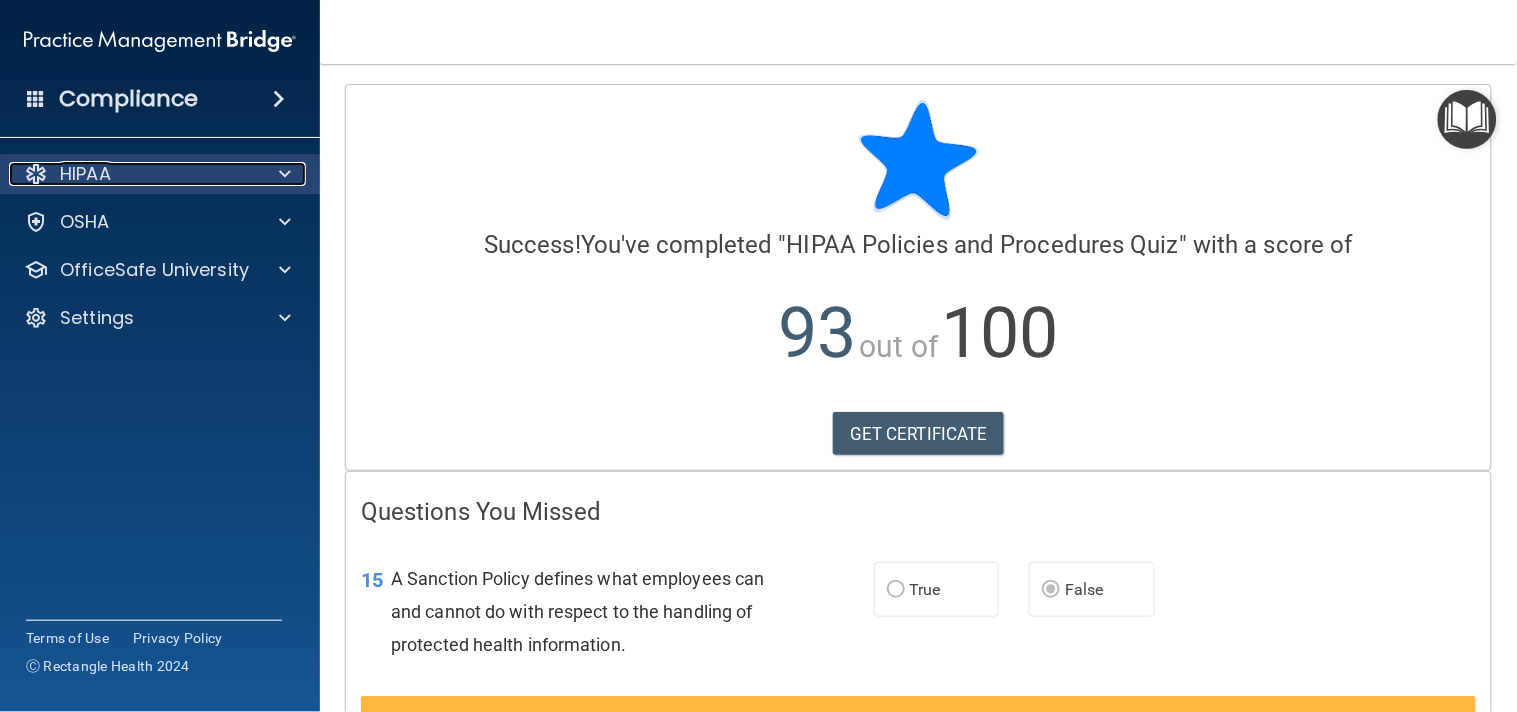 click on "HIPAA" at bounding box center [133, 174] 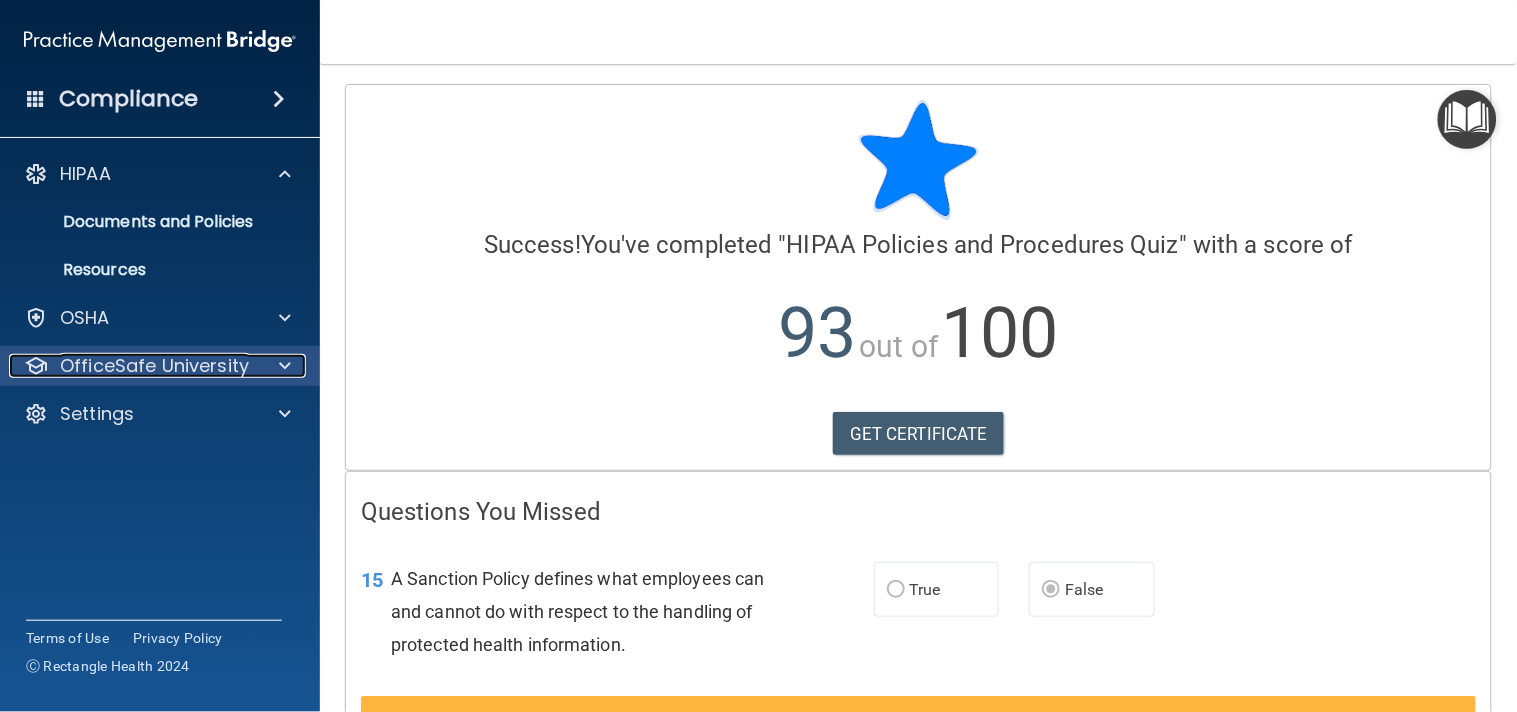 click on "OfficeSafe University" at bounding box center (154, 366) 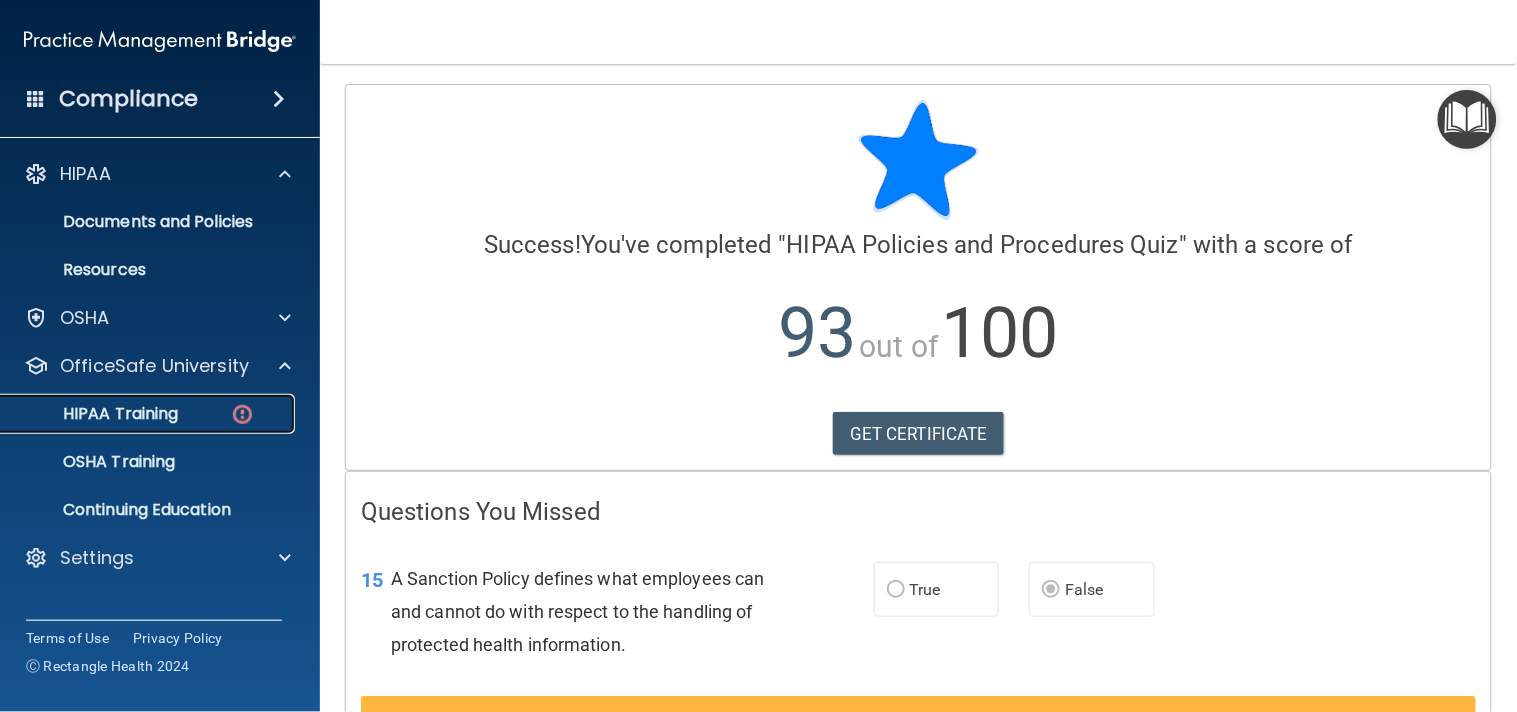 click on "HIPAA Training" at bounding box center [149, 414] 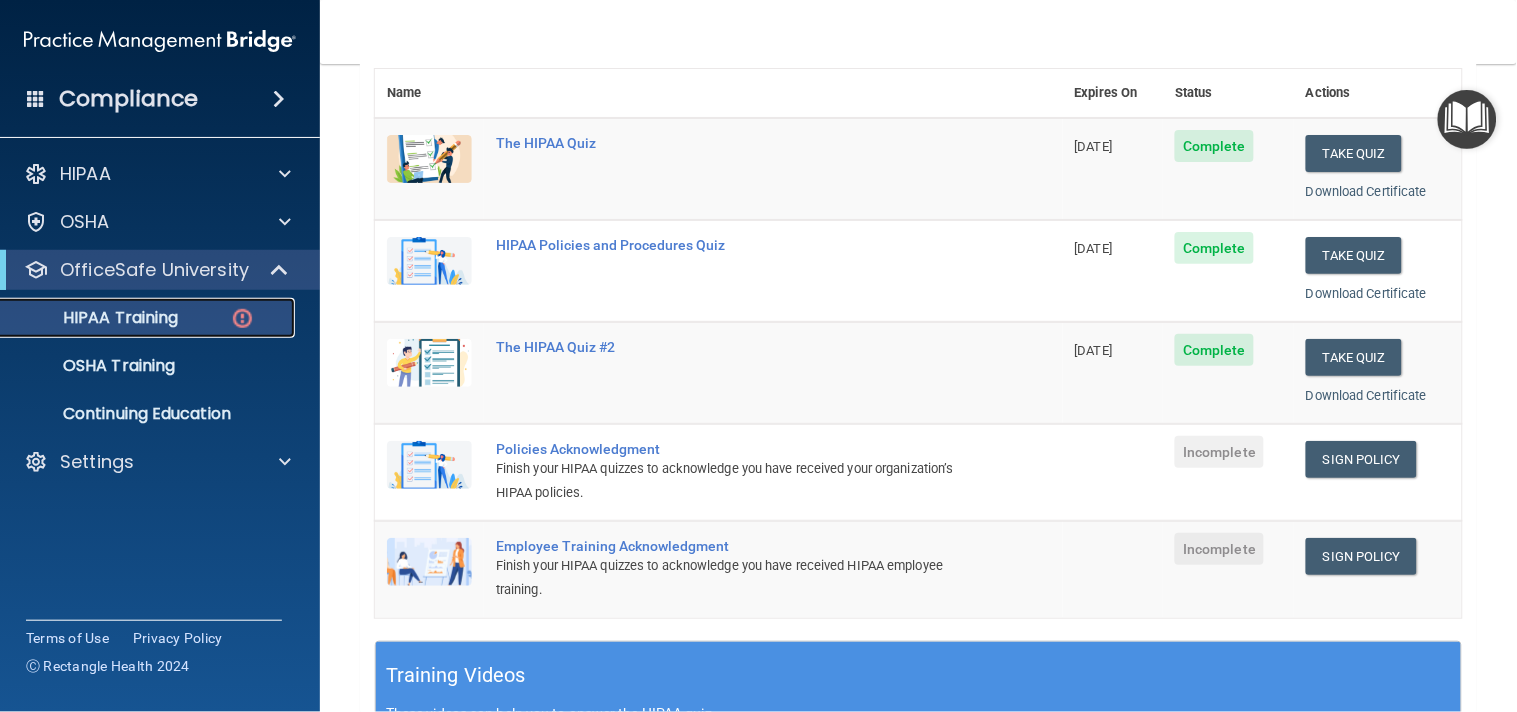 scroll, scrollTop: 247, scrollLeft: 0, axis: vertical 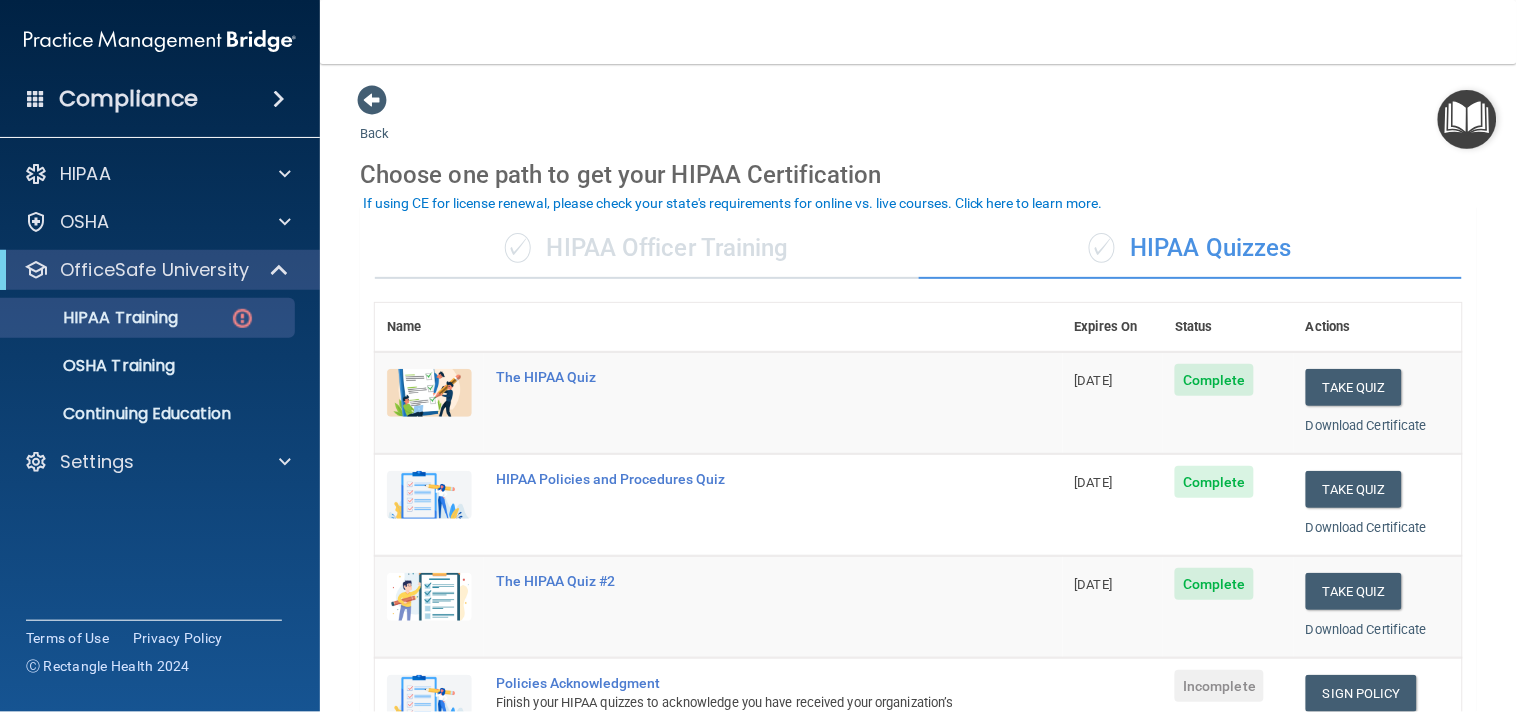 click on "Compliance" at bounding box center [128, 99] 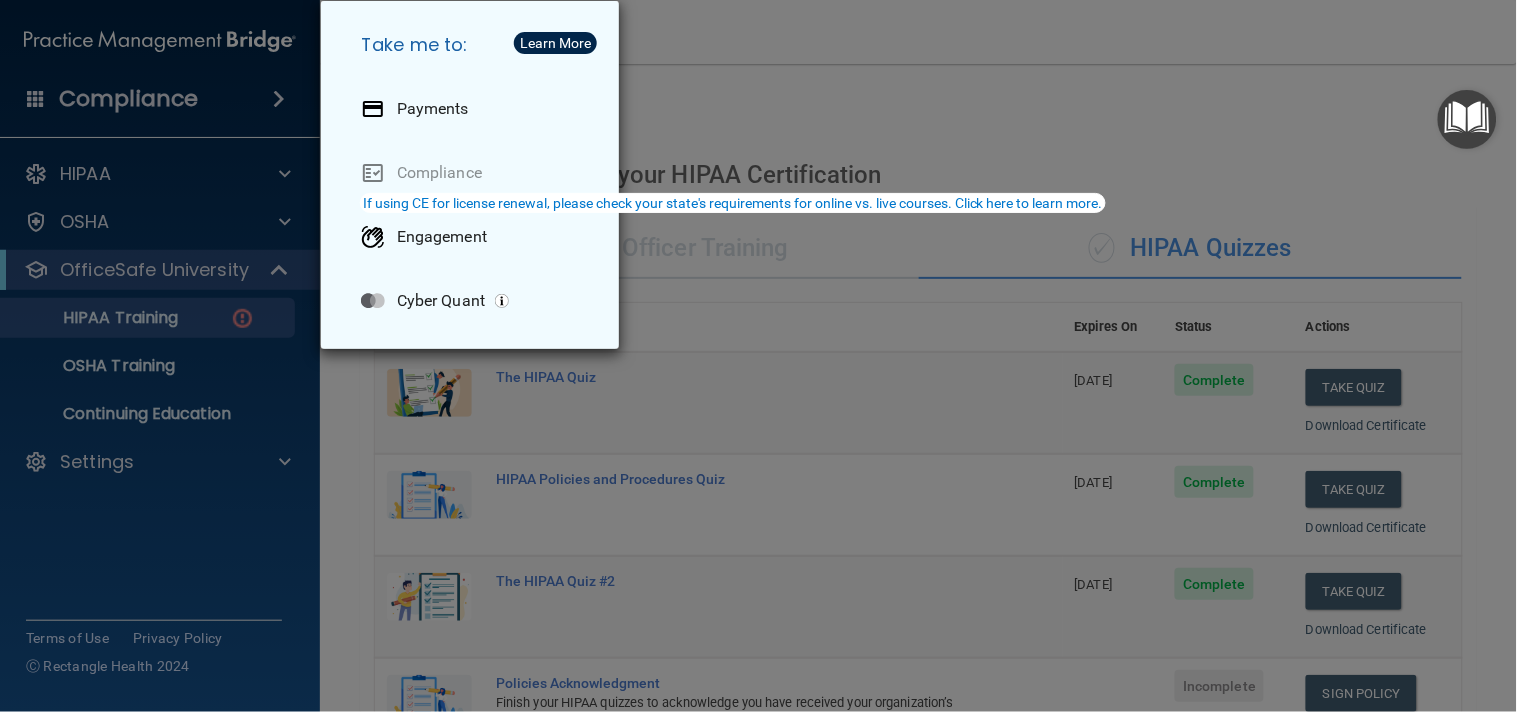 click on "Take me to:             Payments                   Compliance                     Engagement                     Cyber Quant" at bounding box center (758, 356) 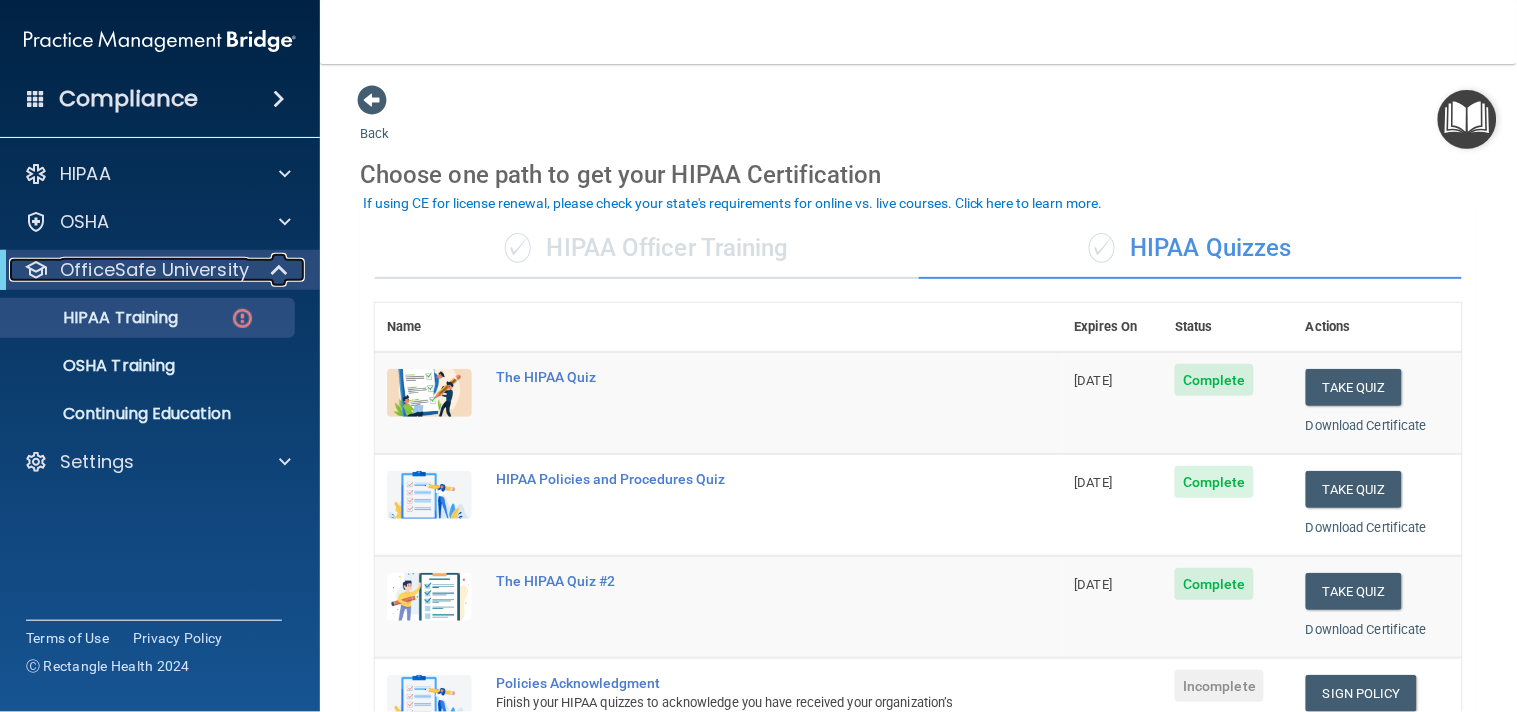 click on "OfficeSafe University" at bounding box center [154, 270] 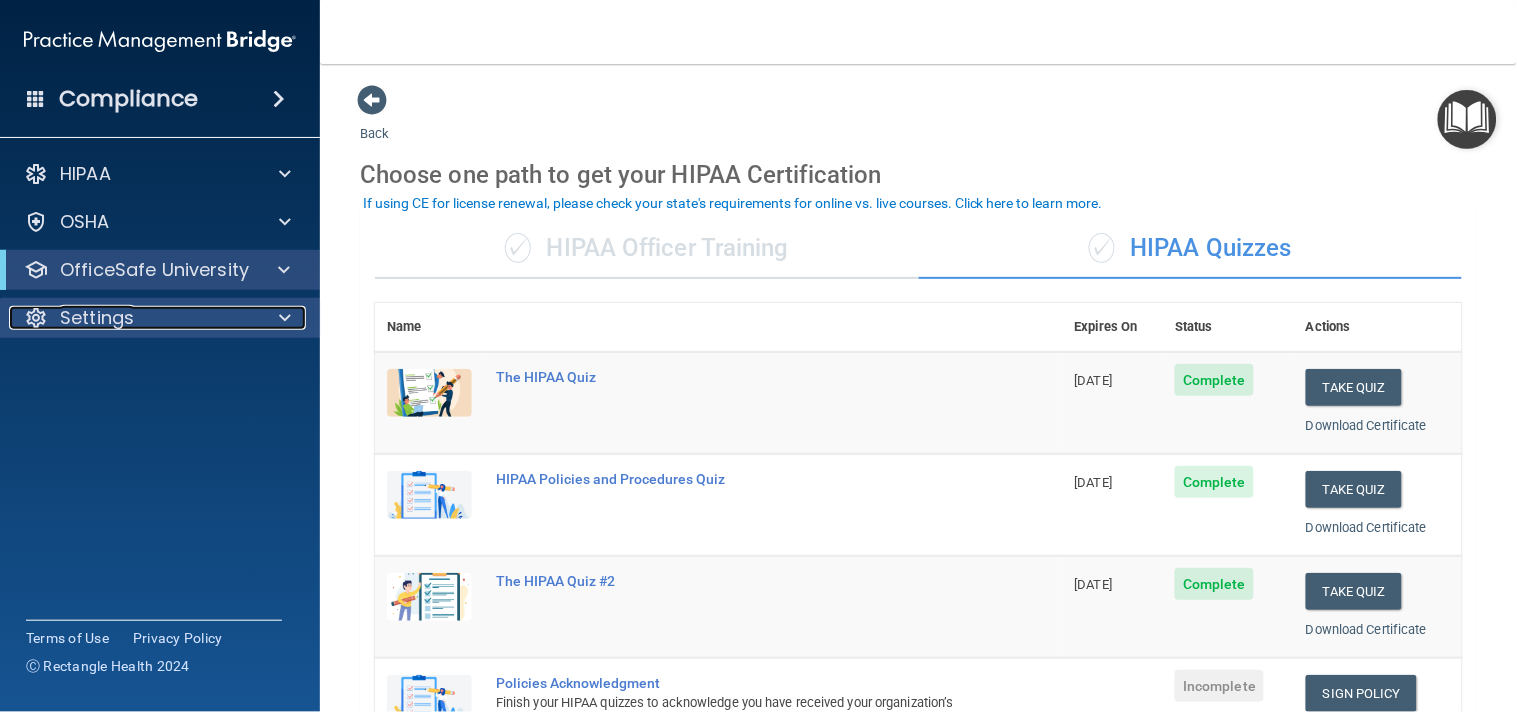 click on "Settings" at bounding box center (97, 318) 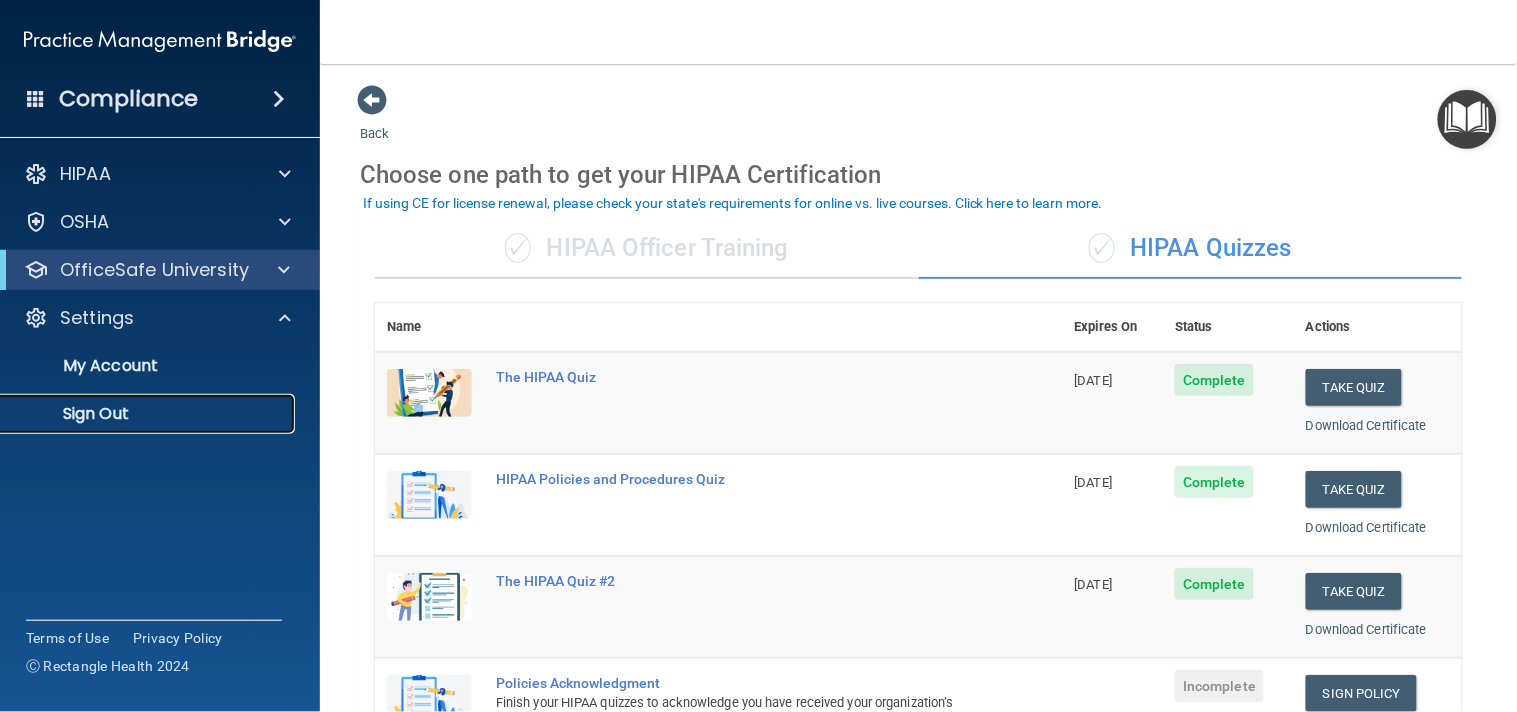 click on "Sign Out" at bounding box center [149, 414] 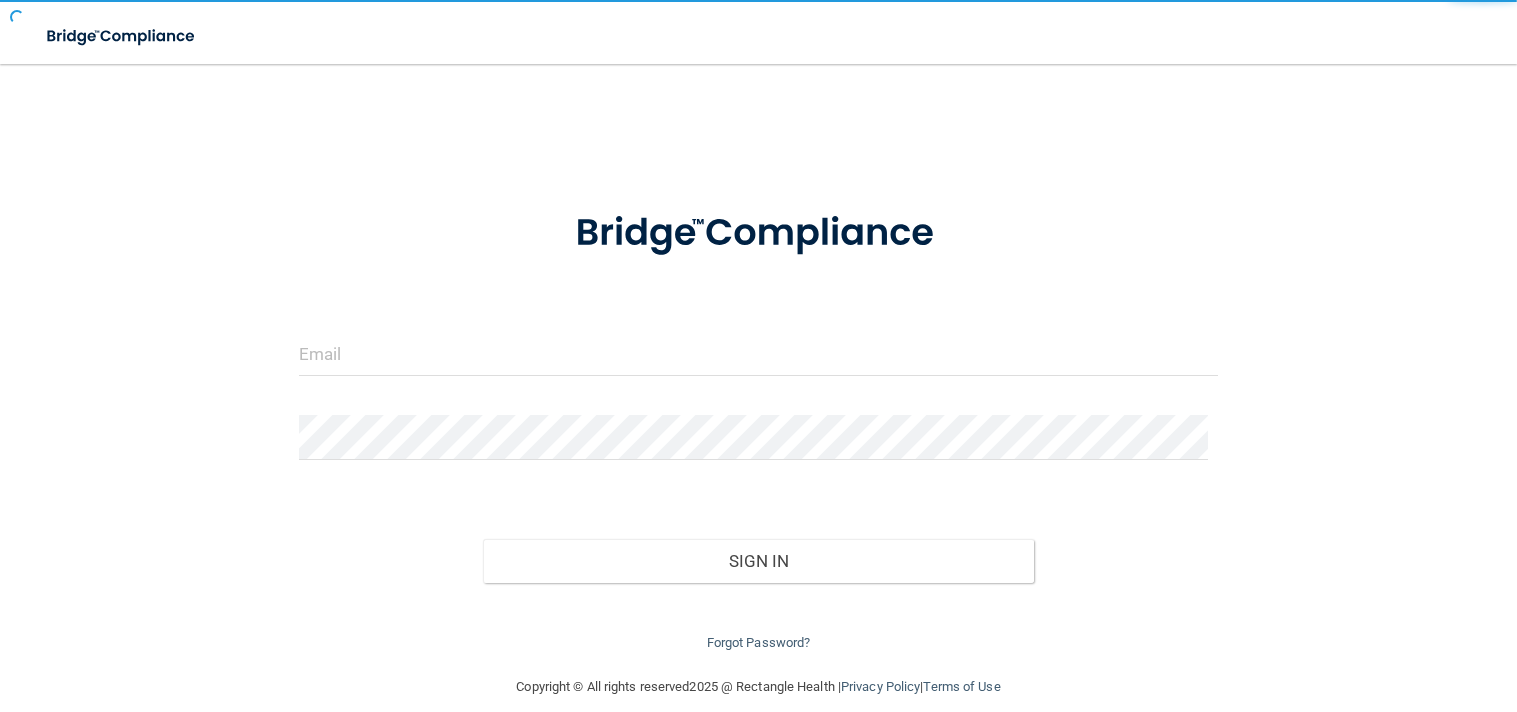 scroll, scrollTop: 0, scrollLeft: 0, axis: both 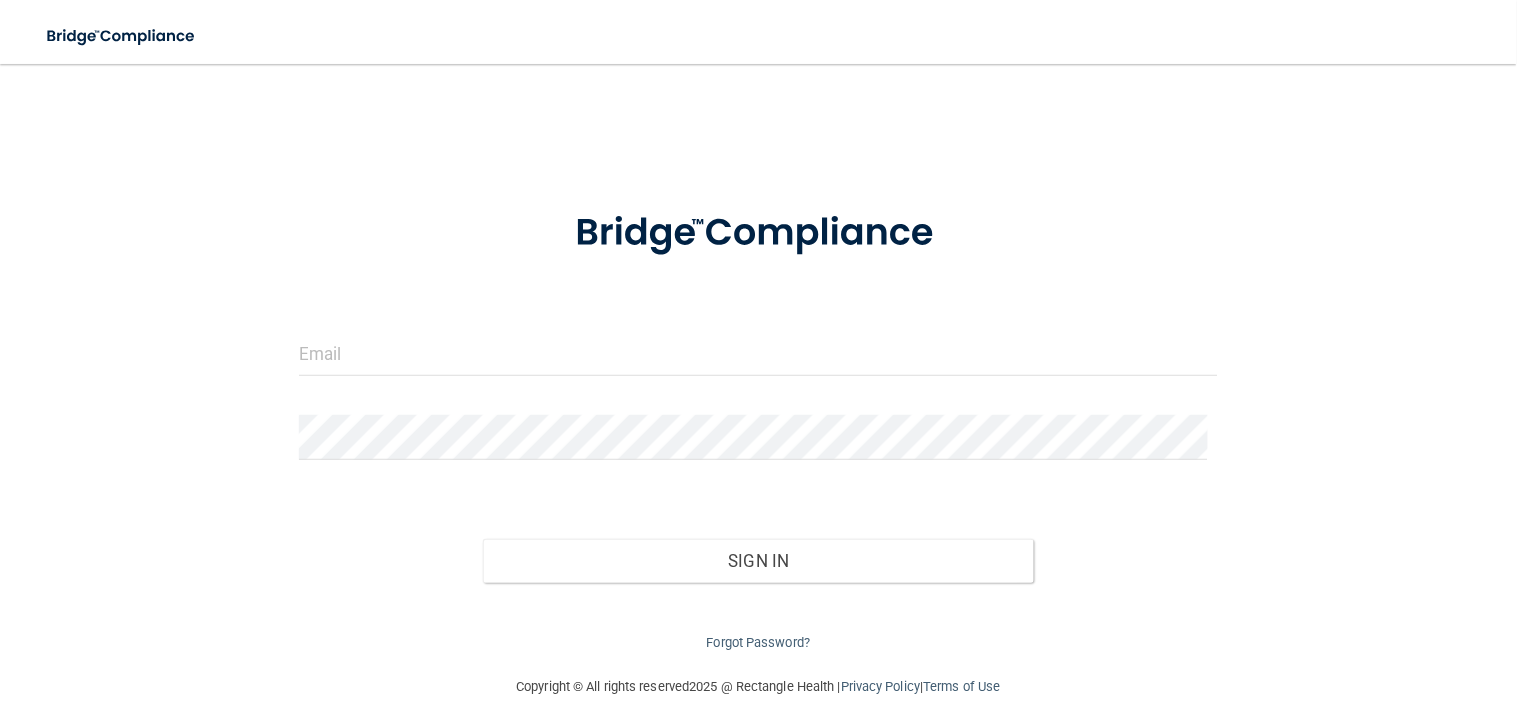 click on "Invalid email/password.     You don't have permission to access that page.       Sign In            Forgot Password?" at bounding box center (759, 419) 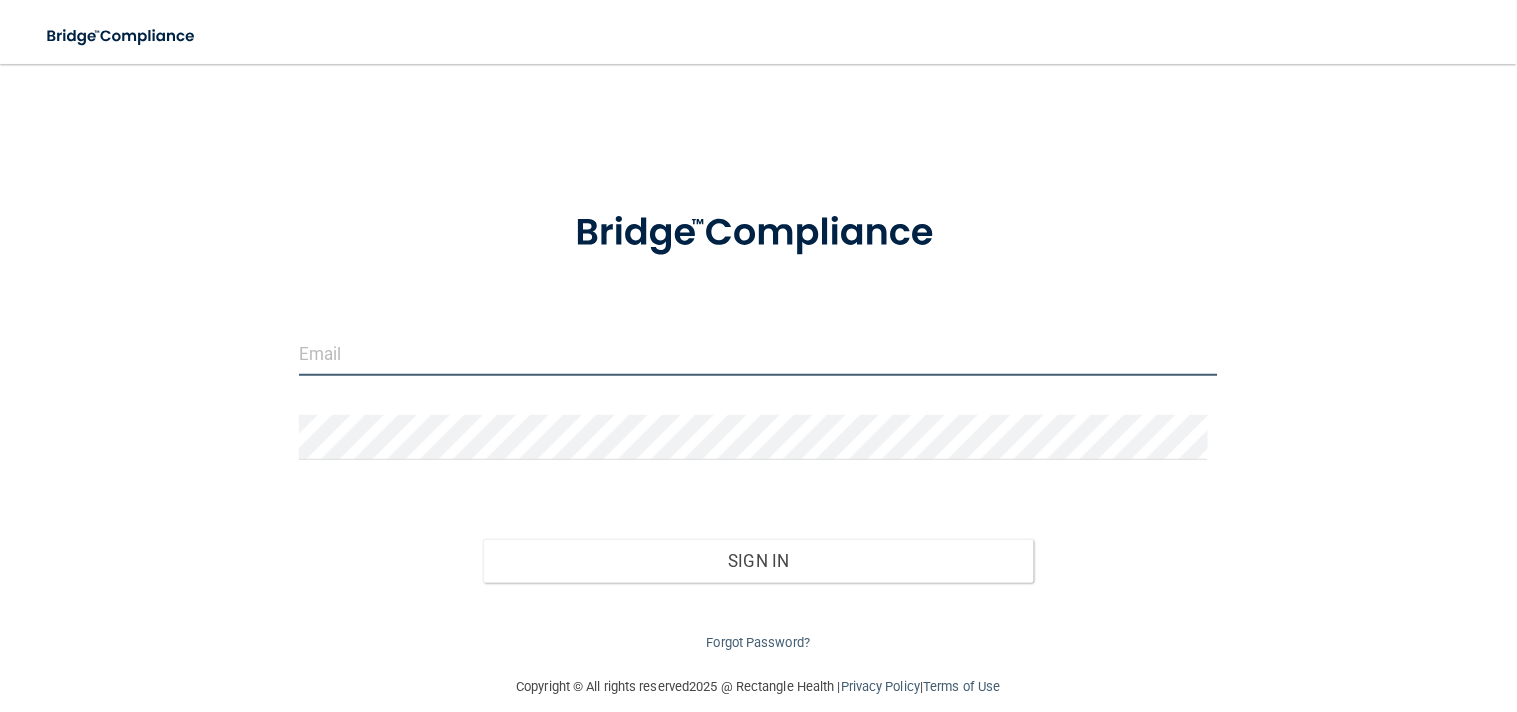 click at bounding box center (759, 353) 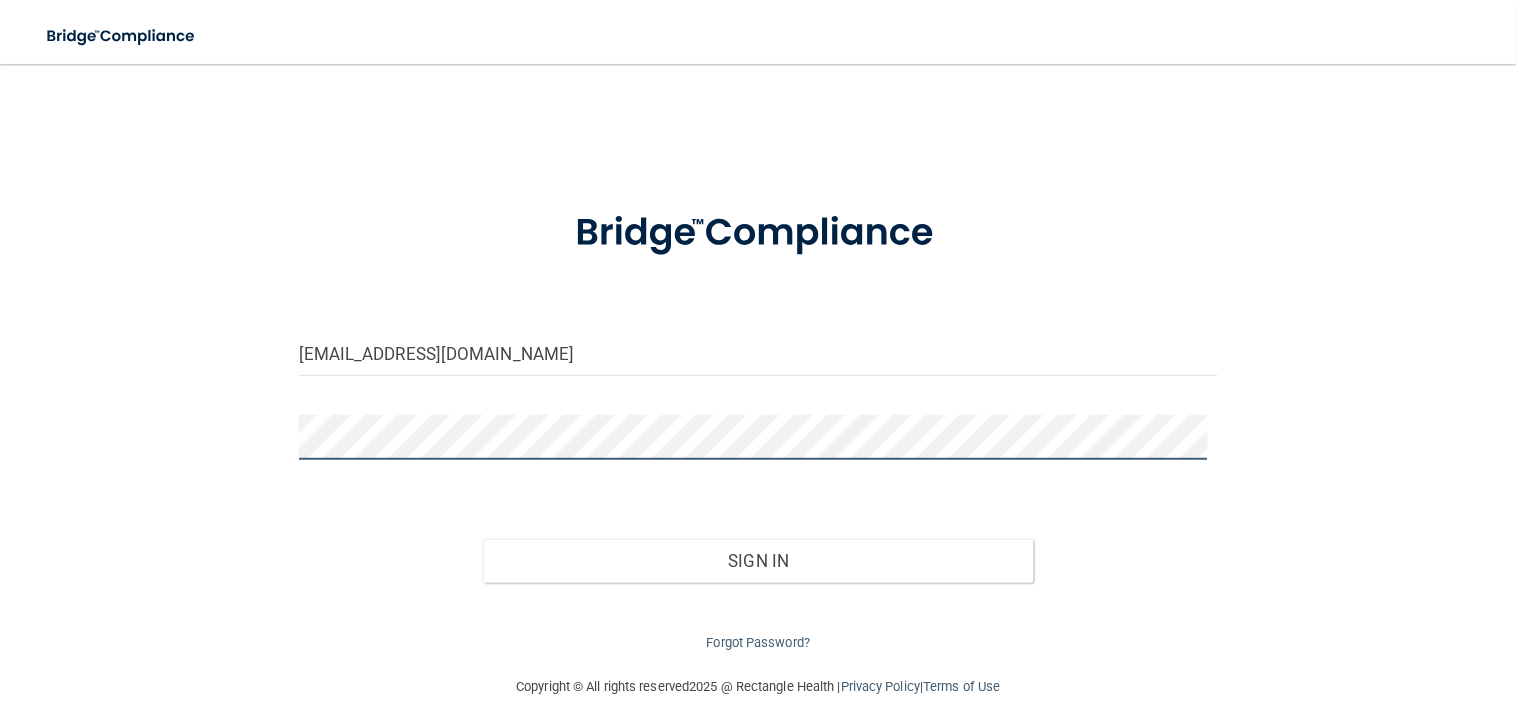 click on "Sign In" at bounding box center [759, 561] 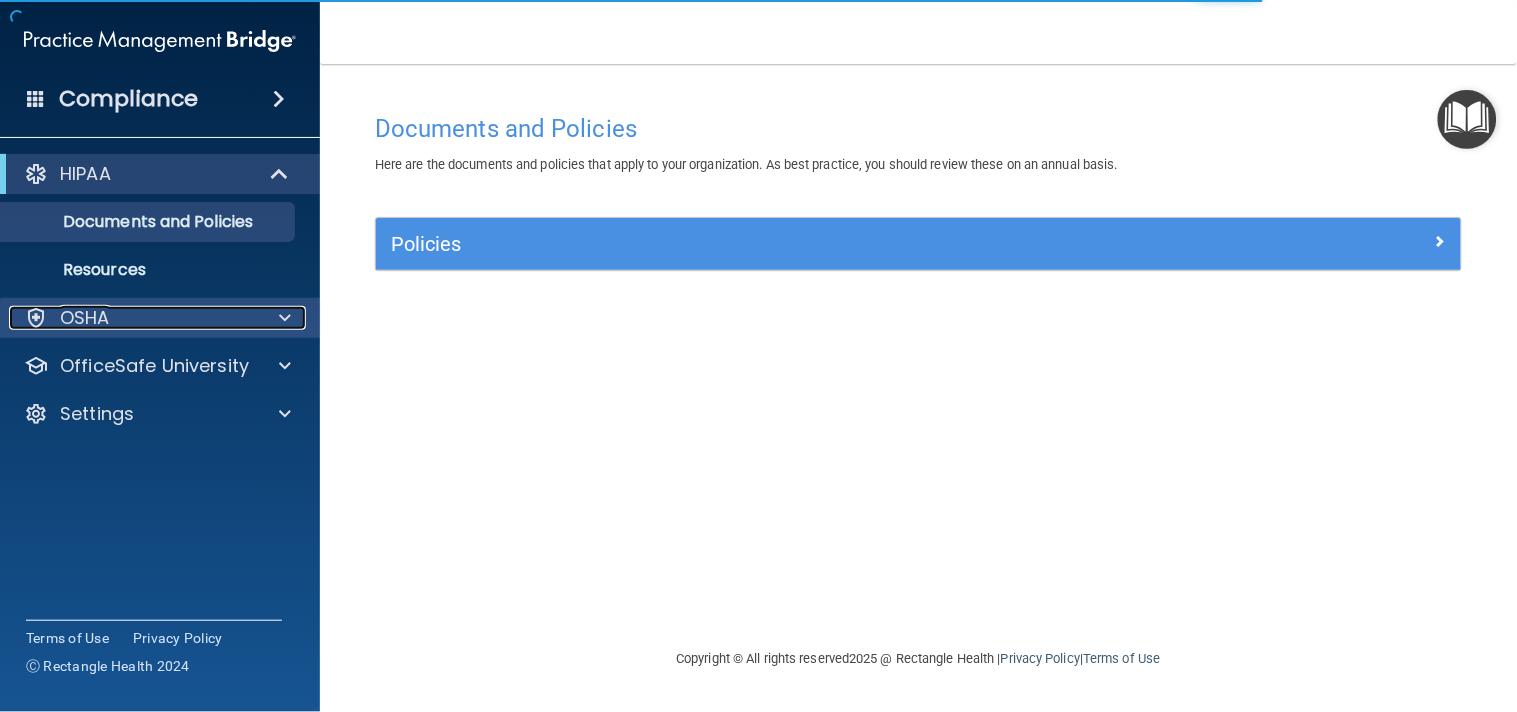 click on "OSHA" at bounding box center (133, 318) 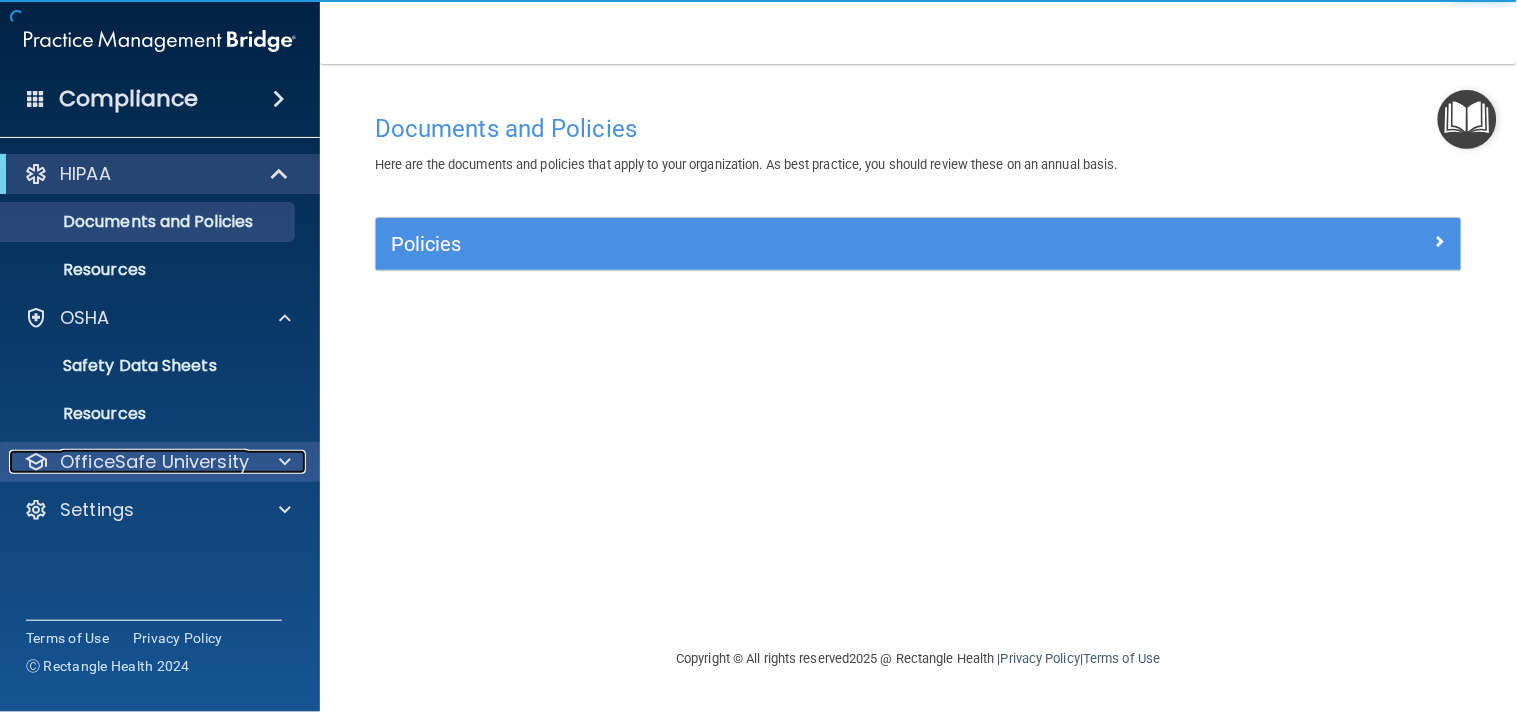 click on "OfficeSafe University" at bounding box center (154, 462) 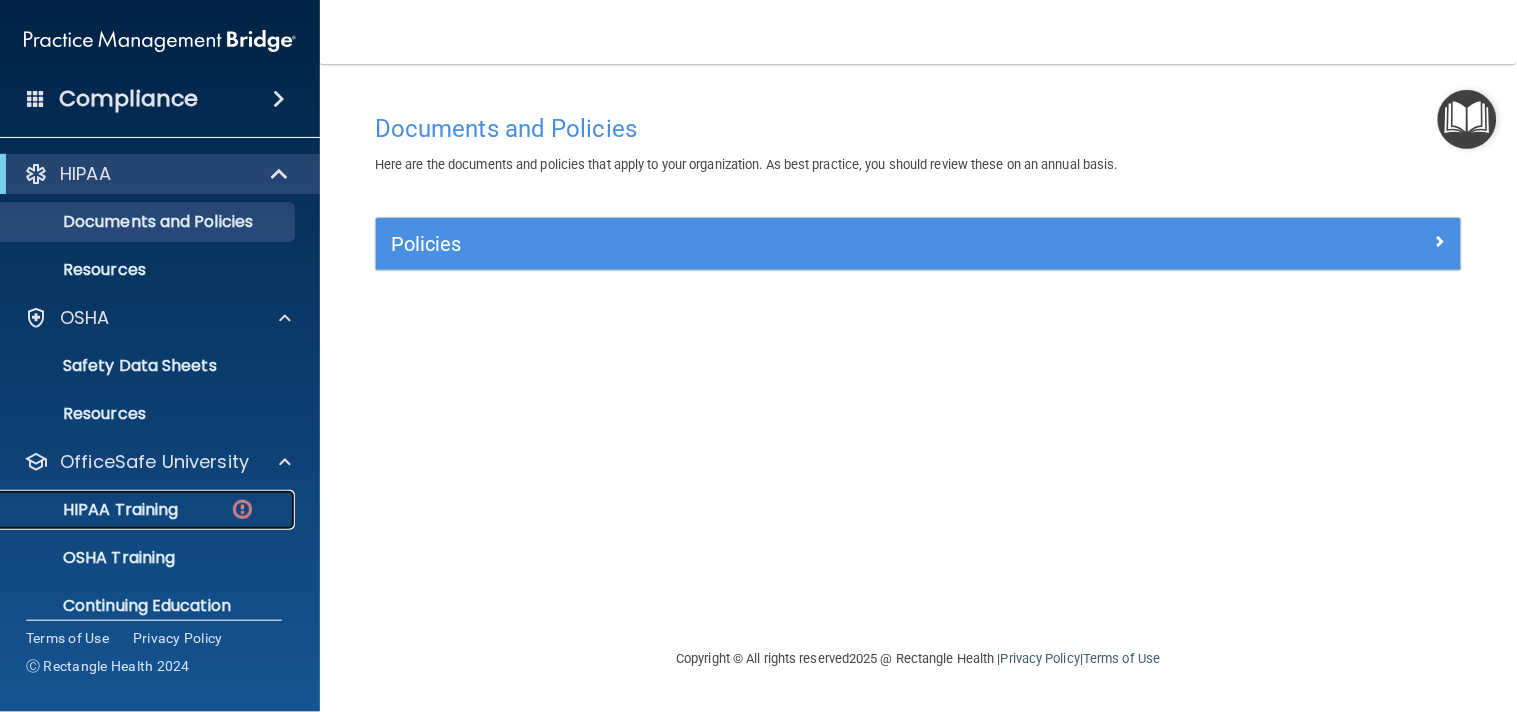 click on "HIPAA Training" at bounding box center (137, 510) 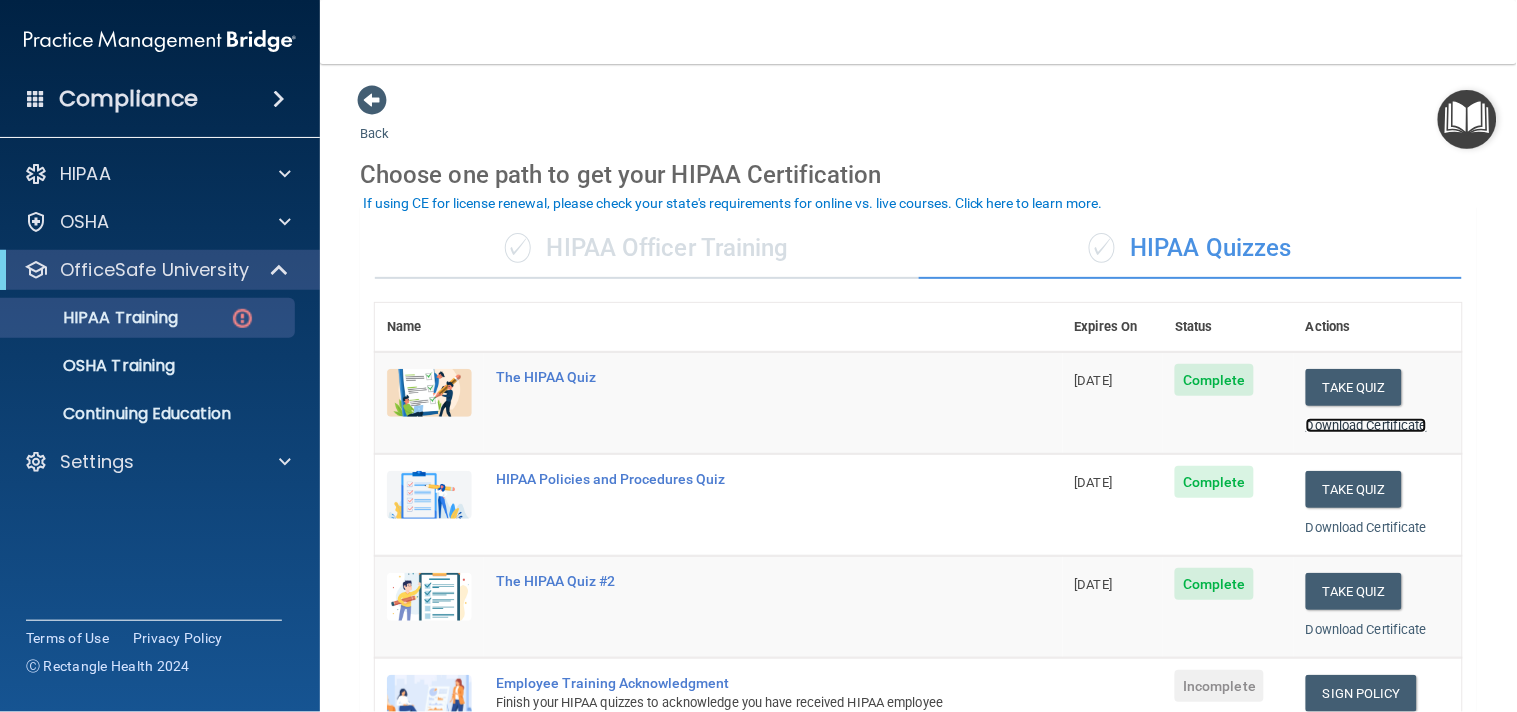 click on "Download Certificate" at bounding box center (1366, 425) 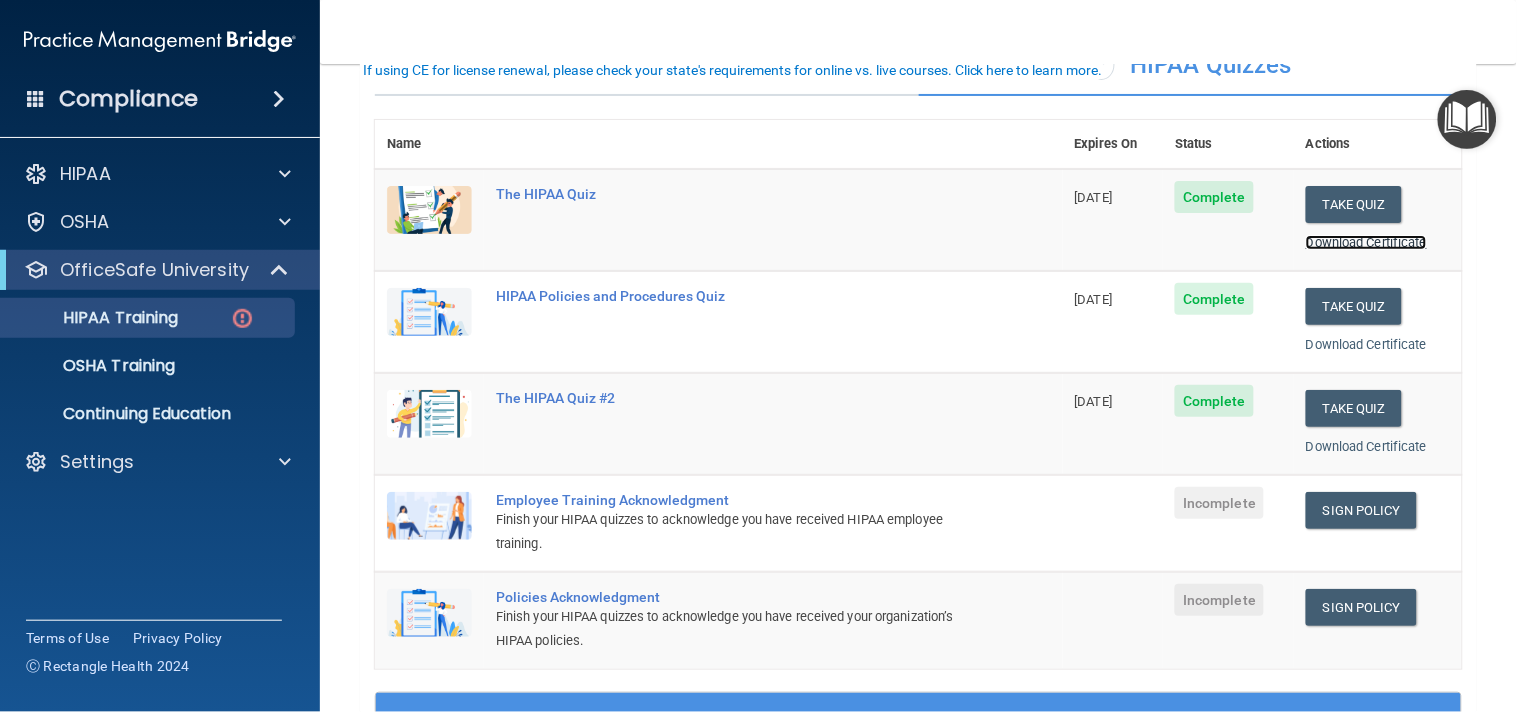 scroll, scrollTop: 88, scrollLeft: 0, axis: vertical 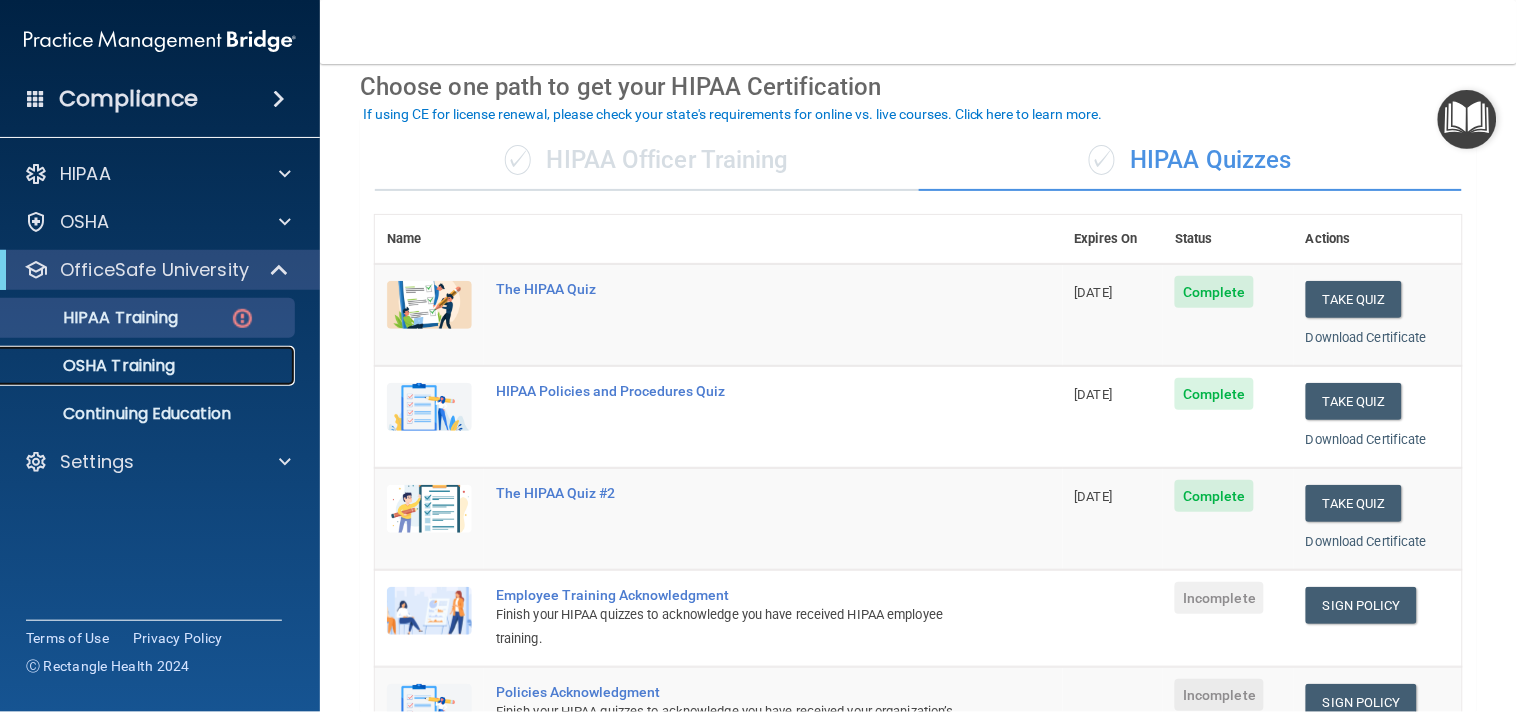 click on "OSHA Training" at bounding box center [149, 366] 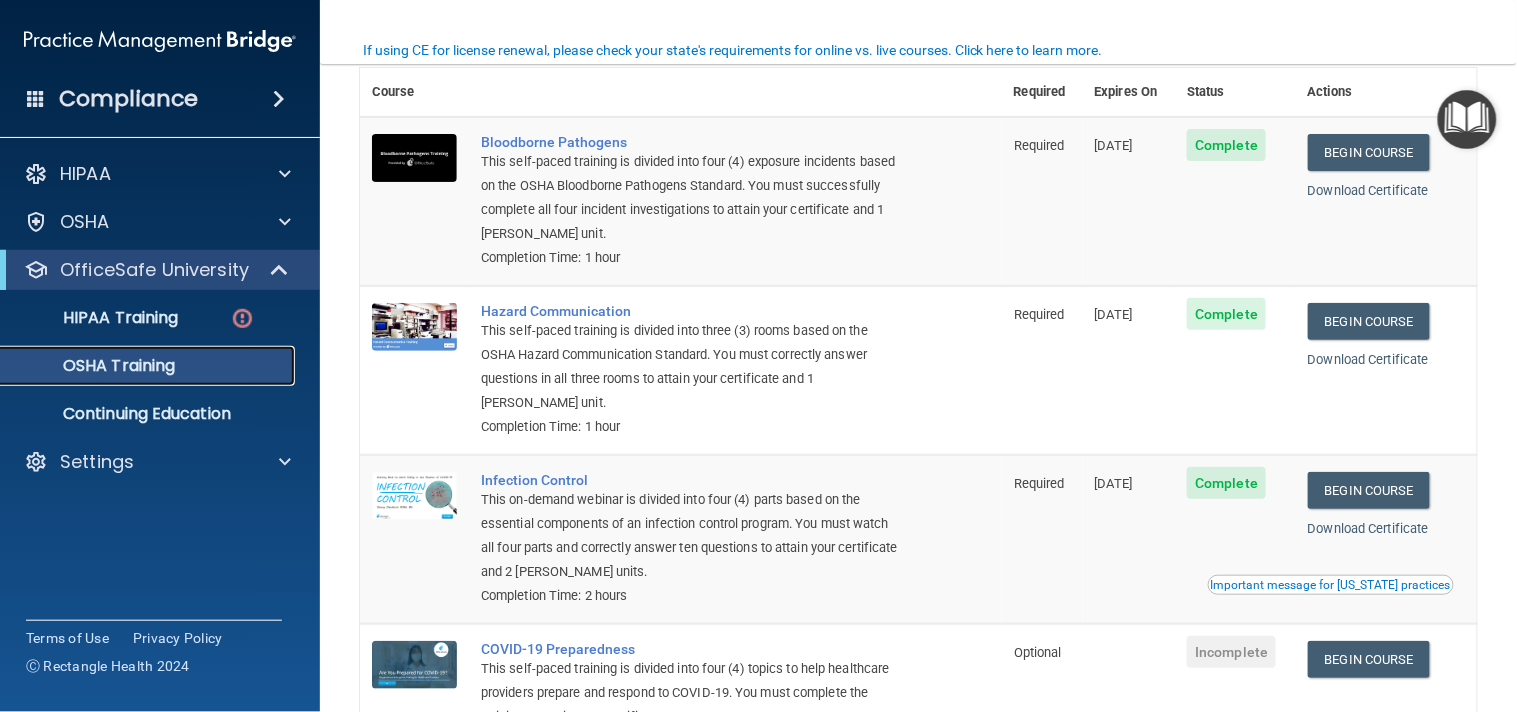 scroll, scrollTop: 111, scrollLeft: 0, axis: vertical 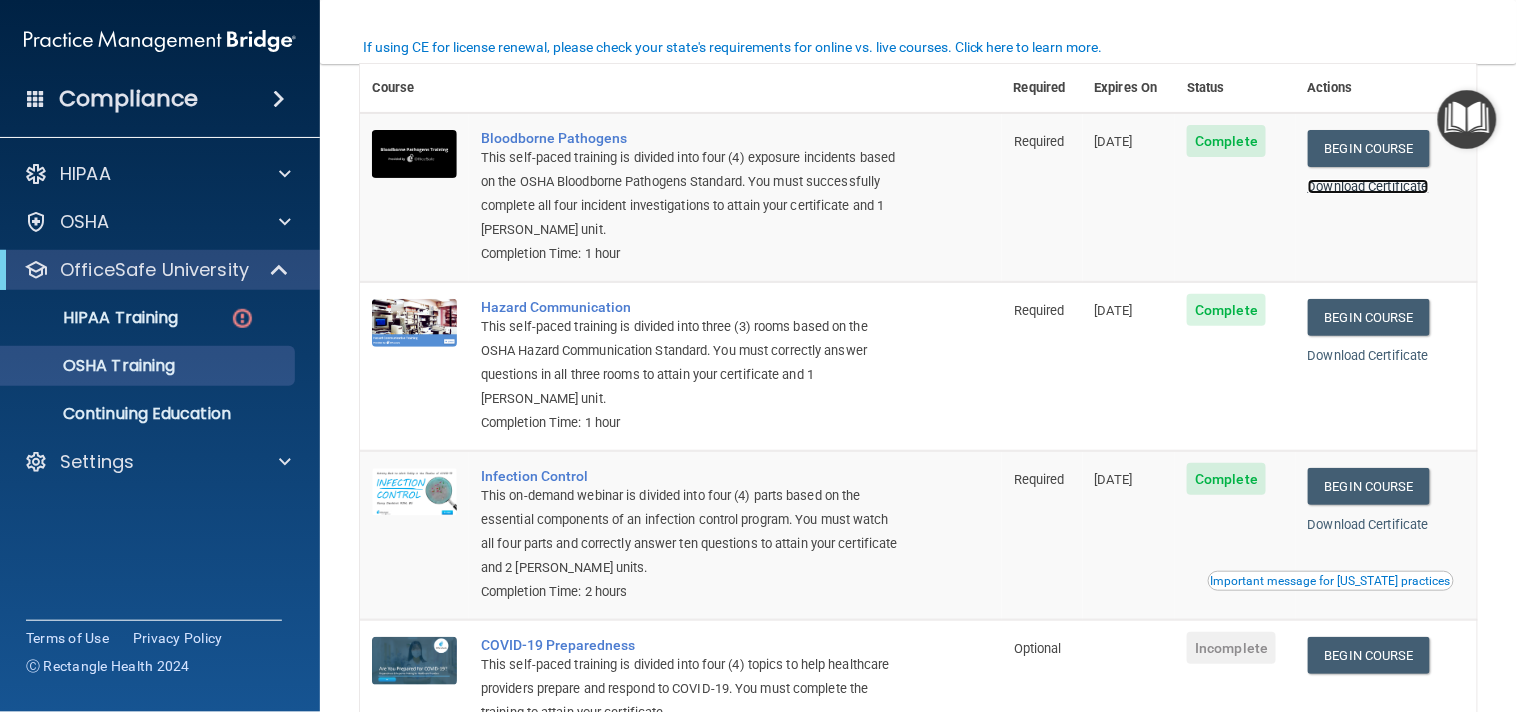 click on "Download Certificate" at bounding box center (1368, 186) 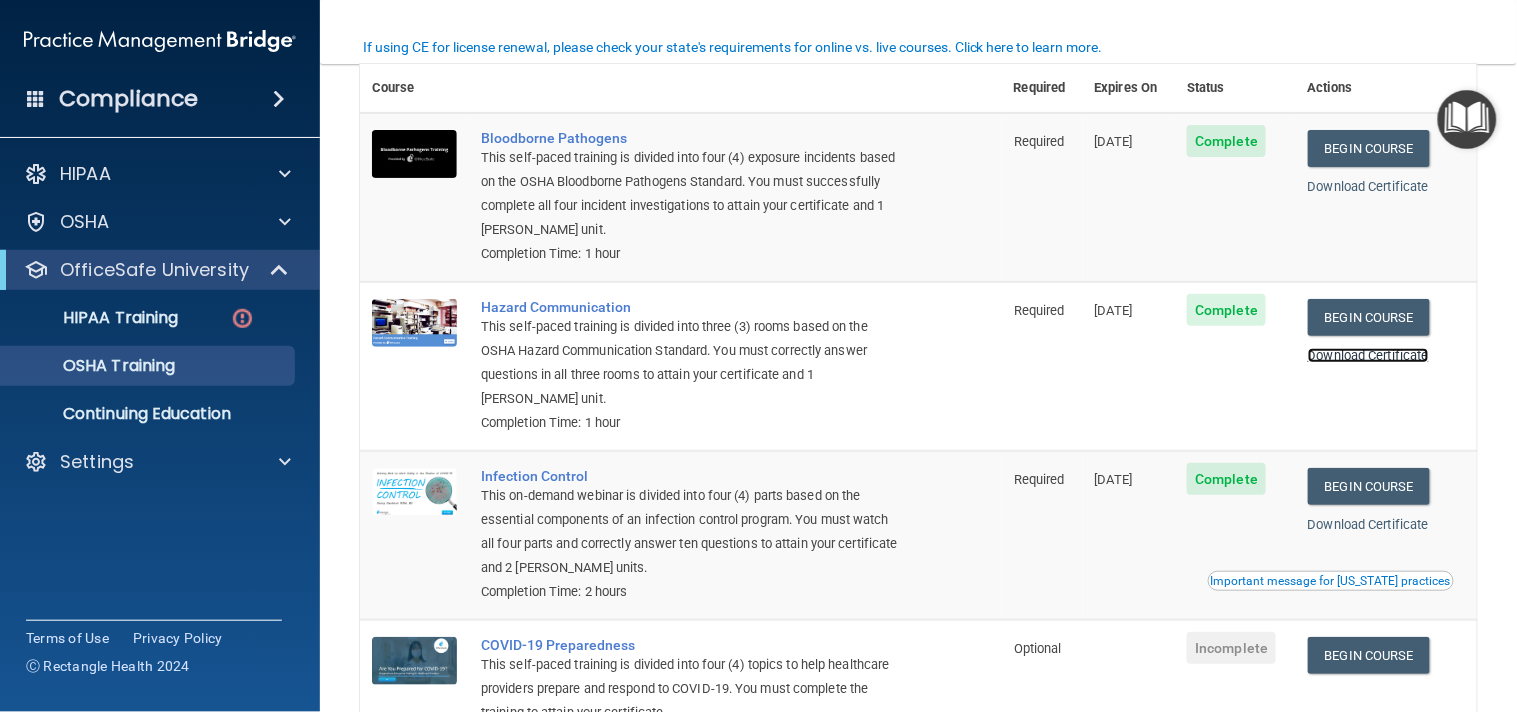 click on "Download Certificate" at bounding box center (1368, 355) 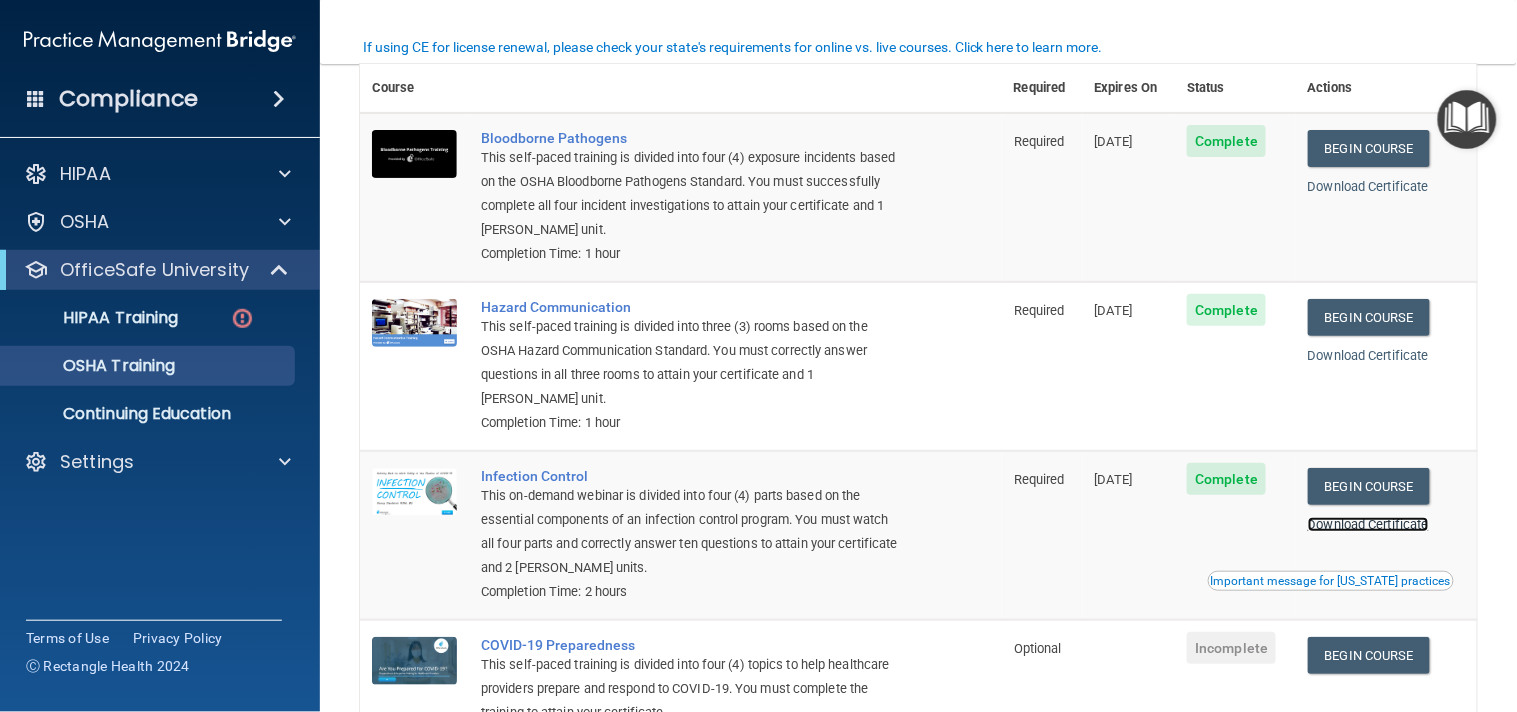 click on "Download Certificate" at bounding box center (1368, 524) 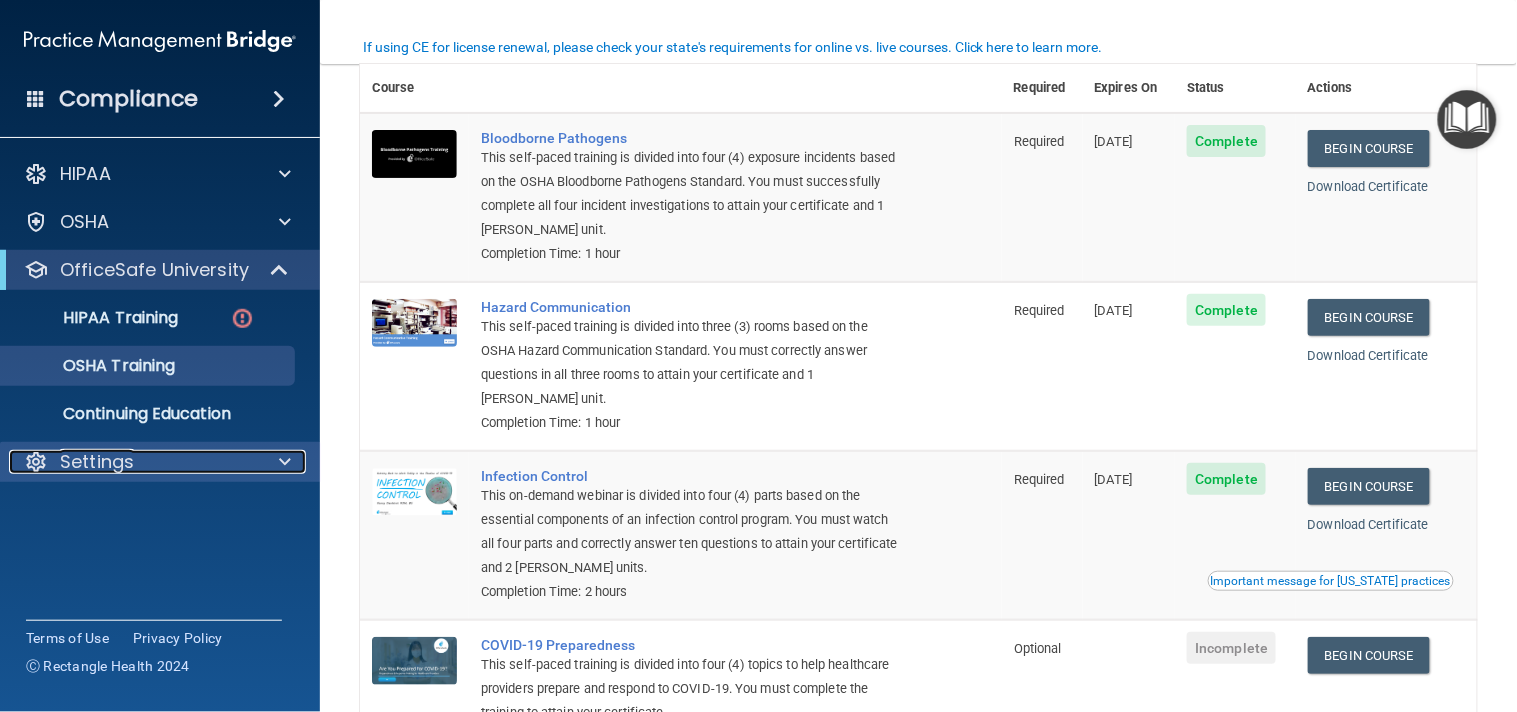 click on "Settings" at bounding box center (97, 462) 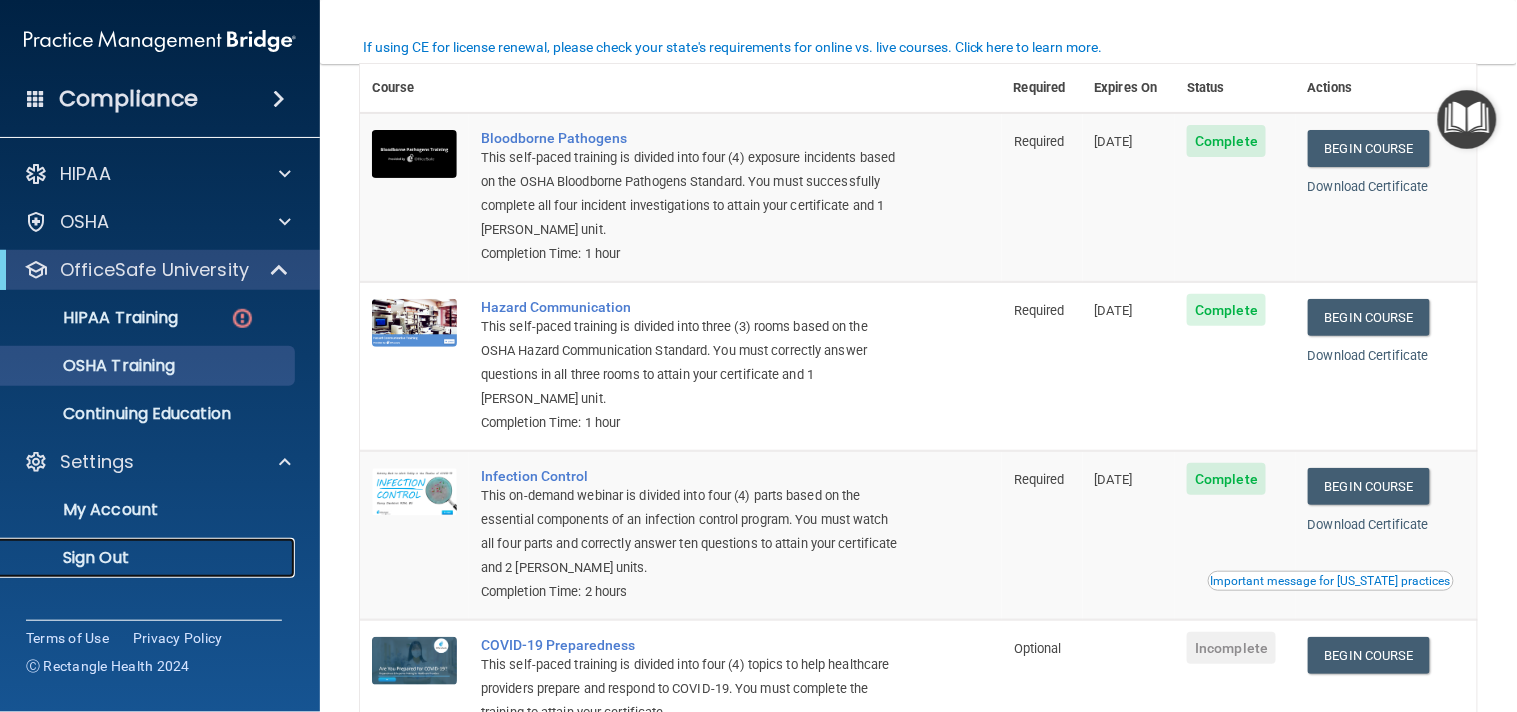 click on "Sign Out" at bounding box center [149, 558] 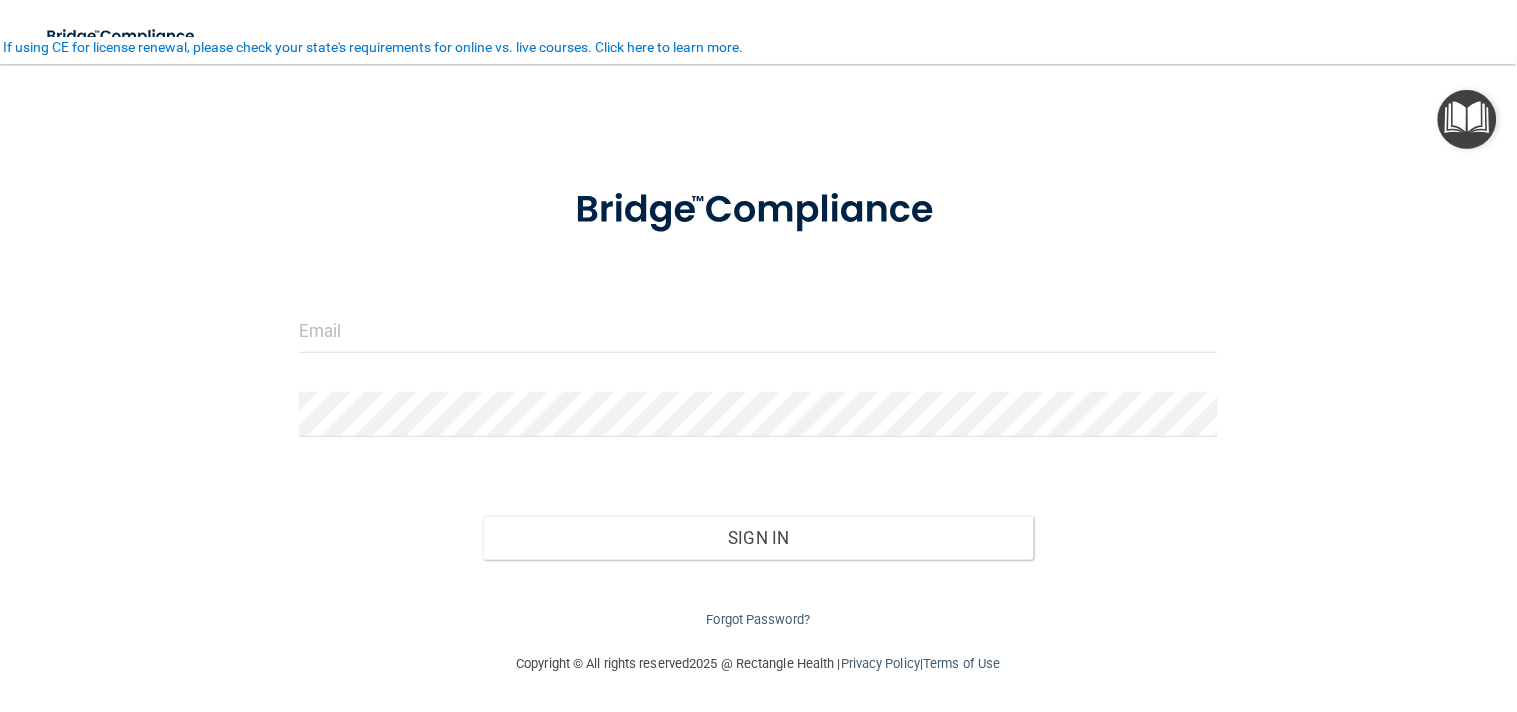 scroll, scrollTop: 0, scrollLeft: 0, axis: both 